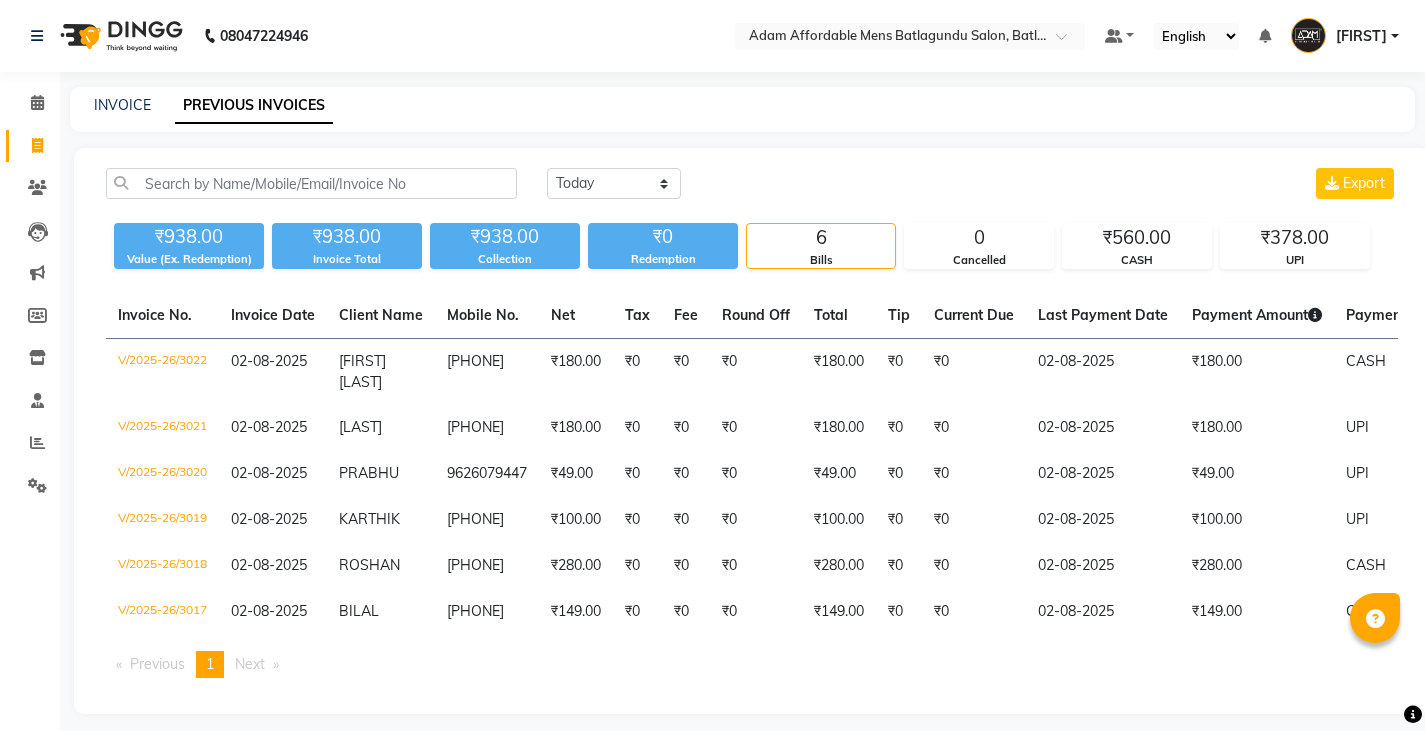 scroll, scrollTop: 0, scrollLeft: 0, axis: both 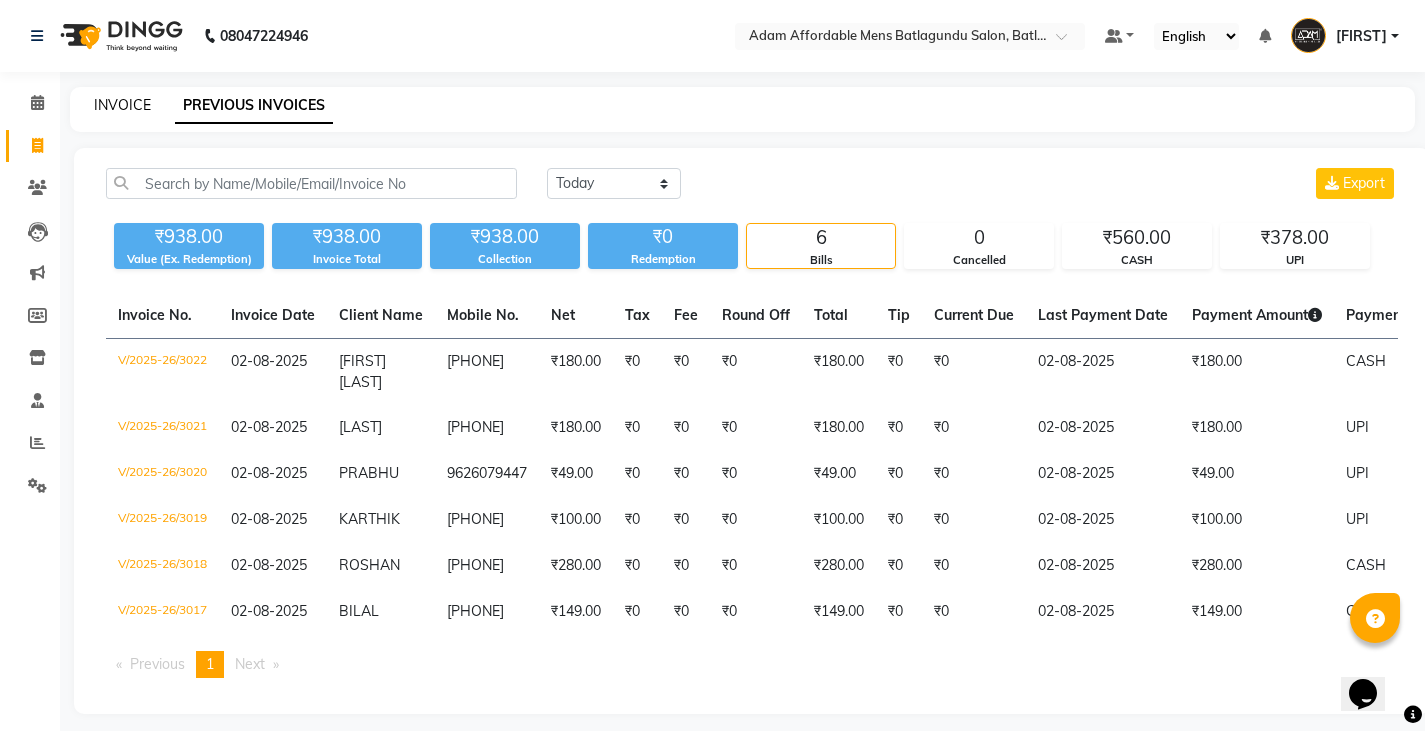 click on "INVOICE" 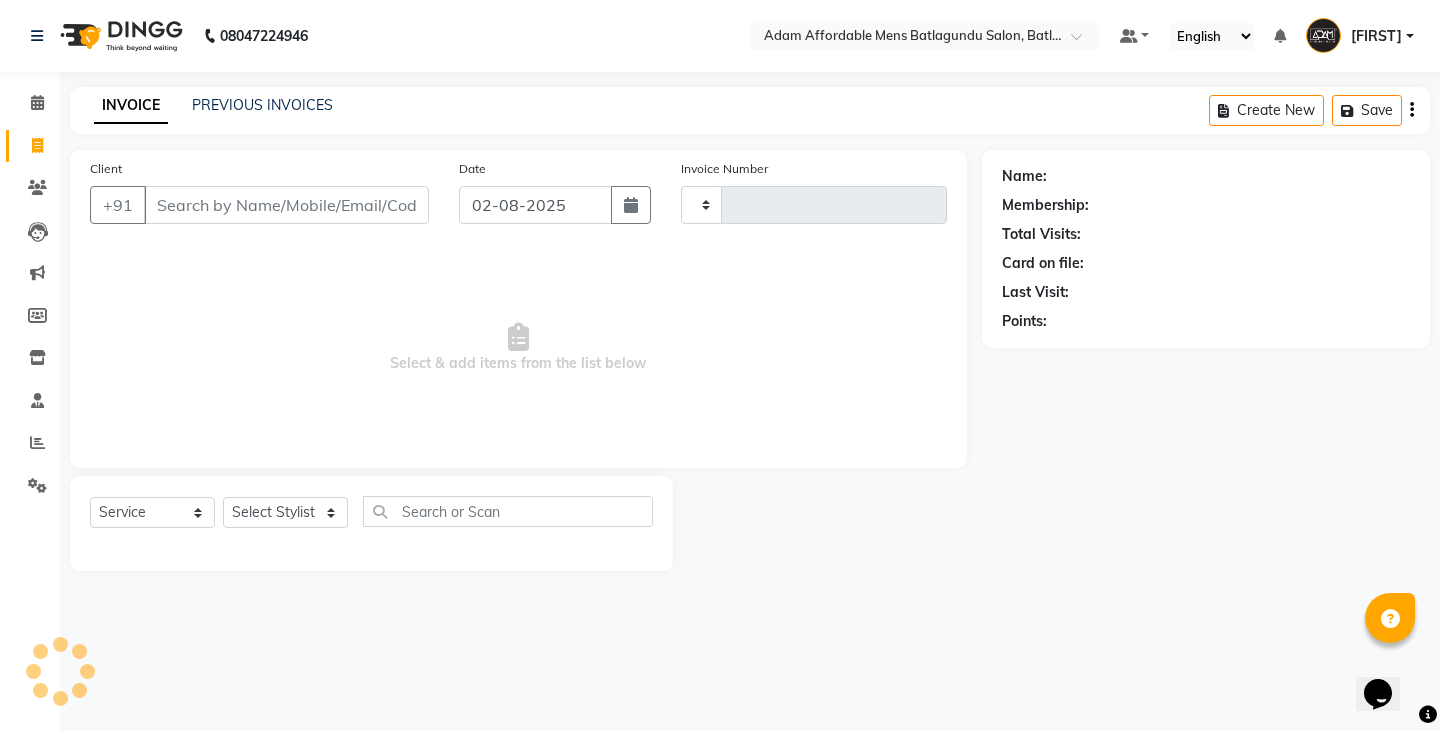 type on "3023" 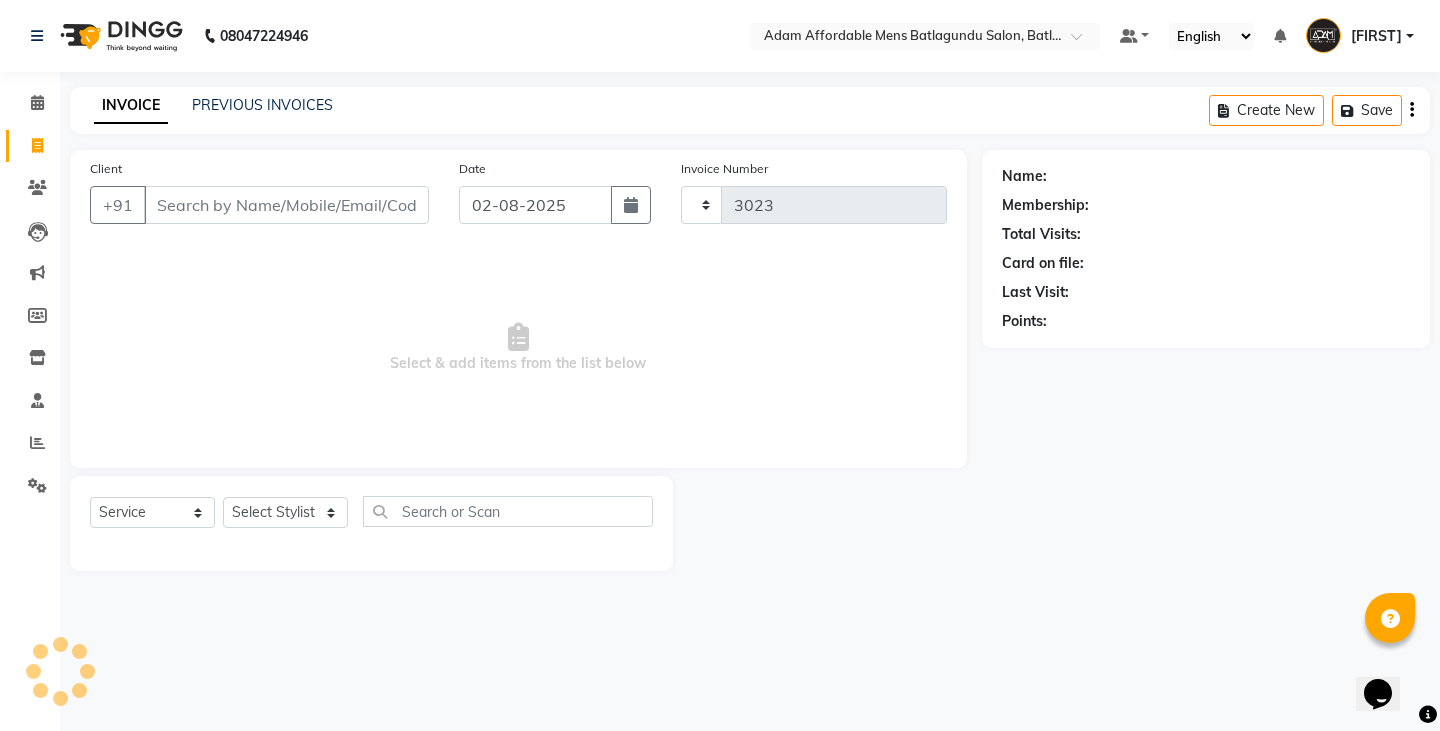 select on "8213" 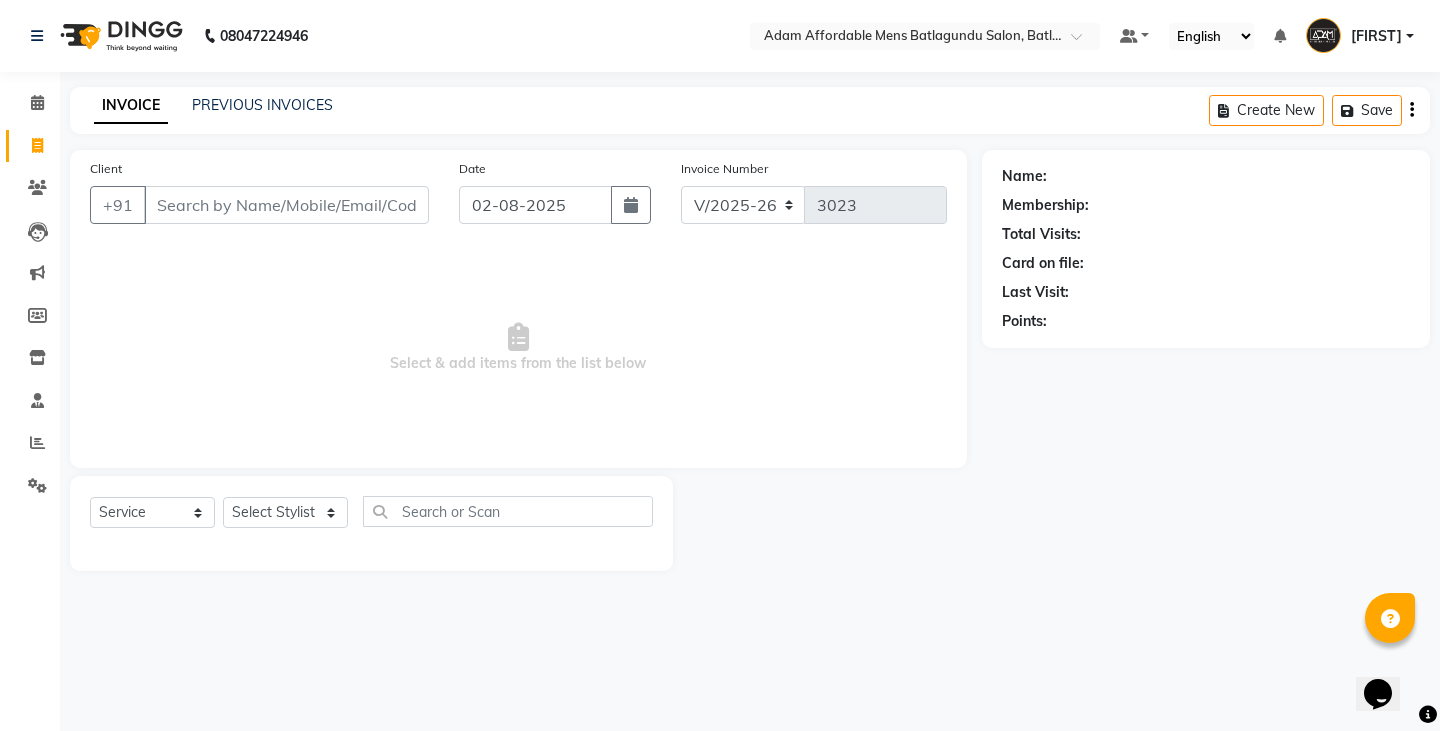 click on "INVOICE PREVIOUS INVOICES" 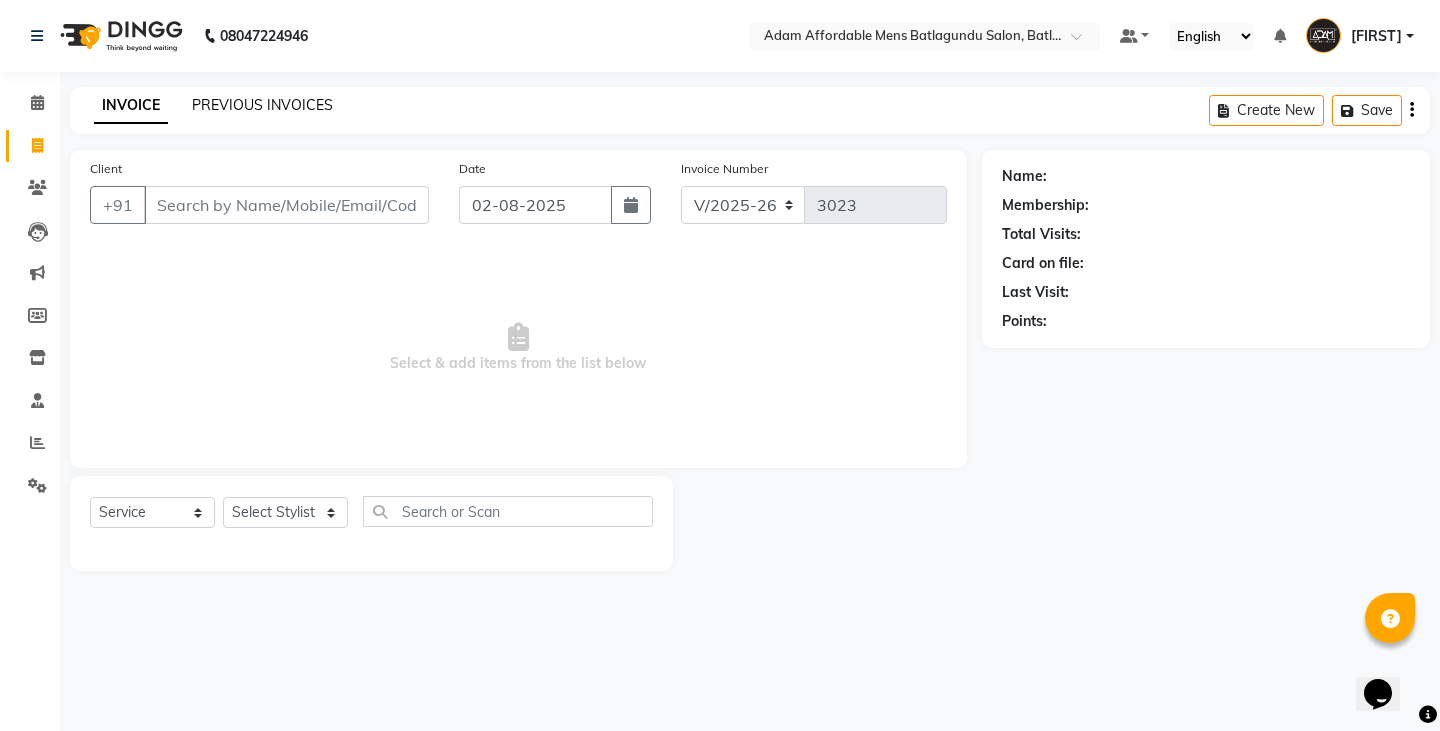click on "PREVIOUS INVOICES" 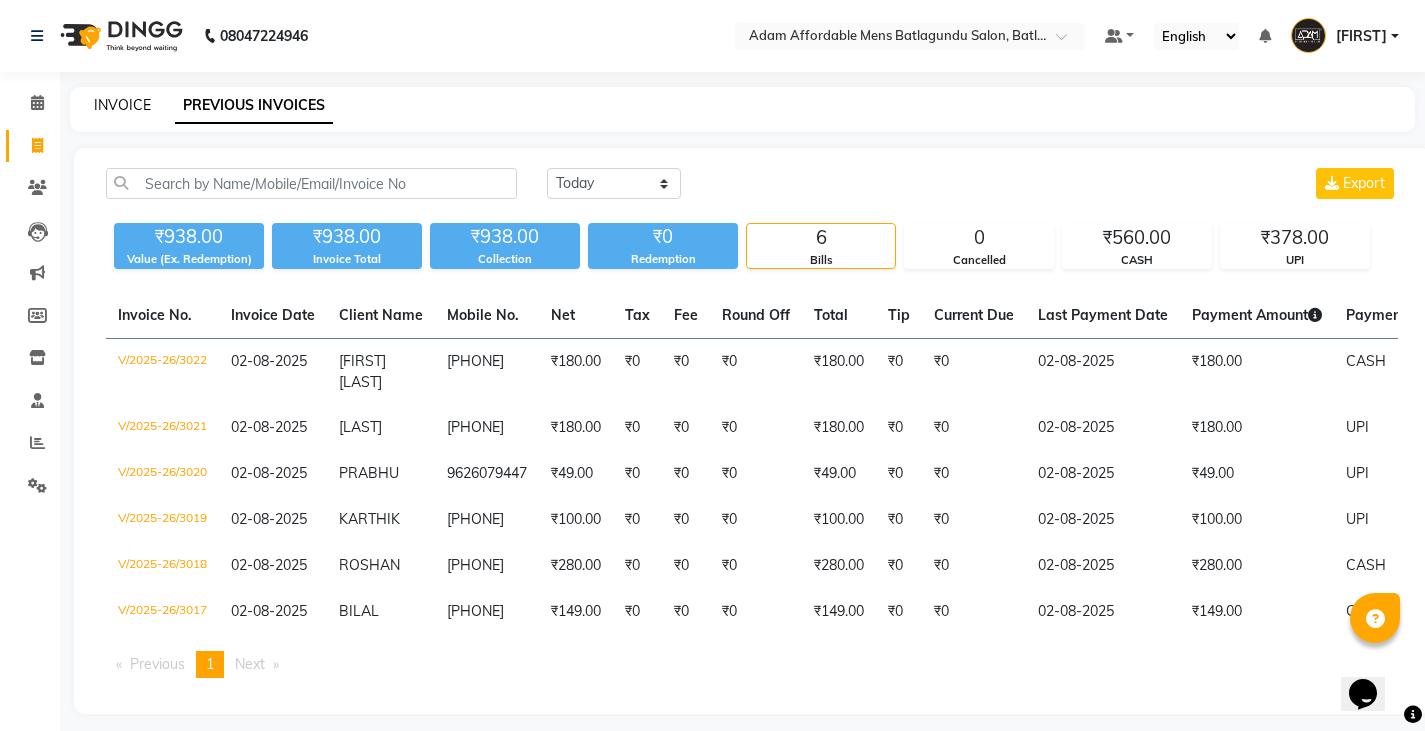 click on "INVOICE" 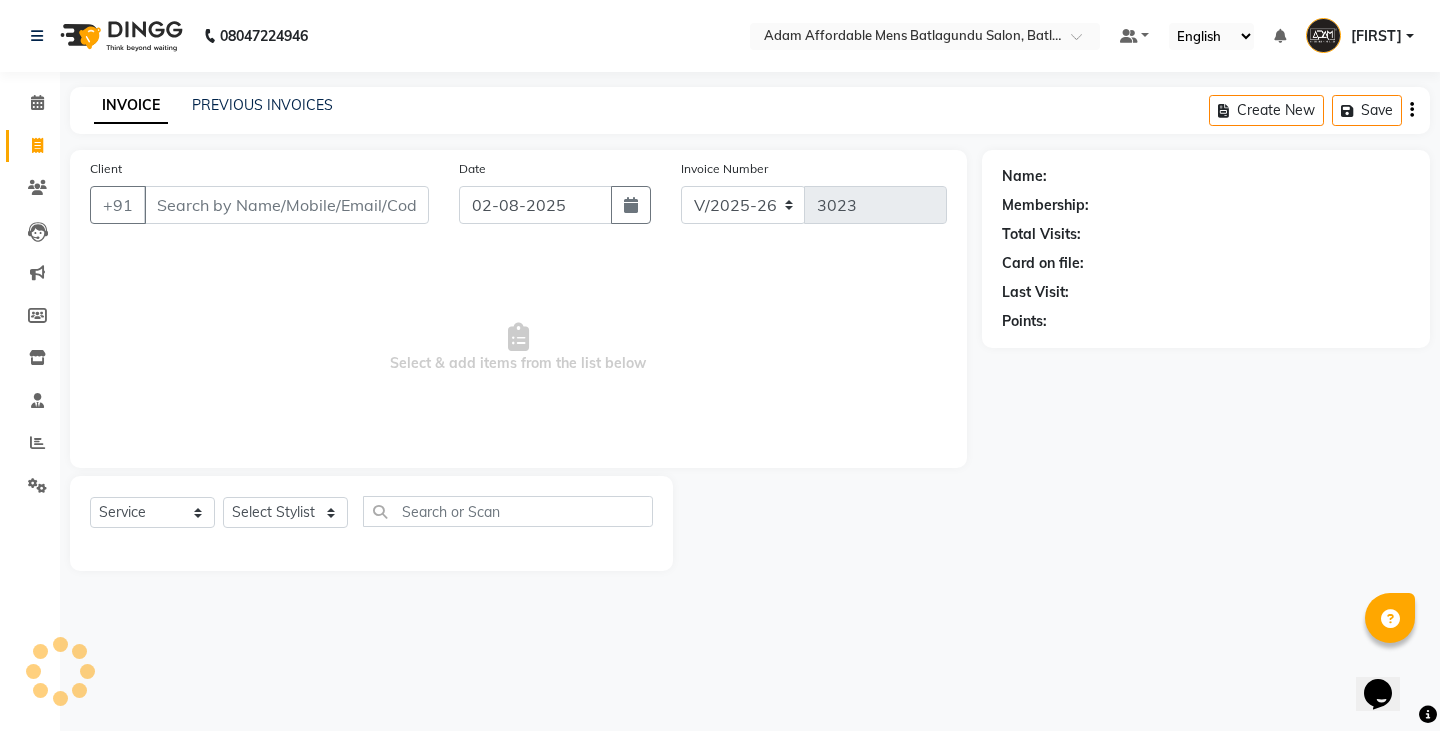 click on "Client" at bounding box center [286, 205] 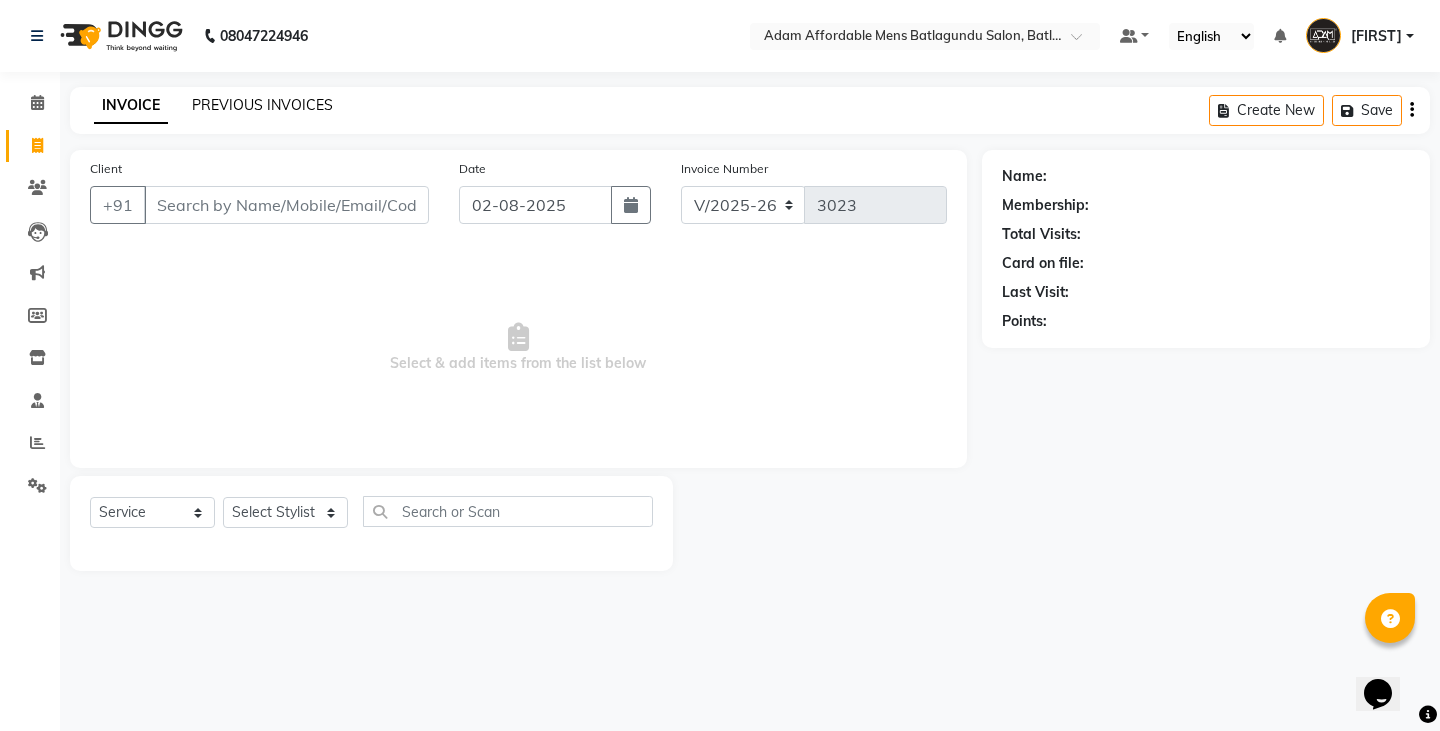 click on "PREVIOUS INVOICES" 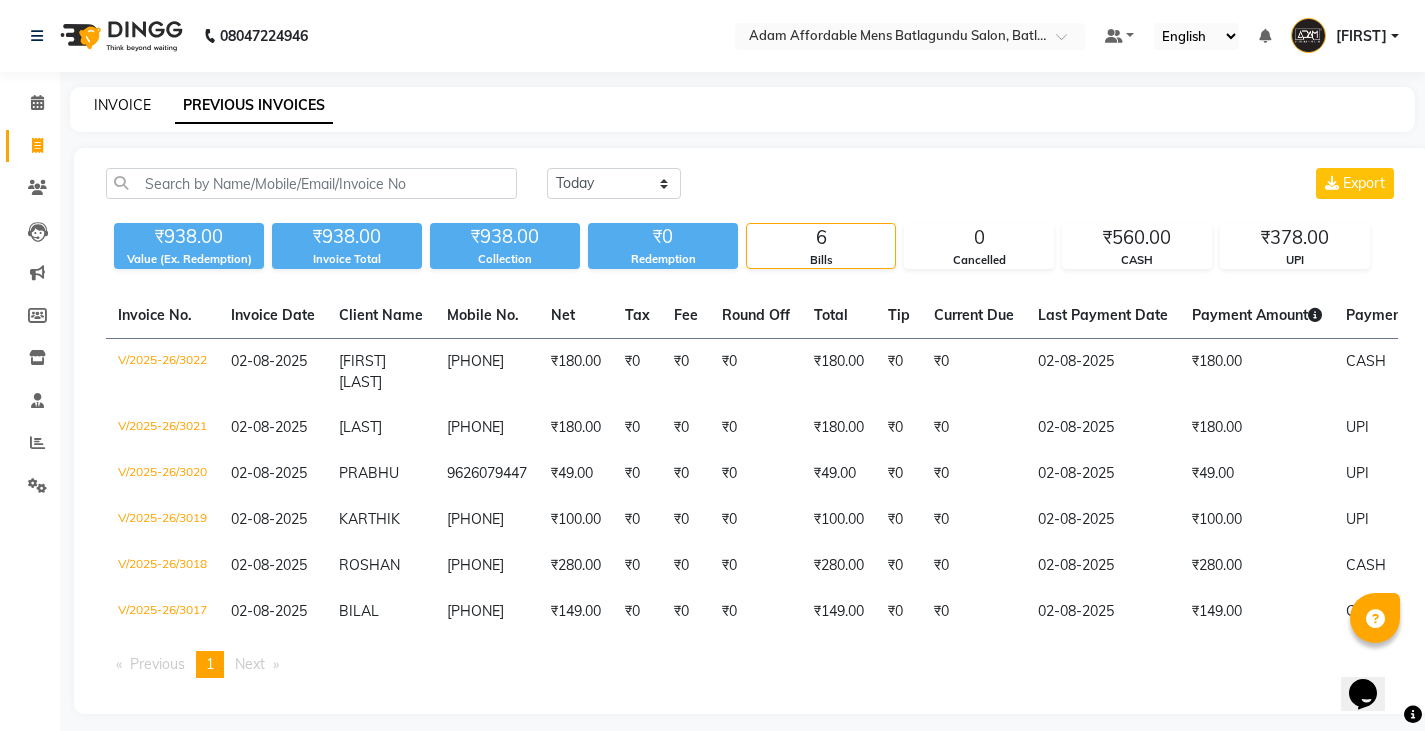 click on "INVOICE" 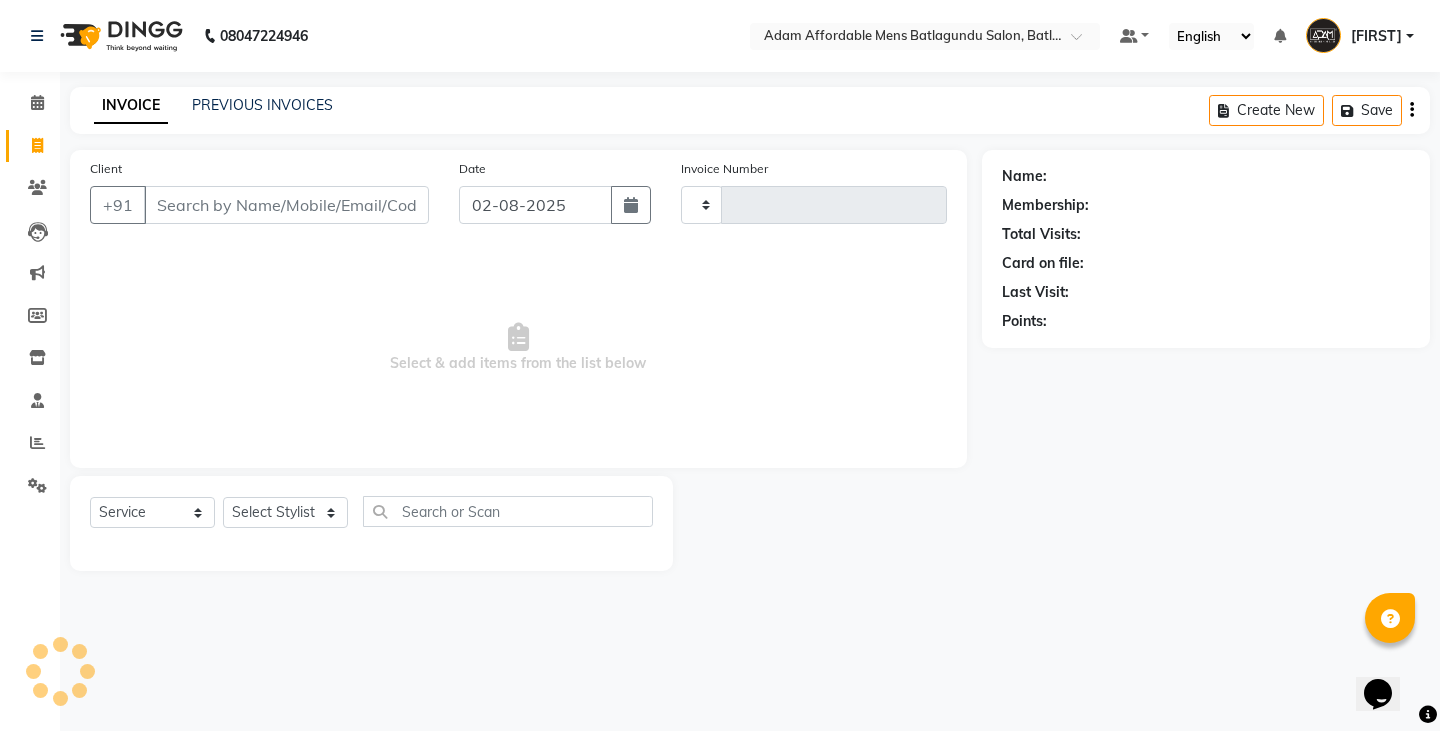 type on "3023" 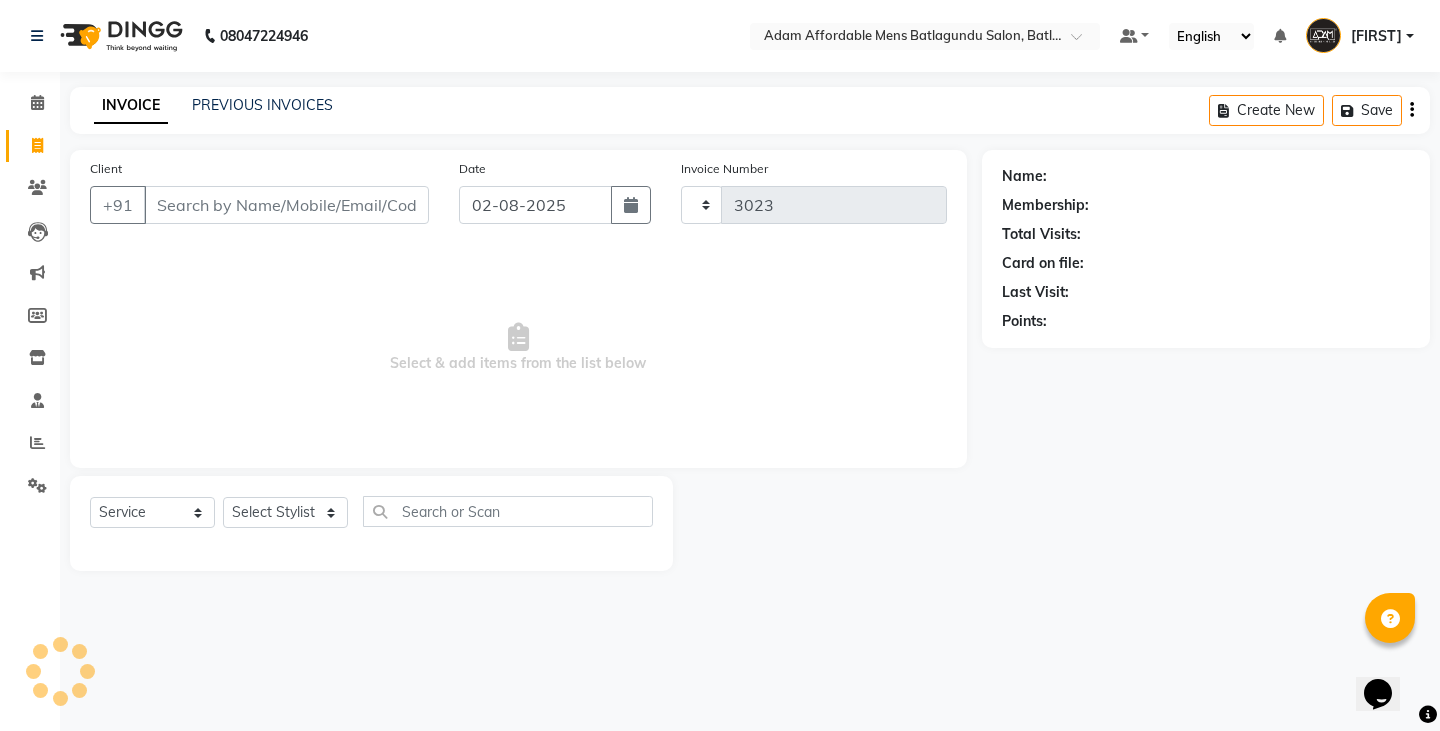 select on "8213" 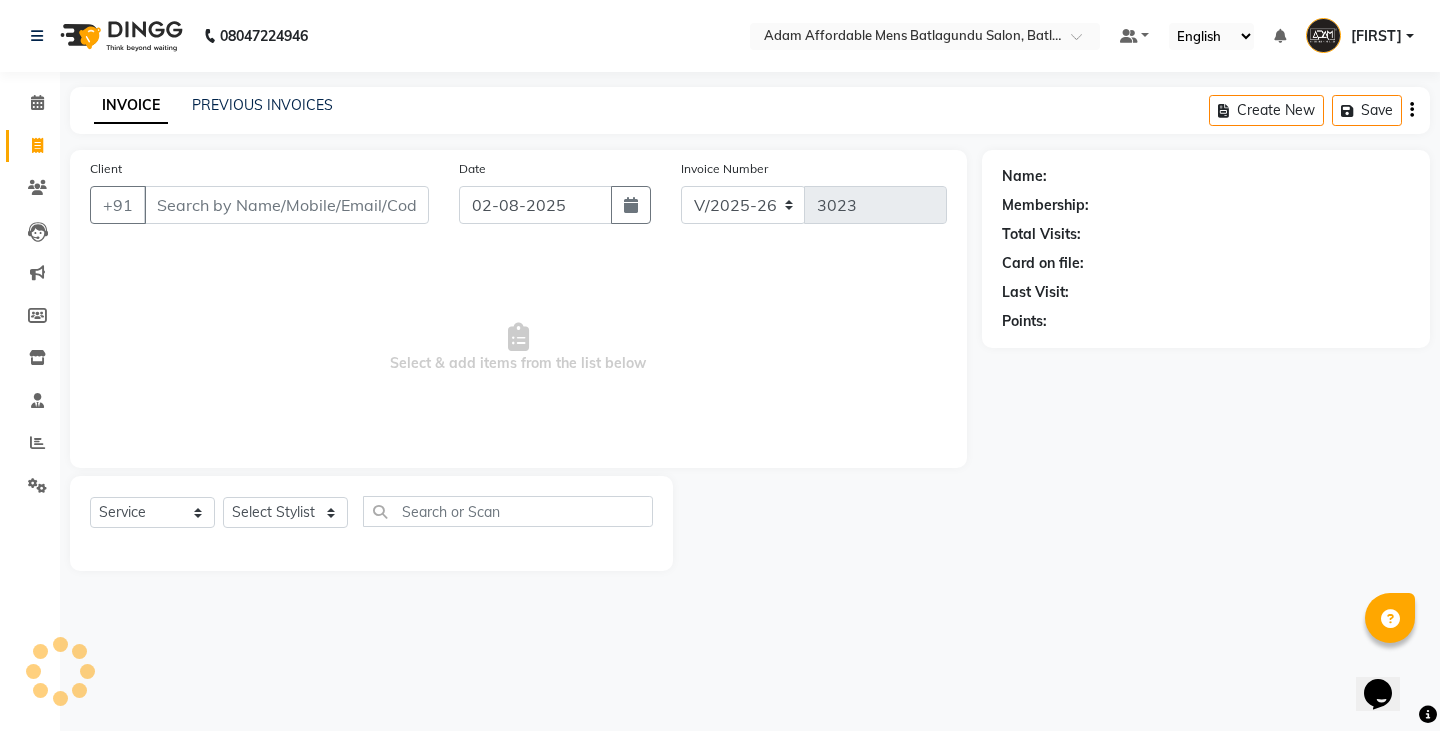 click on "Client" at bounding box center [286, 205] 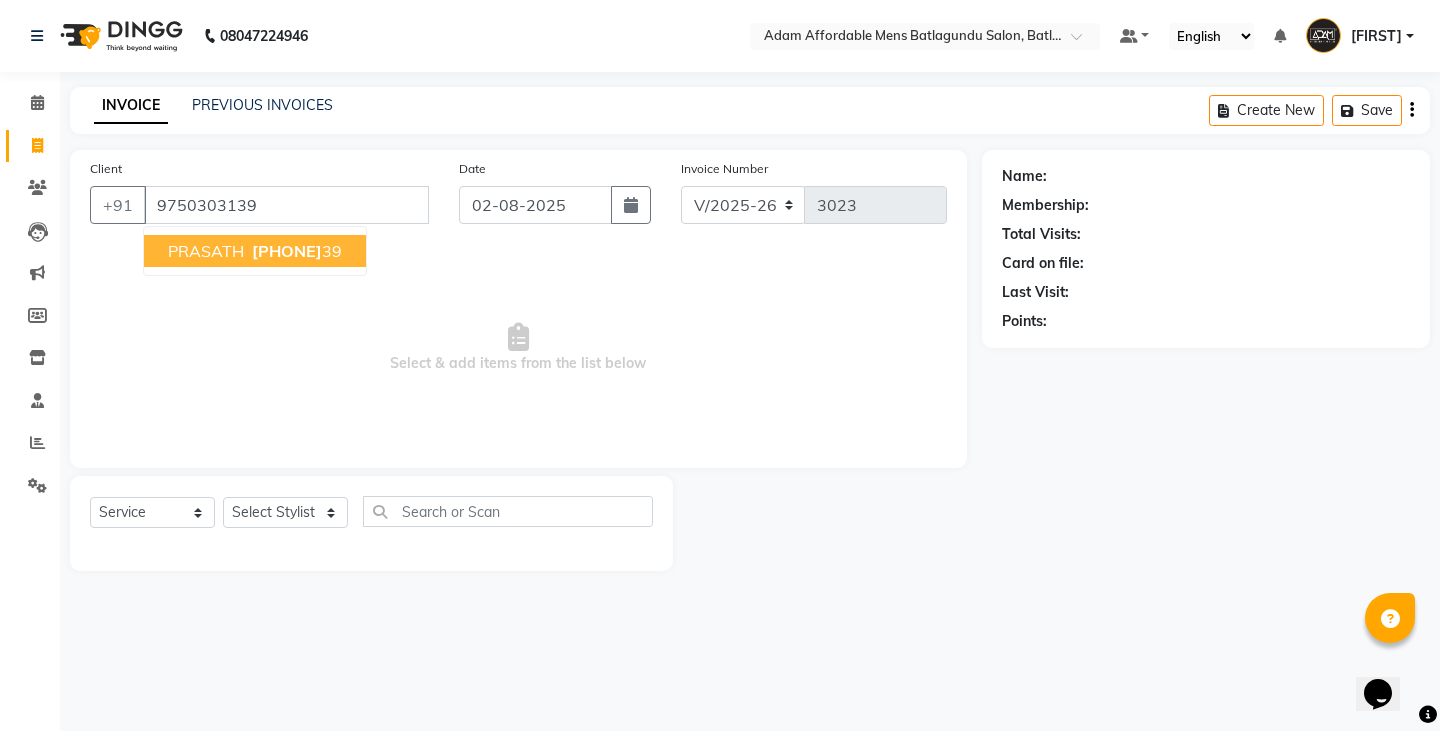 type on "9750303139" 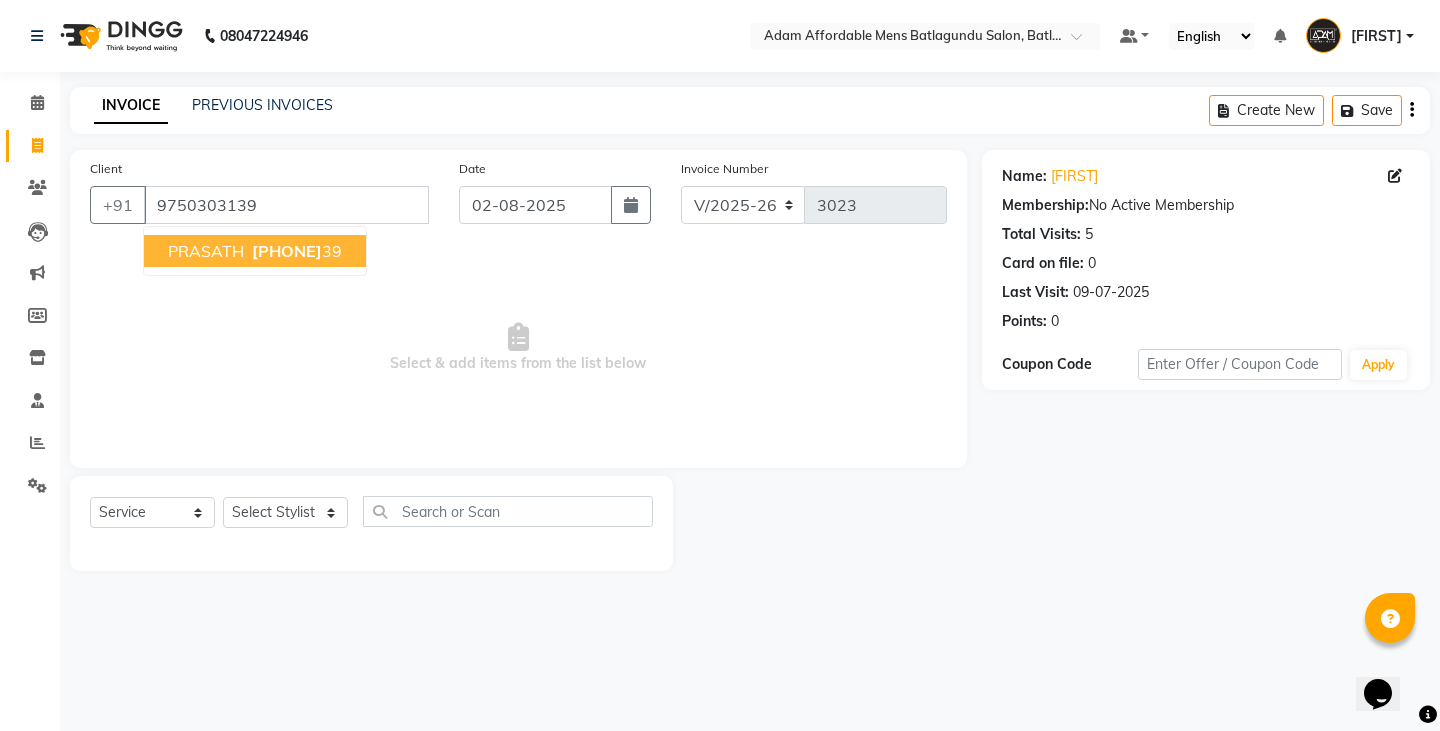 drag, startPoint x: 225, startPoint y: 232, endPoint x: 218, endPoint y: 251, distance: 20.248457 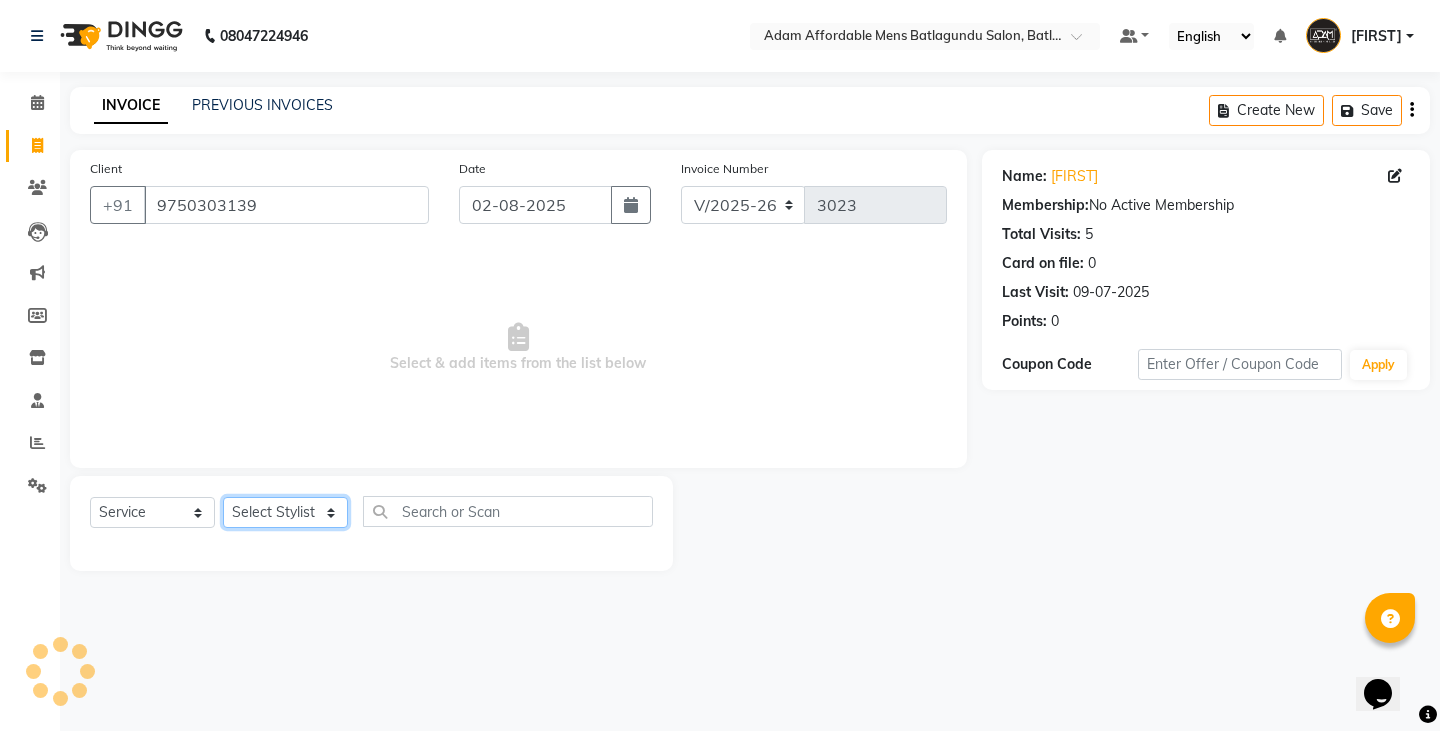 click on "Select Stylist Admin Anish Ovesh Raja SAHIL  SOHAIL SONU" 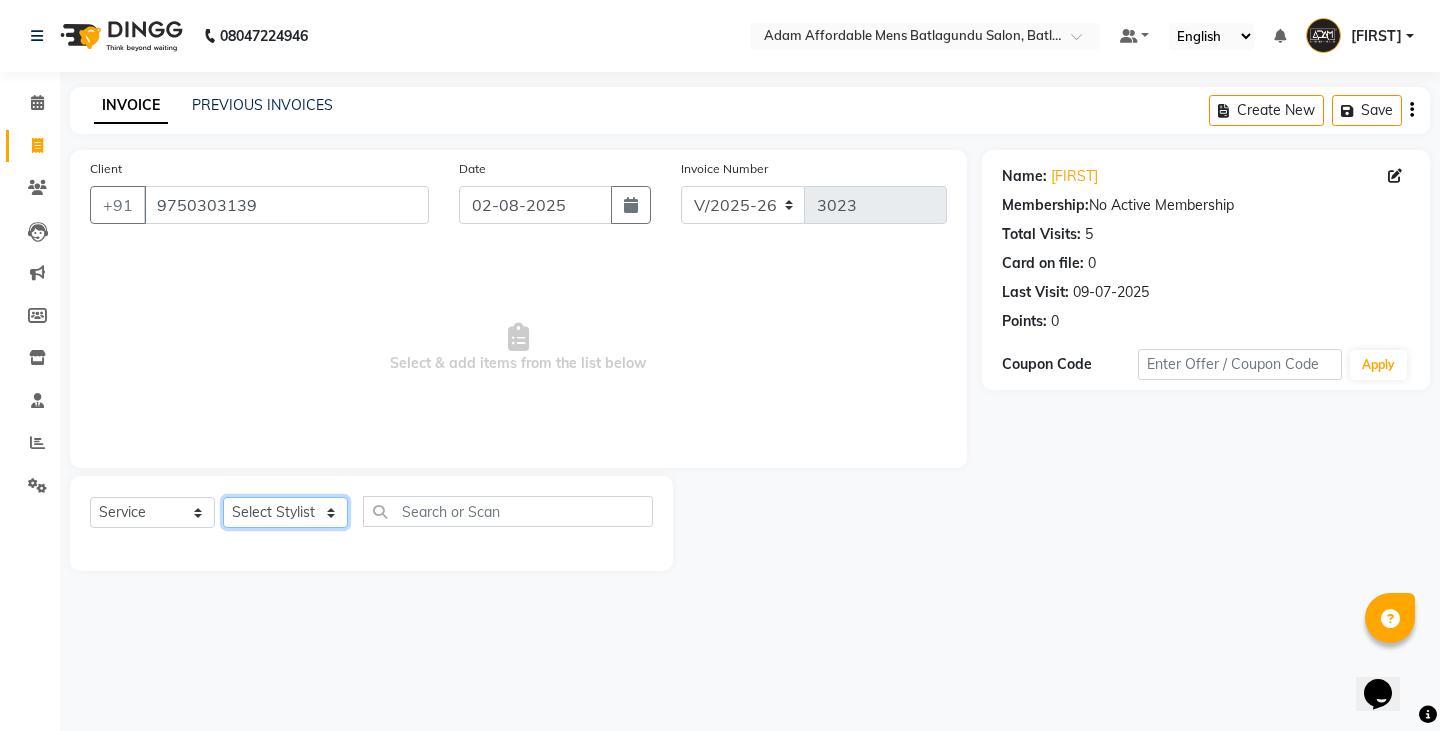 select on "84061" 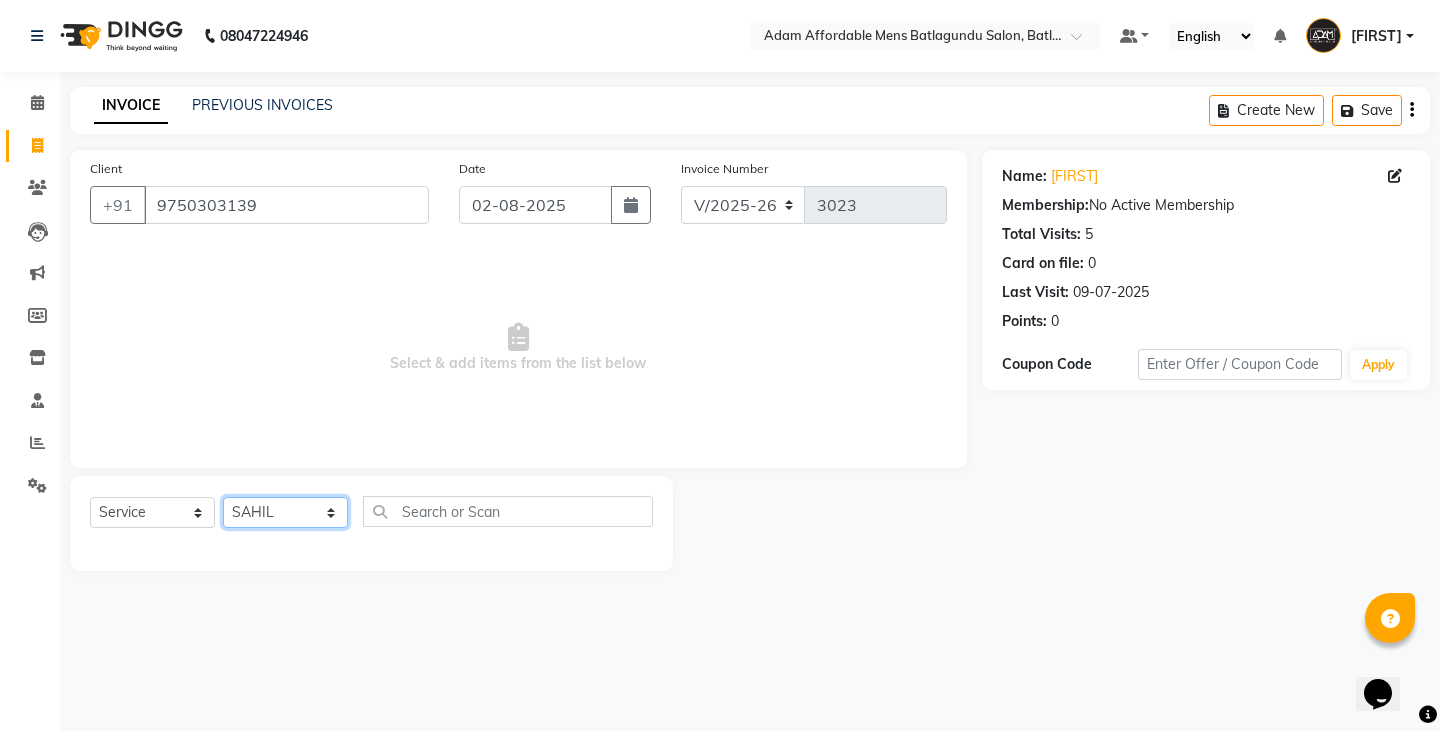 click on "Select Stylist Admin Anish Ovesh Raja SAHIL  SOHAIL SONU" 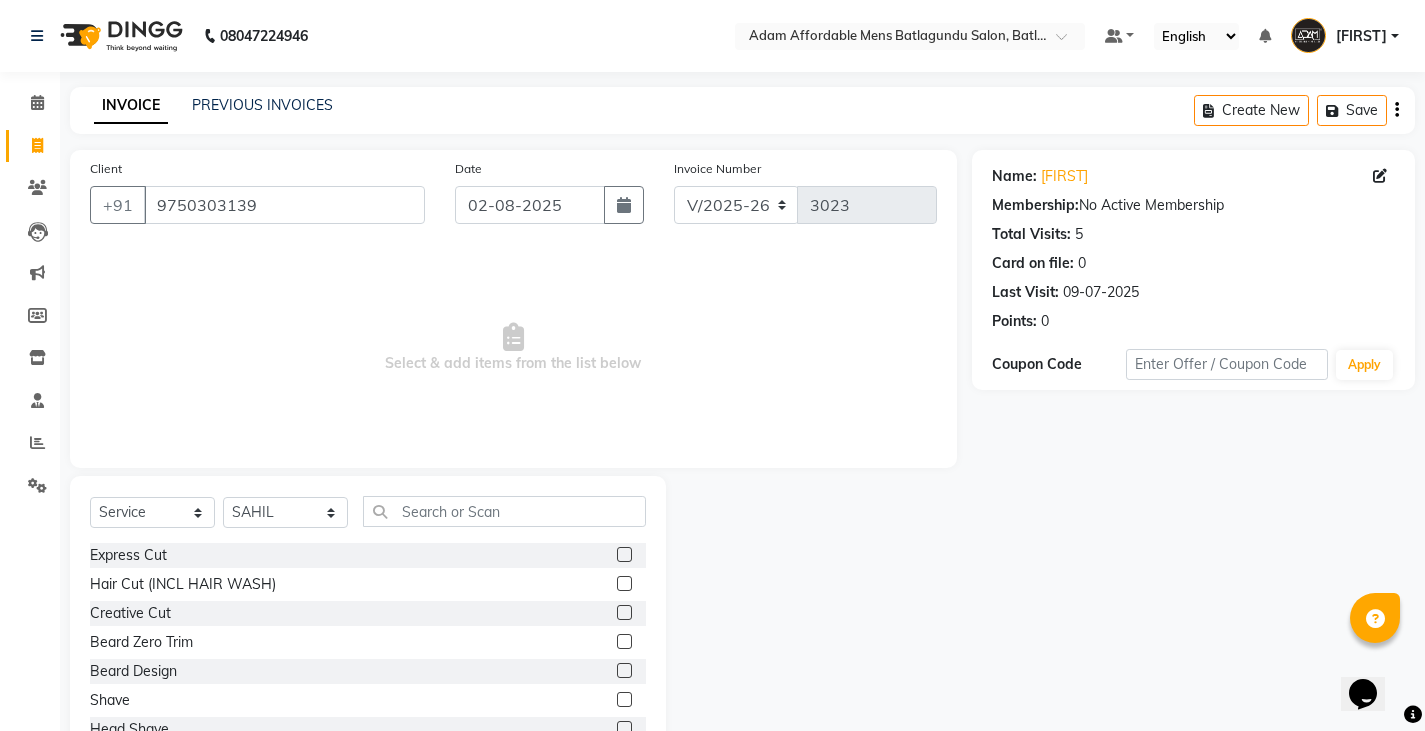 click 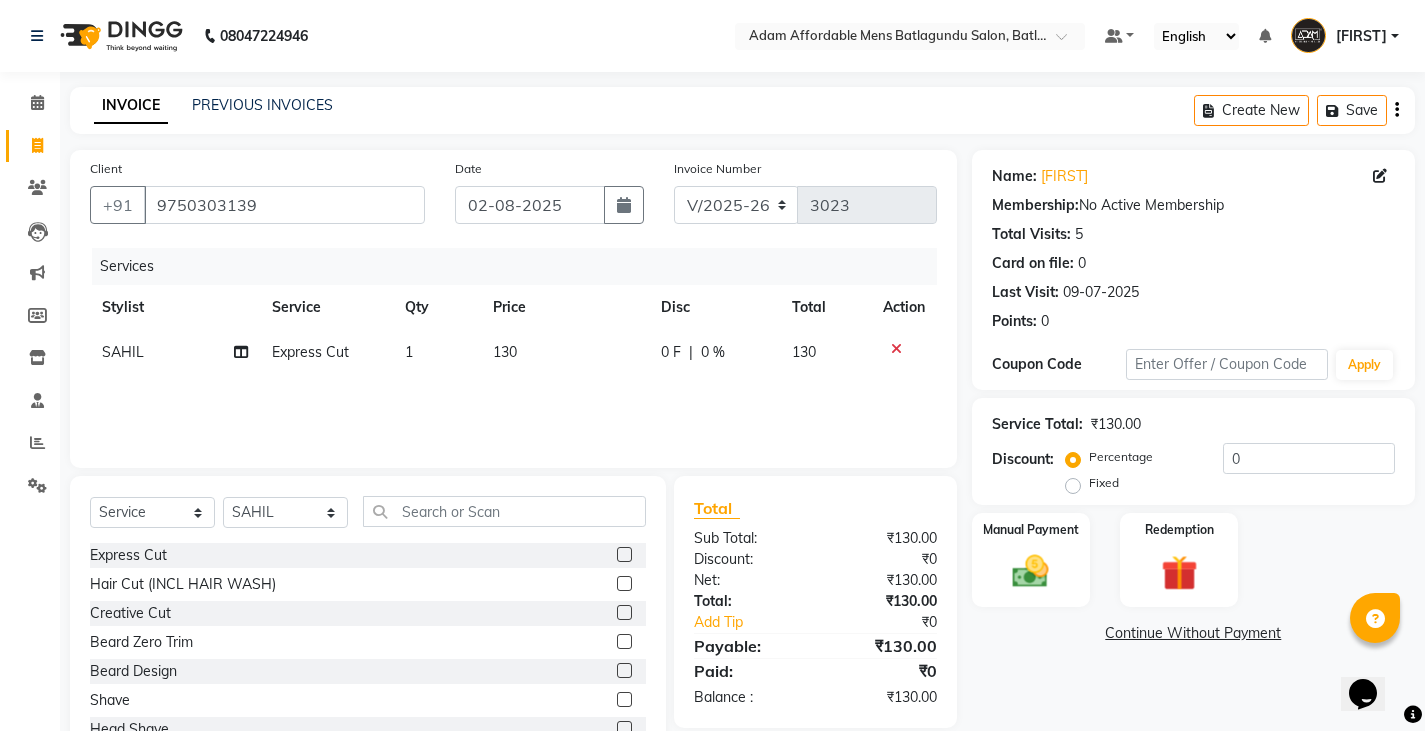 checkbox on "false" 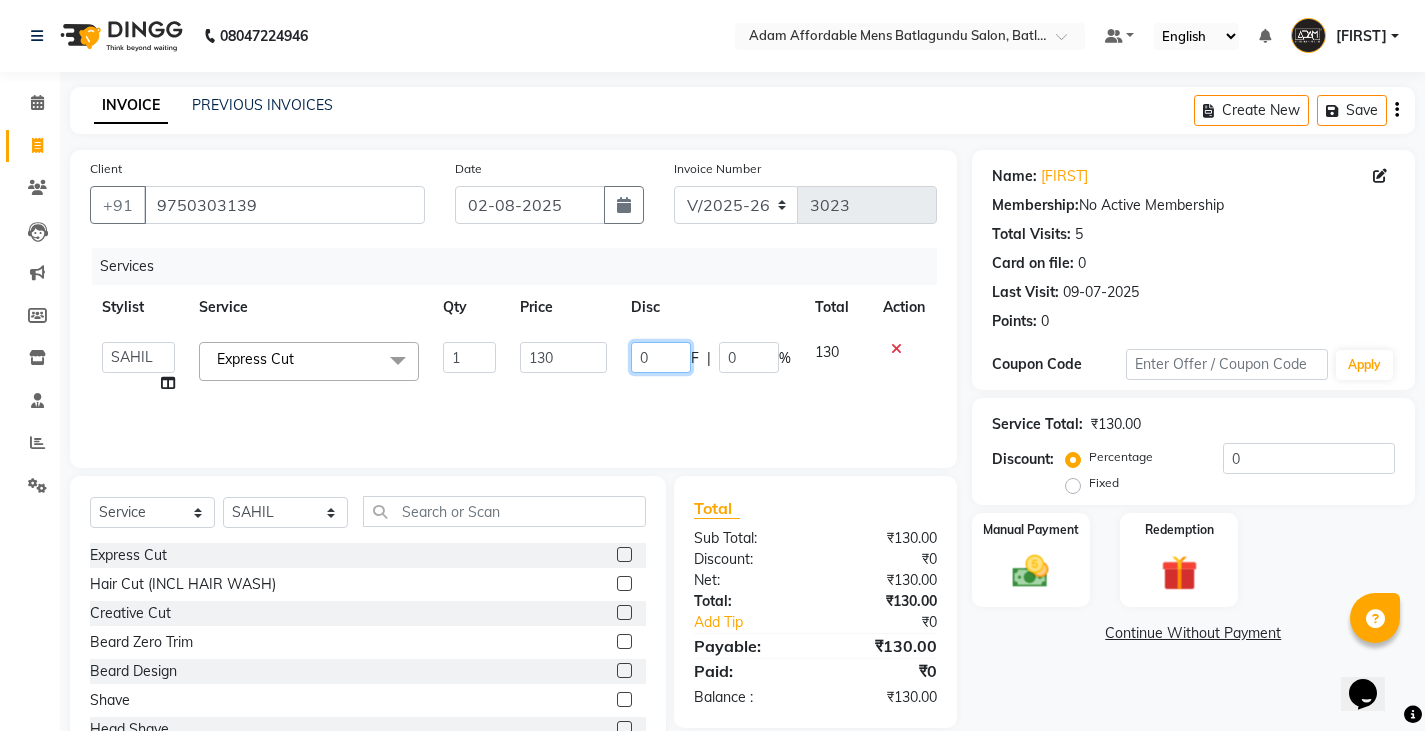 click on "0" 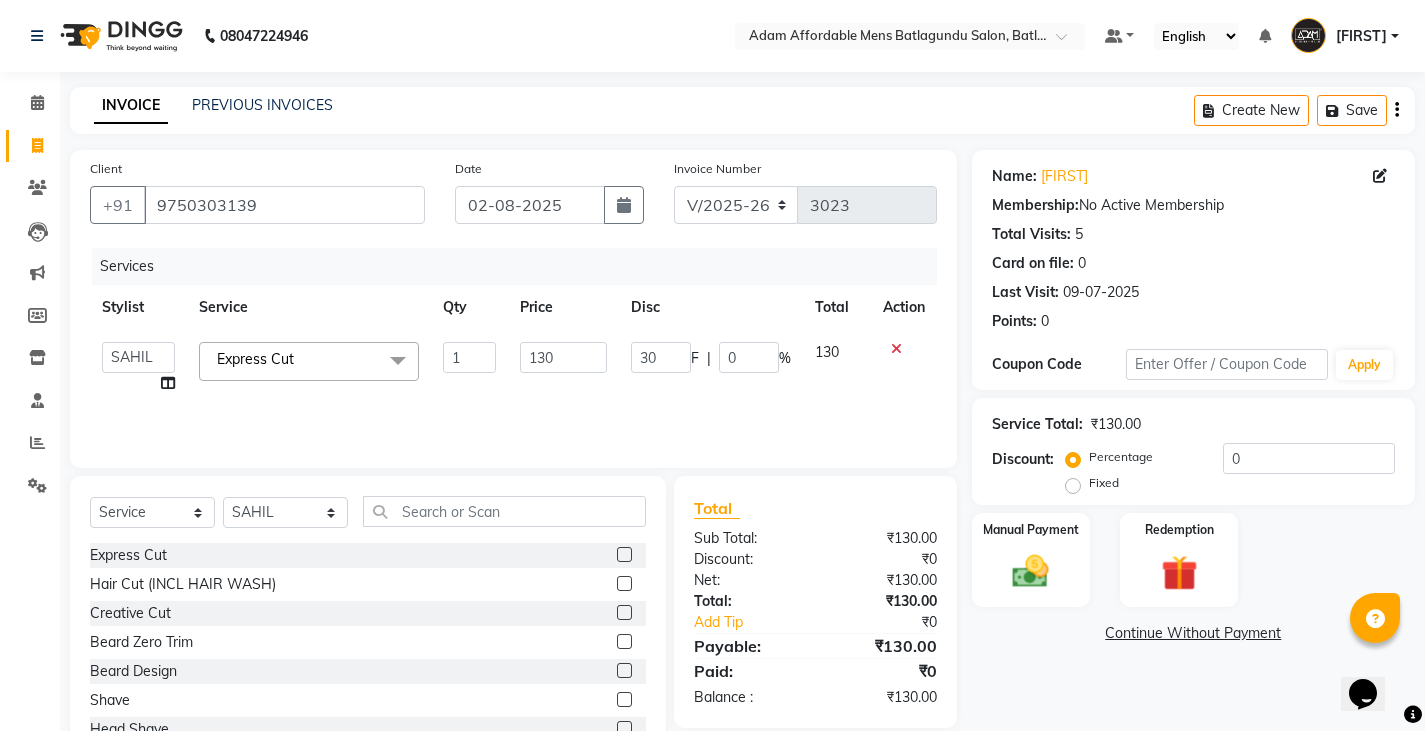click on "Services Stylist Service Qty Price Disc Total Action  Admin   Anish   Ovesh   Raja   SAHIL    SOHAIL   SONU  Express Cut  x Express Cut Hair Cut (INCL HAIR WASH) Creative Cut Beard Zero Trim Beard Design Shave Head Shave Kid's Cut (Below 5 Years) Wash & Blast Dry EXPRESS GLOBAL HAIR COLOR GLOBAL HAIR COLOUR AMMONIA GOLBAL HAIR COLOUR NON AMMONIA L'OREAL GOLBAL HAIR COLOUR AMMONIA L'OREAL GOLBAL HAIR COLOUR NON AMMONIA GLOBAL FASHION HAIR COLOUR MOUSTACHE COLOUR BEARD COLOUR PER STREAK HIGHLIGHT CAP HIGHLIGHTS NOURISHING HAIR SPA VITALIZING HAIR SPA REPAIR TREATMENT DANDRUFF TREATMENT HAIR LOSS TREATMENT HAIR STRAIGHTENING HAIR REBONDING KERATIN ALMOND OIL NAVARATNA OIL CLEAN UP HYPER PIGMENTATION CLEAN UP REJUVANATE Fruit Facial Instant Glow Charcaol Skin Lightening Skin Brightening FACE & NECK BLEACH FACE & NECK DETAN PRE BRIDEGROOM DELUXE PRE BRIDEGROOM ADVANCE (COMBO) NORMAL PREMIUM ELEGANT HAIRCUT+ BEARD TRIM + DETAN HAIRCUT + BEARD TRIM + HEAD MASSAGE HAIRCUT + BEARD TRIM + EXPRESS HAIR COLOR 1 130 30 F" 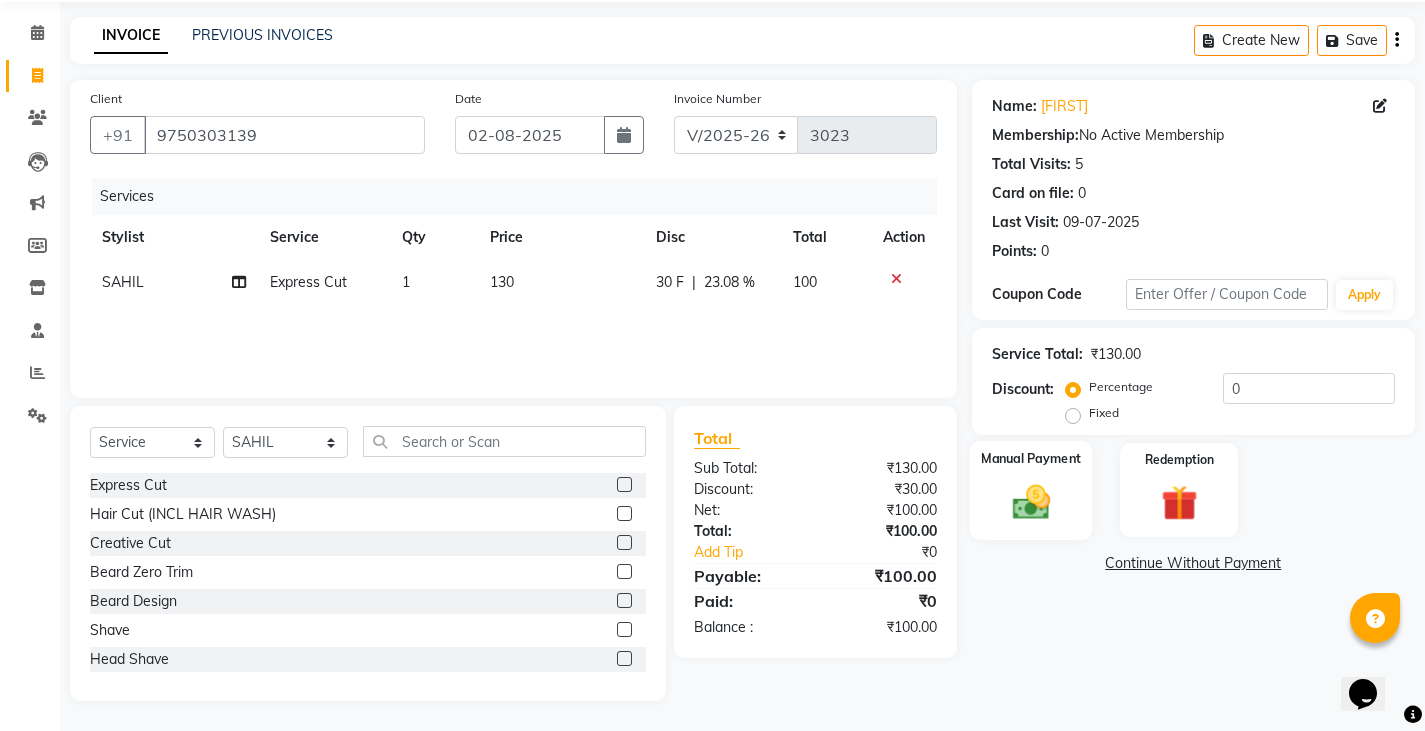 click 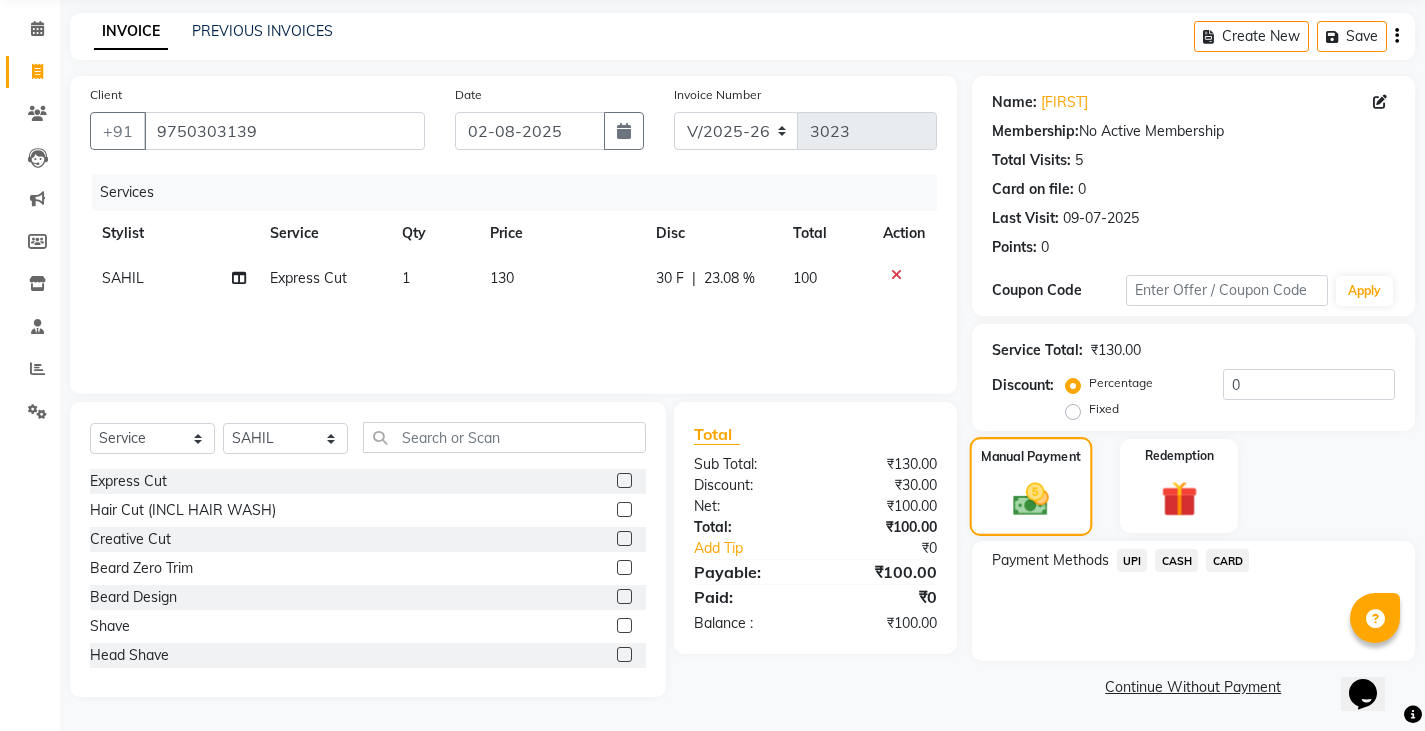 scroll, scrollTop: 75, scrollLeft: 0, axis: vertical 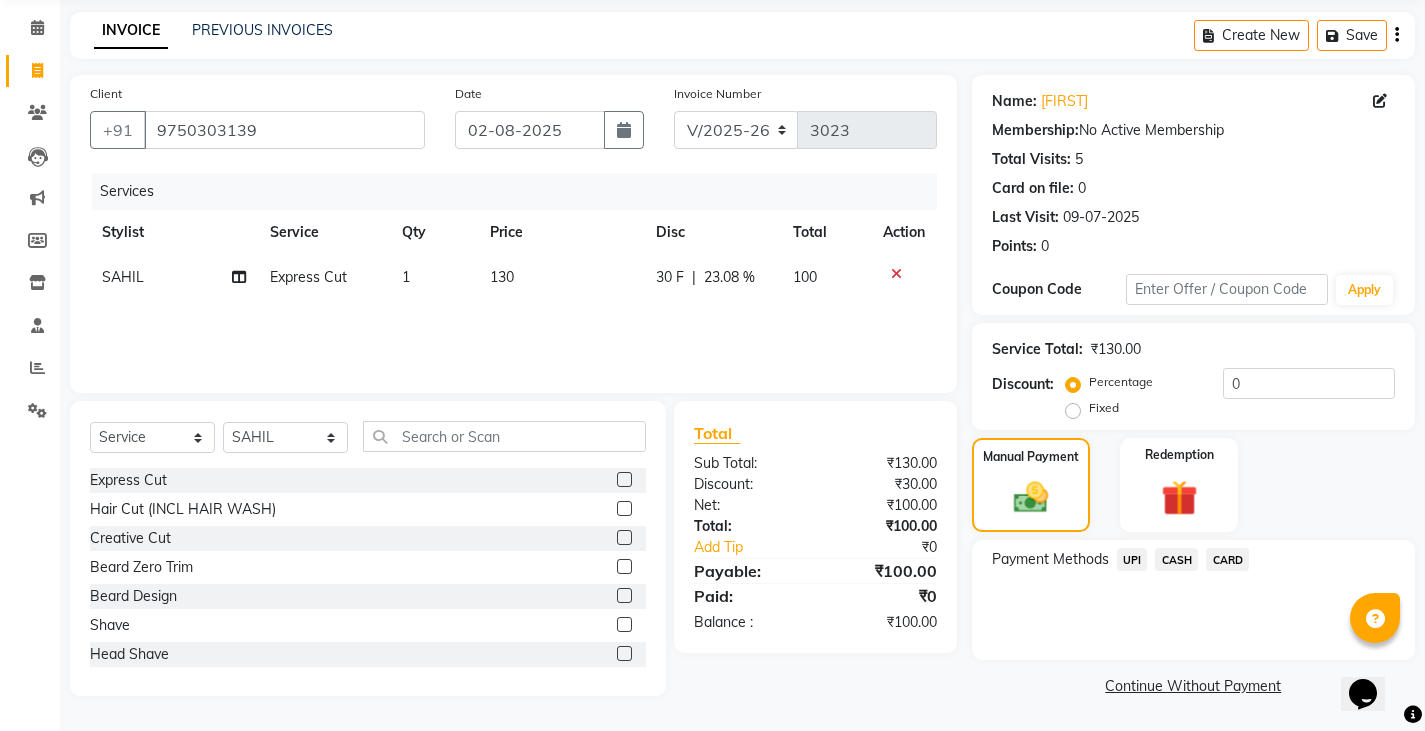 click on "UPI" 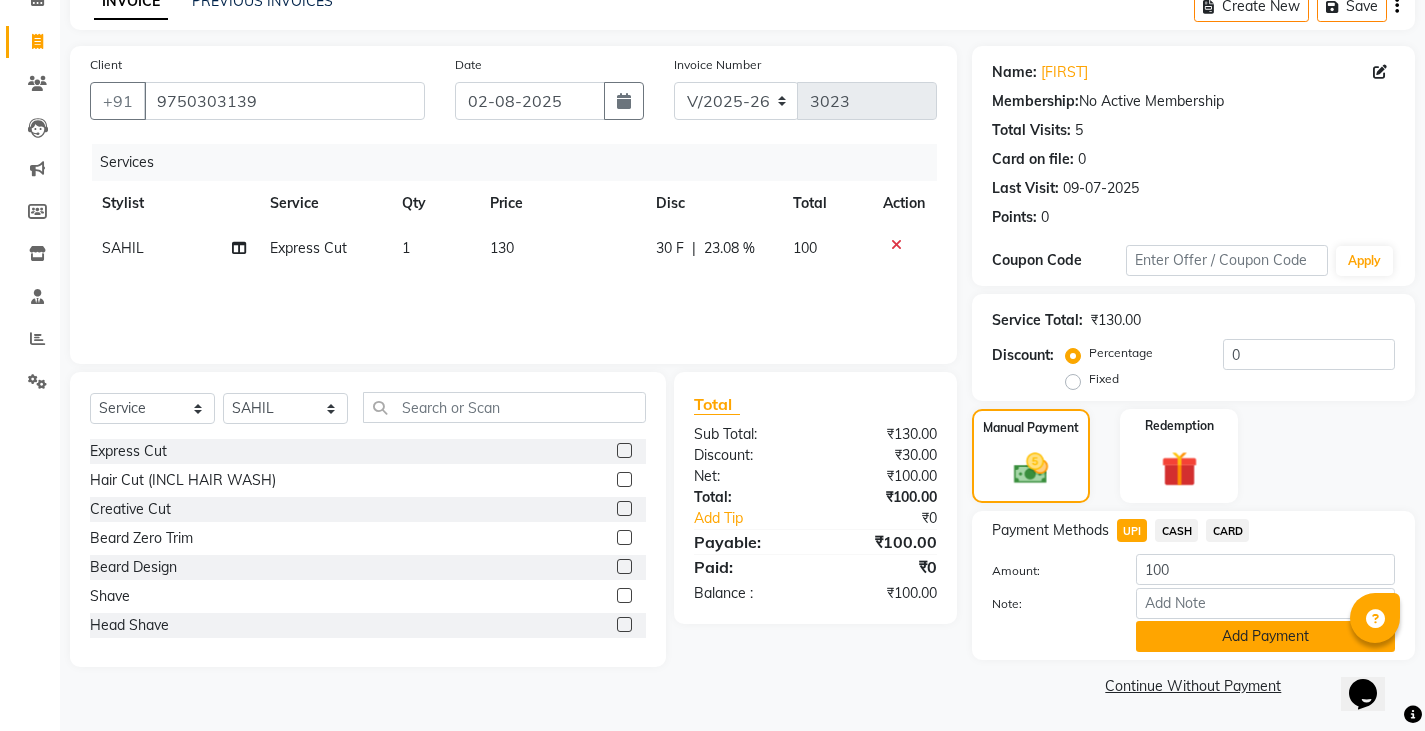 click on "Add Payment" 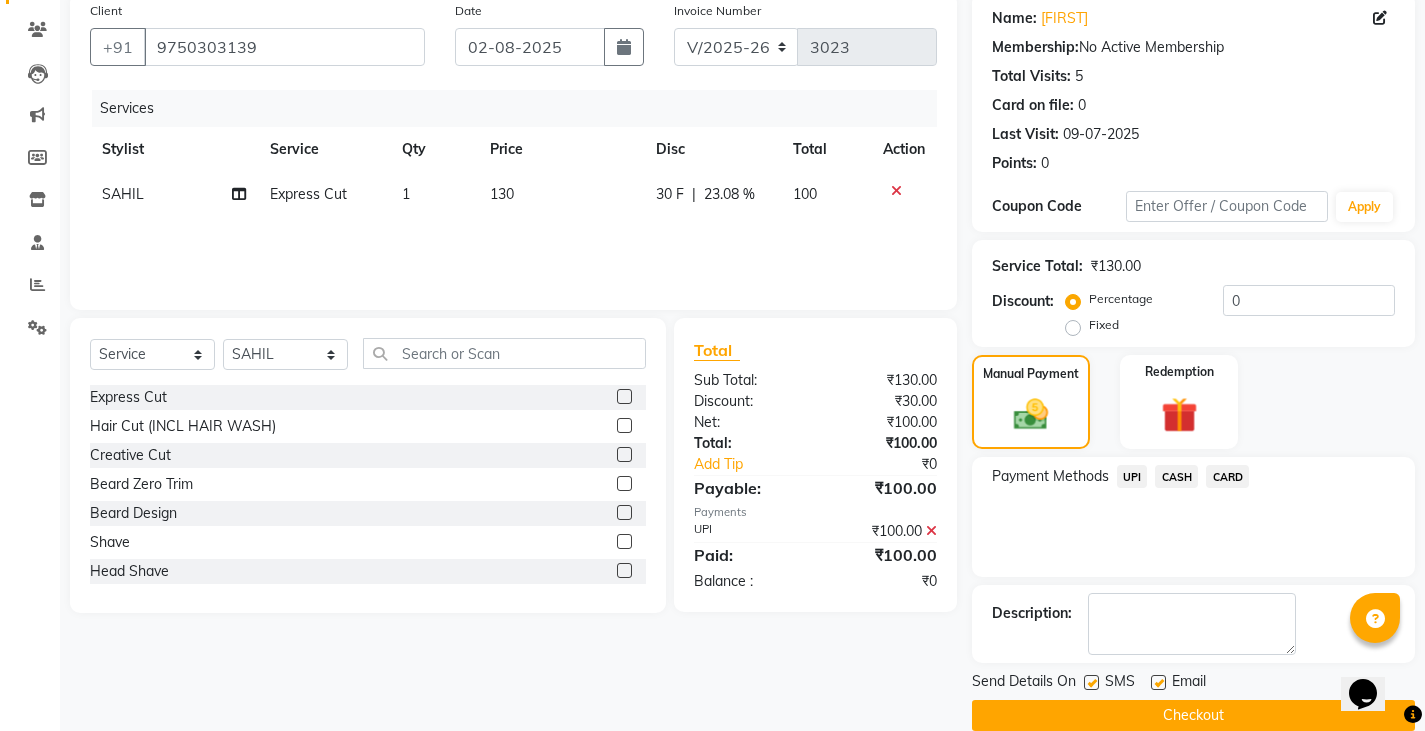 scroll, scrollTop: 188, scrollLeft: 0, axis: vertical 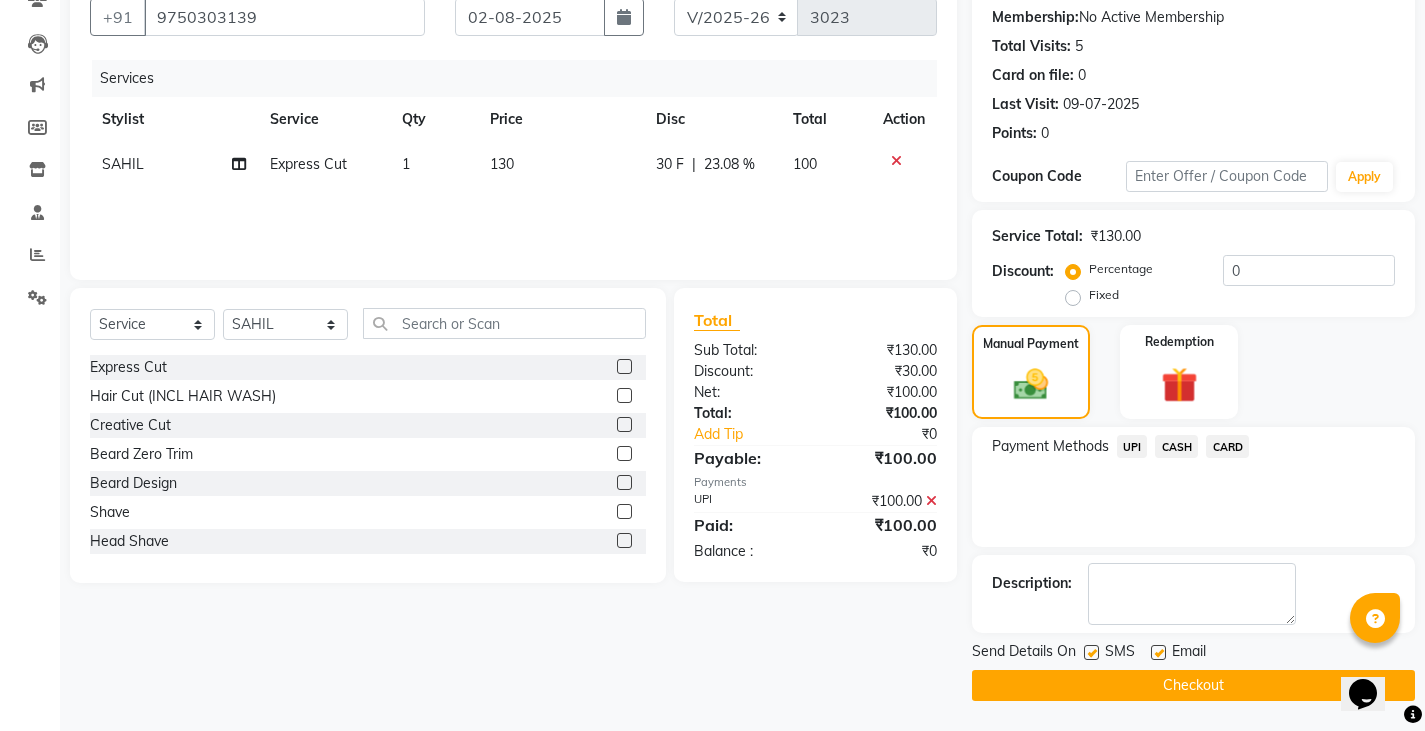 click on "Checkout" 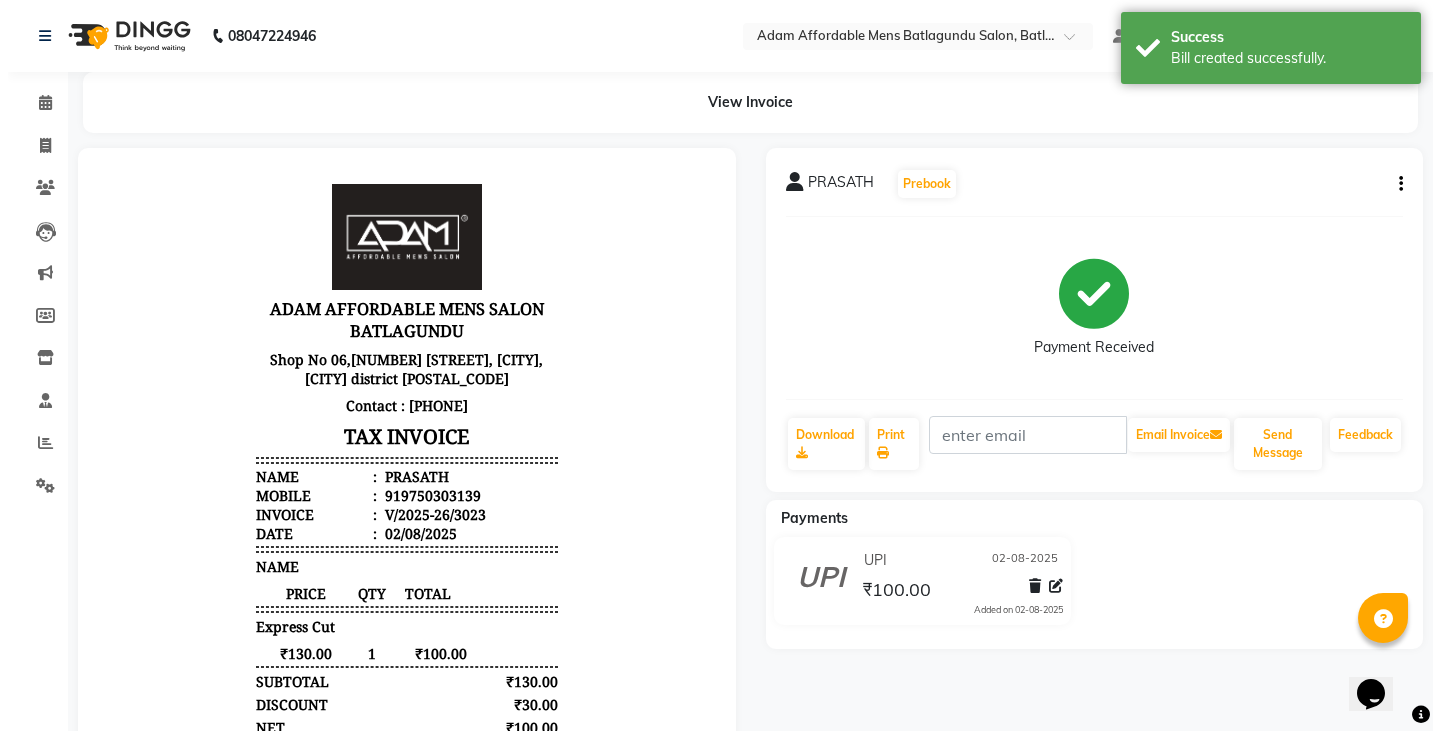 scroll, scrollTop: 16, scrollLeft: 0, axis: vertical 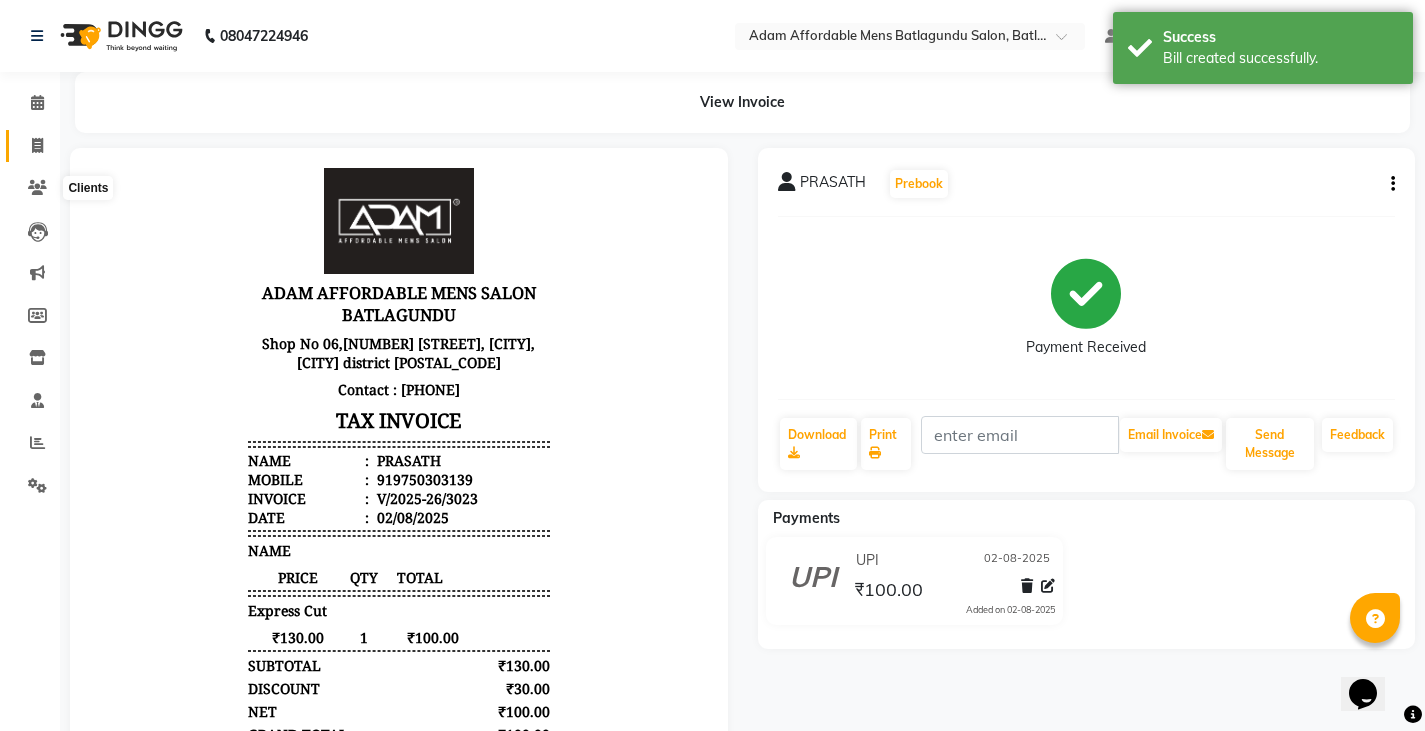 click on "Invoice" 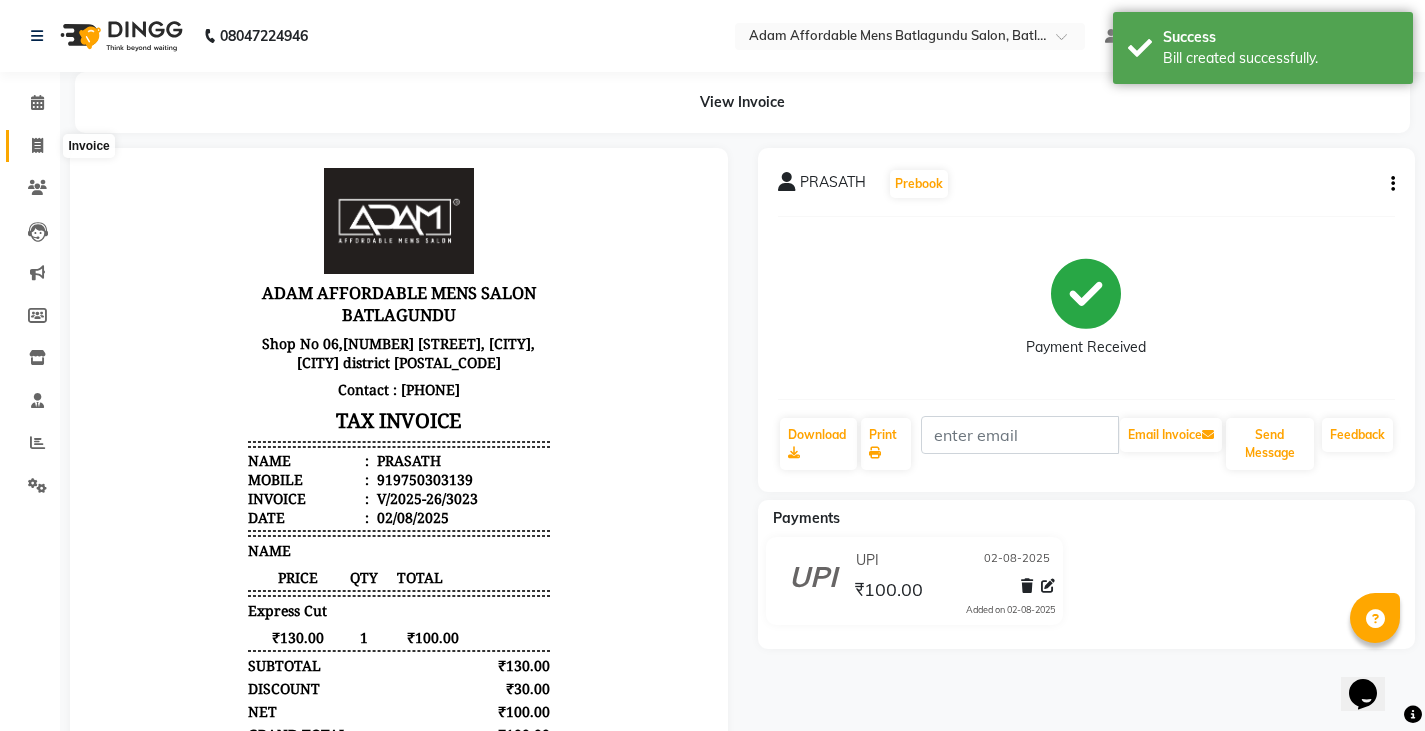 click 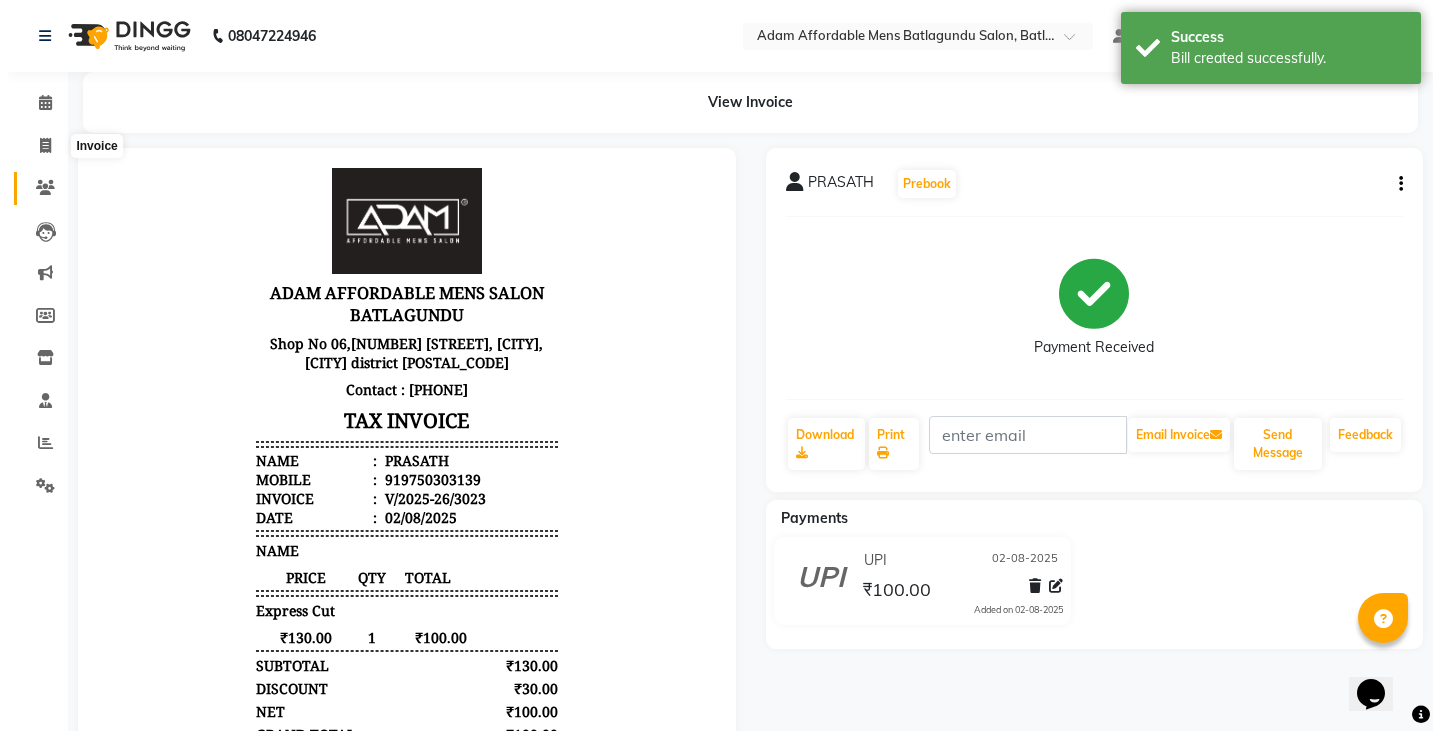 select on "8213" 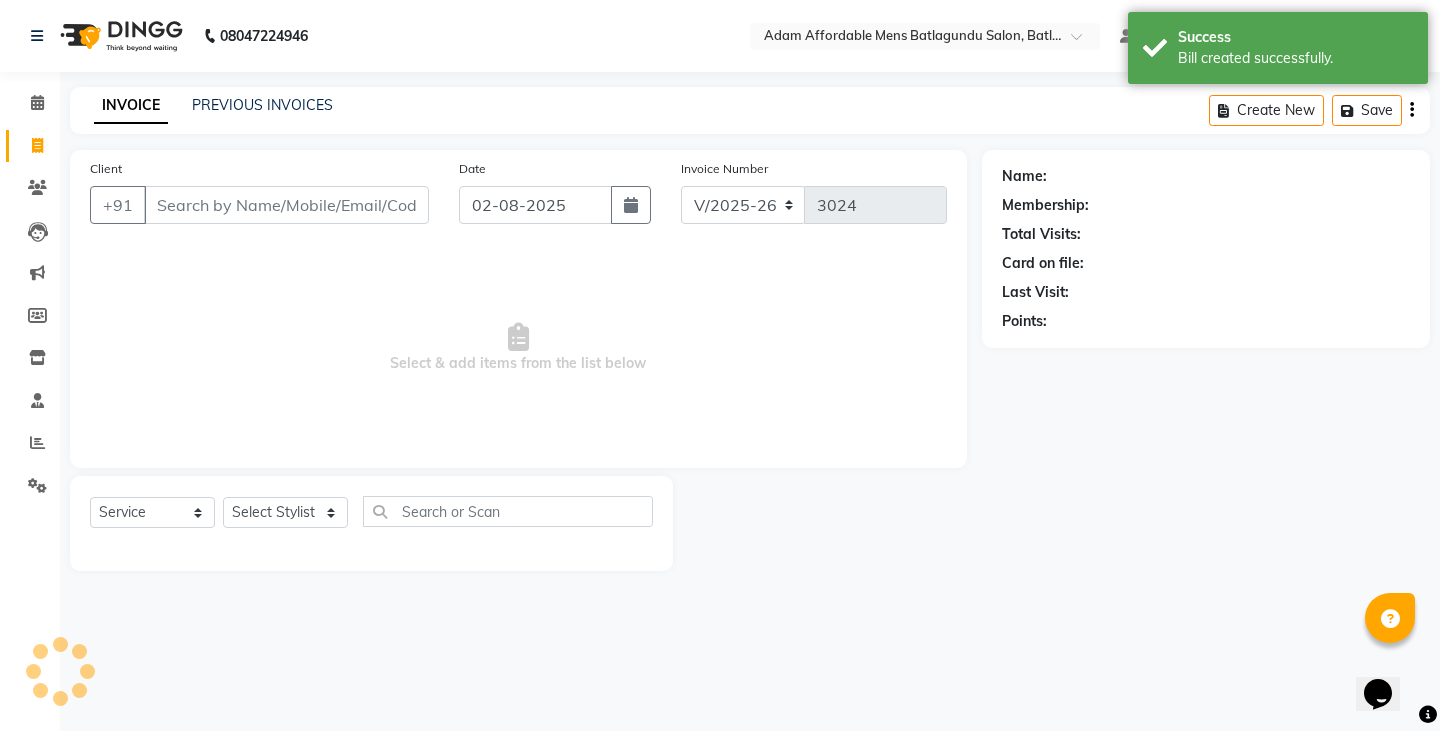 click on "Client" at bounding box center (286, 205) 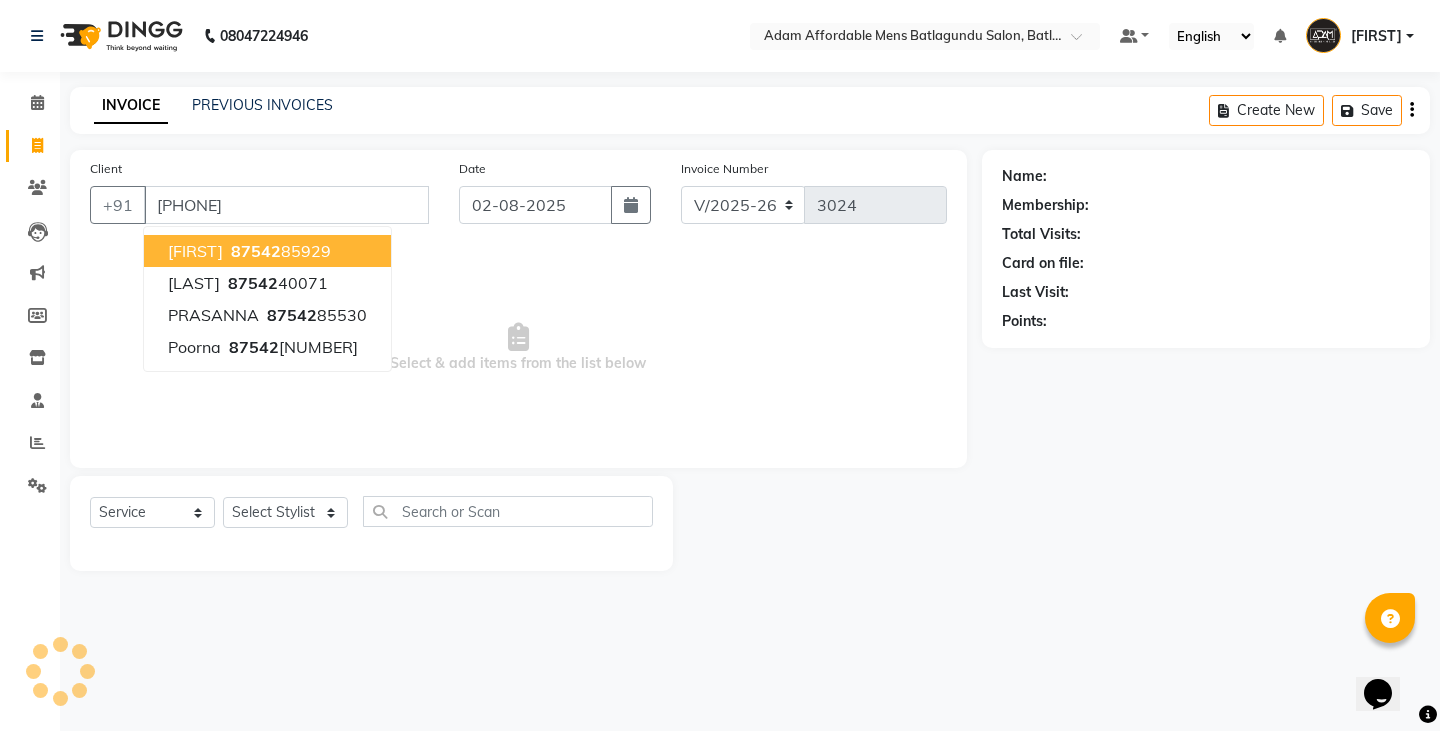 type on "[PHONE]" 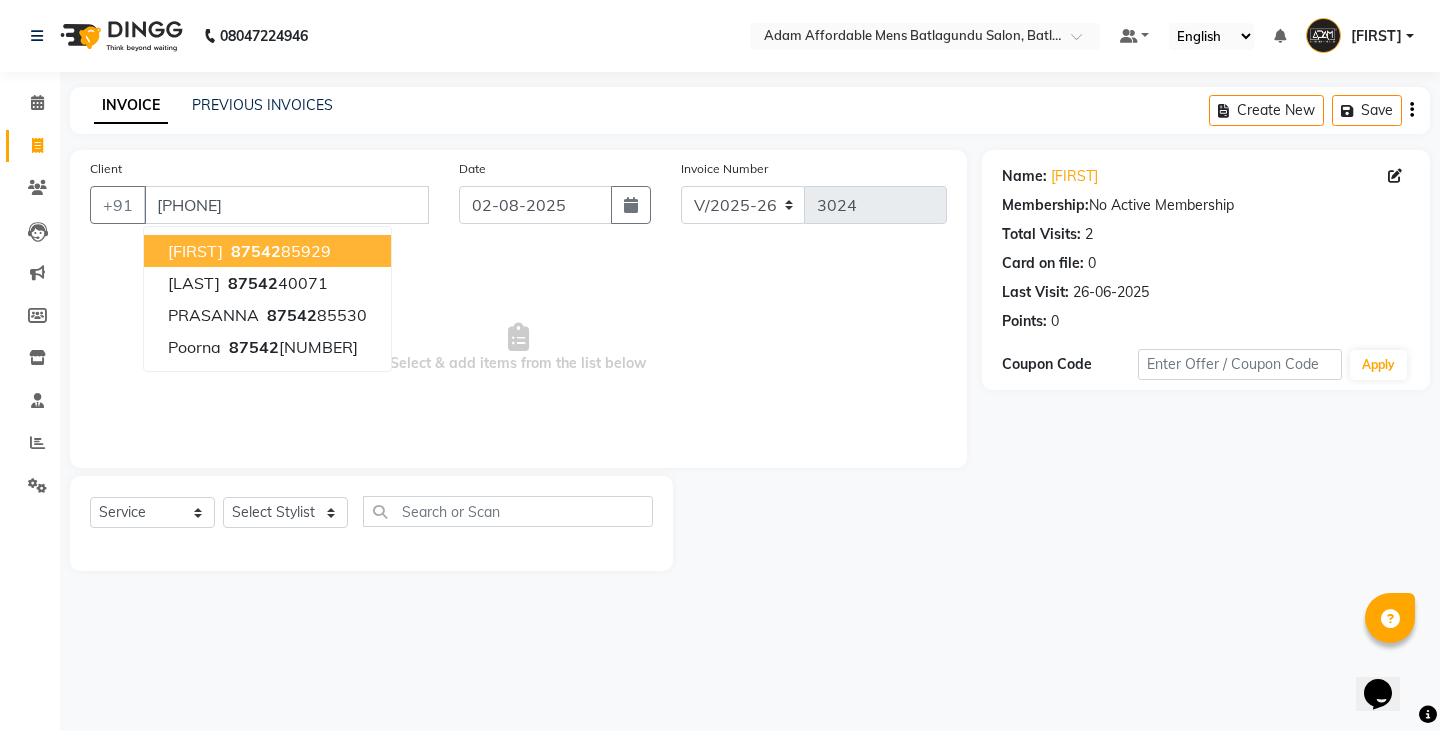 click on "Select & add items from the list below" at bounding box center (518, 348) 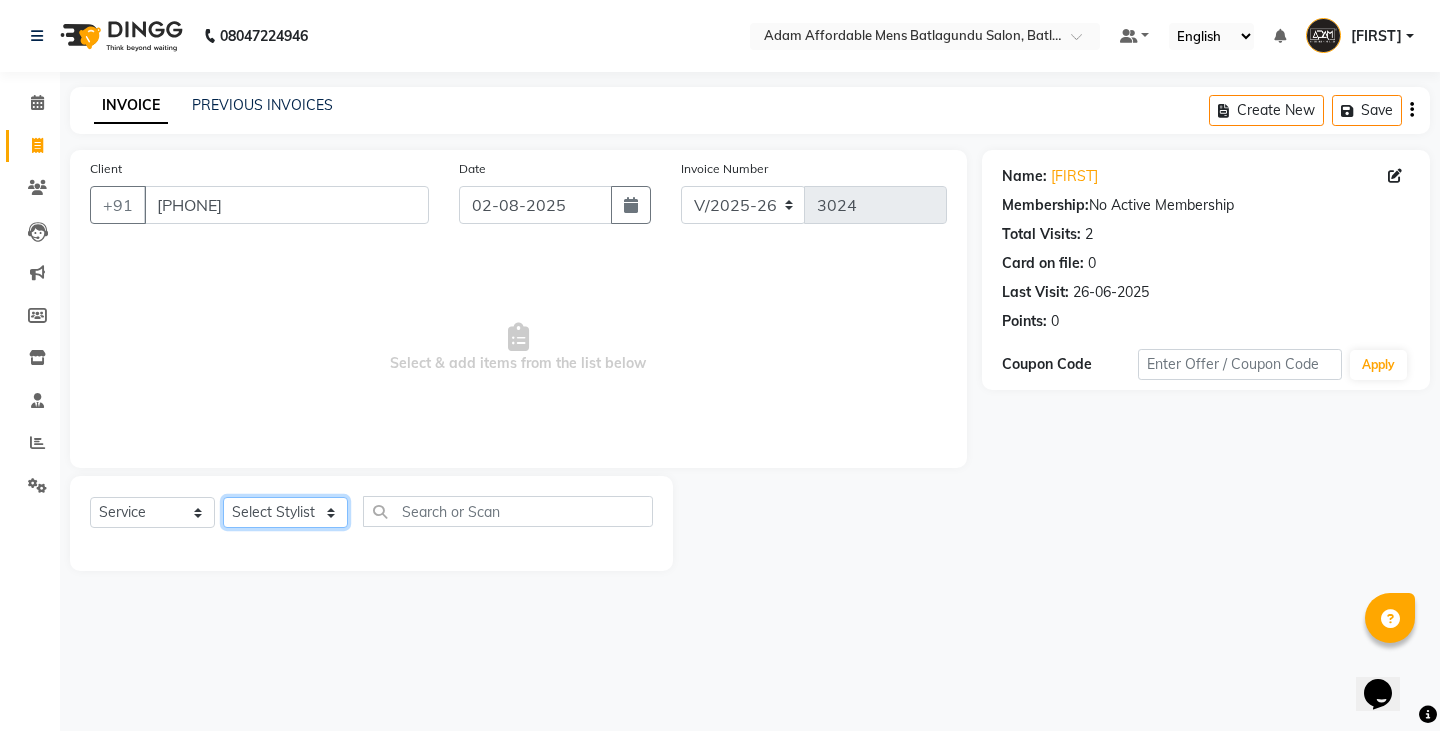 click on "Select Stylist Admin Anish Ovesh Raja SAHIL  SOHAIL SONU" 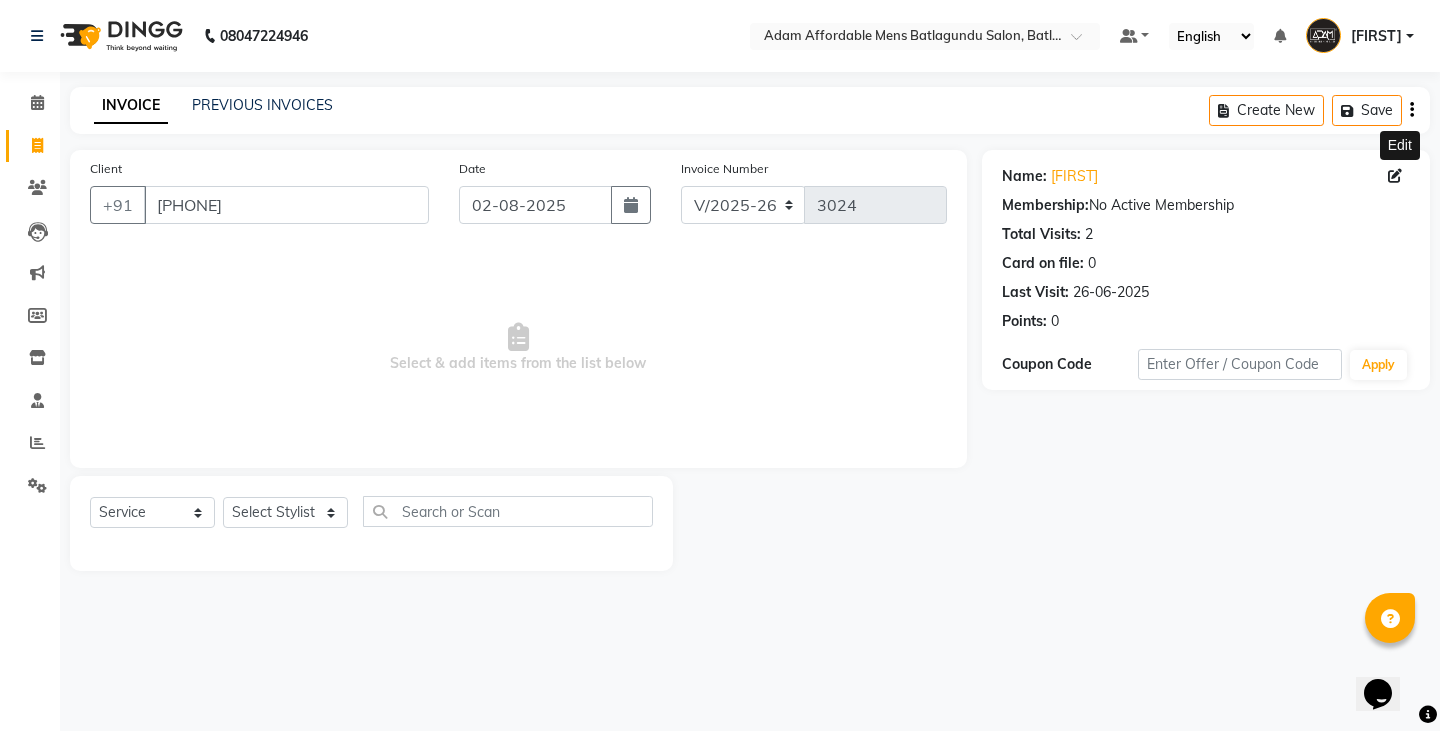 click 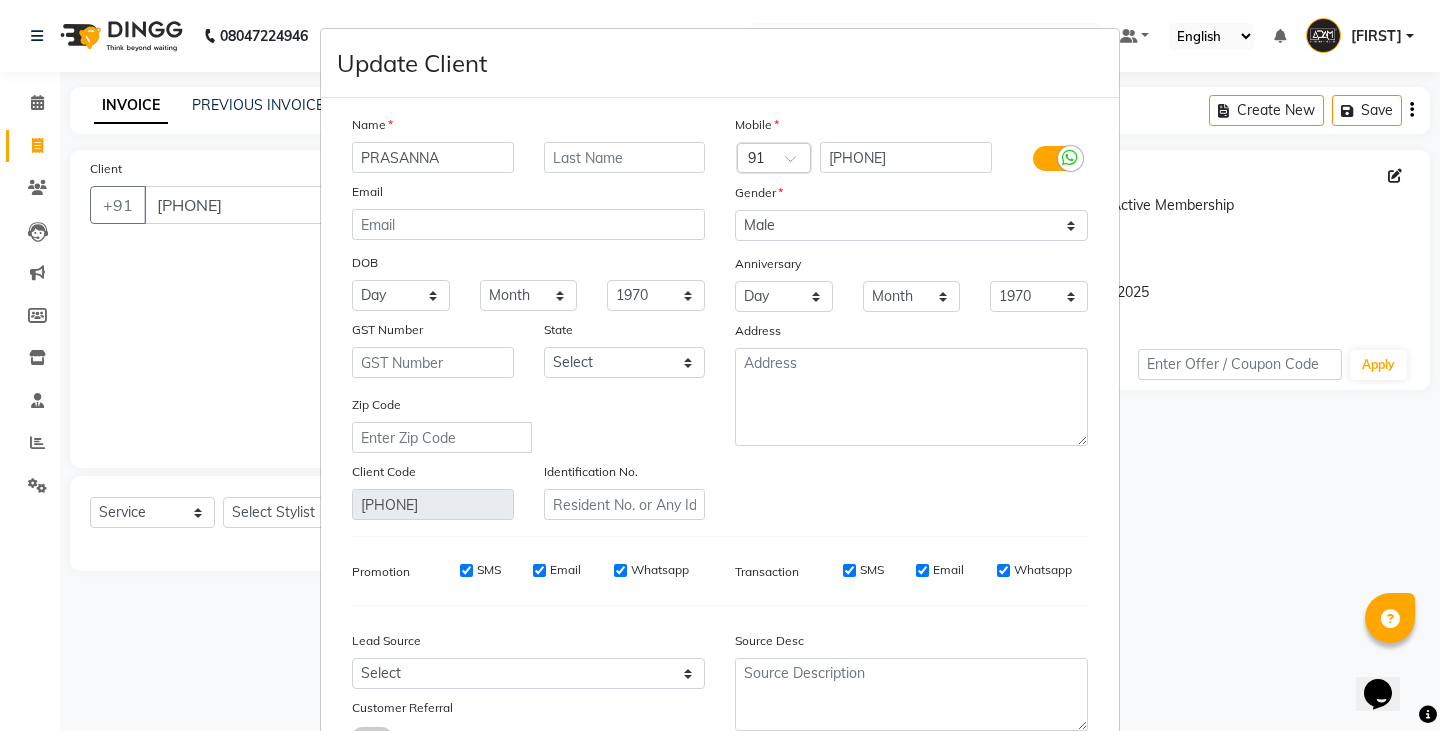 click on "PRASANNA" at bounding box center [433, 157] 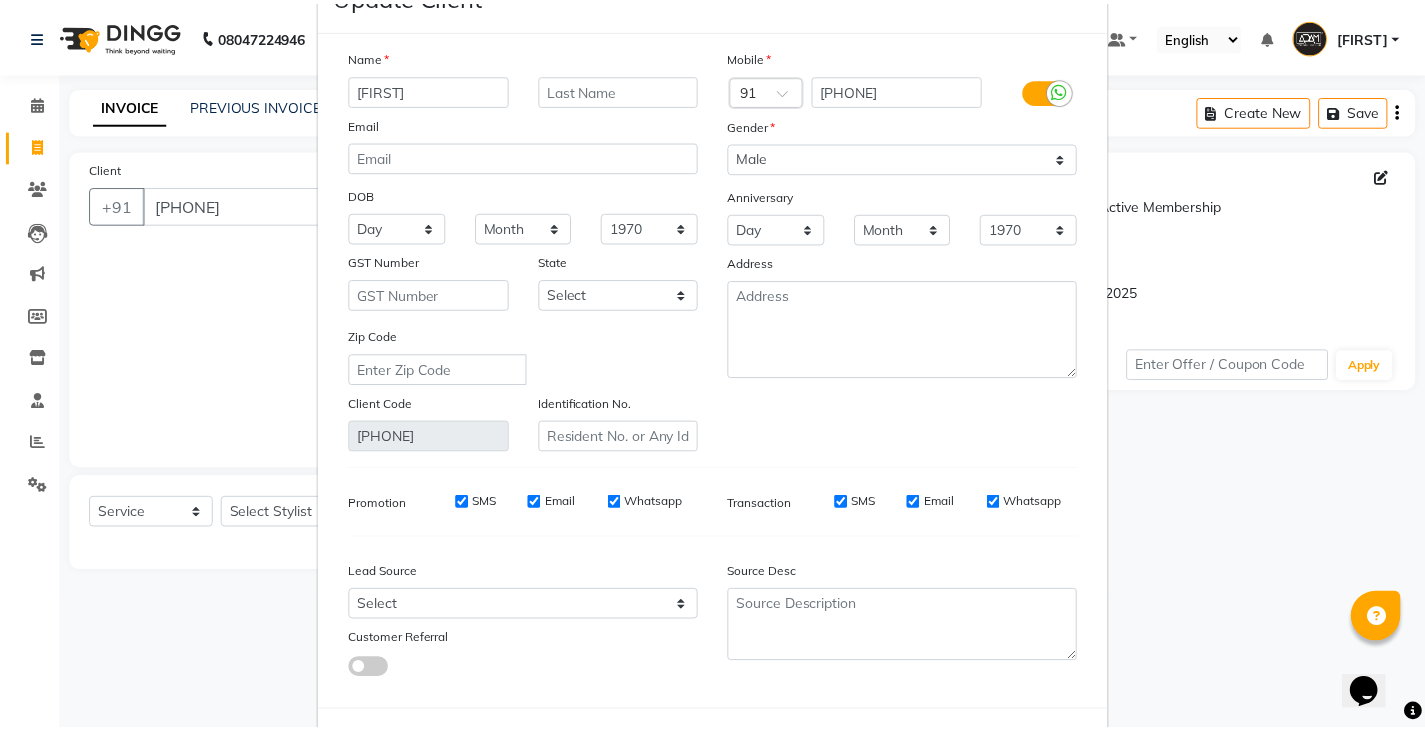 scroll, scrollTop: 156, scrollLeft: 0, axis: vertical 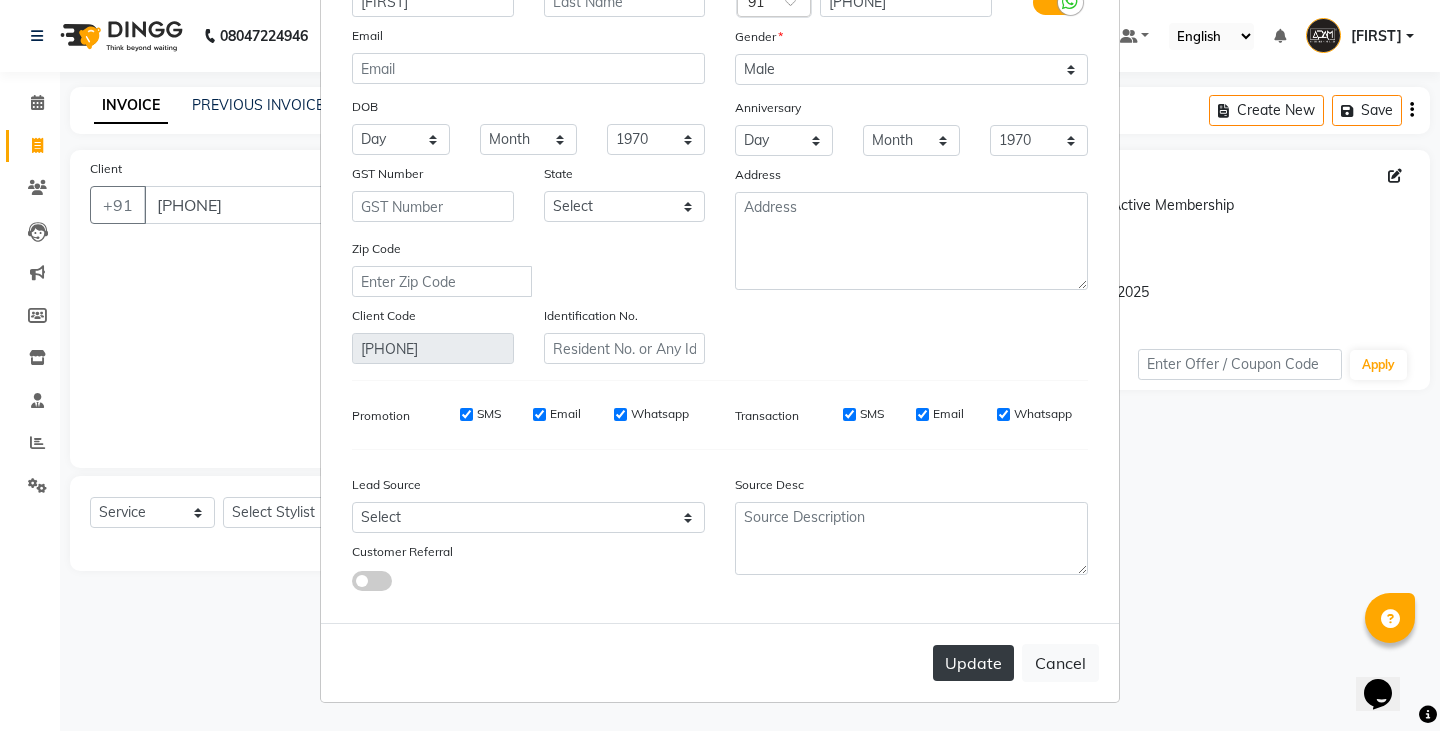 type on "[FIRST]" 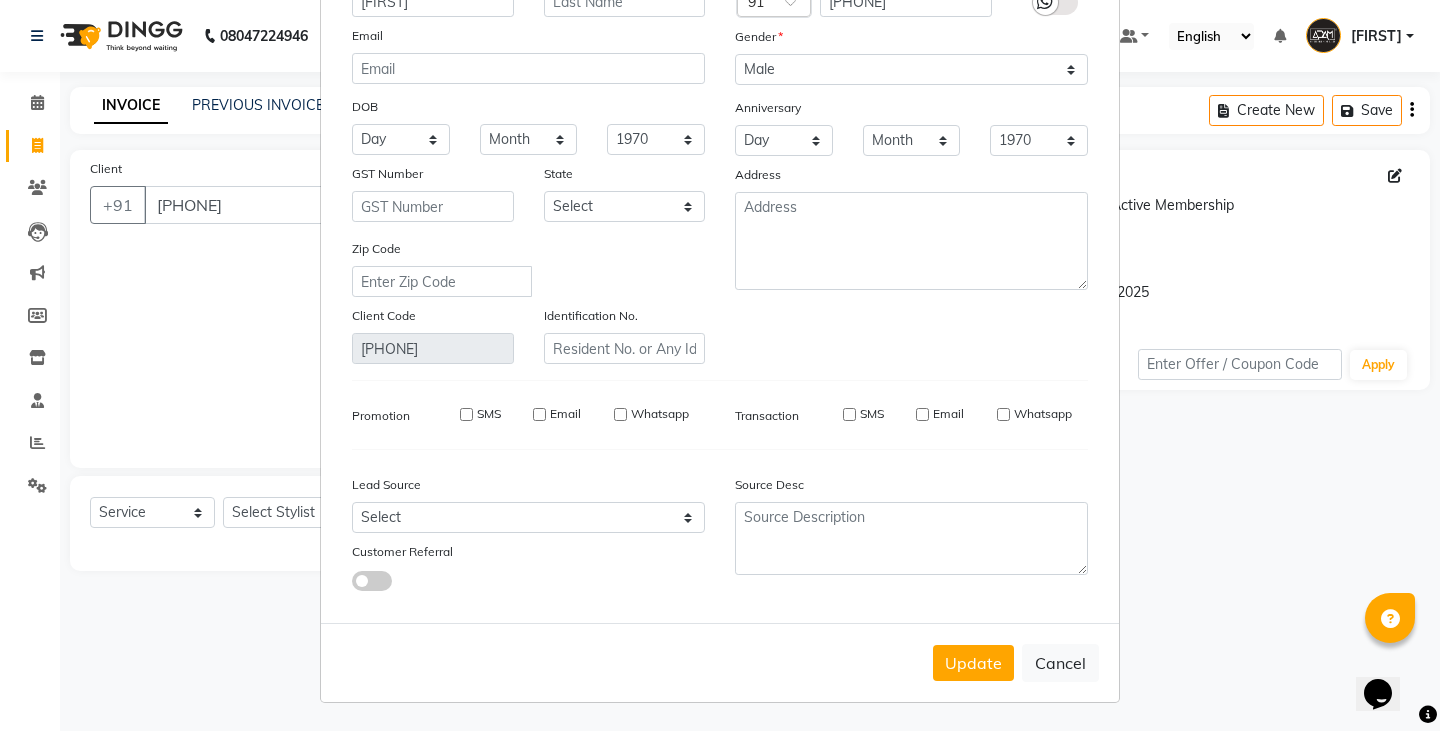 type 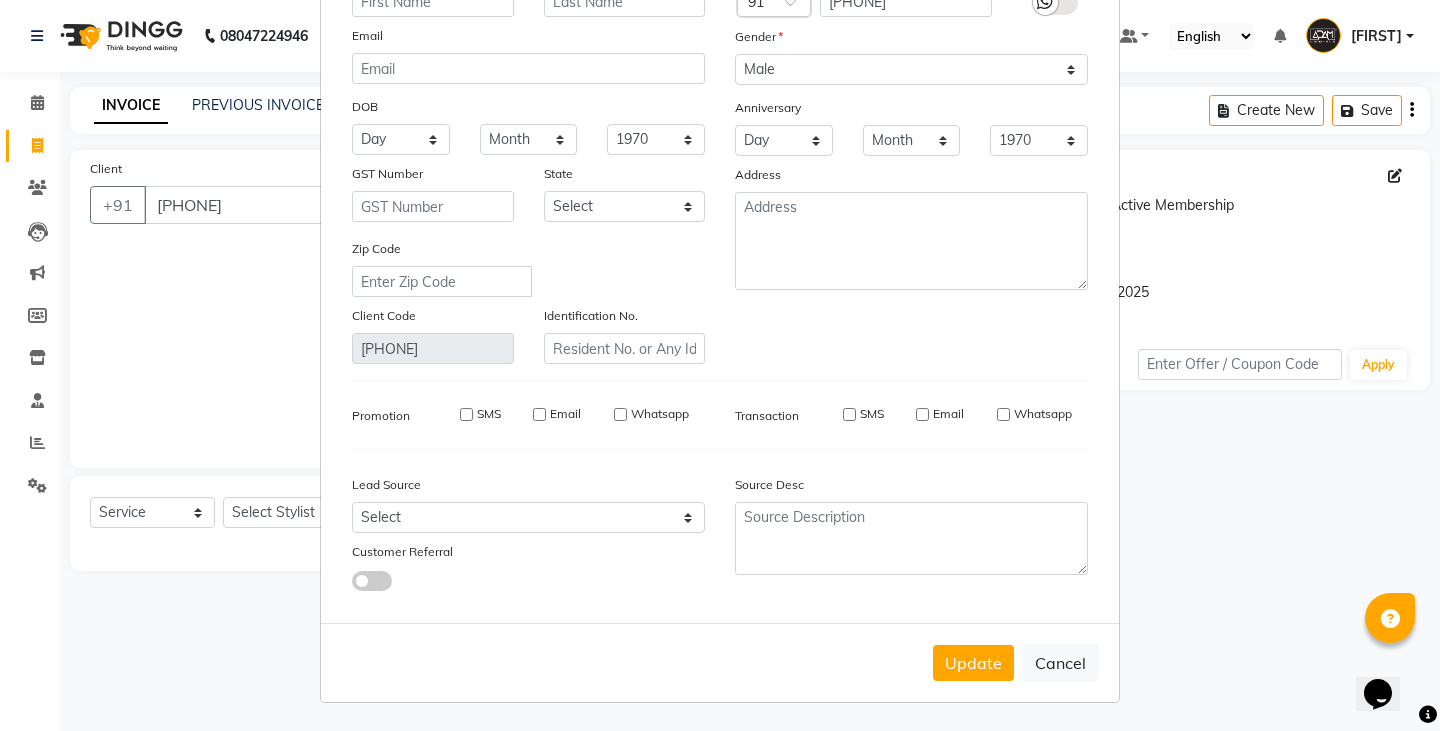 select 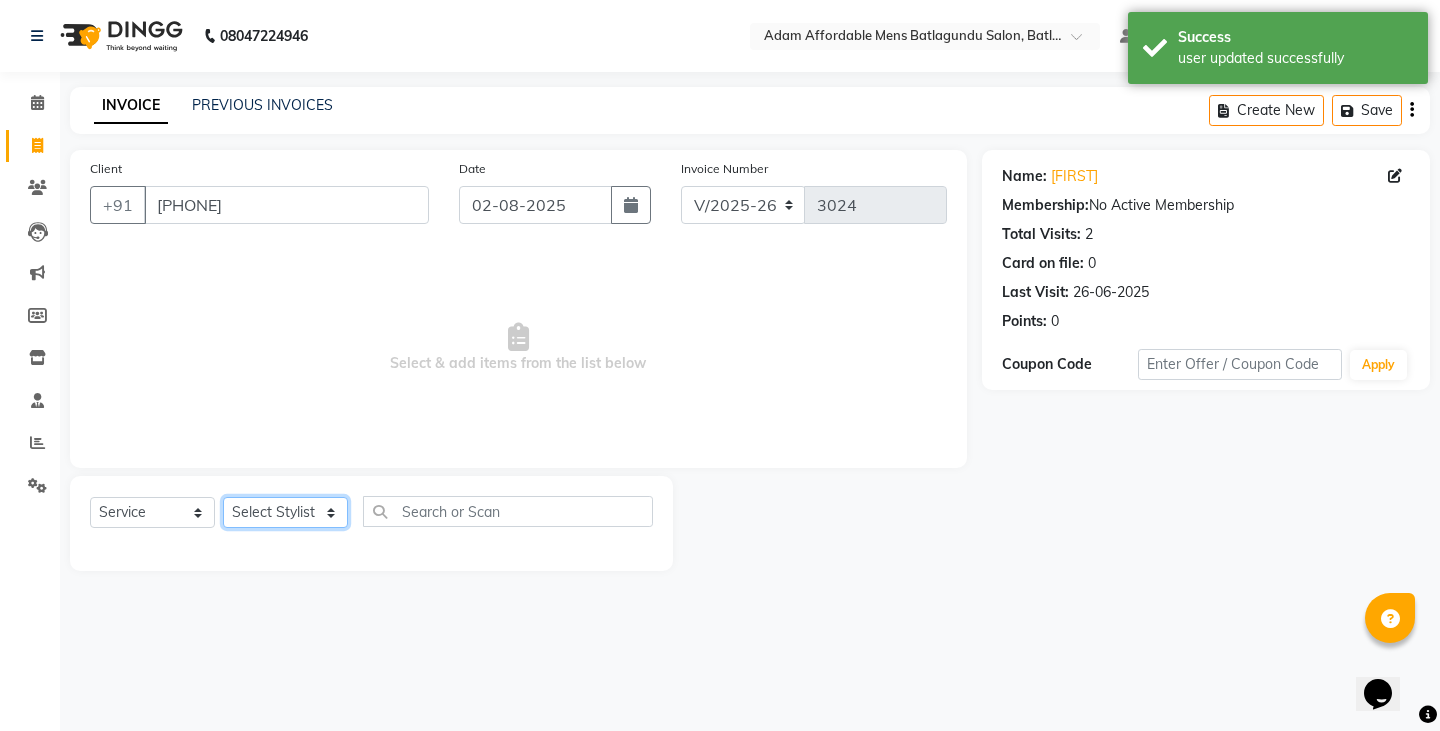 click on "Select Stylist Admin Anish Ovesh Raja SAHIL  SOHAIL SONU" 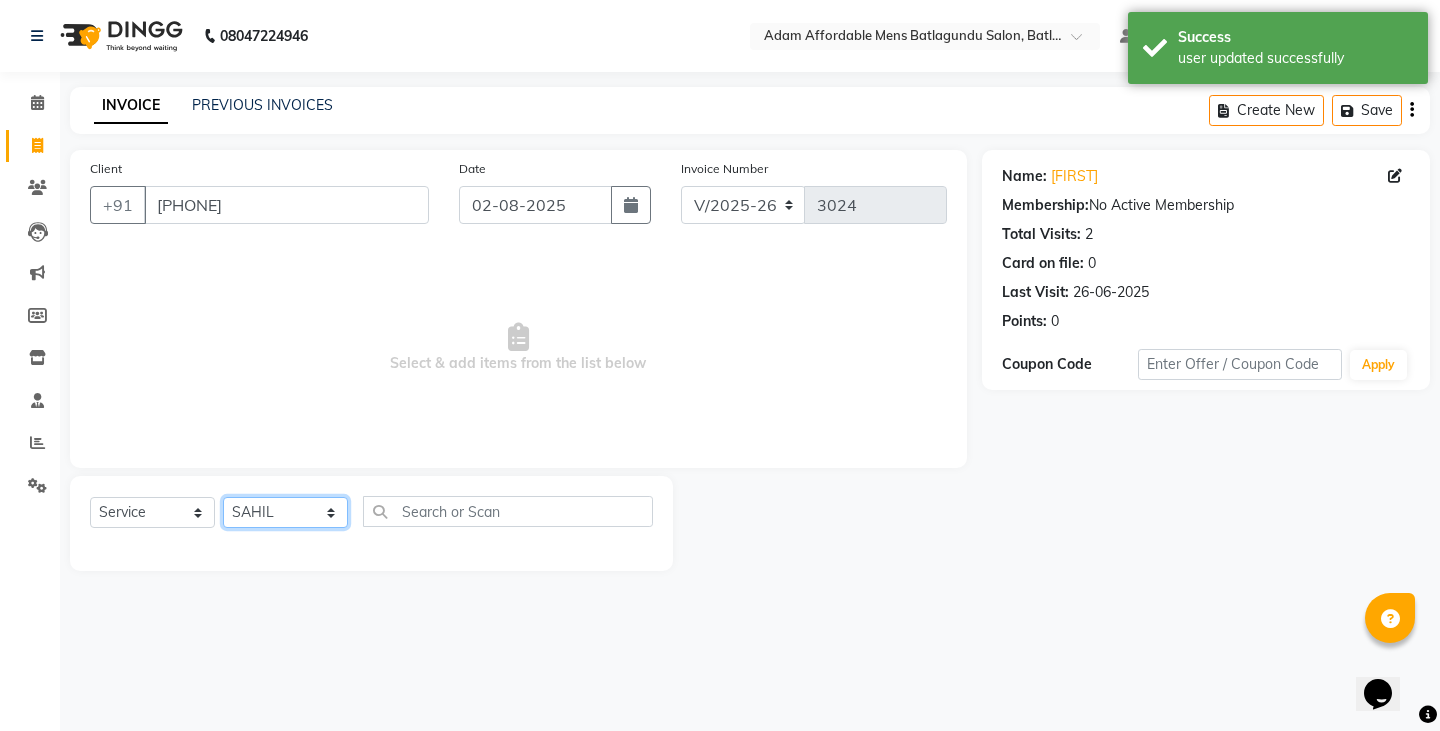 click on "Select Stylist Admin Anish Ovesh Raja SAHIL  SOHAIL SONU" 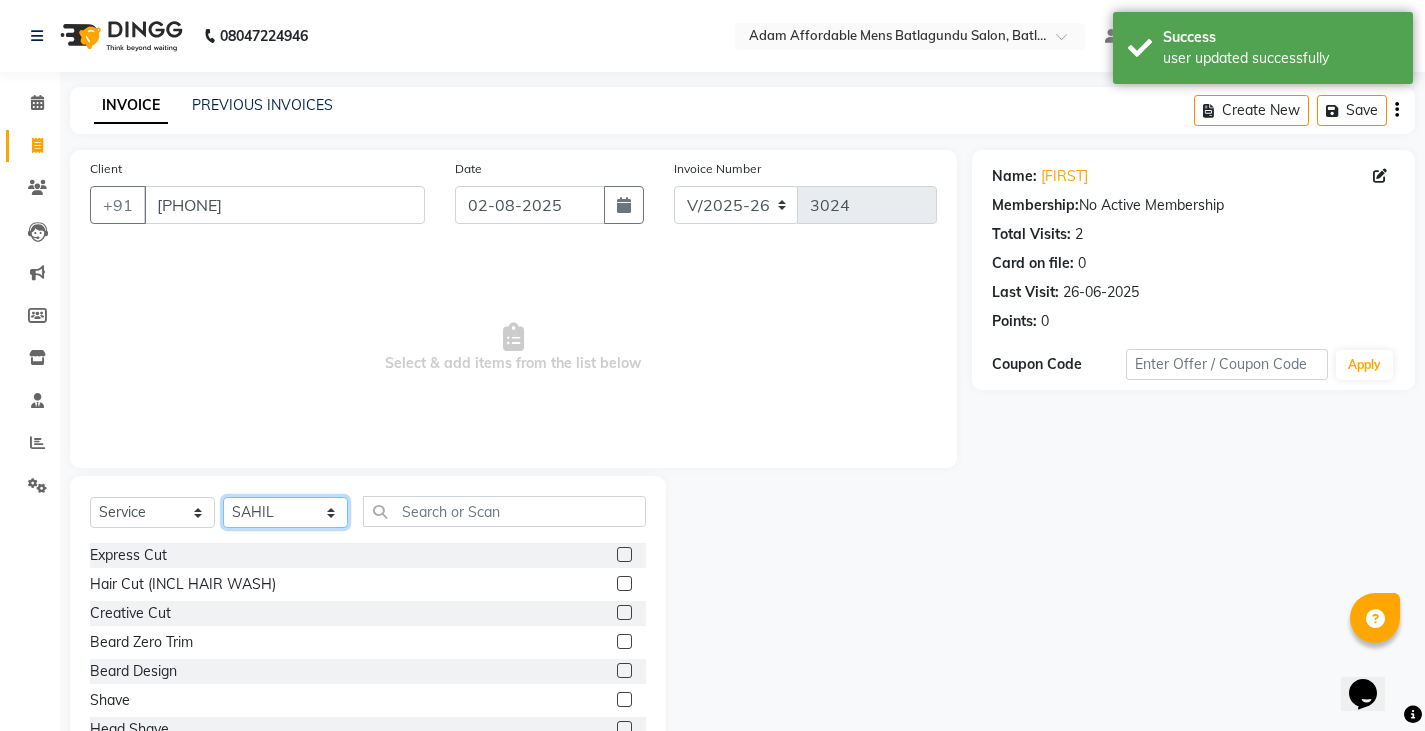 click on "Select Stylist Admin Anish Ovesh Raja SAHIL  SOHAIL SONU" 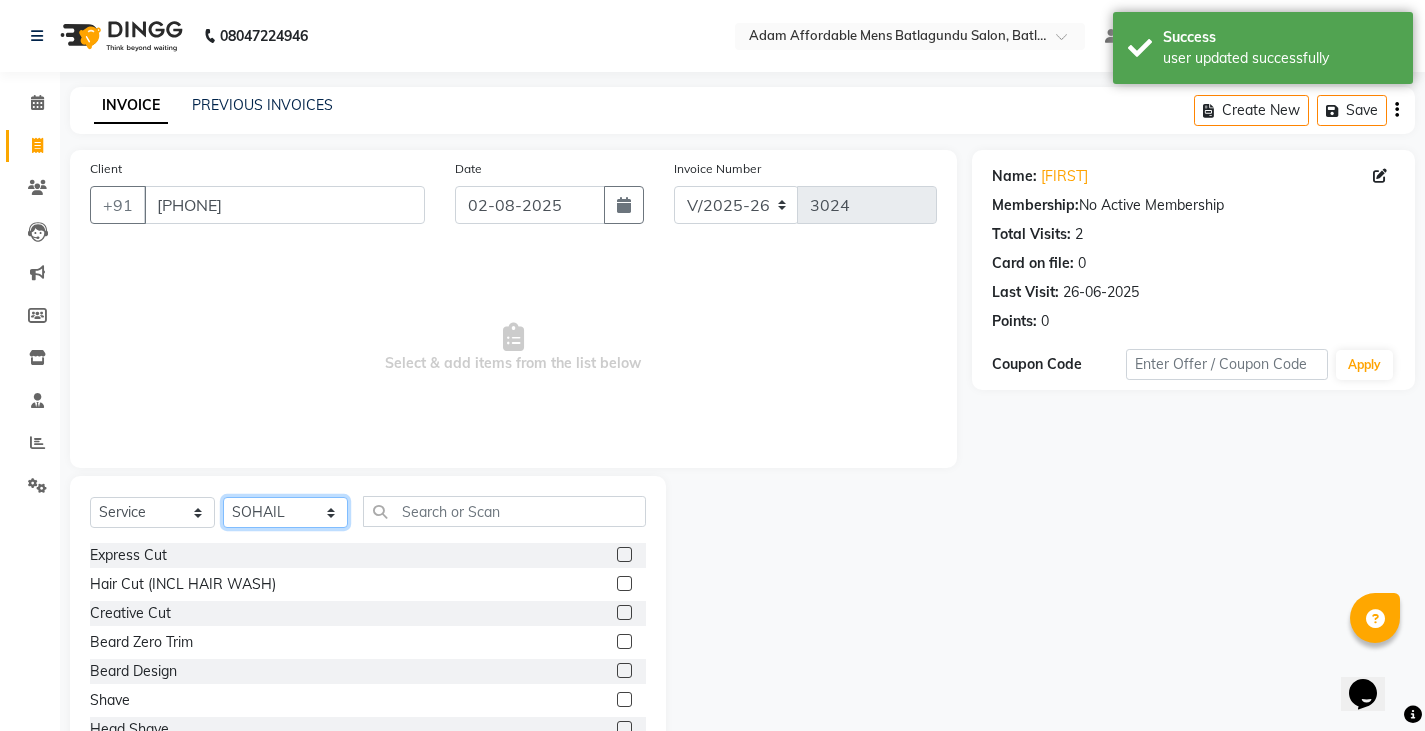 click on "Select Stylist Admin Anish Ovesh Raja SAHIL  SOHAIL SONU" 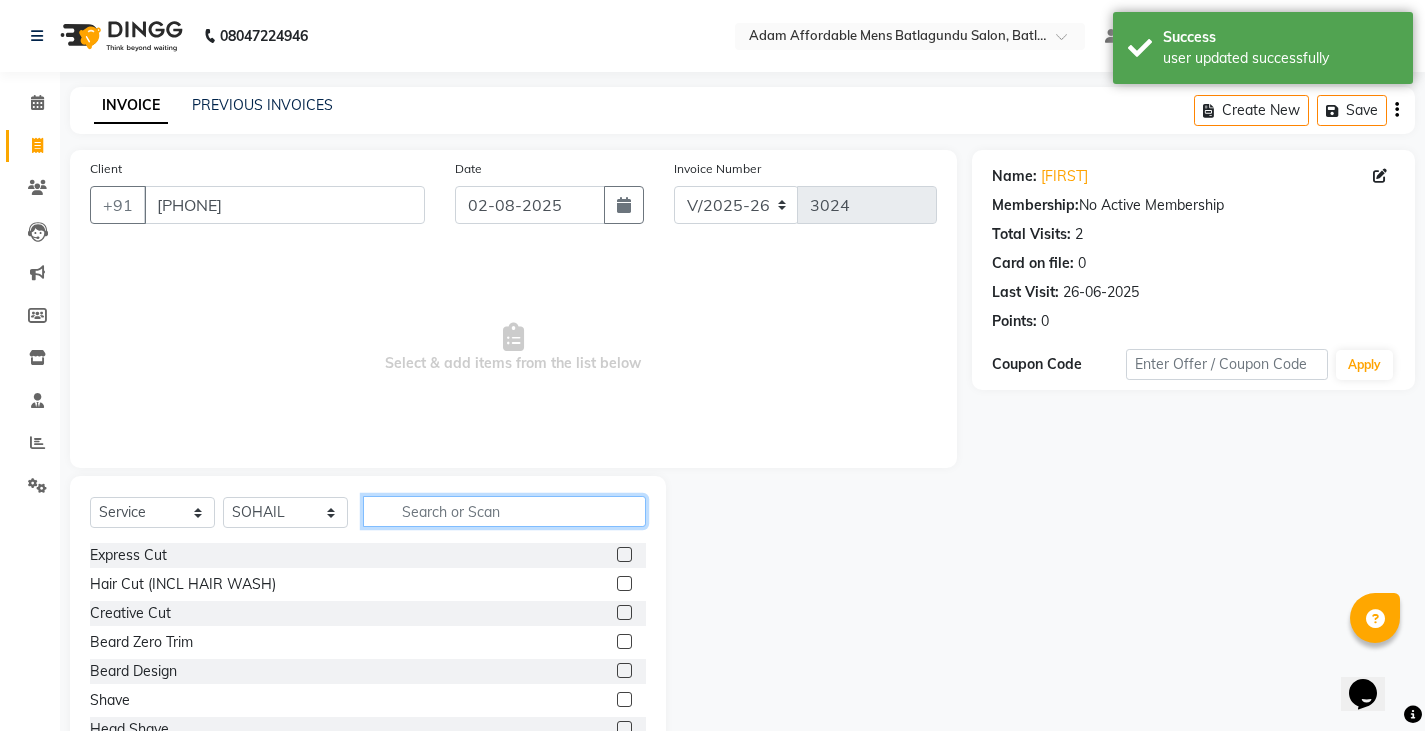 click 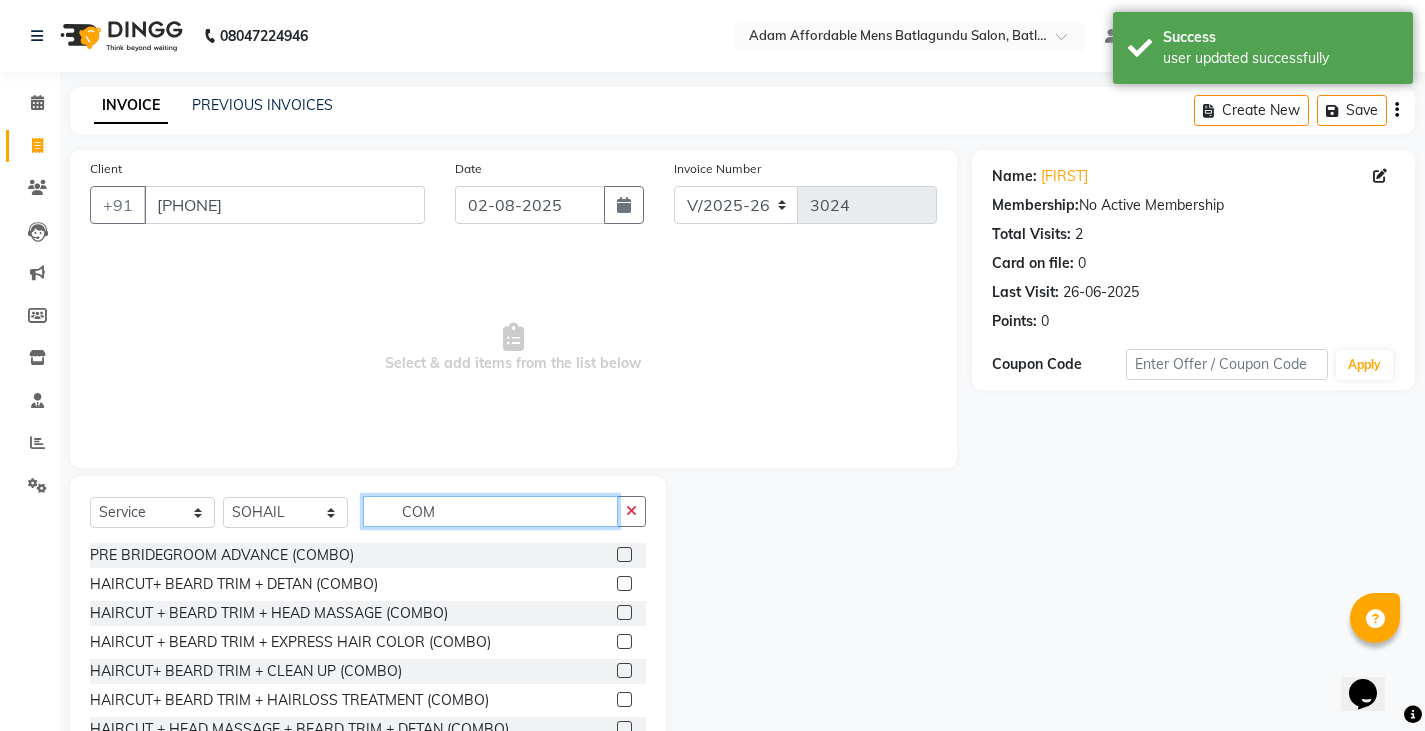 type on "COM" 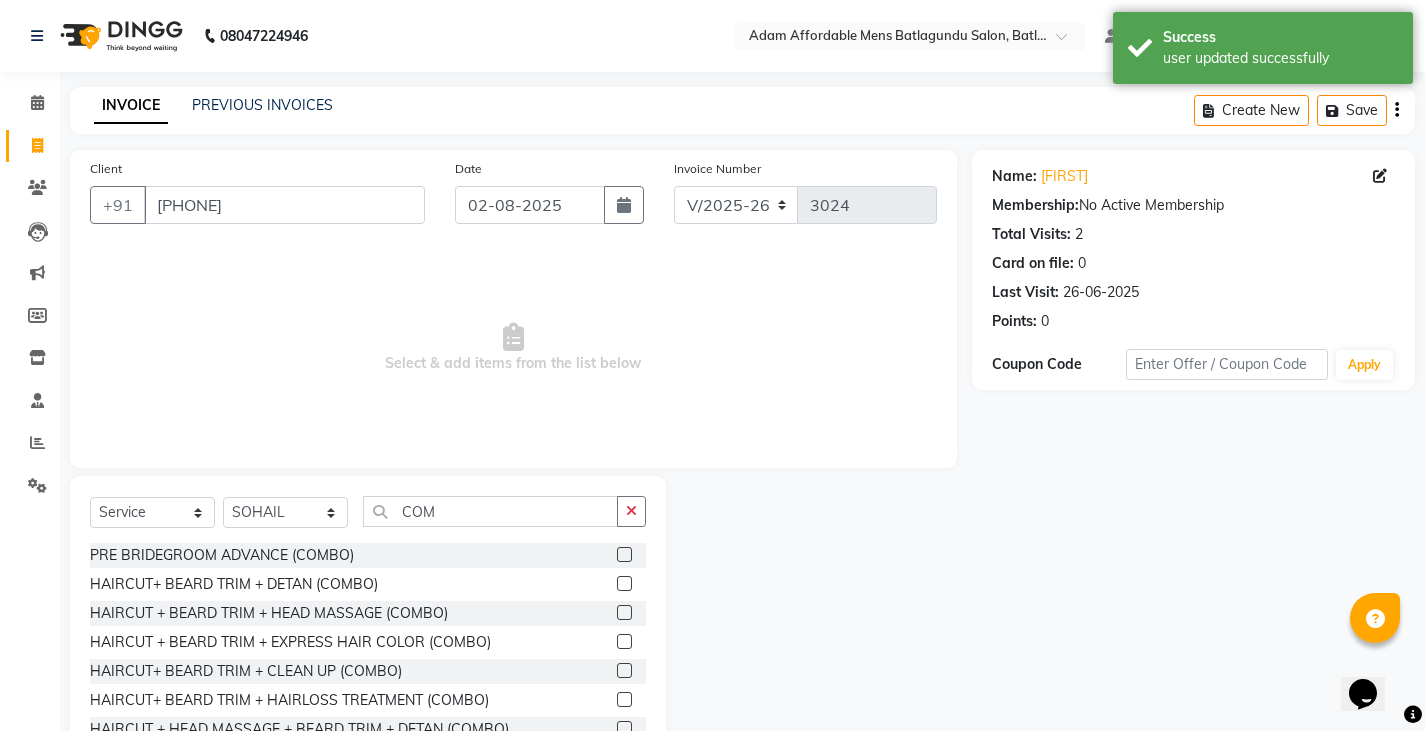 click 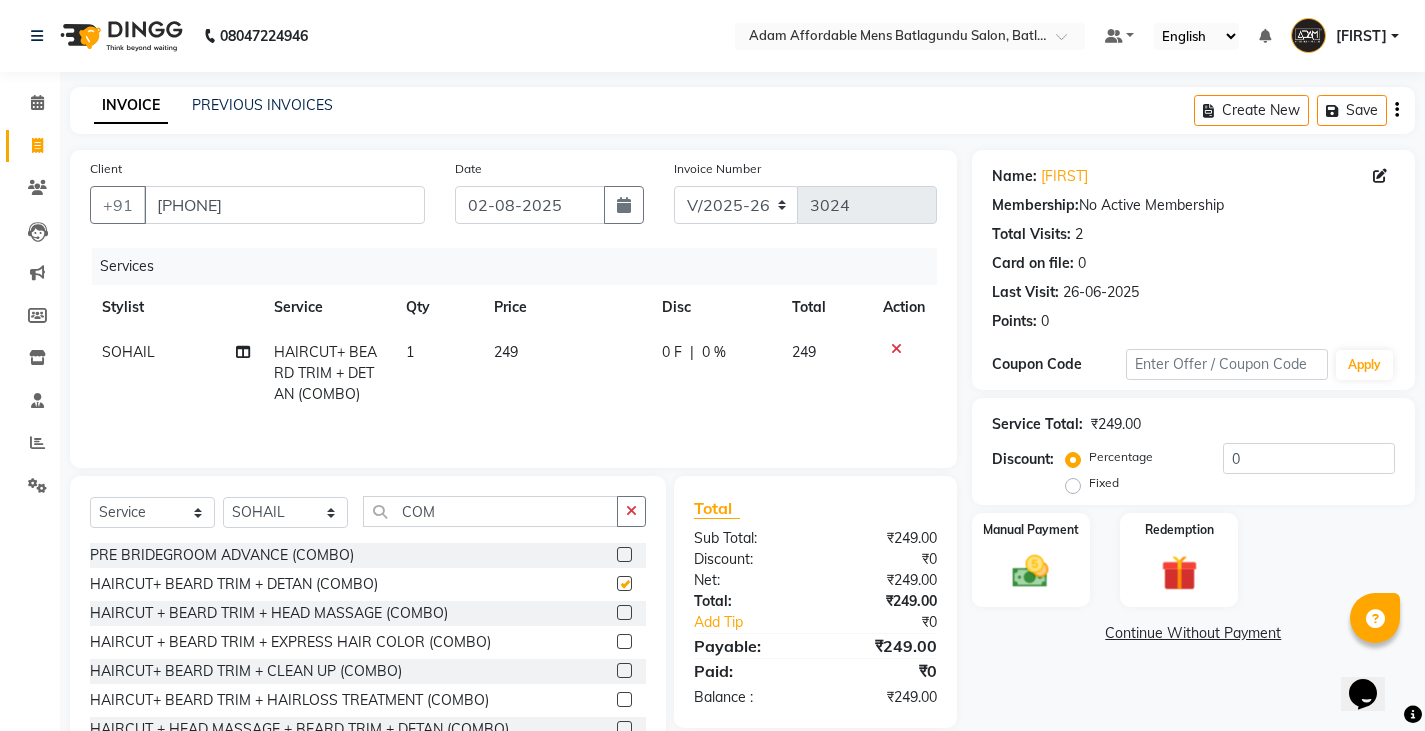 checkbox on "false" 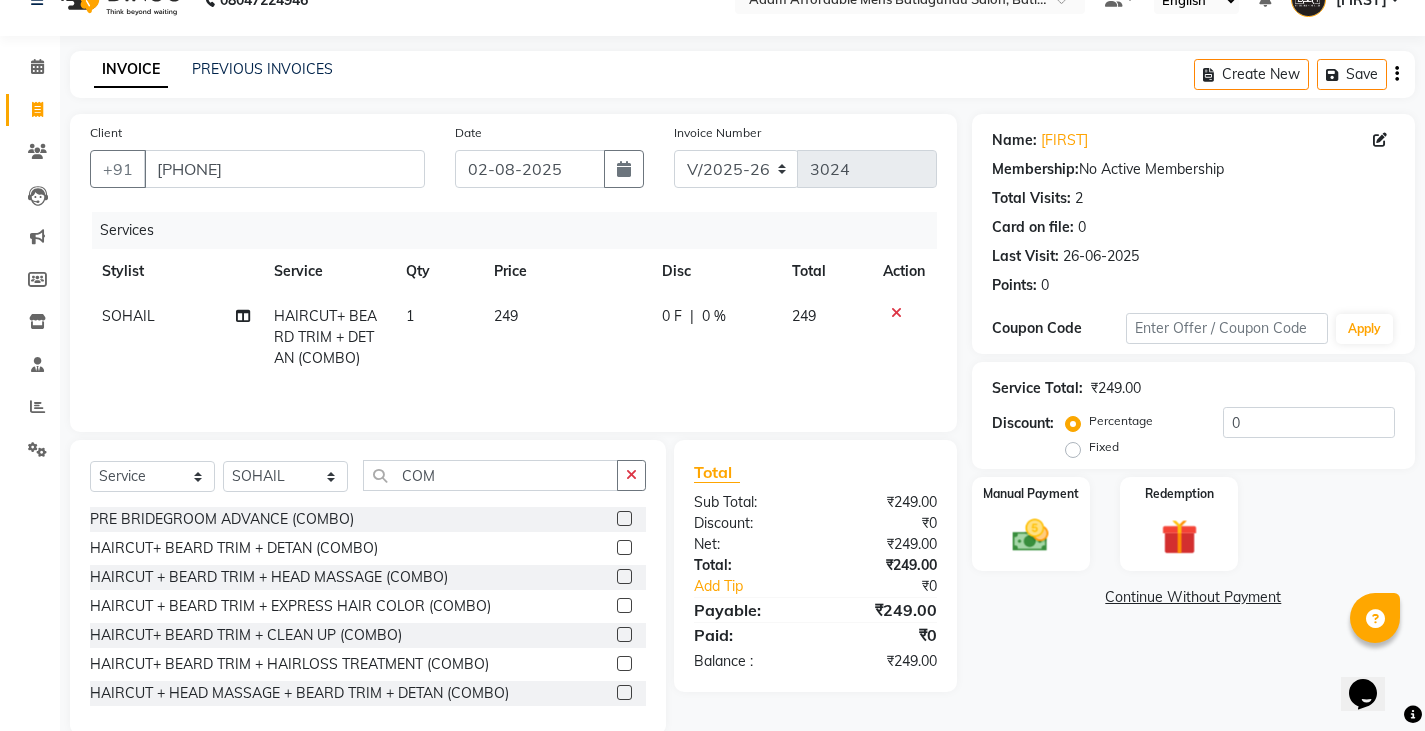 scroll, scrollTop: 70, scrollLeft: 0, axis: vertical 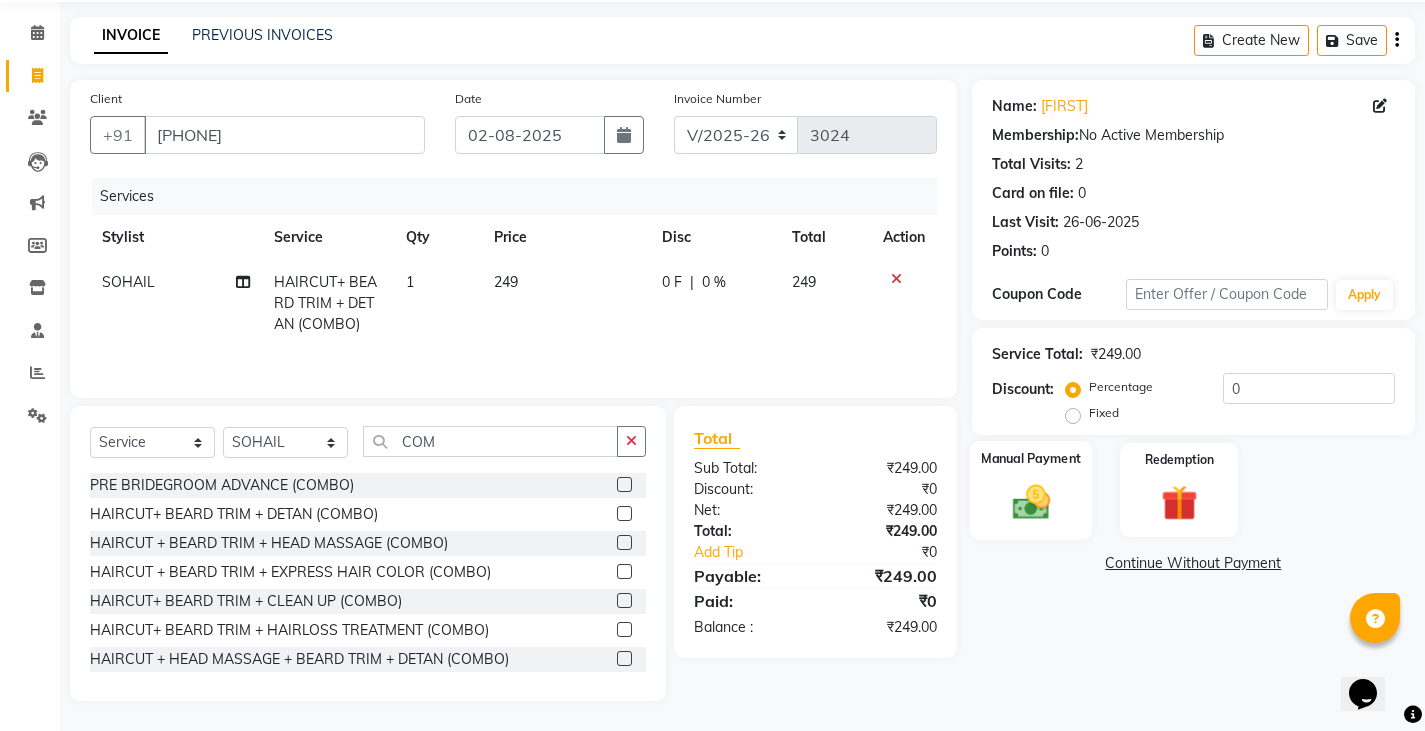 click 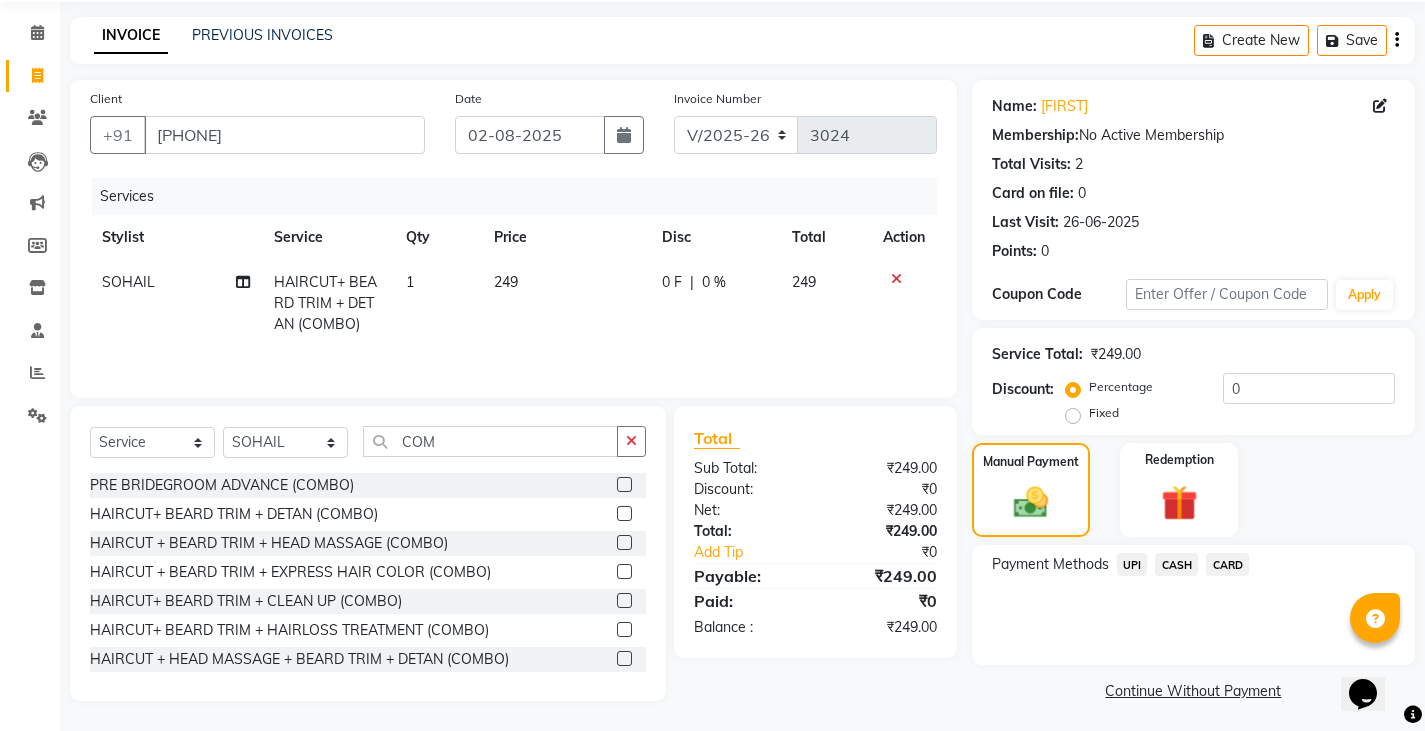 click on "Payment Methods  UPI   CASH   CARD" 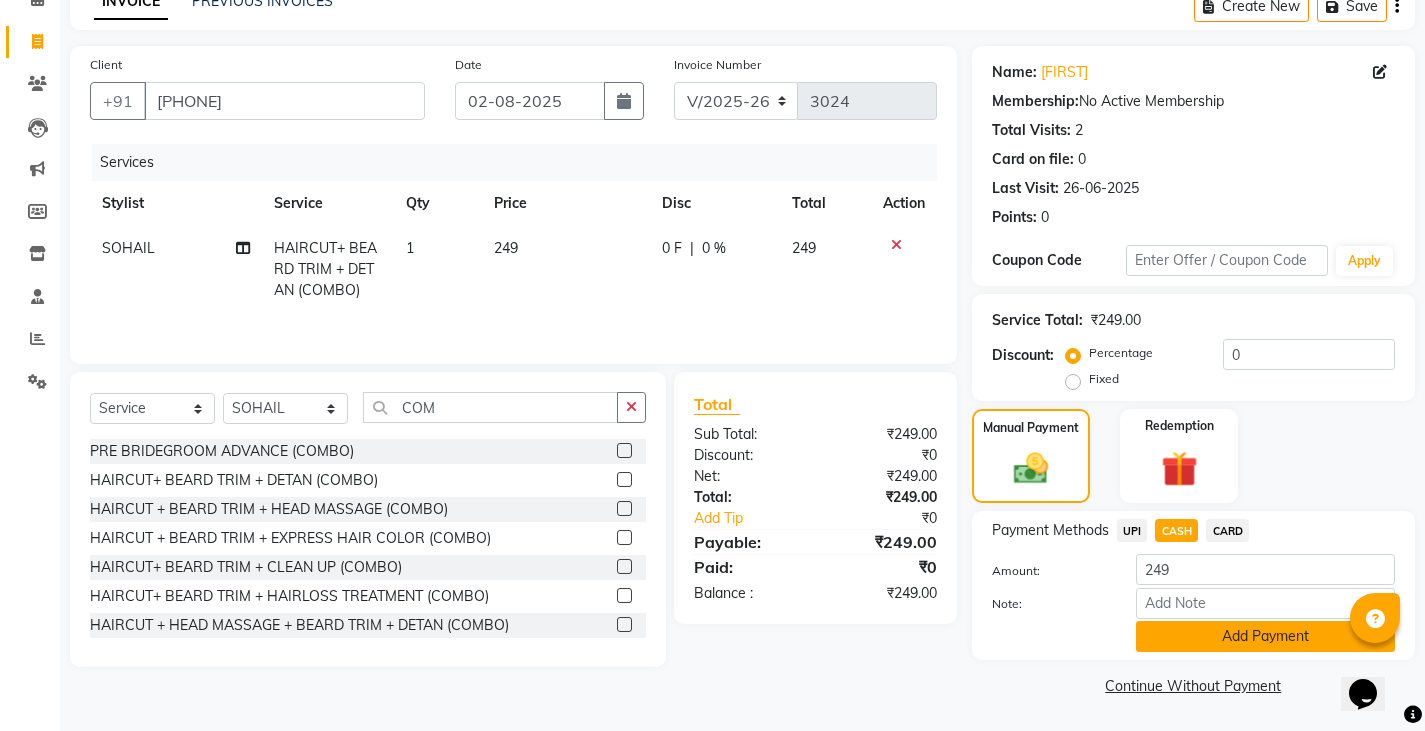 click on "Add Payment" 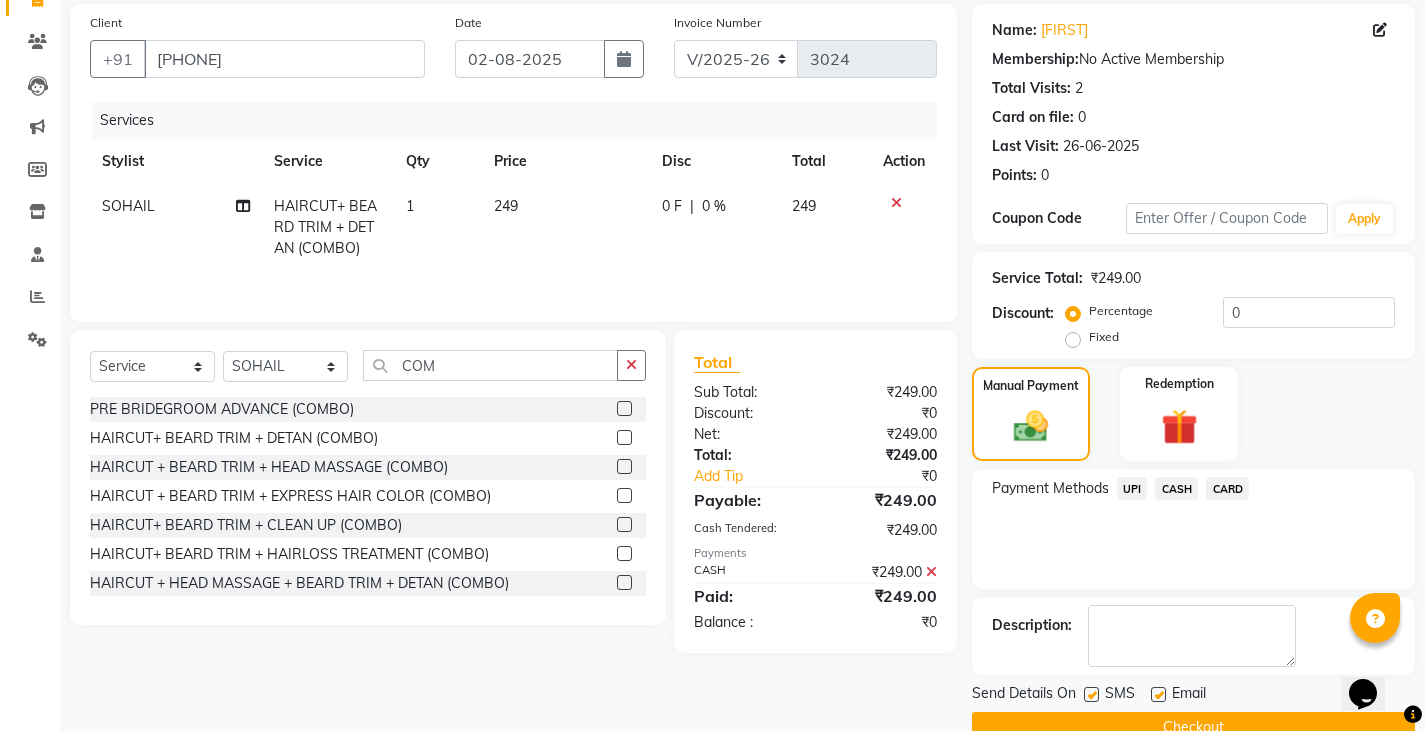 scroll, scrollTop: 188, scrollLeft: 0, axis: vertical 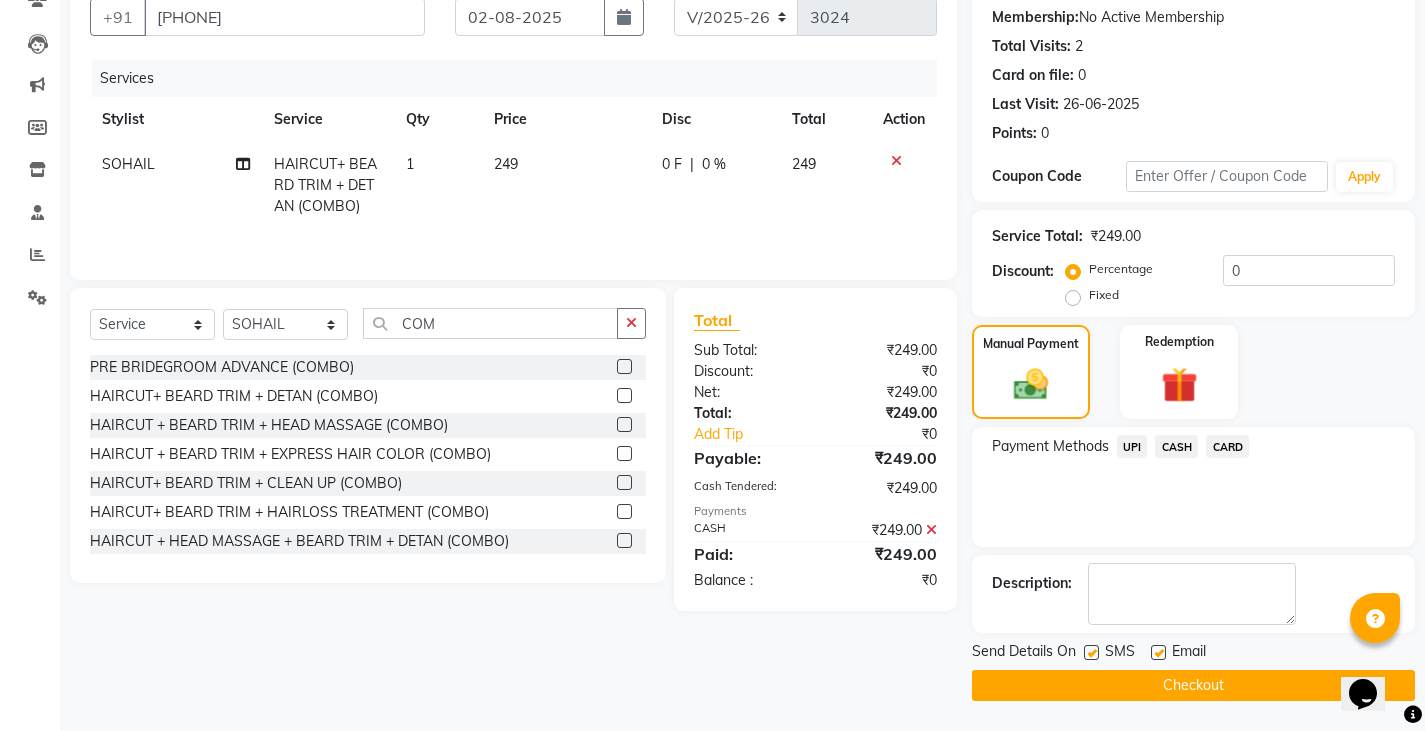 click on "Checkout" 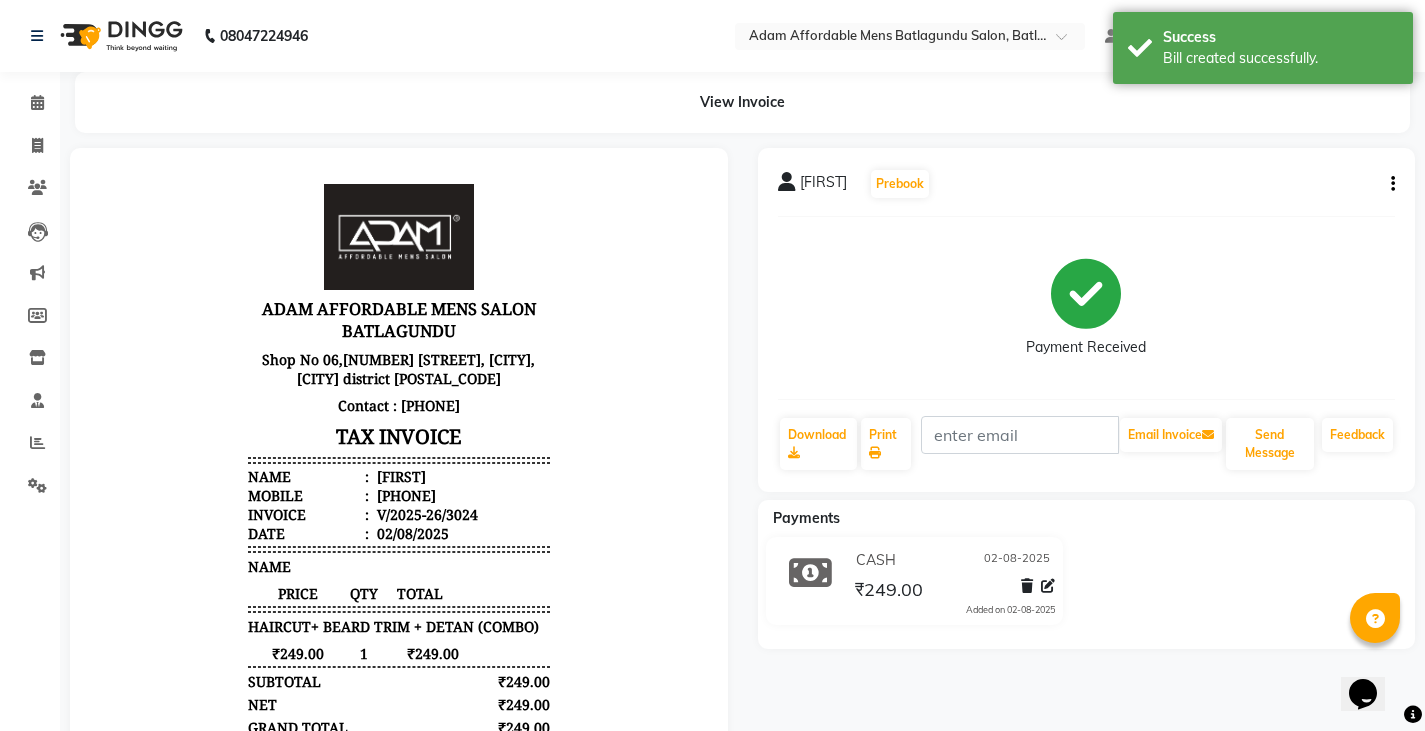 scroll, scrollTop: 0, scrollLeft: 0, axis: both 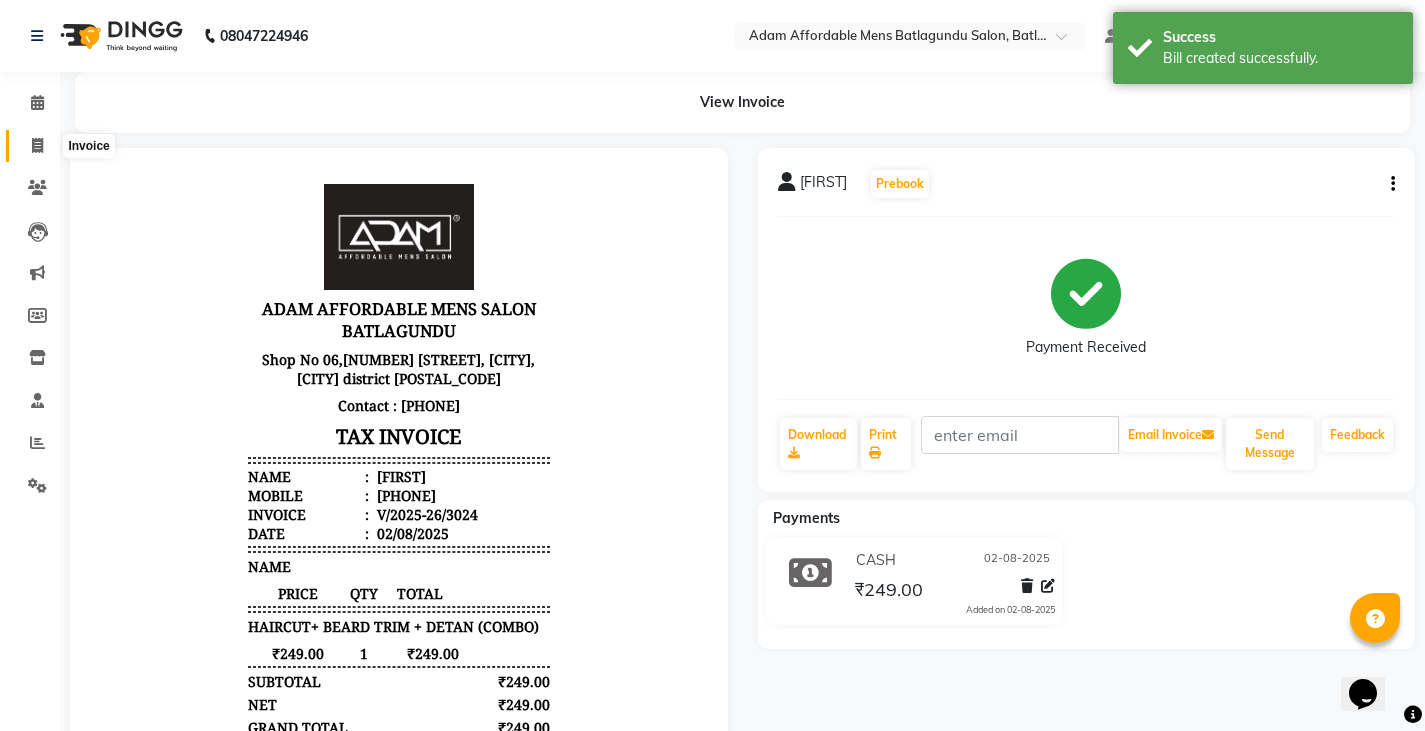 click 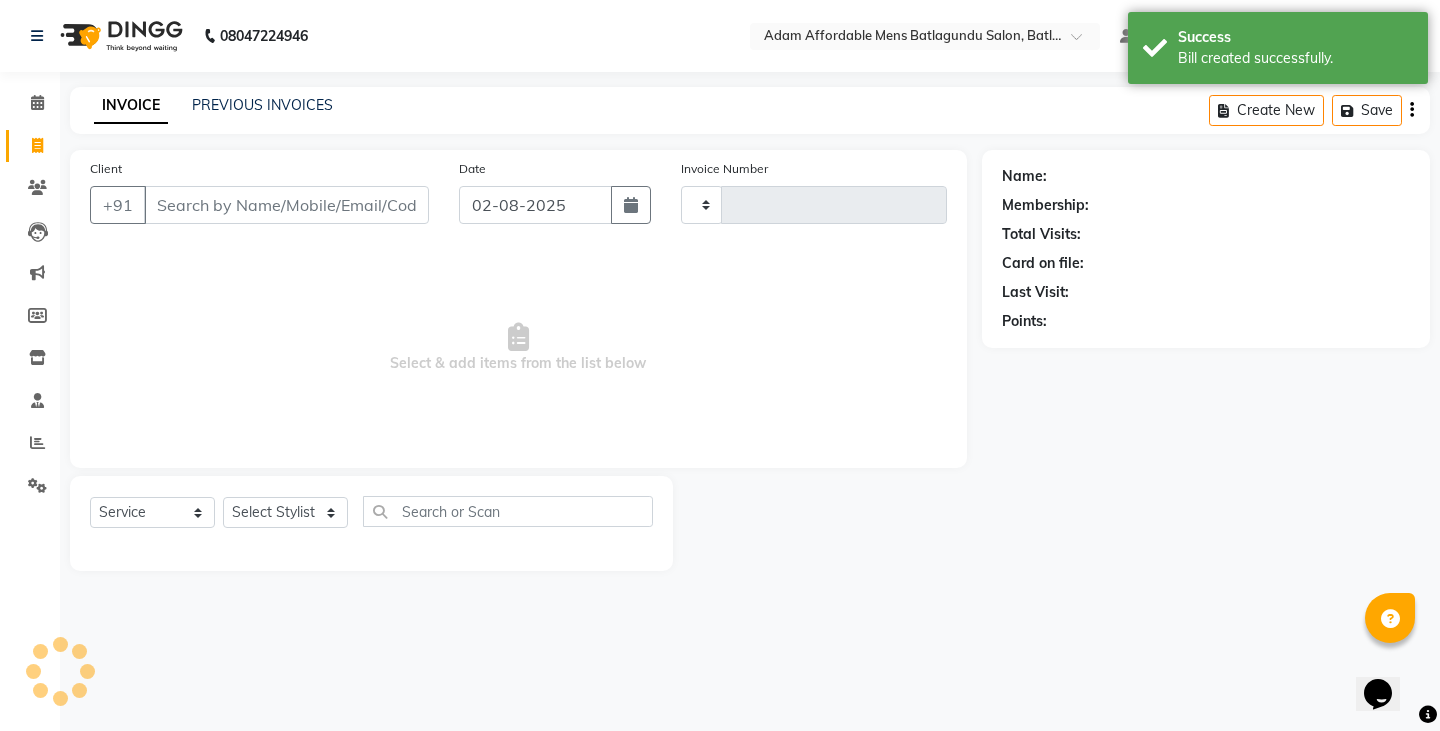 type on "3025" 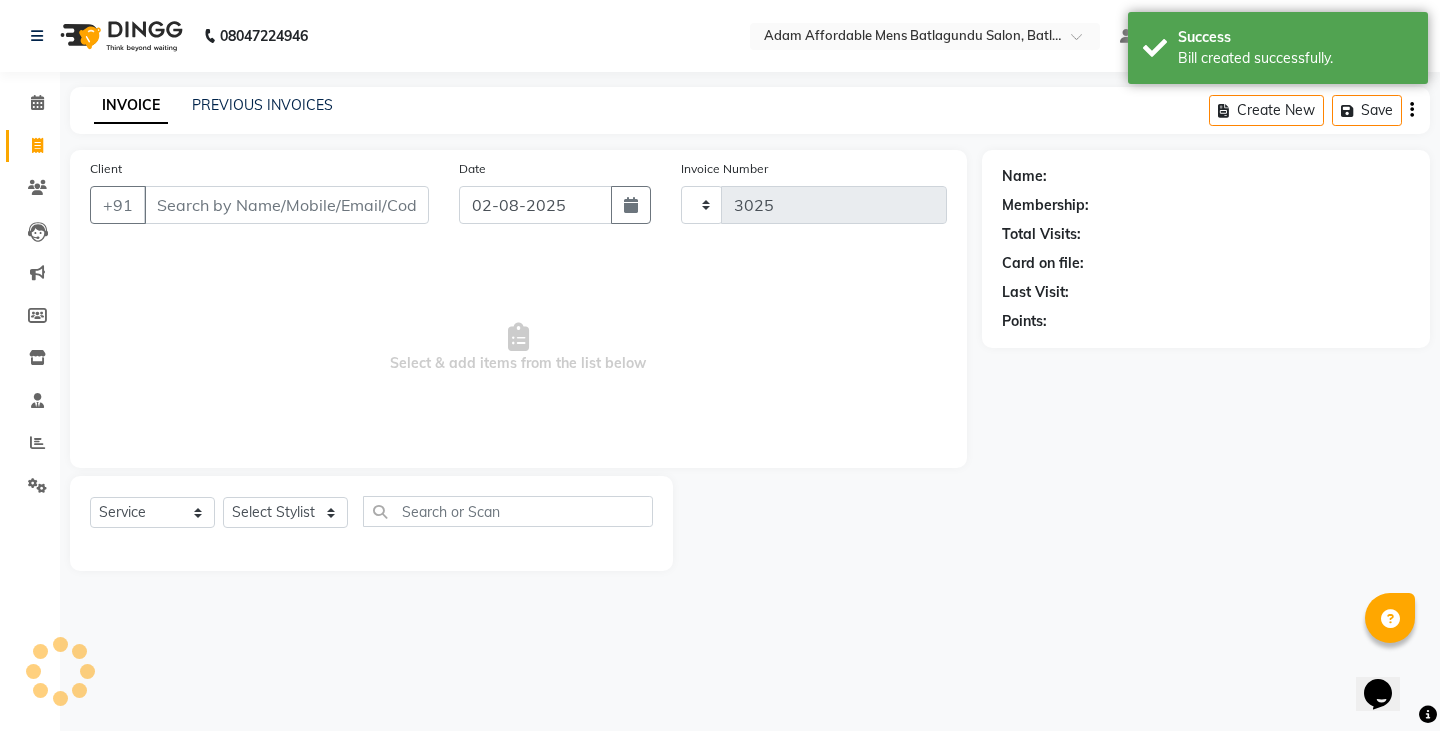 select on "8213" 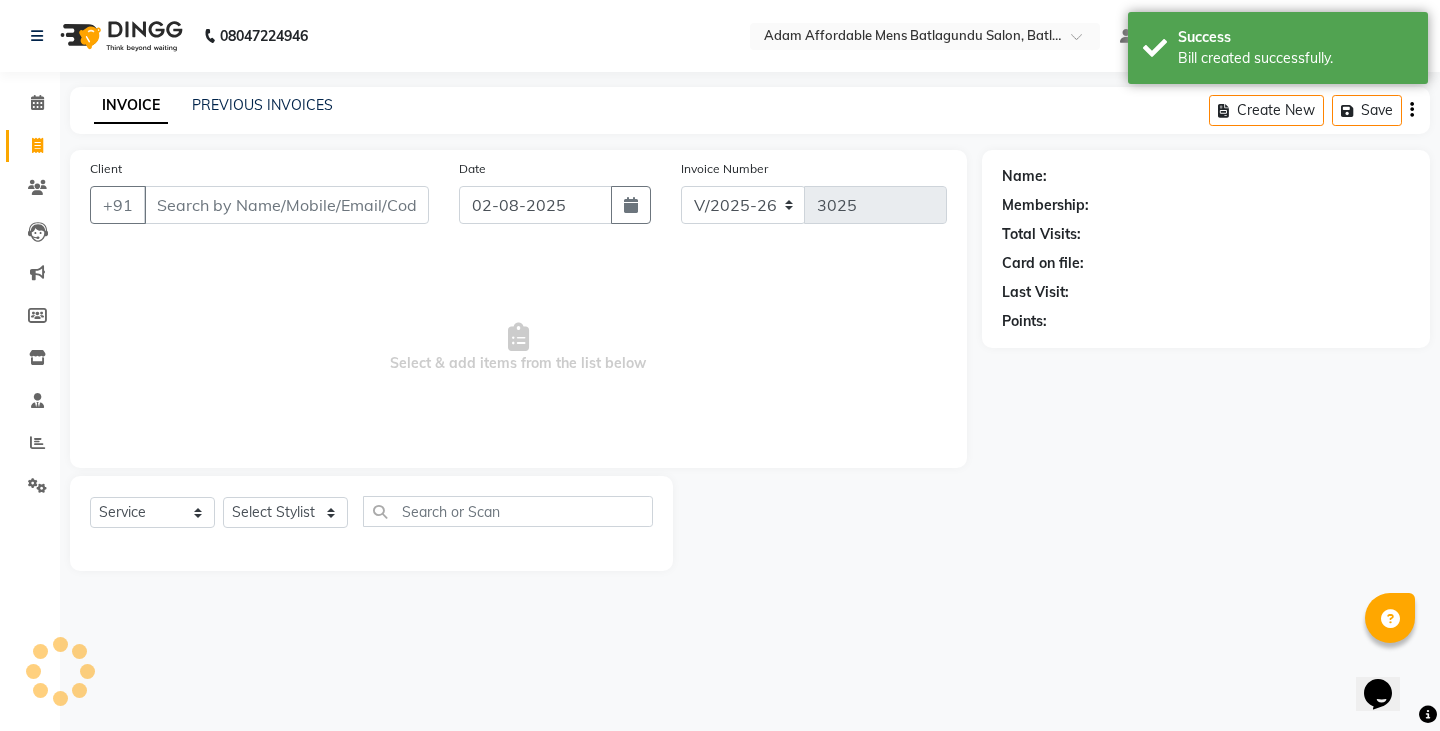 click on "Client" at bounding box center [286, 205] 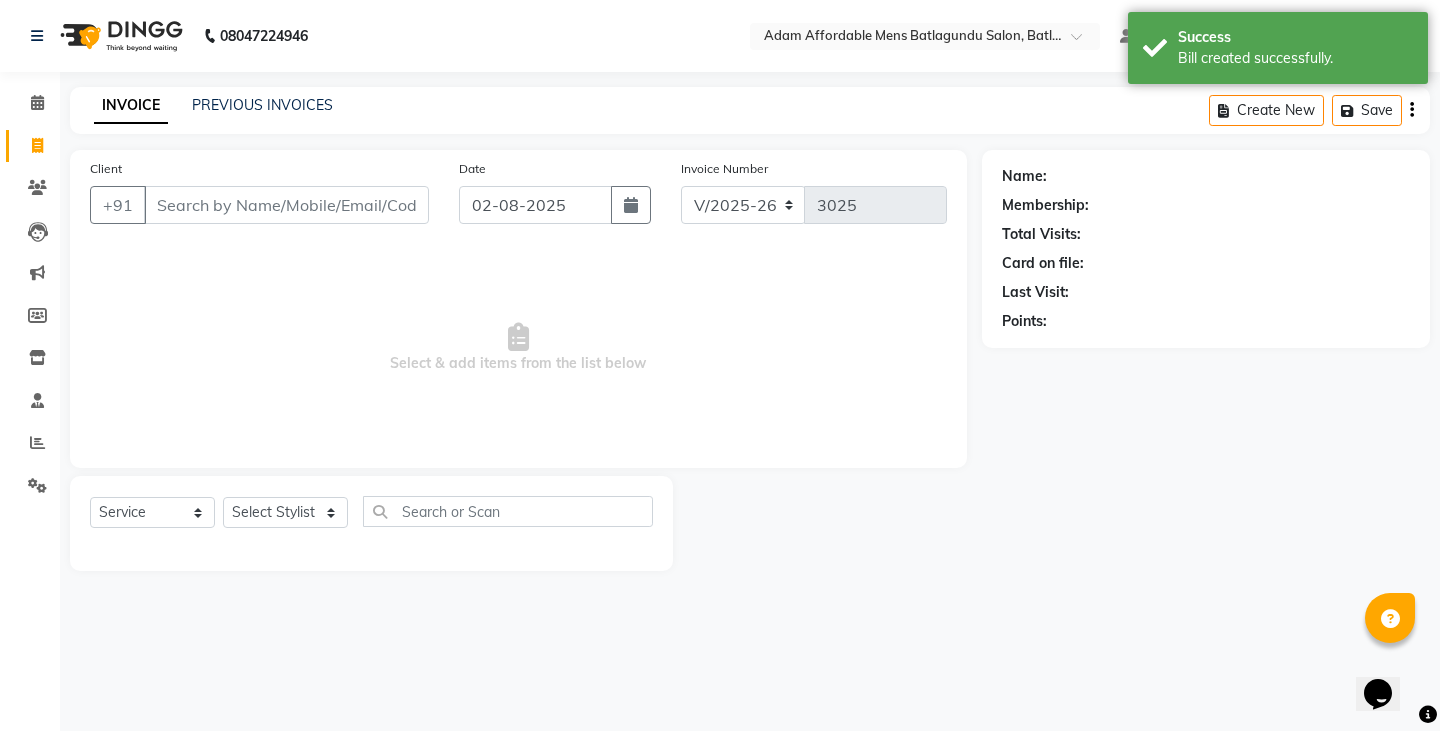 drag, startPoint x: 353, startPoint y: 204, endPoint x: 550, endPoint y: 352, distance: 246.40009 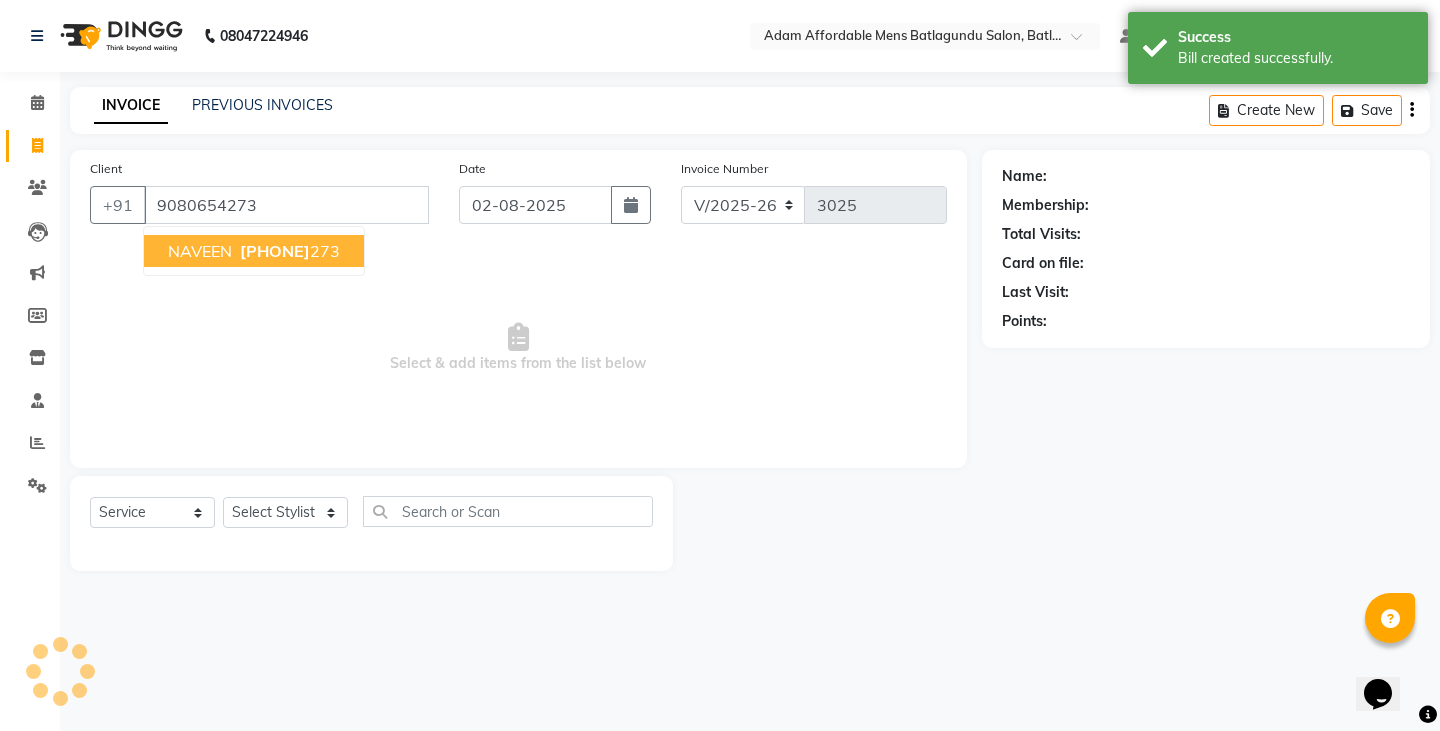 type on "9080654273" 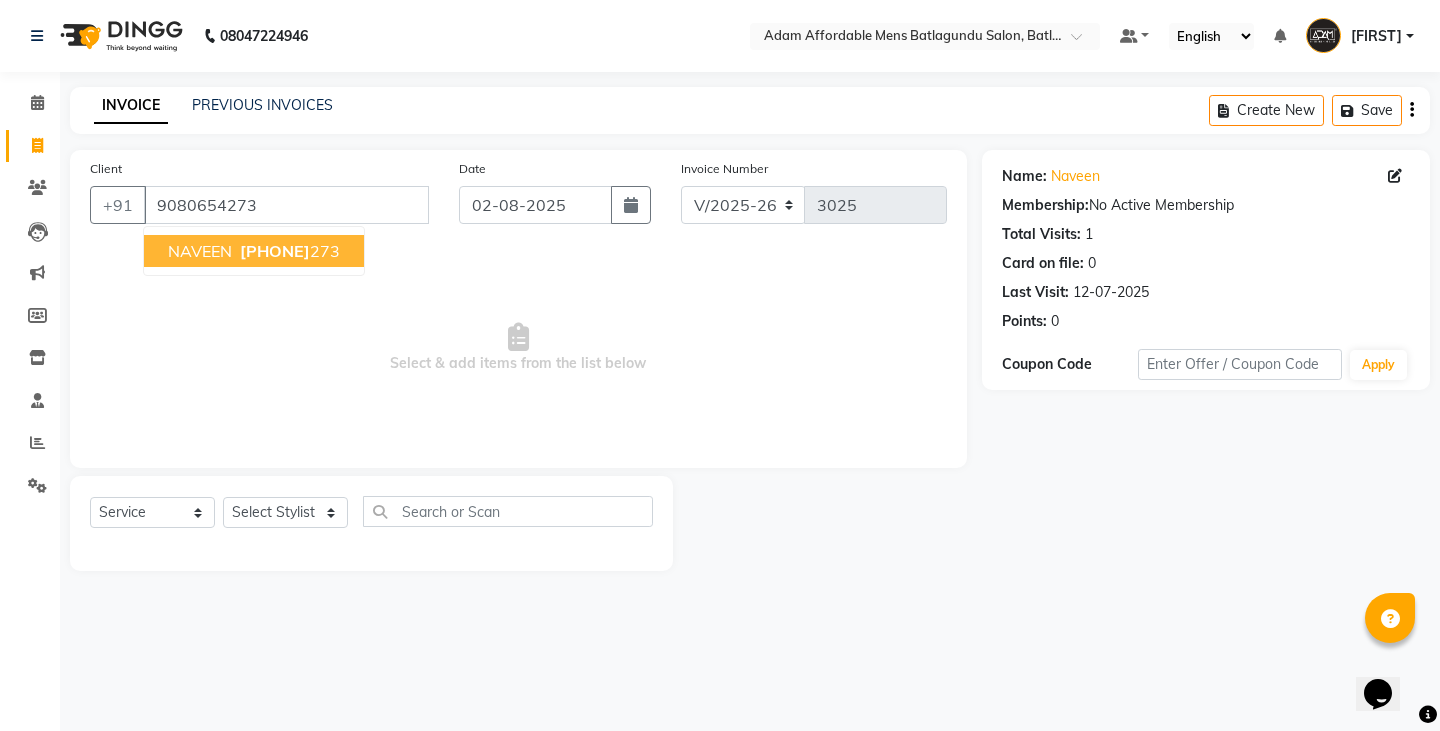 click on "Client +[PHONE] [FIRST] [PHONE]" 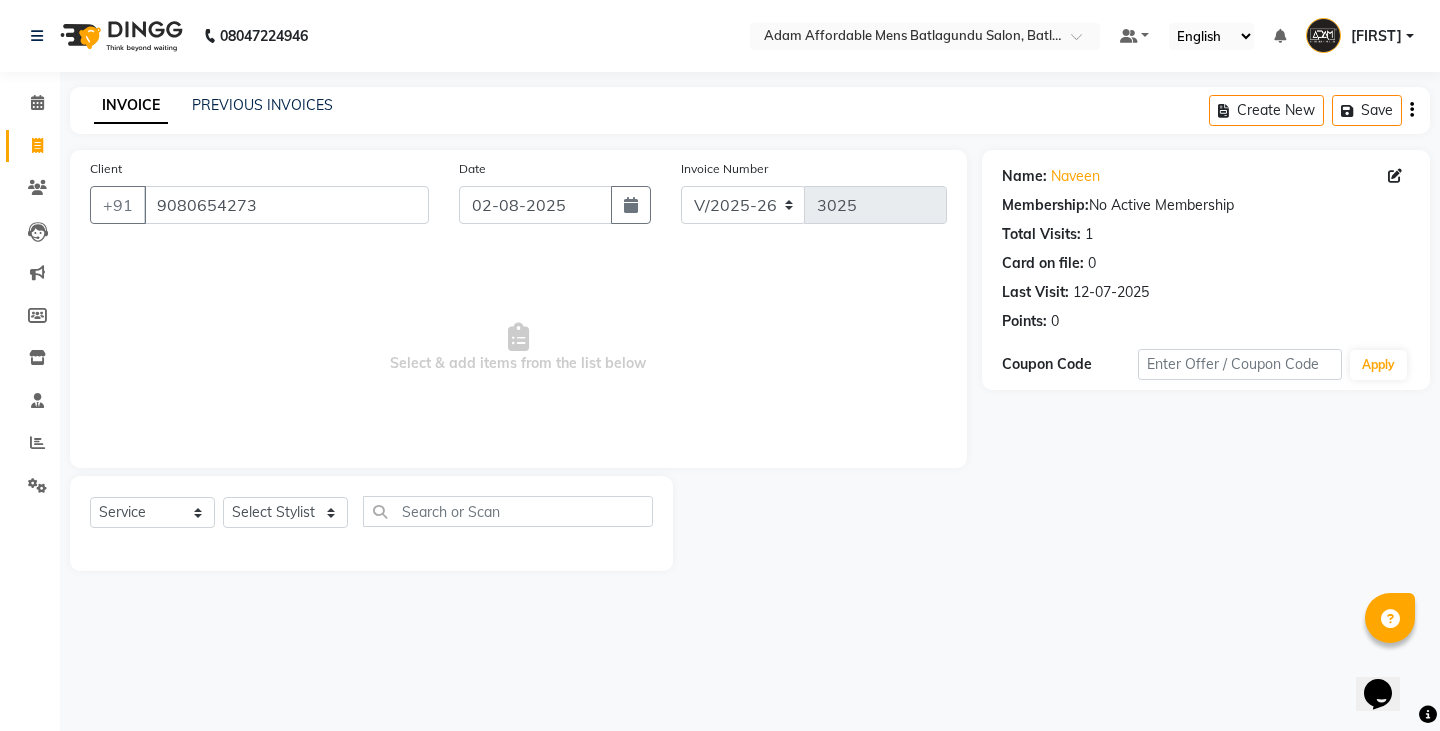 click on "Client +[COUNTRYCODE] [PHONE]" 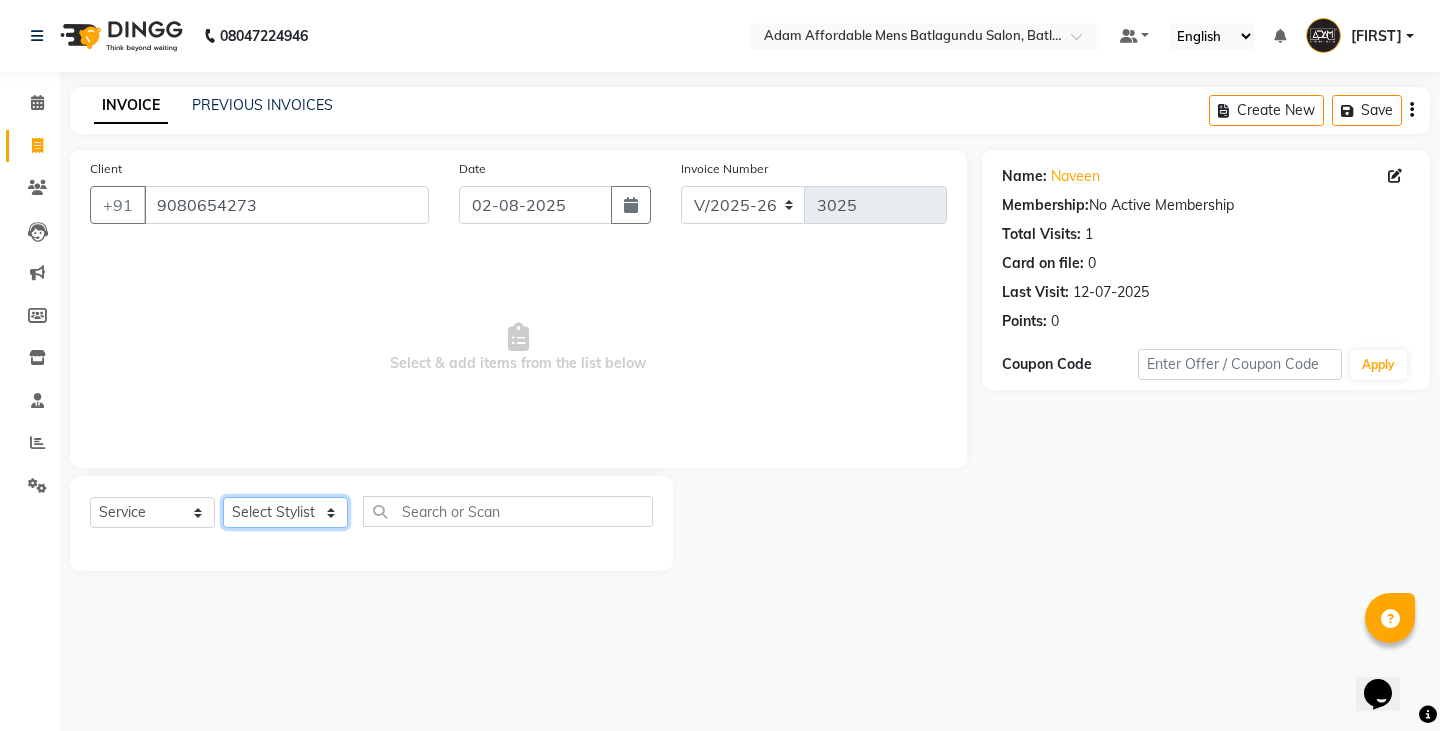 click on "Select Stylist Admin Anish Ovesh Raja SAHIL  SOHAIL SONU" 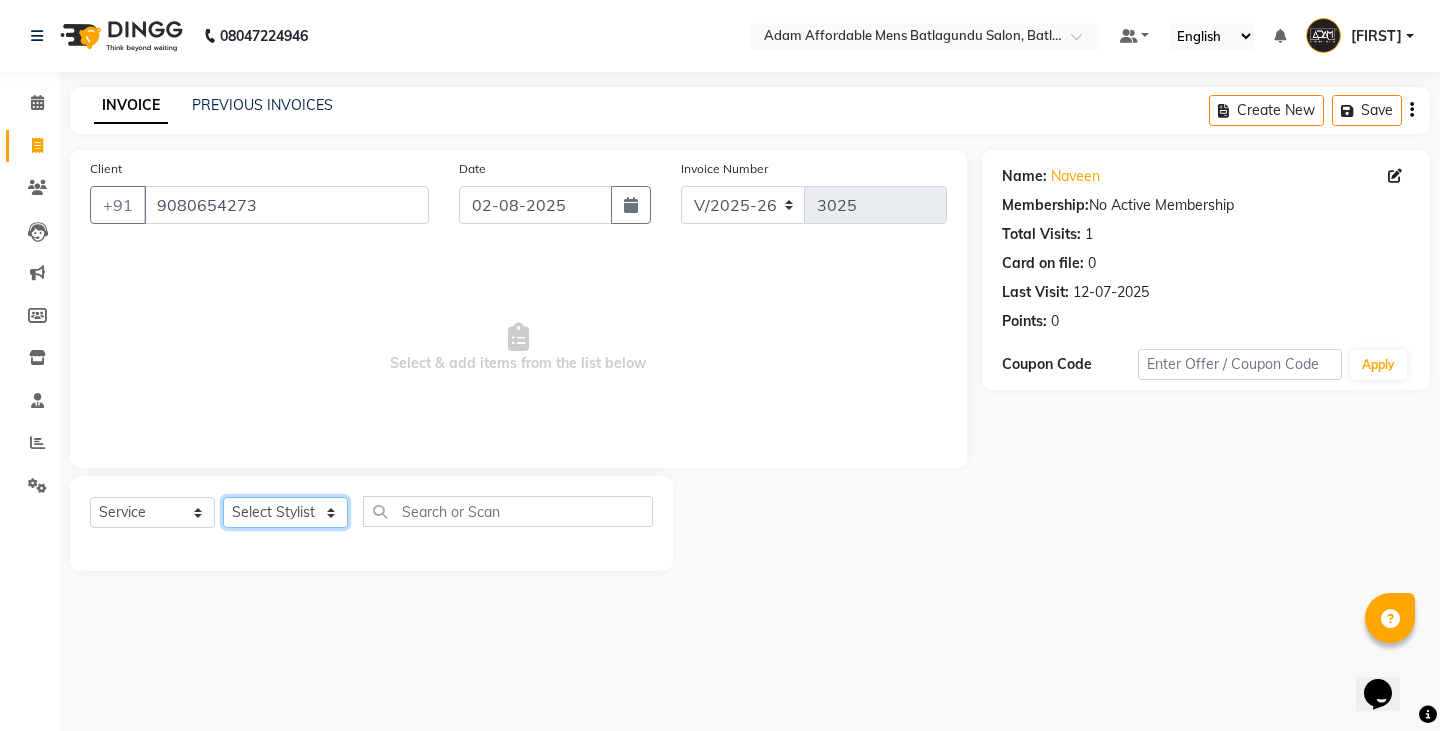 select on "84061" 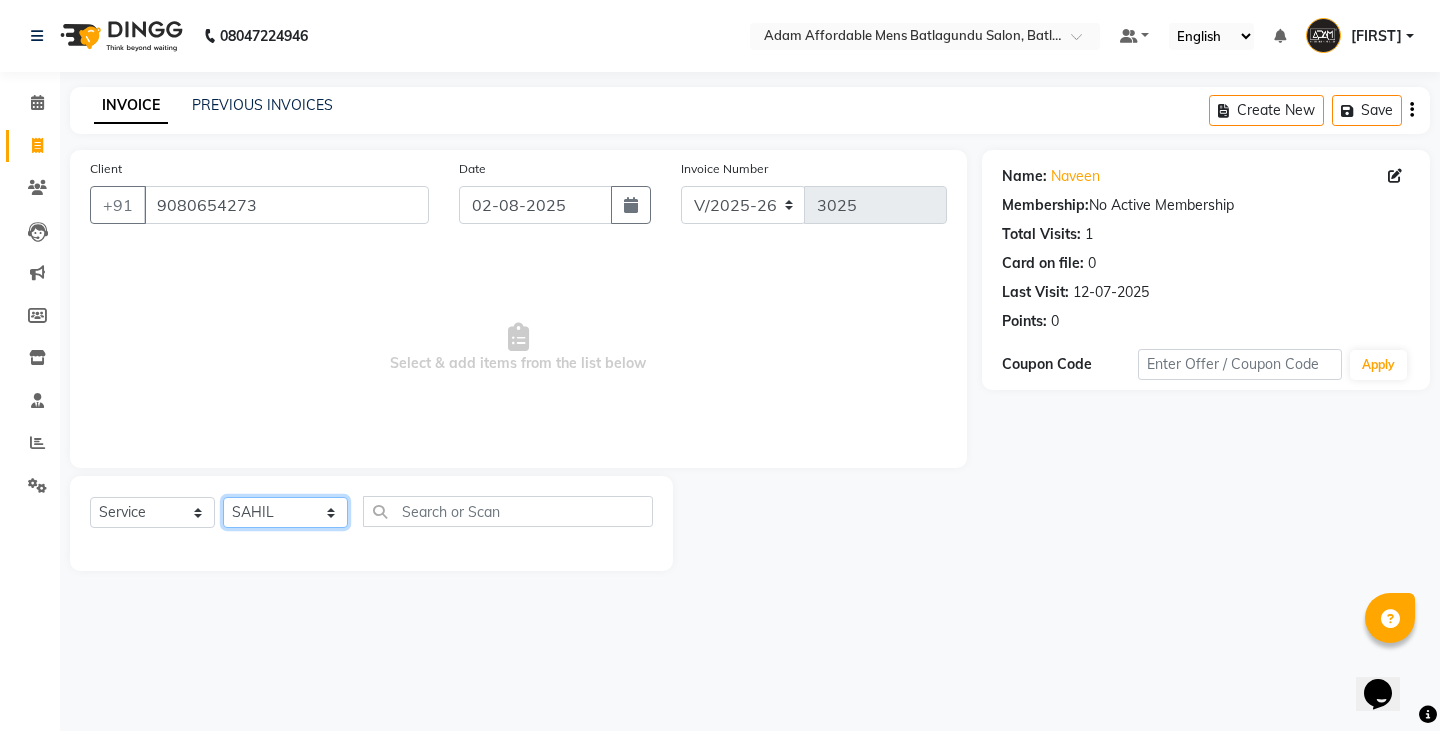 click on "Select Stylist Admin Anish Ovesh Raja SAHIL  SOHAIL SONU" 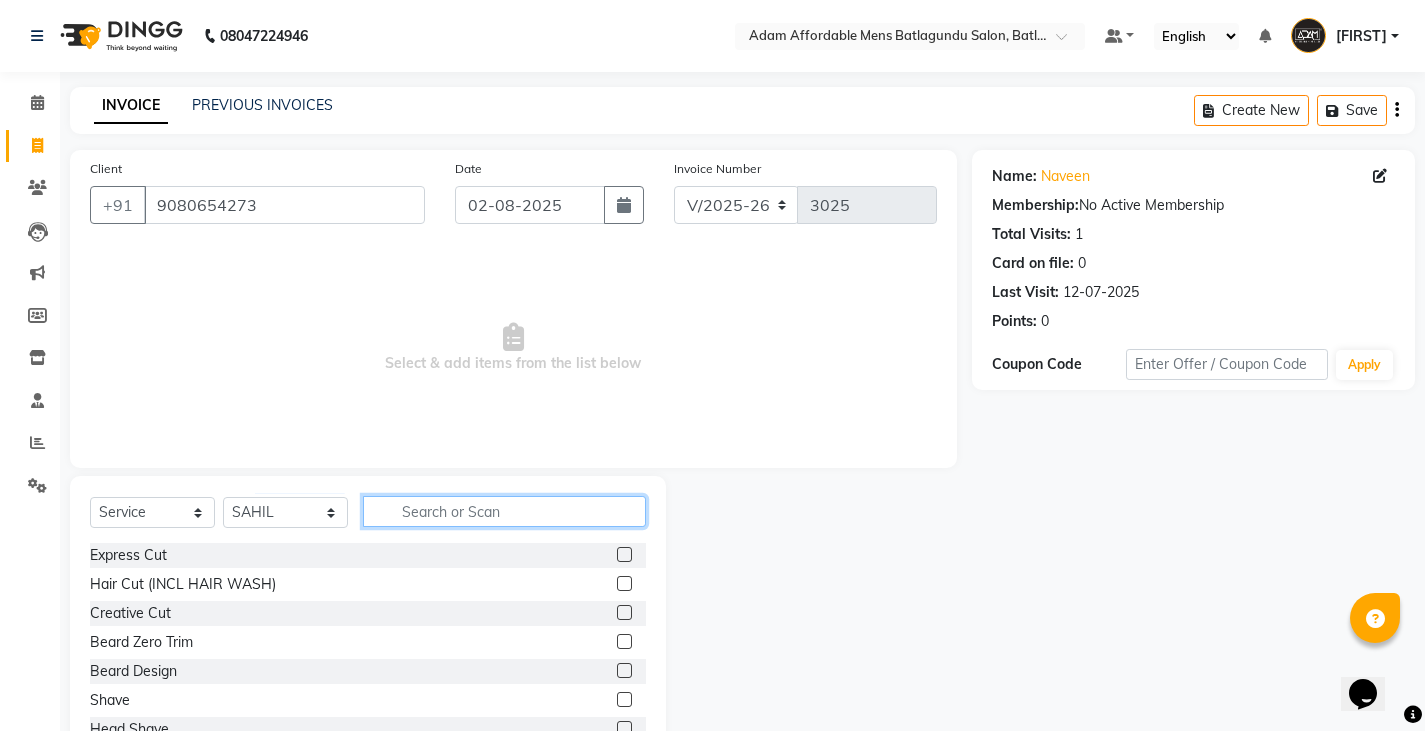 click 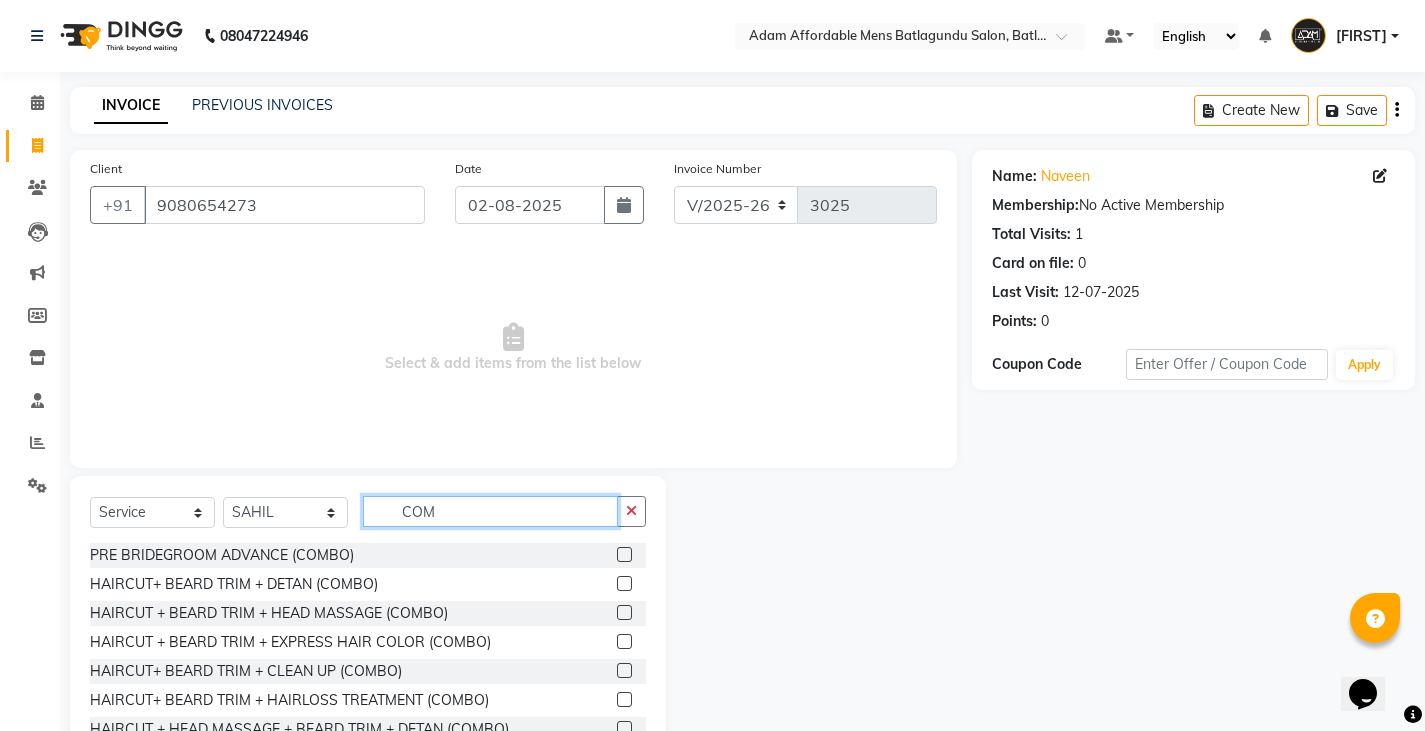 type on "COM" 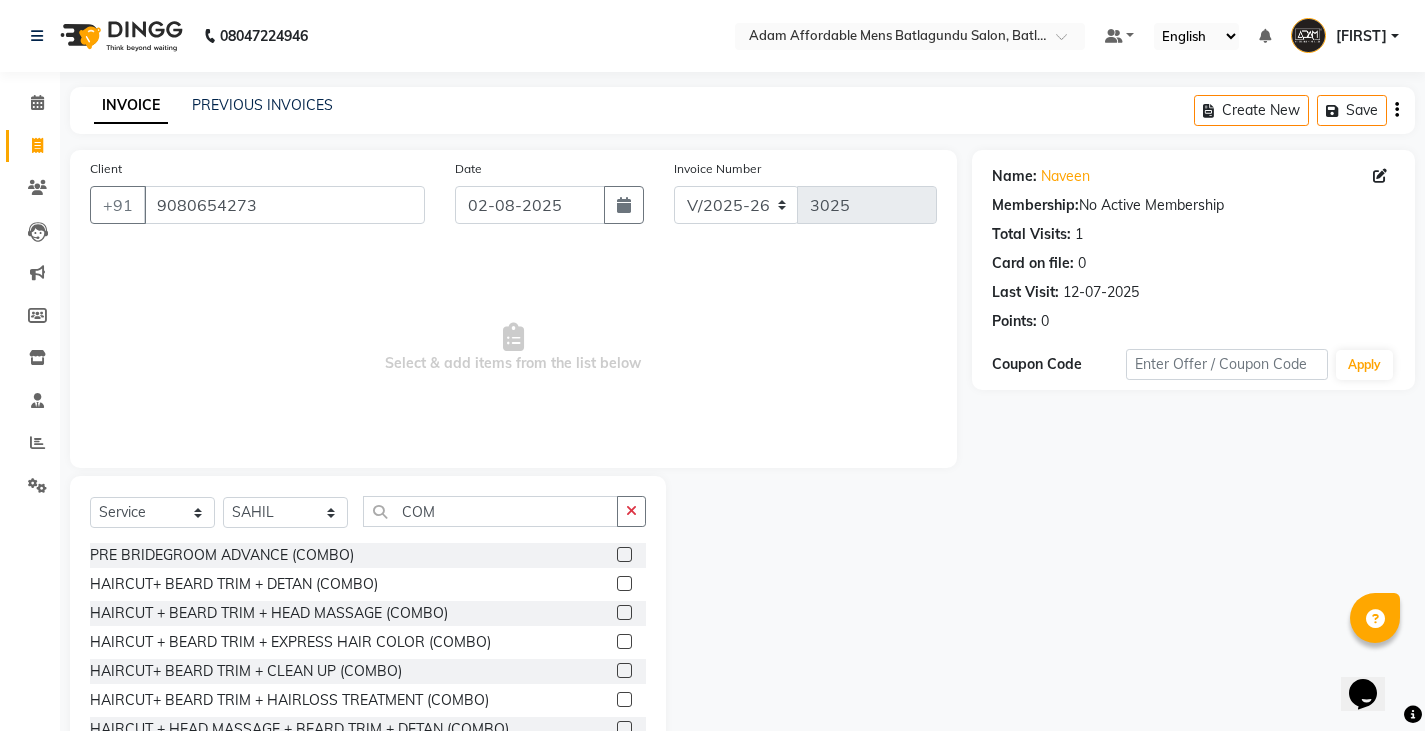 click 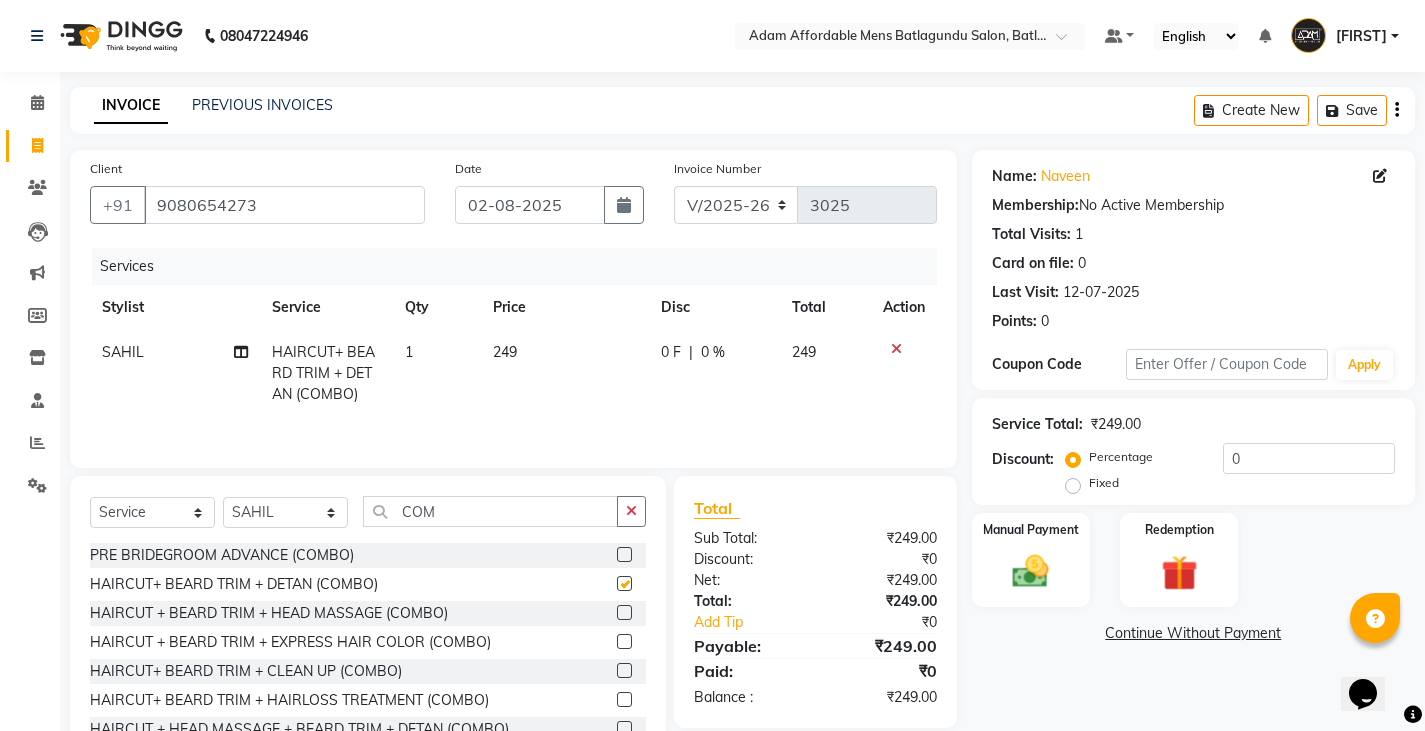 checkbox on "false" 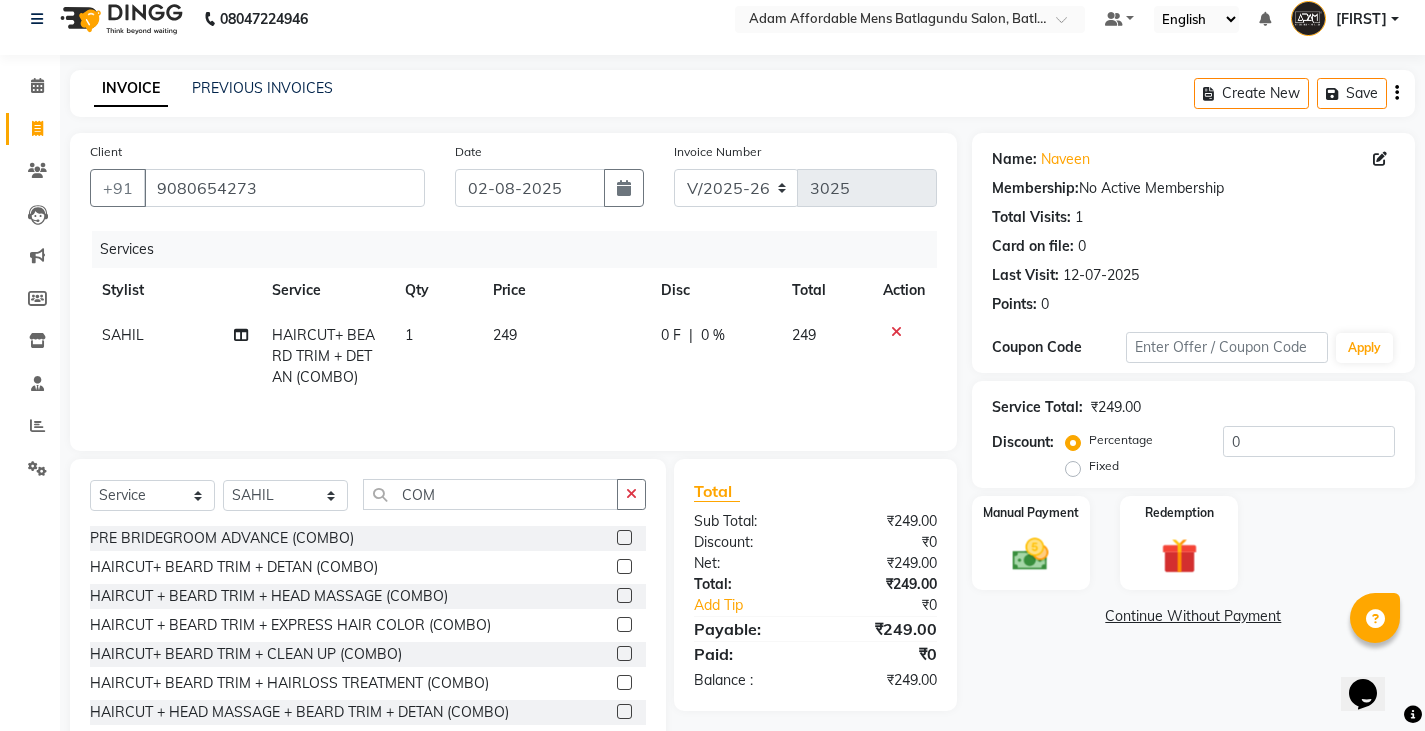 scroll, scrollTop: 70, scrollLeft: 0, axis: vertical 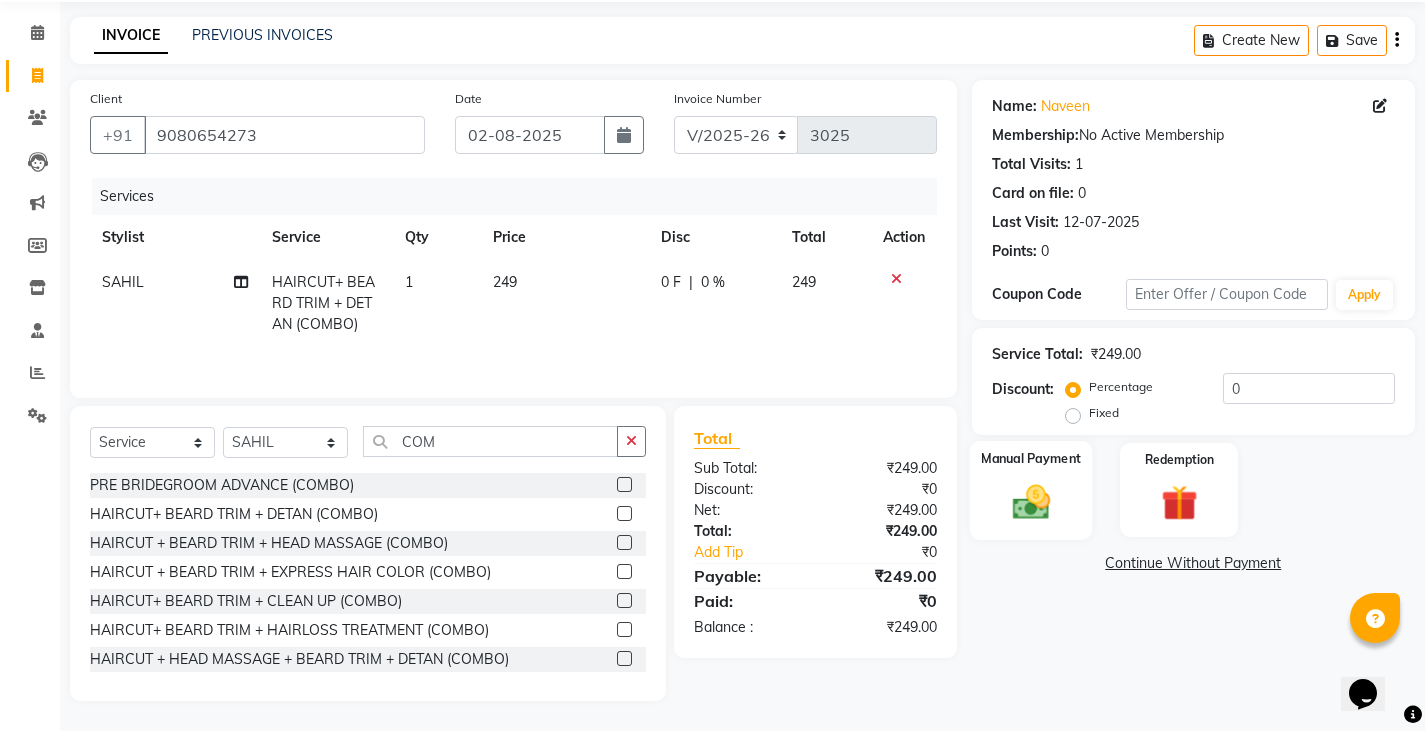 click 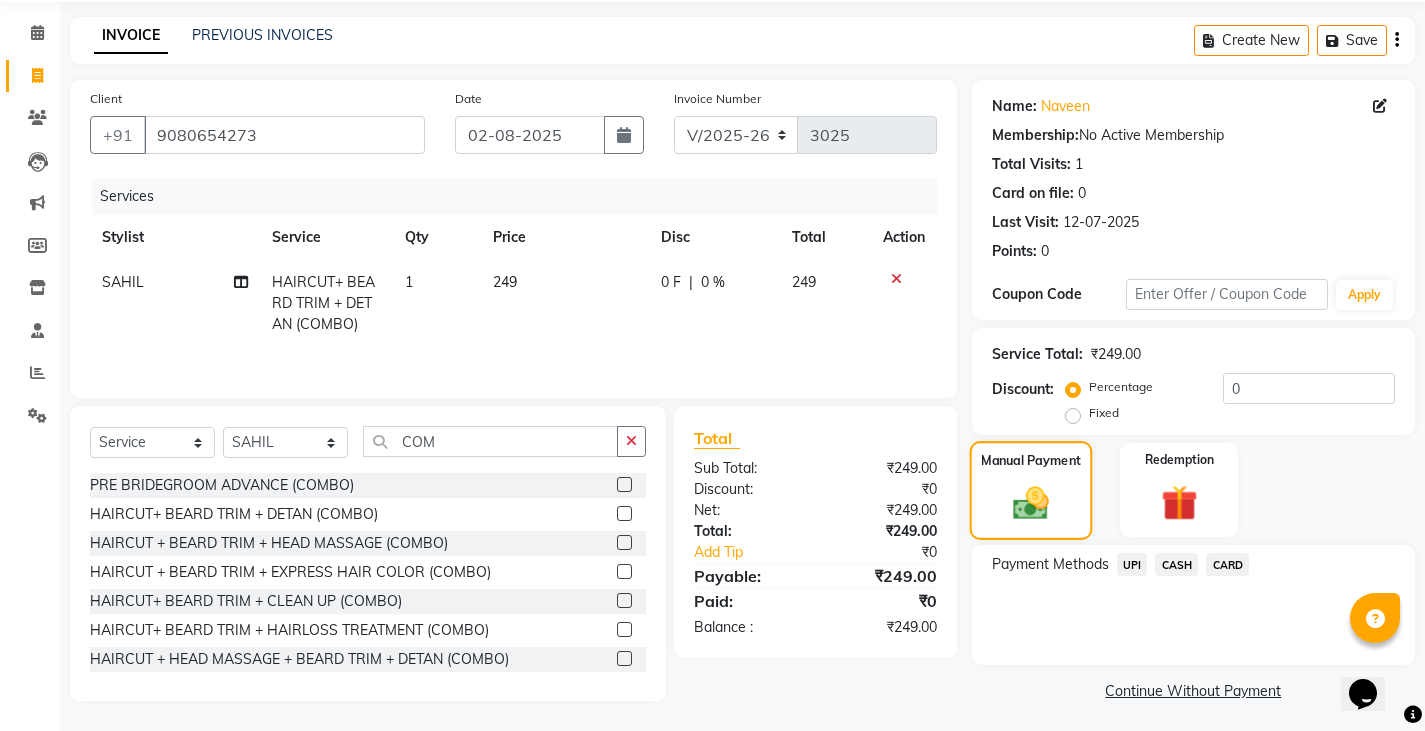 scroll, scrollTop: 75, scrollLeft: 0, axis: vertical 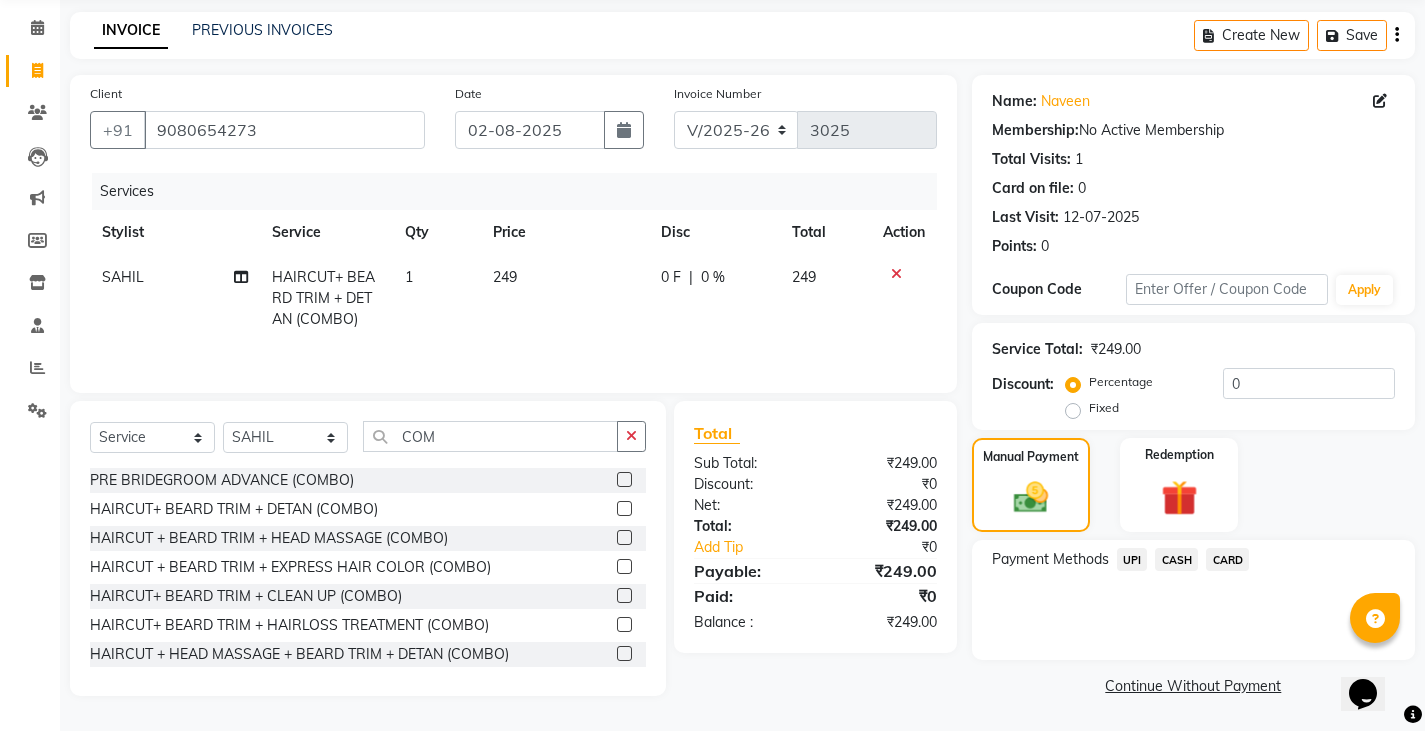 click on "UPI" 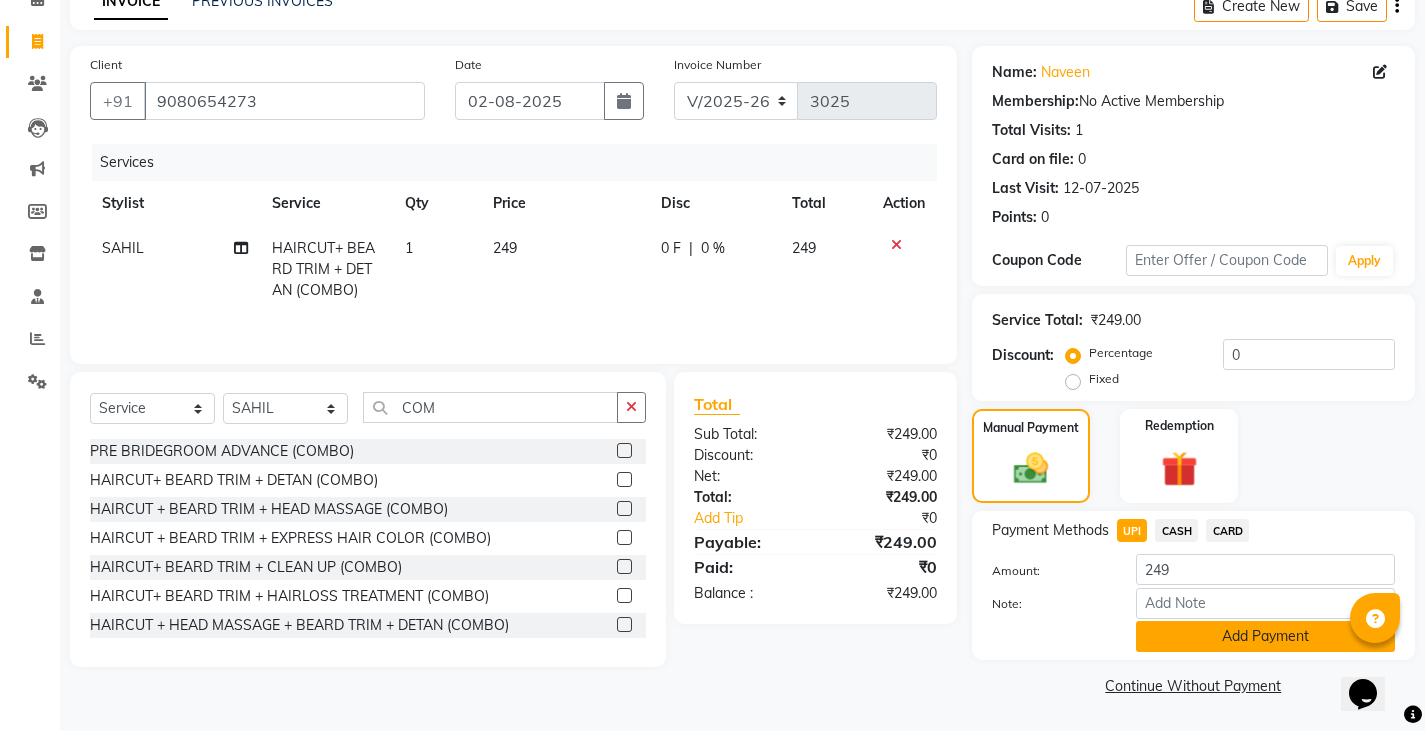 click on "Add Payment" 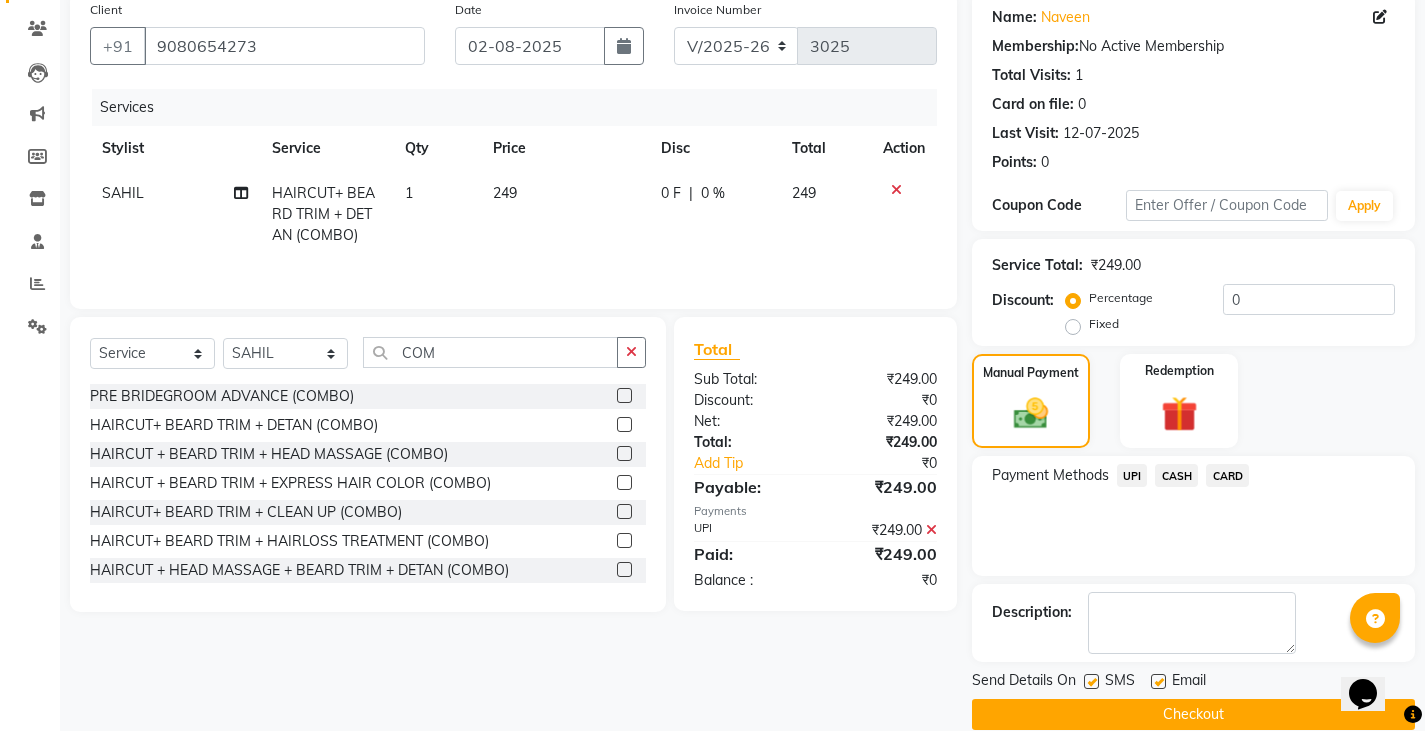 scroll, scrollTop: 188, scrollLeft: 0, axis: vertical 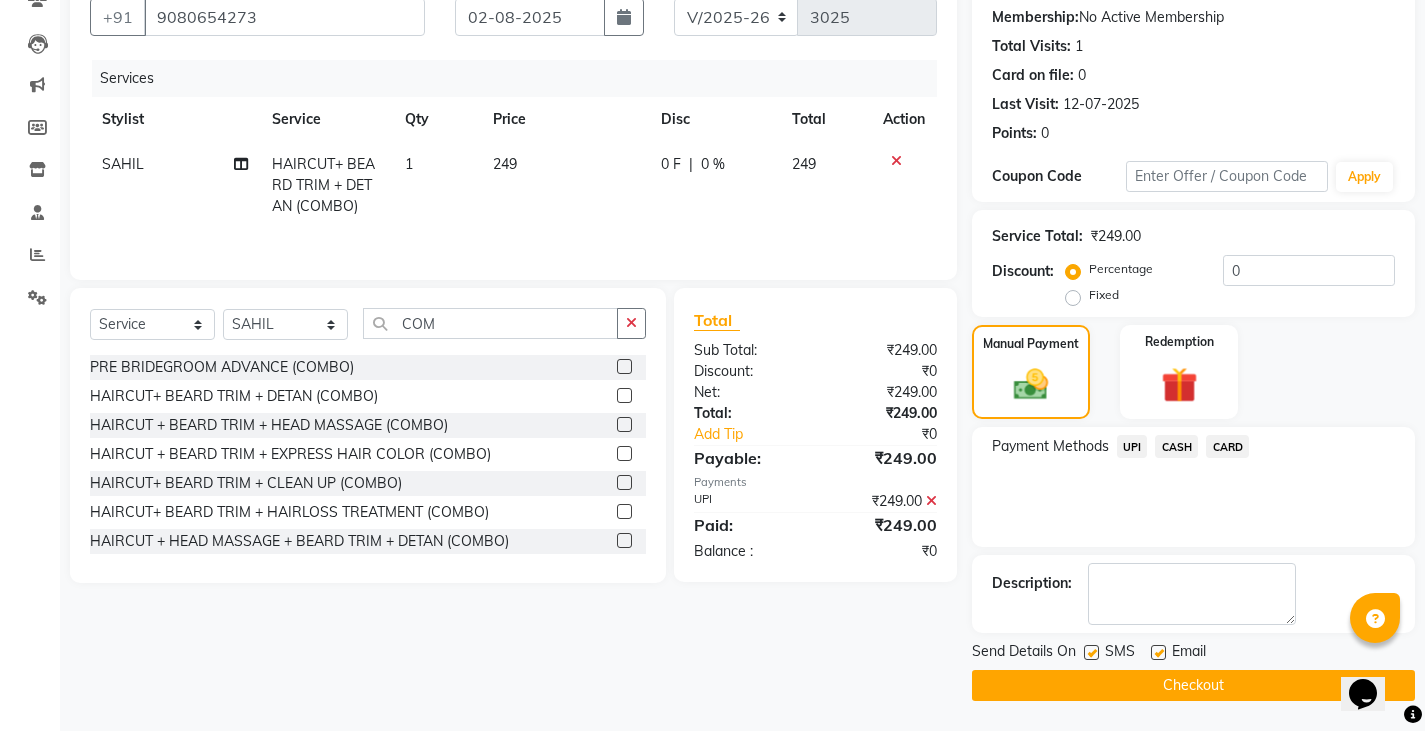 click on "INVOICE PREVIOUS INVOICES Create New Save Client +91 [PHONE] Date [DATE] Invoice Number V/2025 V/2025-26 3025 Services Stylist Service Qty Price Disc Total Action [LAST] HAIRCUT+ BEARD TRIM + DETAN (COMBO) 1 249 0 F | 0 % 249 Select Service Product Membership Package Voucher Prepaid Gift Card Select Stylist Admin Anish Ovesh Raja [LAST] SOHAIL SONU COM PRE BRIDEGROOM ADVANCE (COMBO) HAIRCUT+ BEARD TRIM + DETAN (COMBO) HAIRCUT + BEARD TRIM + HEAD MASSAGE (COMBO) HAIRCUT + BEARD TRIM + EXPRESS HAIR COLOR (COMBO) HAIRCUT+ BEARD TRIM + CLEAN UP (COMBO) HAIRCUT+ BEARD TRIM + HAIRLOSS TREATMENT (COMBO) HAIRCUT + HEAD MASSAGE + BEARD TRIM + DETAN (COMBO) HAIRCUT + BEARD TRIM + FRUIT FACIAL (COMBO) HAIRCUT + HAIRCOLOR + BEARD TRIM + DETAN (COMBO) HAIRCUT + BEAR TRIM + HYPER PIGMENTATION TREATMENT (COMBO) HAIRCUT + BEARD TRIM + DANDRUFF (OR) HAIR SPA (COMBO) HAIRCUT + BEARD TRIM + Non AMMONIA HAIR COLOR + DETAN (COMBO) HAIRCUT + BEARD TRIM + DETAN + INSTANT GLOW FACIAL (COMBO) Total ₹0 :" 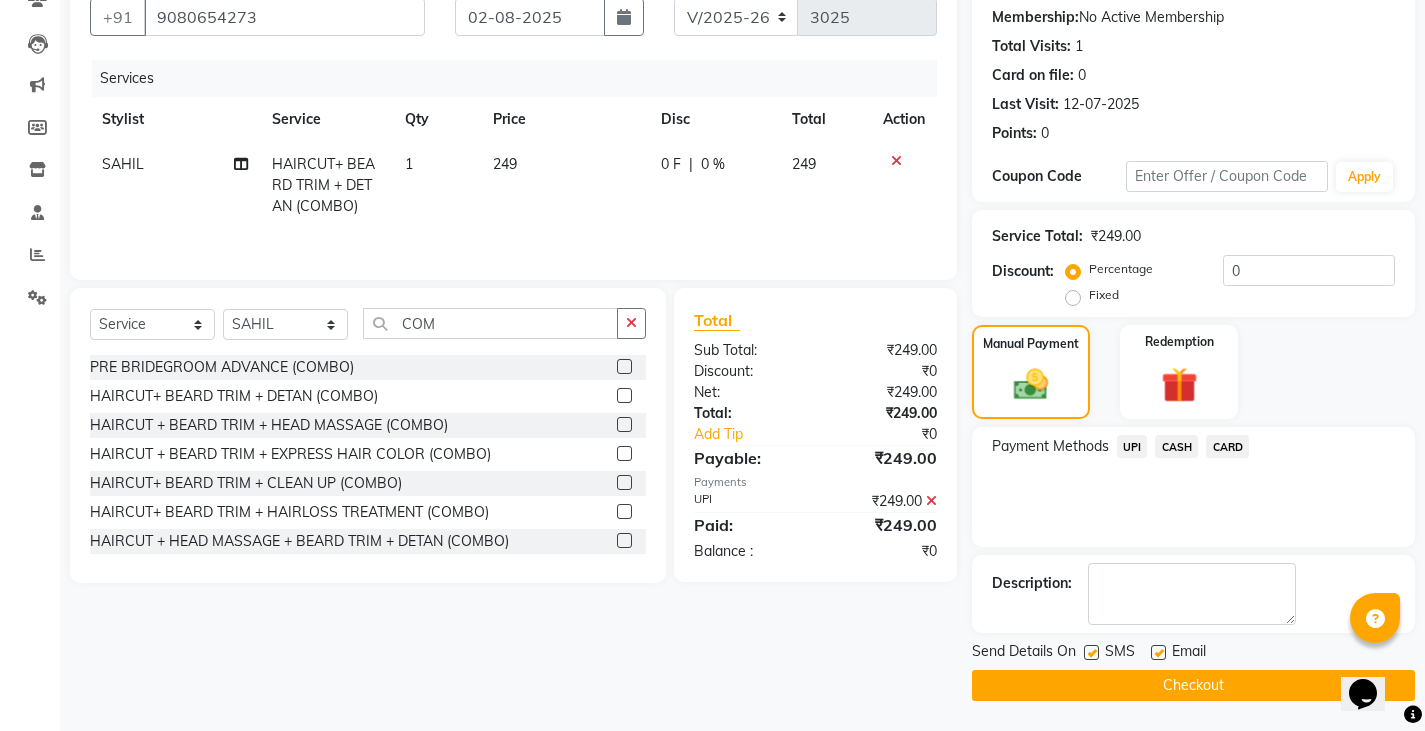 click on "Checkout" 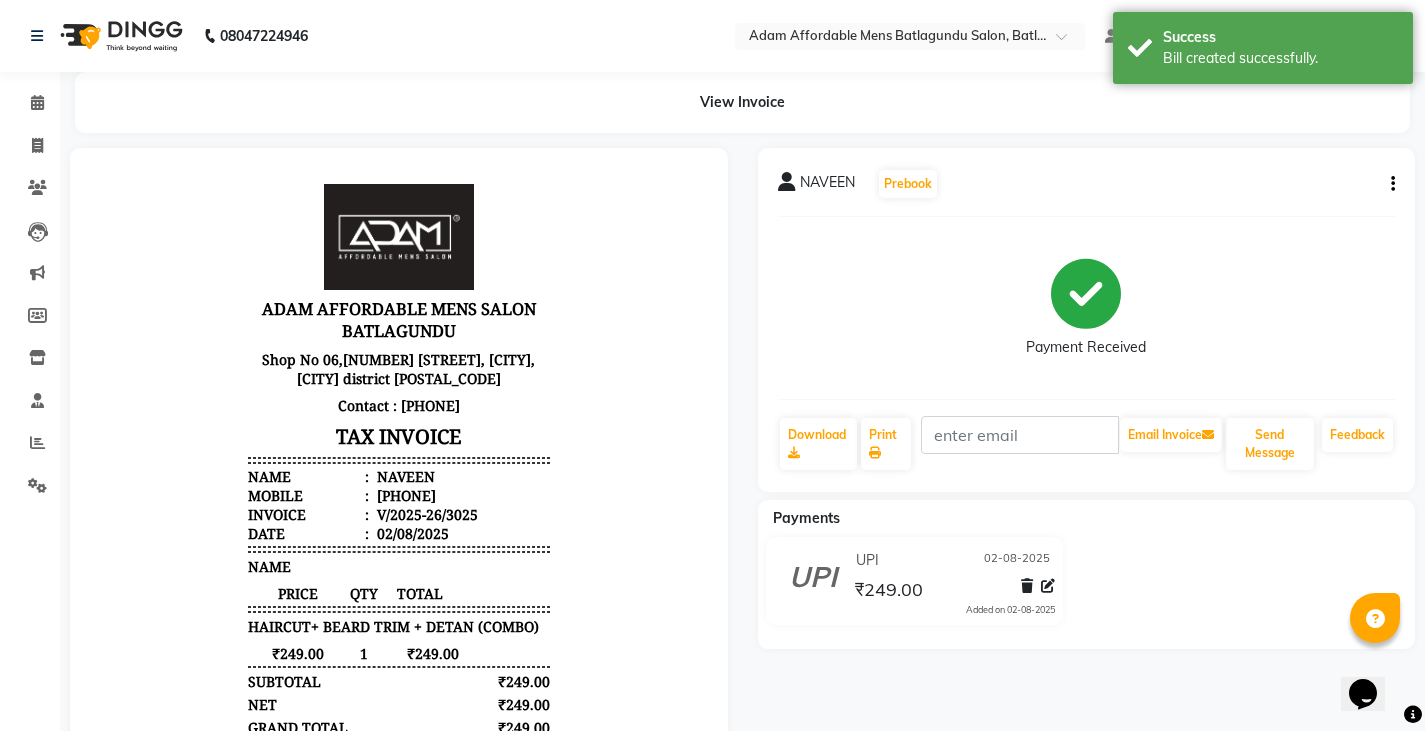 scroll, scrollTop: 0, scrollLeft: 0, axis: both 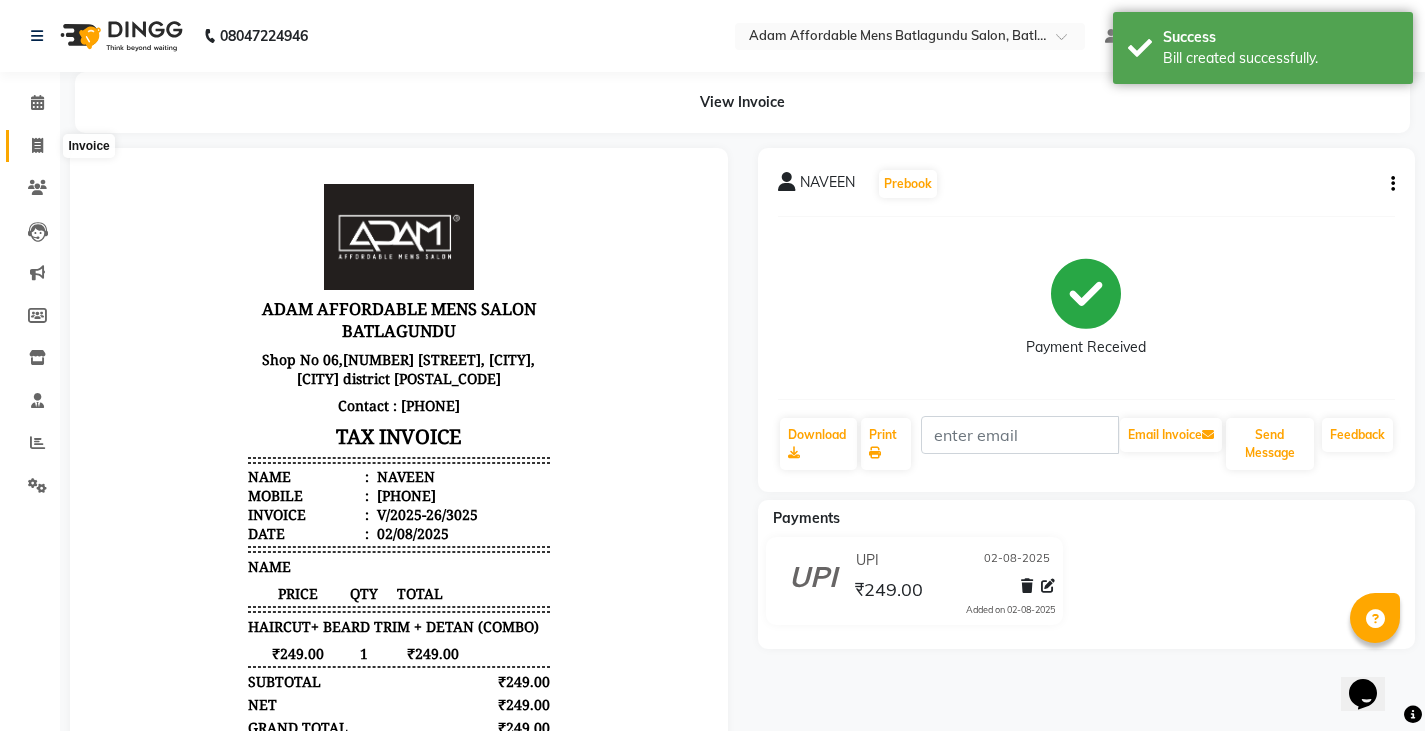 drag, startPoint x: 34, startPoint y: 141, endPoint x: 43, endPoint y: 148, distance: 11.401754 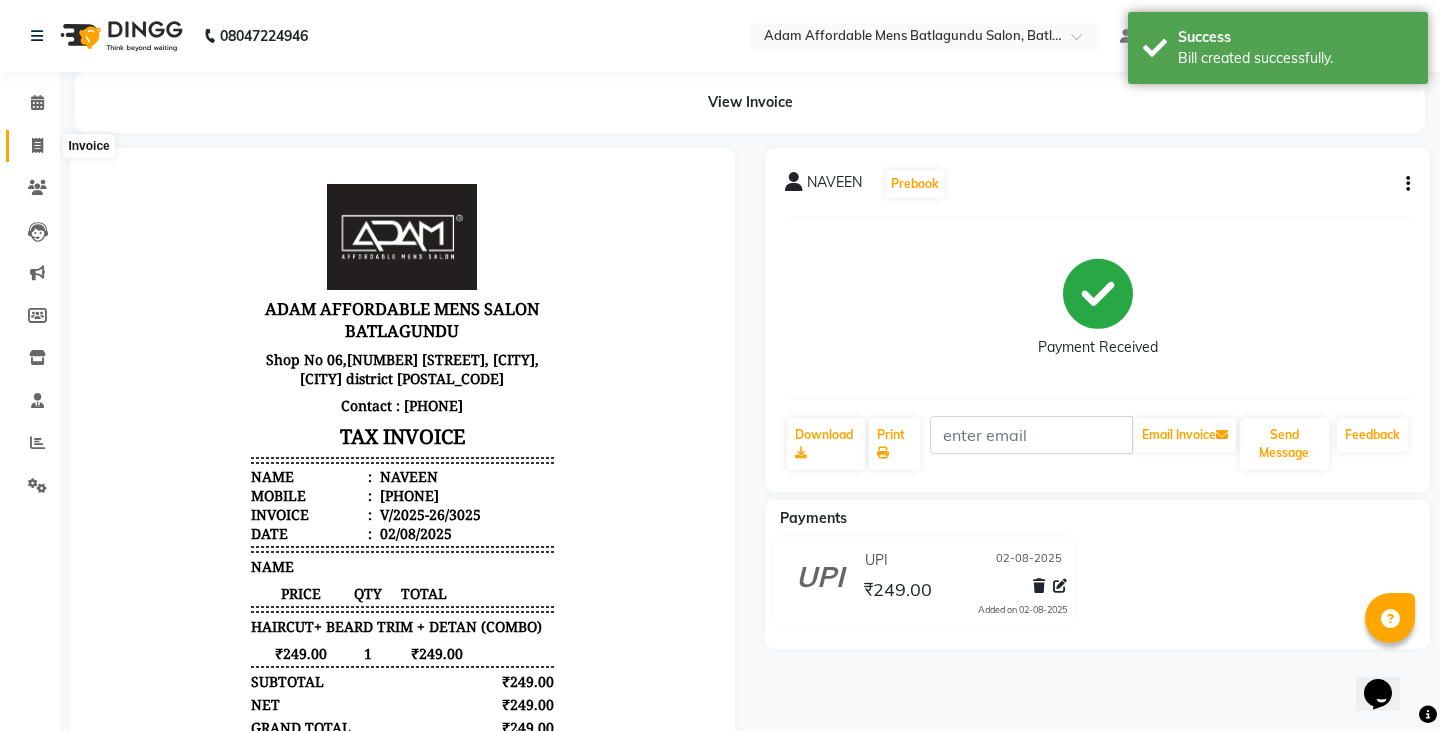 select on "8213" 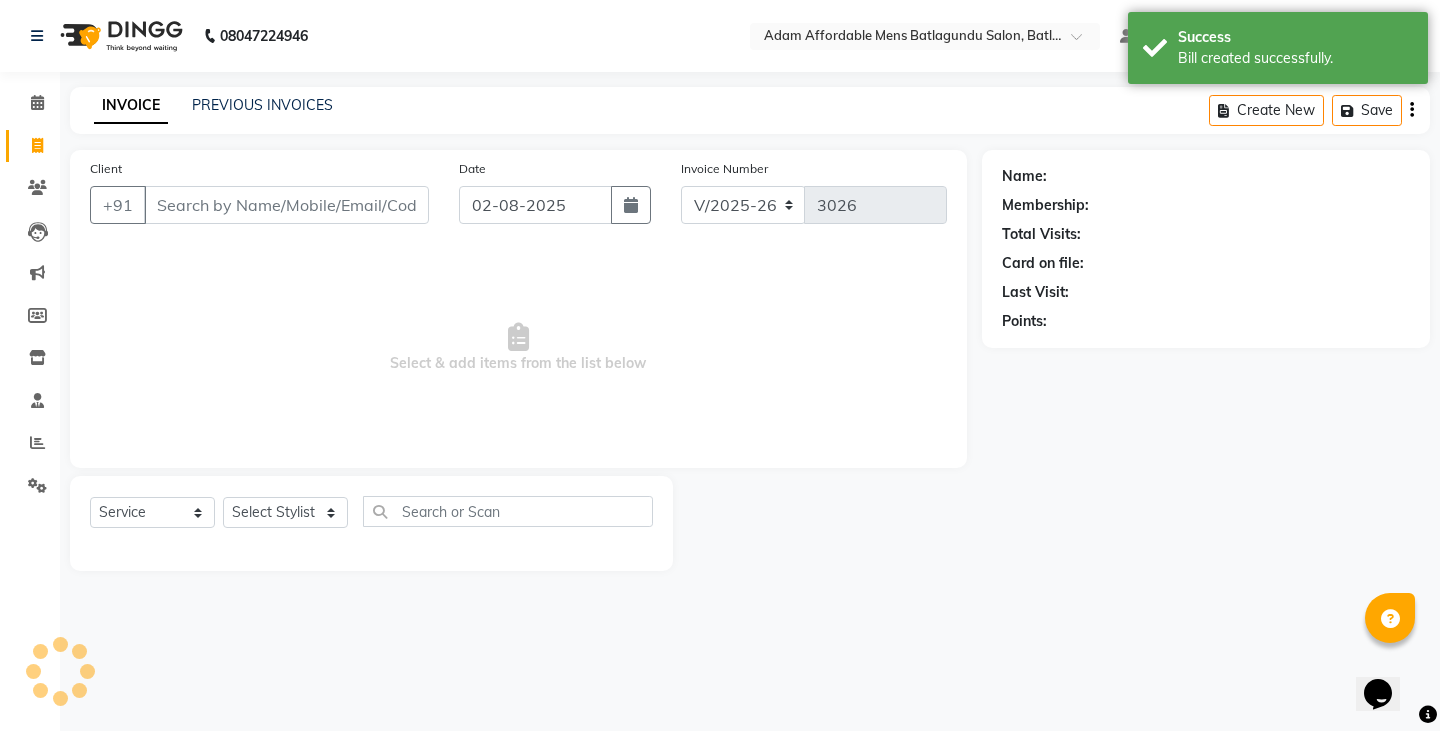 click on "Client +91" 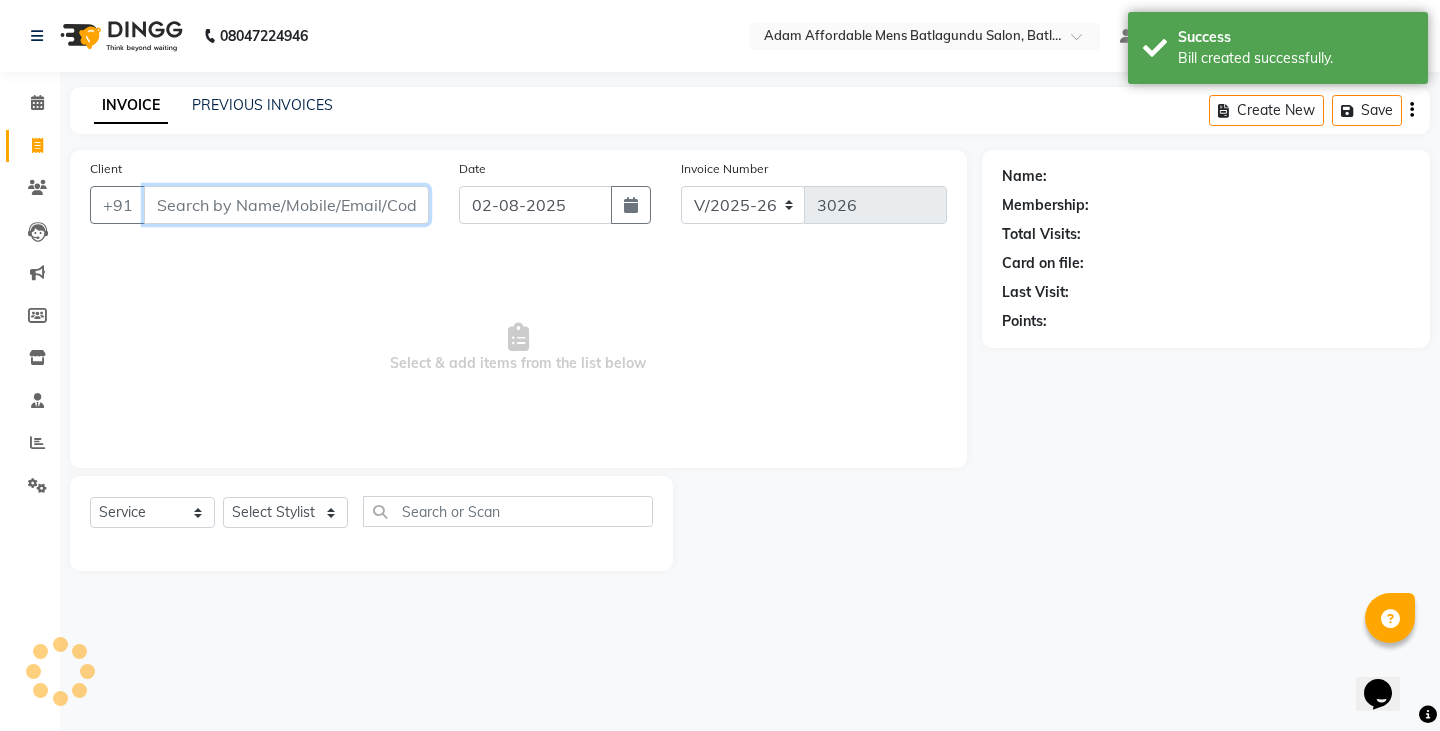 click on "Client" at bounding box center [286, 205] 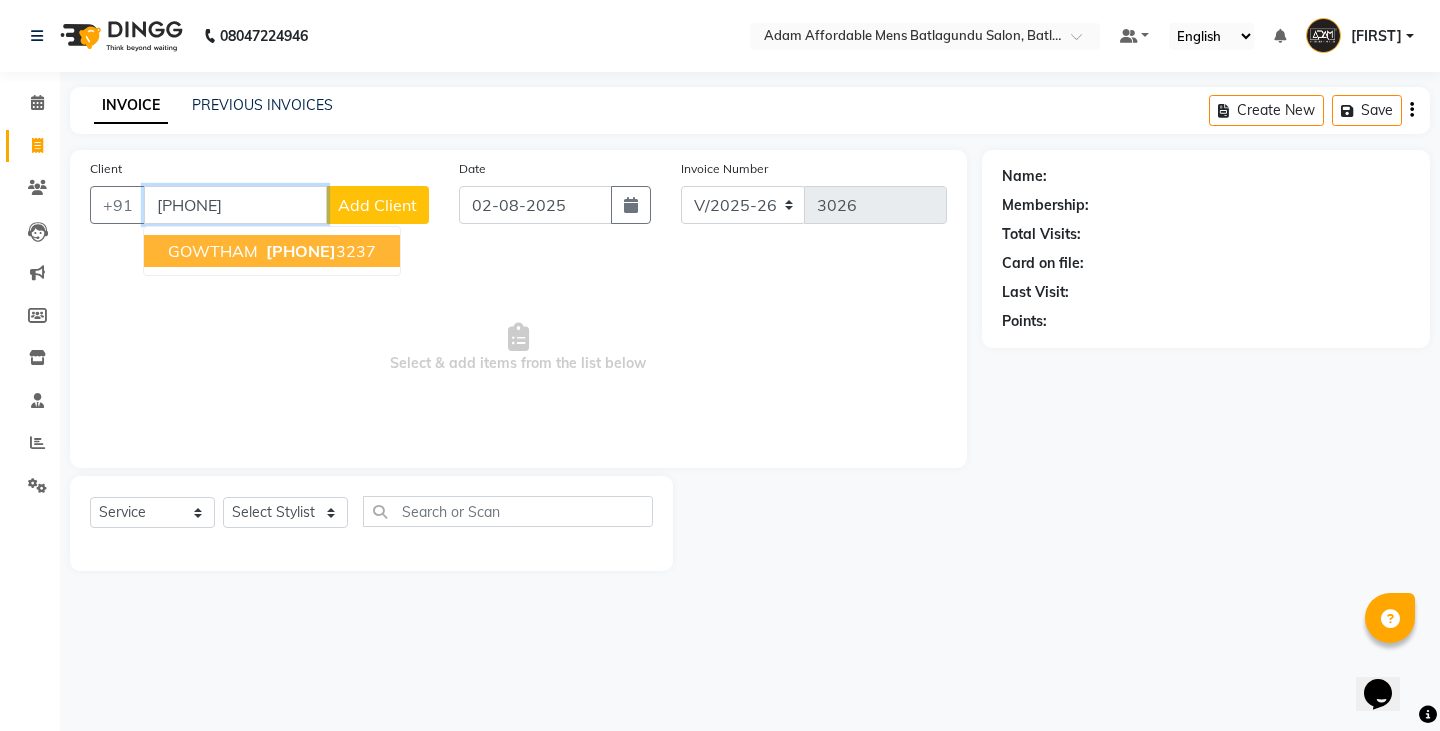 click on "[PHONE] [PHONE]" at bounding box center (319, 251) 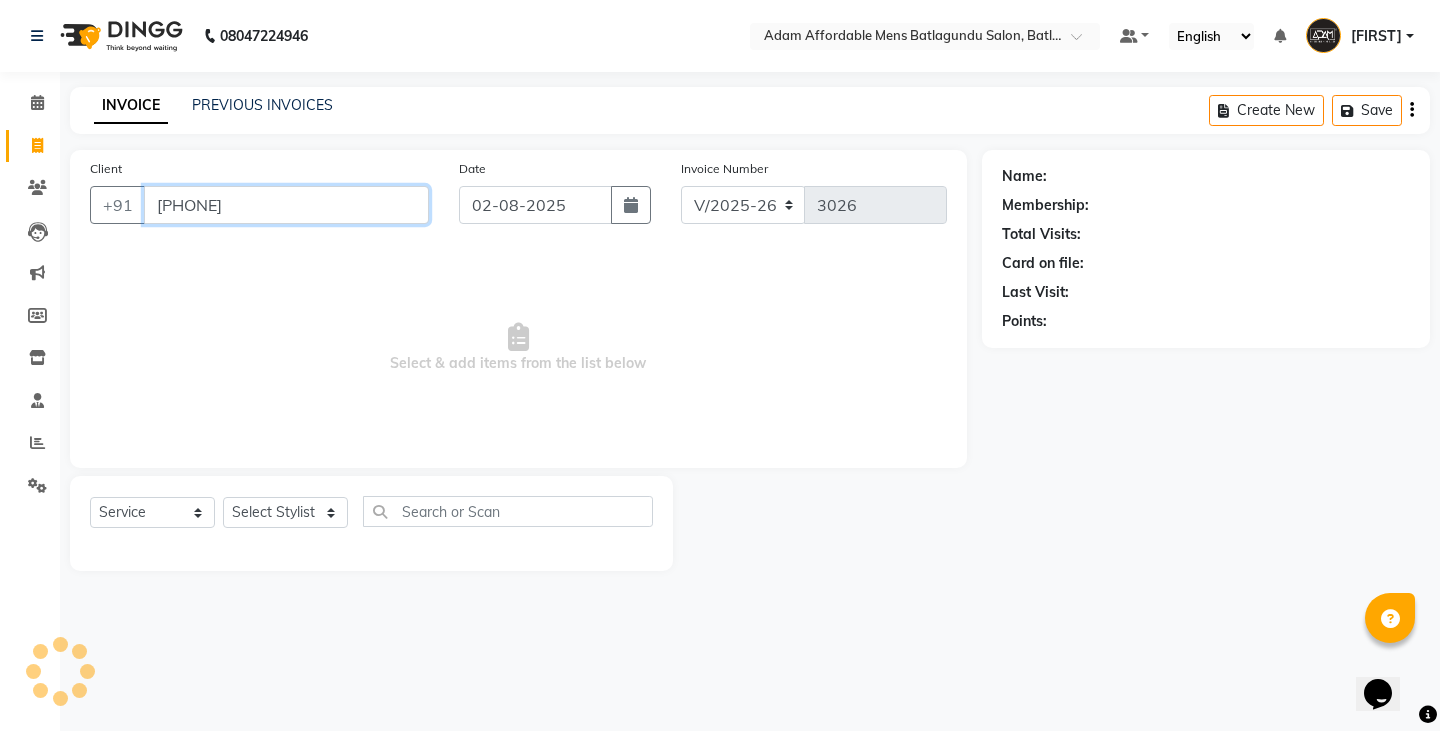 type on "[PHONE]" 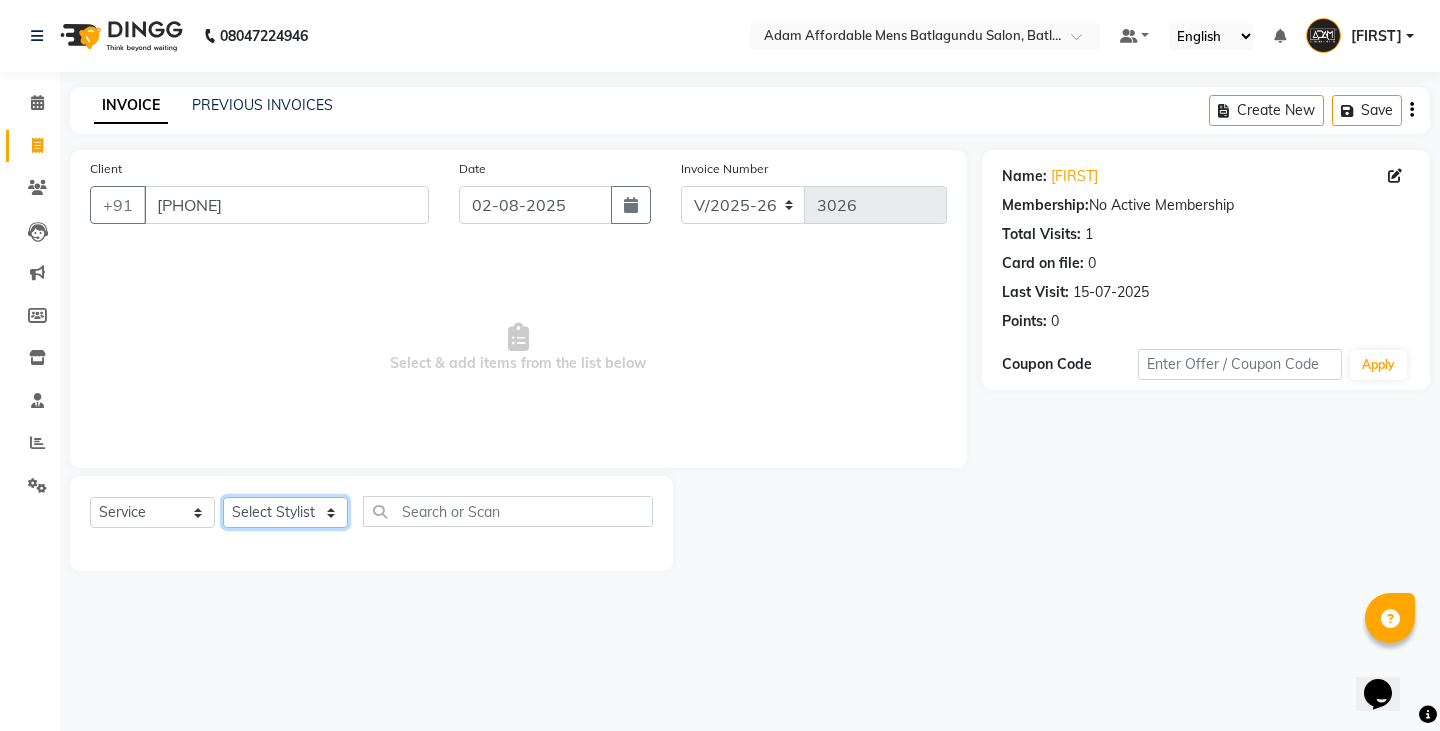 click on "Select Stylist Admin Anish Ovesh Raja SAHIL  SOHAIL SONU" 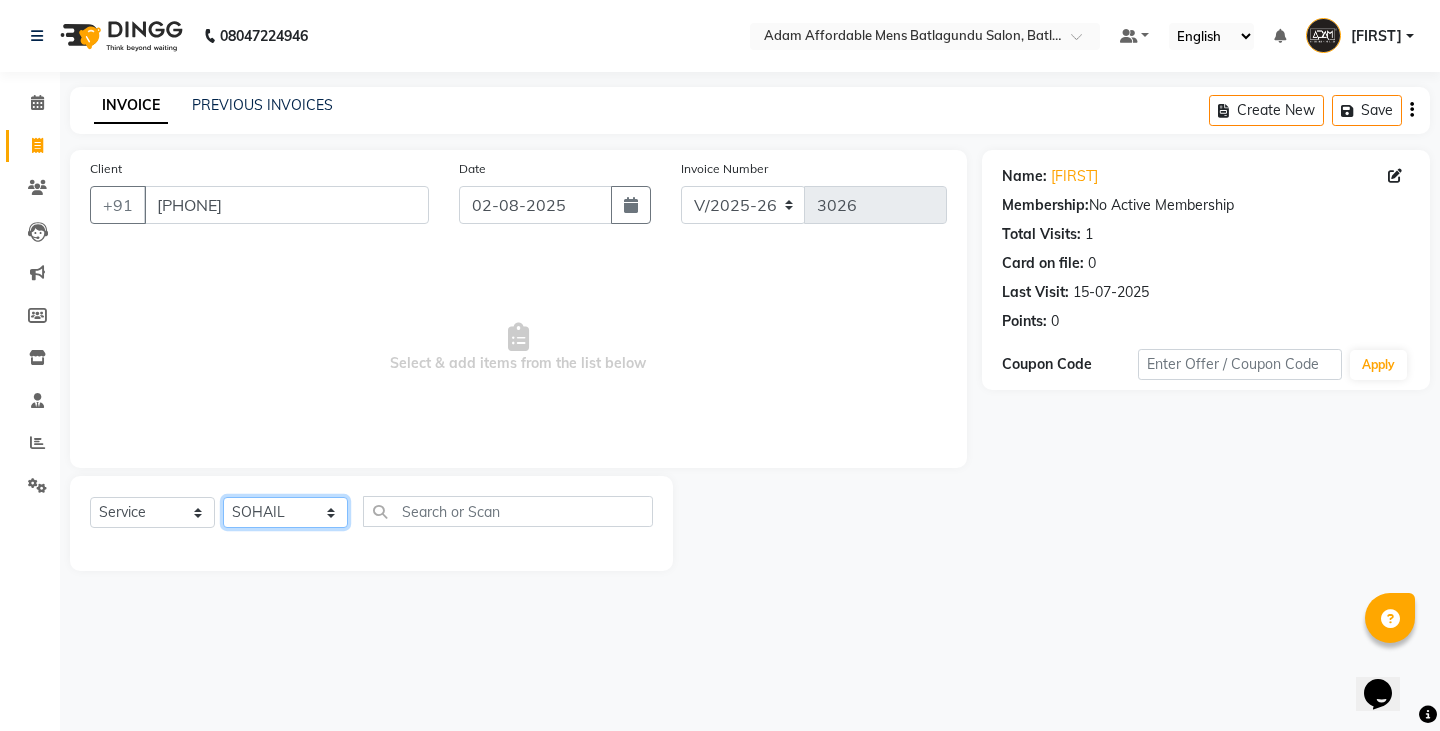 click on "Select Stylist Admin Anish Ovesh Raja SAHIL  SOHAIL SONU" 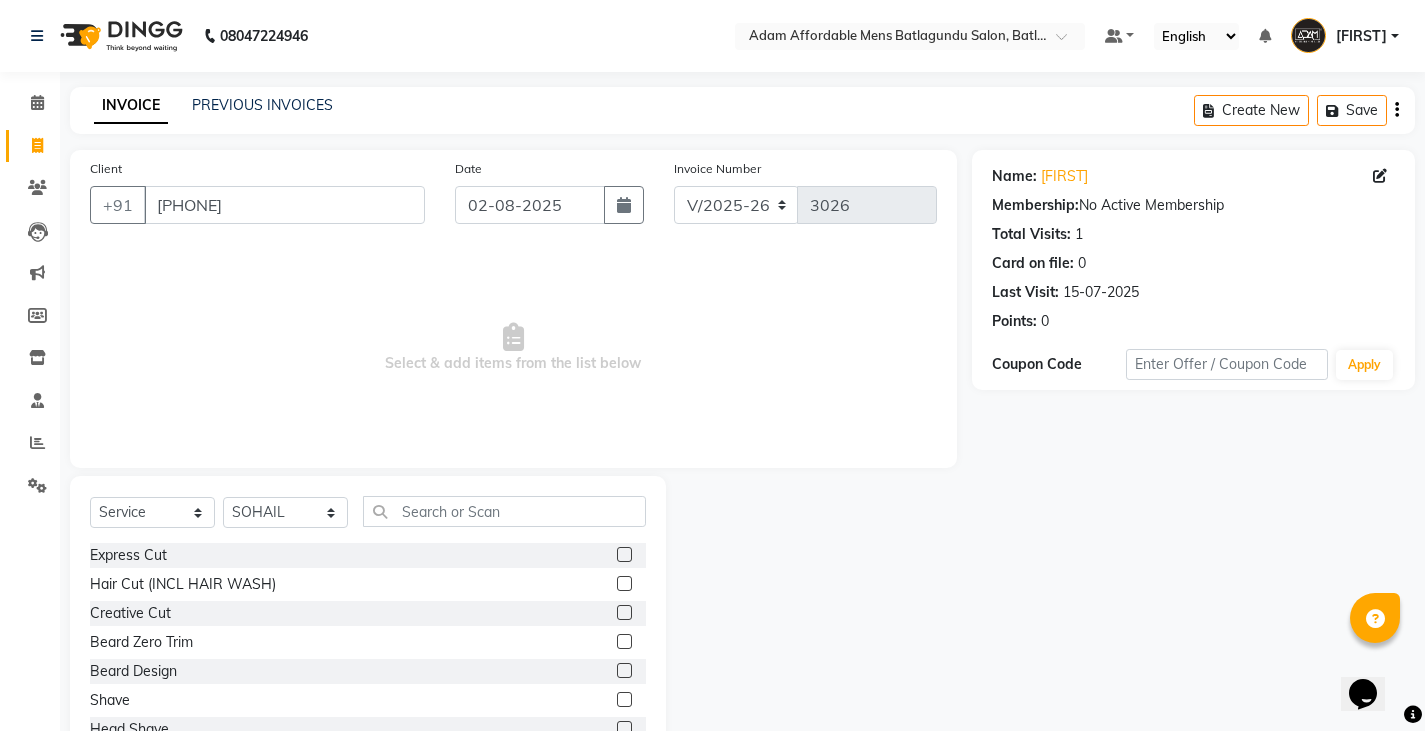 drag, startPoint x: 609, startPoint y: 552, endPoint x: 619, endPoint y: 383, distance: 169.2956 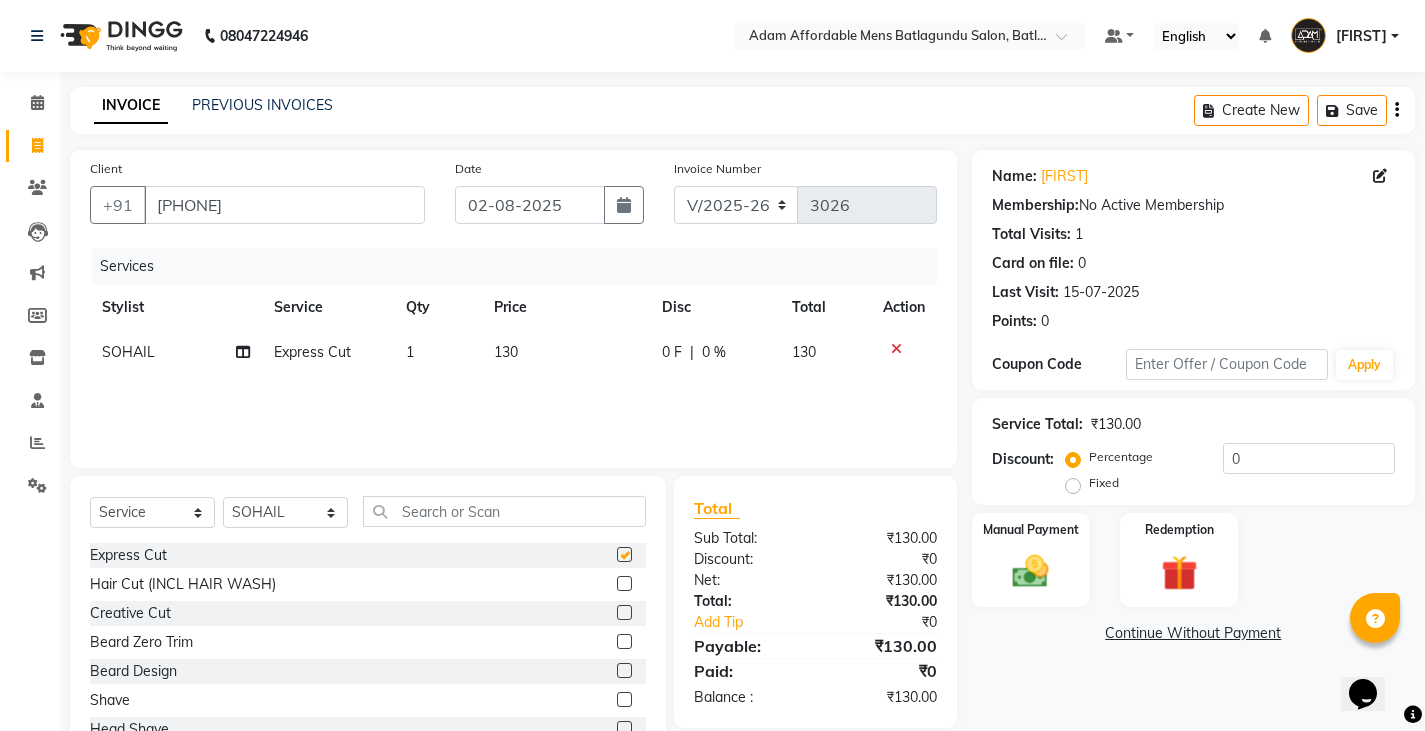click on "0 F" 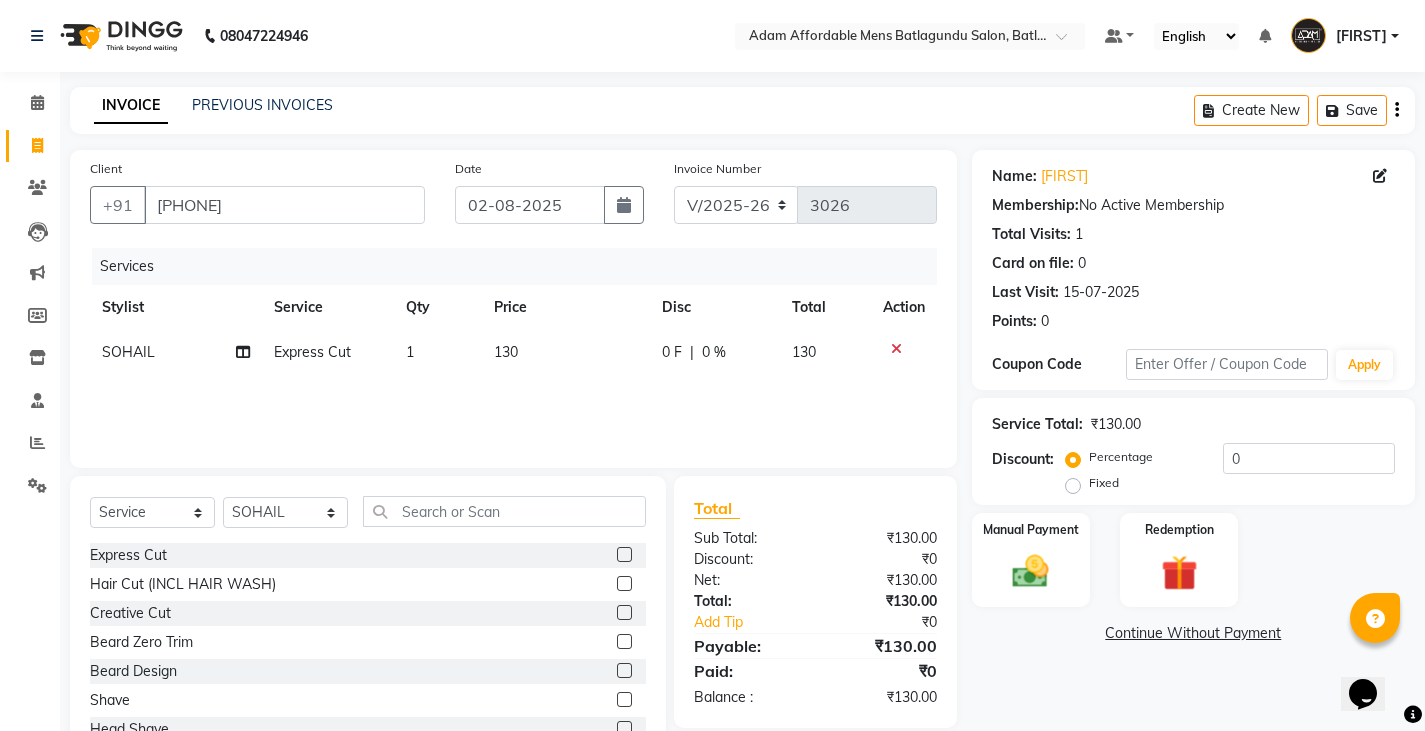 checkbox on "false" 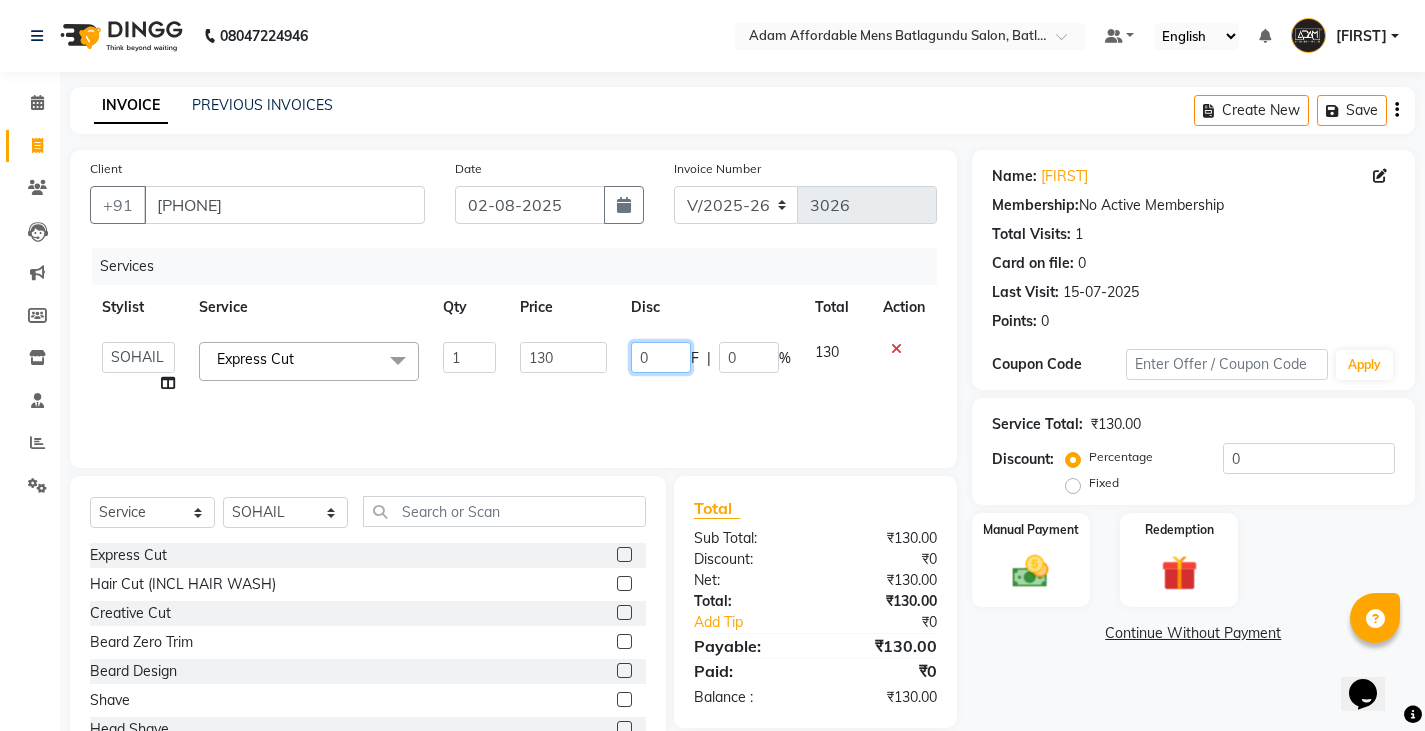 click on "0" 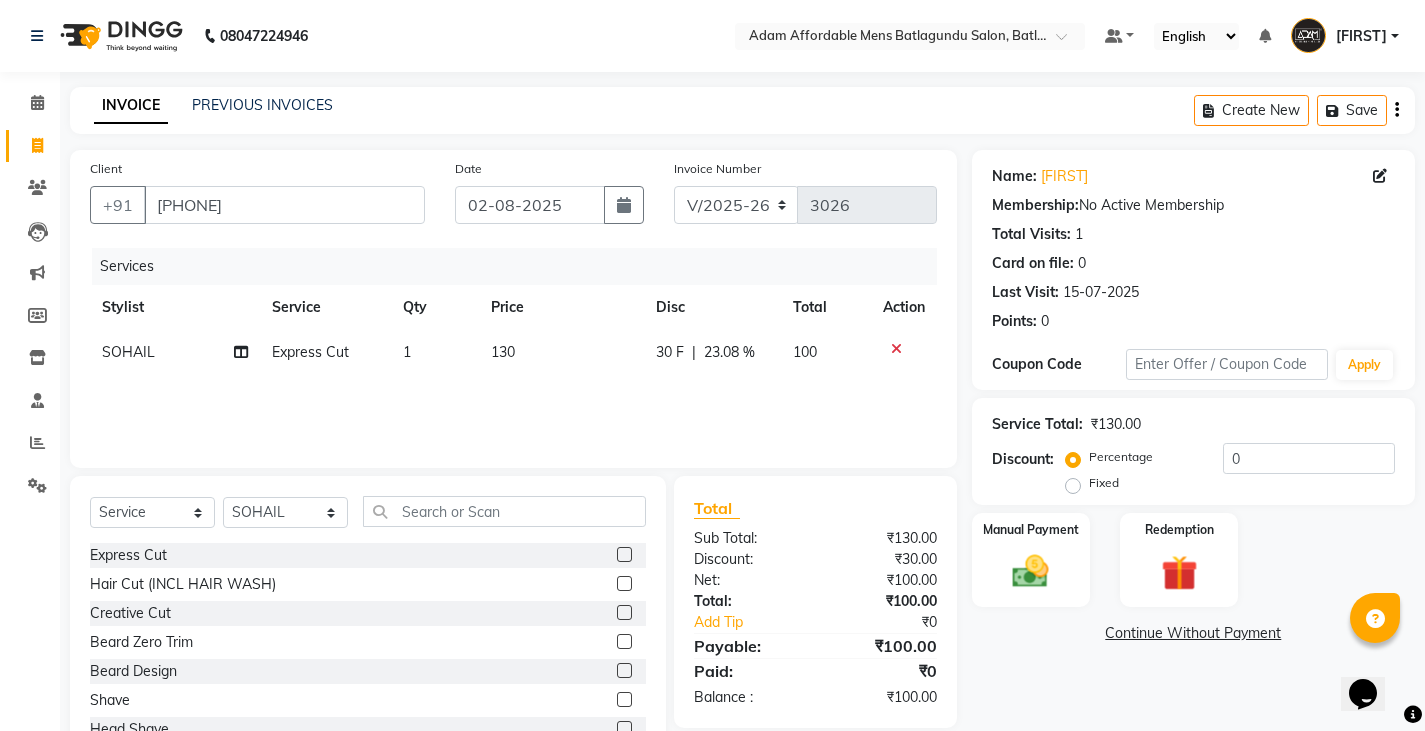 drag, startPoint x: 659, startPoint y: 389, endPoint x: 945, endPoint y: 457, distance: 293.97278 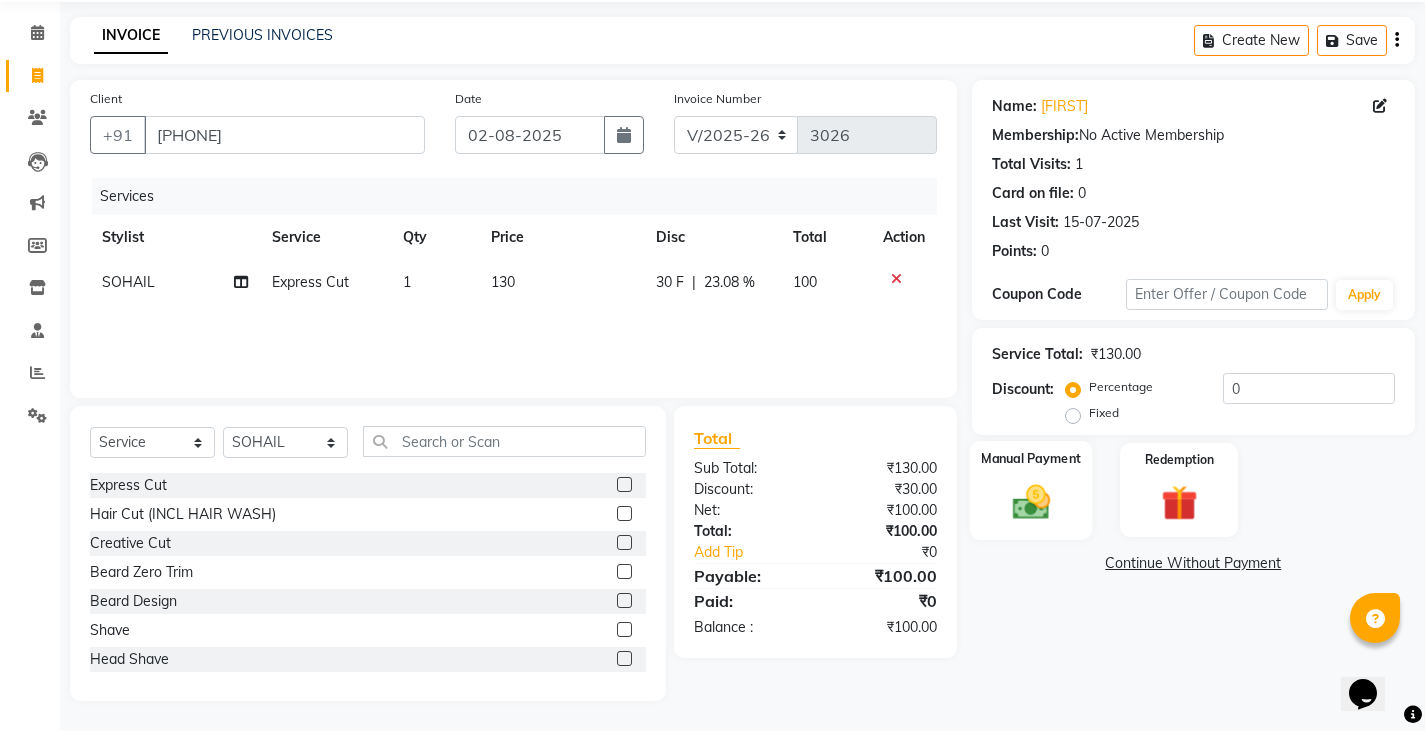 click 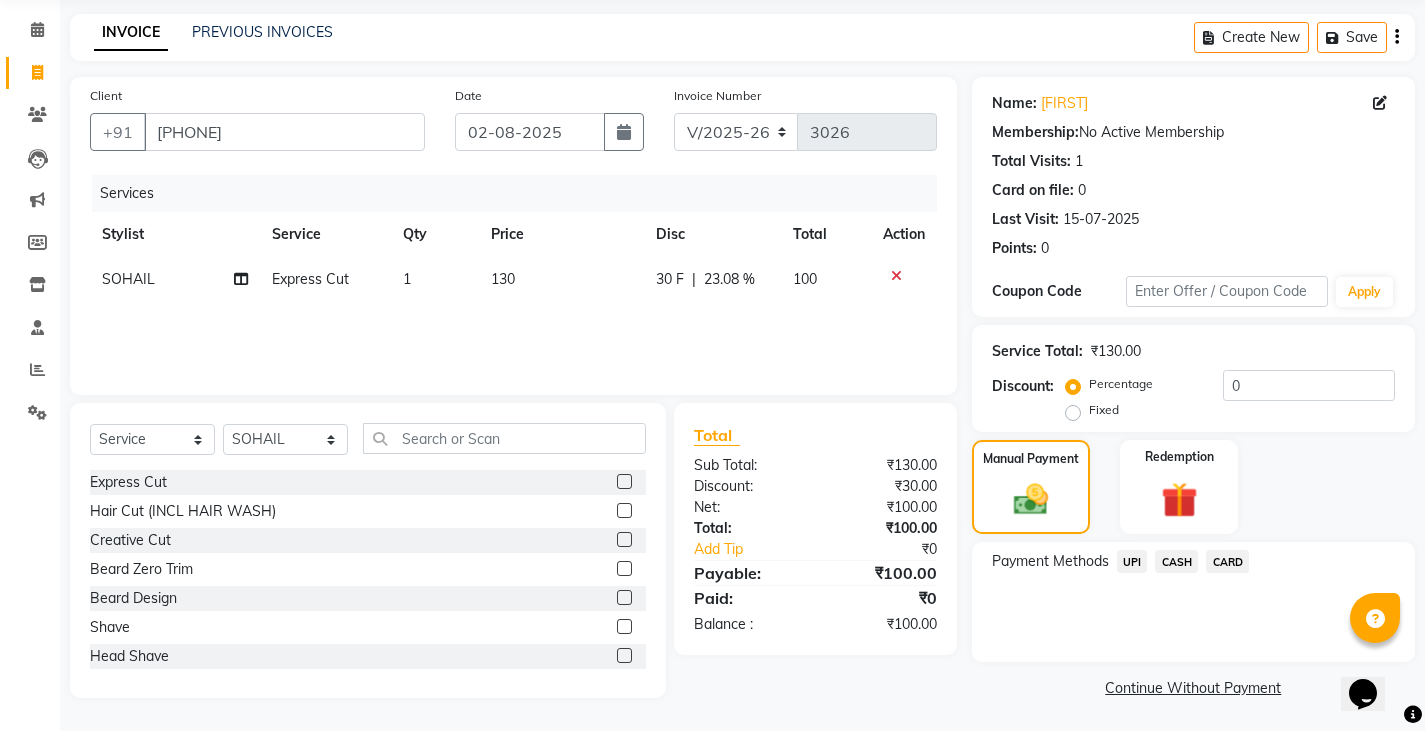 scroll, scrollTop: 75, scrollLeft: 0, axis: vertical 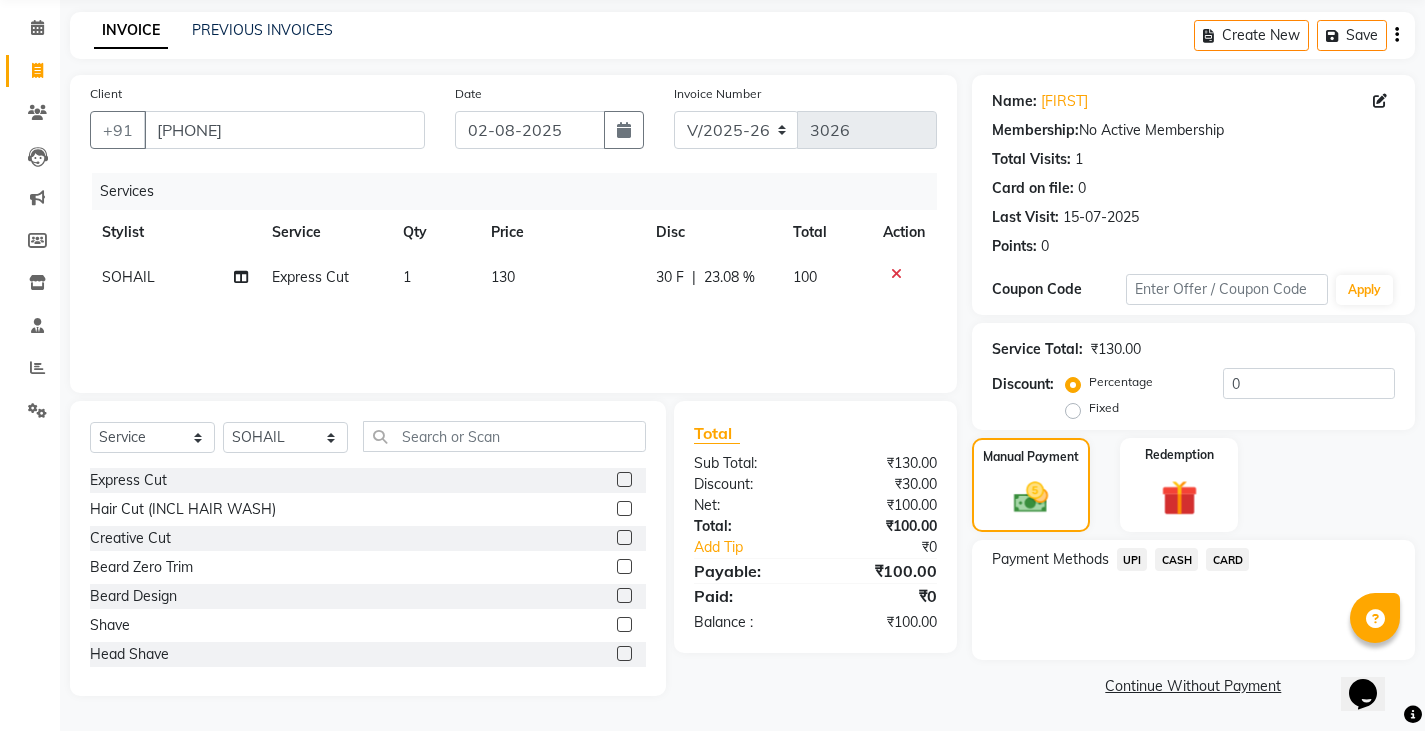 click on "CASH" 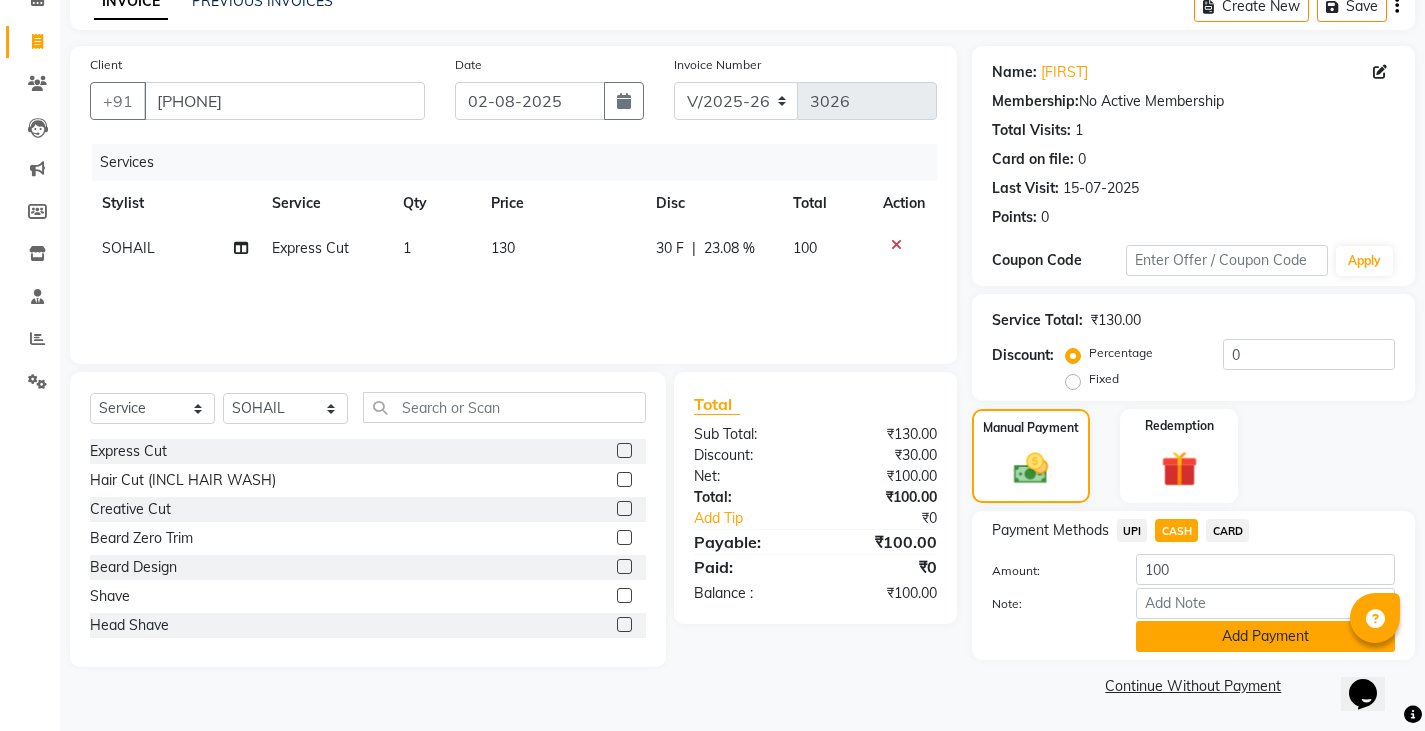 click on "Add Payment" 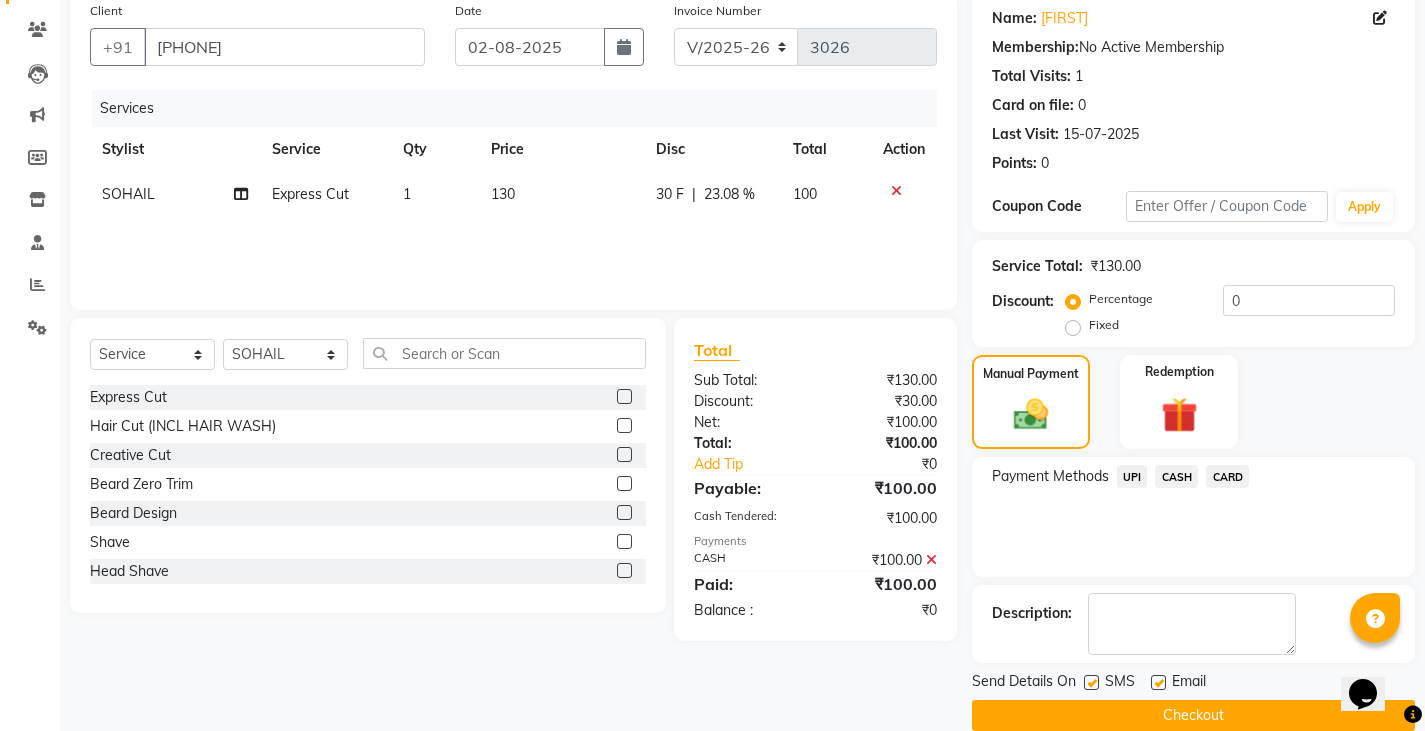 scroll, scrollTop: 188, scrollLeft: 0, axis: vertical 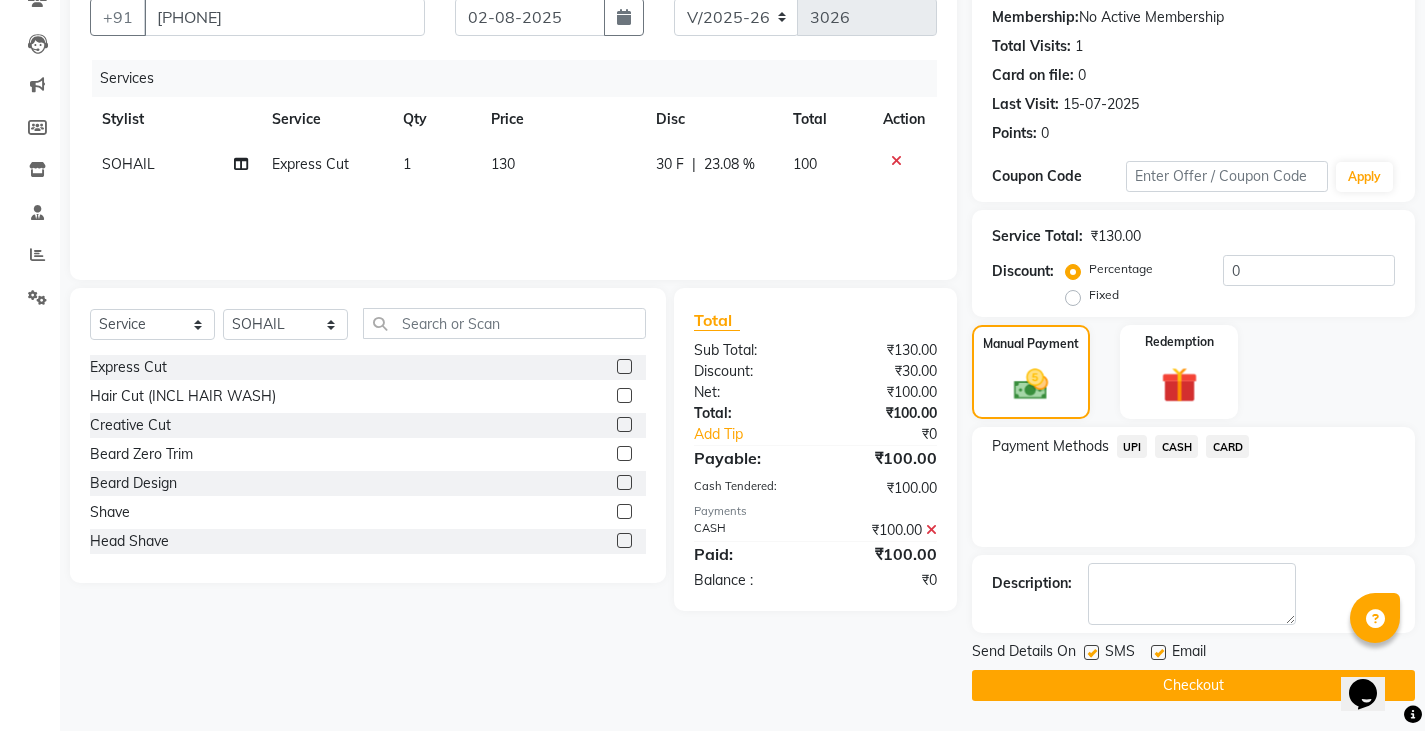 click on "Checkout" 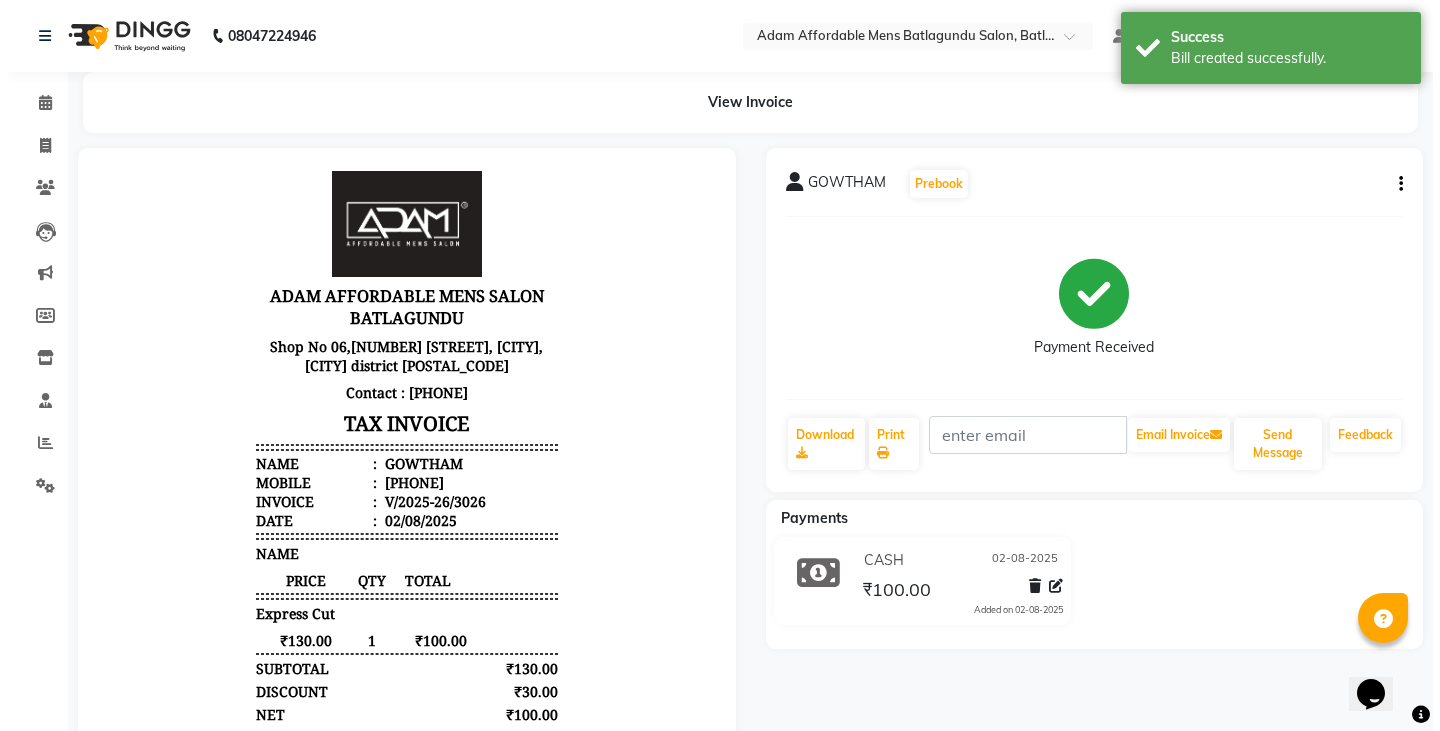 scroll, scrollTop: 16, scrollLeft: 0, axis: vertical 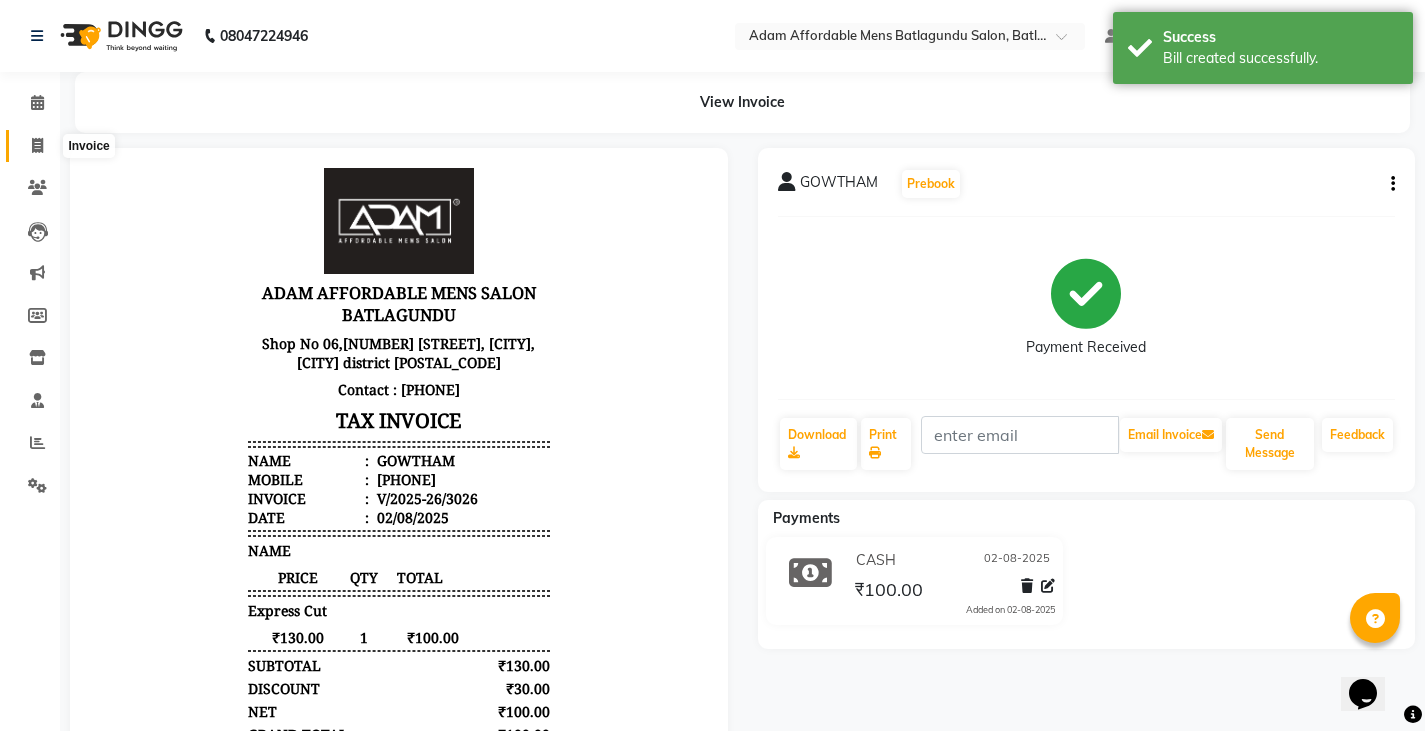 click 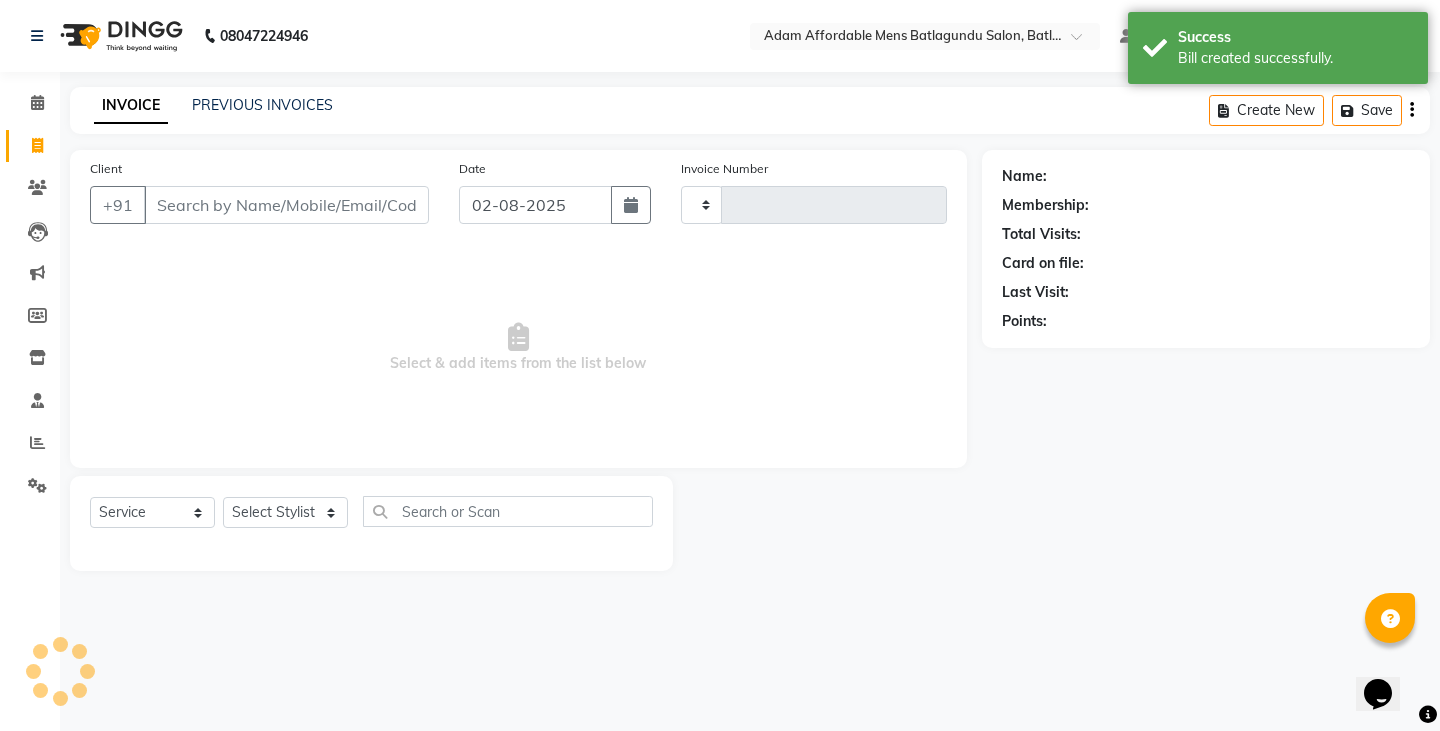 type on "3027" 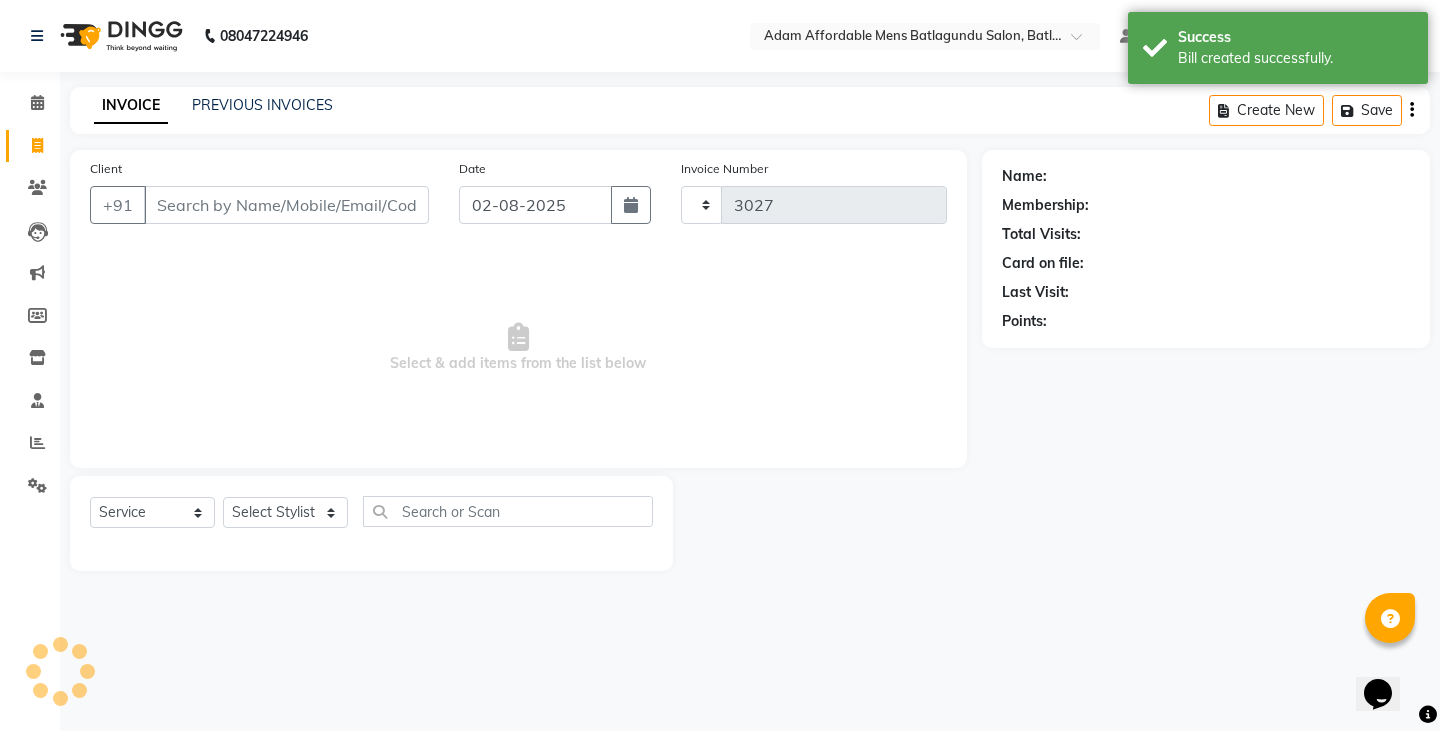 select on "8213" 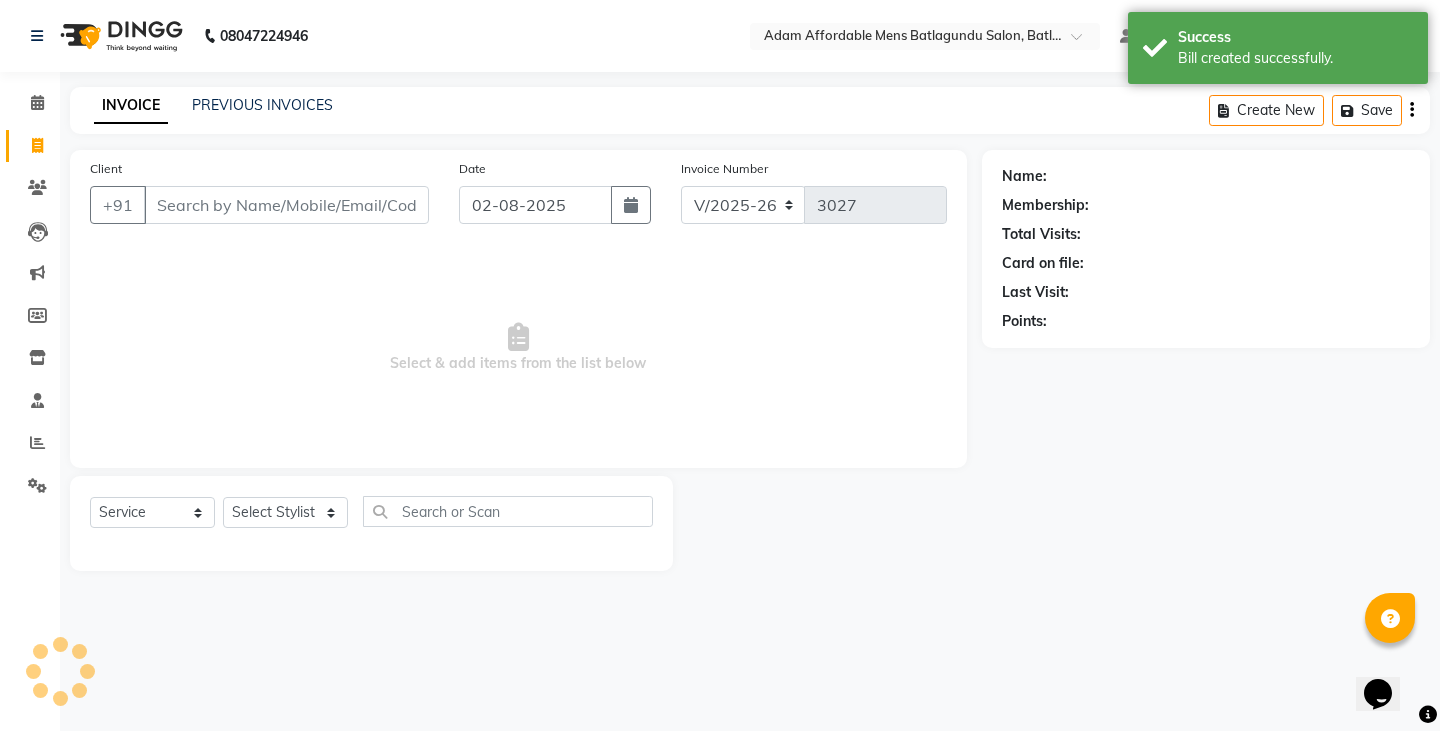 drag, startPoint x: 269, startPoint y: 175, endPoint x: 267, endPoint y: 202, distance: 27.073973 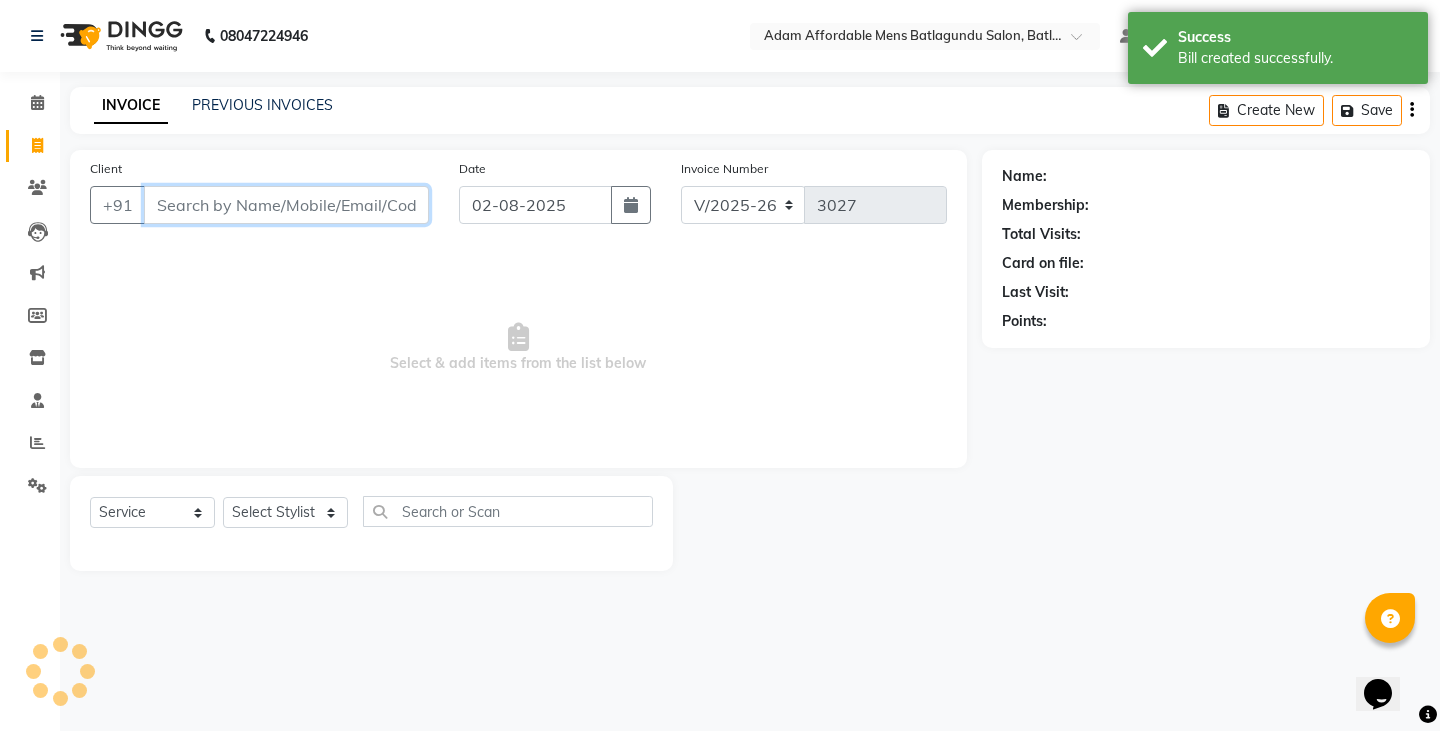 click on "Client" at bounding box center (286, 205) 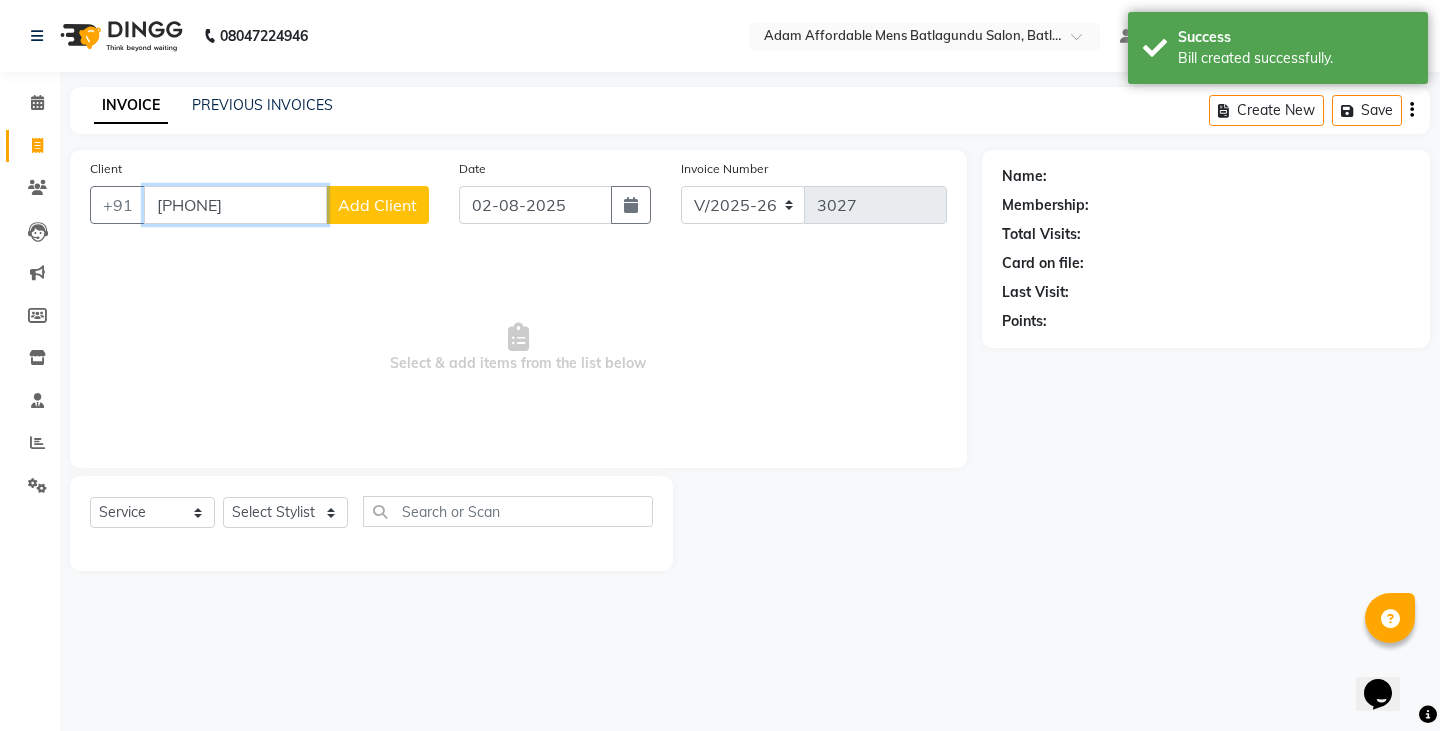 type on "[PHONE]" 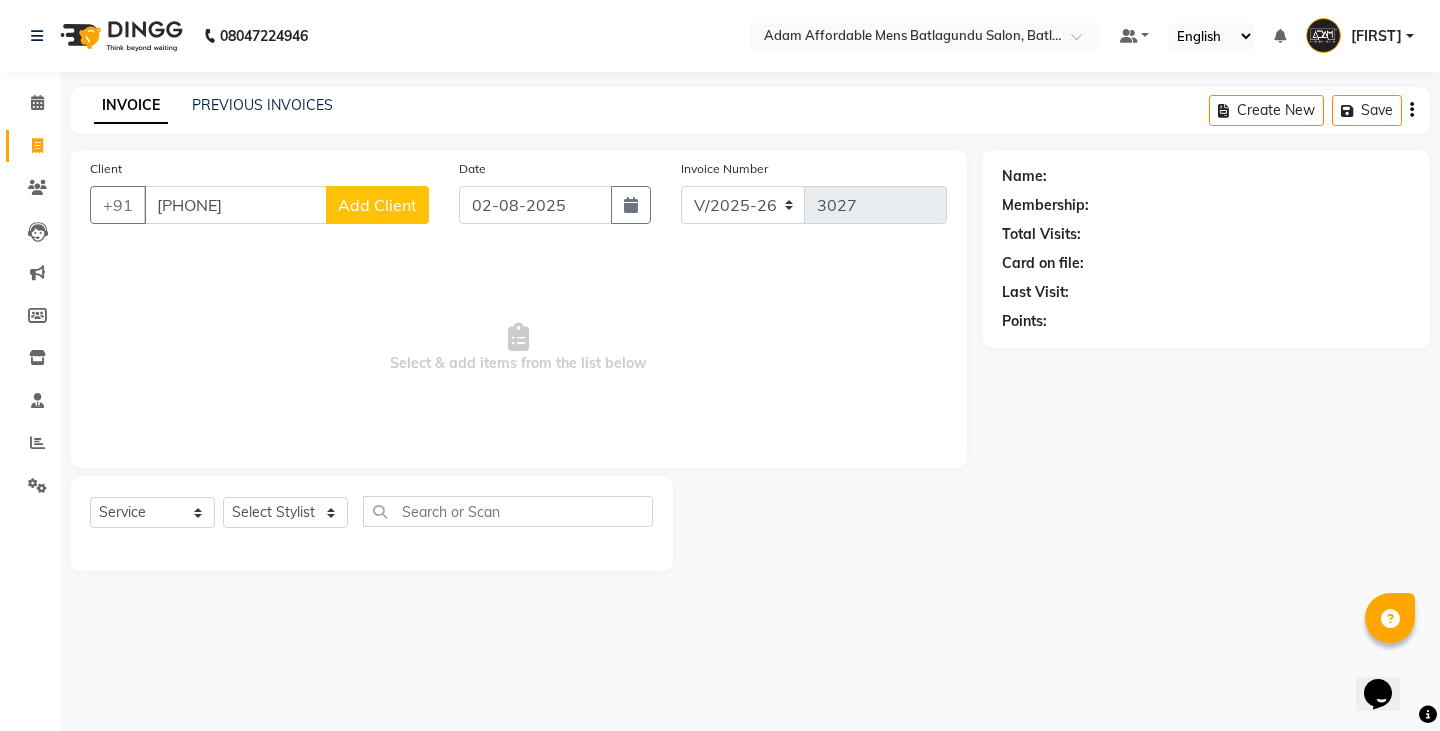 click on "Add Client" 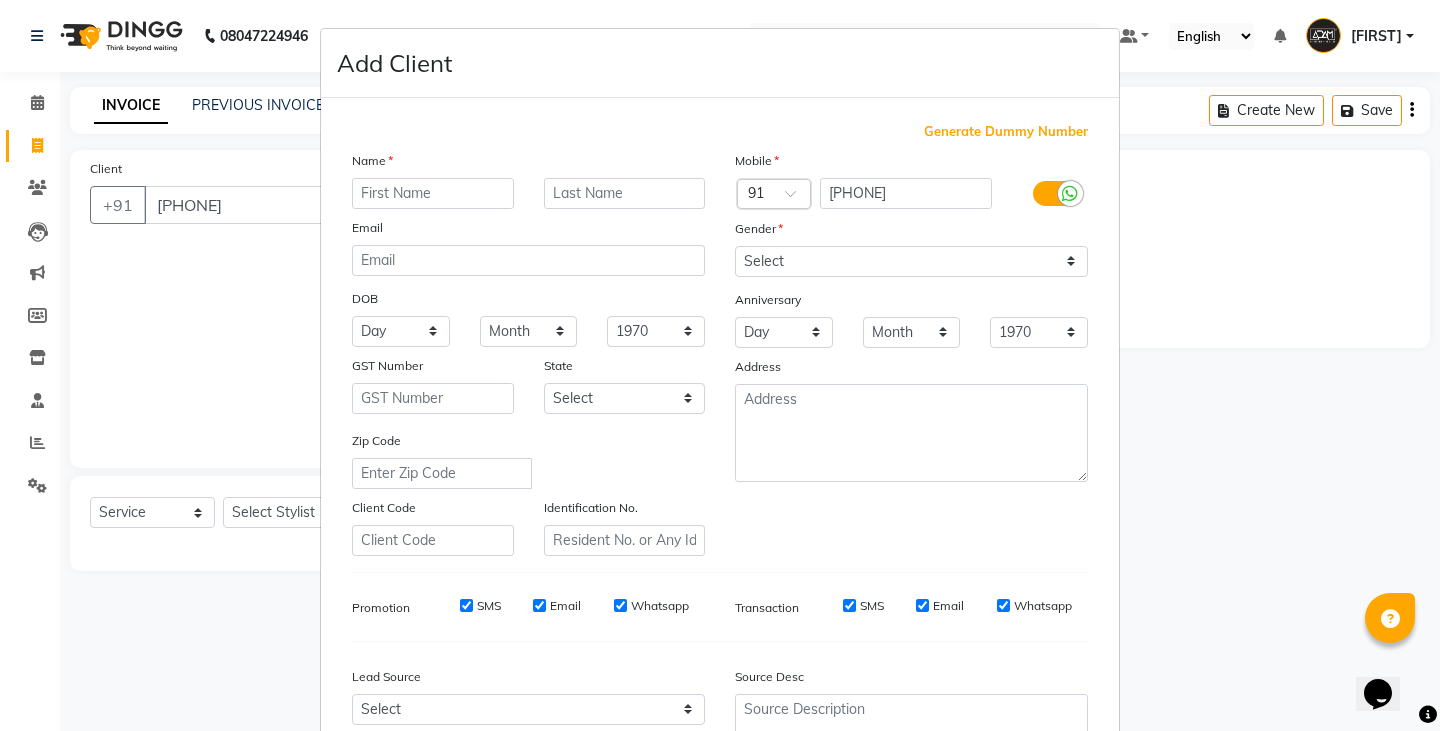 click at bounding box center [433, 193] 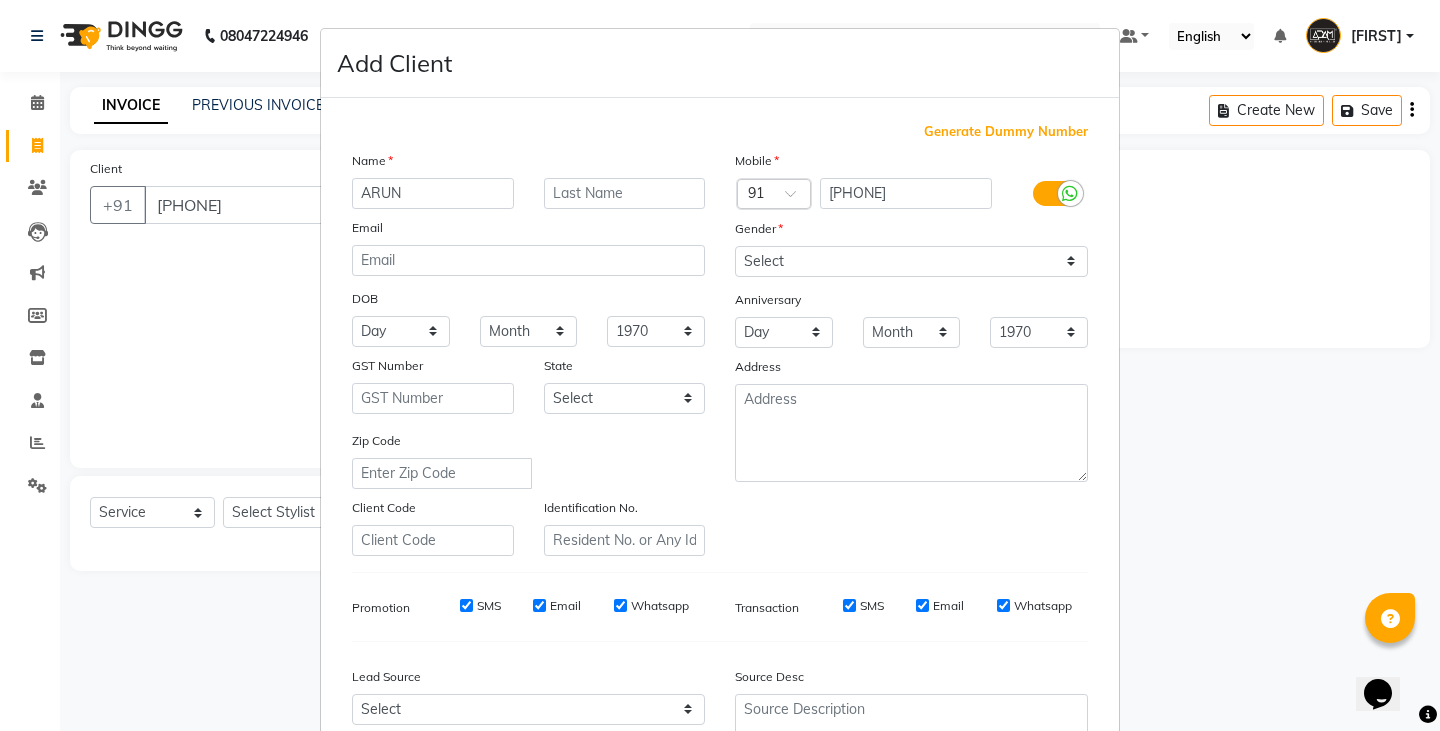 type on "ARUN" 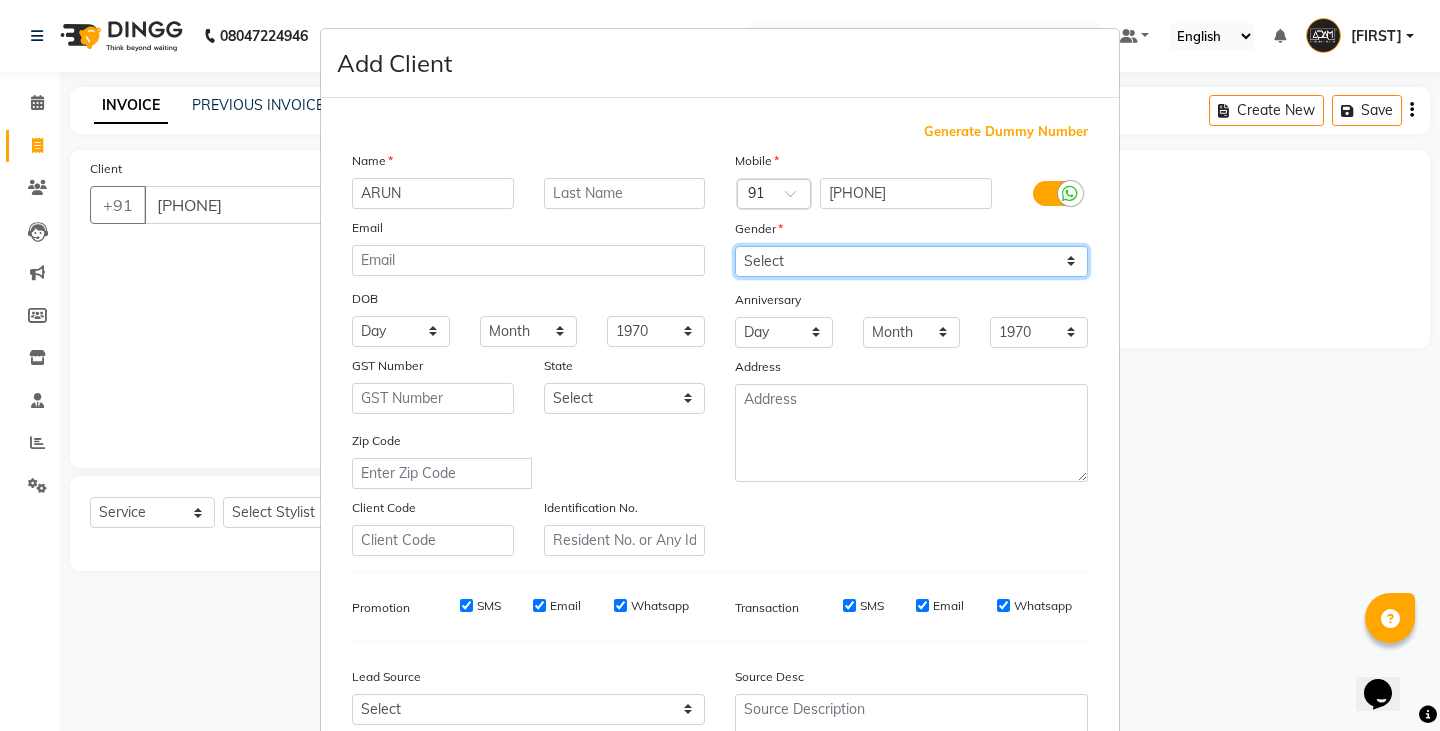 click on "Select Male Female Other Prefer Not To Say" at bounding box center (911, 261) 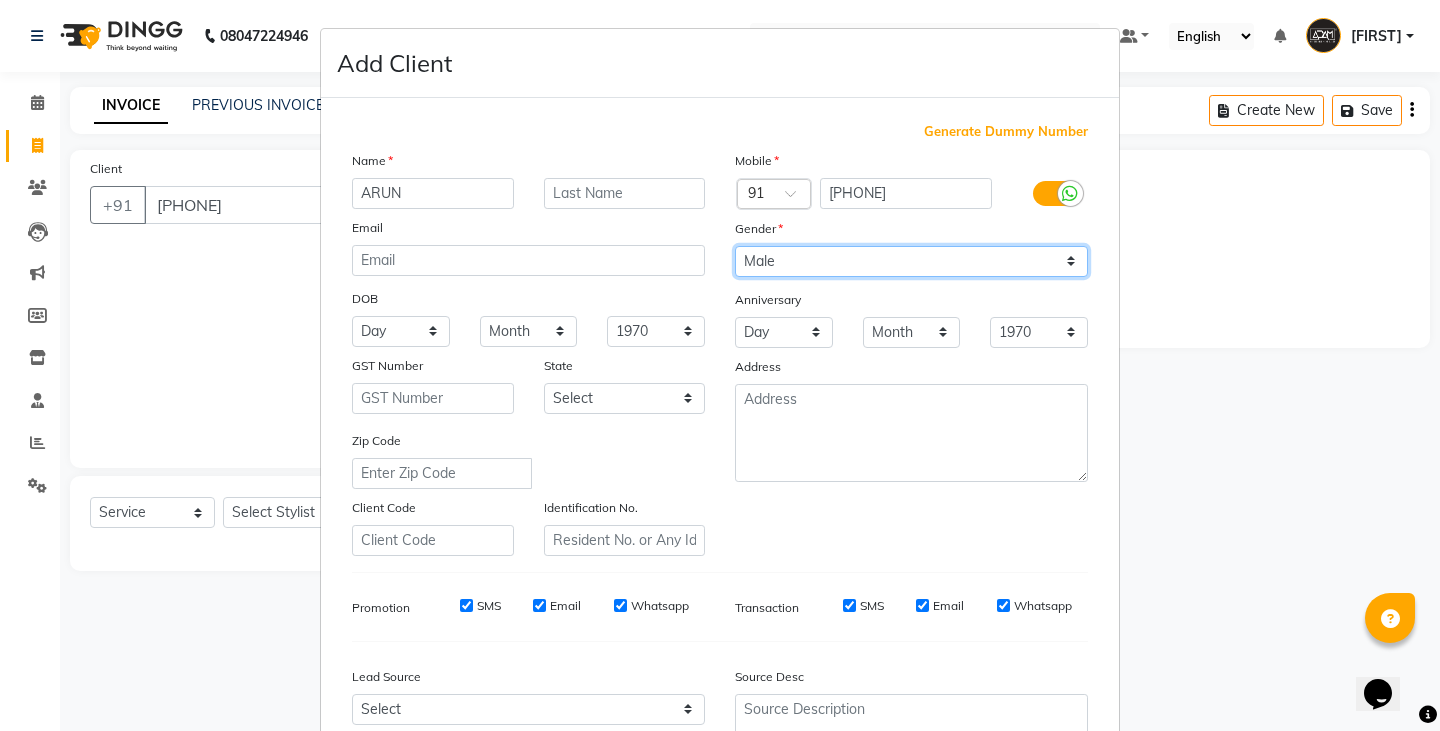 click on "Select Male Female Other Prefer Not To Say" at bounding box center (911, 261) 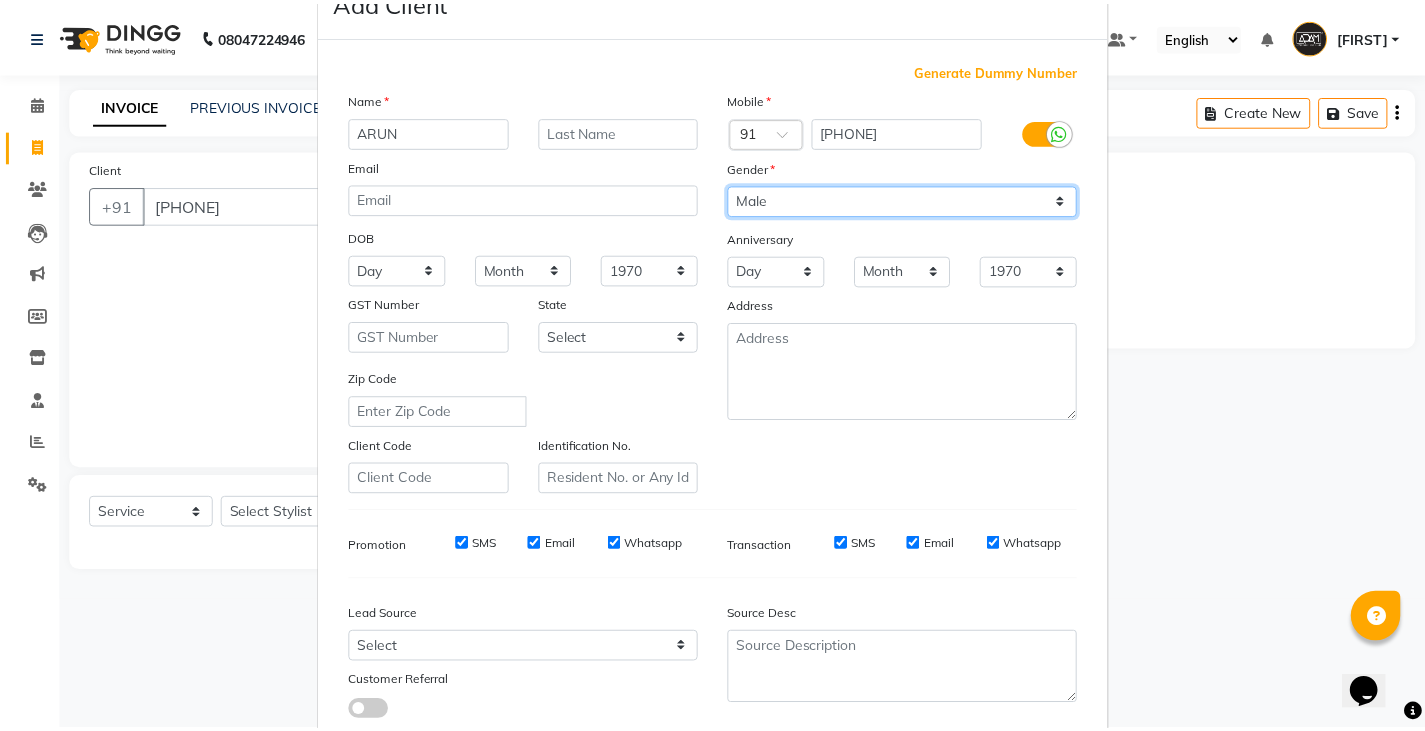 scroll, scrollTop: 192, scrollLeft: 0, axis: vertical 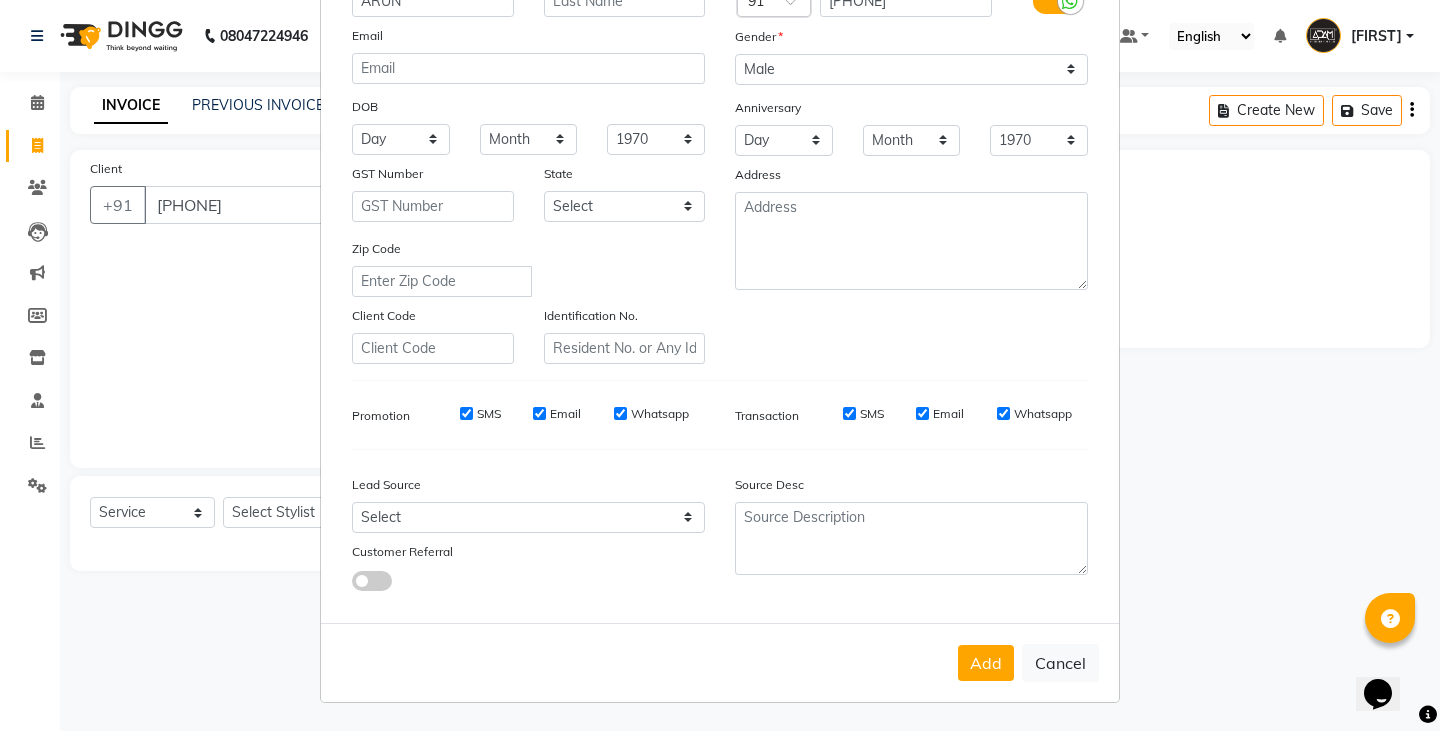 click on "Add   Cancel" at bounding box center (720, 662) 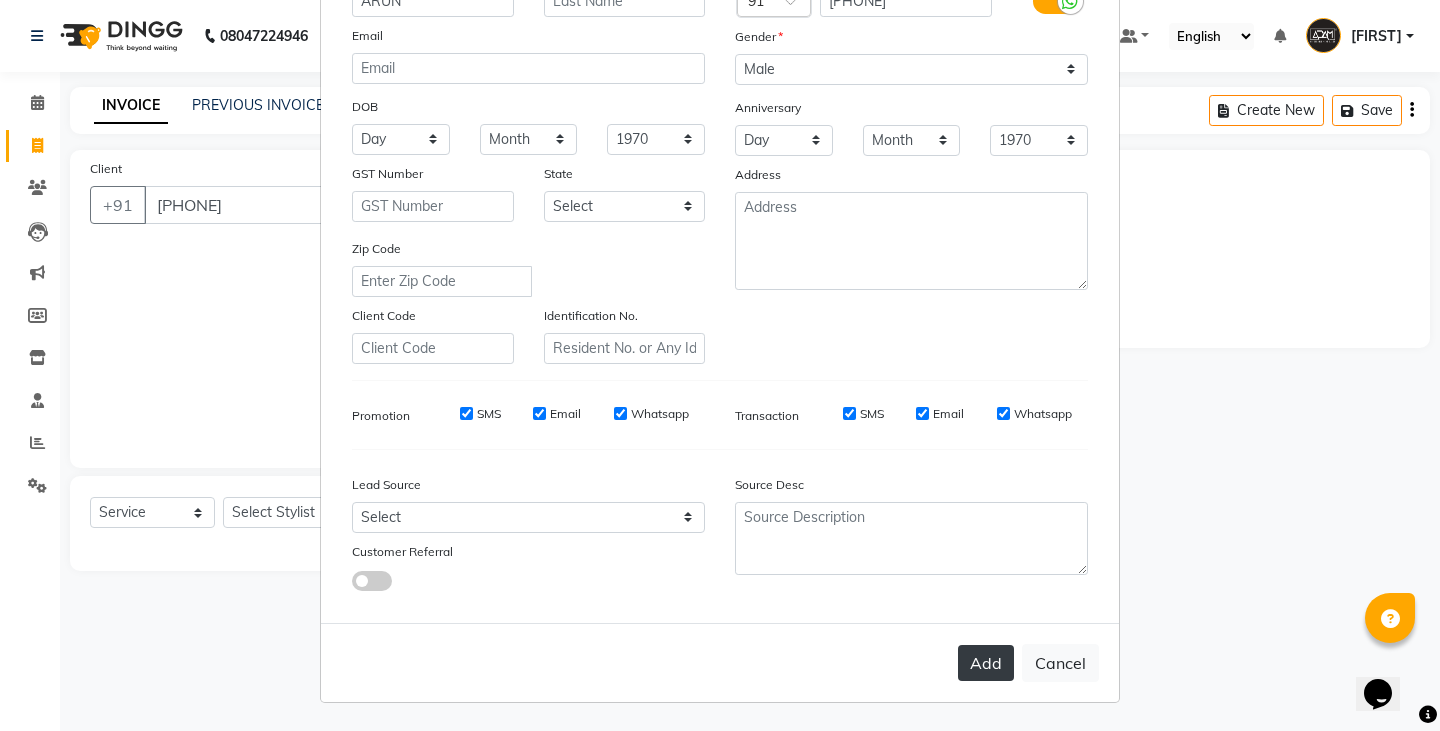 click on "Add" at bounding box center [986, 663] 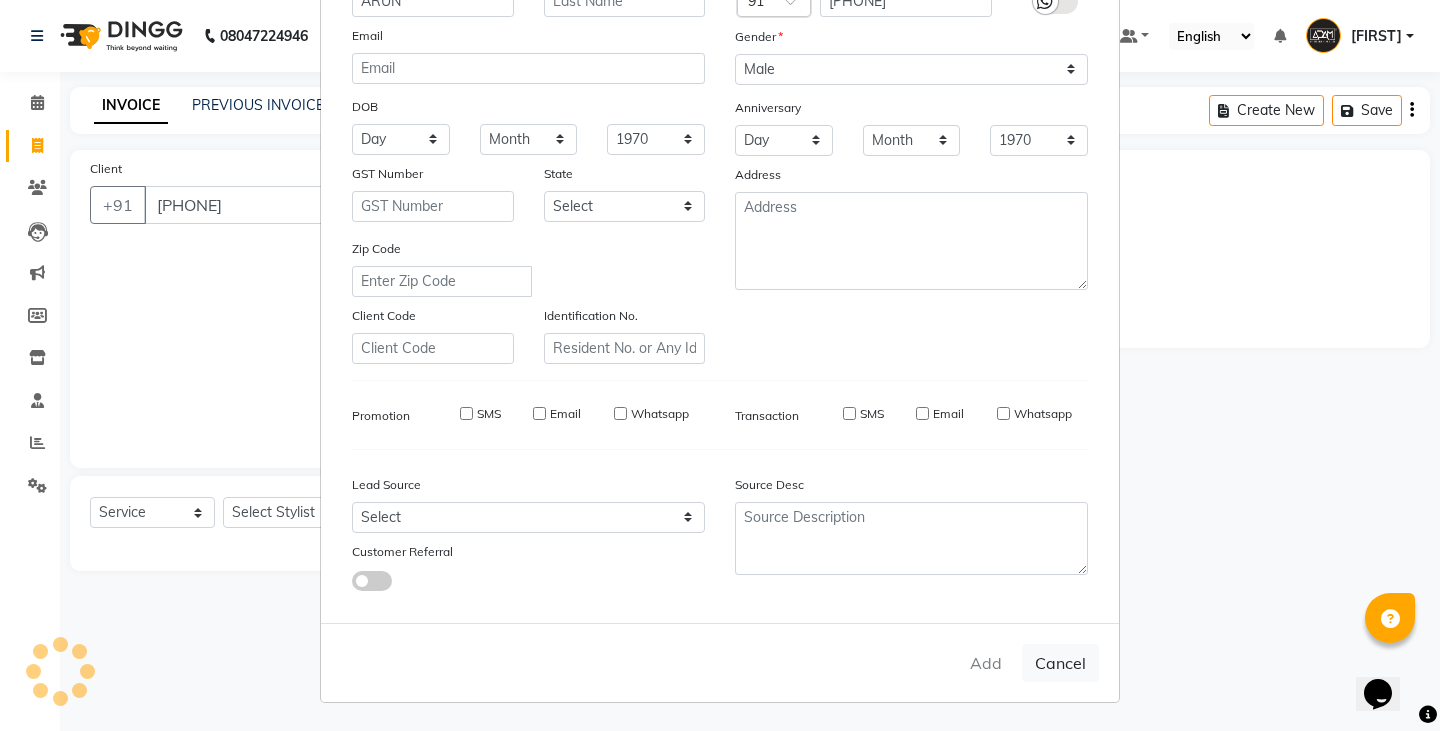 type 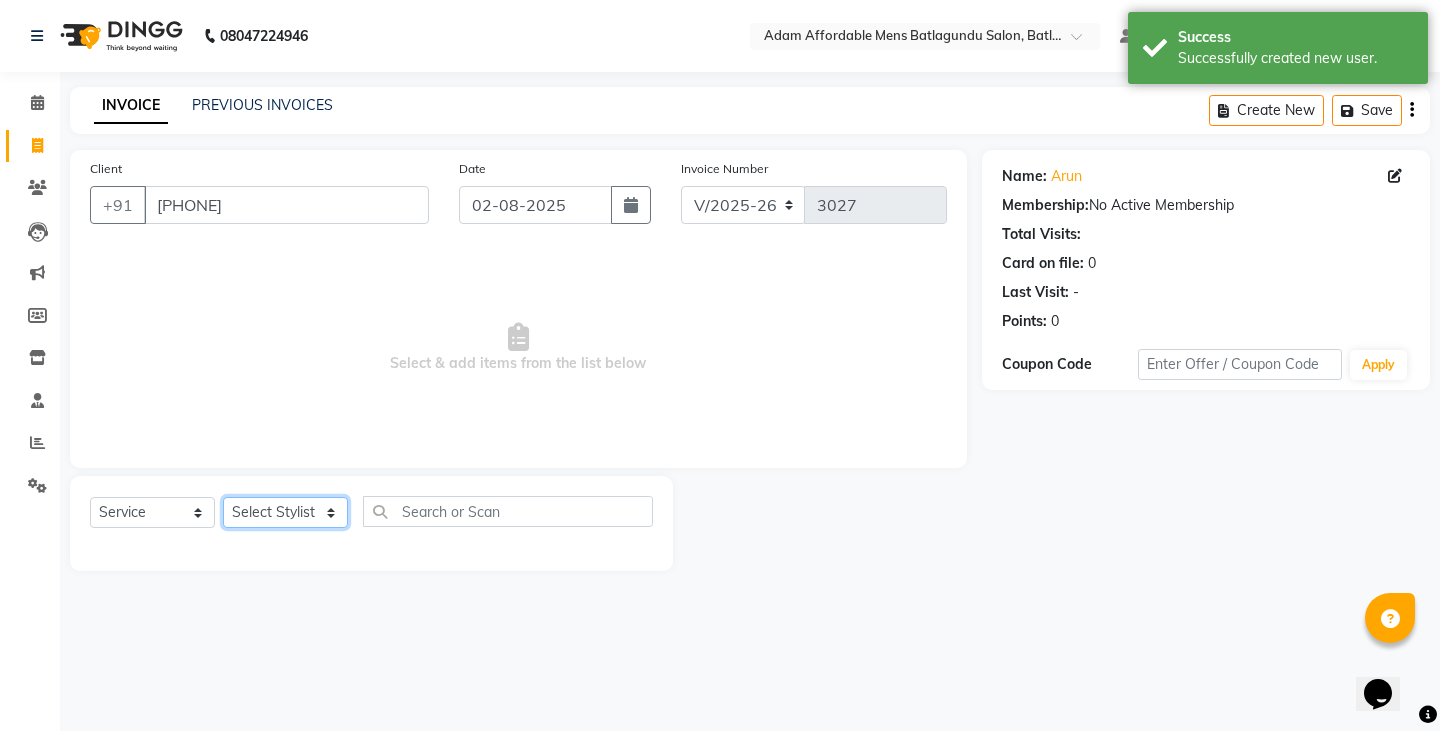 click on "Select Stylist Admin Anish Ovesh Raja SAHIL  SOHAIL SONU" 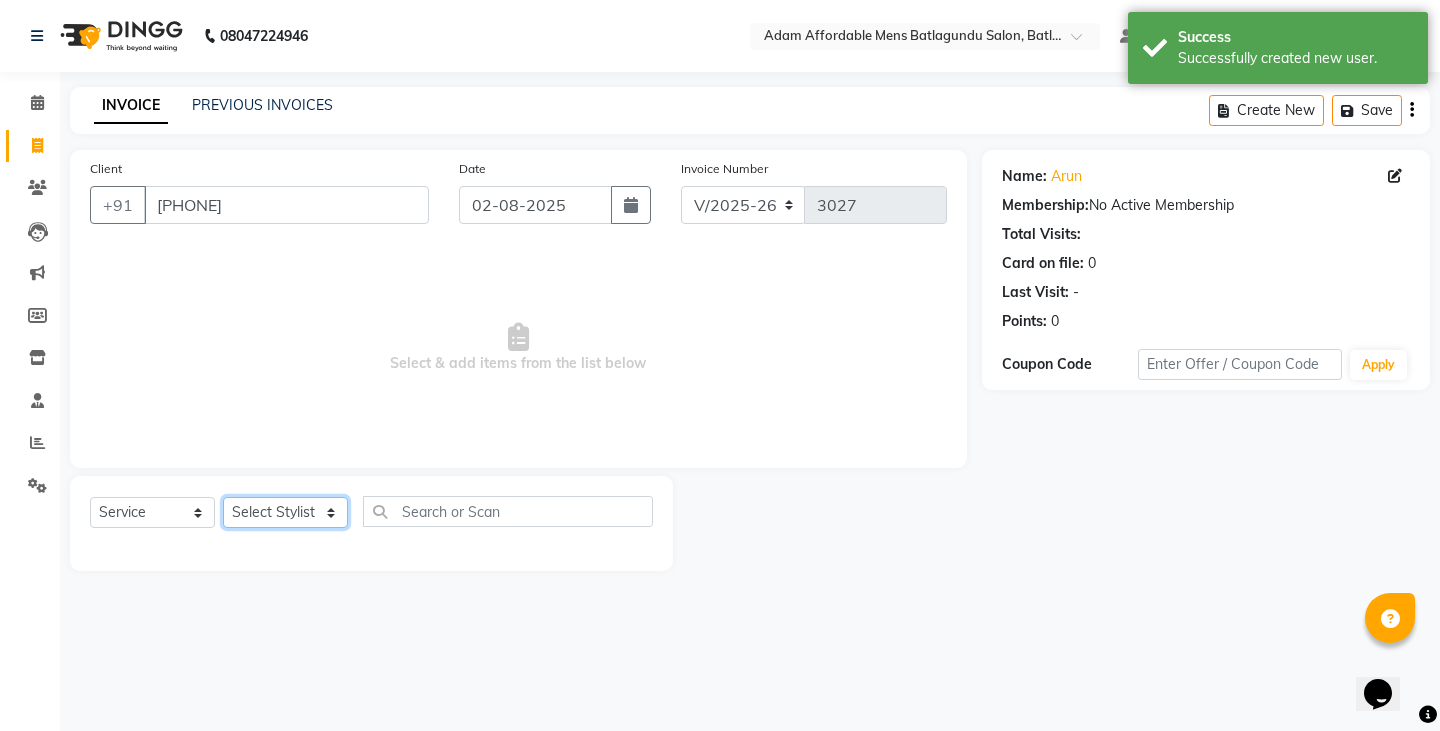 select on "84143" 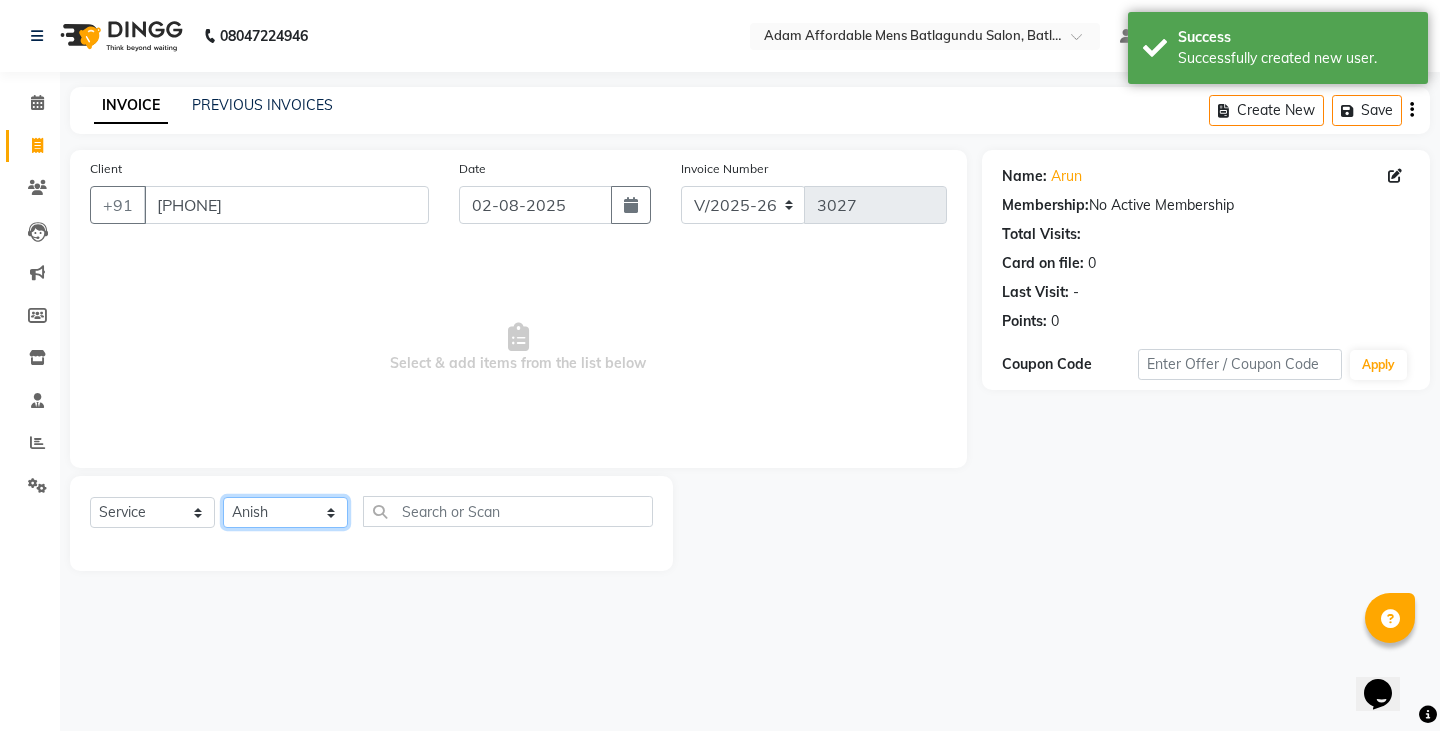 click on "Select Stylist Admin Anish Ovesh Raja SAHIL  SOHAIL SONU" 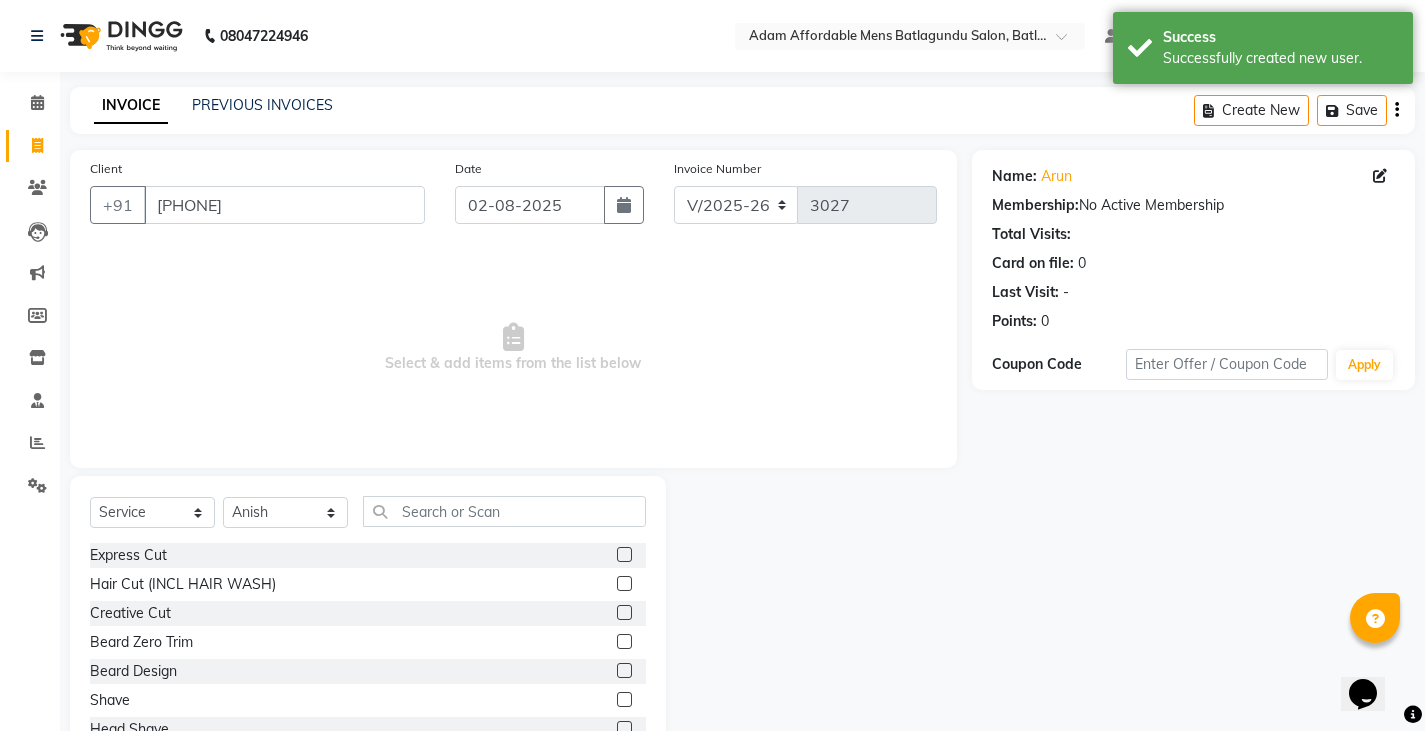 click 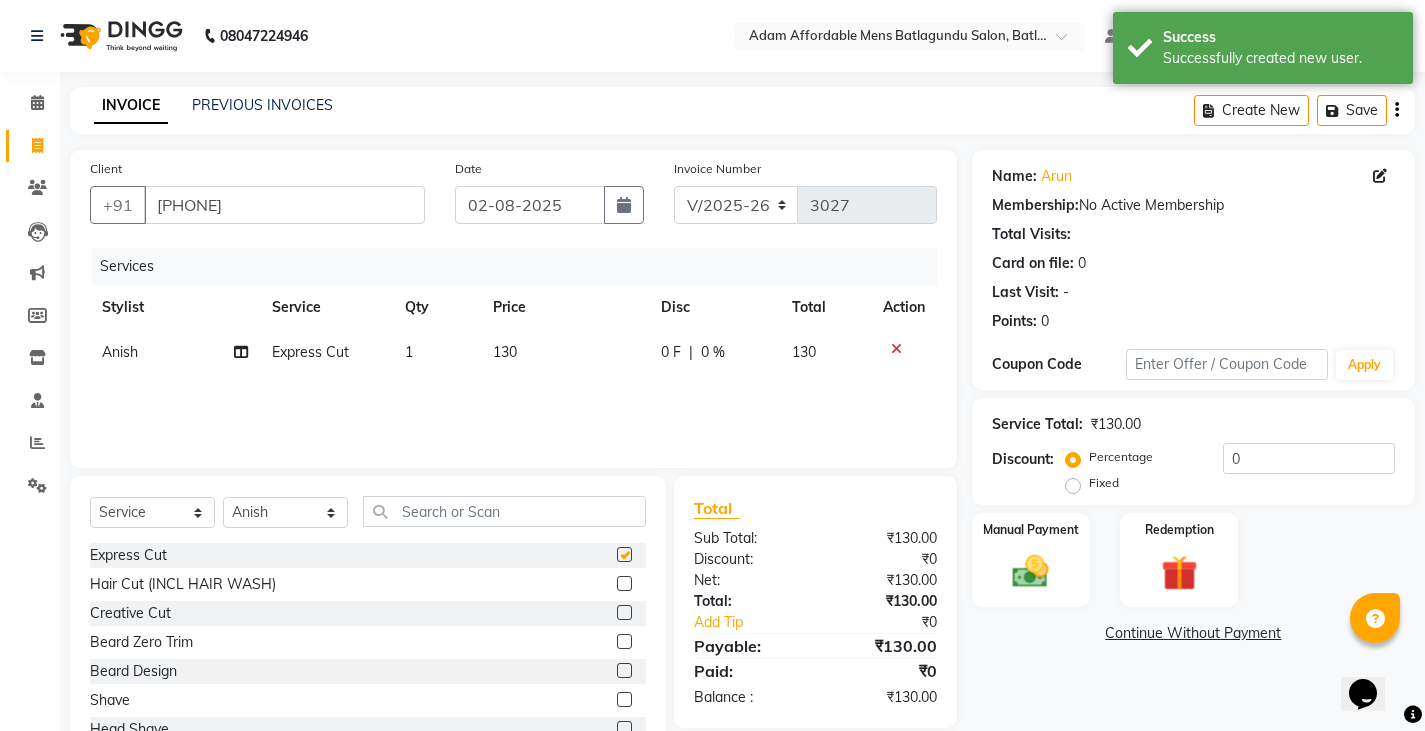 checkbox on "false" 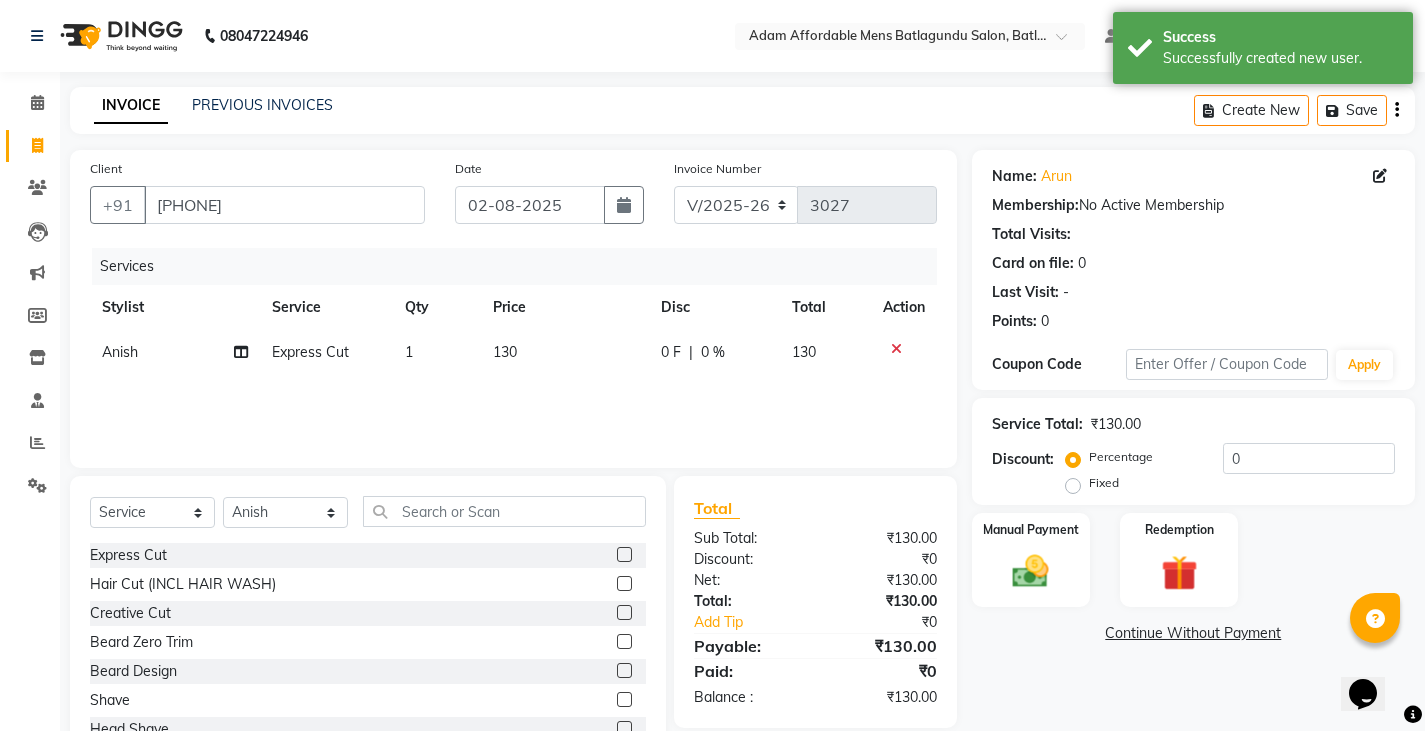click 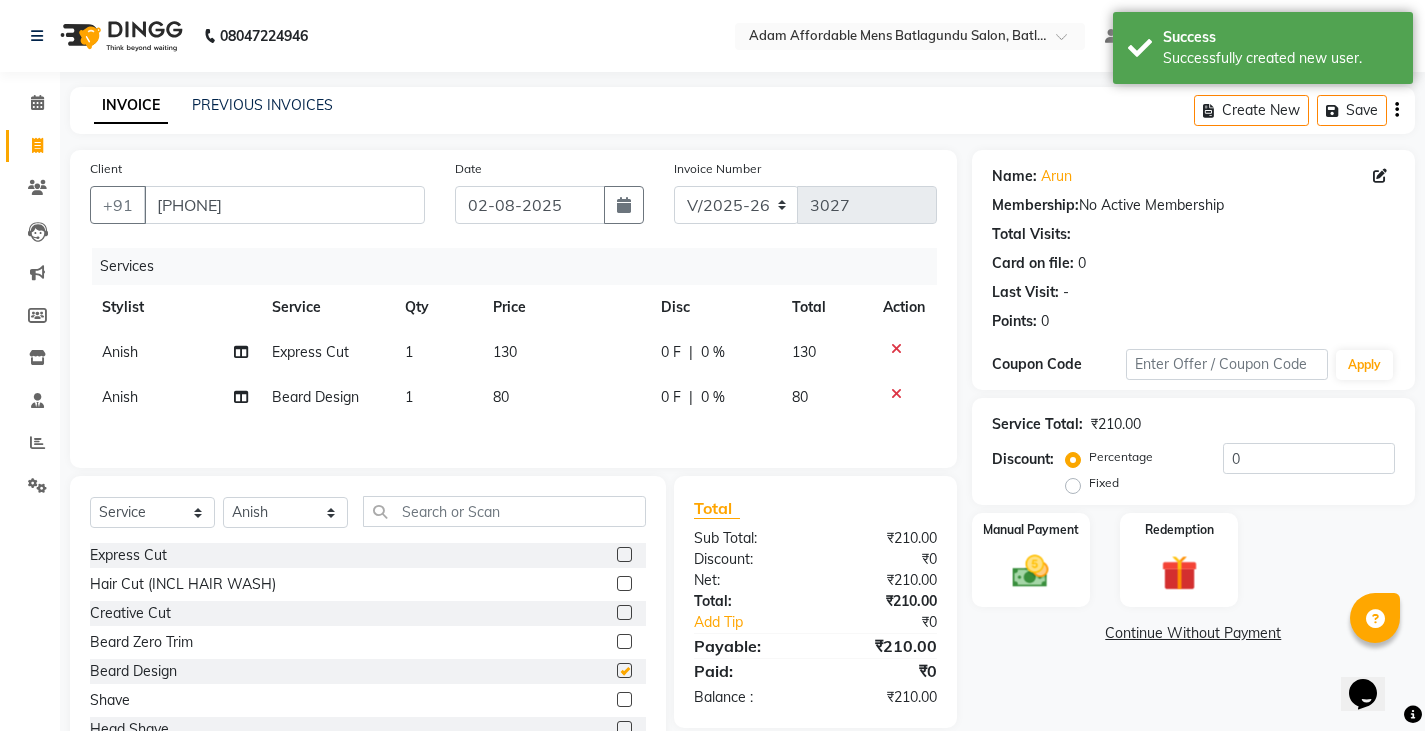 click on "Disc" 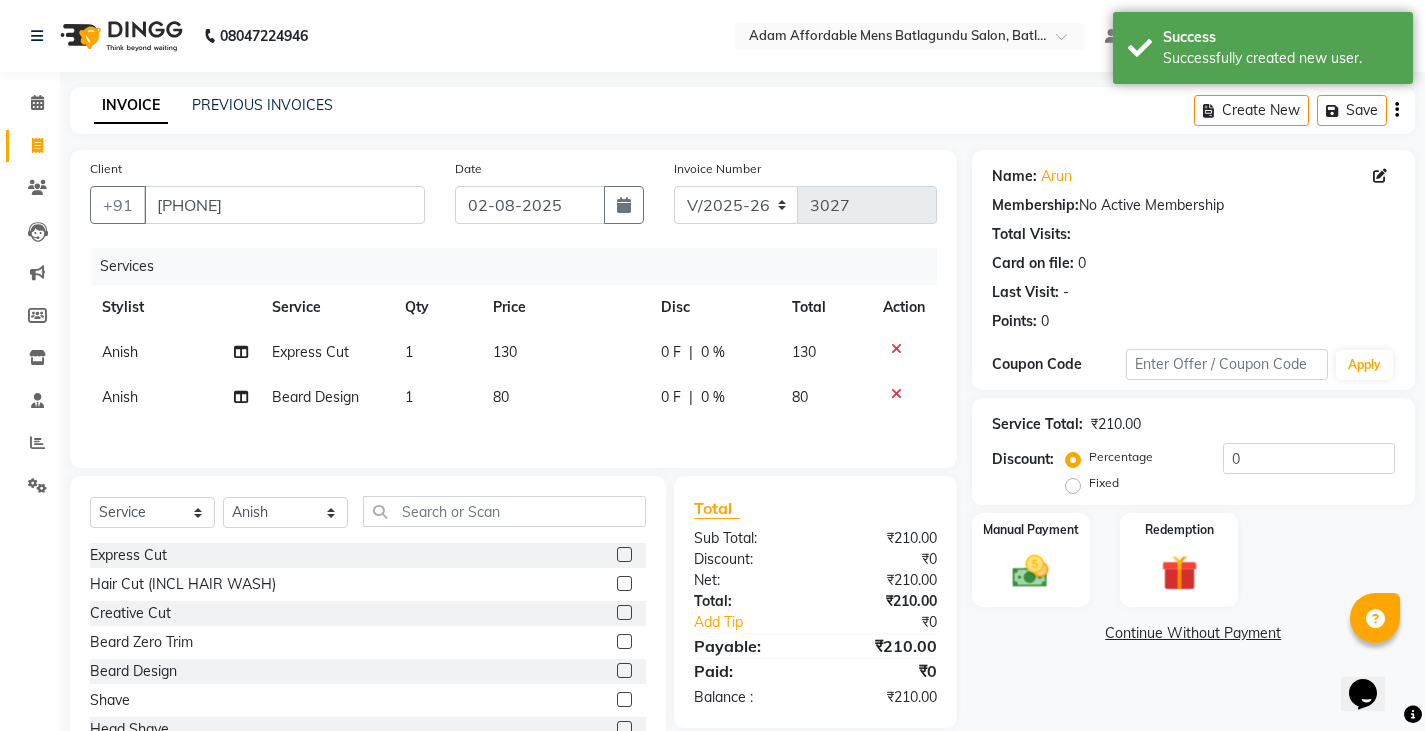 checkbox on "false" 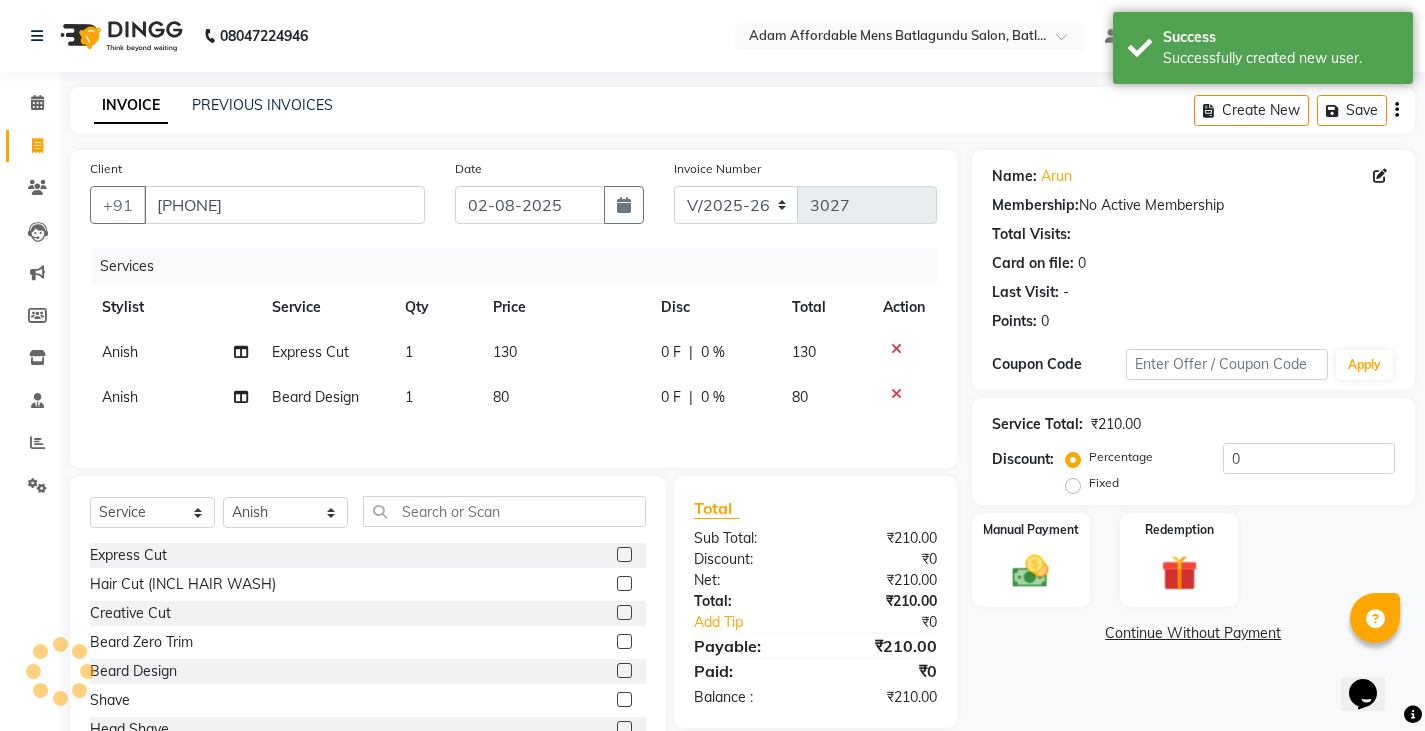 click on "0 F | 0 %" 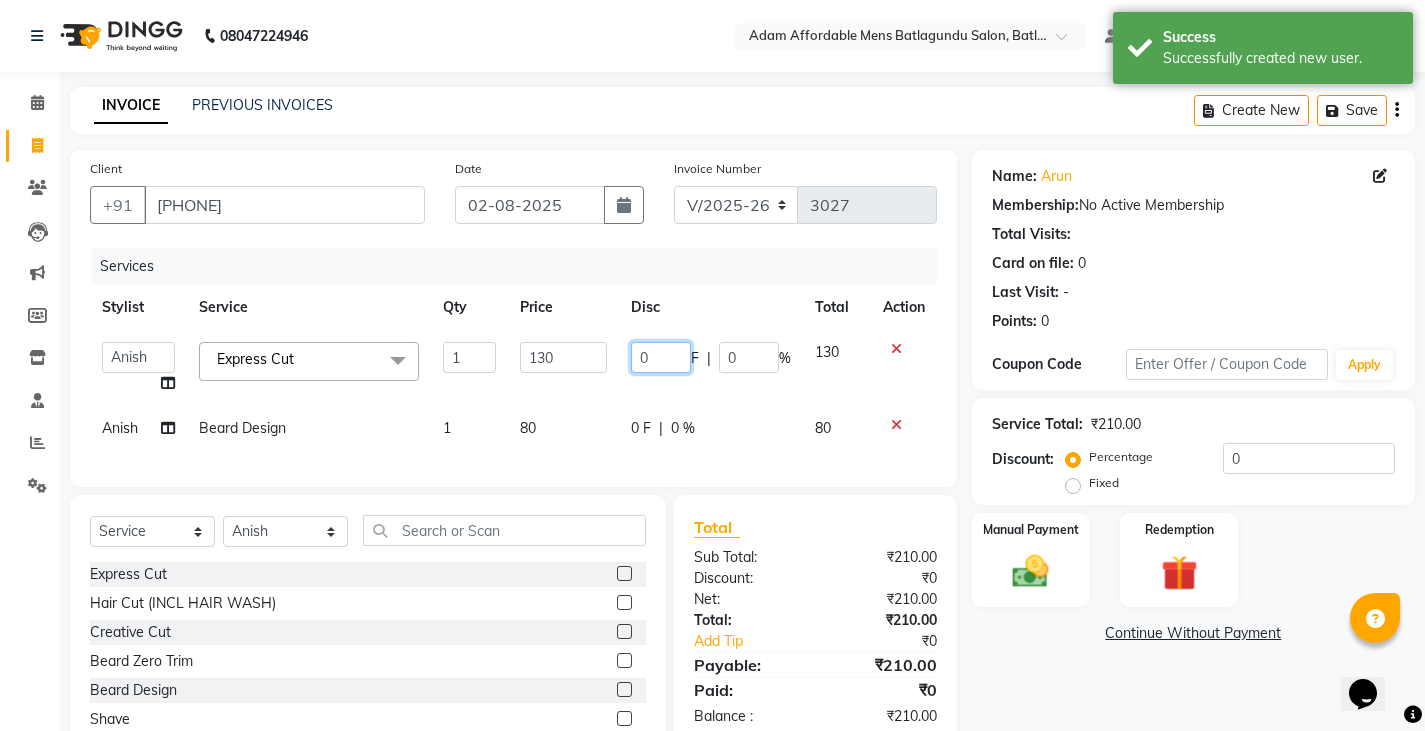 click on "0" 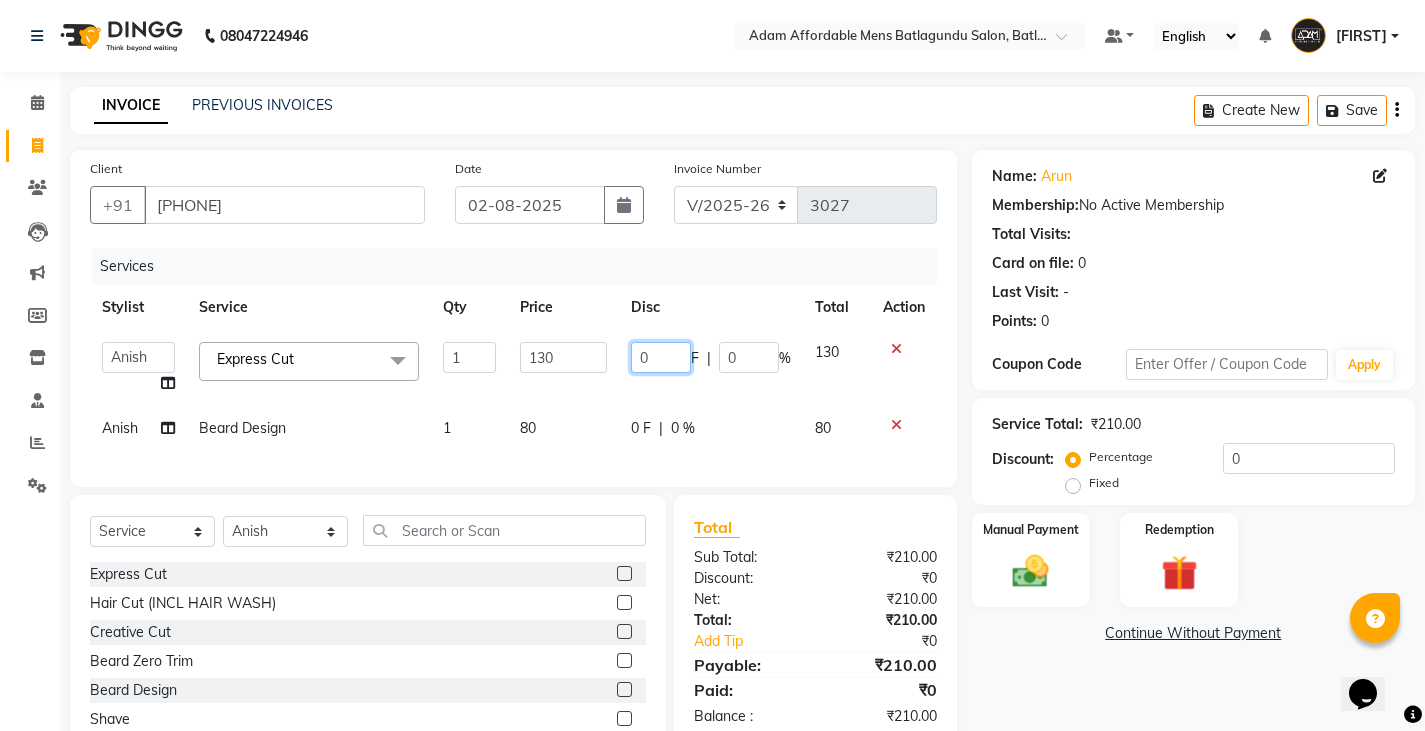 type on "30" 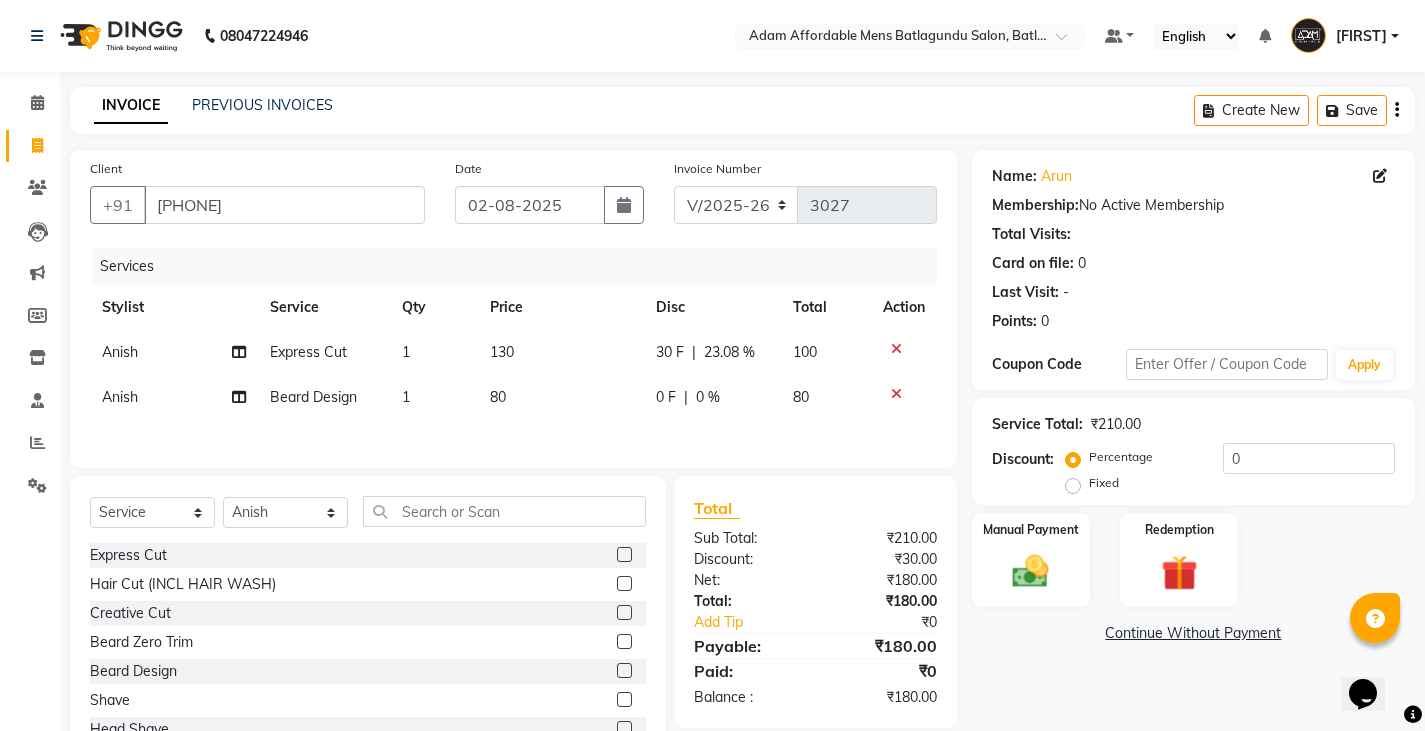 drag, startPoint x: 765, startPoint y: 401, endPoint x: 782, endPoint y: 410, distance: 19.235384 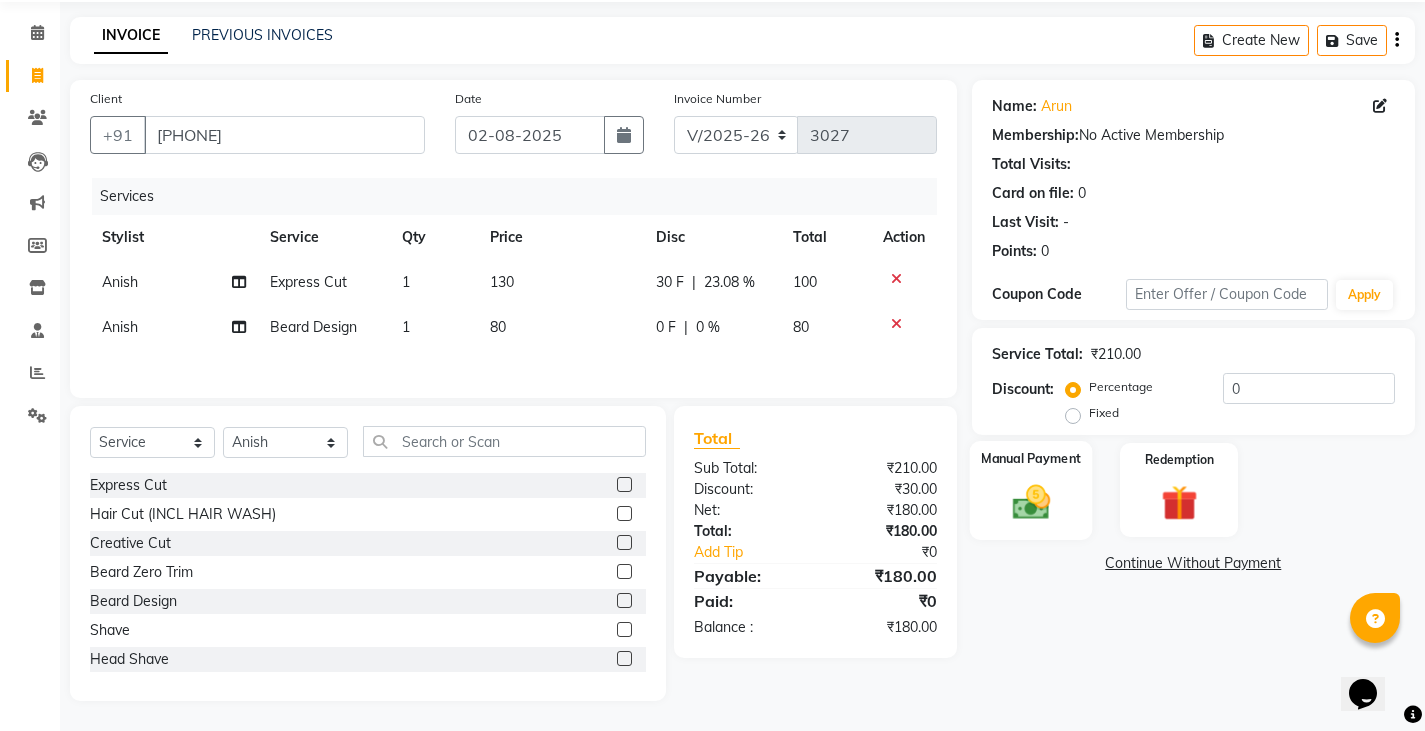click on "Manual Payment" 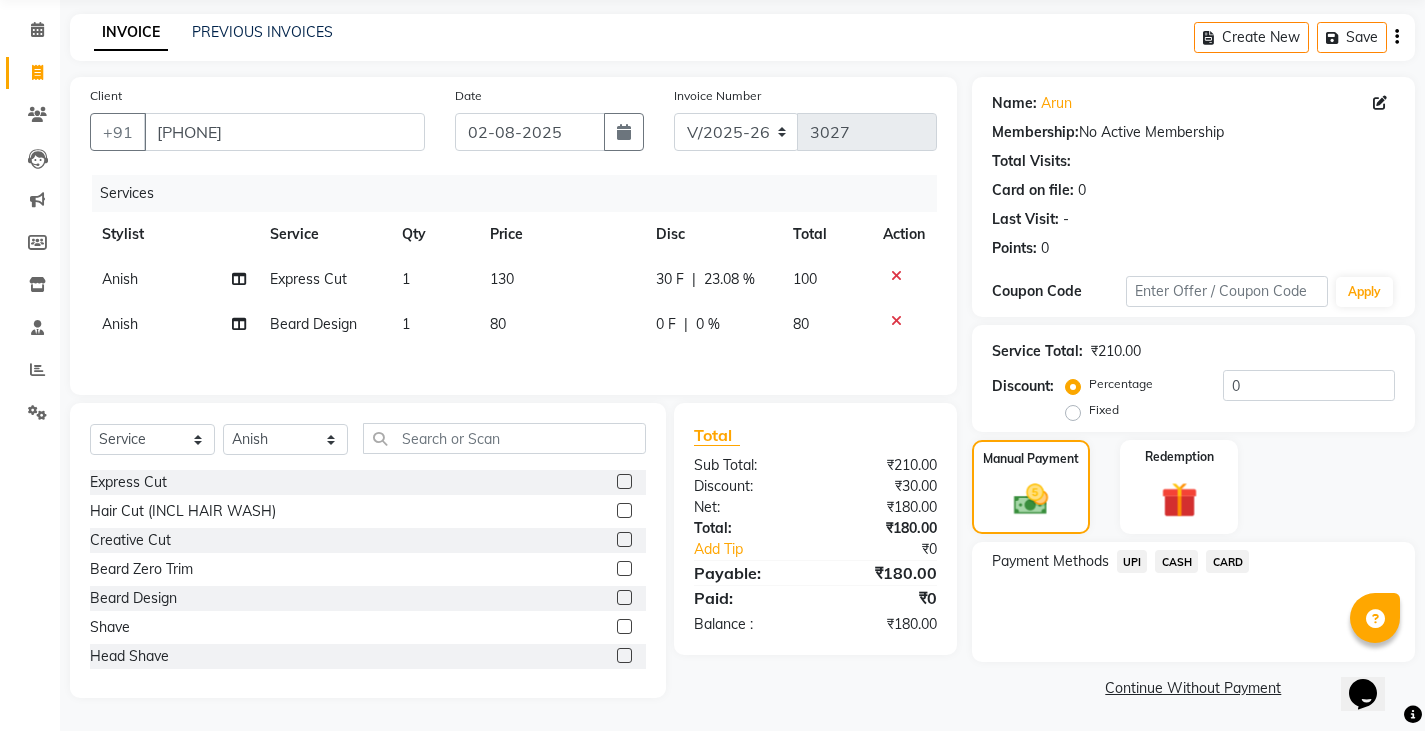 scroll, scrollTop: 75, scrollLeft: 0, axis: vertical 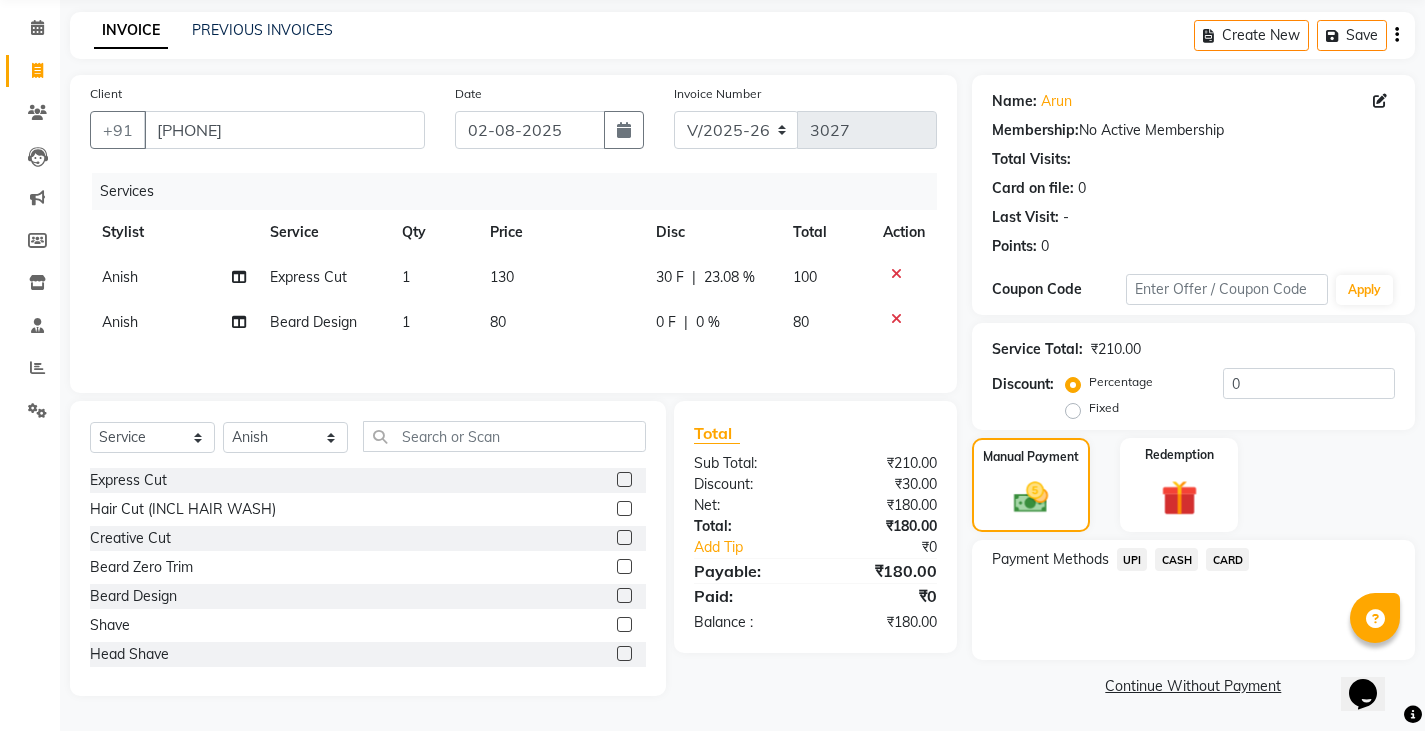 click on "UPI" 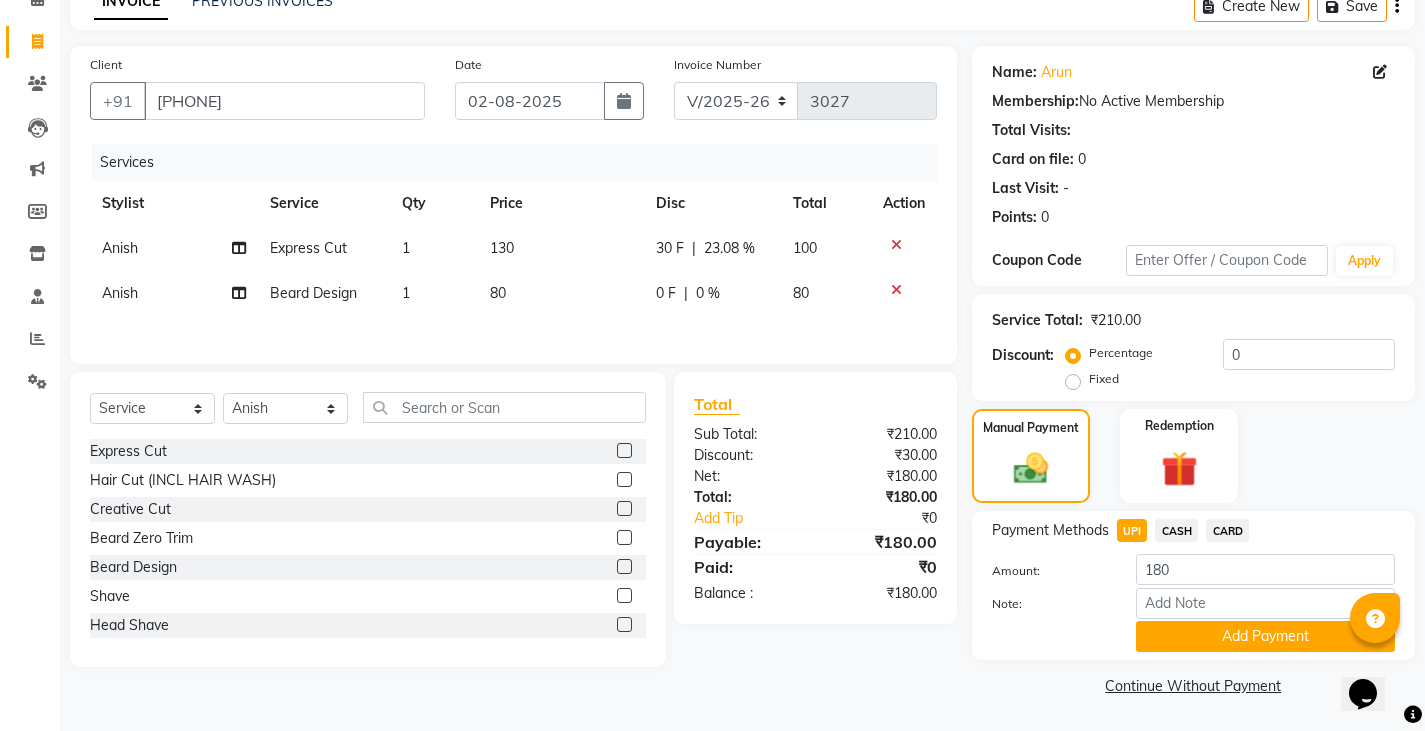 drag, startPoint x: 1159, startPoint y: 633, endPoint x: 1166, endPoint y: 622, distance: 13.038404 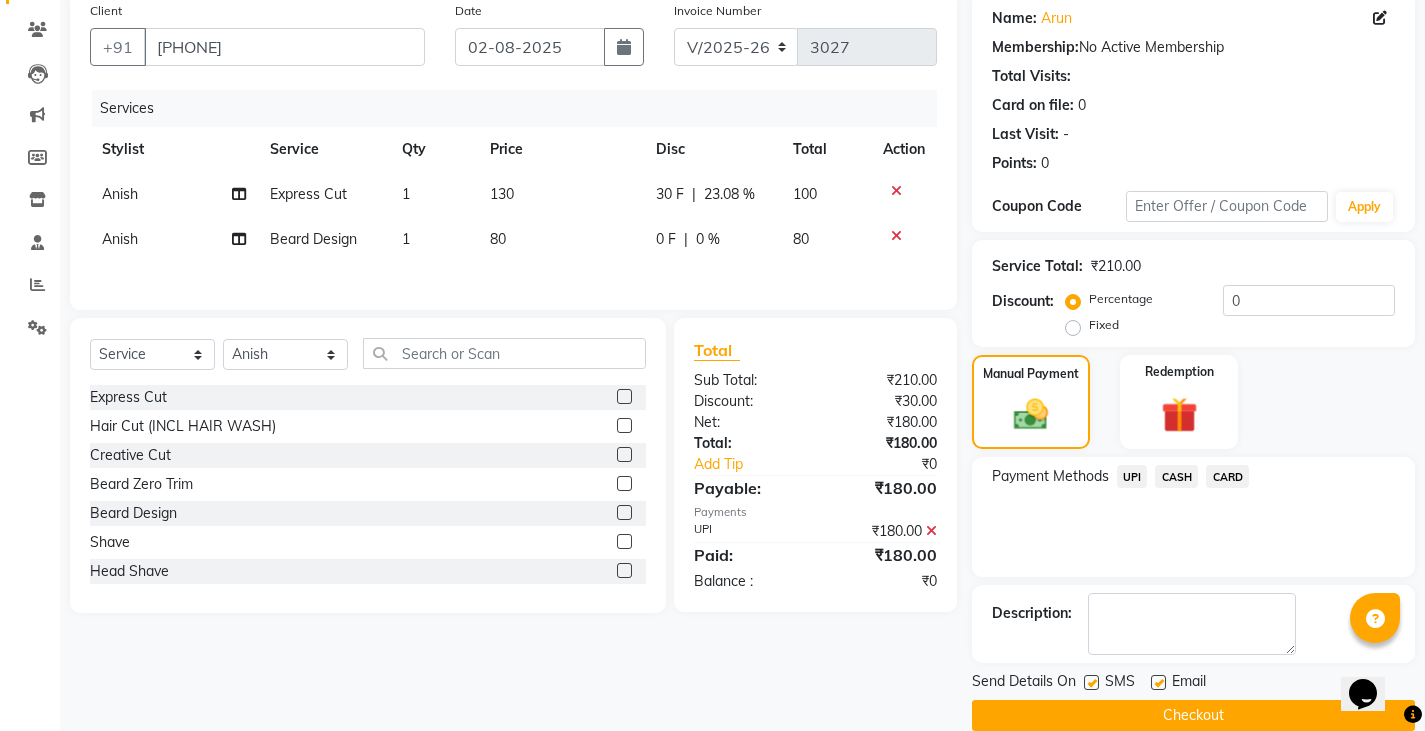 scroll, scrollTop: 188, scrollLeft: 0, axis: vertical 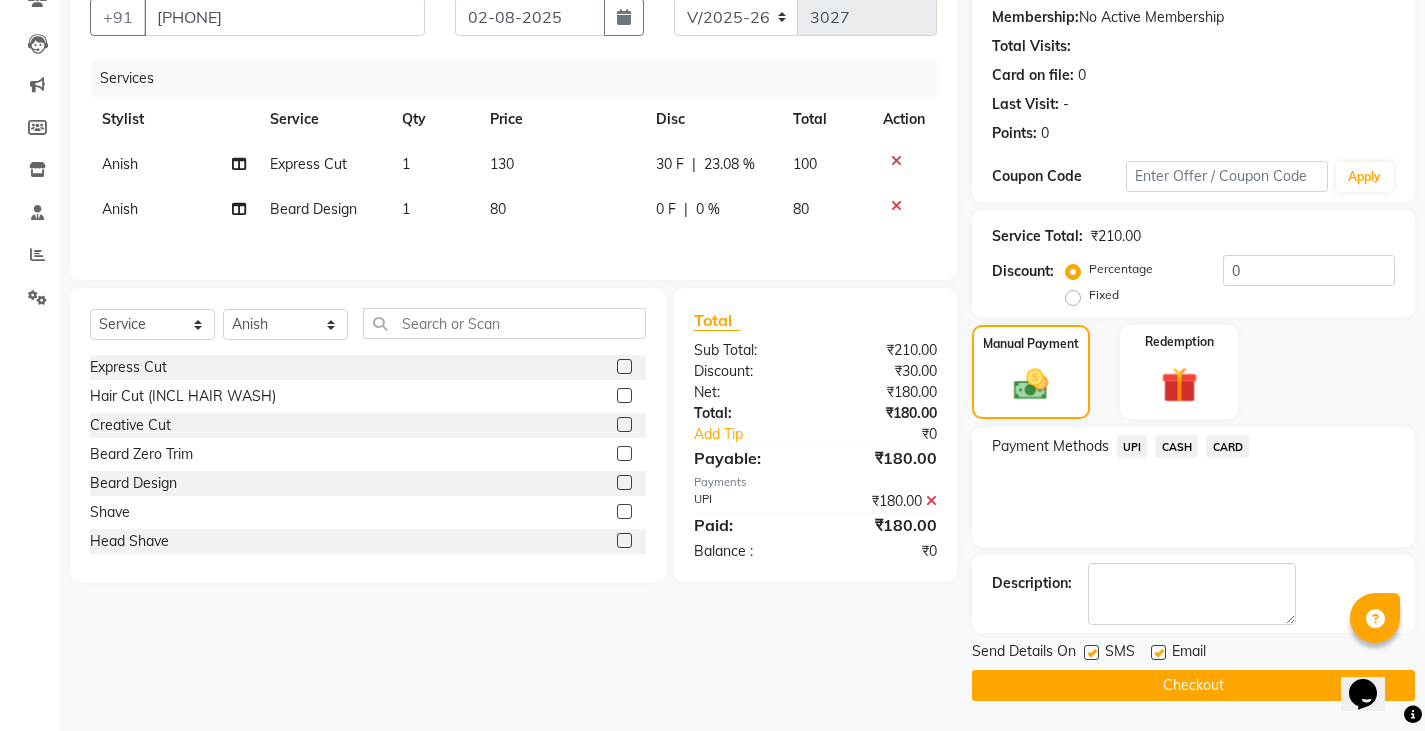 click on "Checkout" 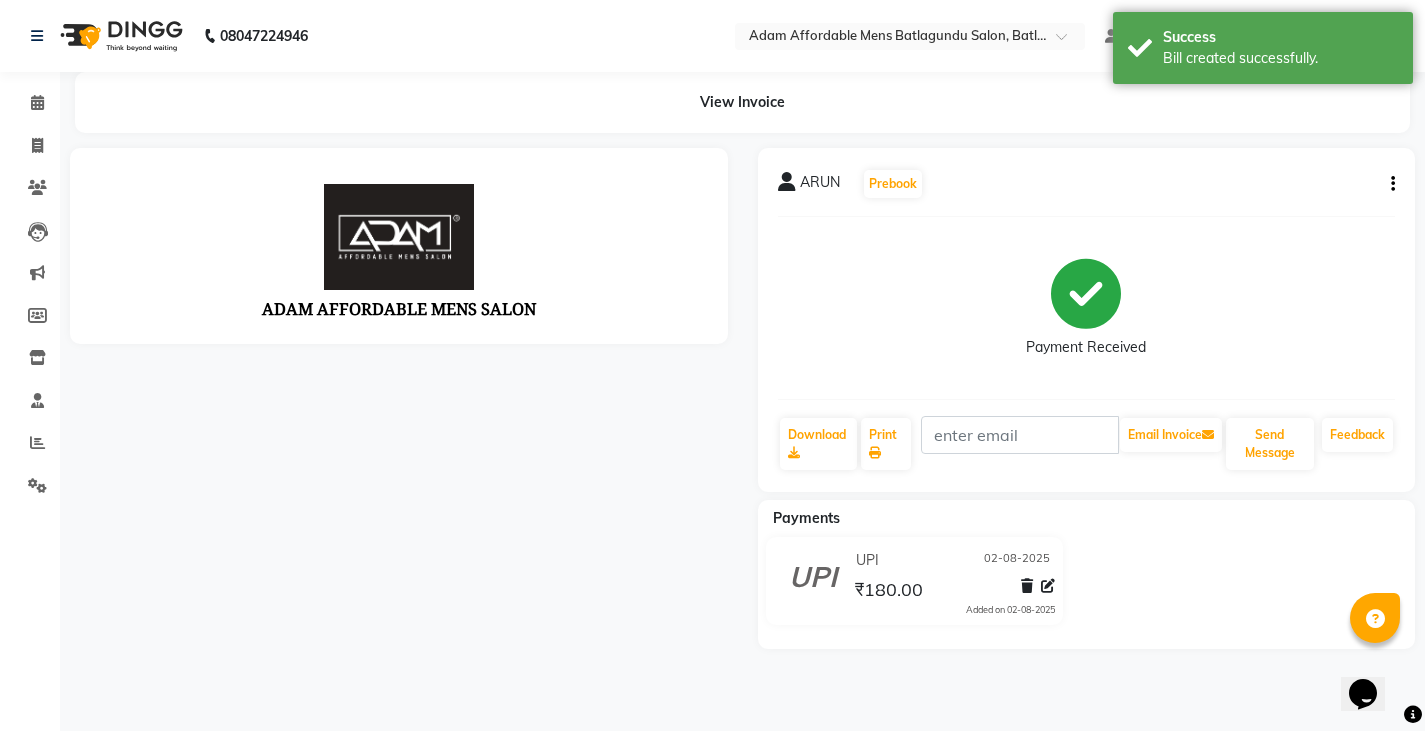 scroll, scrollTop: 0, scrollLeft: 0, axis: both 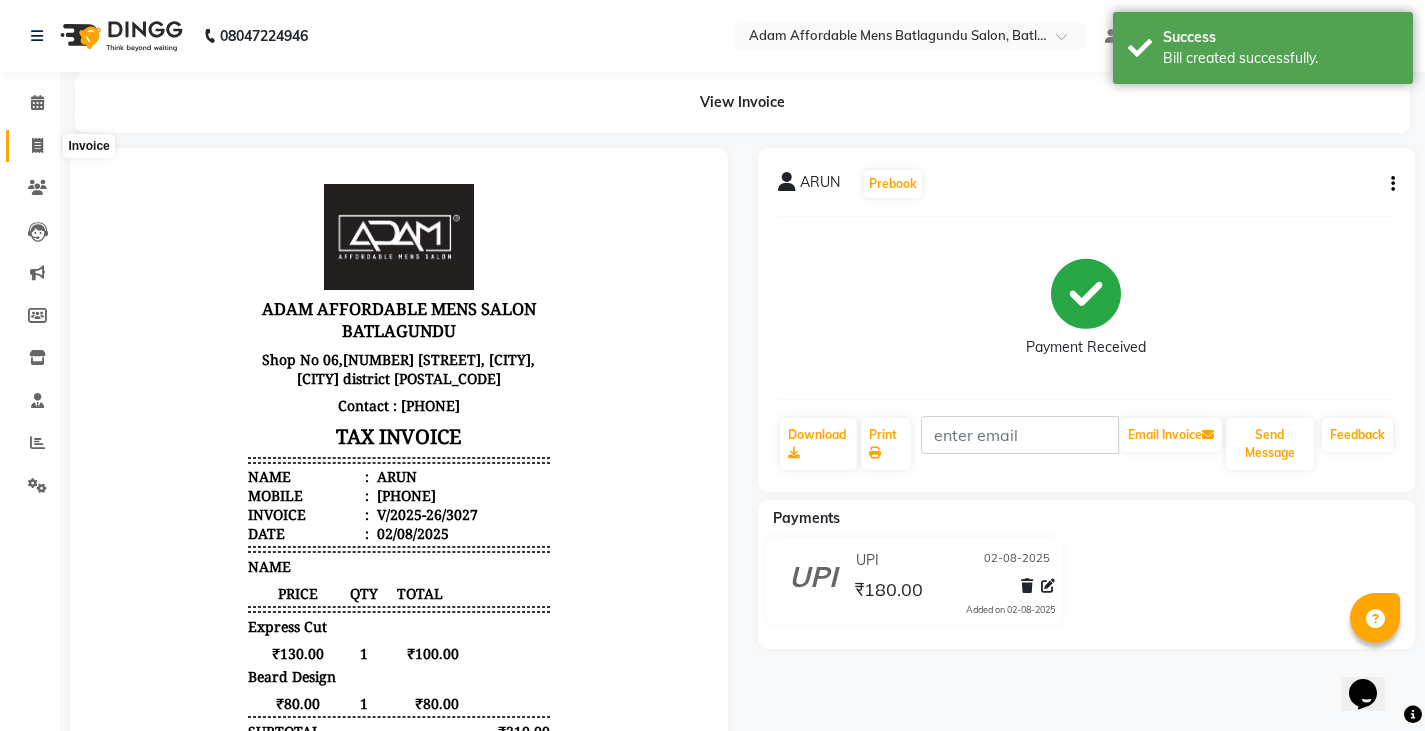 click 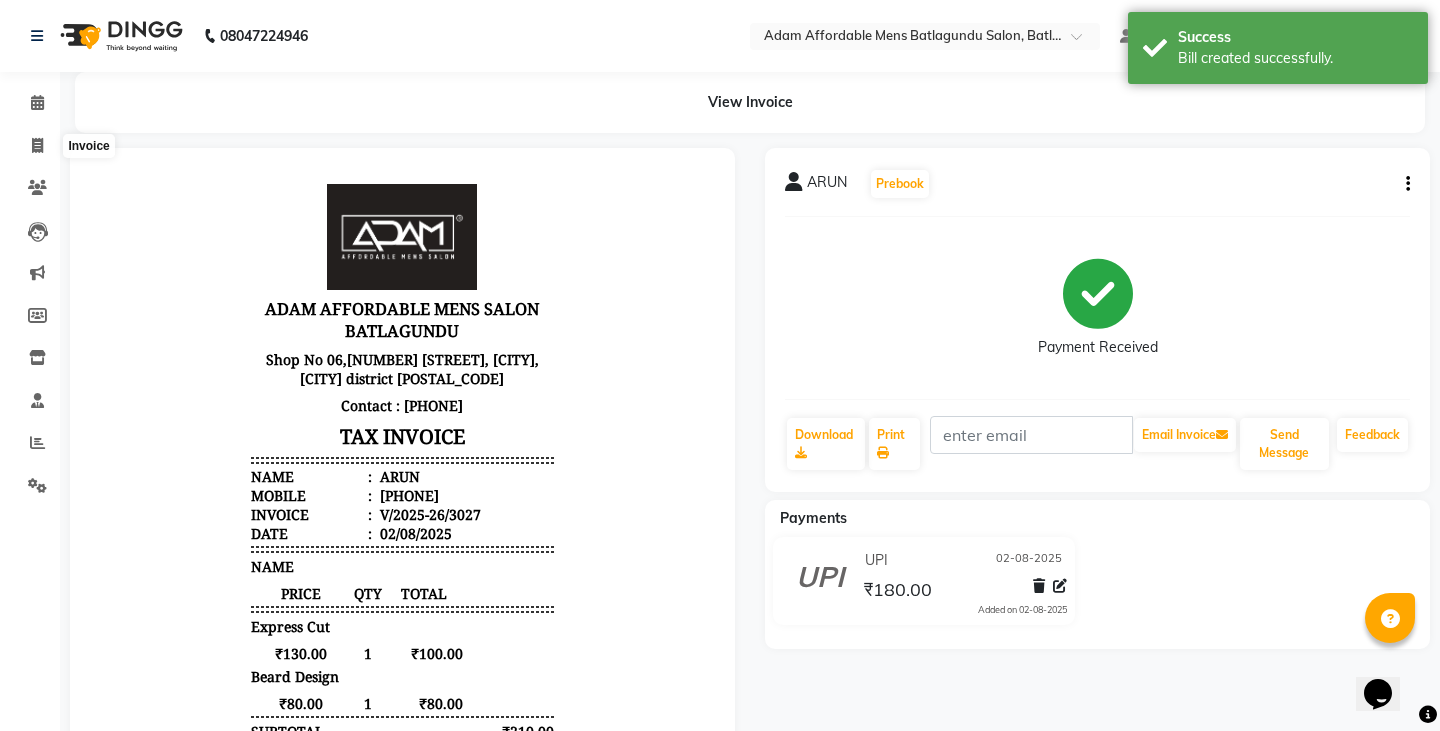 select on "8213" 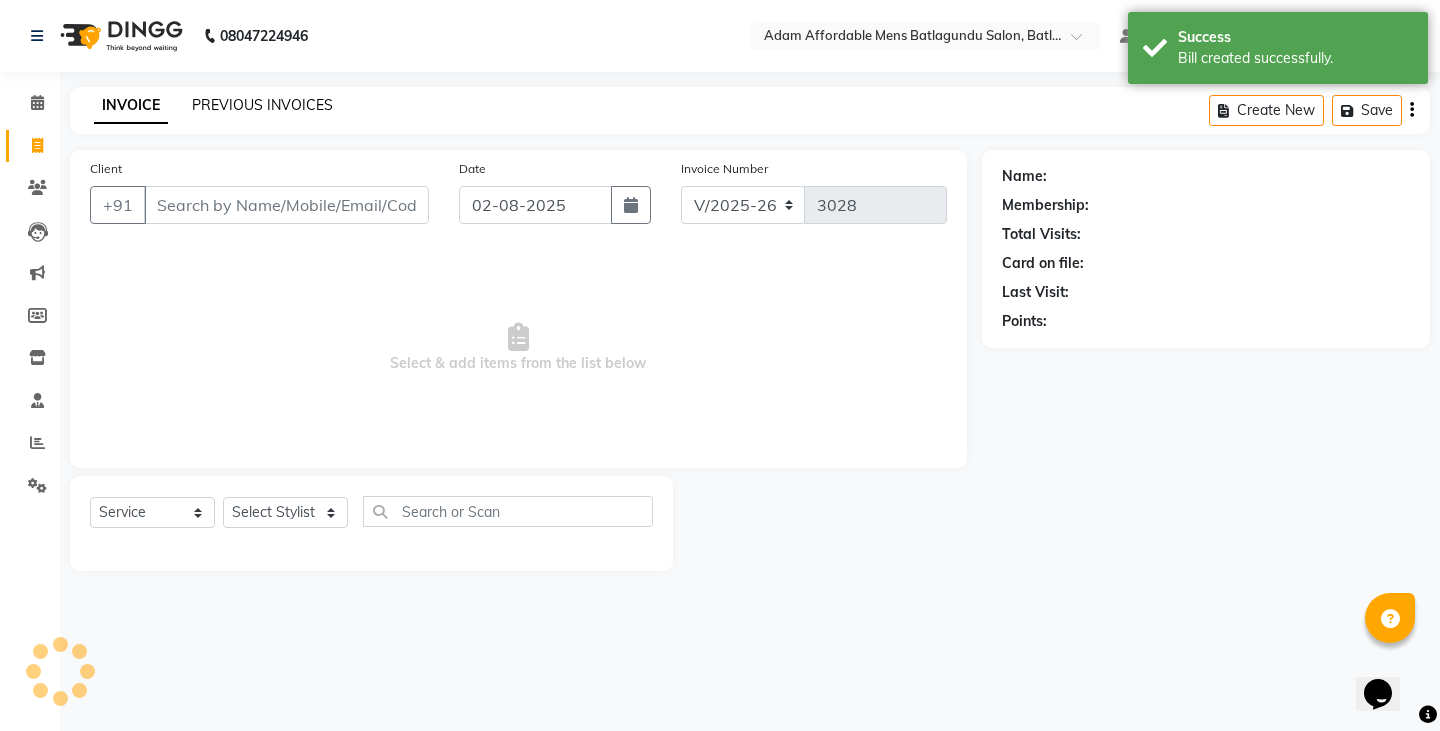 click on "PREVIOUS INVOICES" 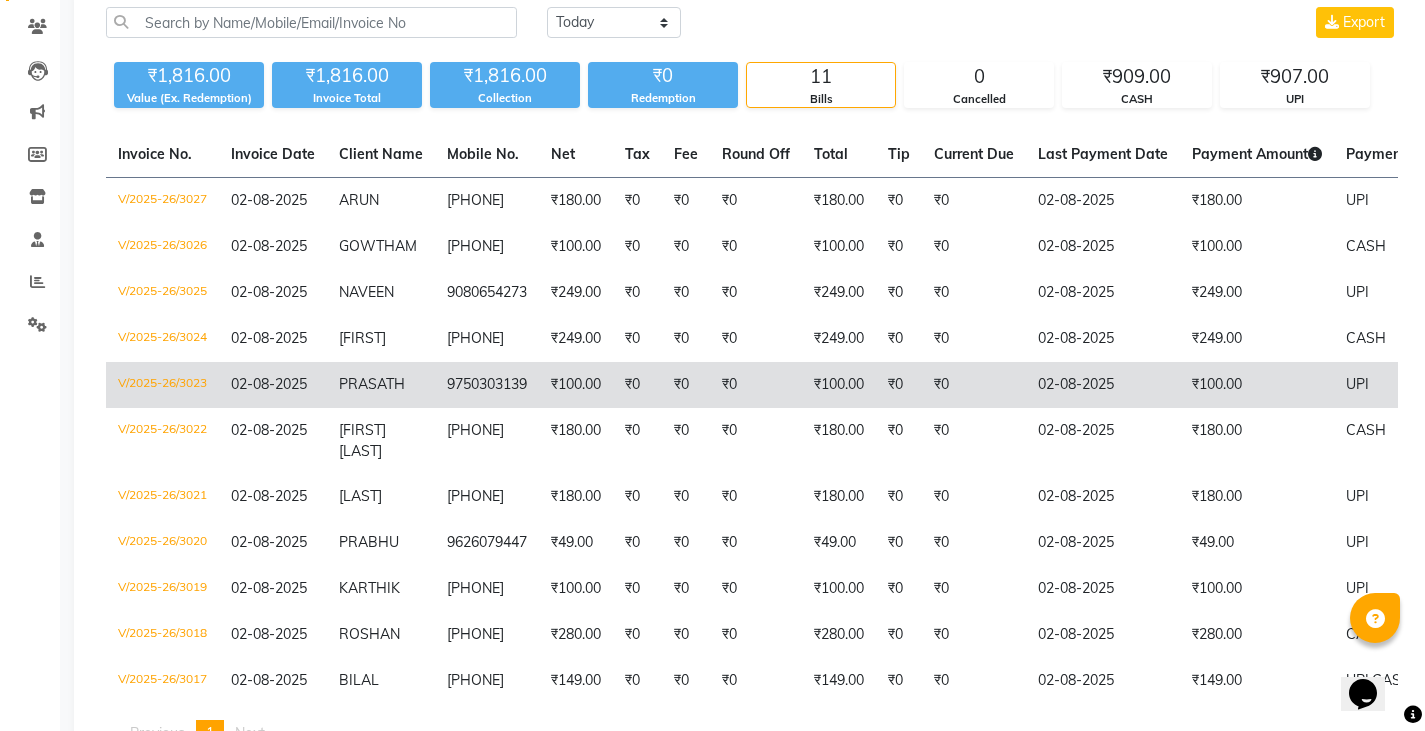 scroll, scrollTop: 0, scrollLeft: 0, axis: both 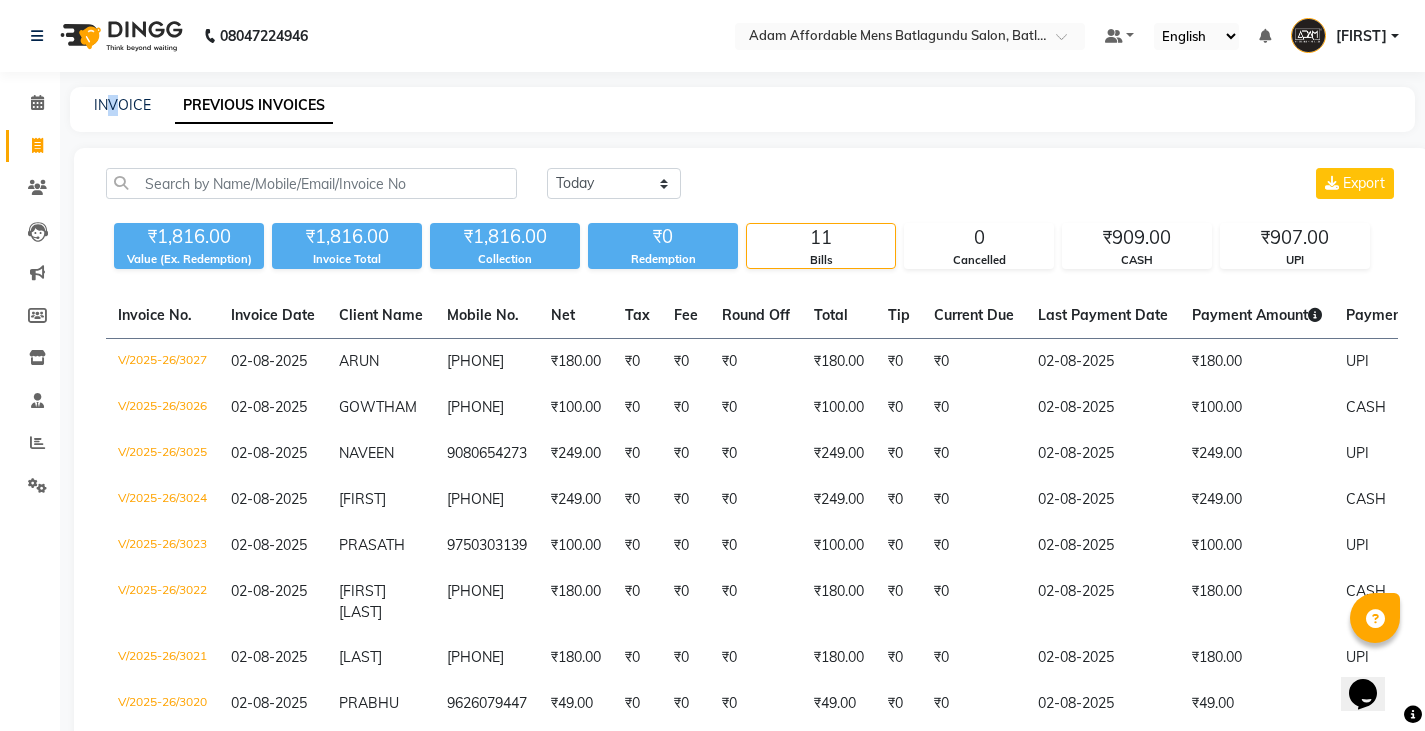 click on "INVOICE PREVIOUS INVOICES" 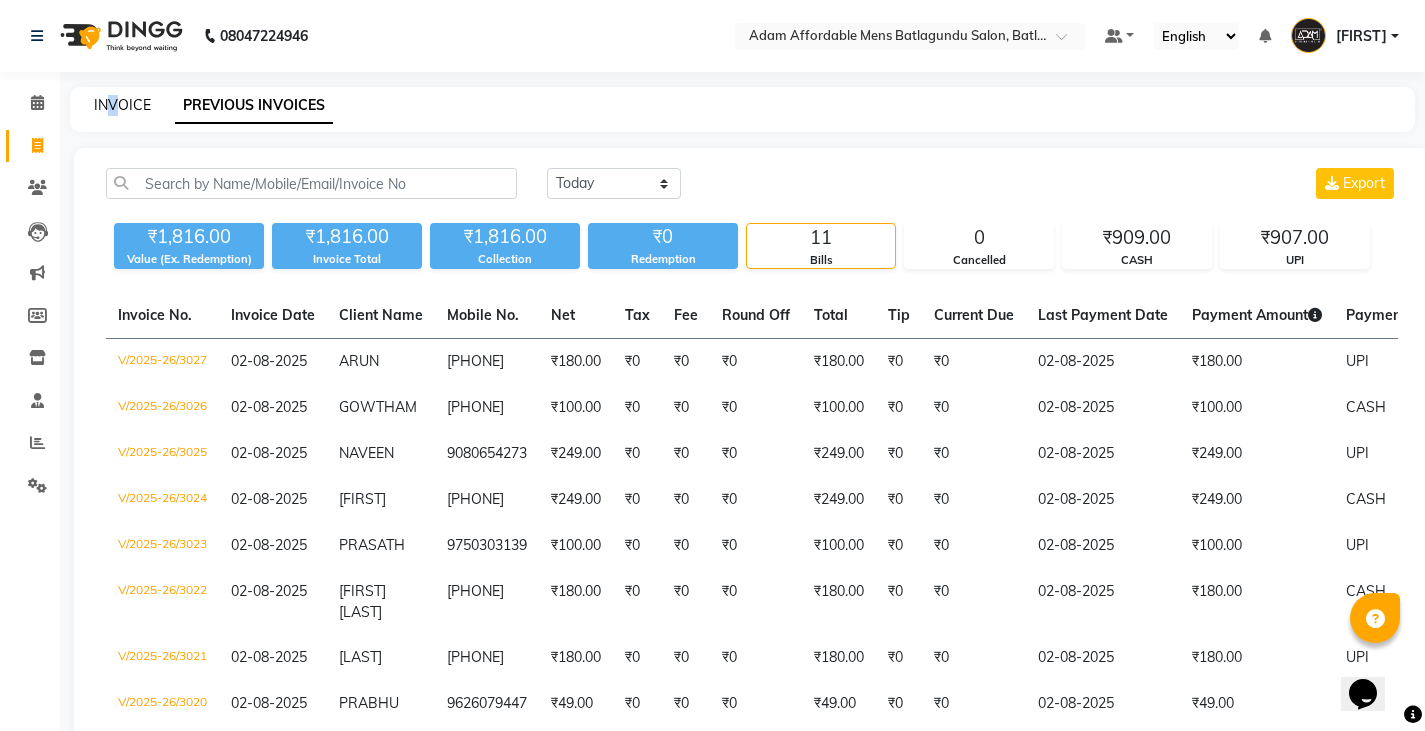 click on "INVOICE" 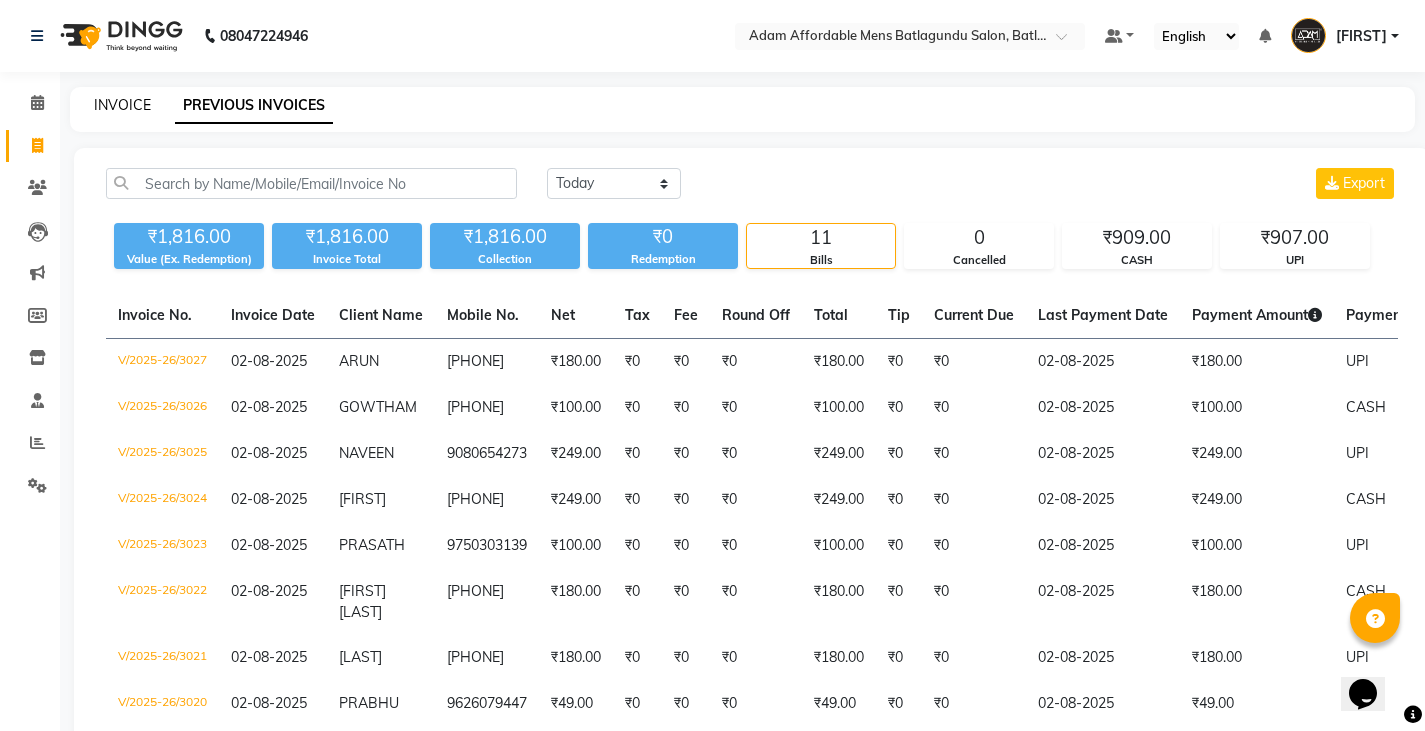 select on "service" 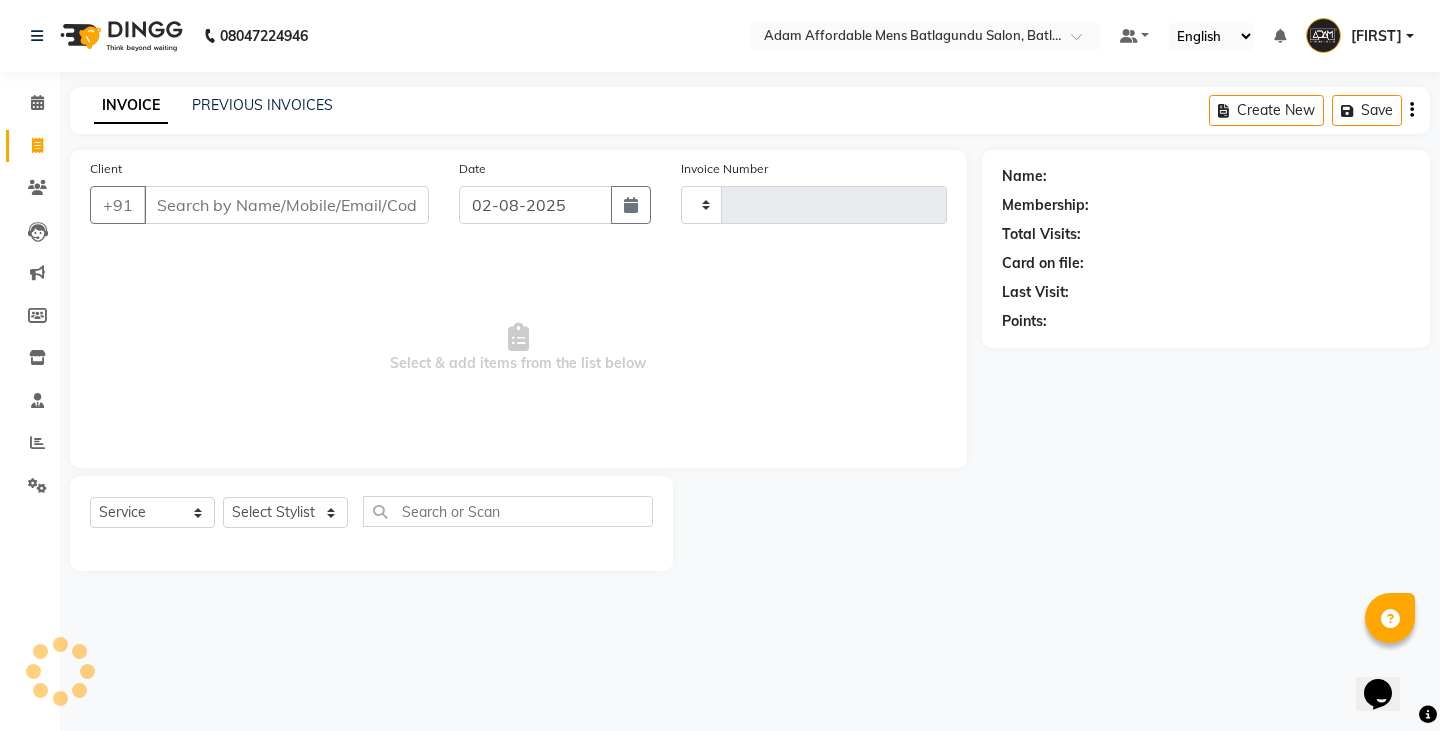 type on "3028" 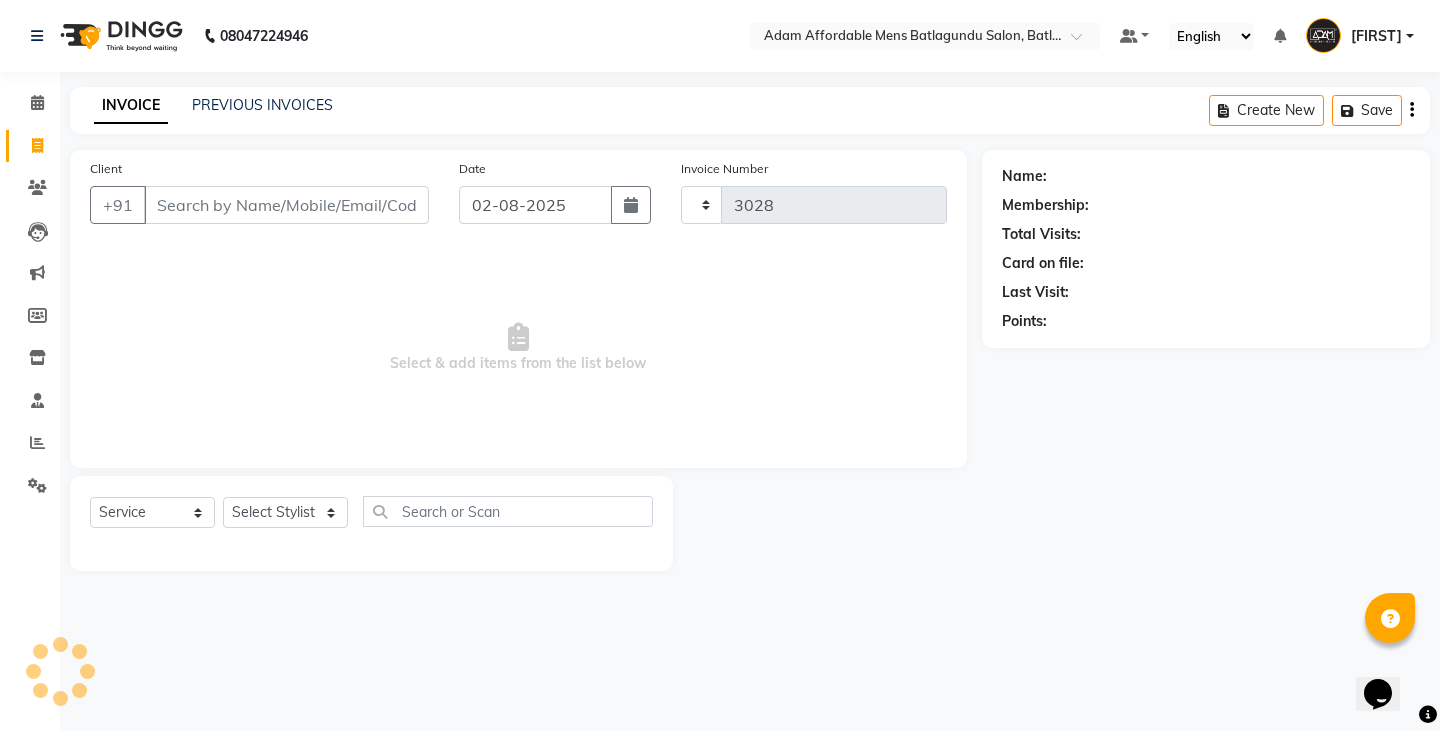 select on "8213" 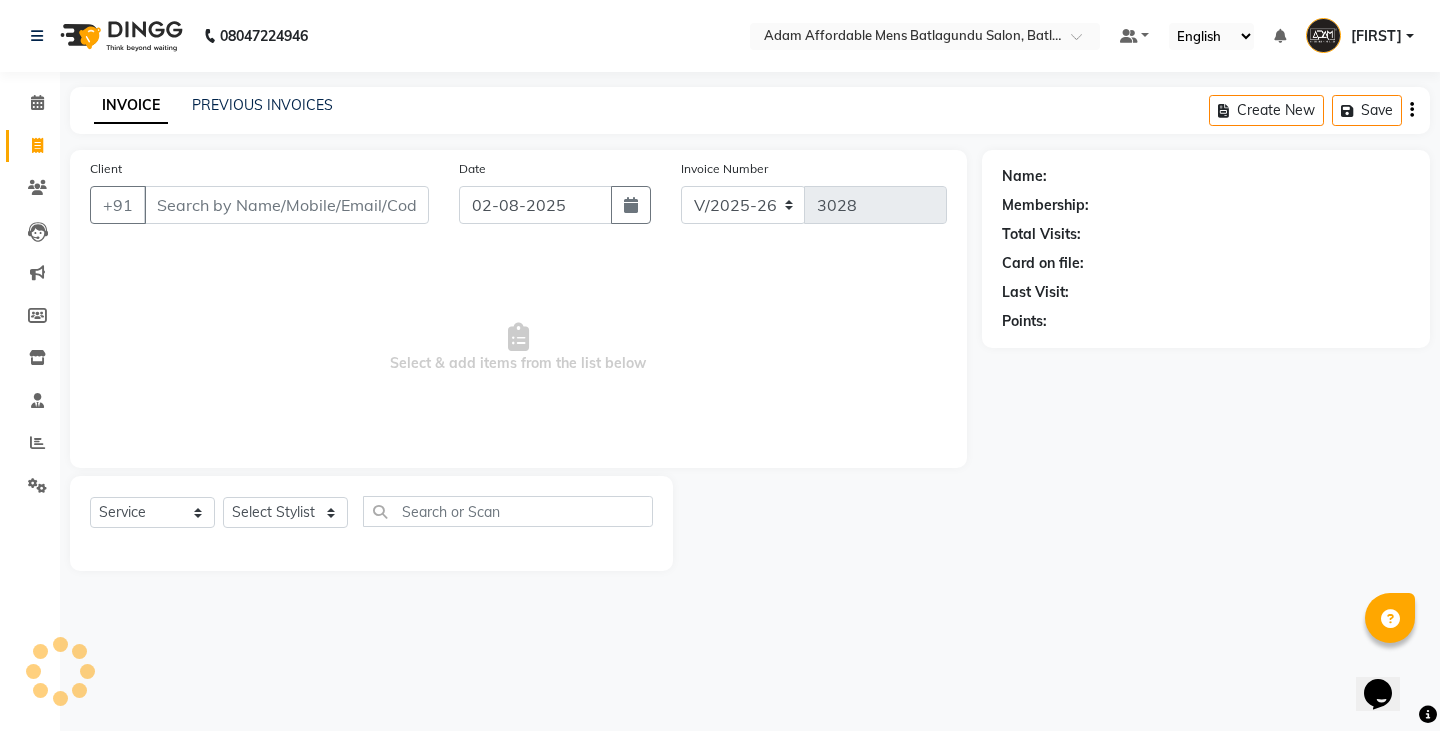click on "Client" at bounding box center [286, 205] 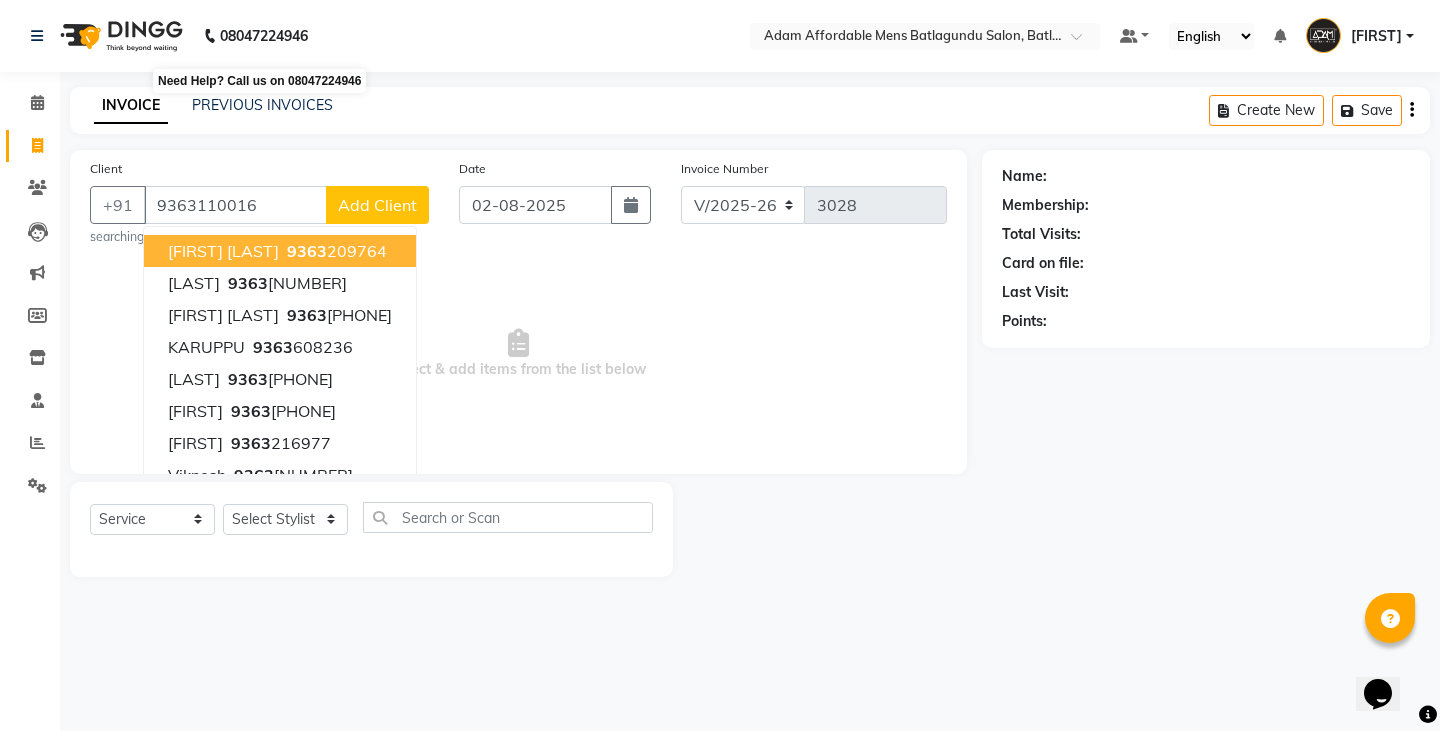 type on "9363110016" 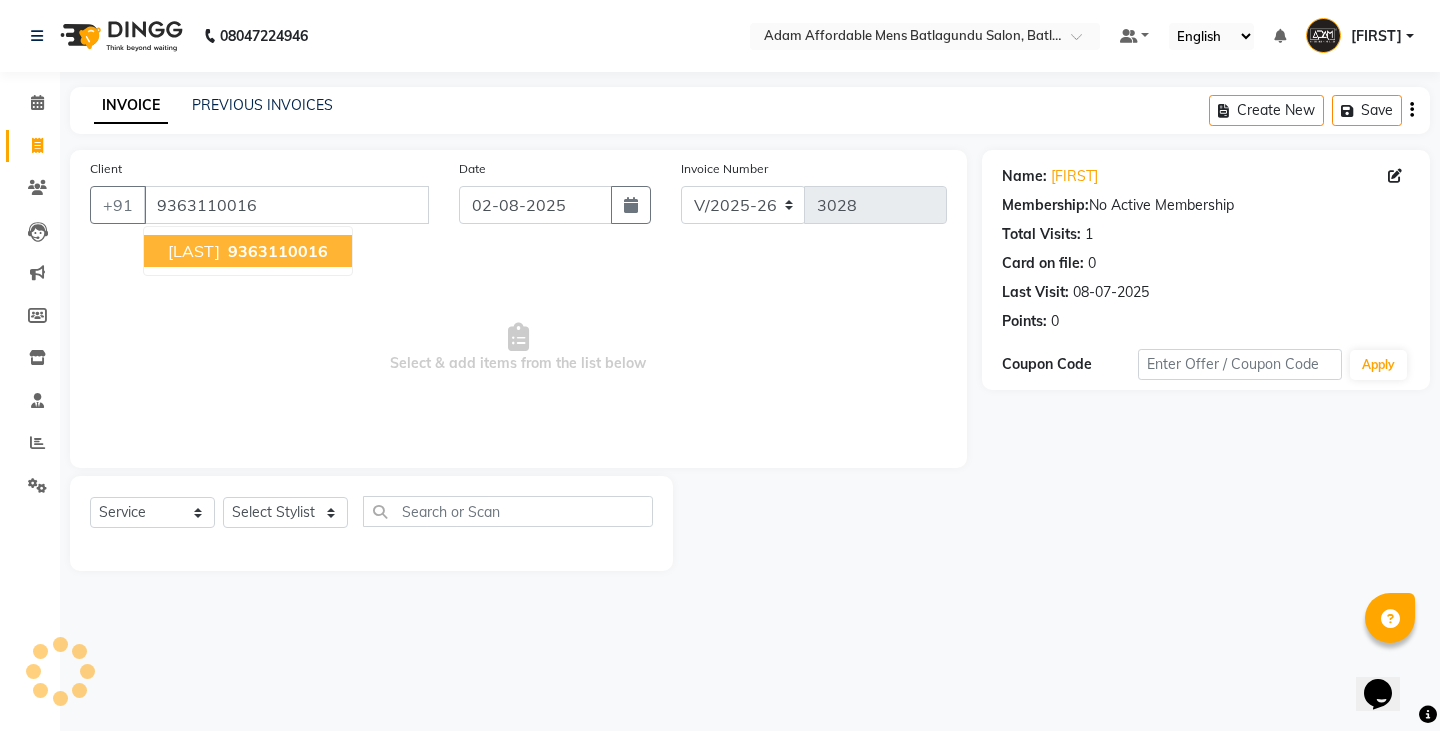 click on "[LAST]" at bounding box center [194, 251] 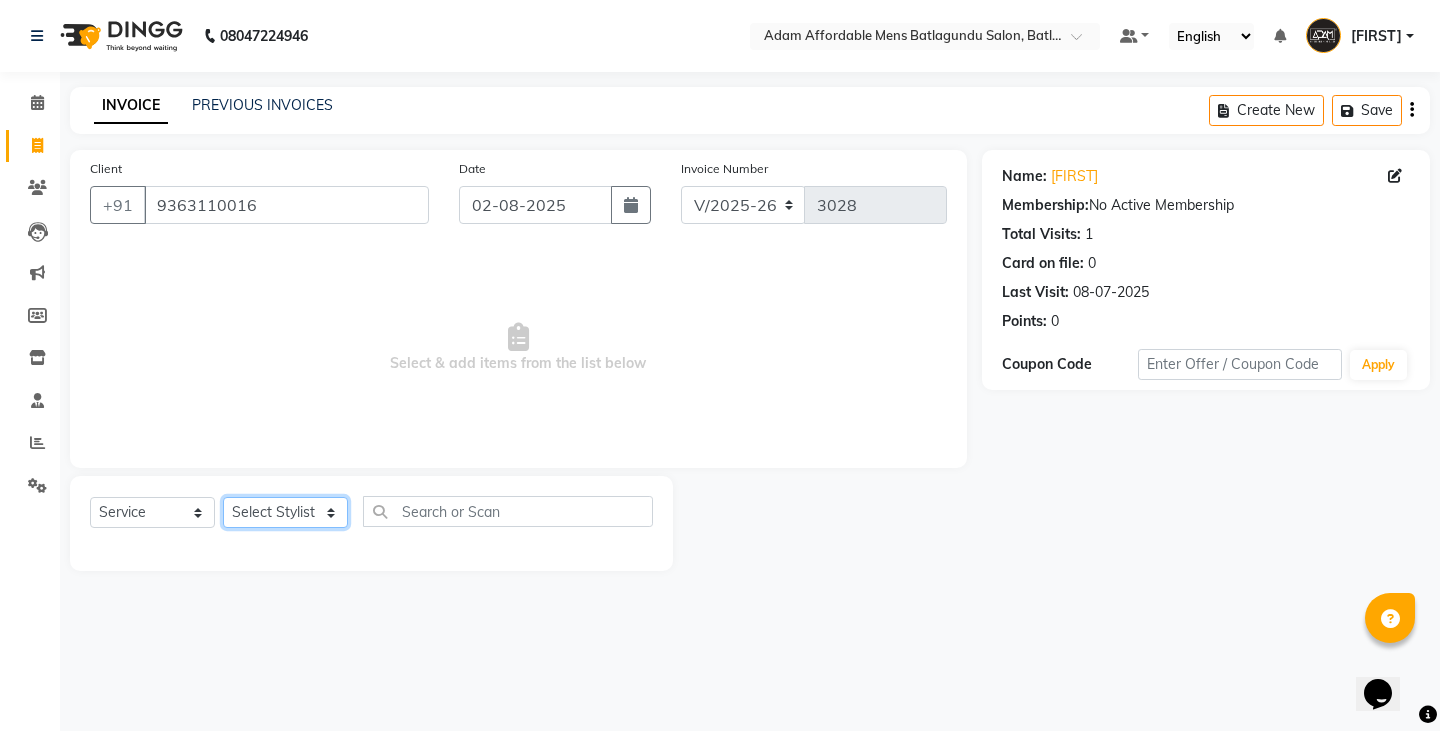 click on "Select Stylist Admin Anish Ovesh Raja SAHIL  SOHAIL SONU" 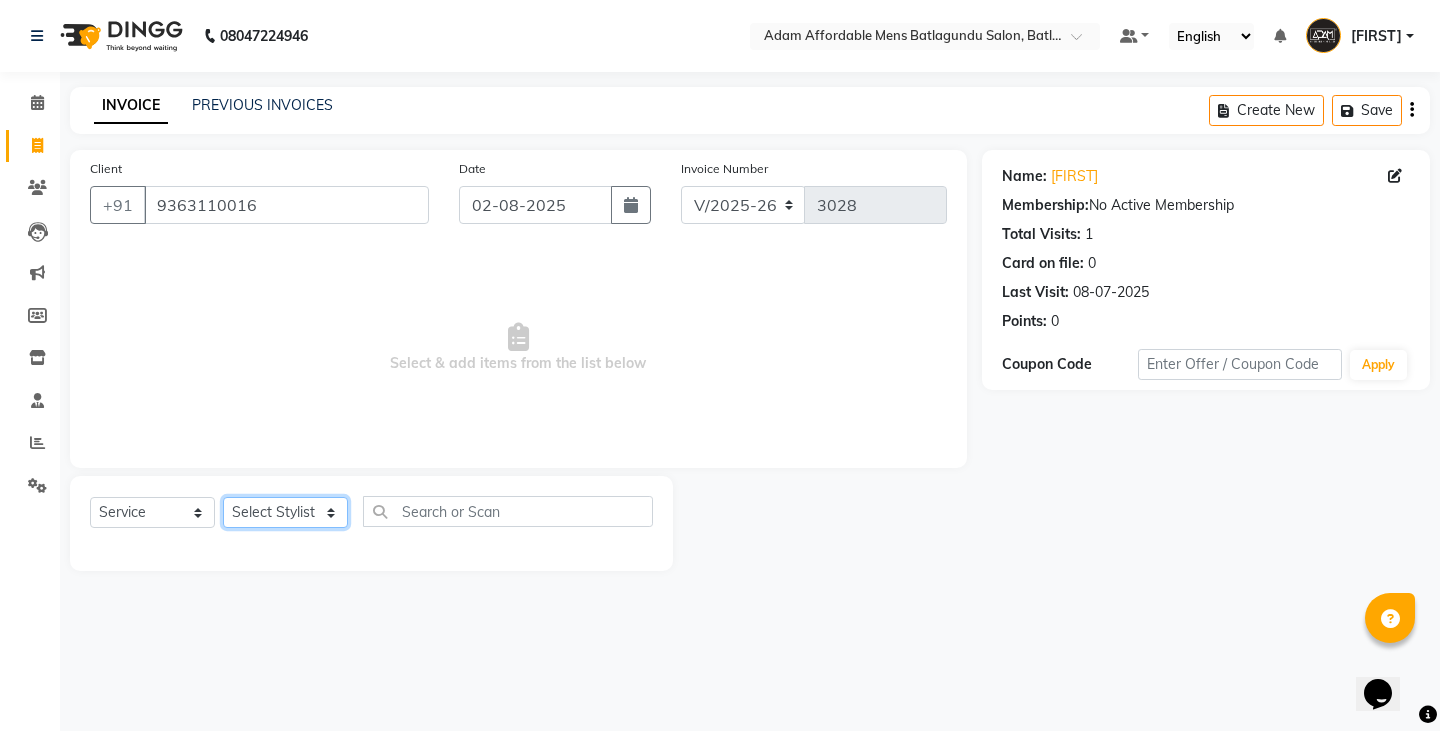select on "78652" 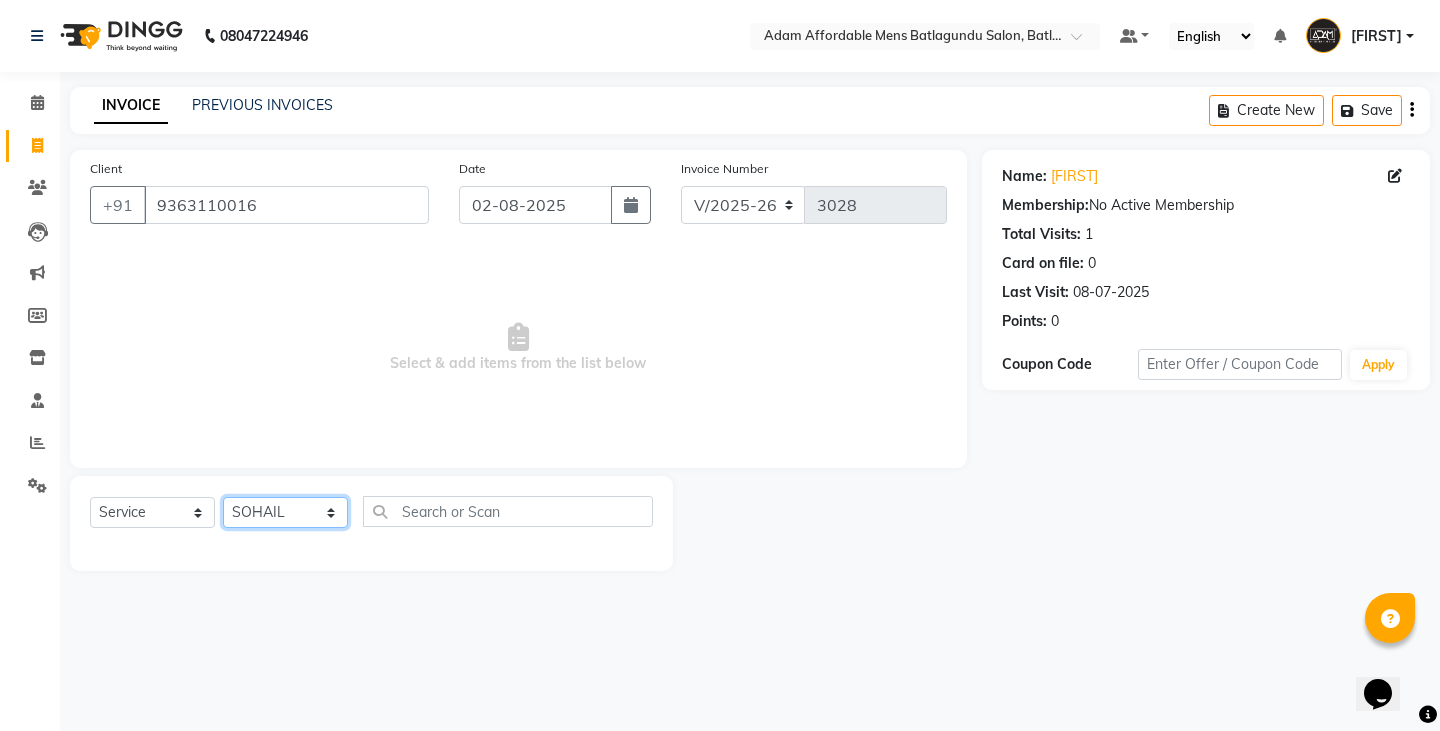 click on "Select Stylist Admin Anish Ovesh Raja SAHIL  SOHAIL SONU" 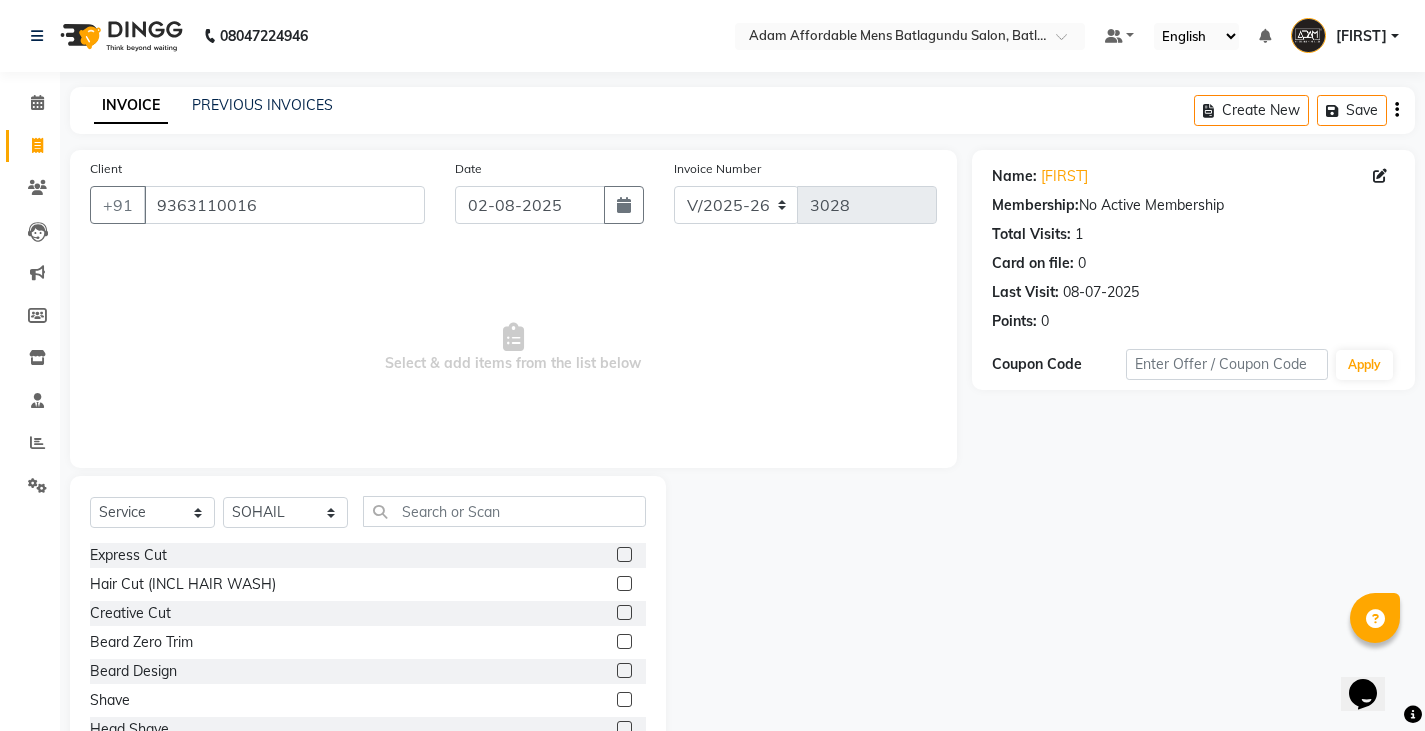 click 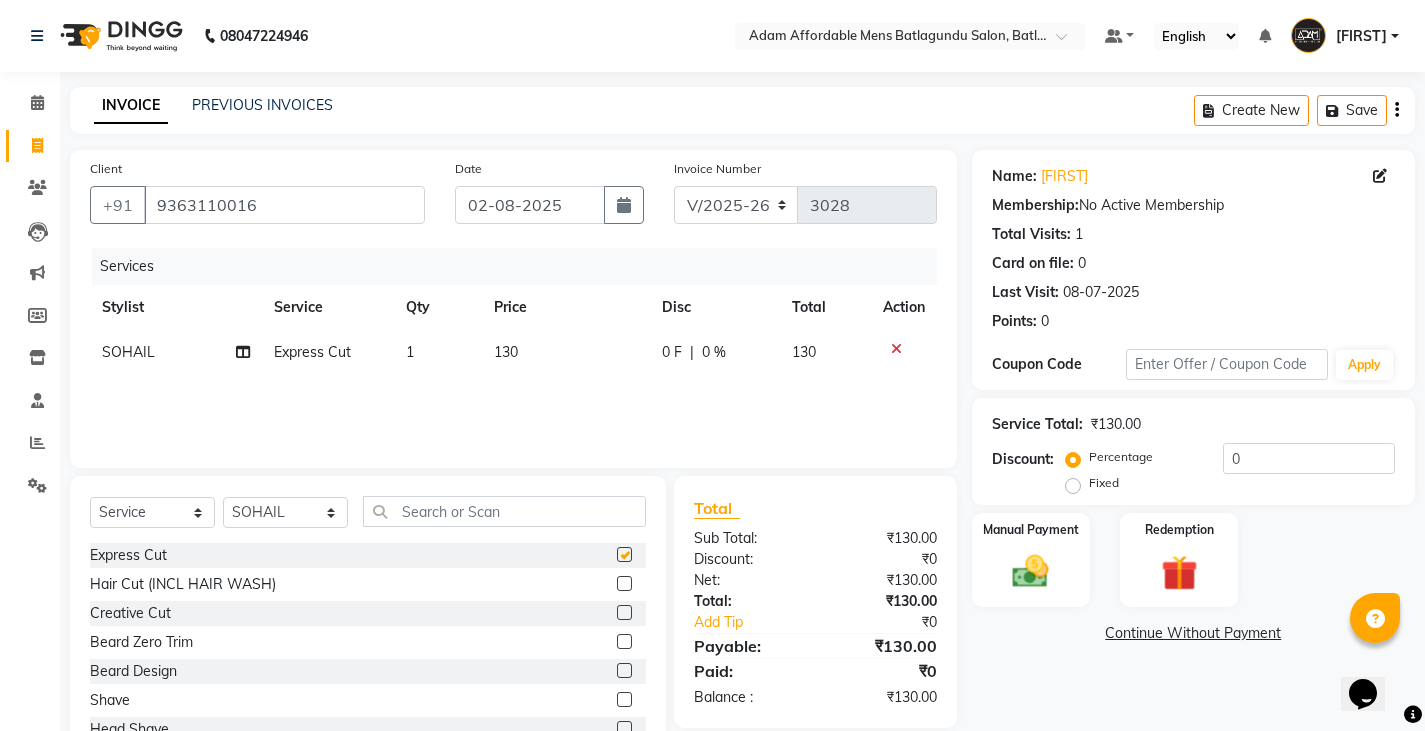 checkbox on "false" 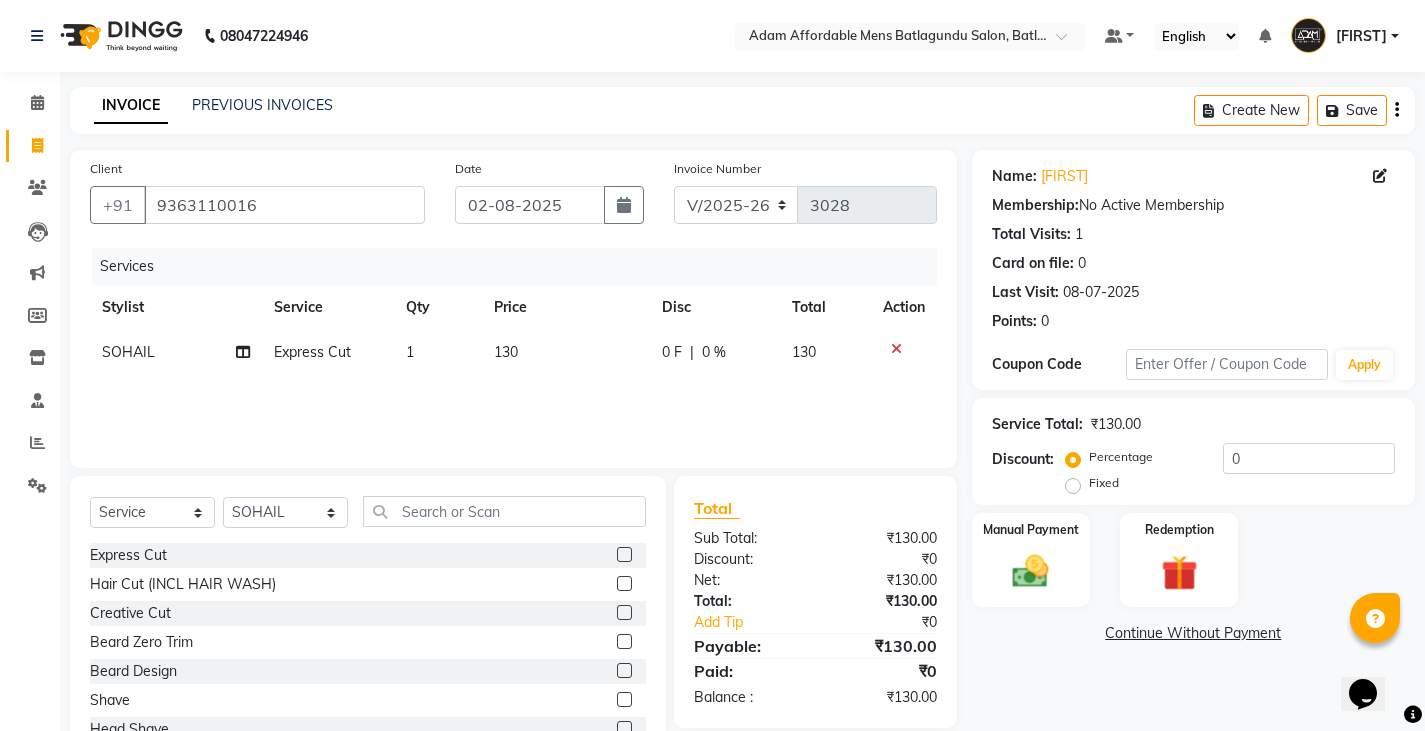 click on "0 F | 0 %" 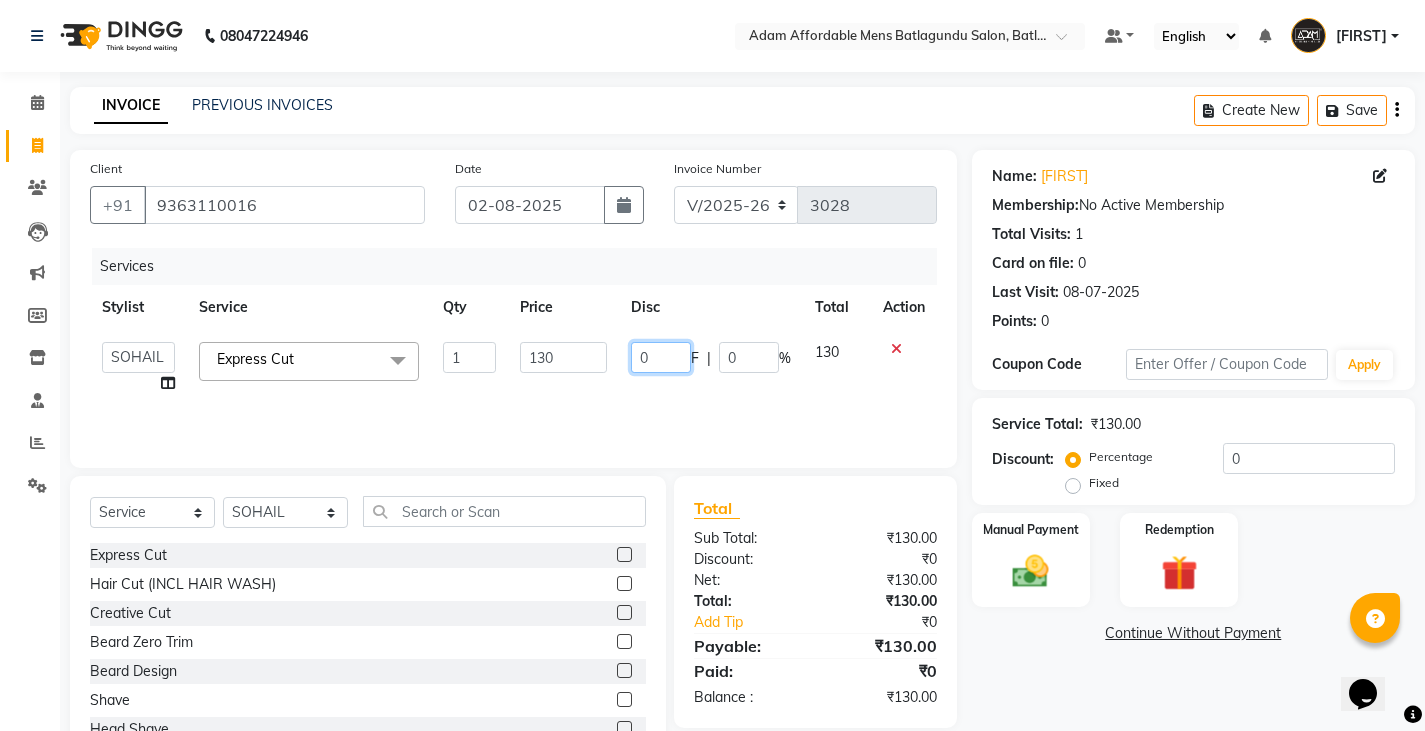 click on "0" 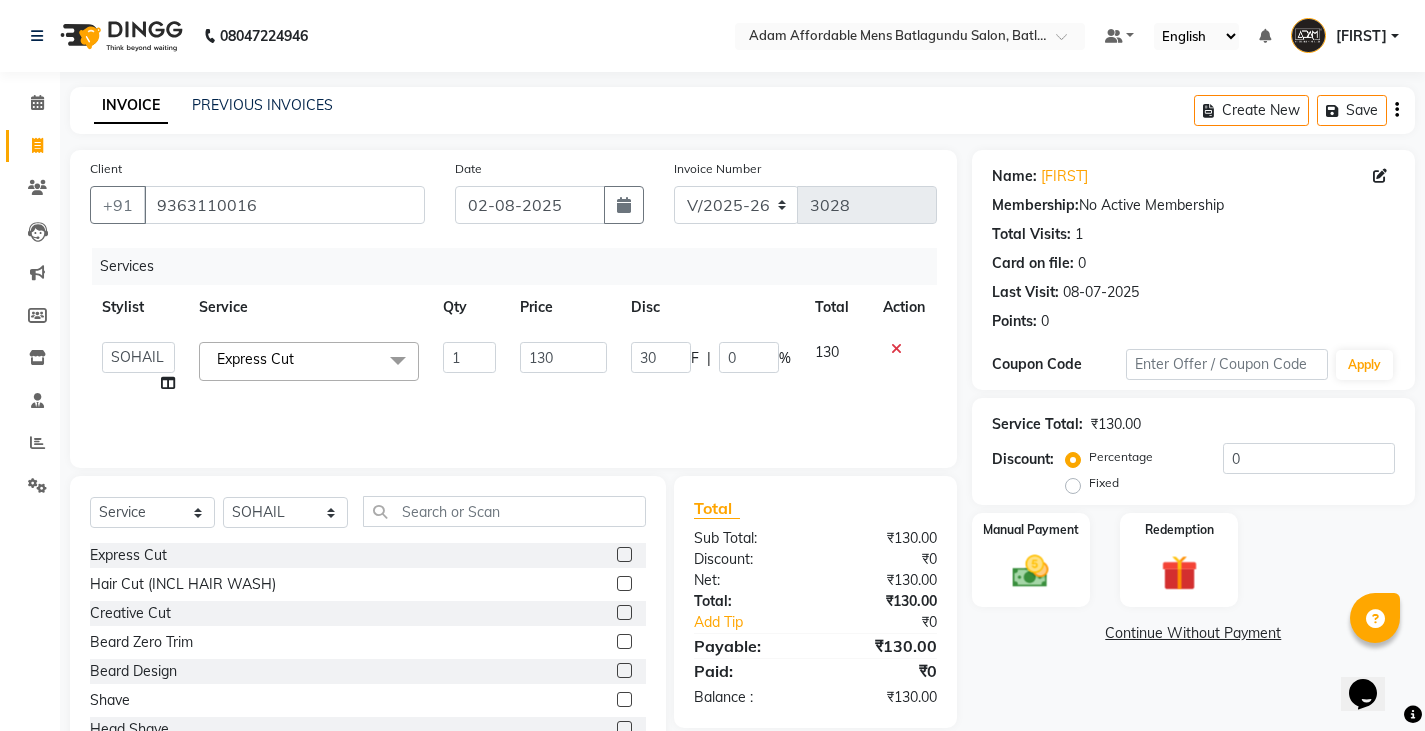 click on "Services Stylist Service Qty Price Disc Total Action  Admin   Anish   Ovesh   Raja   SAHIL    SOHAIL   SONU  Express Cut  x Express Cut Hair Cut (INCL HAIR WASH) Creative Cut Beard Zero Trim Beard Design Shave Head Shave Kid's Cut (Below 5 Years) Wash & Blast Dry EXPRESS GLOBAL HAIR COLOR GLOBAL HAIR COLOUR AMMONIA GOLBAL HAIR COLOUR NON AMMONIA L'OREAL GOLBAL HAIR COLOUR AMMONIA L'OREAL GOLBAL HAIR COLOUR NON AMMONIA GLOBAL FASHION HAIR COLOUR MOUSTACHE COLOUR BEARD COLOUR PER STREAK HIGHLIGHT CAP HIGHLIGHTS NOURISHING HAIR SPA VITALIZING HAIR SPA REPAIR TREATMENT DANDRUFF TREATMENT HAIR LOSS TREATMENT HAIR STRAIGHTENING HAIR REBONDING KERATIN ALMOND OIL NAVARATNA OIL CLEAN UP HYPER PIGMENTATION CLEAN UP REJUVANATE Fruit Facial Instant Glow Charcaol Skin Lightening Skin Brightening FACE & NECK BLEACH FACE & NECK DETAN PRE BRIDEGROOM DELUXE PRE BRIDEGROOM ADVANCE (COMBO) NORMAL PREMIUM ELEGANT HAIRCUT+ BEARD TRIM + DETAN HAIRCUT + BEARD TRIM + HEAD MASSAGE HAIRCUT + BEARD TRIM + EXPRESS HAIR COLOR 1 130 30 F" 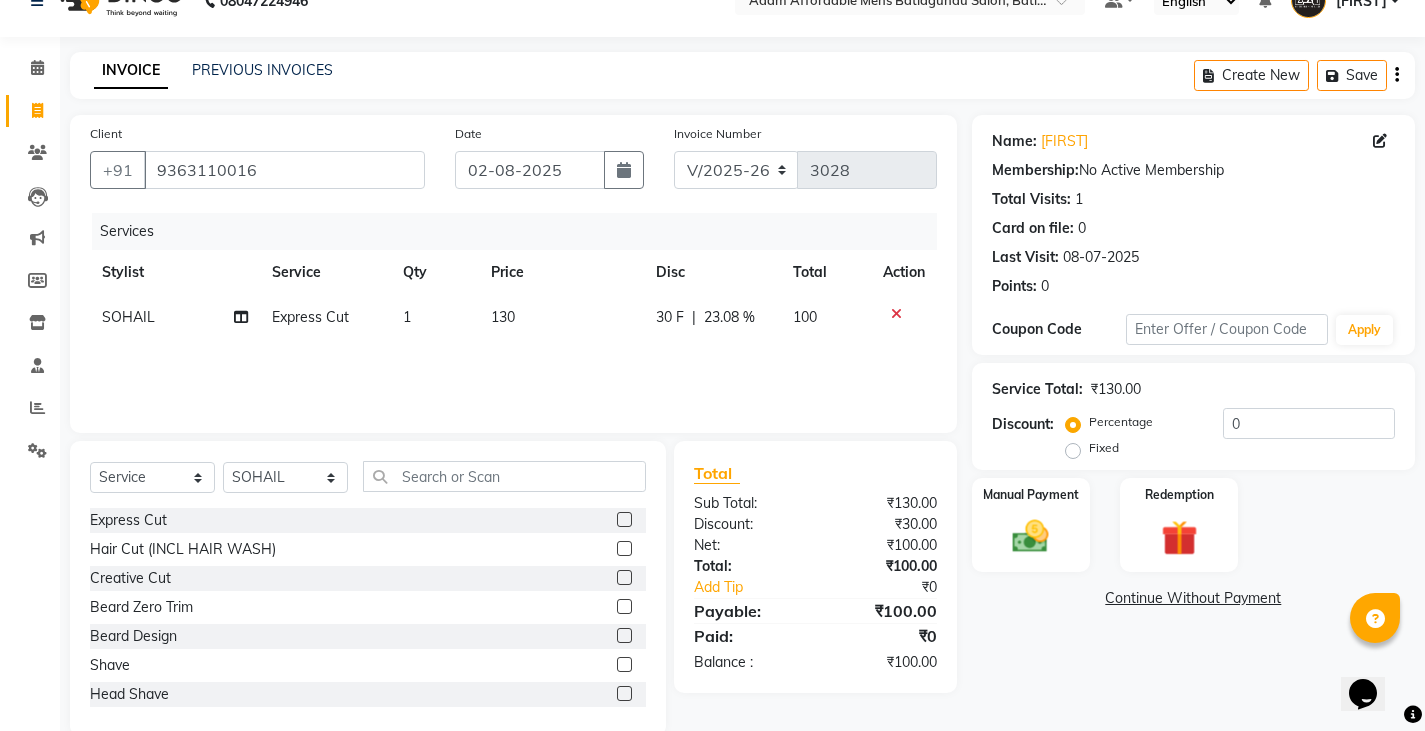 scroll, scrollTop: 70, scrollLeft: 0, axis: vertical 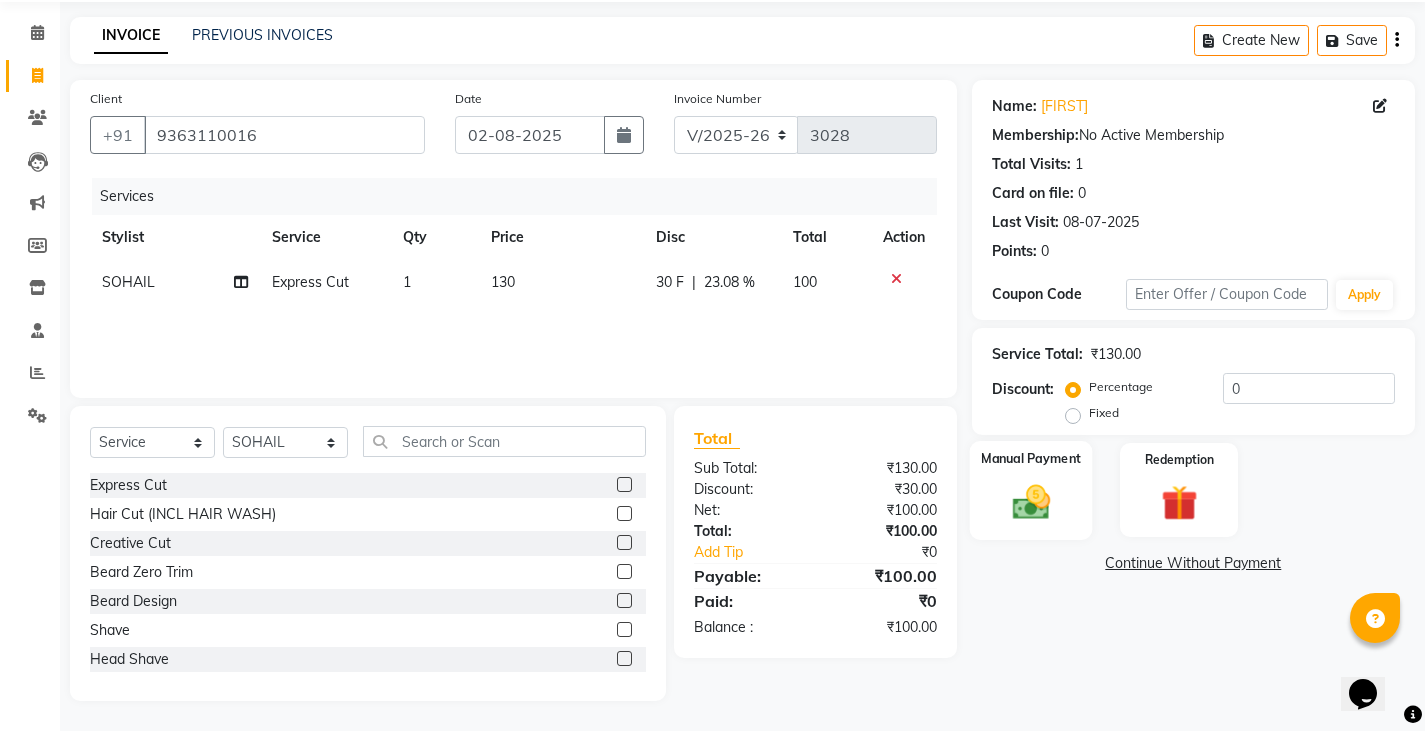click 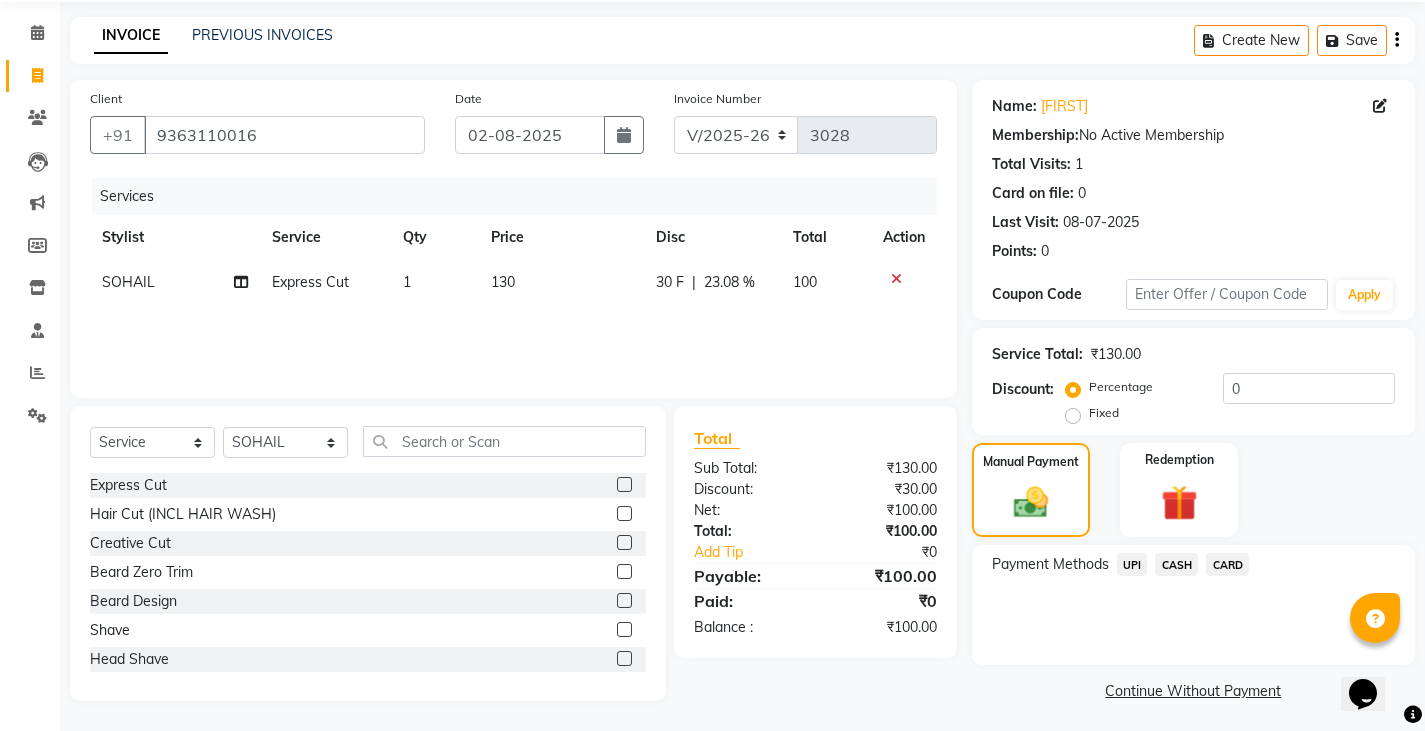 click on "UPI" 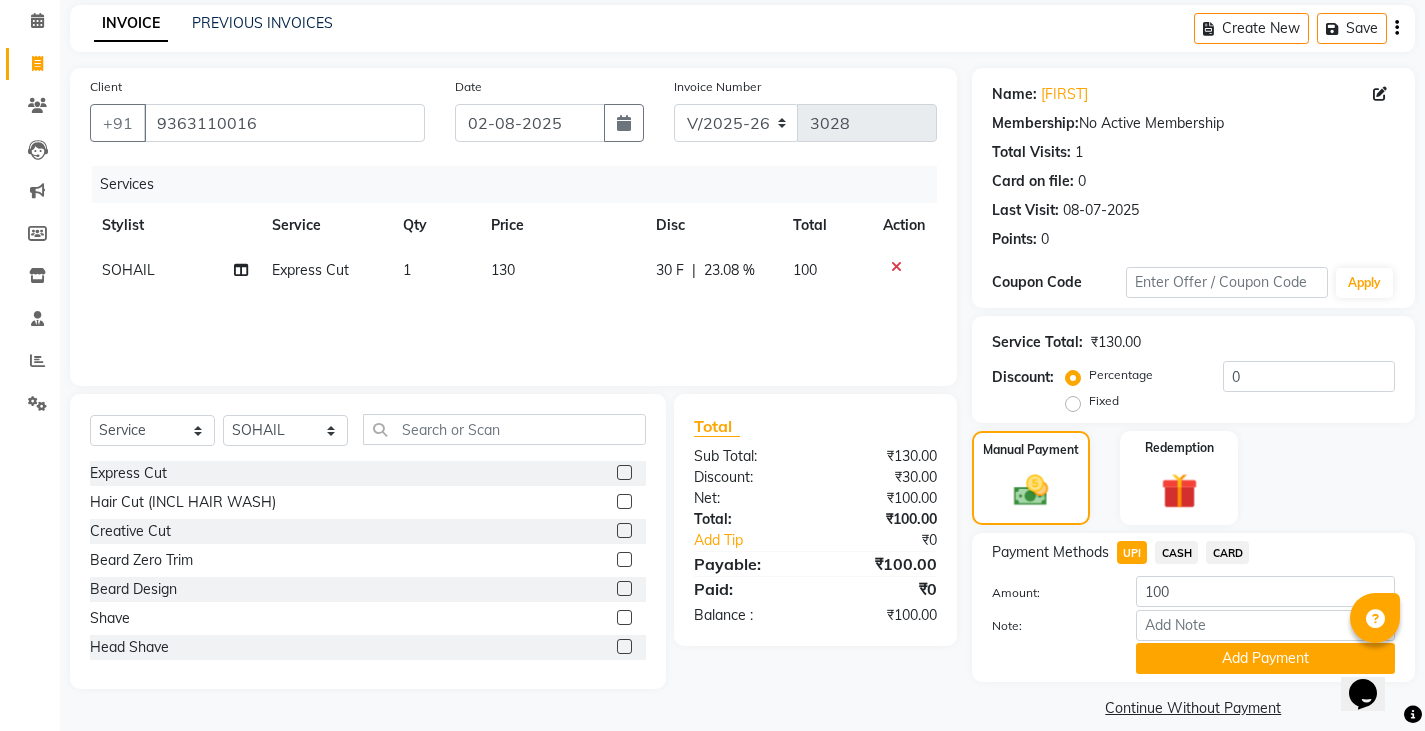 scroll, scrollTop: 104, scrollLeft: 0, axis: vertical 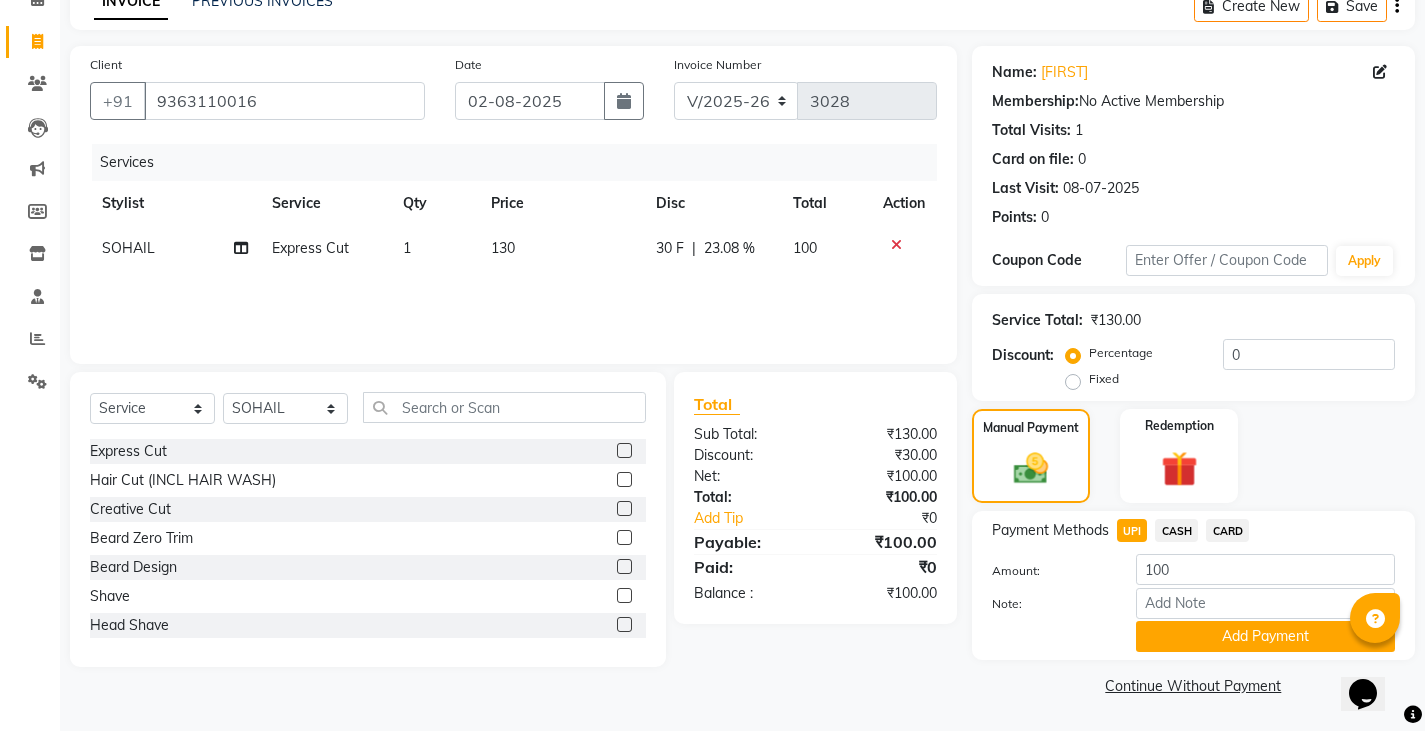 click on "Add Payment" 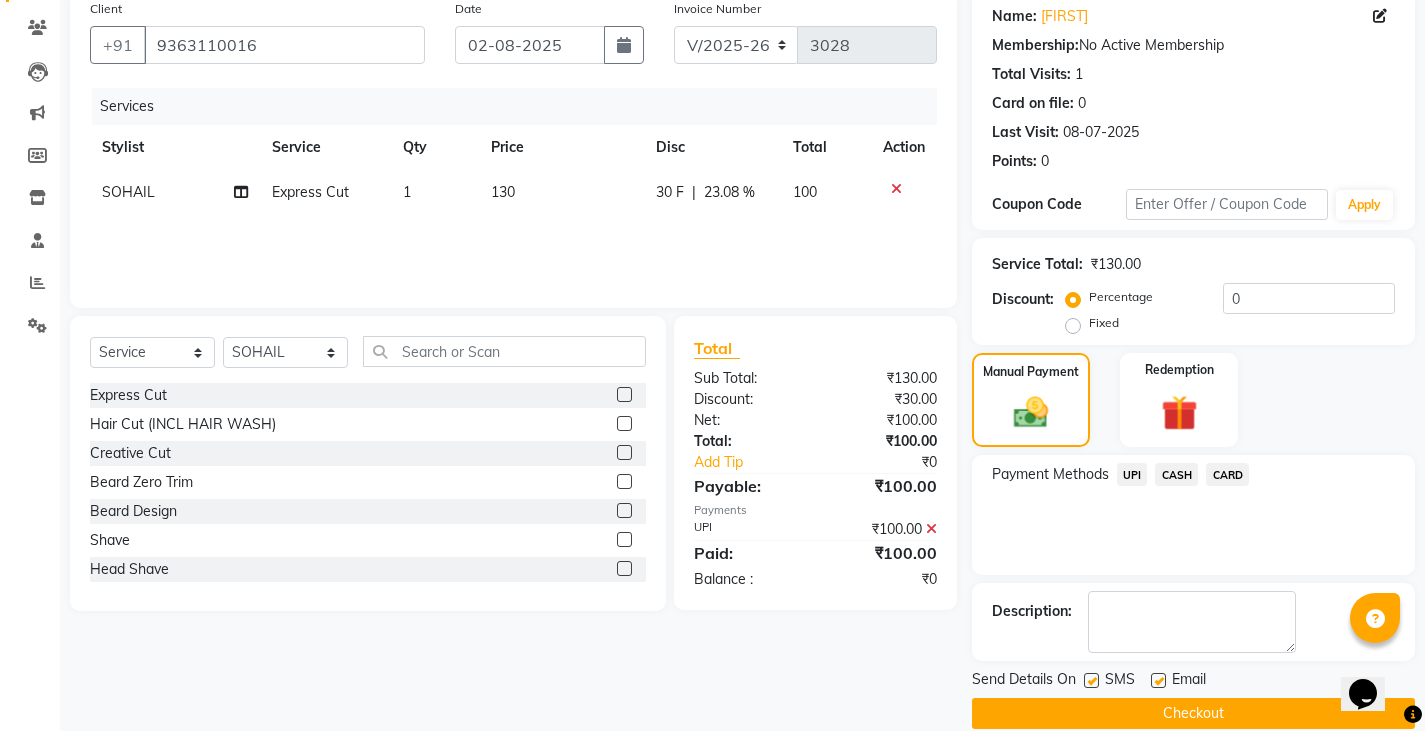 scroll, scrollTop: 188, scrollLeft: 0, axis: vertical 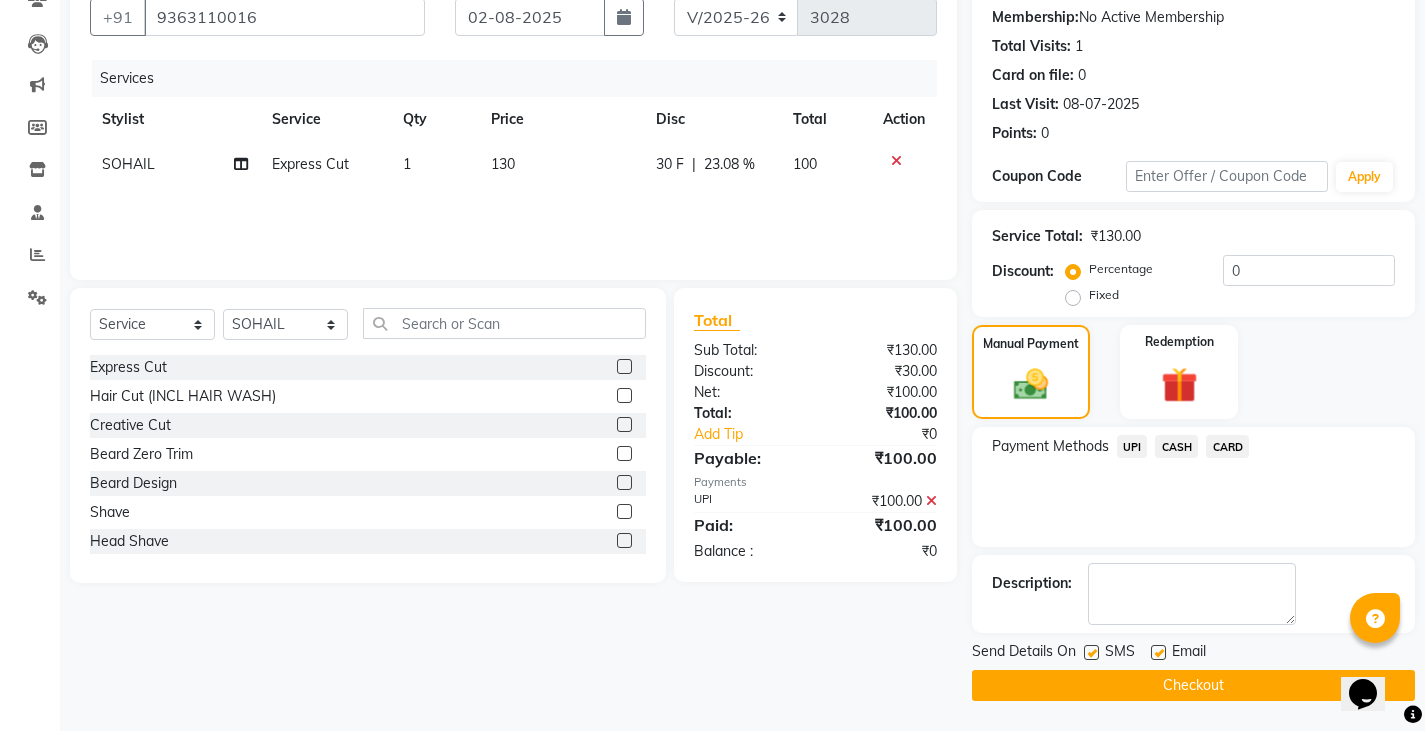 click on "Checkout" 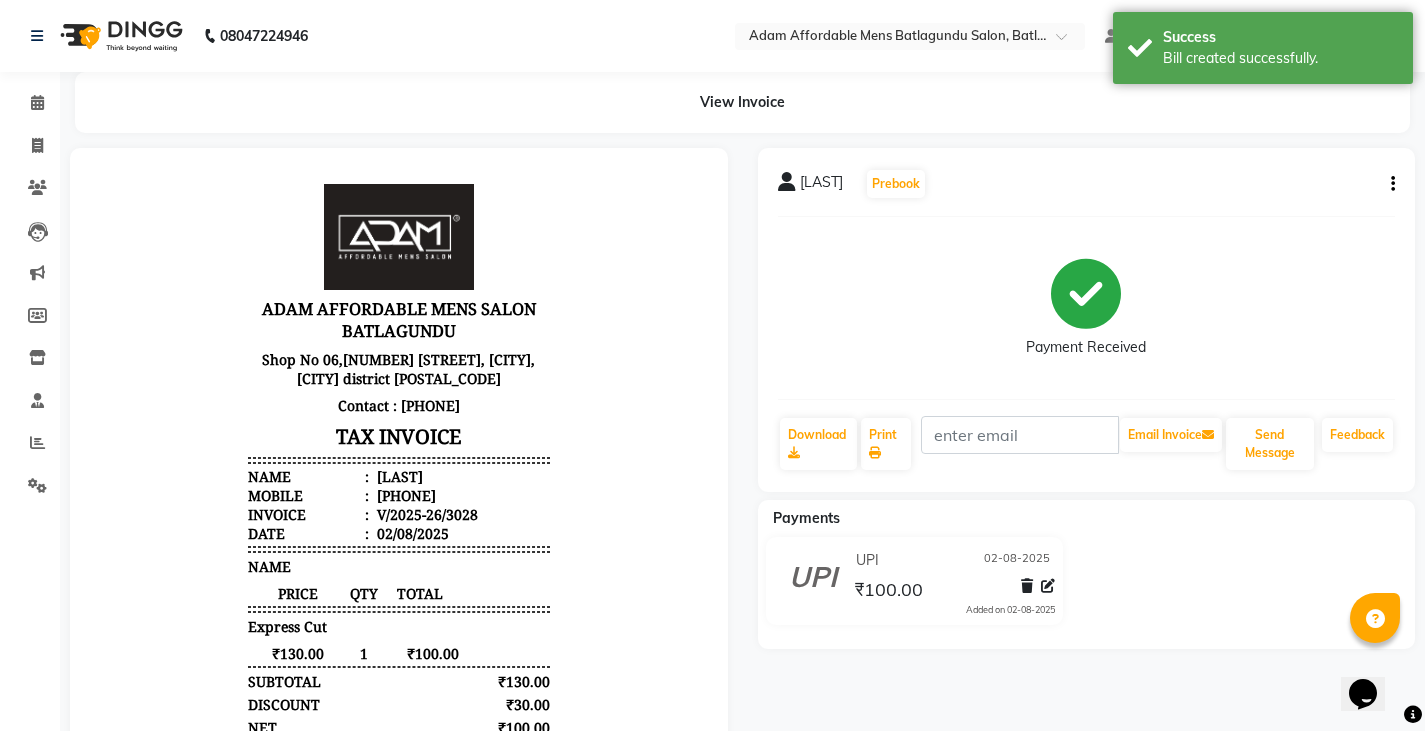 scroll, scrollTop: 0, scrollLeft: 0, axis: both 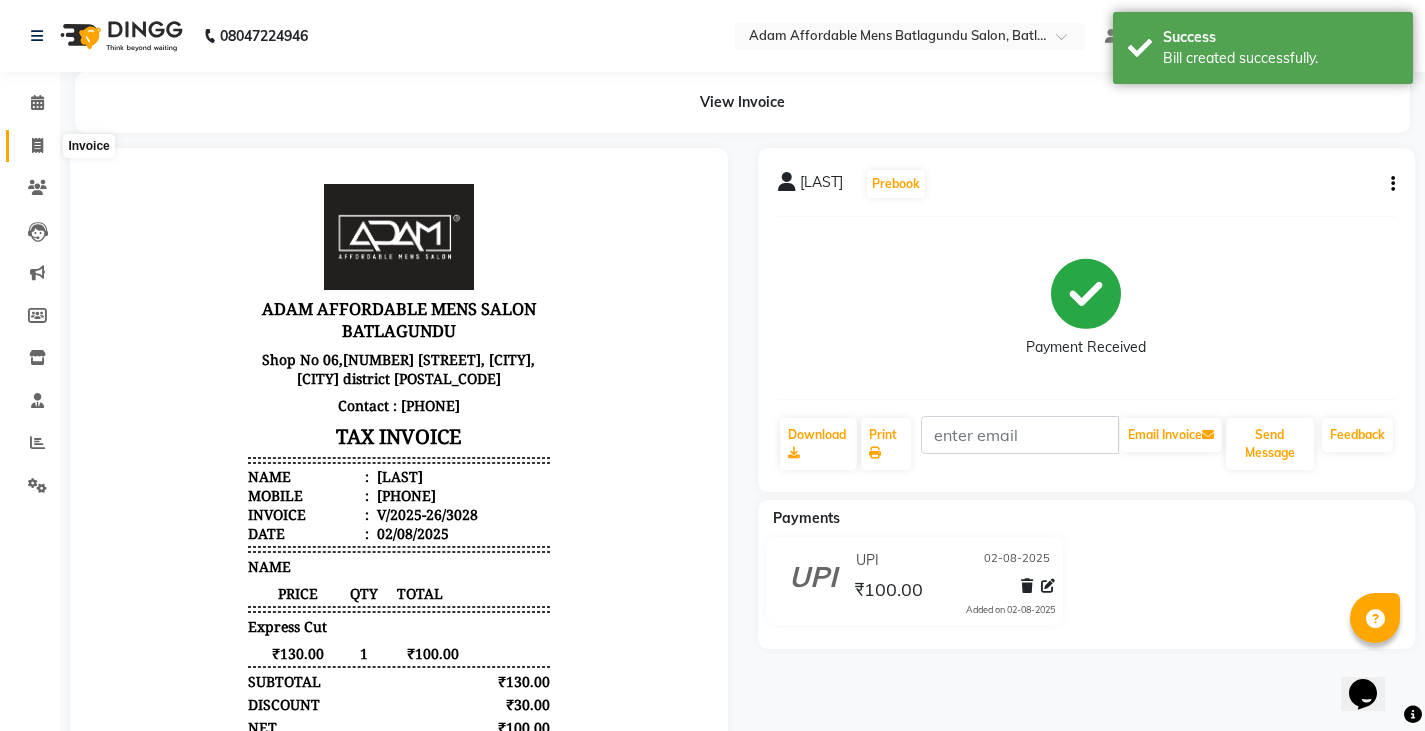 click 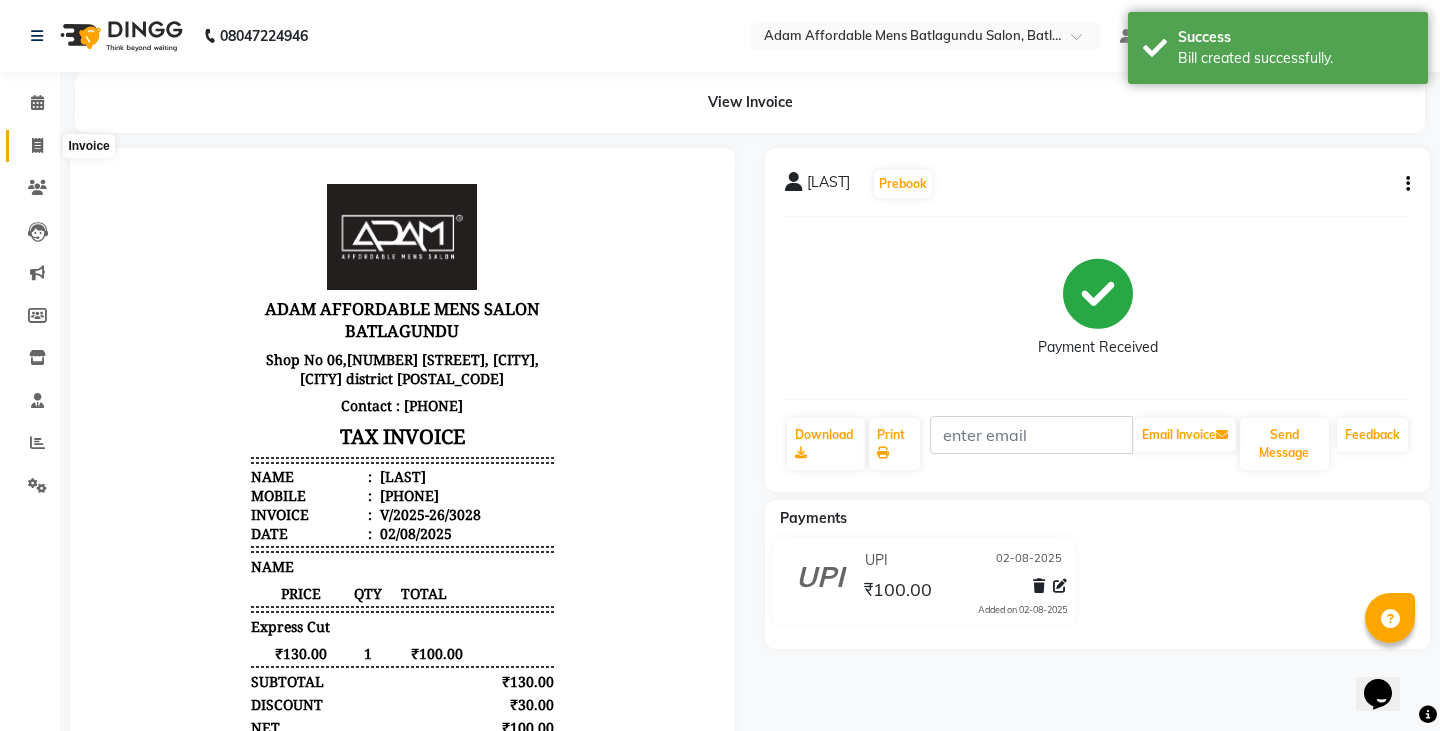select on "service" 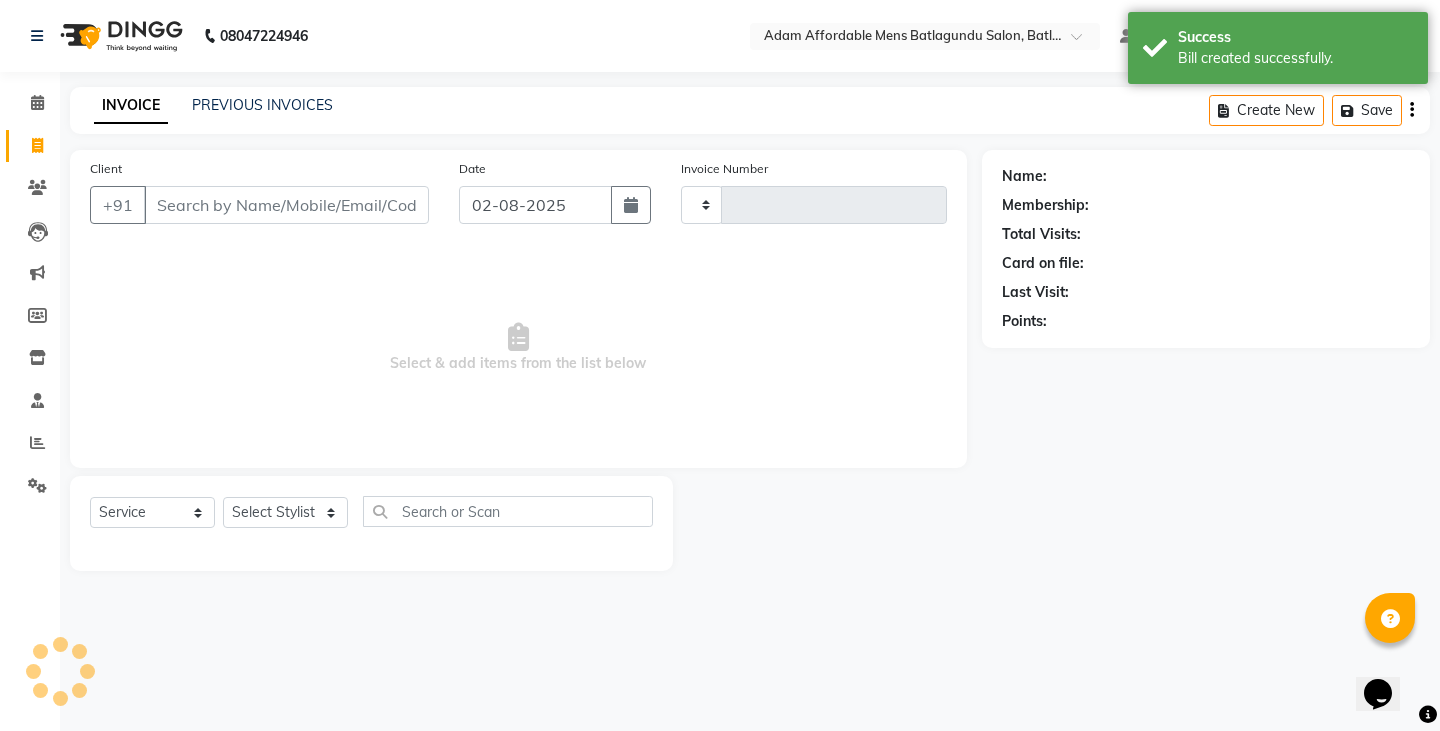 type on "3029" 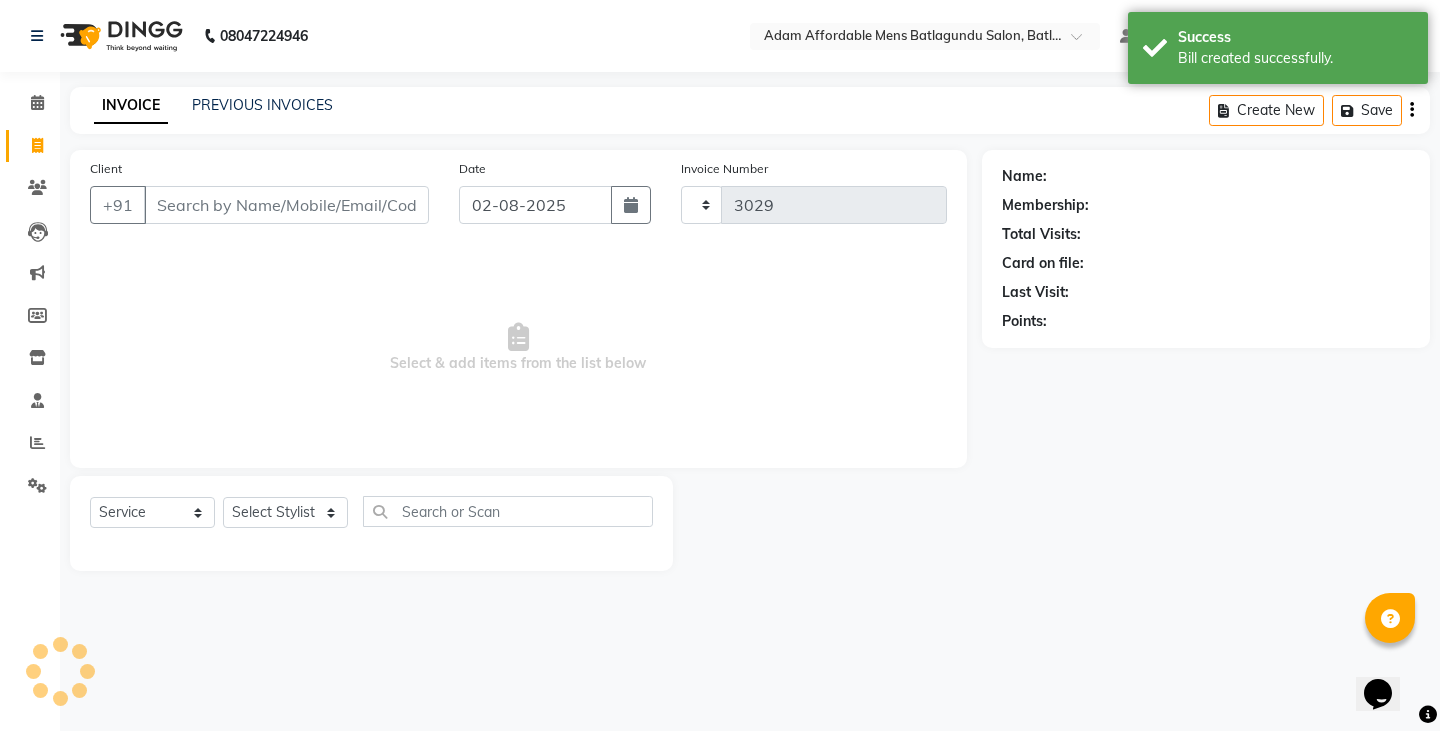 select on "8213" 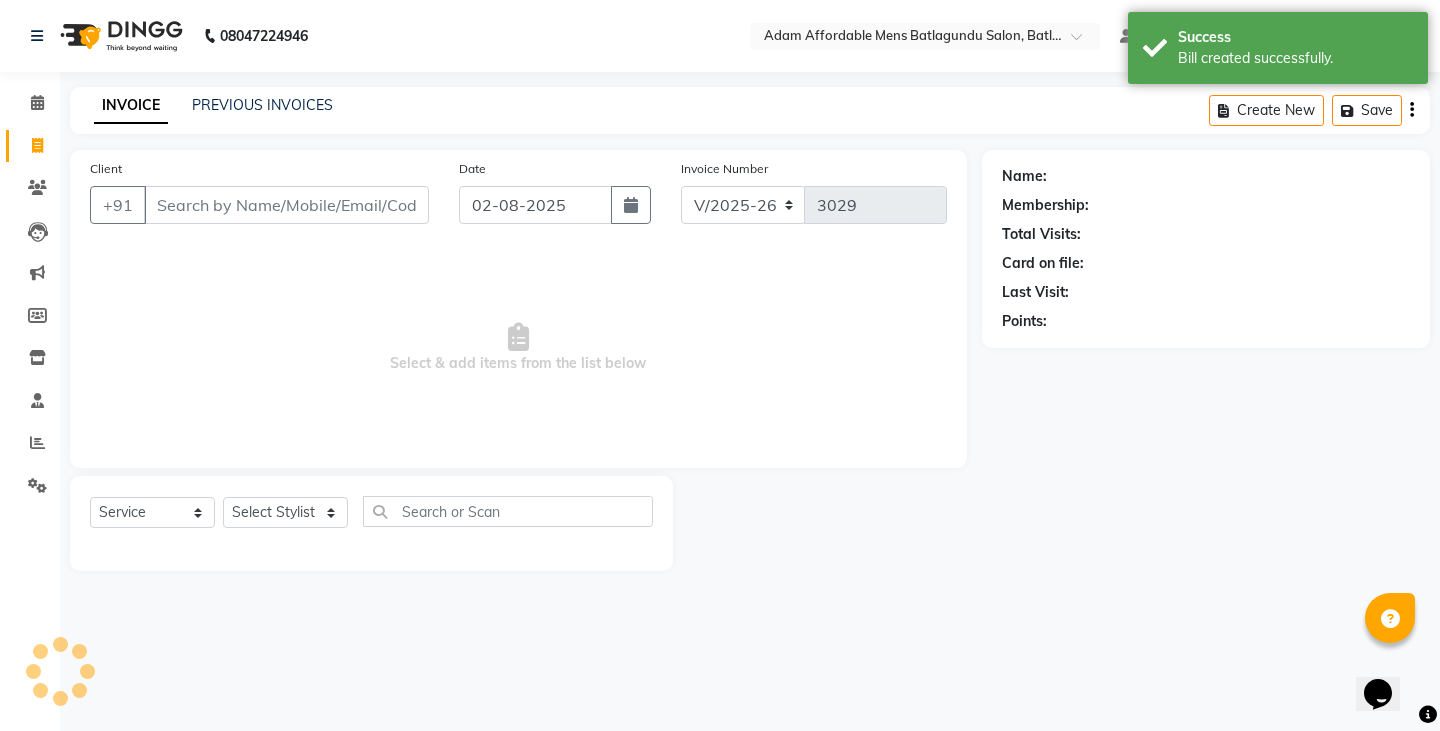 drag, startPoint x: 191, startPoint y: 191, endPoint x: 195, endPoint y: 209, distance: 18.439089 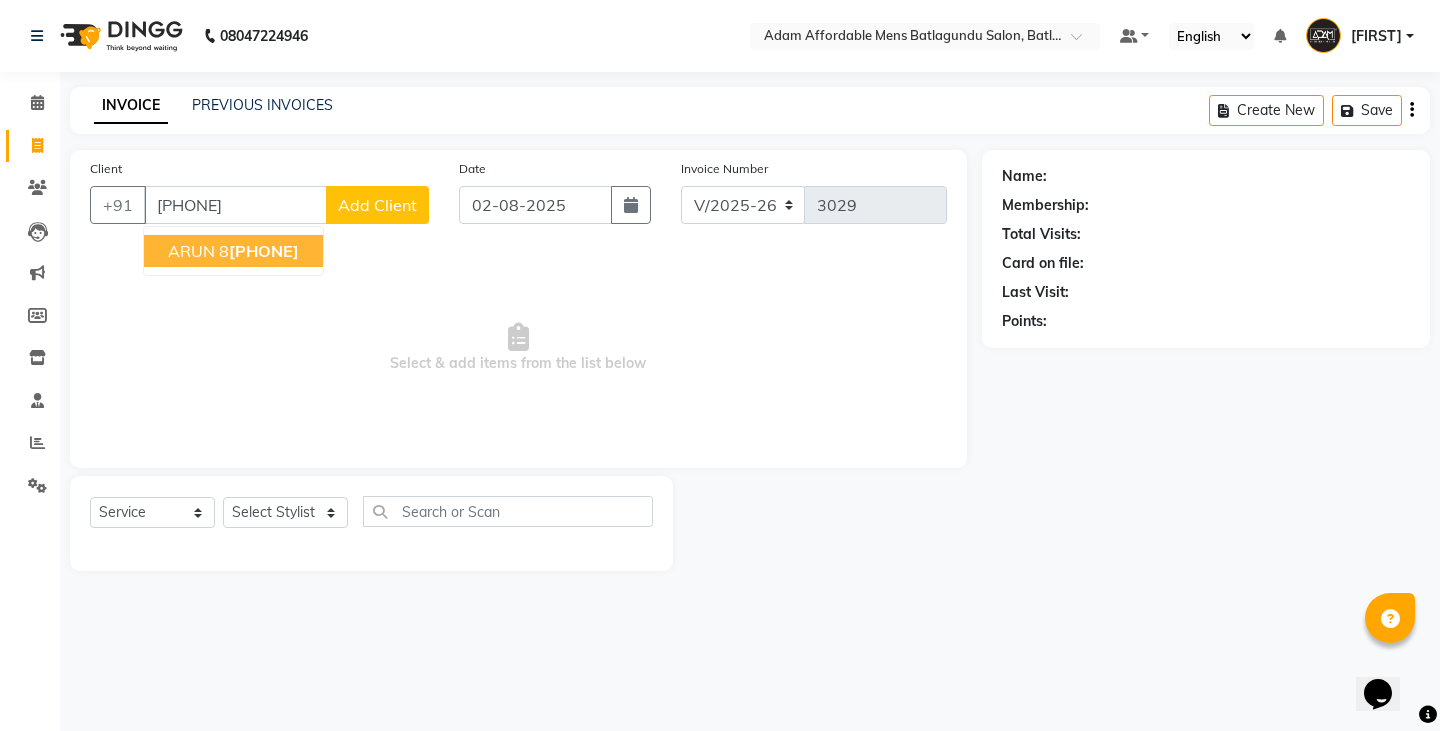 click on "[PHONE]" at bounding box center [264, 251] 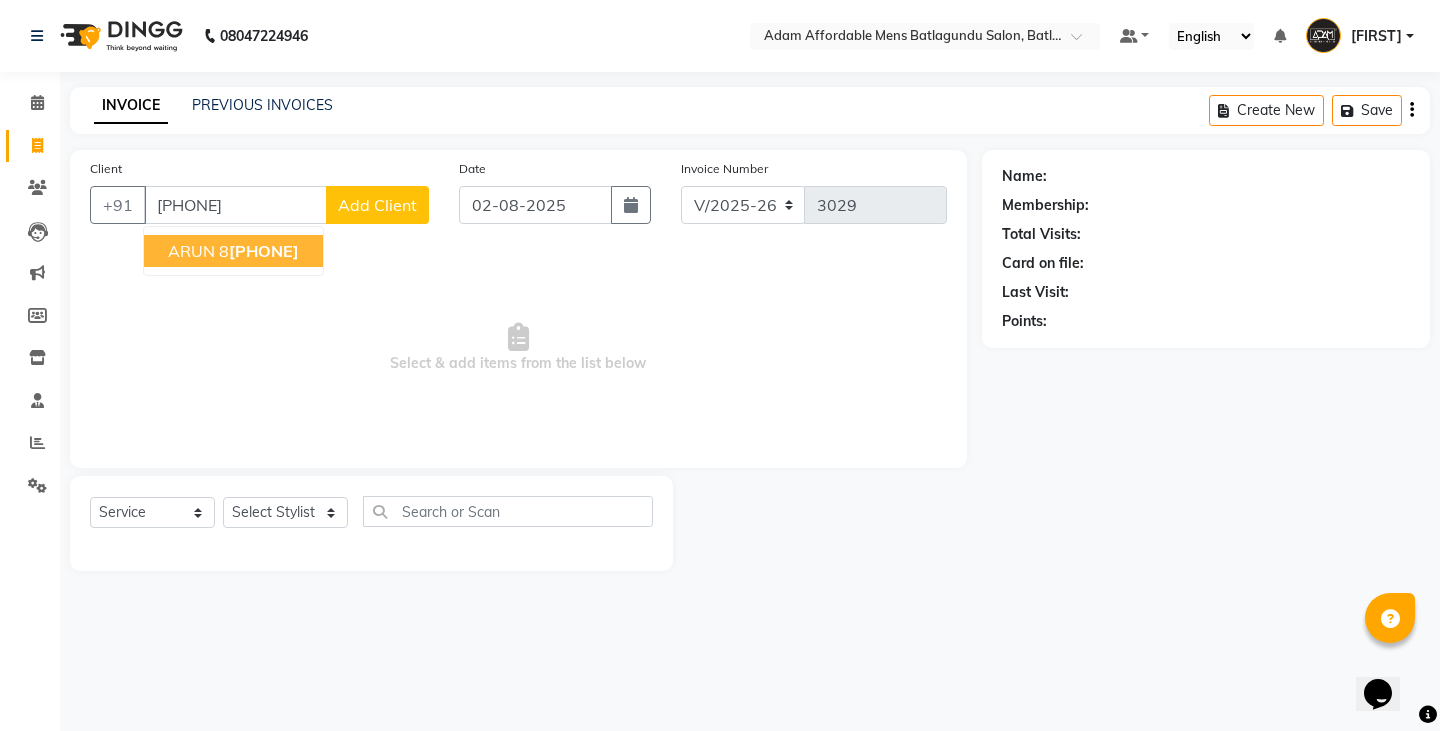 type on "[PHONE]" 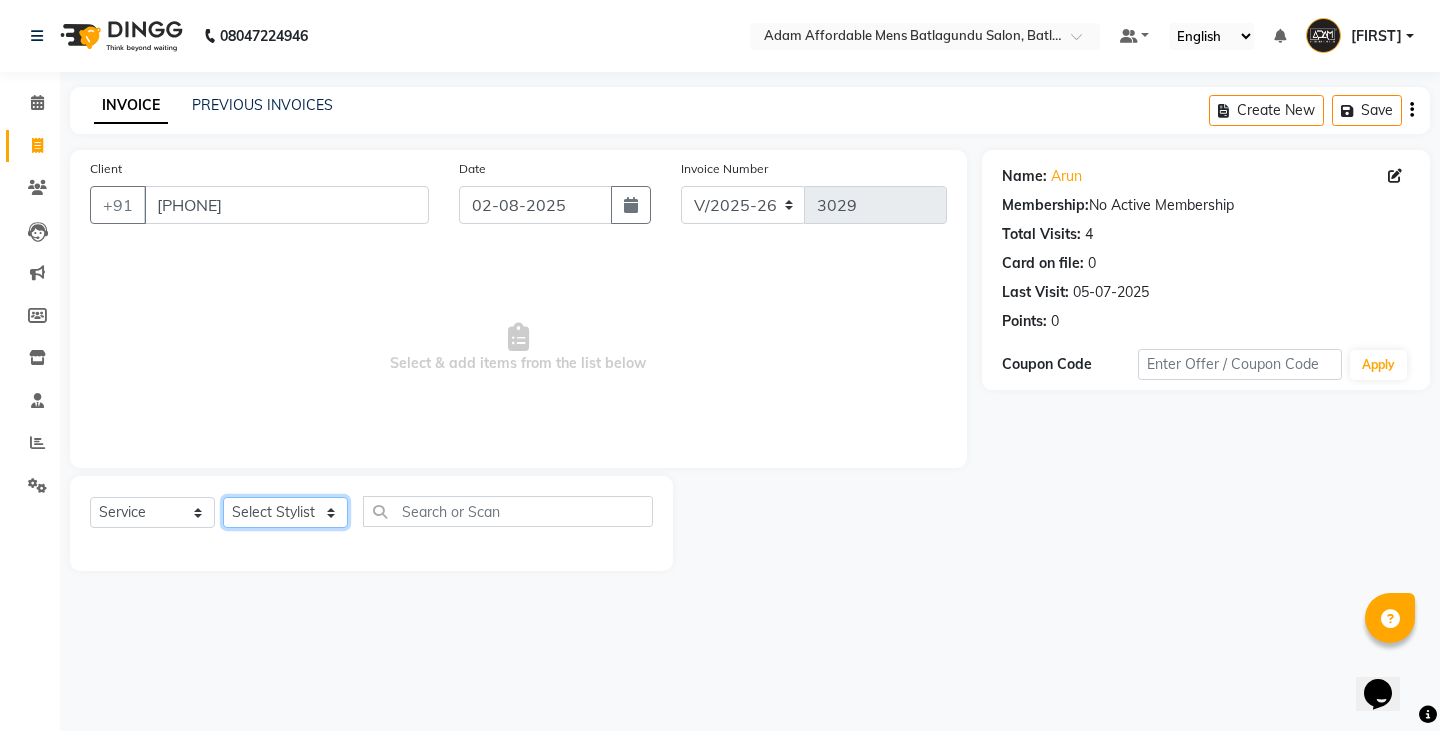 click on "Select Stylist Admin Anish Ovesh Raja SAHIL  SOHAIL SONU" 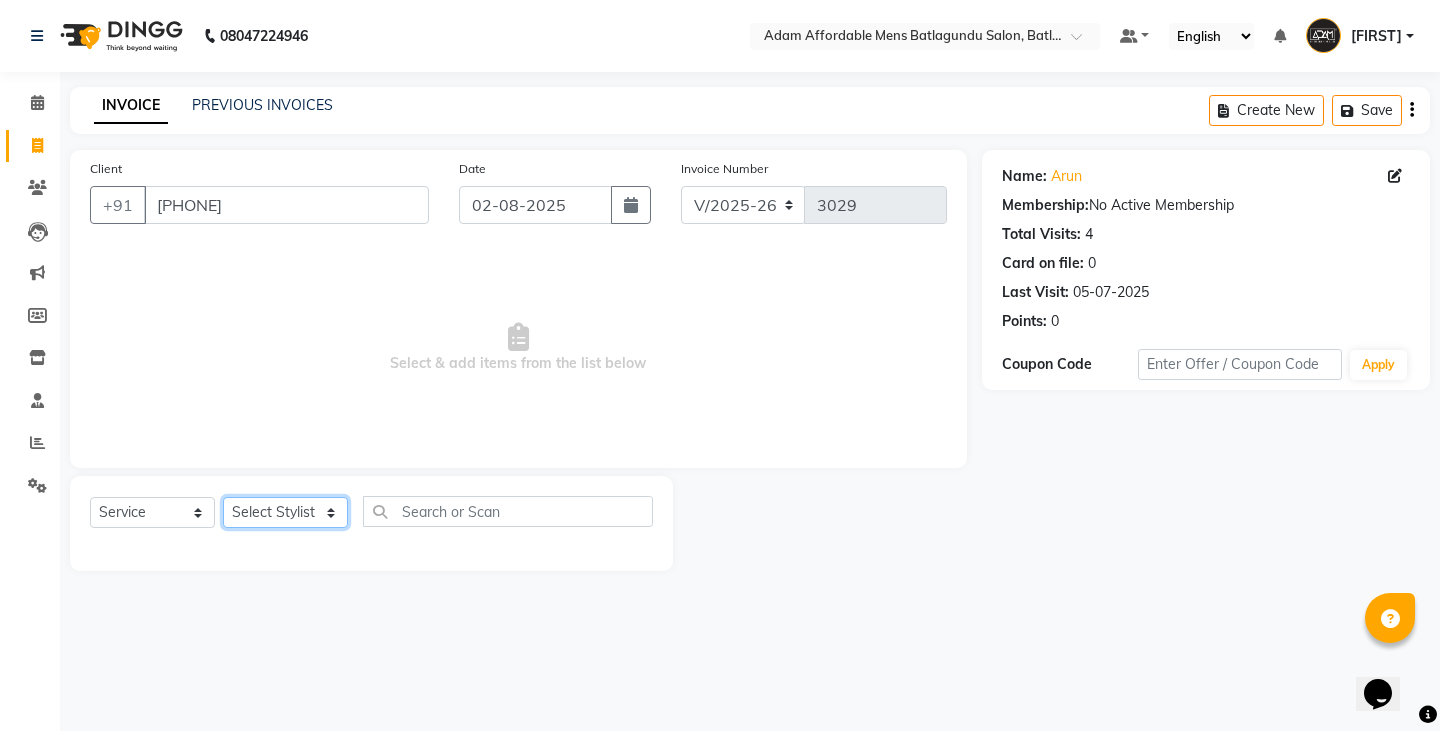 select on "84870" 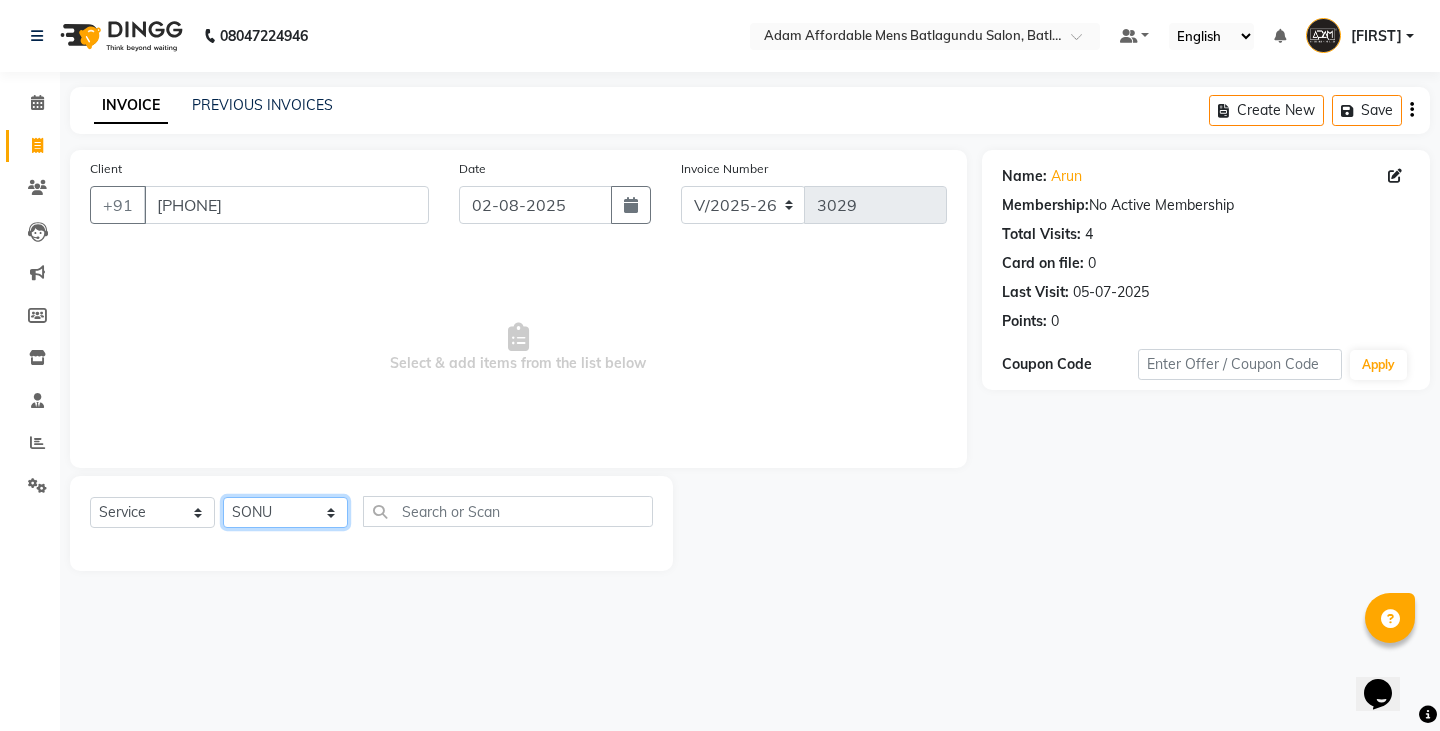 click on "Select Stylist Admin Anish Ovesh Raja SAHIL  SOHAIL SONU" 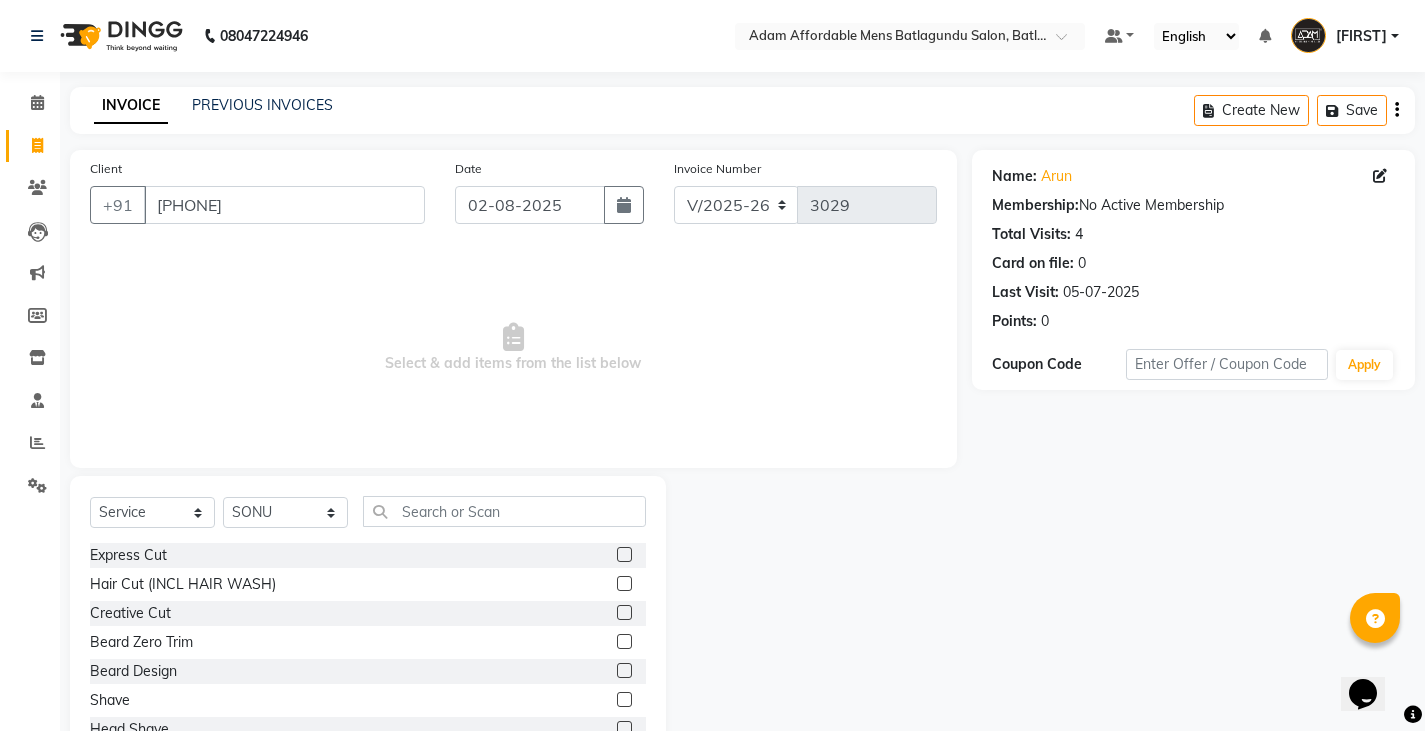 click 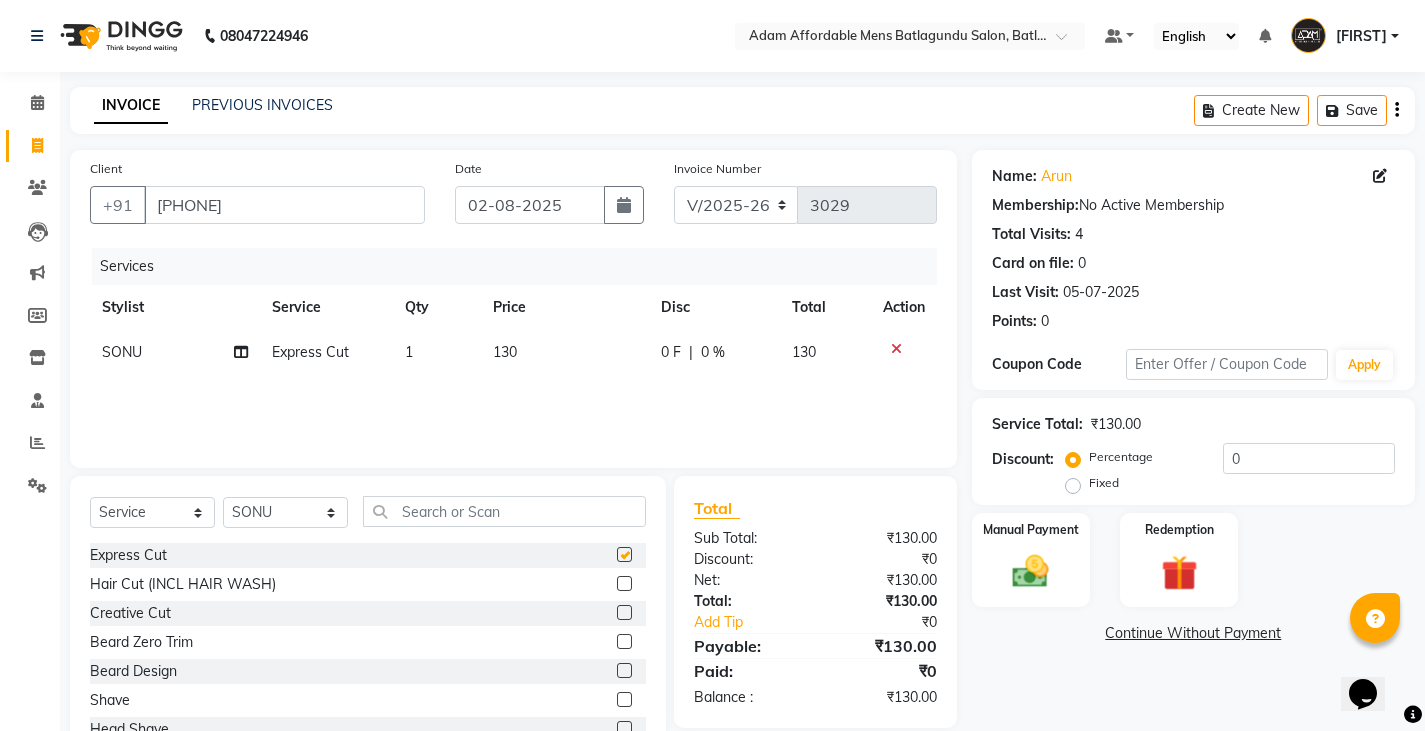 checkbox on "false" 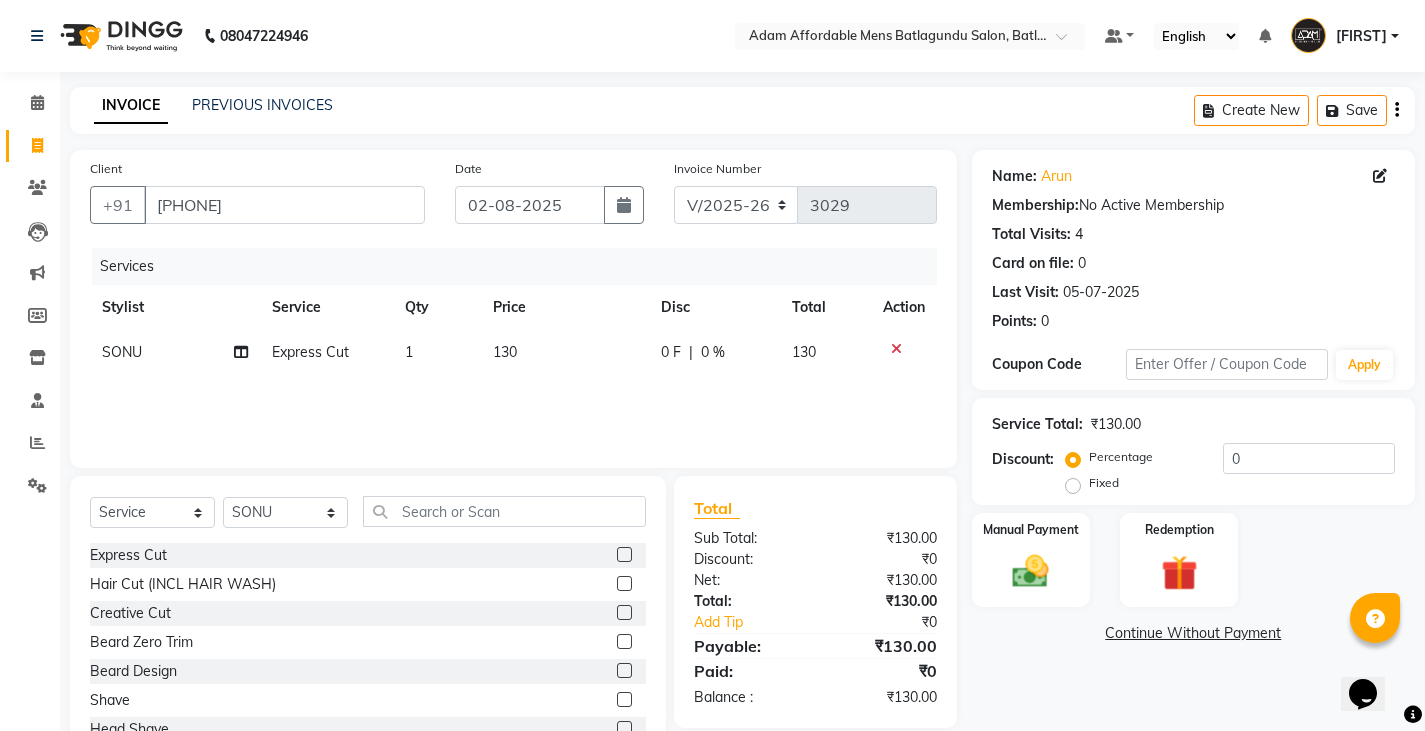 click 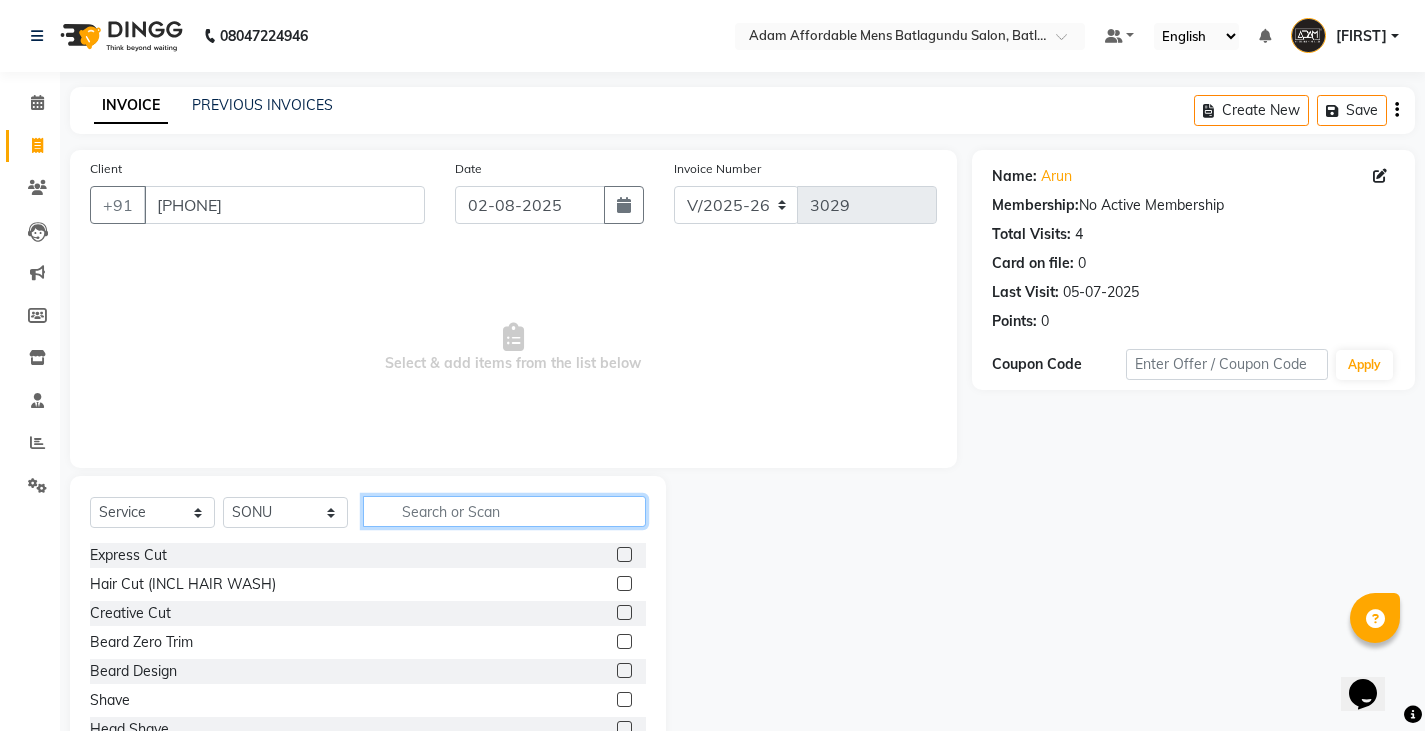 click 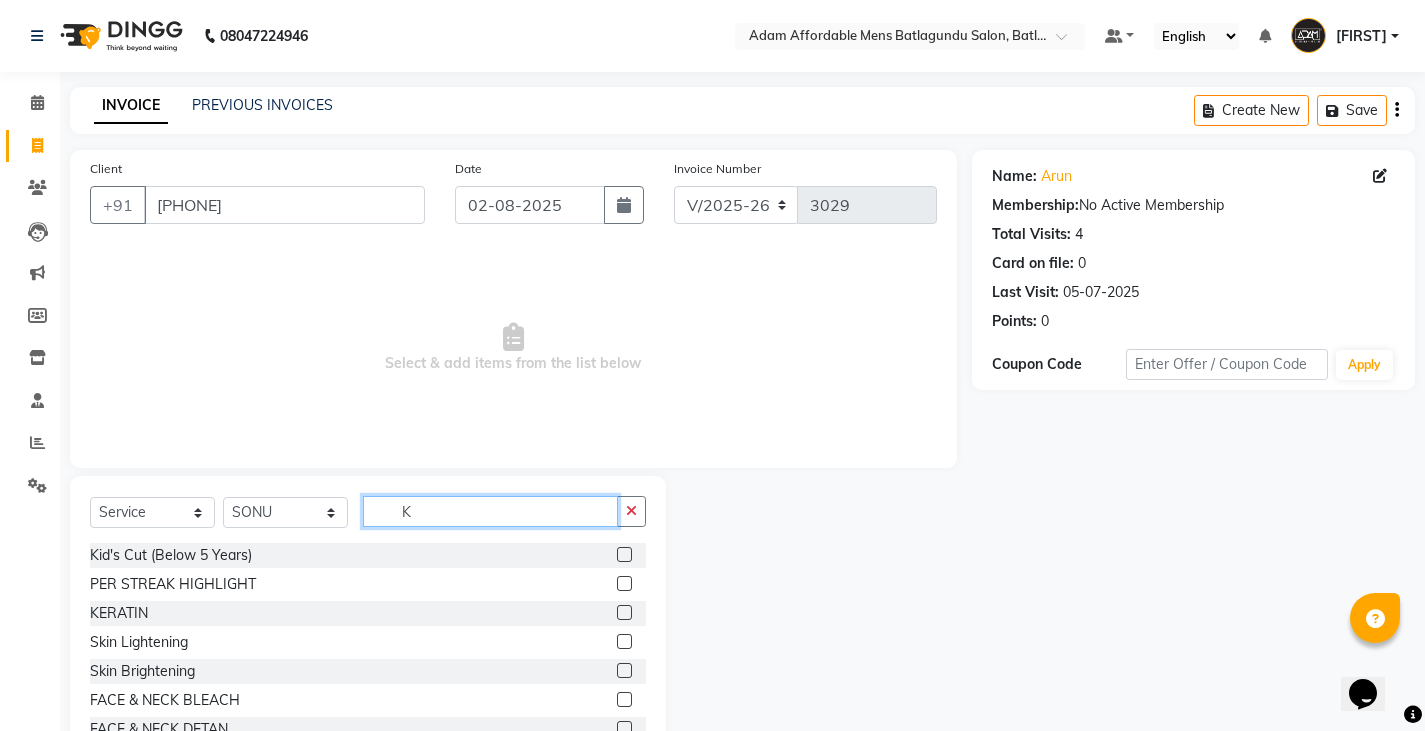 type on "K" 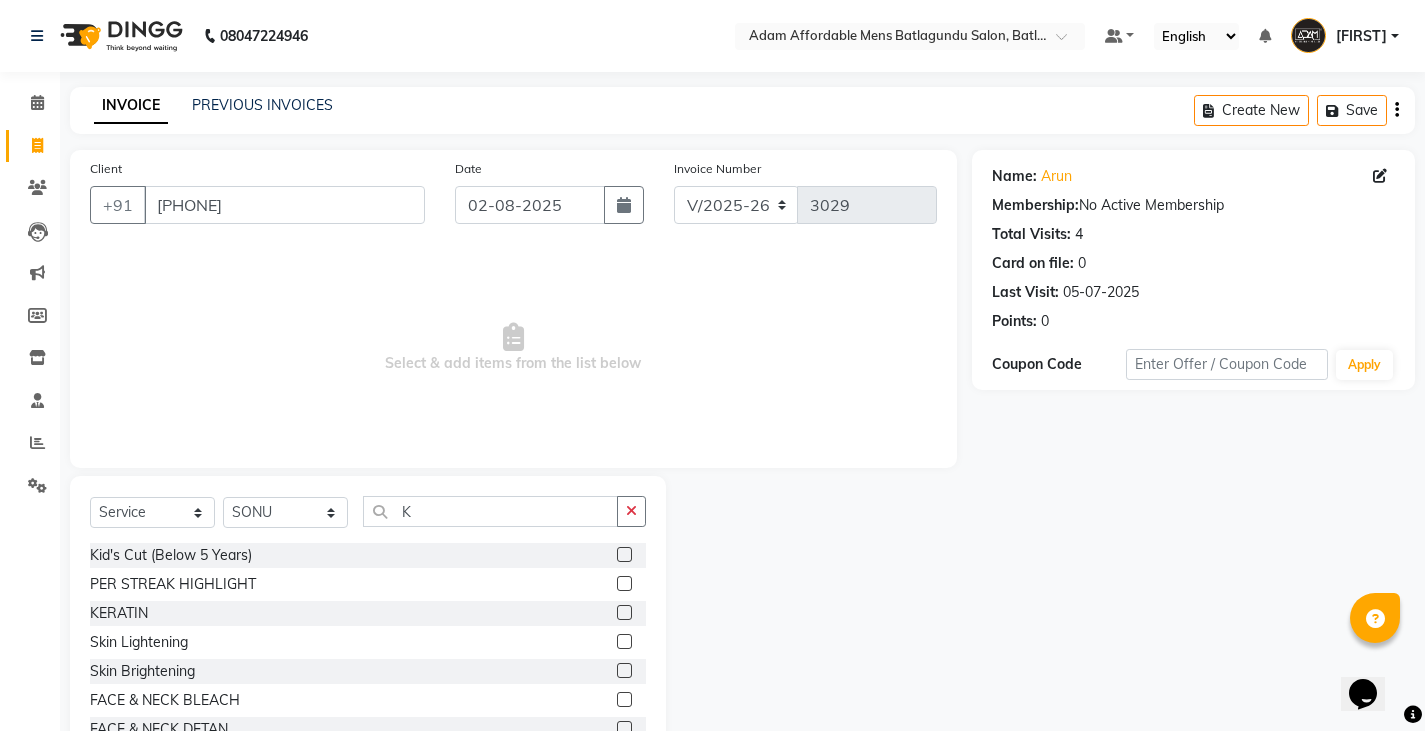 click 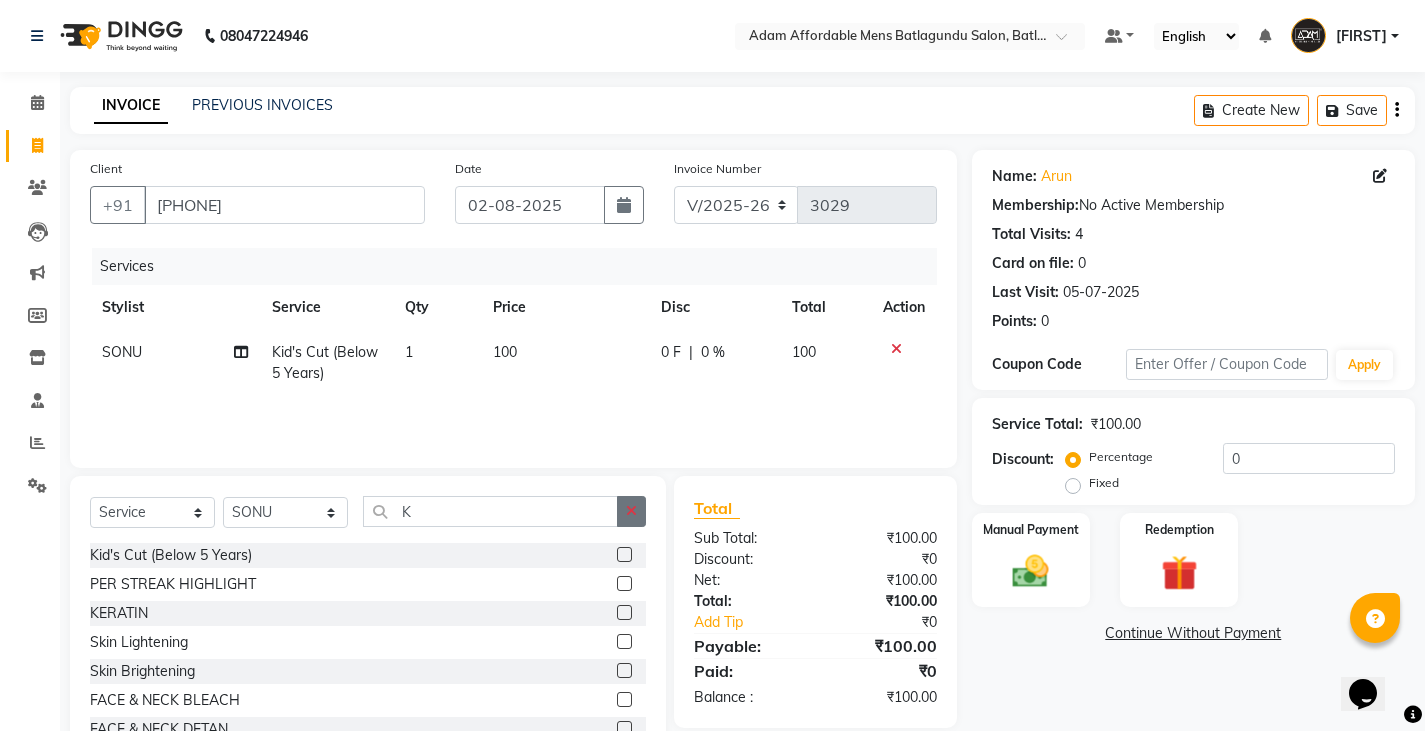 checkbox on "false" 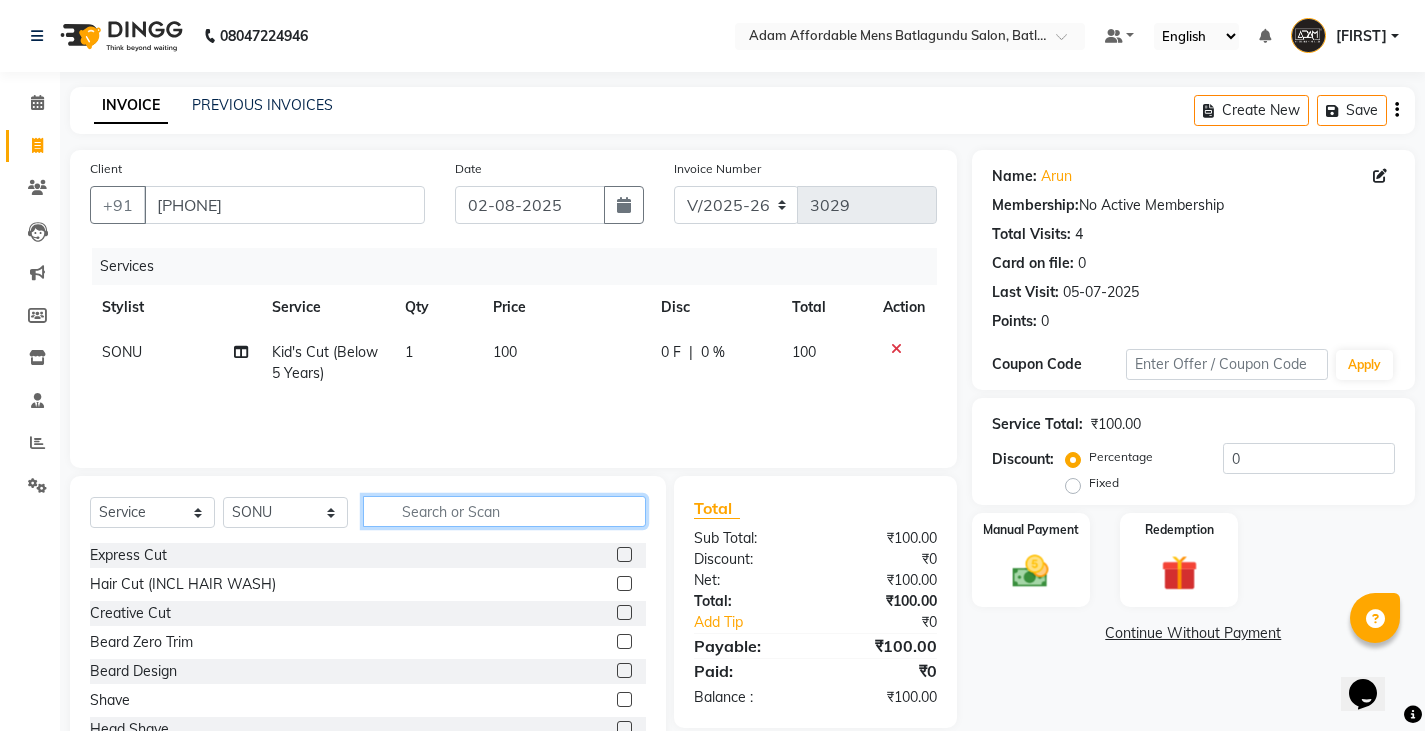 click 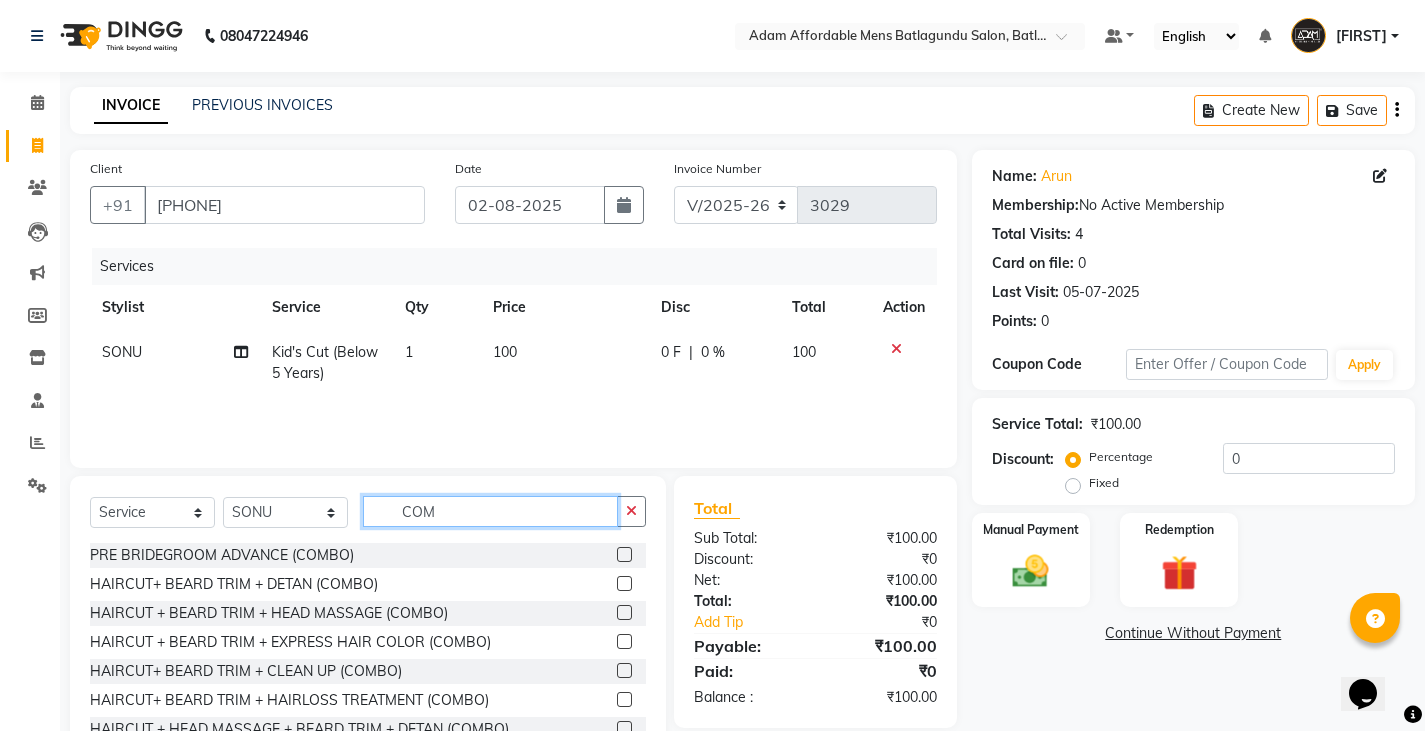 type on "COM" 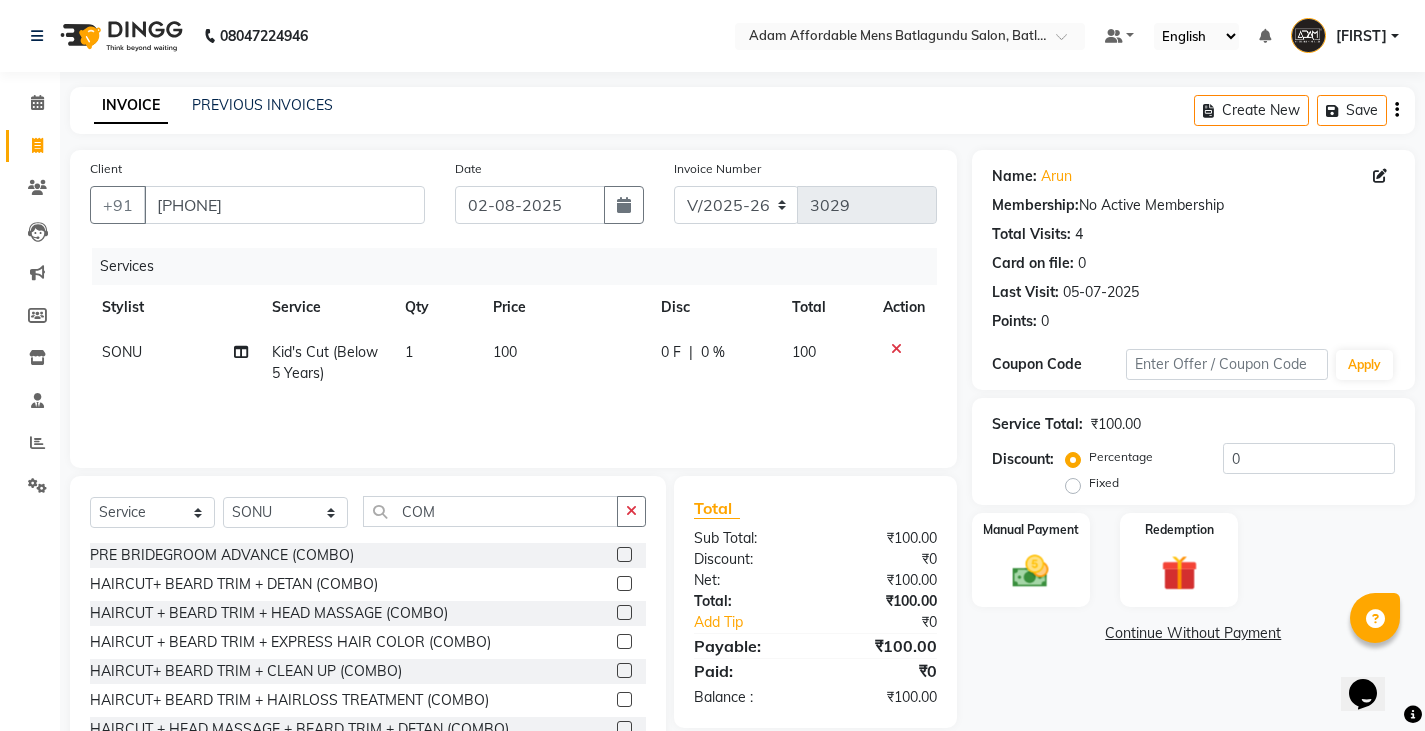 click 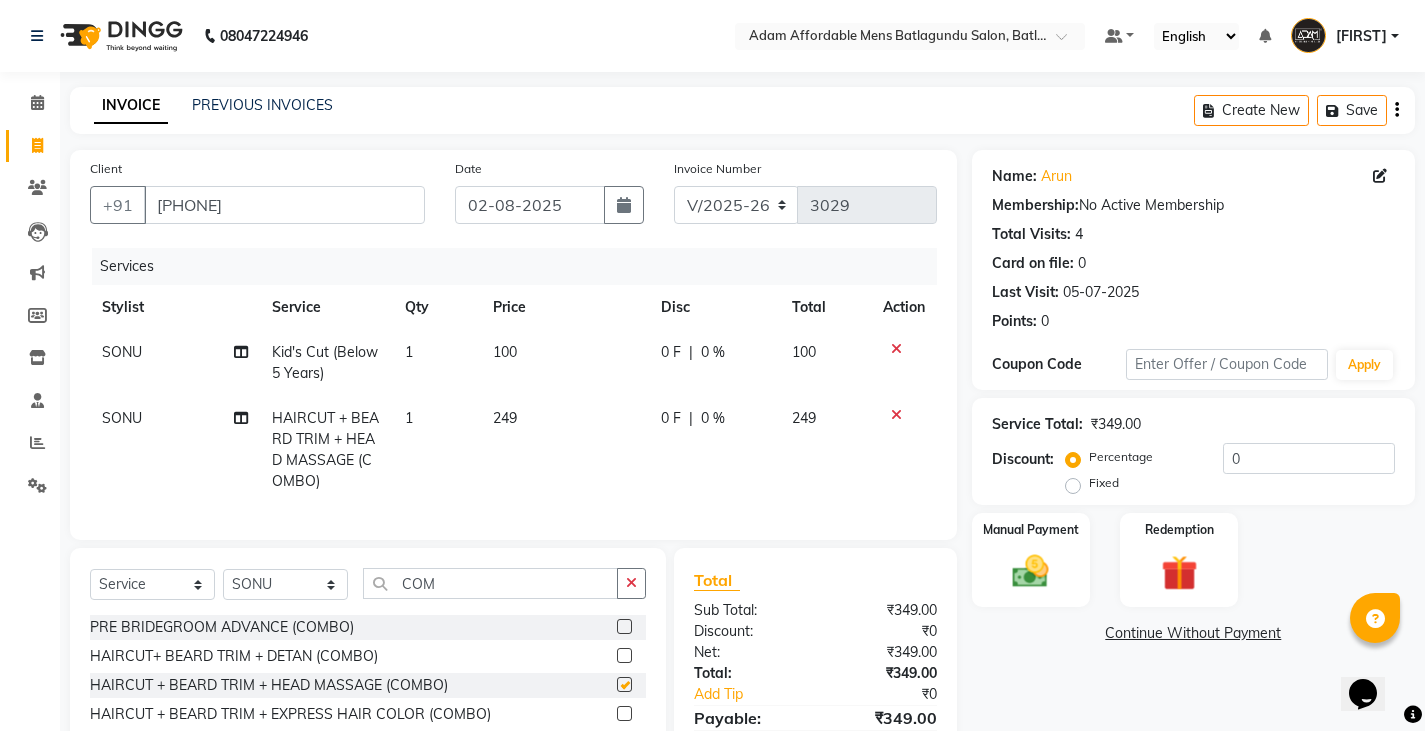 checkbox on "false" 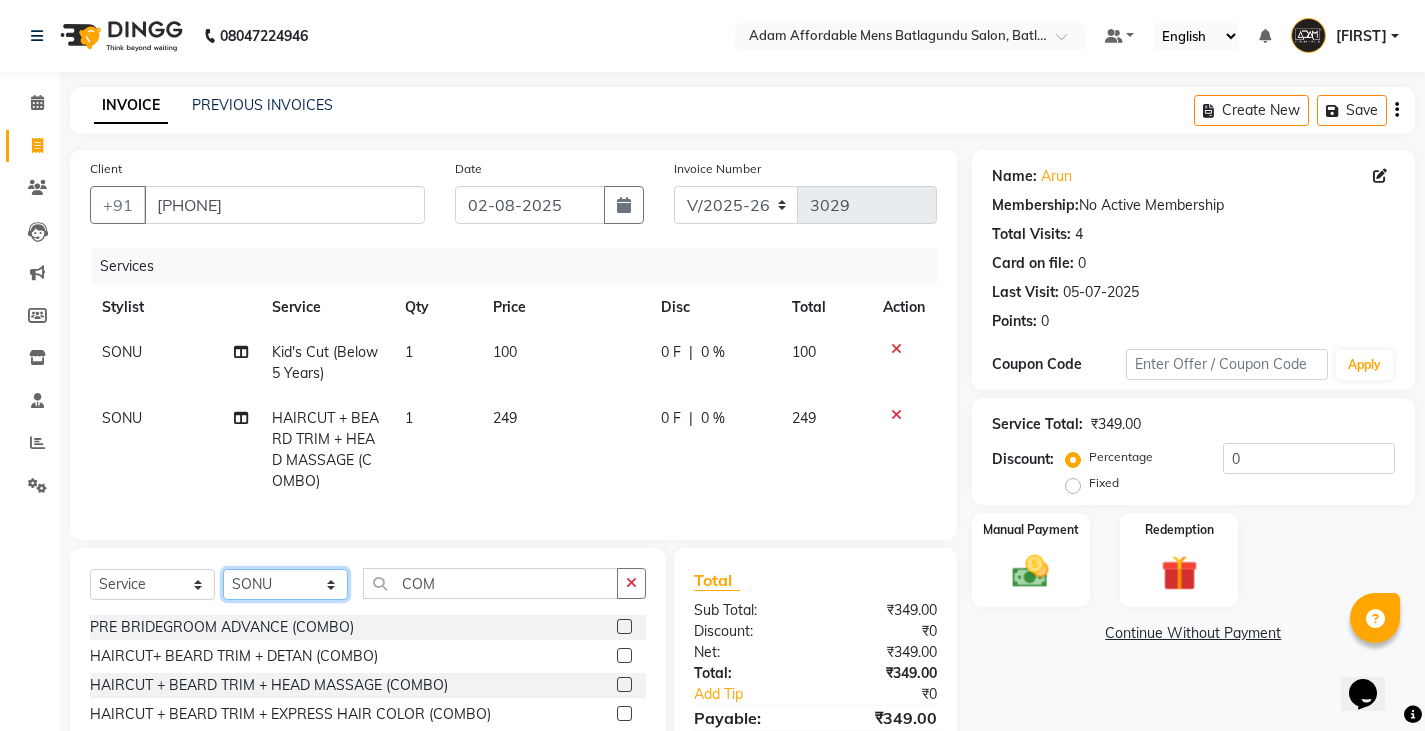 drag, startPoint x: 295, startPoint y: 604, endPoint x: 294, endPoint y: 586, distance: 18.027756 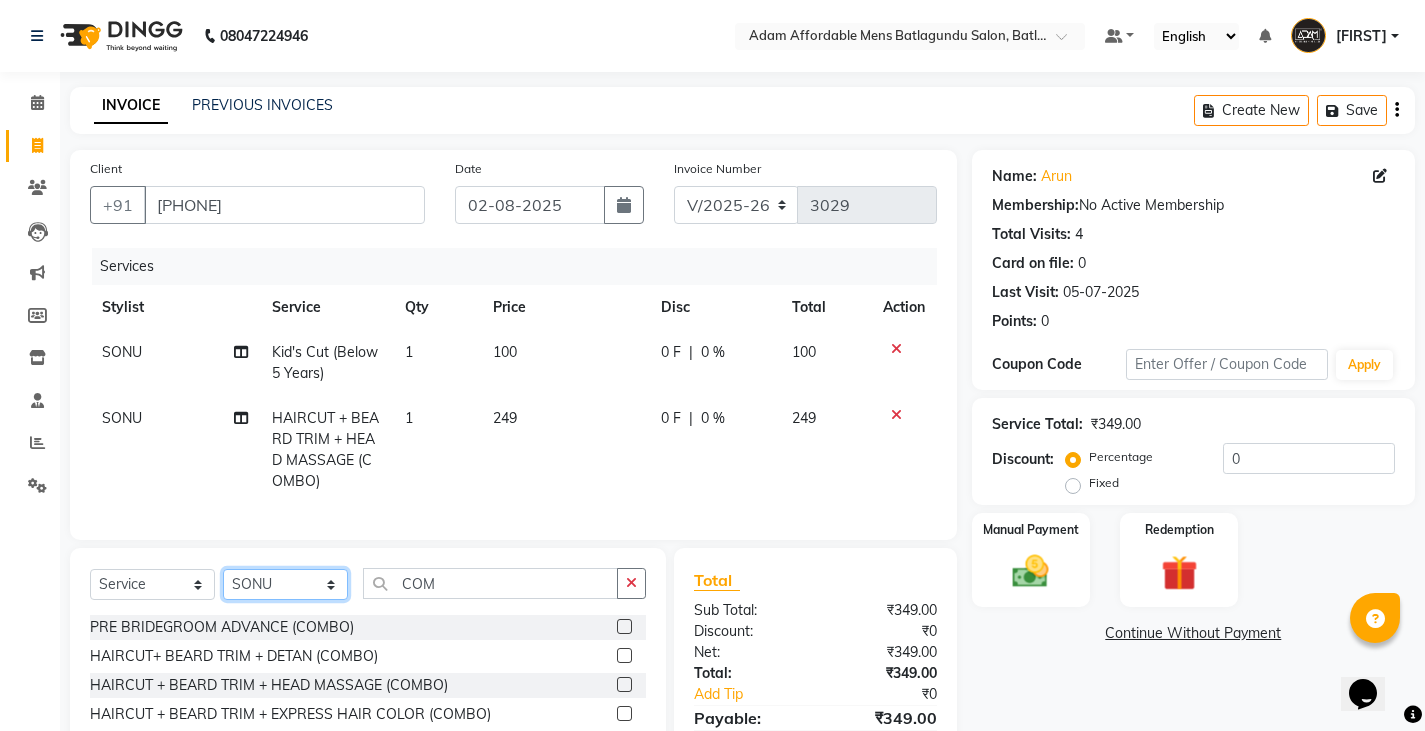 select on "84143" 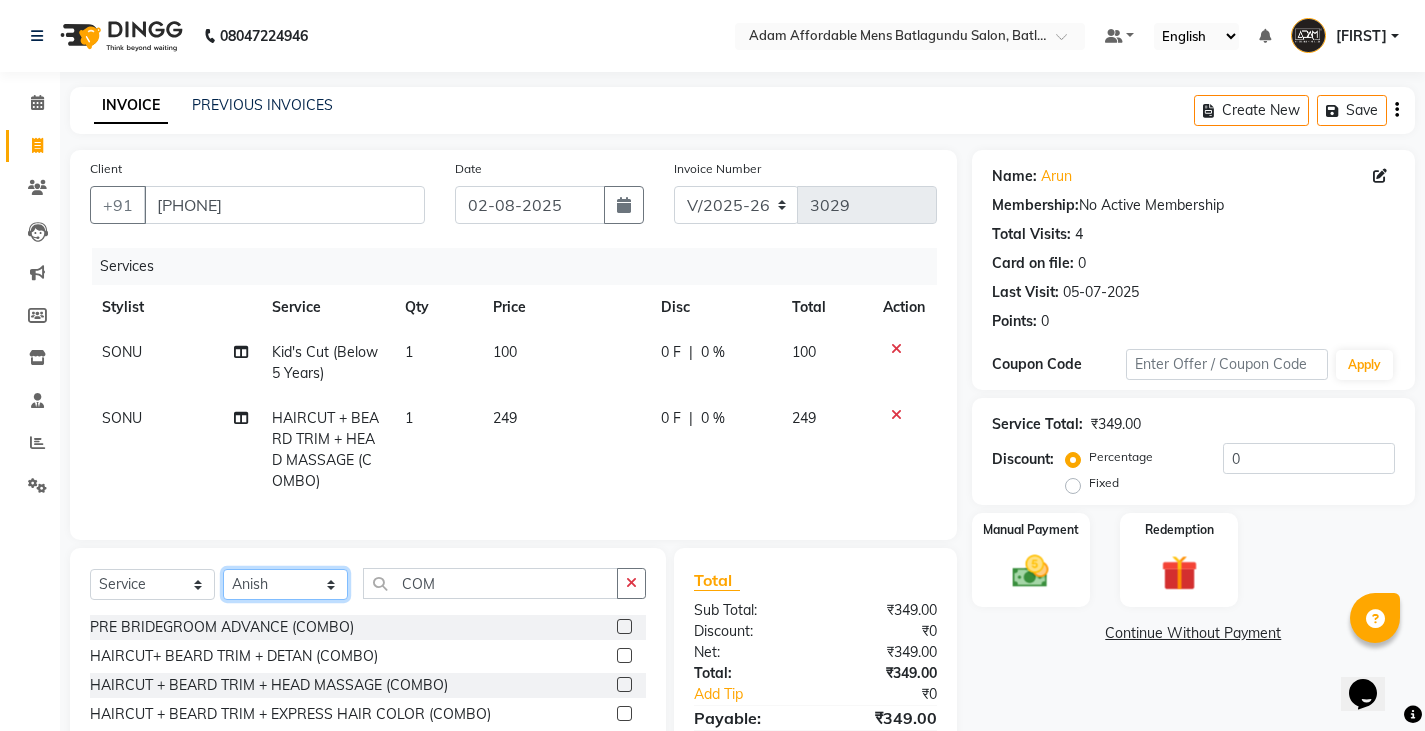 click on "Select Stylist Admin Anish Ovesh Raja SAHIL  SOHAIL SONU" 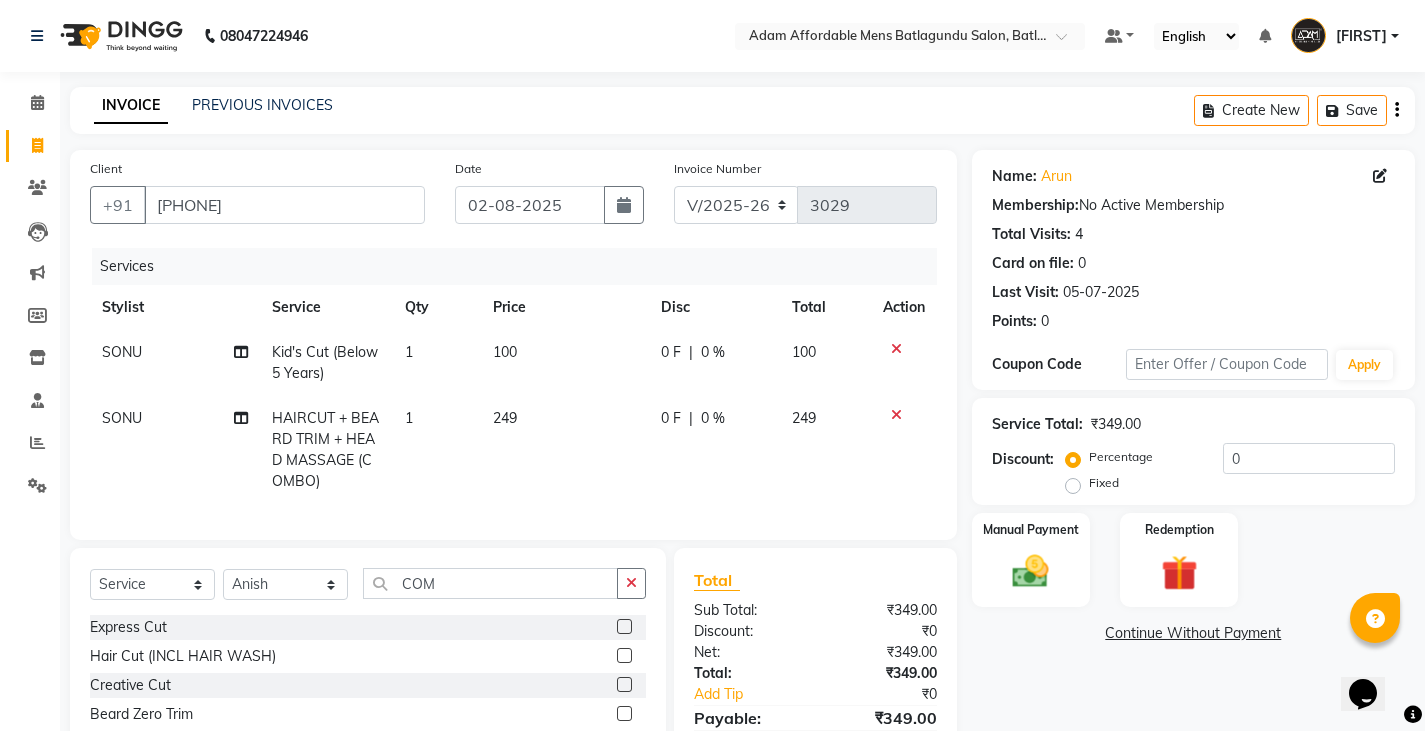 click 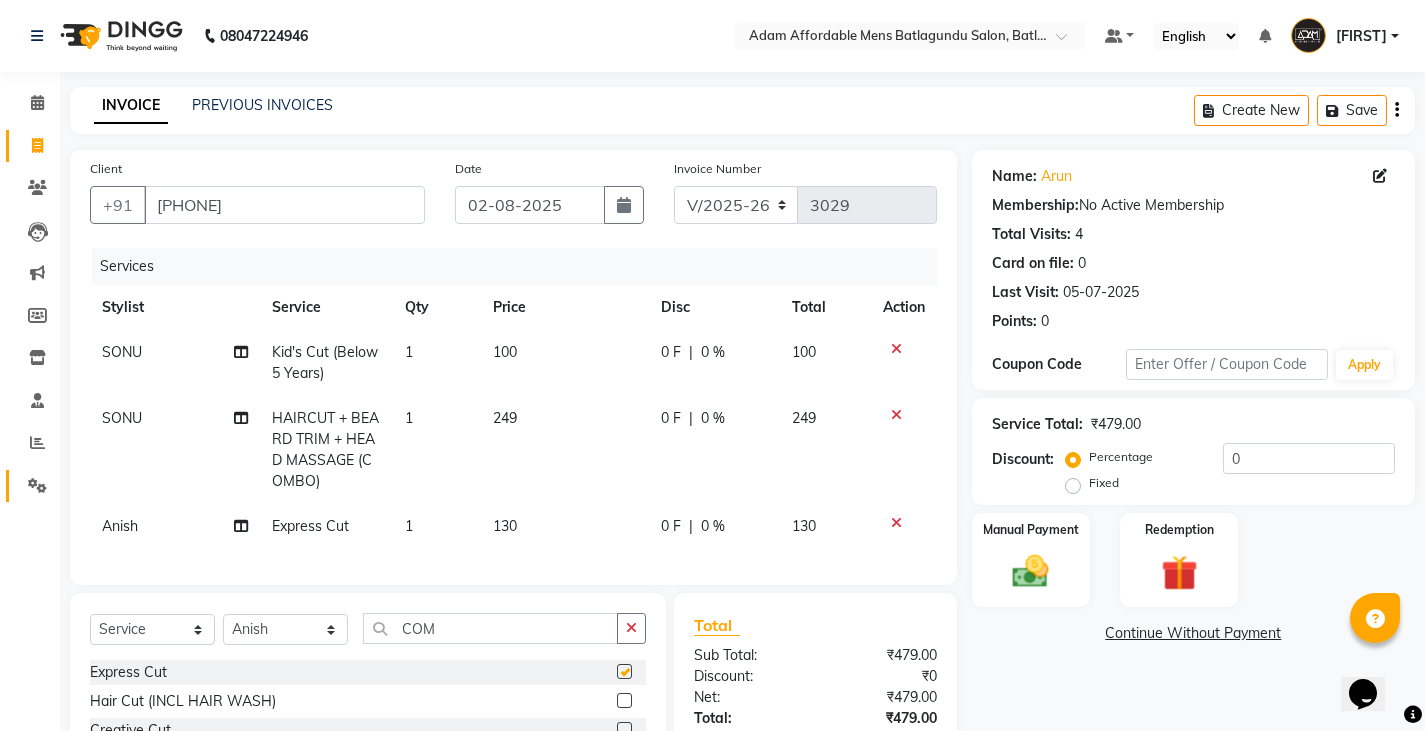 checkbox on "false" 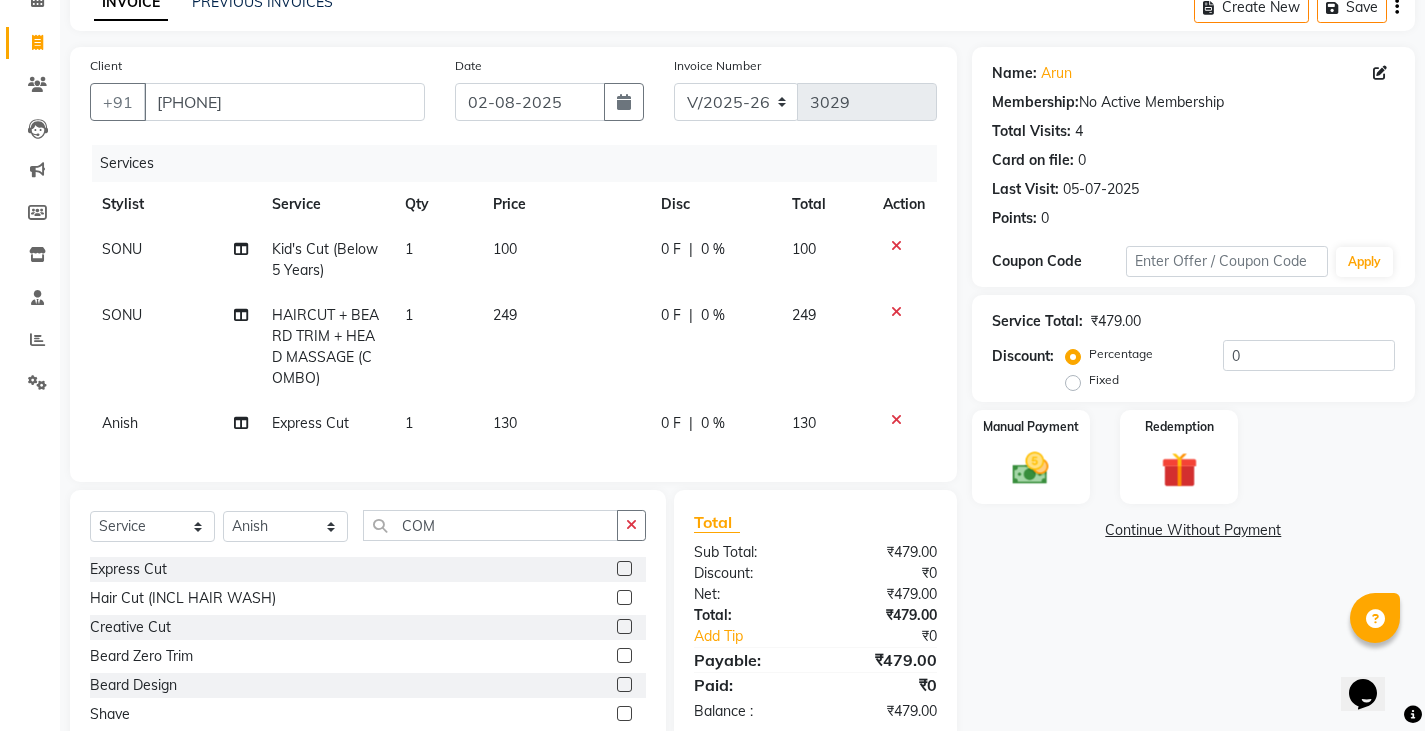 scroll, scrollTop: 200, scrollLeft: 0, axis: vertical 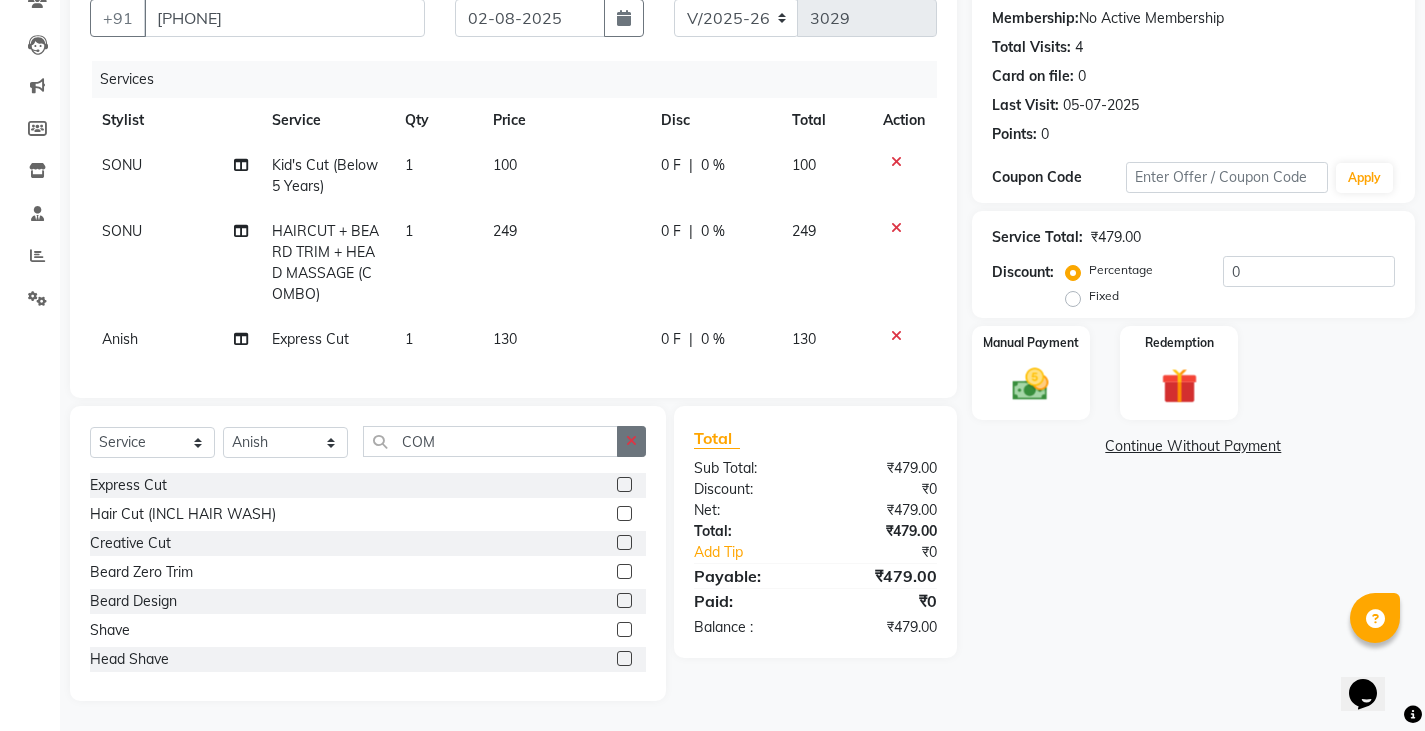 click 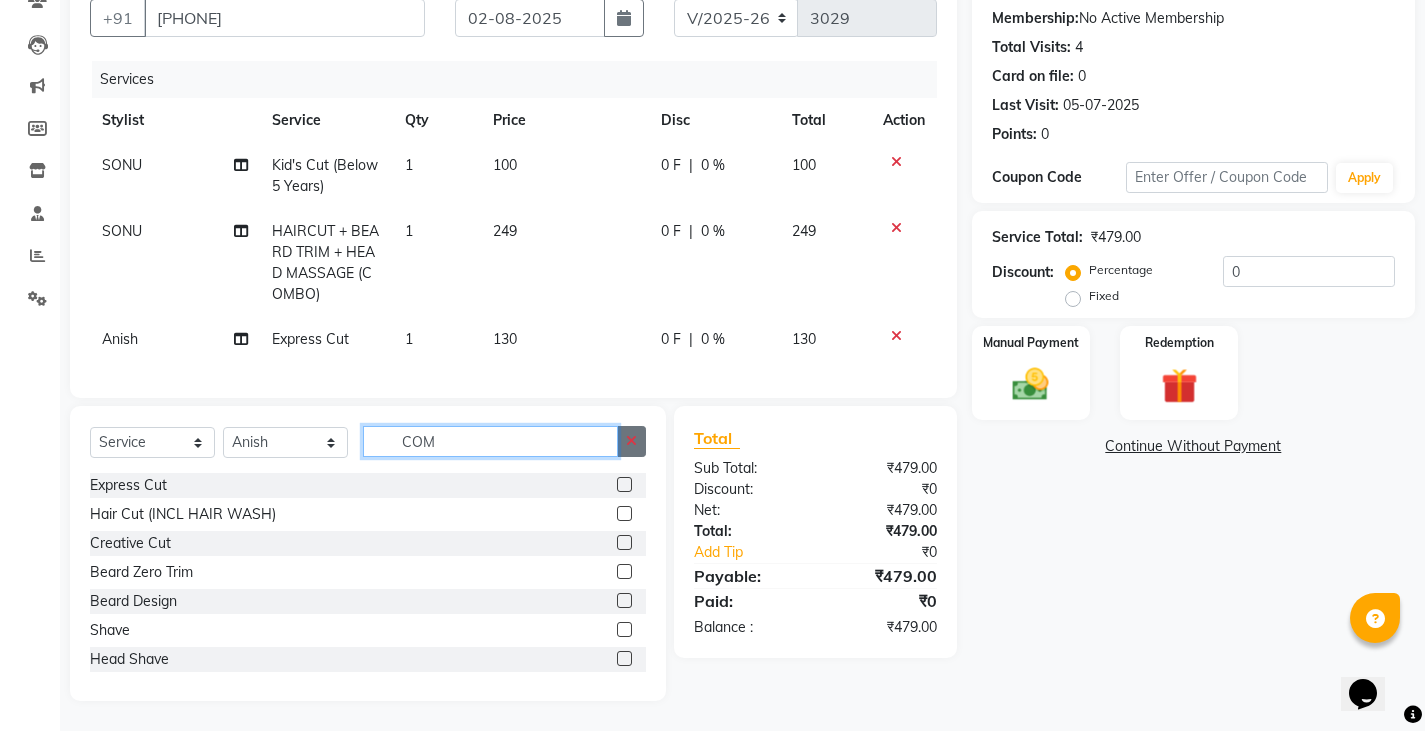 type 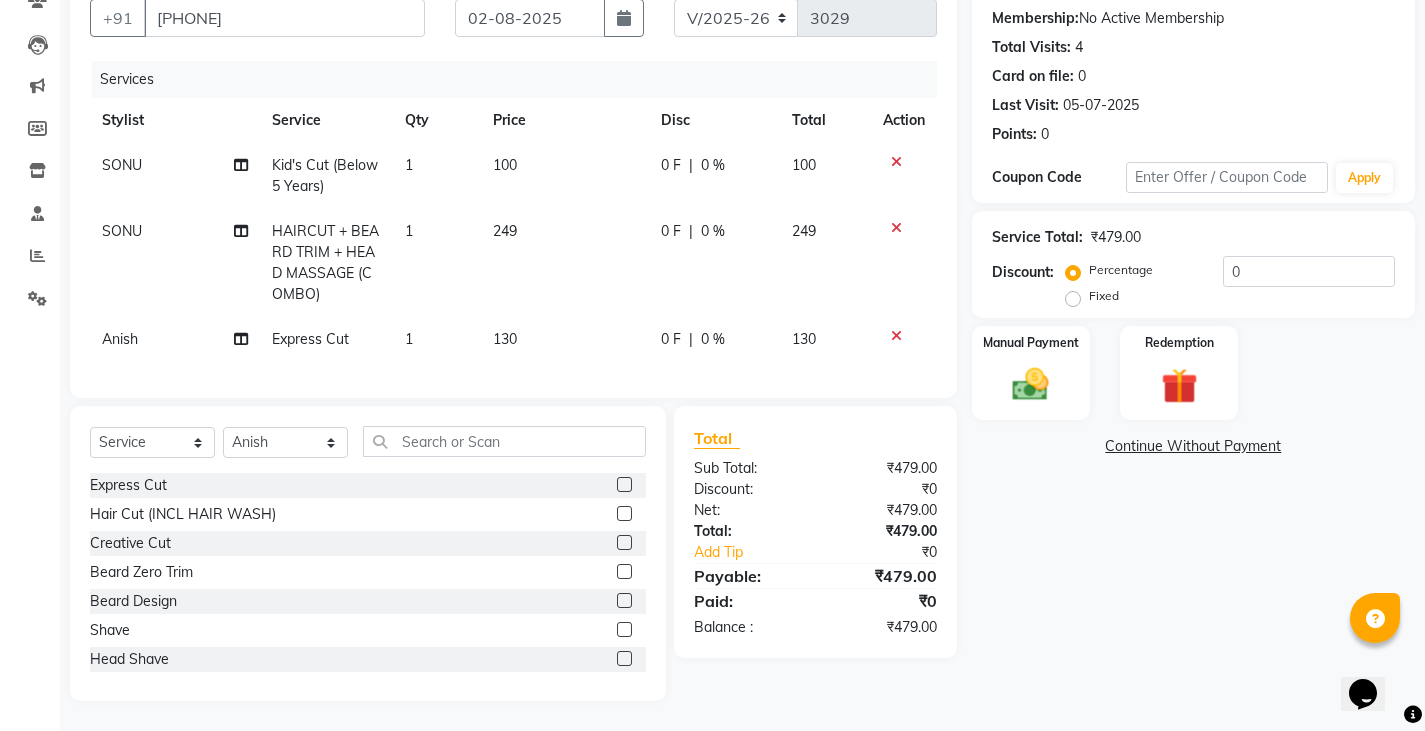 click on "130" 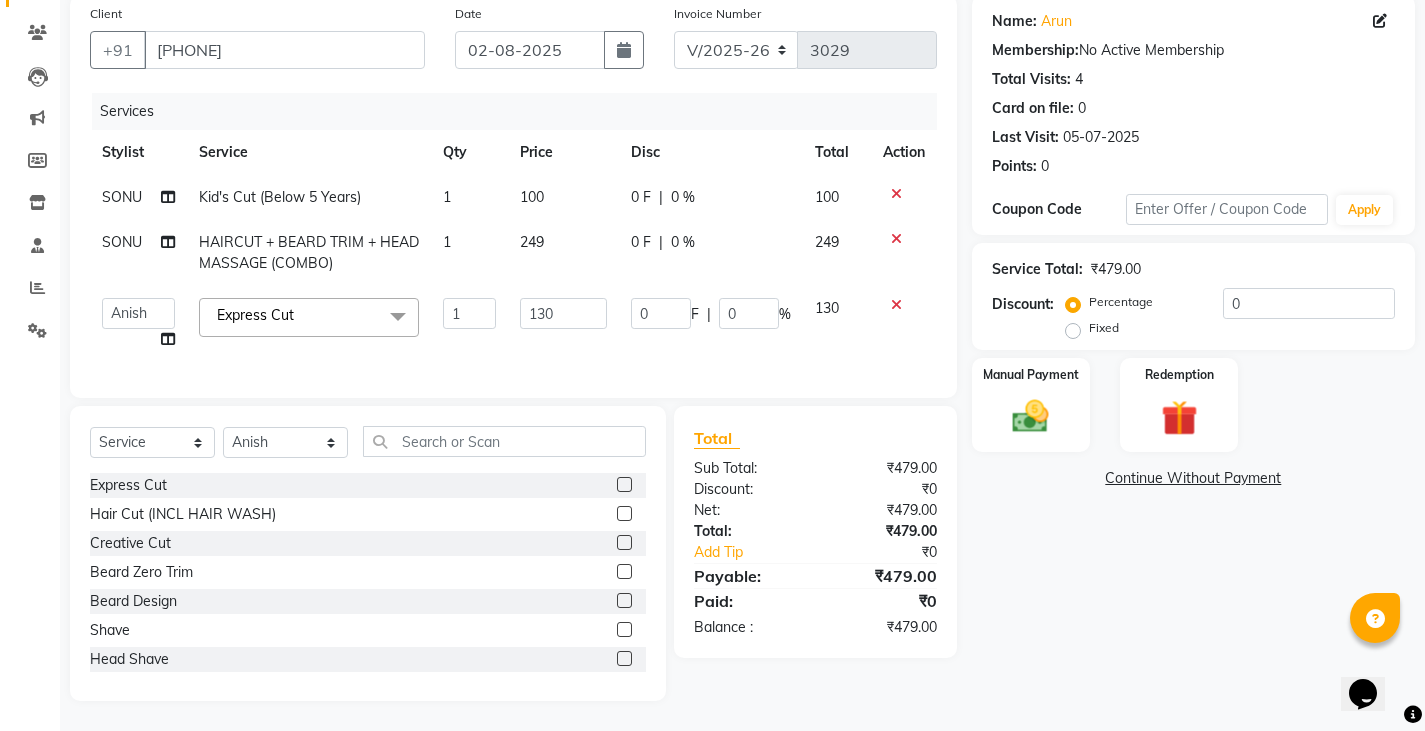 scroll, scrollTop: 170, scrollLeft: 0, axis: vertical 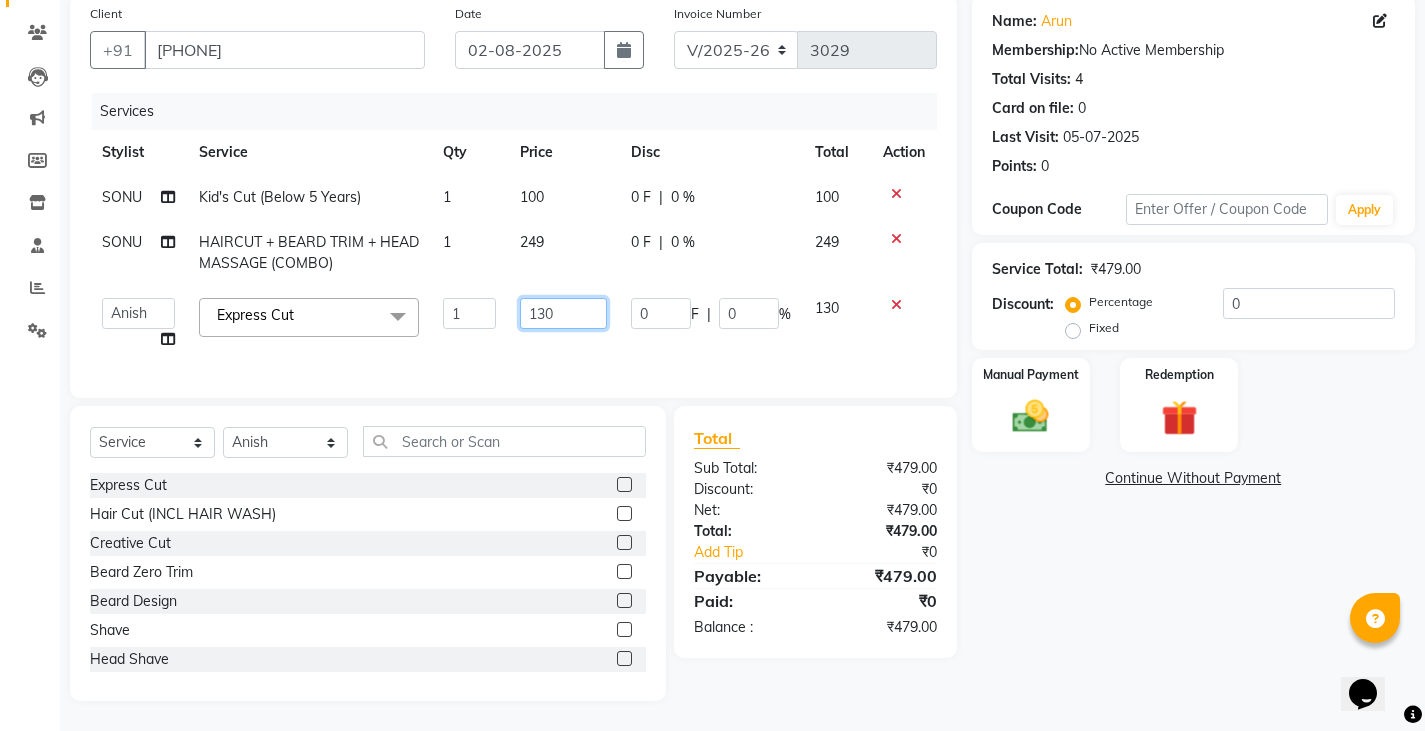 click on "130" 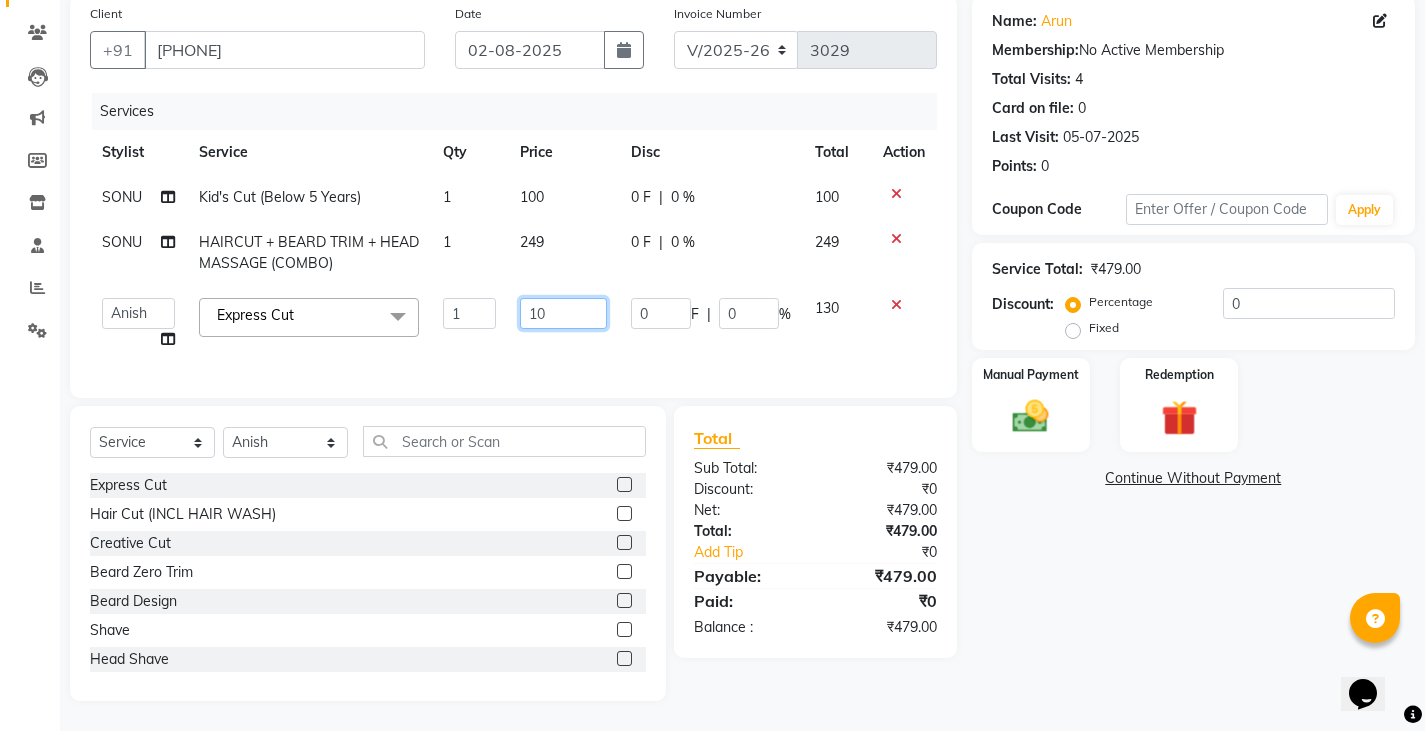 type on "100" 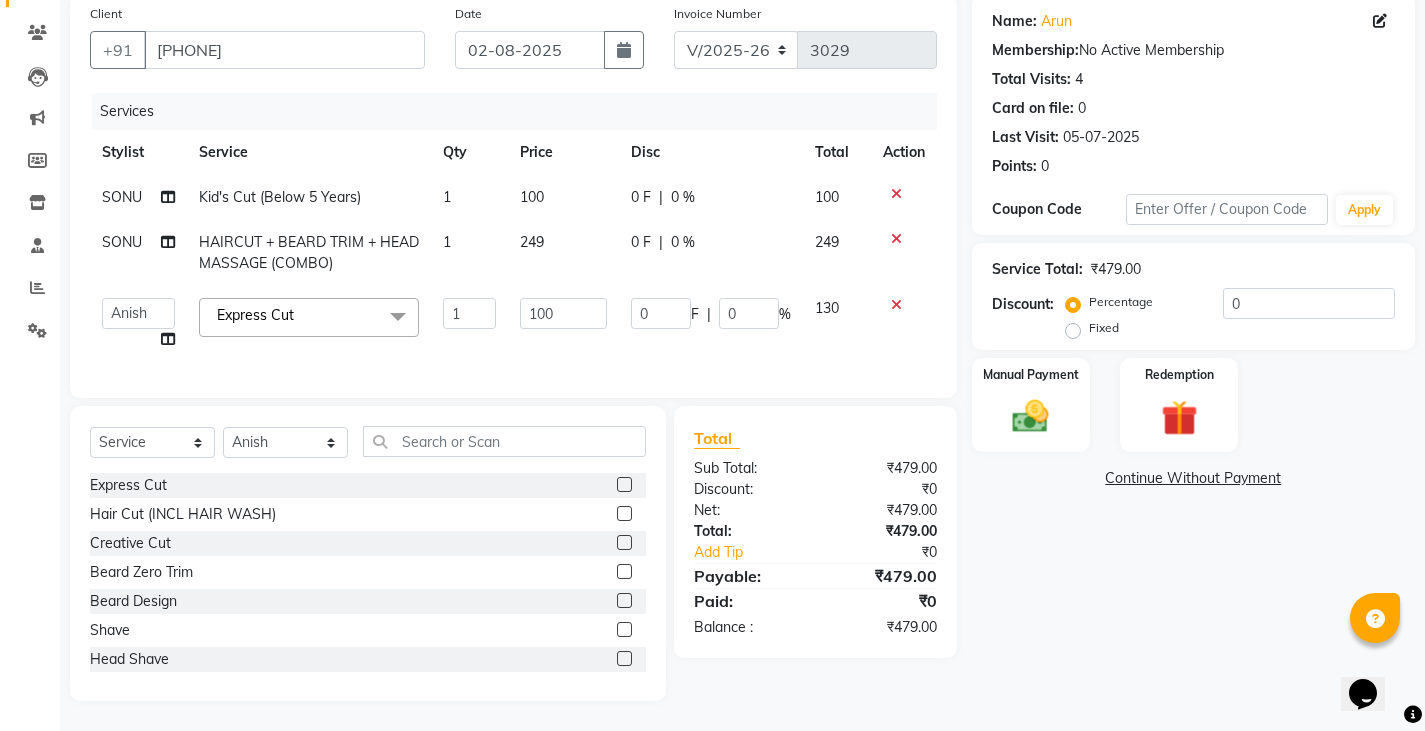 click on "Services Stylist Service Qty Price Disc Total Action [FIRST] Kid's Cut (Below 5 Years) 1 [CURRENCY][PRICE] 0 F | 0 % [CURRENCY][PRICE] [FIRST] HAIRCUT + BEARD TRIM + HEAD MASSAGE (COMBO) 1 [CURRENCY][PRICE] 0 F | 0 % [CURRENCY][PRICE] Admin [FIRST] [FIRST] [FIRST] [FIRST] [FIRST] [FIRST] Express Cut x Express Cut Hair Cut (INCL HAIR WASH) Creative Cut Beard Zero Trim Beard Design Shave Head Shave Kid's Cut (Below 5 Years) Wash & Blast Dry EXPRESS GLOBAL HAIR COLOR GLOBAL HAIR COLOUR AMMONIA GOLBAL HAIR COLOUR NON AMMONIA L'OREAL GOLBAL HAIR COLOUR AMMONIA L'OREAL GOLBAL HAIR COLOUR NON AMMONIA GLOBAL FASHION HAIR COLOUR MOUSTACHE COLOUR BEARD COLOUR PER STREAK HIGHLIGHT CAP HIGHLIGHTS NOURISHING HAIR SPA VITALIZING HAIR SPA REPAIR TREATMENT DANDRUFF TREATMENT HAIR LOSS TREATMENT HAIR STRAIGHTENING HAIR REBONDING KERATIN ALMOND OIL NAVARATNA OIL CLEAN UP HYPER PIGMENTATION CLEAN UP REJUVANATE Fruit Facial Instant Glow Charcaol Skin Lightening Skin Brightening FACE & NECK BLEACH FACE & NECK DETAN PRE BRIDEGROOM DELUXE PRE BRIDEGROOM ADVANCE (COMBO) NORMAL PREMIUM 1 0" 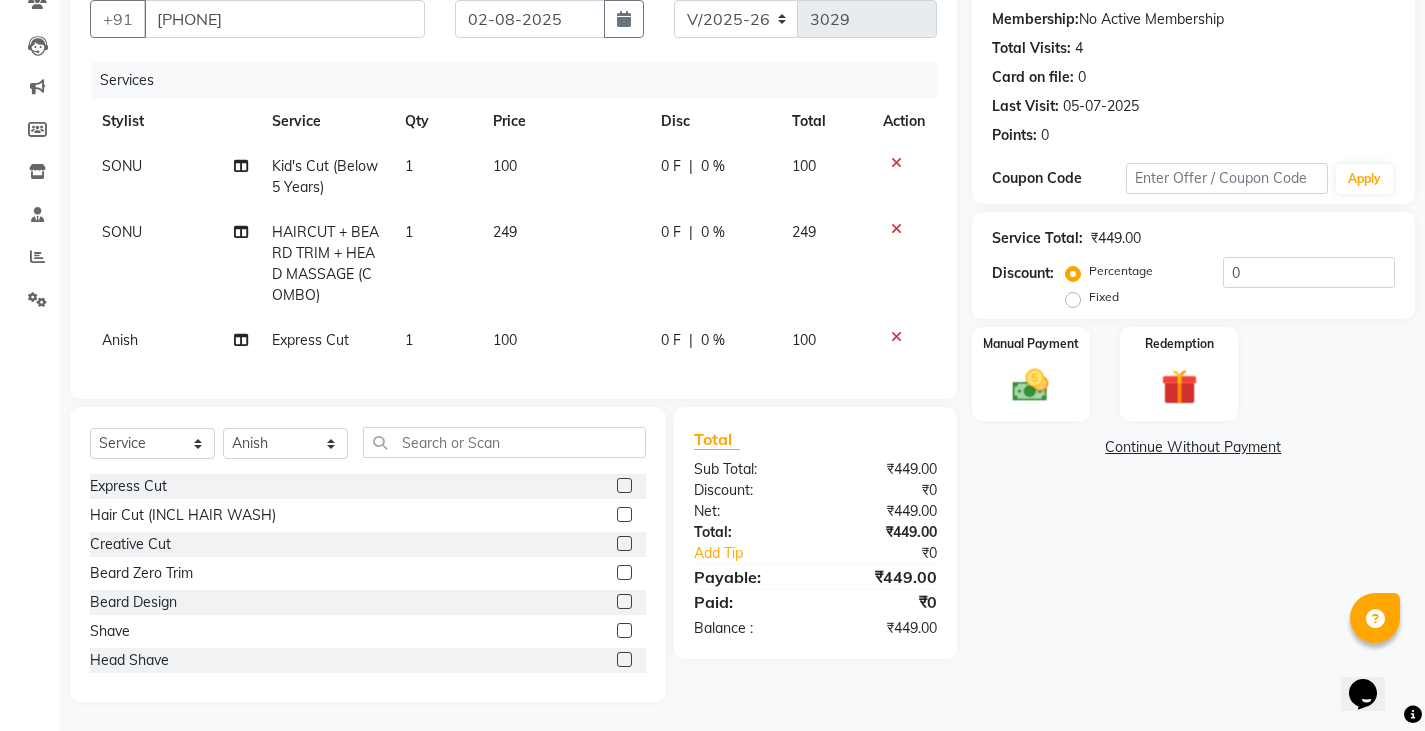 scroll, scrollTop: 202, scrollLeft: 0, axis: vertical 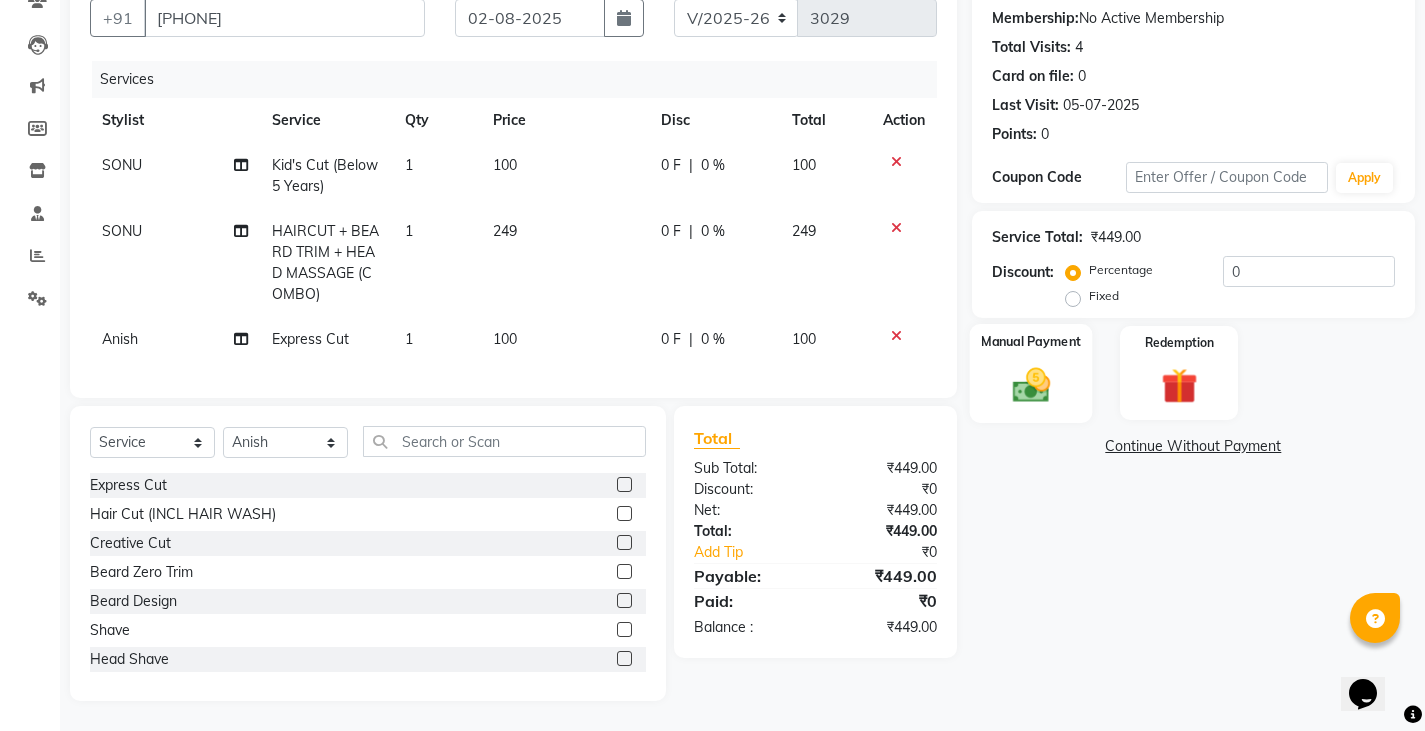 click on "Manual Payment" 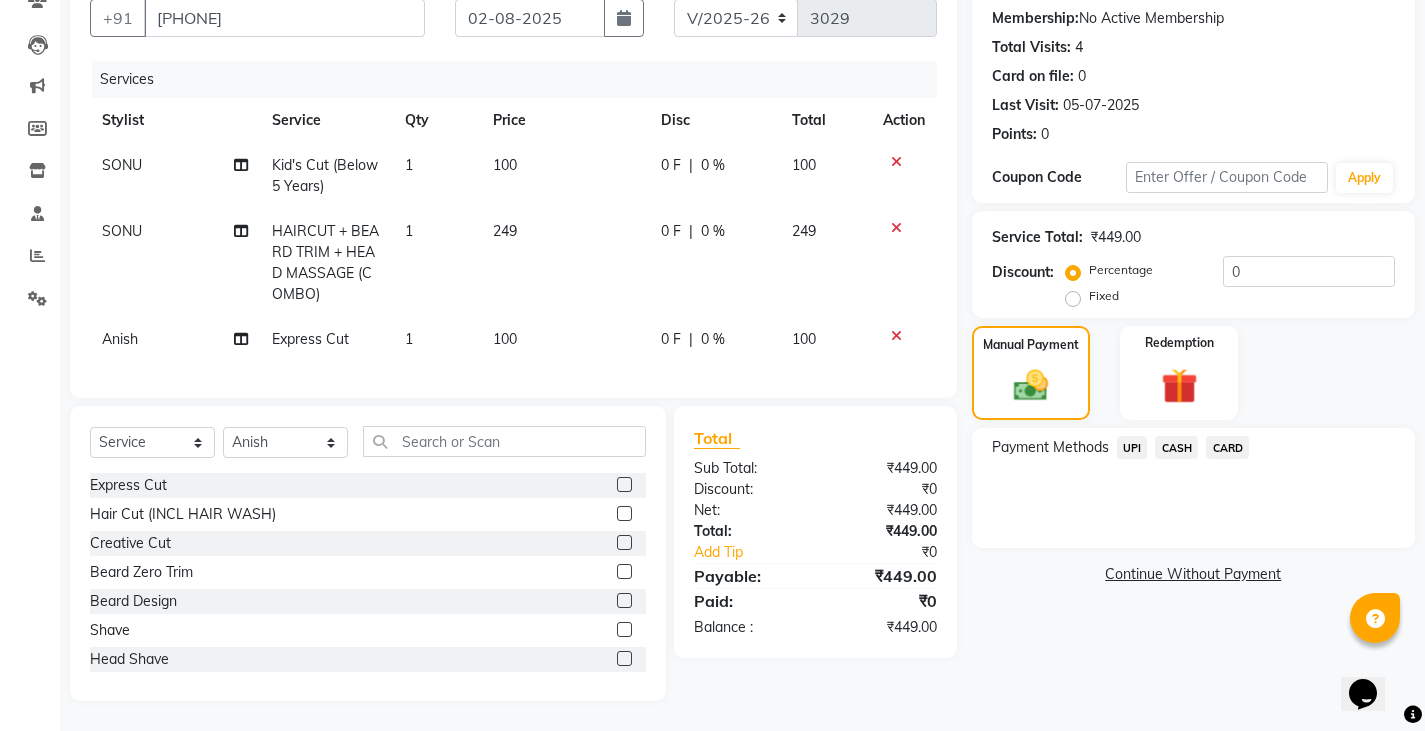 click on "UPI" 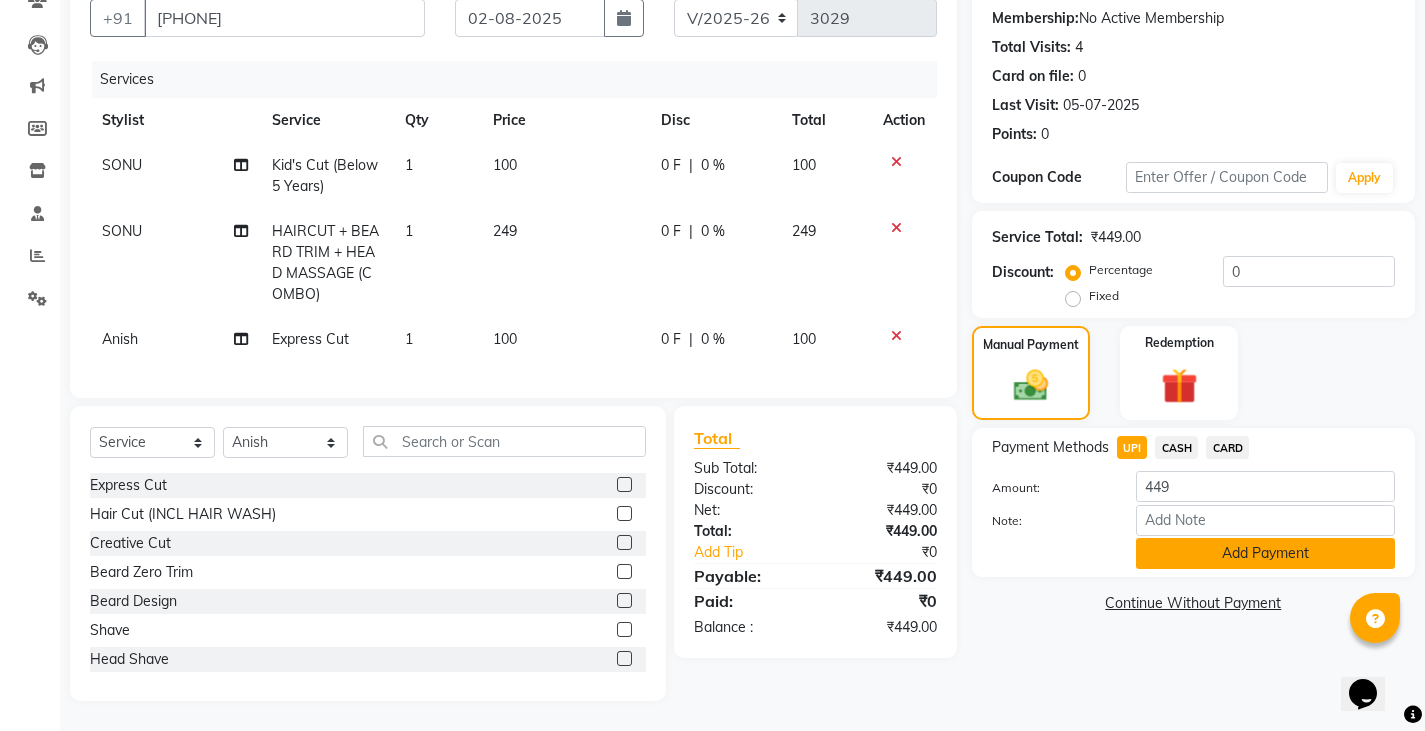 click on "Add Payment" 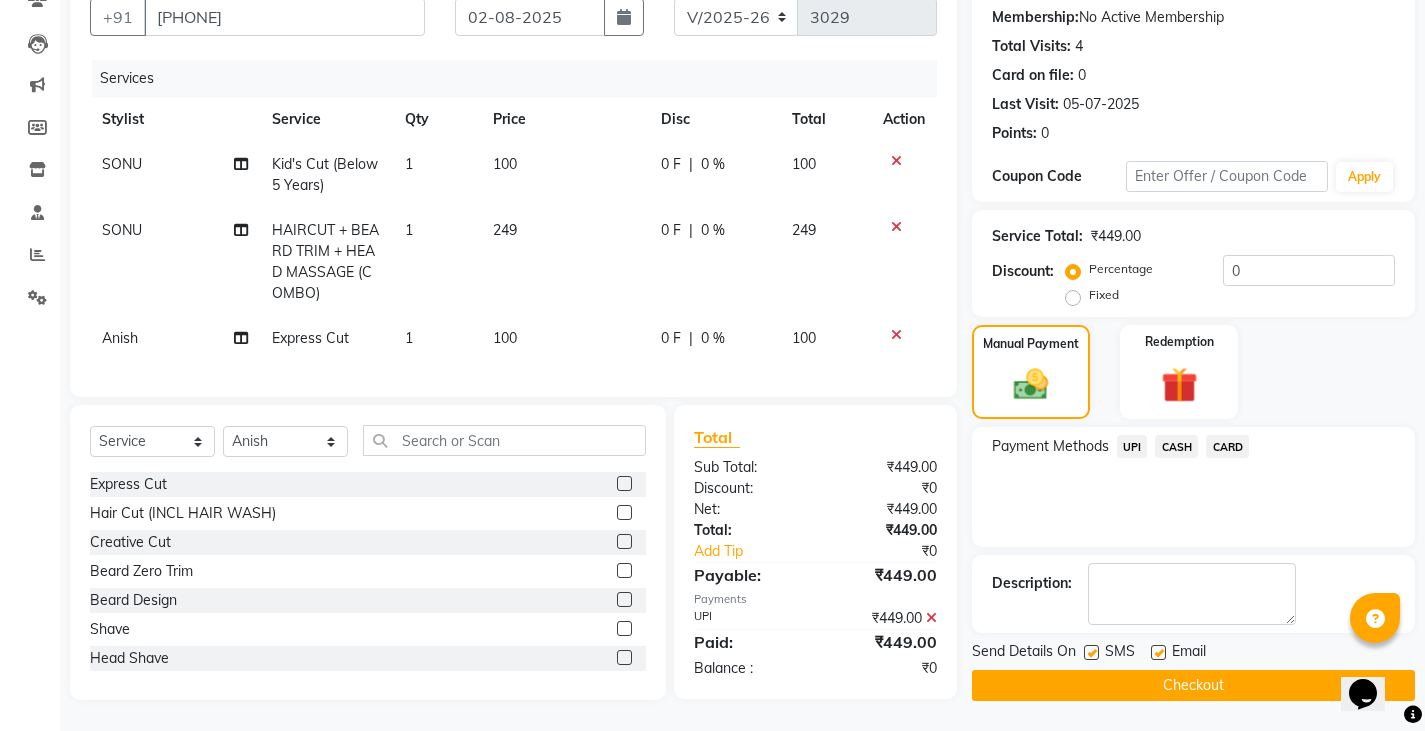 click on "Checkout" 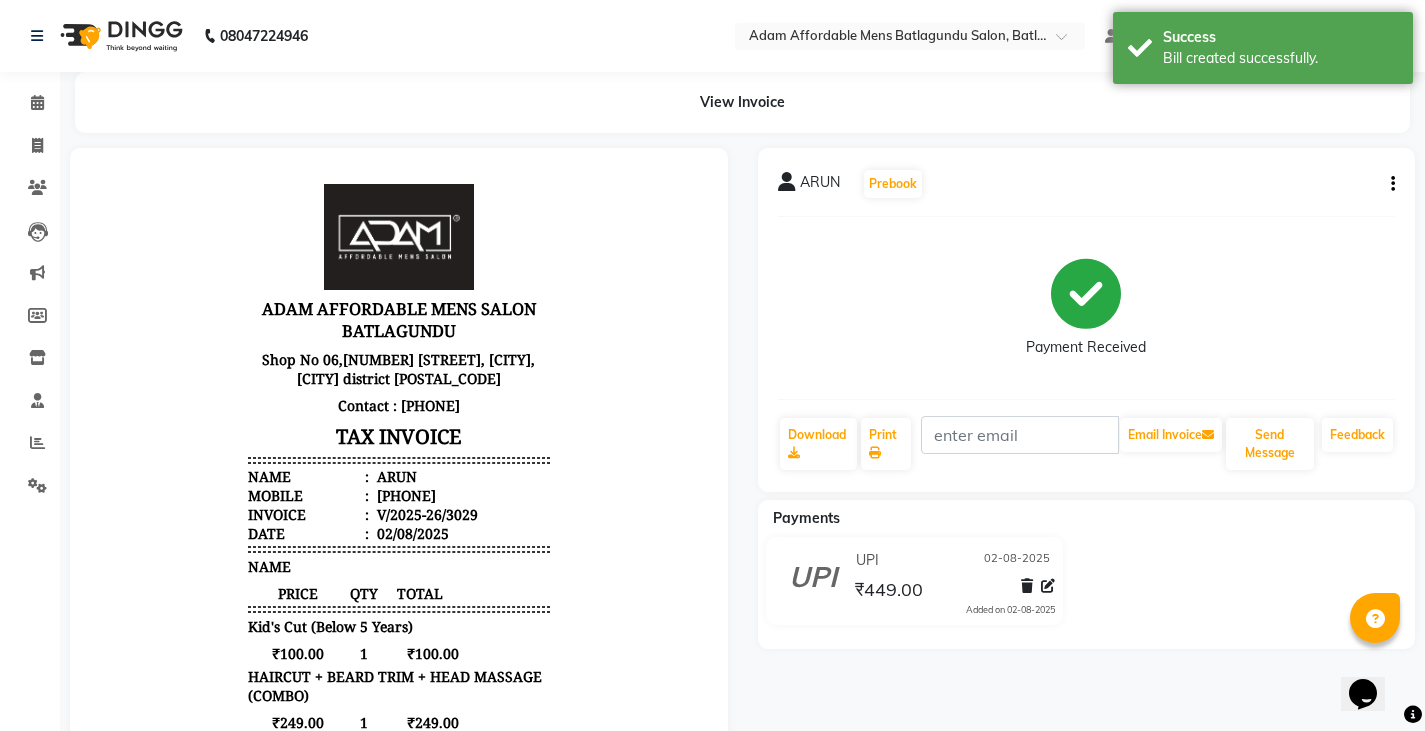 scroll, scrollTop: 0, scrollLeft: 0, axis: both 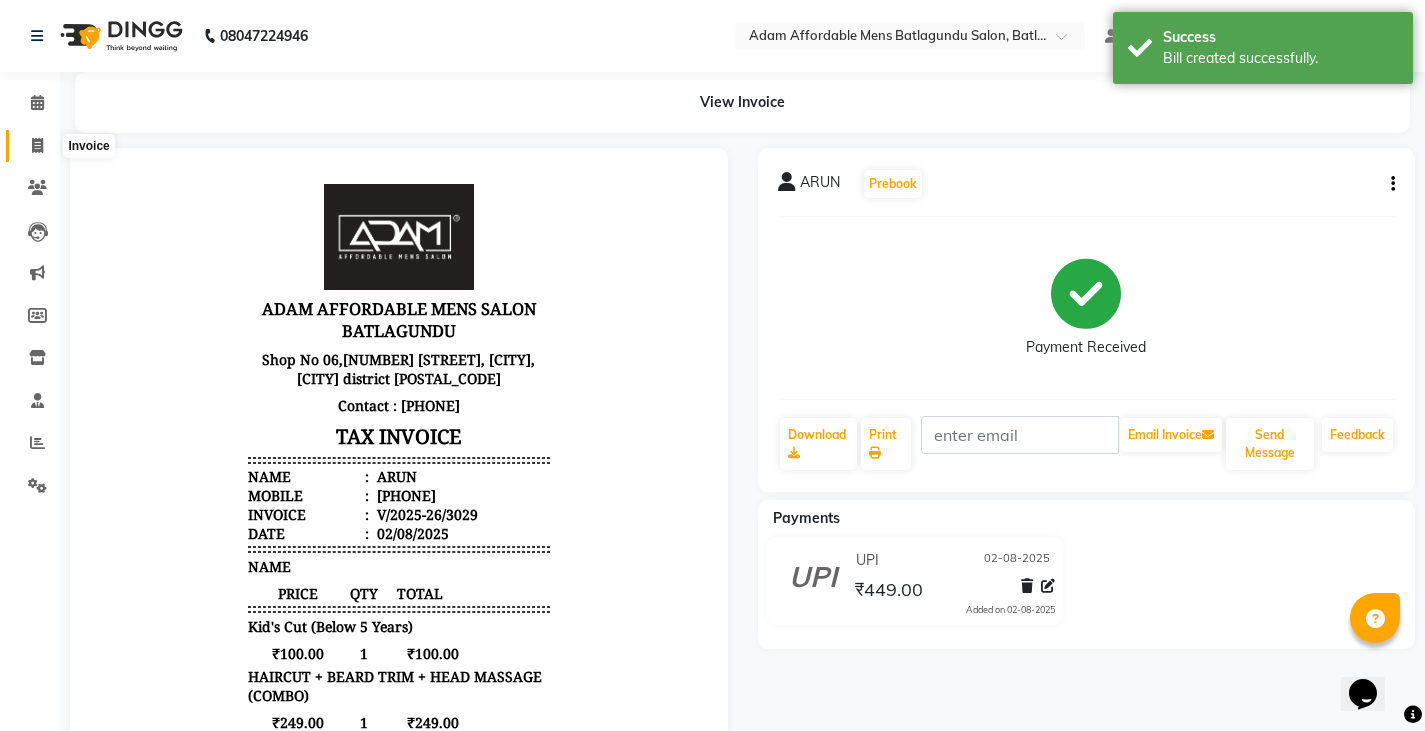 click 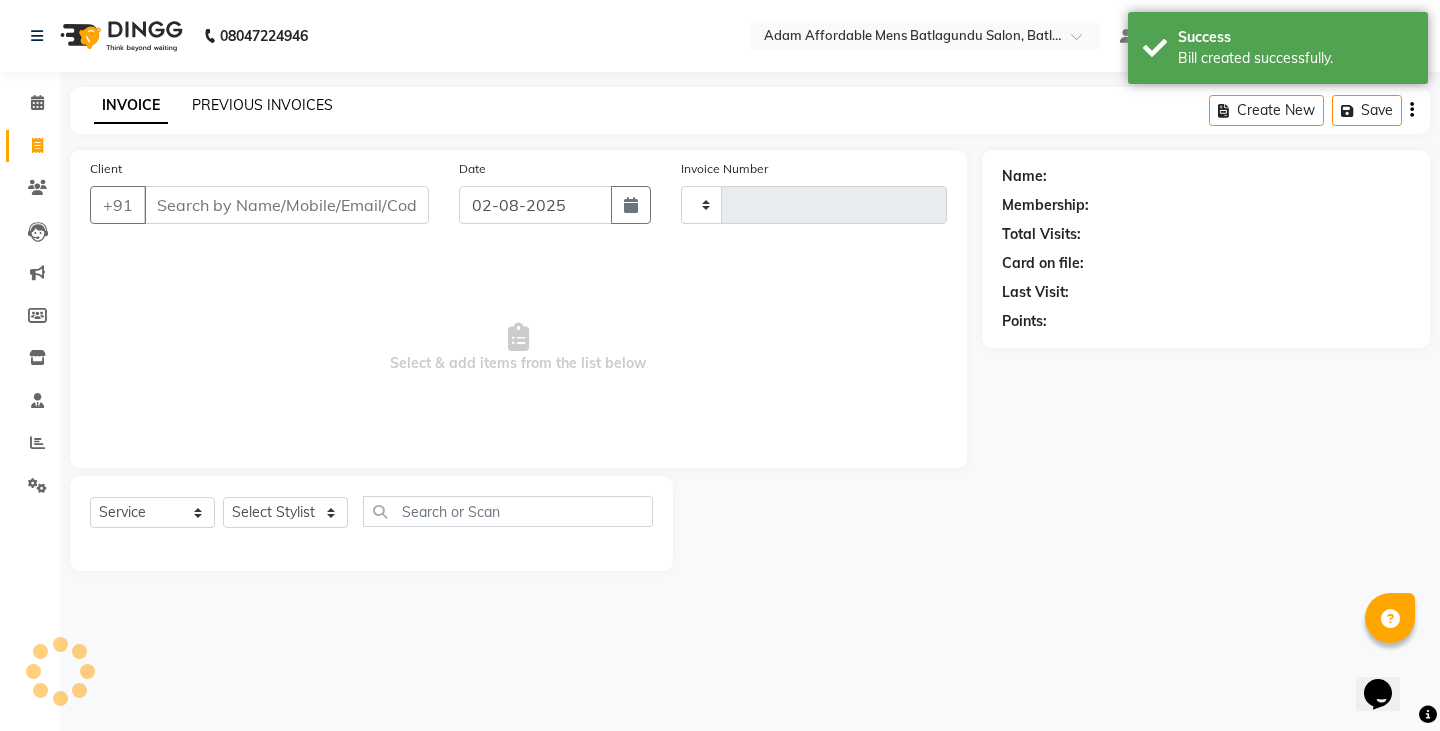 click on "PREVIOUS INVOICES" 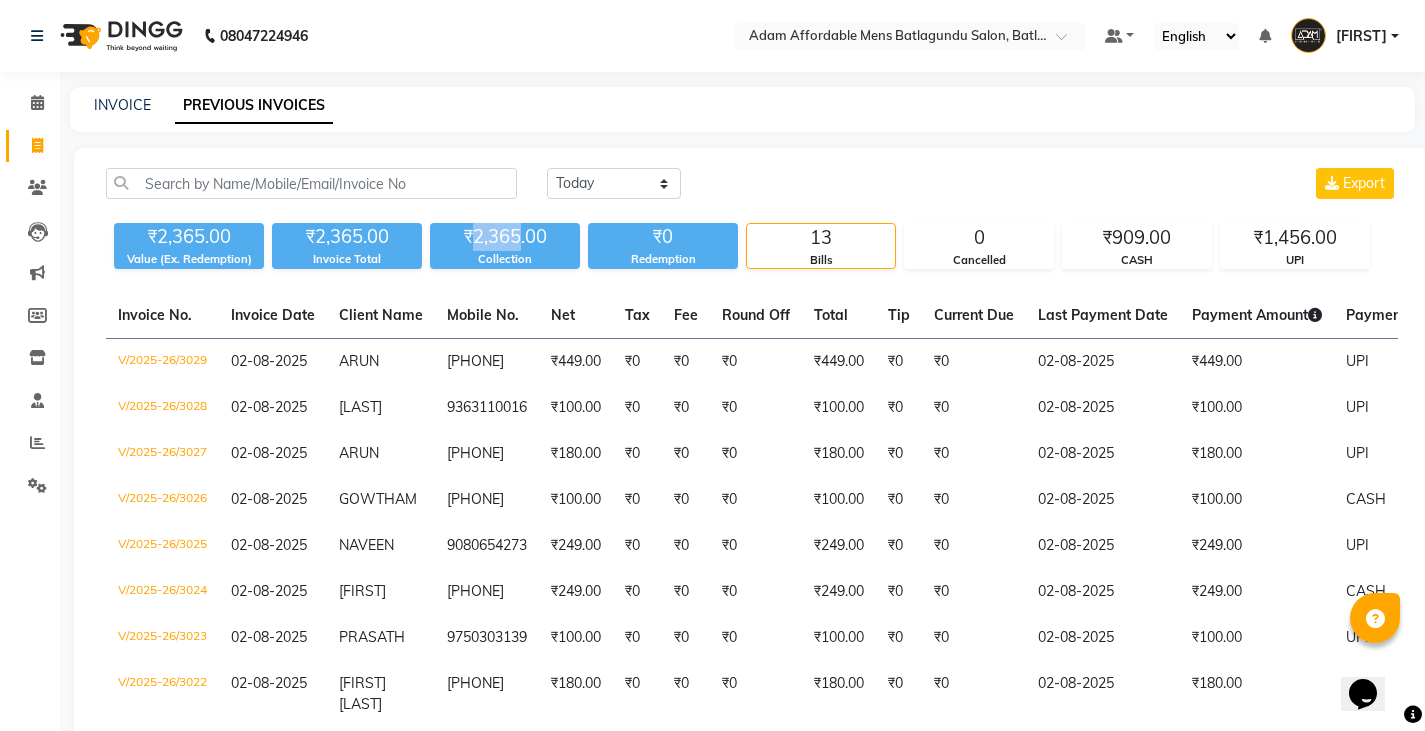 drag, startPoint x: 474, startPoint y: 231, endPoint x: 517, endPoint y: 229, distance: 43.046486 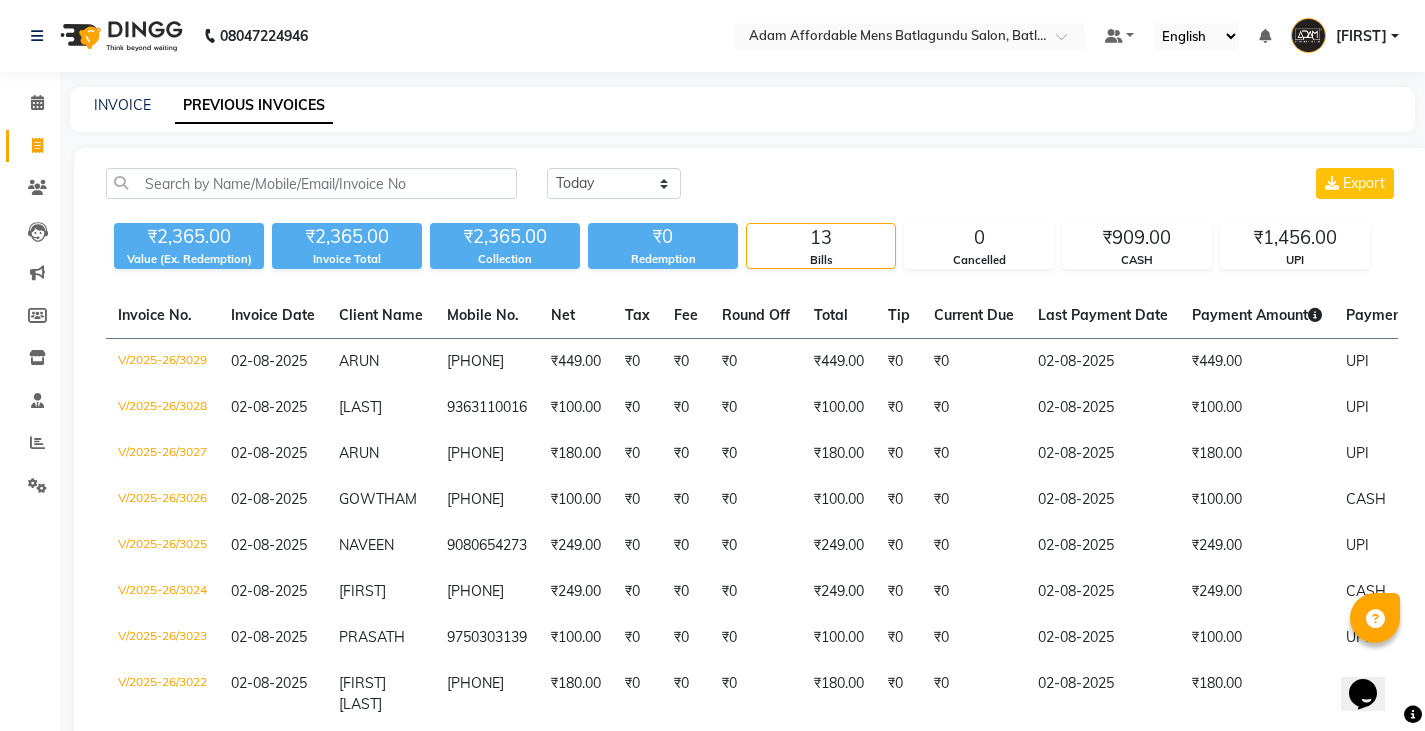click on "Today Yesterday Custom Range Export ₹2,365.00 Value (Ex. Redemption) ₹2,365.00 Invoice Total  ₹2,365.00 Collection ₹0 Redemption 13 Bills 0 Cancelled ₹909.00 CASH ₹1,456.00 UPI  Invoice No.   Invoice Date   Client Name   Mobile No.   Net   Tax   Fee   Round Off   Total   Tip   Current Due   Last Payment Date   Payment Amount   Payment Methods   Cancel Reason   Status   V/2025-26/3029  02-08-2025 [FIRST]   [PHONE] ₹449.00 ₹0  ₹0  ₹0 ₹449.00 ₹0 ₹0 02-08-2025 ₹449.00  UPI - PAID  V/2025-26/3028  02-08-2025 [FIRST]   [PHONE] ₹100.00 ₹0  ₹0  ₹0 ₹100.00 ₹0 ₹0 02-08-2025 ₹100.00  UPI - PAID  V/2025-26/3027  02-08-2025 [FIRST]   [PHONE] ₹180.00 ₹0  ₹0  ₹0 ₹180.00 ₹0 ₹0 02-08-2025 ₹180.00  UPI - PAID  V/2025-26/3026  02-08-2025 [FIRST]   [PHONE] ₹100.00 ₹0  ₹0  ₹0 ₹100.00 ₹0 ₹0 02-08-2025 ₹100.00  CASH - PAID  V/2025-26/3025  02-08-2025 [FIRST]   [PHONE] ₹249.00 ₹0  ₹0  ₹0 ₹249.00 ₹0 ₹0 02-08-2025 ₹249.00  UPI - PAID" 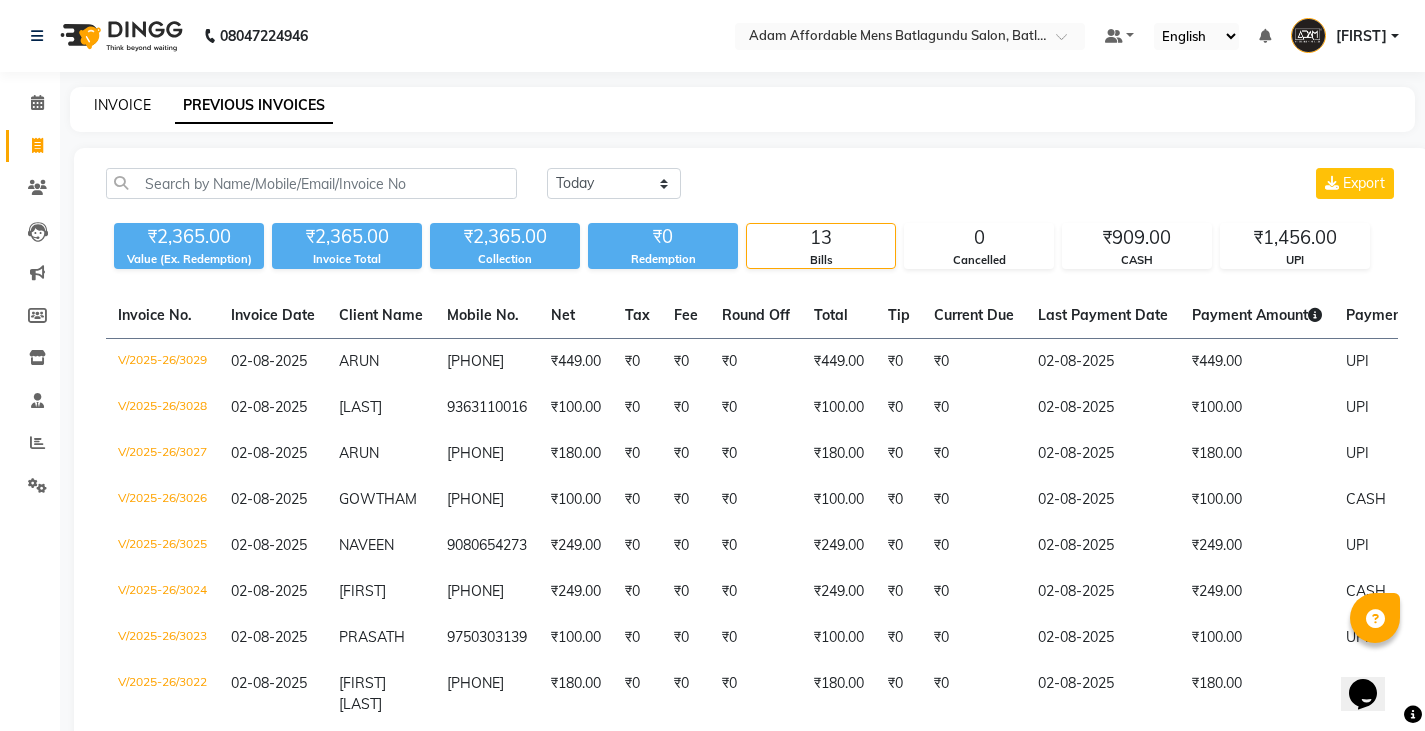 click on "INVOICE" 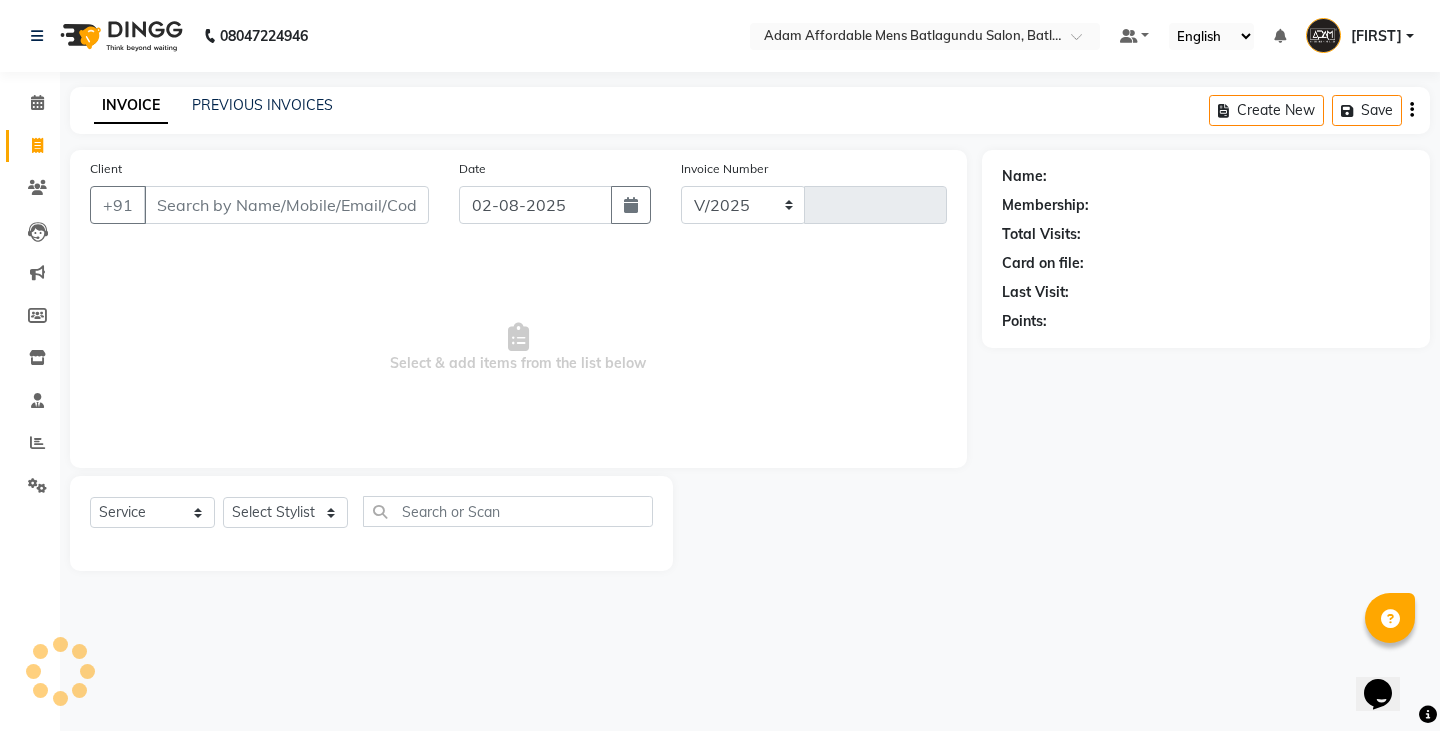 select on "8213" 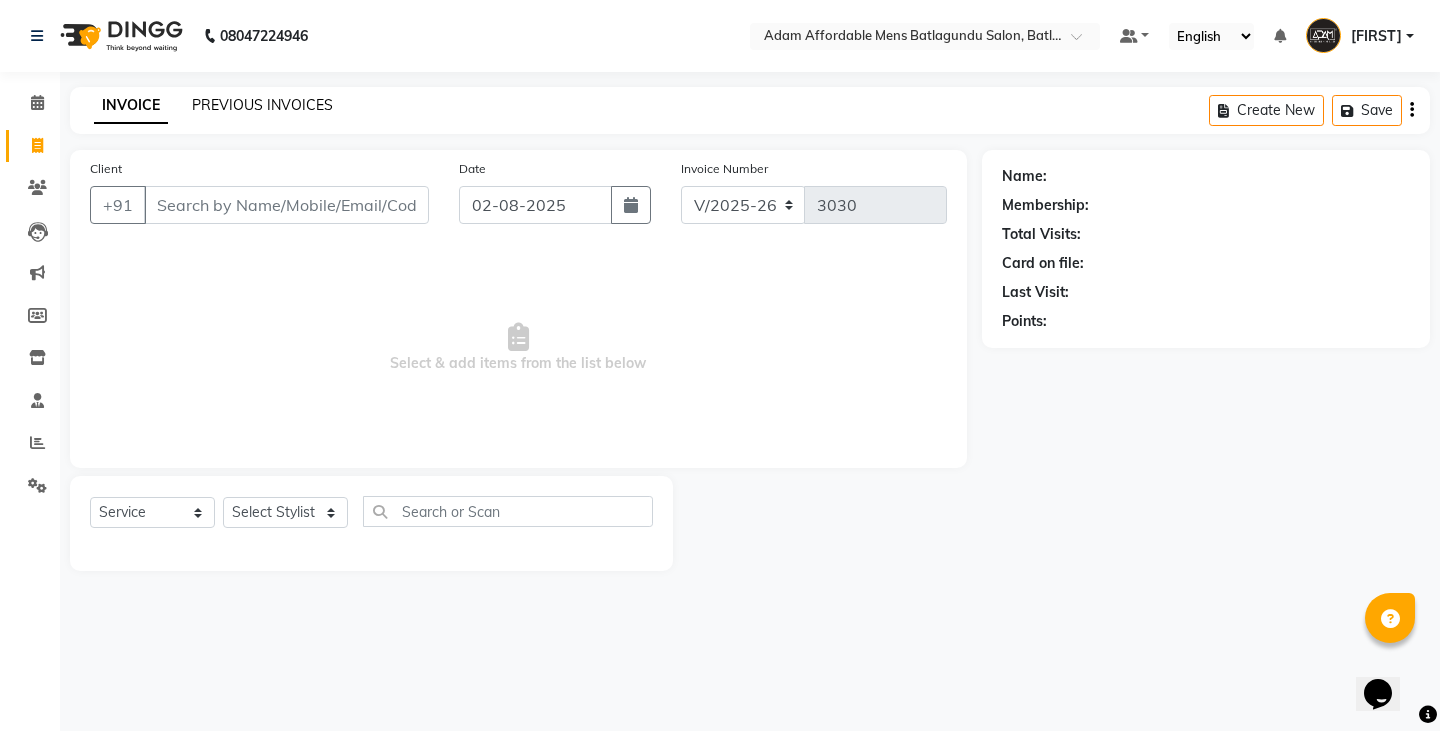 click on "PREVIOUS INVOICES" 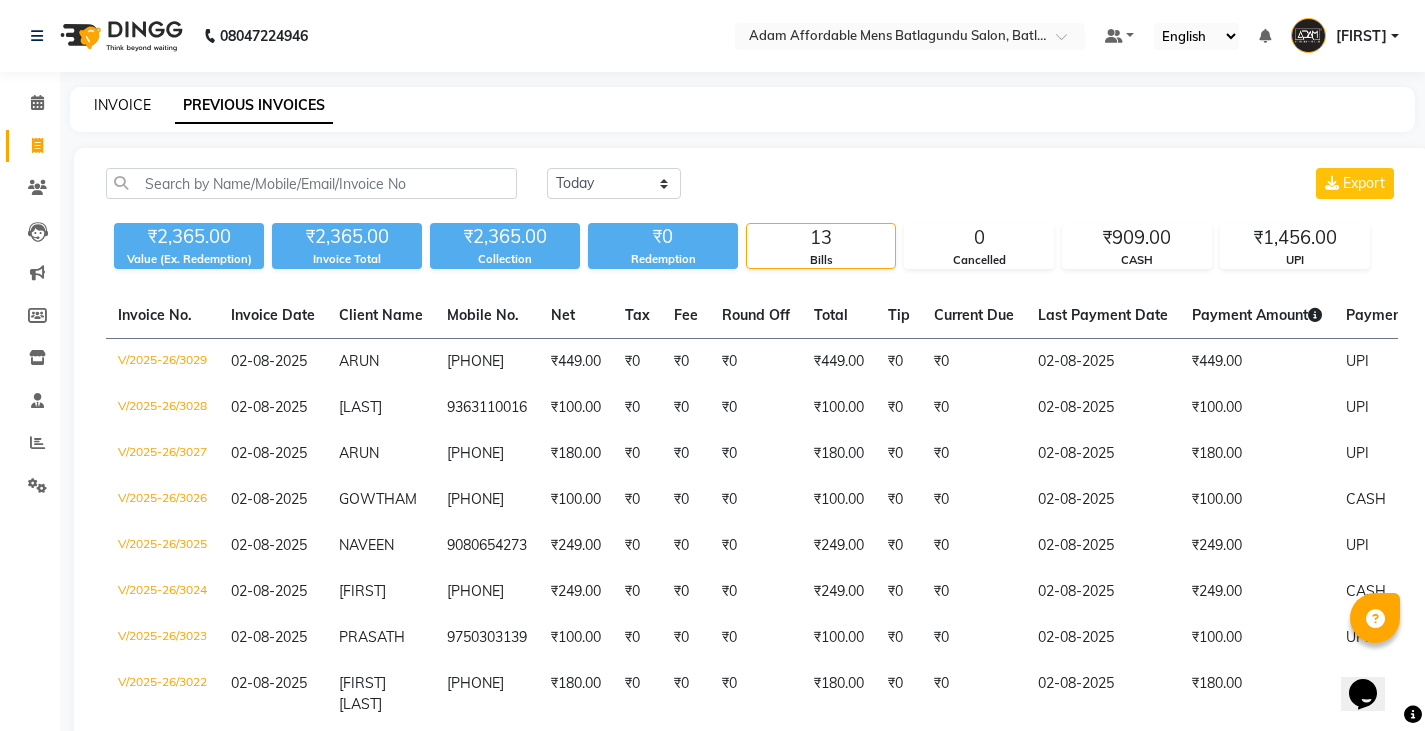 click on "INVOICE" 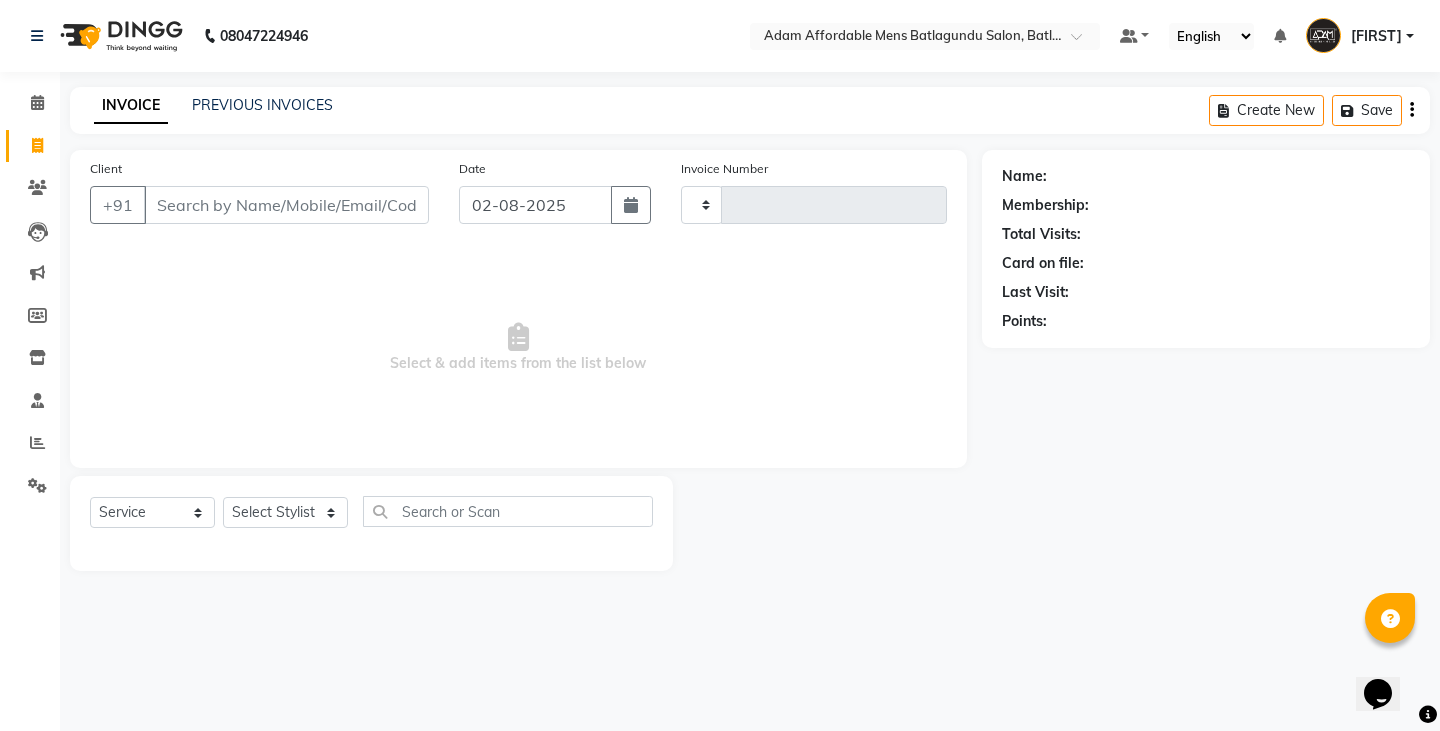 type on "3030" 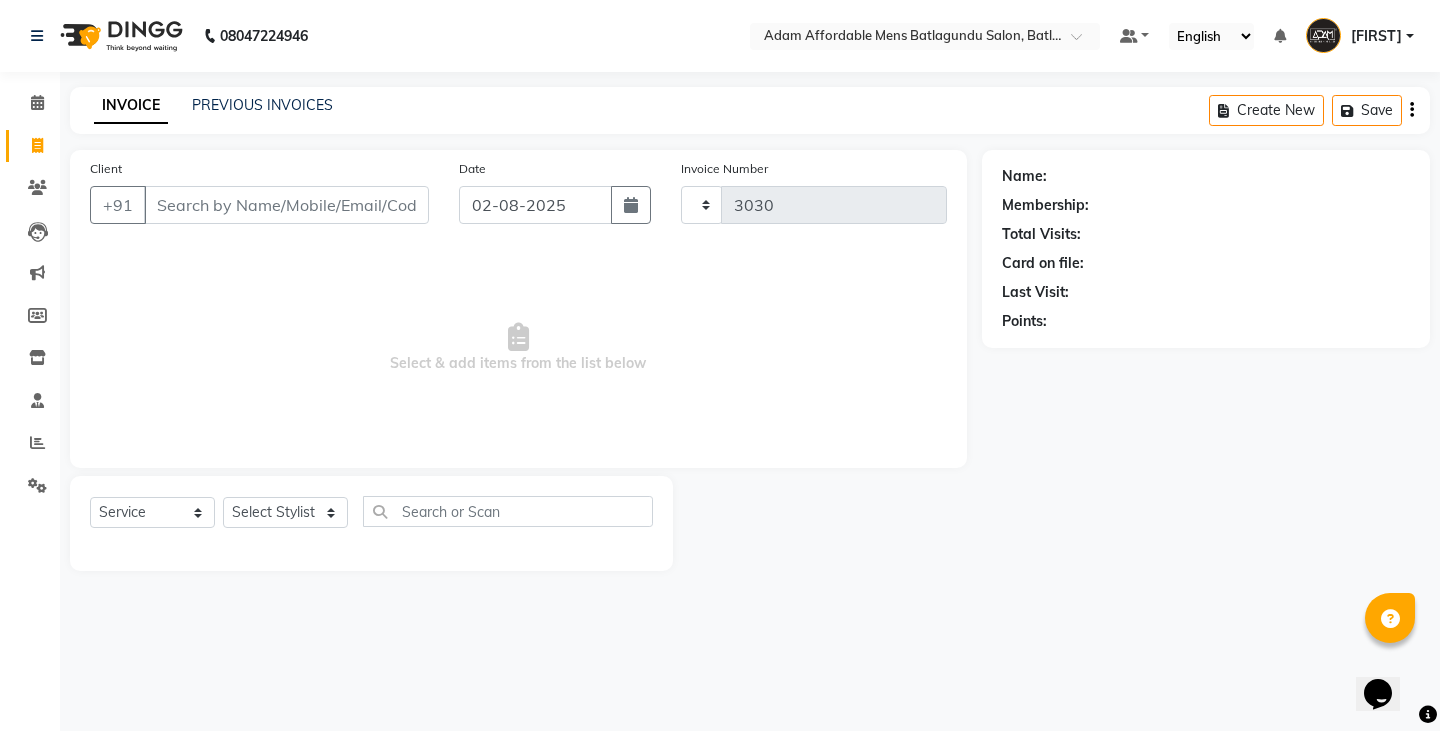 select on "8213" 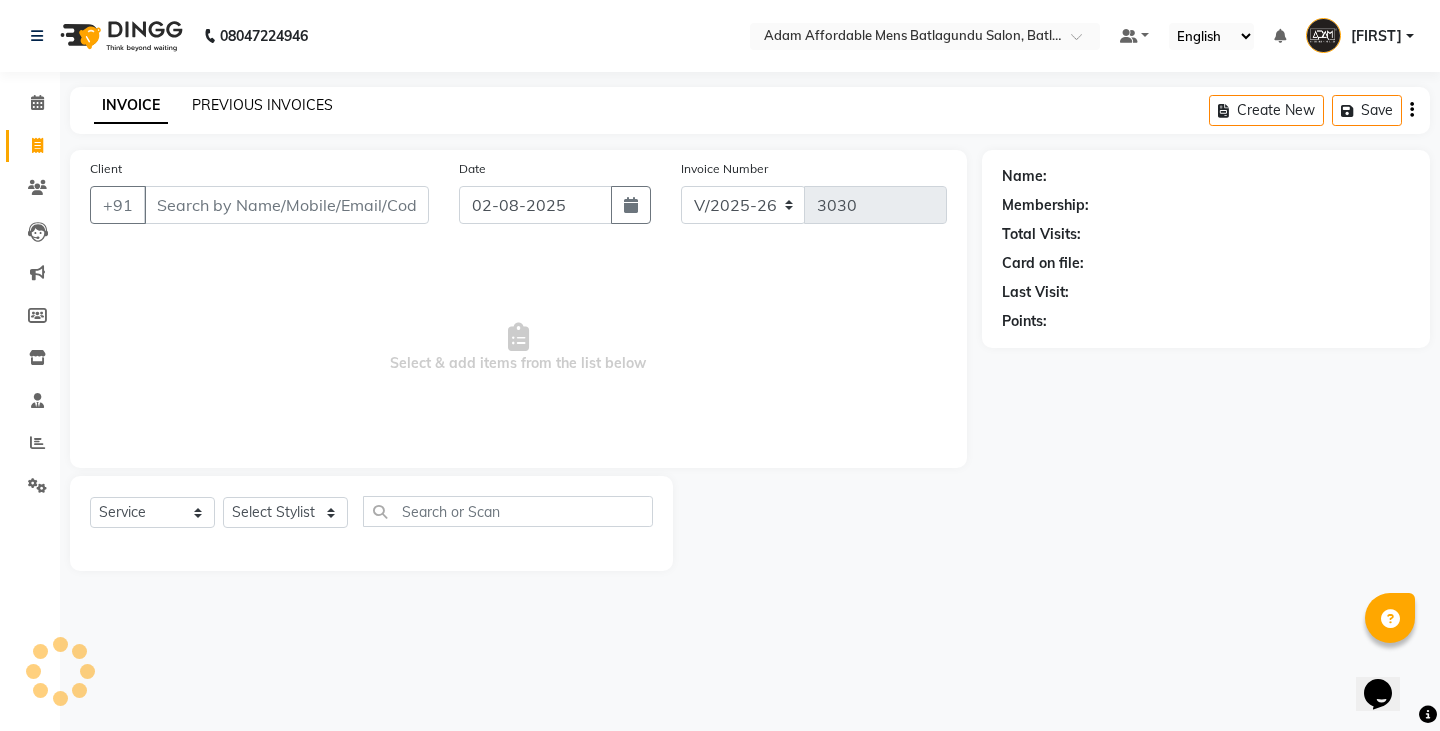 click on "PREVIOUS INVOICES" 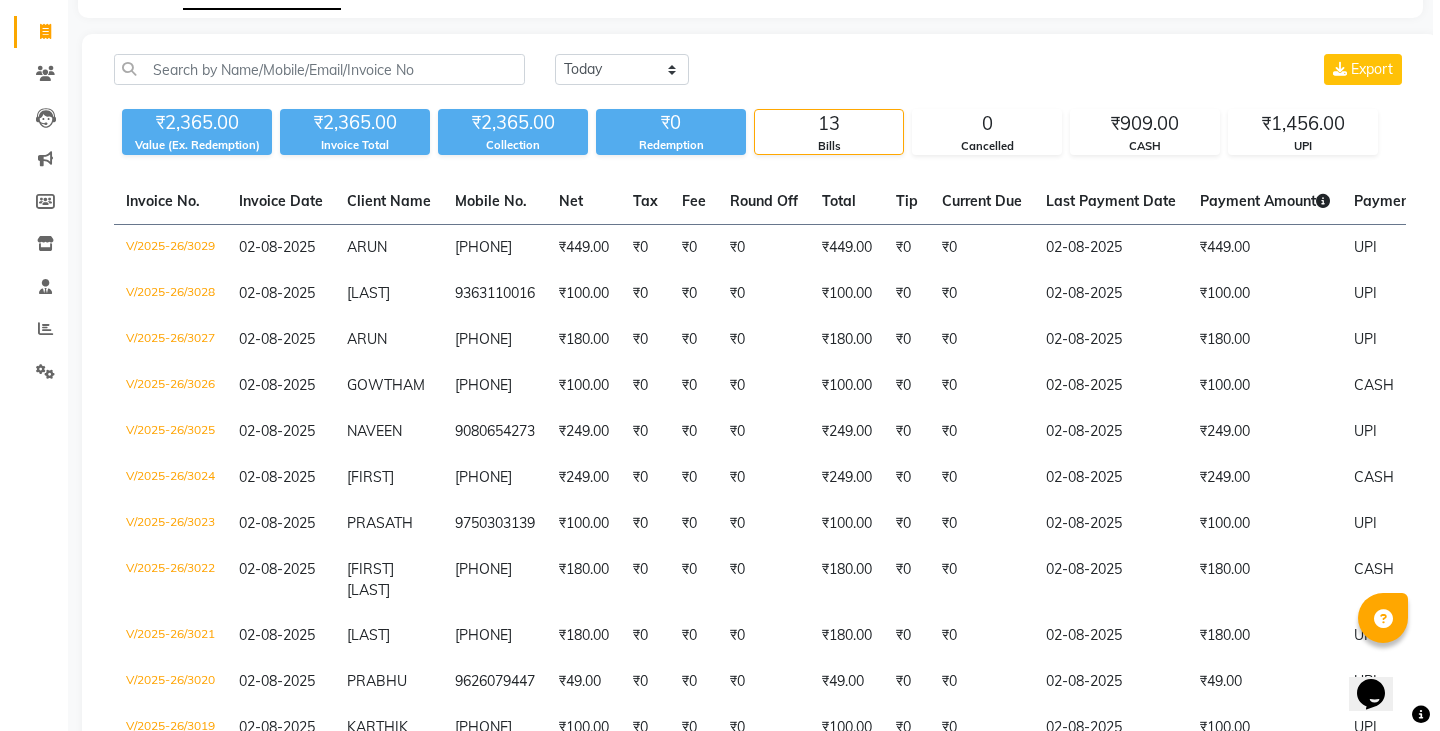 scroll, scrollTop: 0, scrollLeft: 0, axis: both 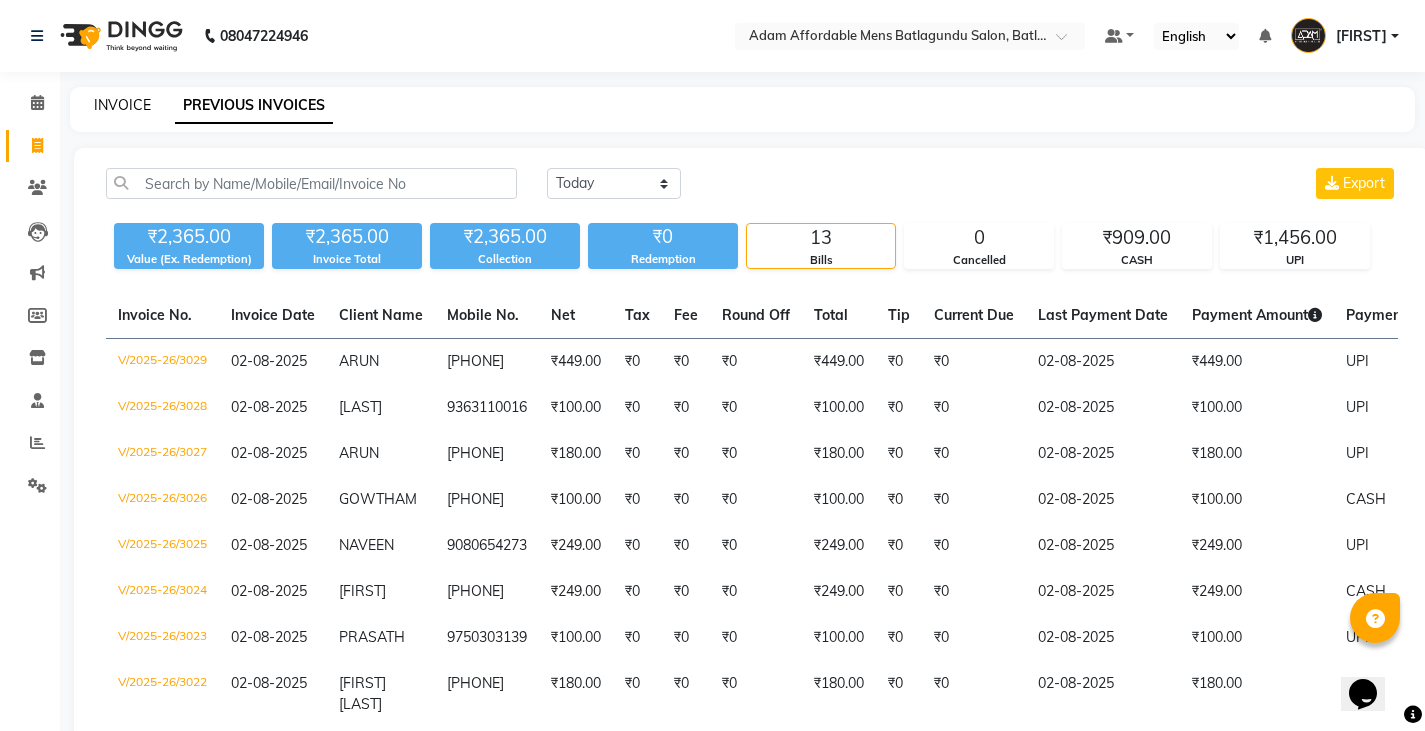 click on "INVOICE" 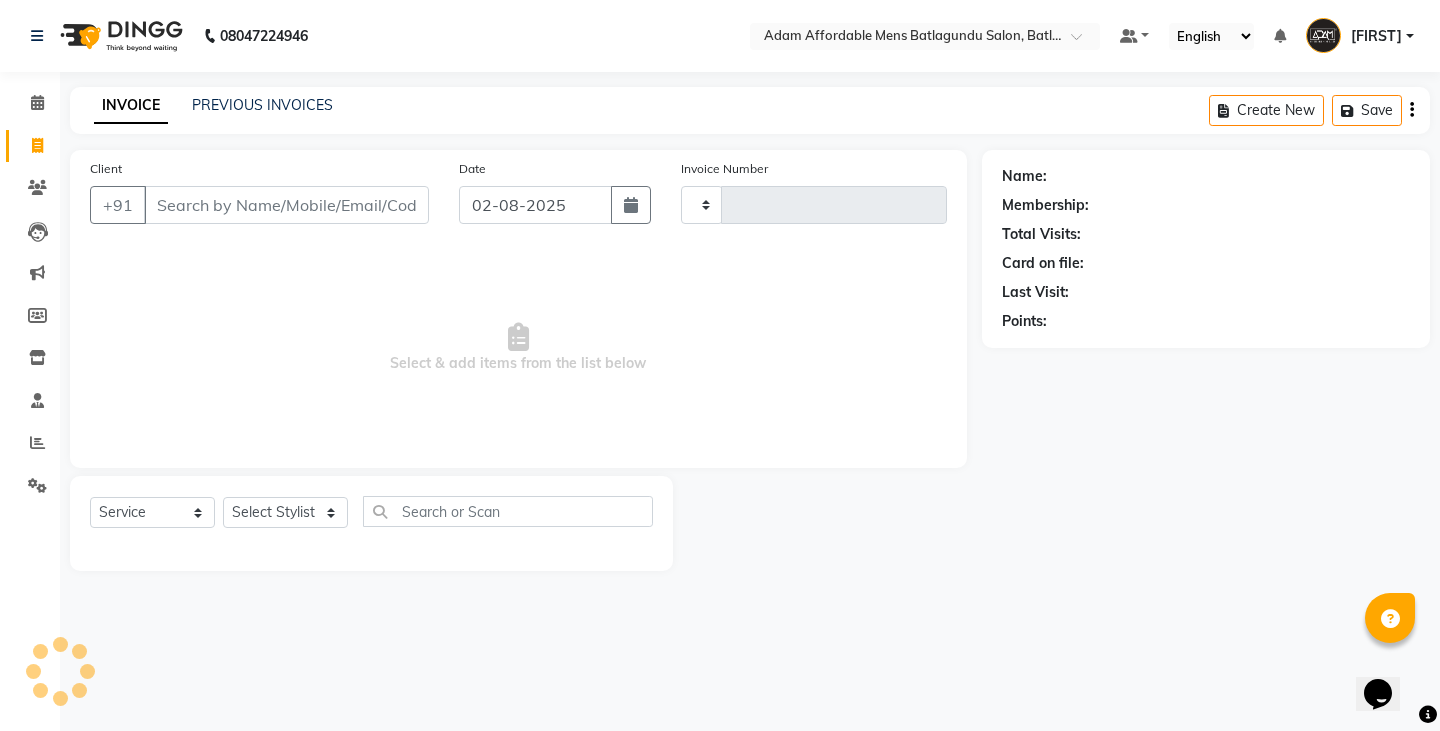 type on "3030" 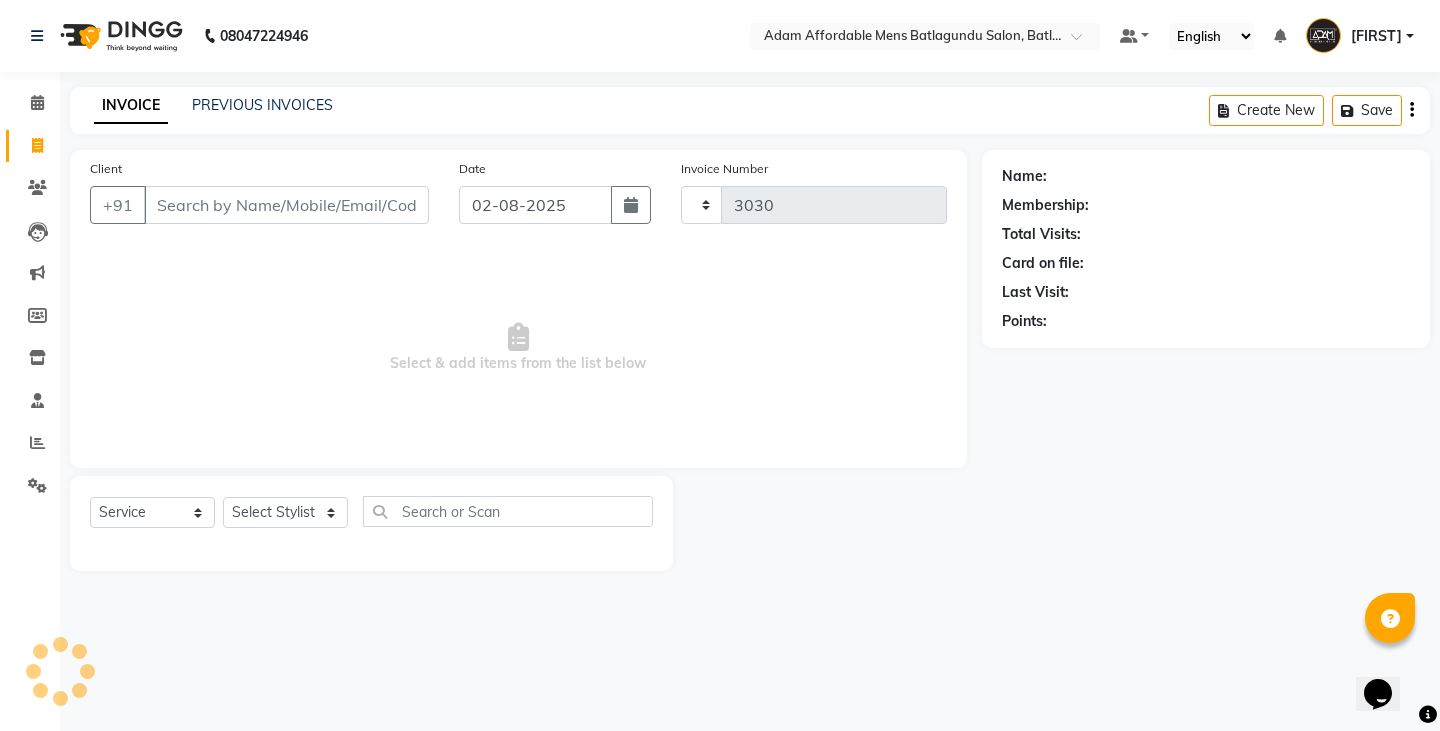 select on "8213" 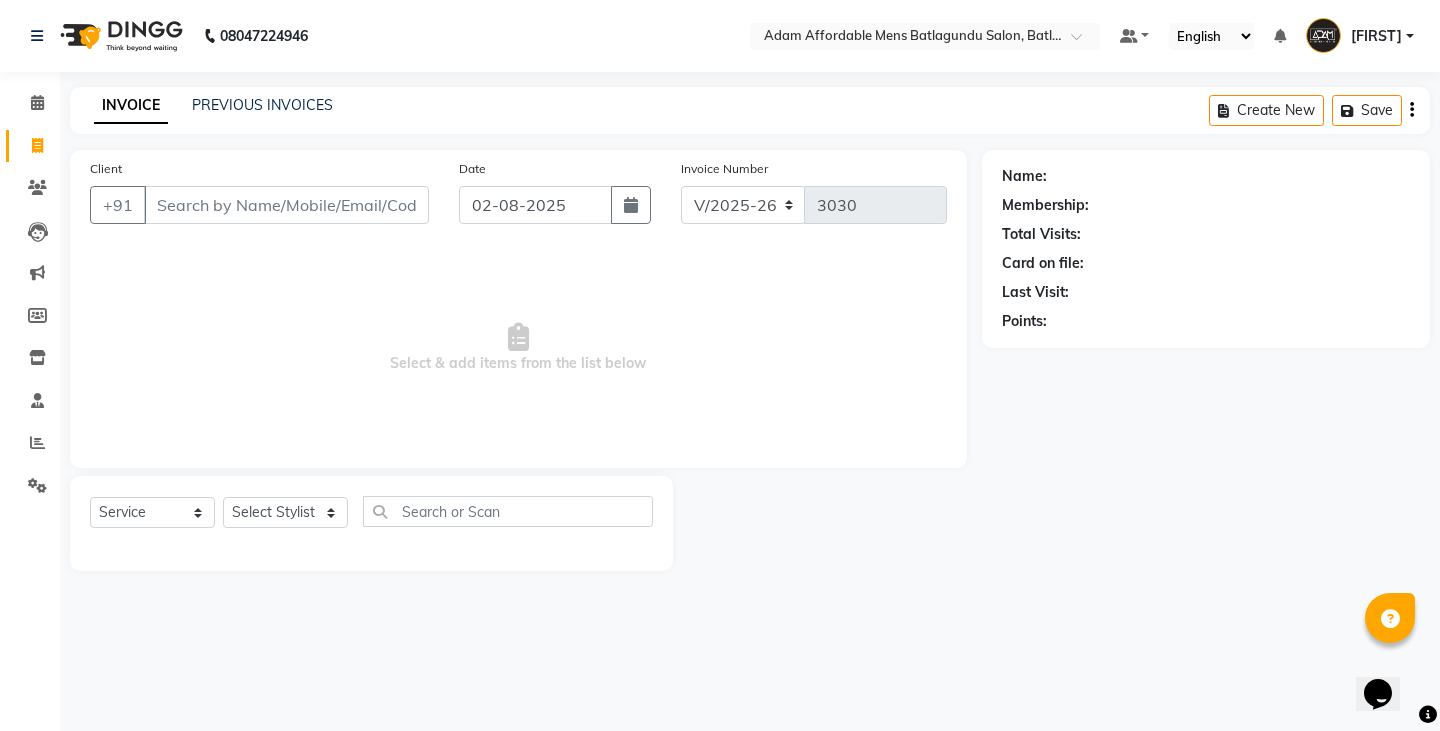 click on "PREVIOUS INVOICES" 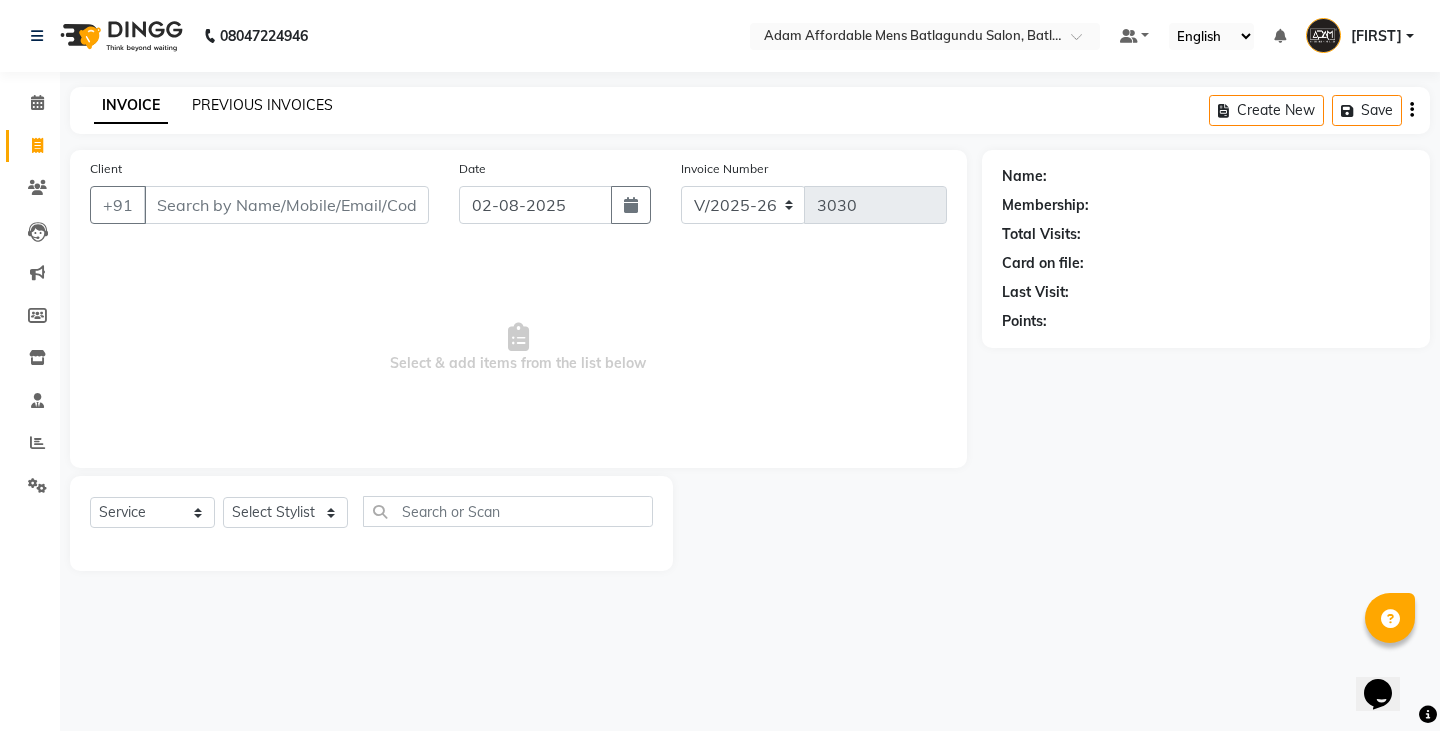 click on "PREVIOUS INVOICES" 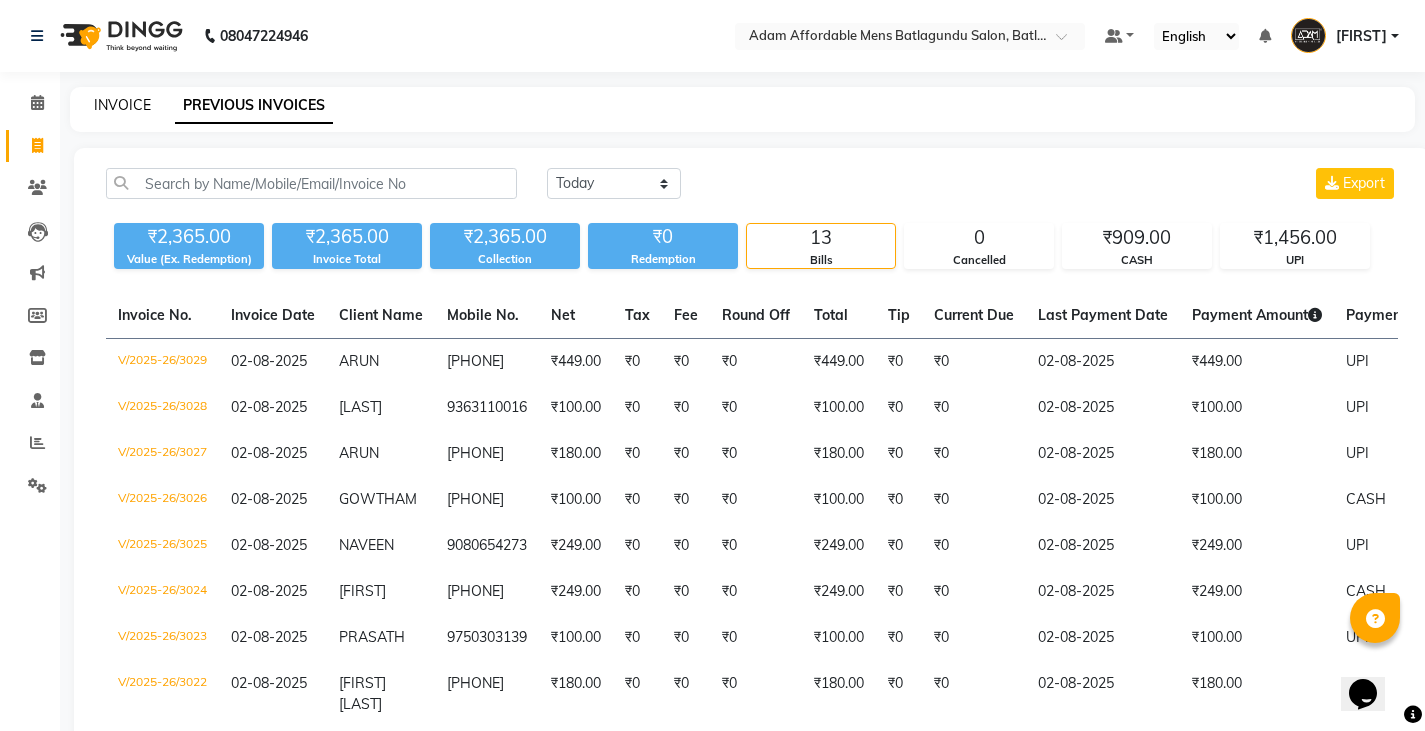 click on "INVOICE" 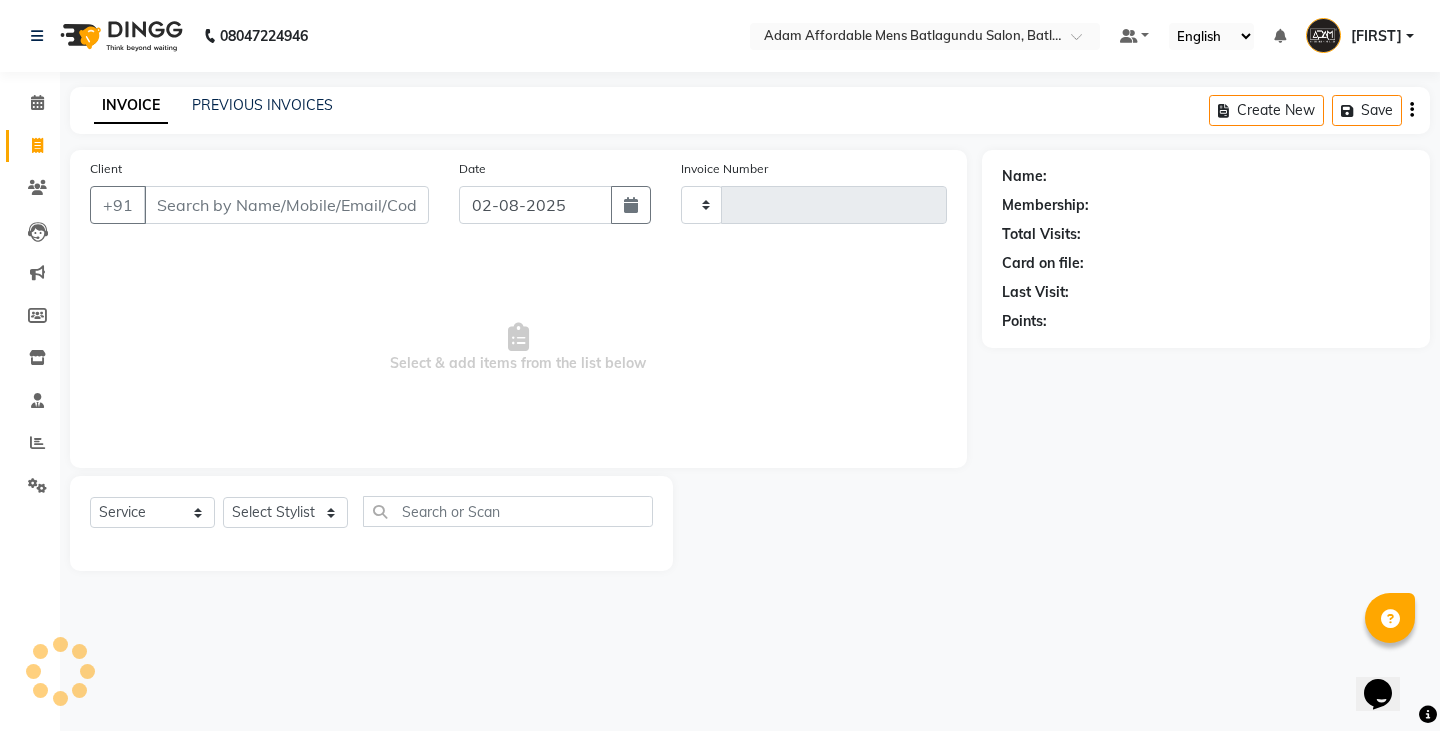 type on "3030" 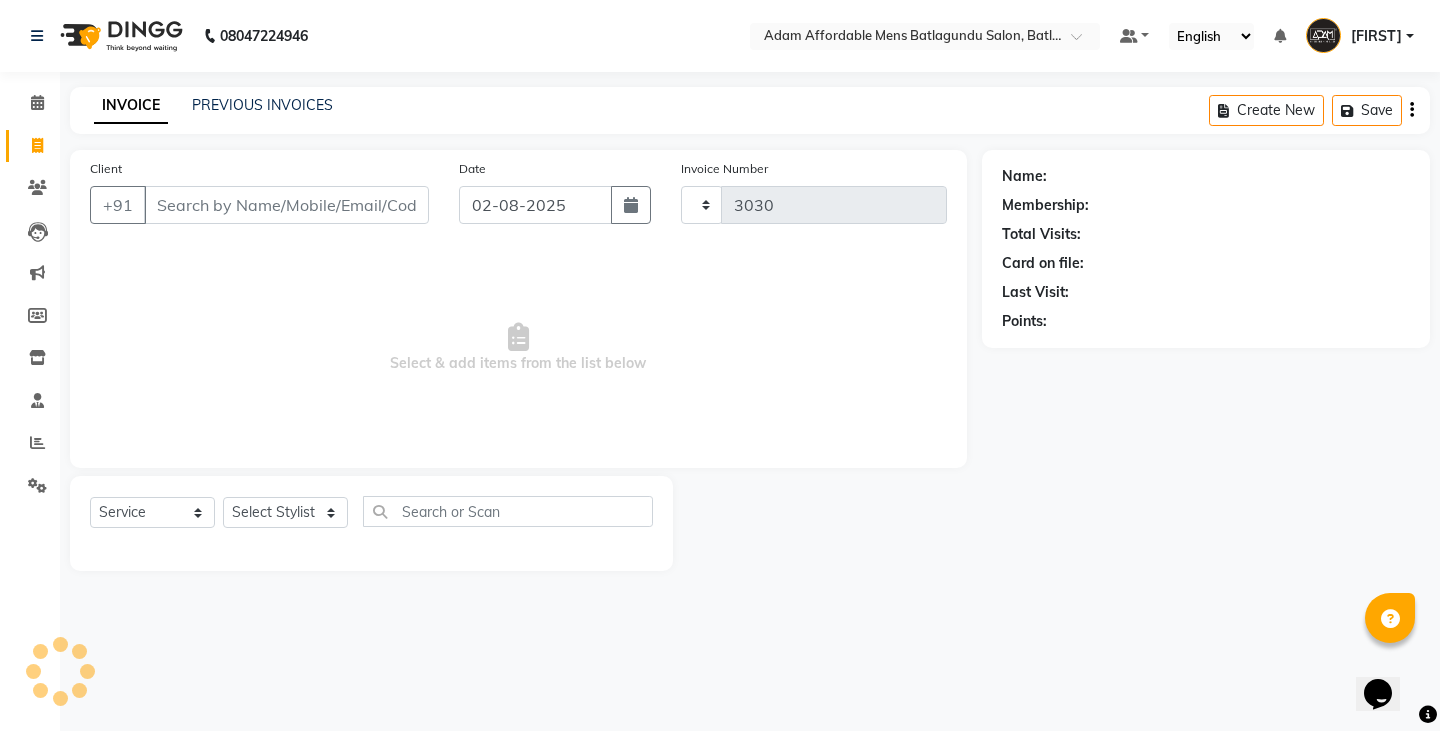 select on "8213" 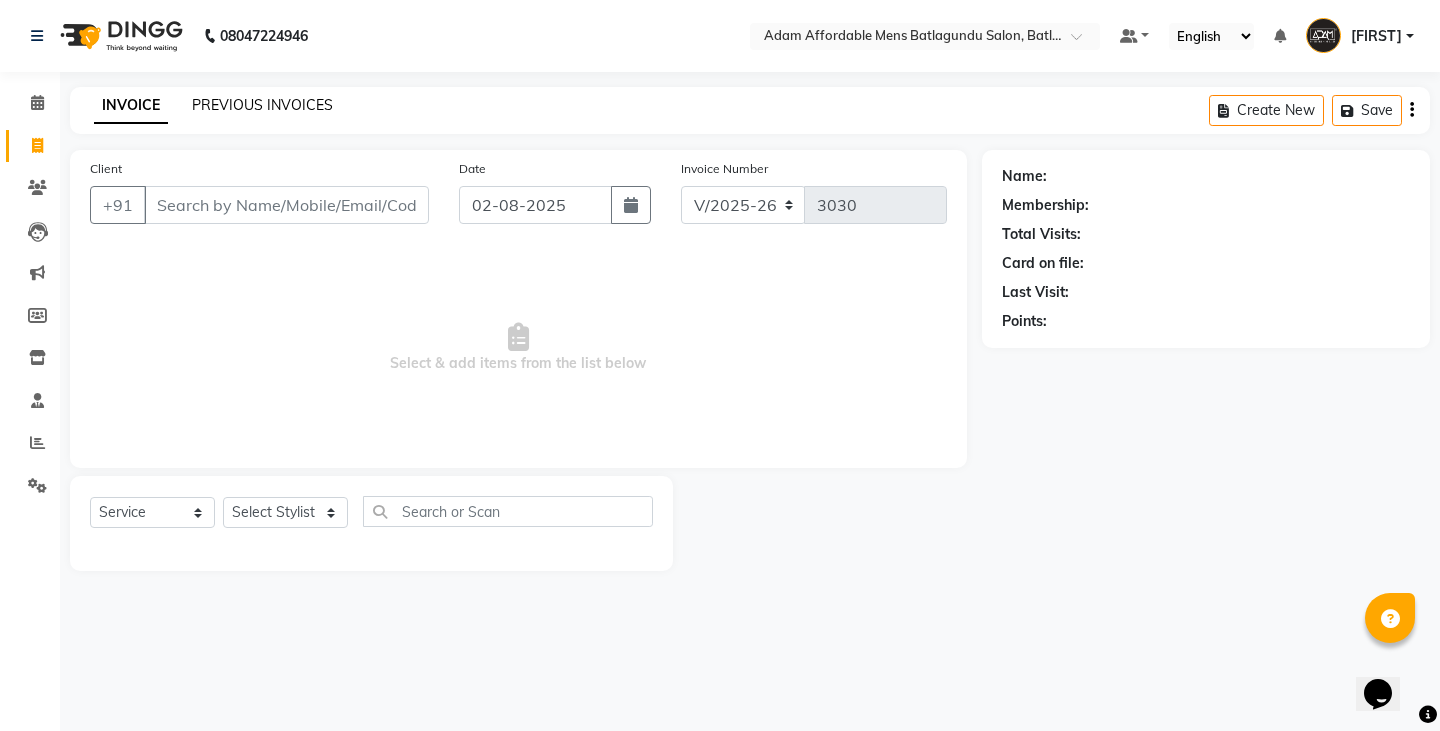 click on "PREVIOUS INVOICES" 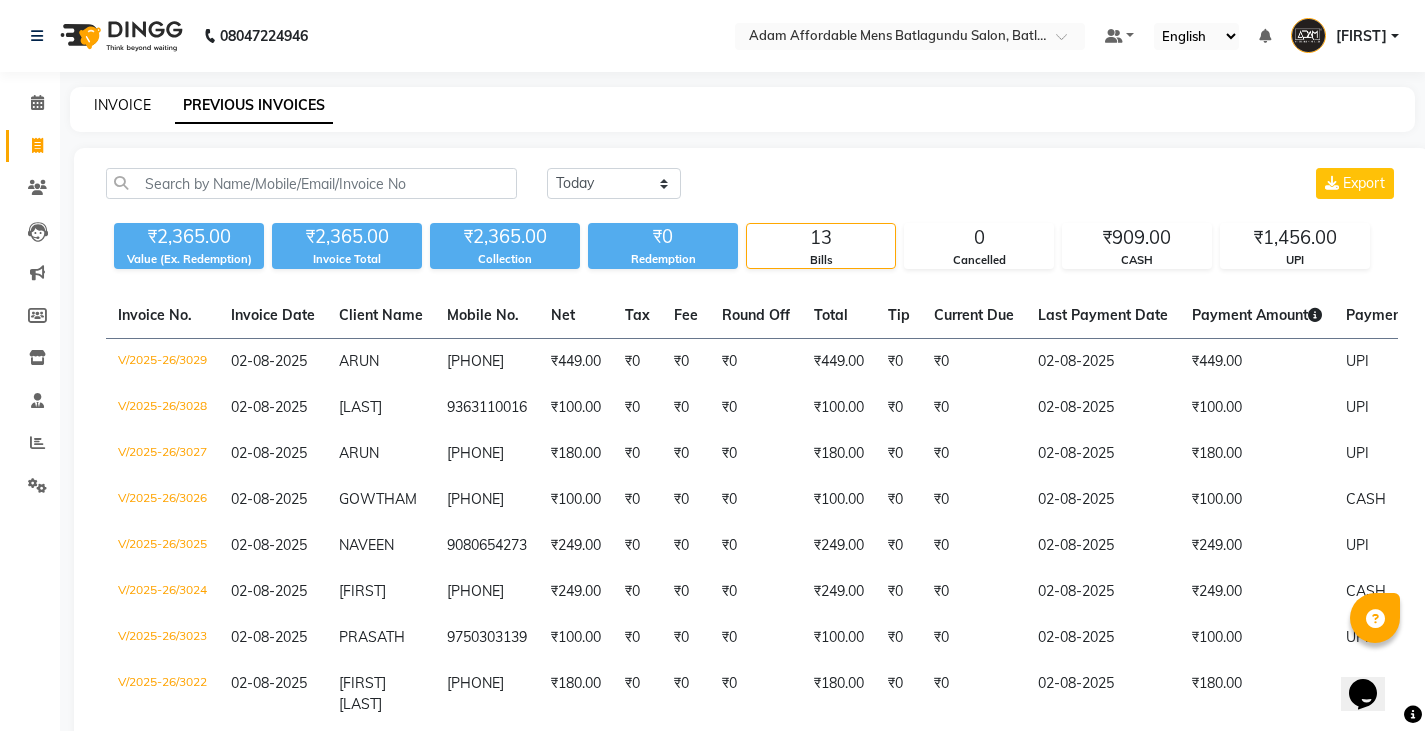 click on "INVOICE" 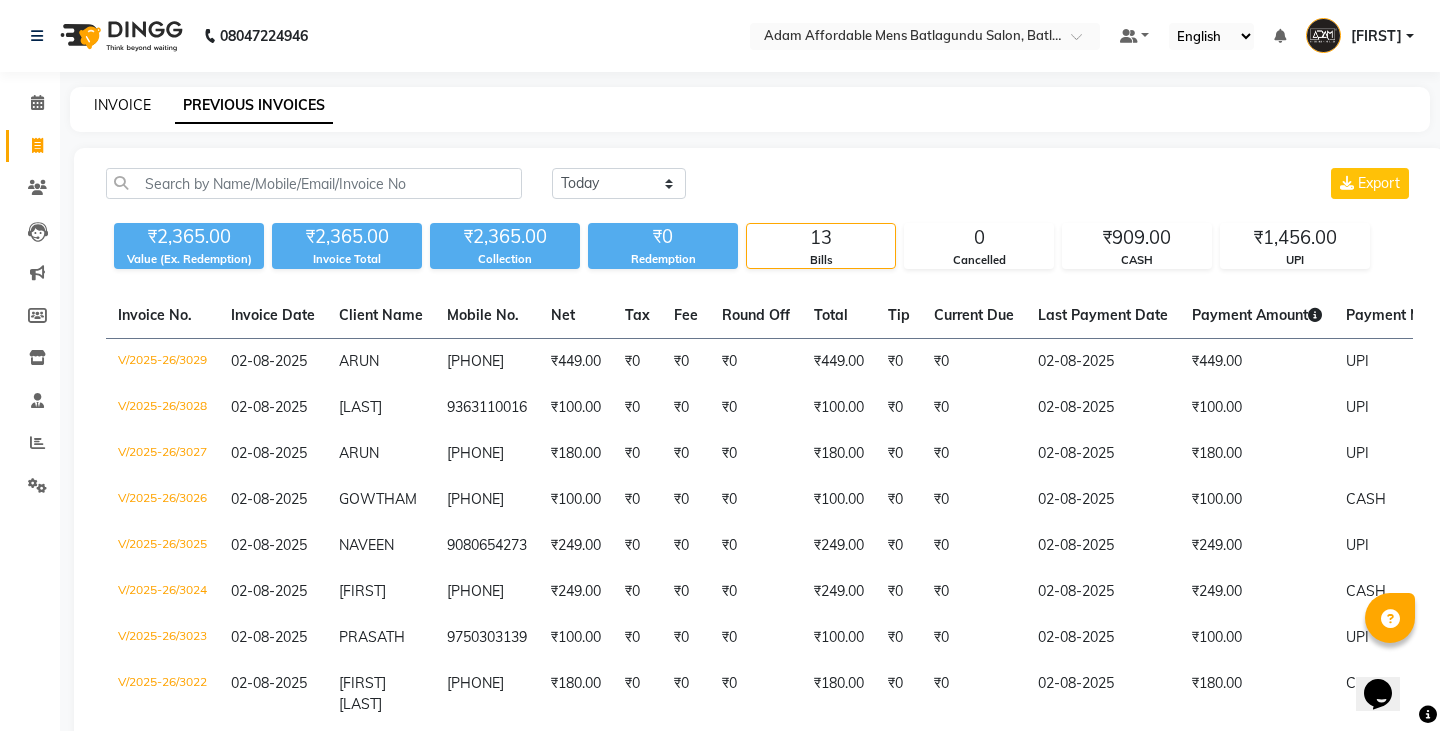 select on "8213" 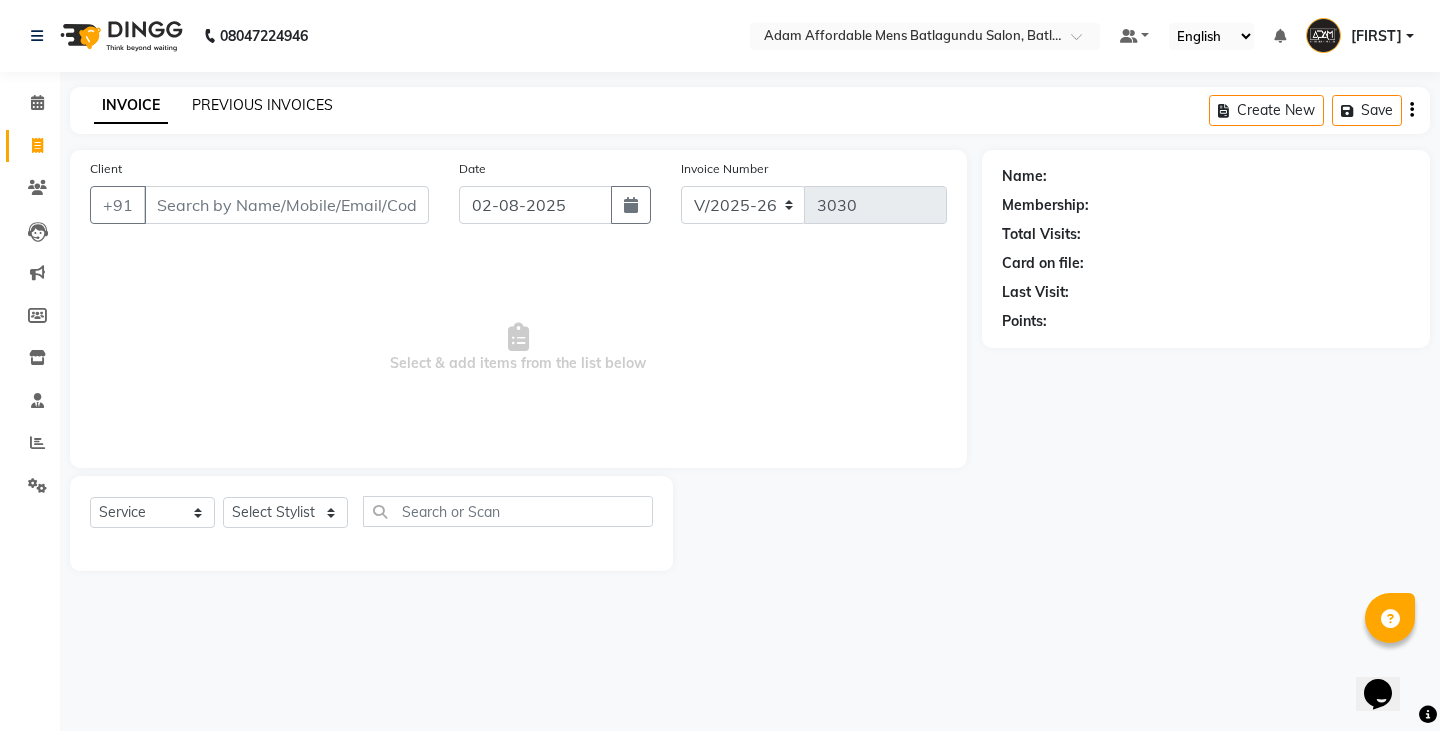 click on "PREVIOUS INVOICES" 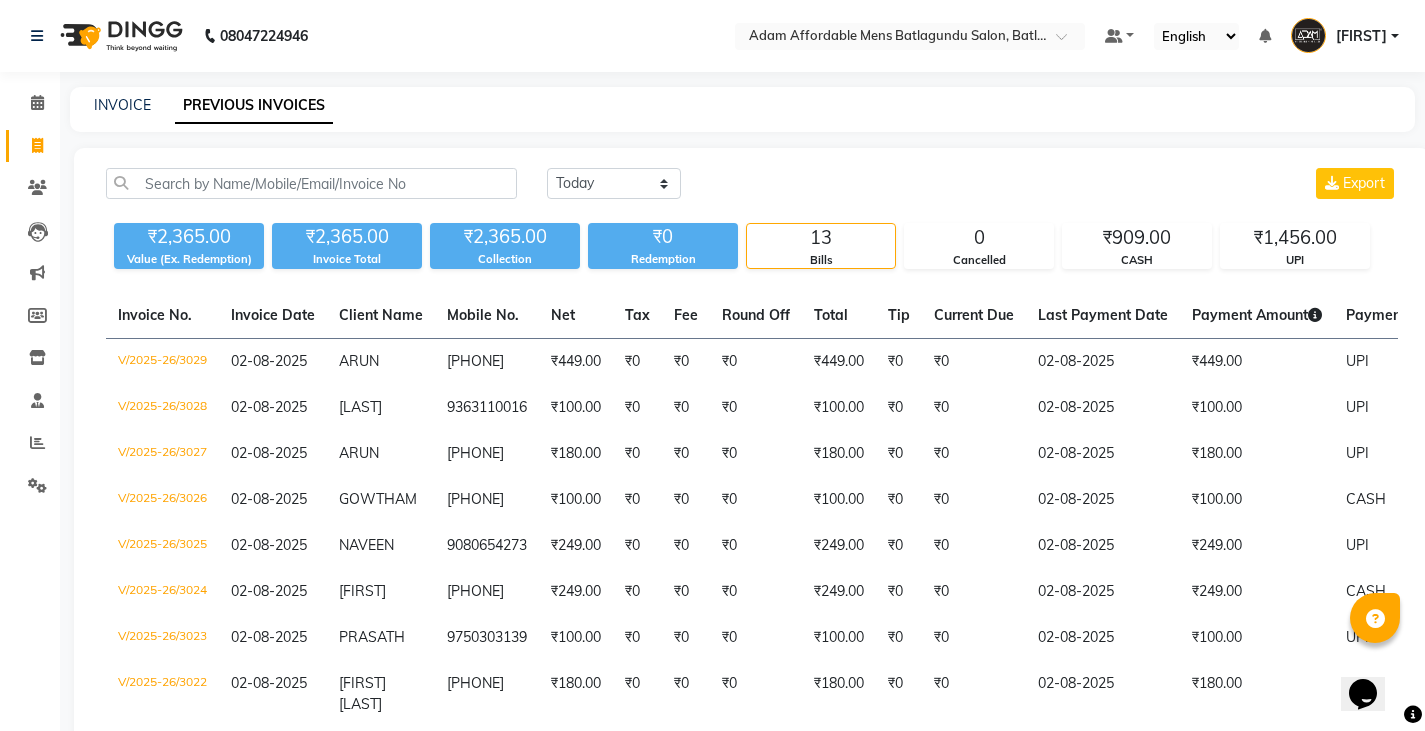 click on "INVOICE PREVIOUS INVOICES" 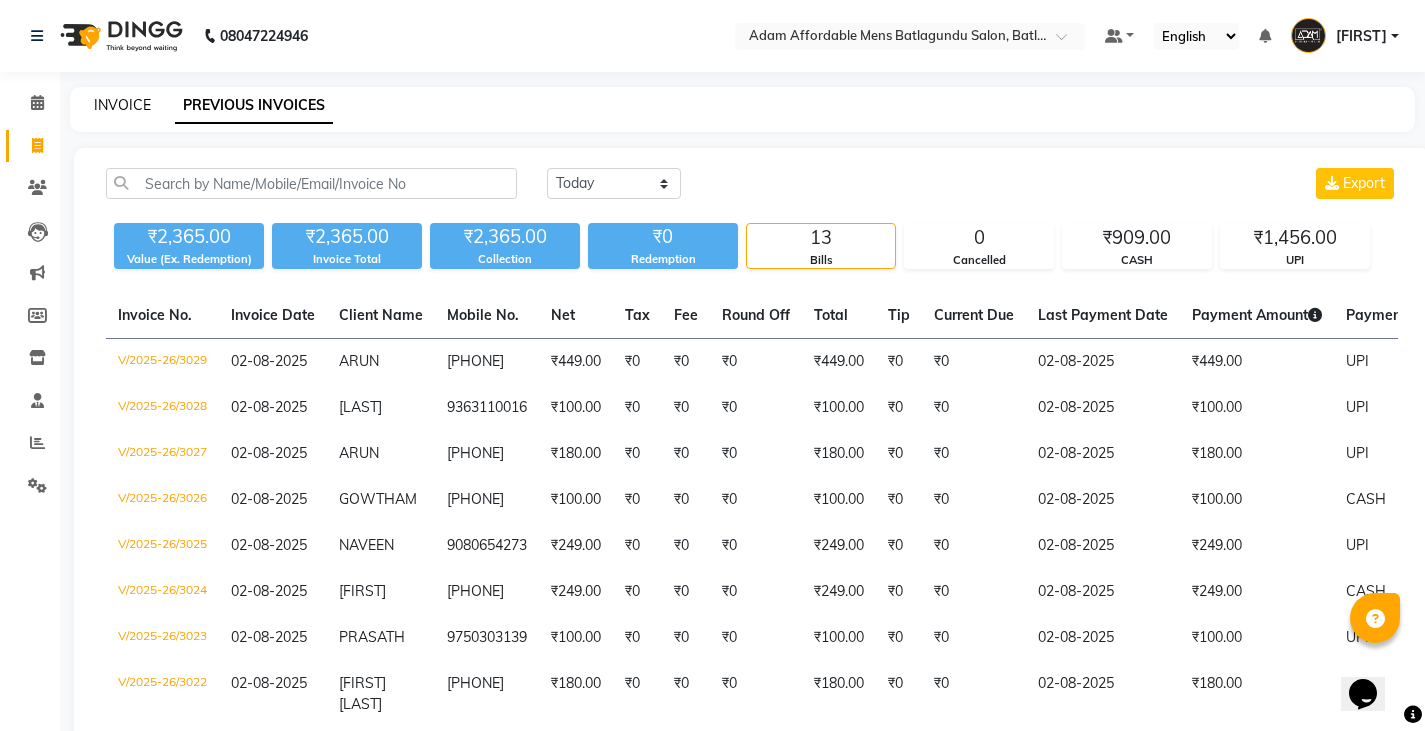 click on "INVOICE" 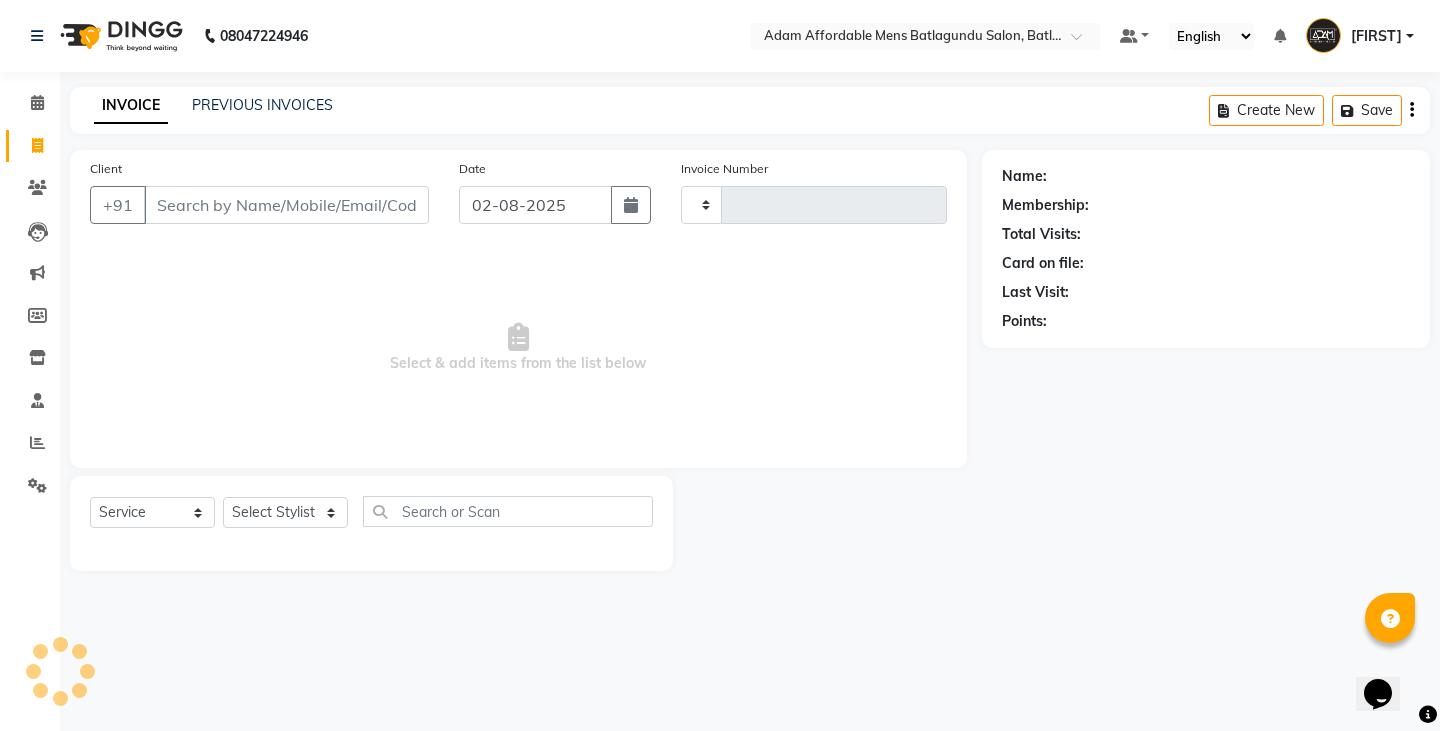type on "3030" 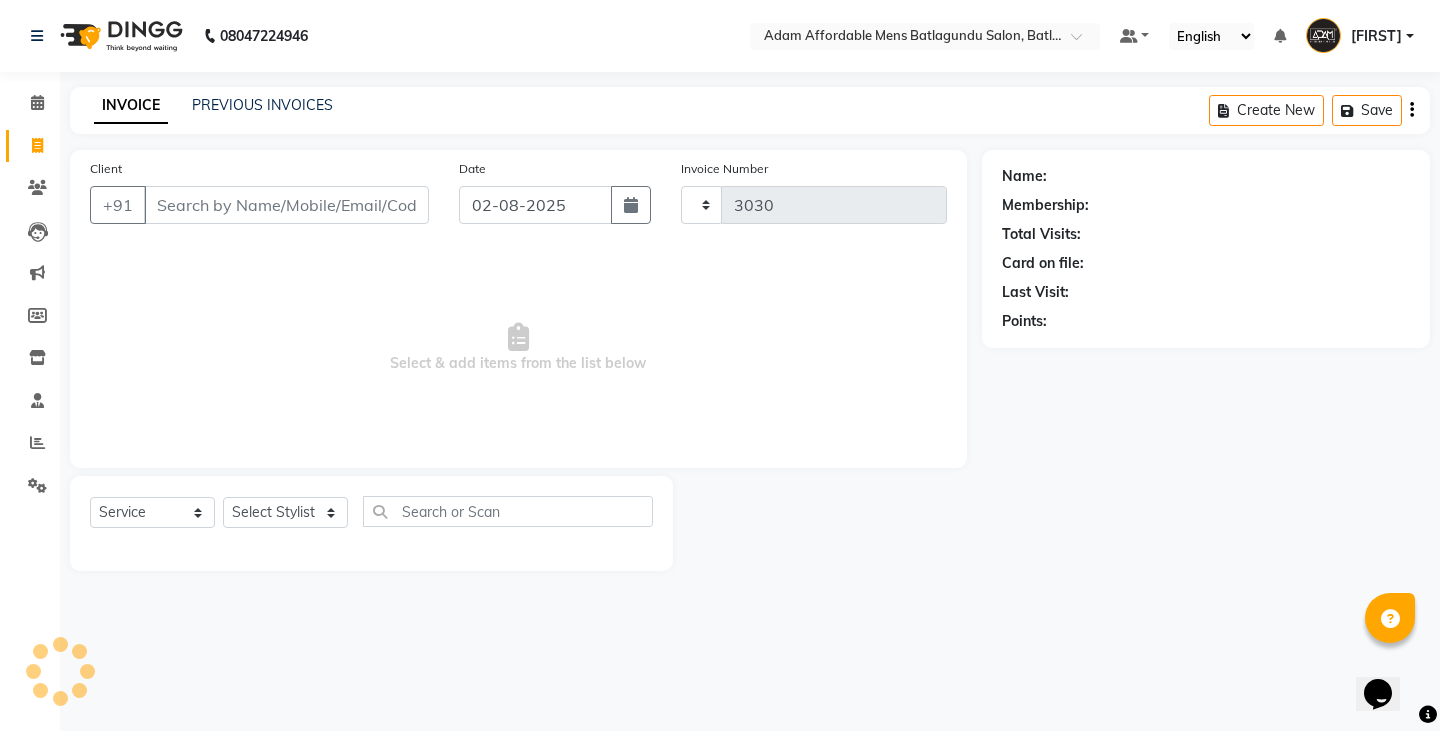 select on "8213" 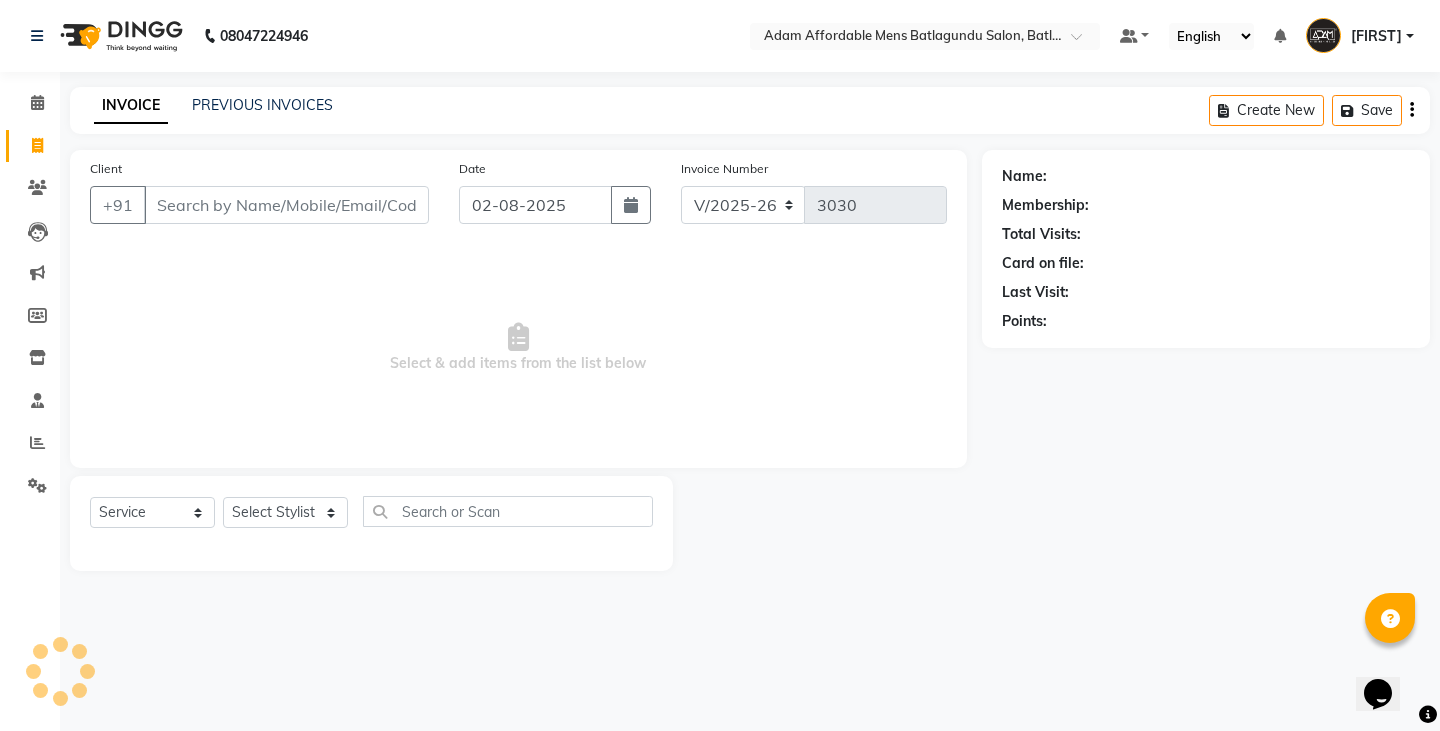 click on "INVOICE PREVIOUS INVOICES Create New   Save" 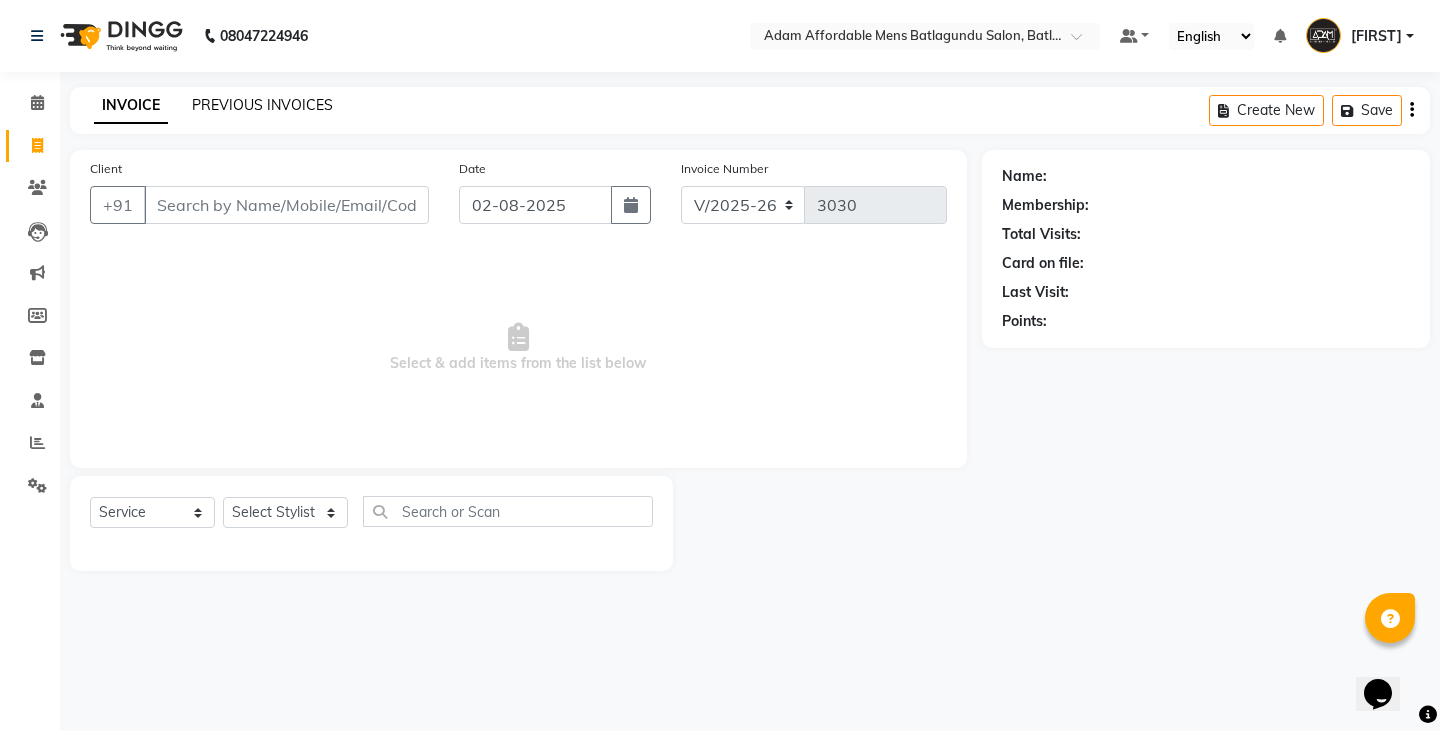 click on "PREVIOUS INVOICES" 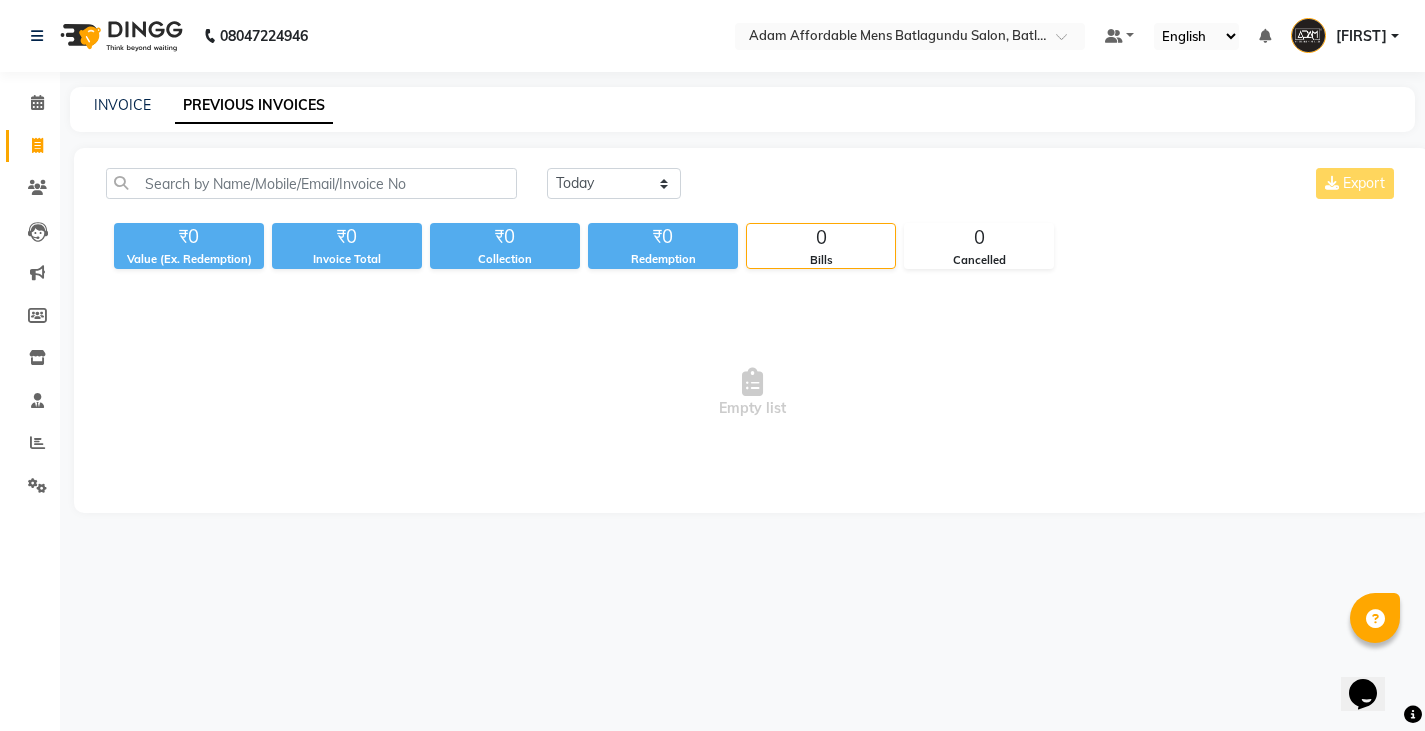 click on "INVOICE PREVIOUS INVOICES" 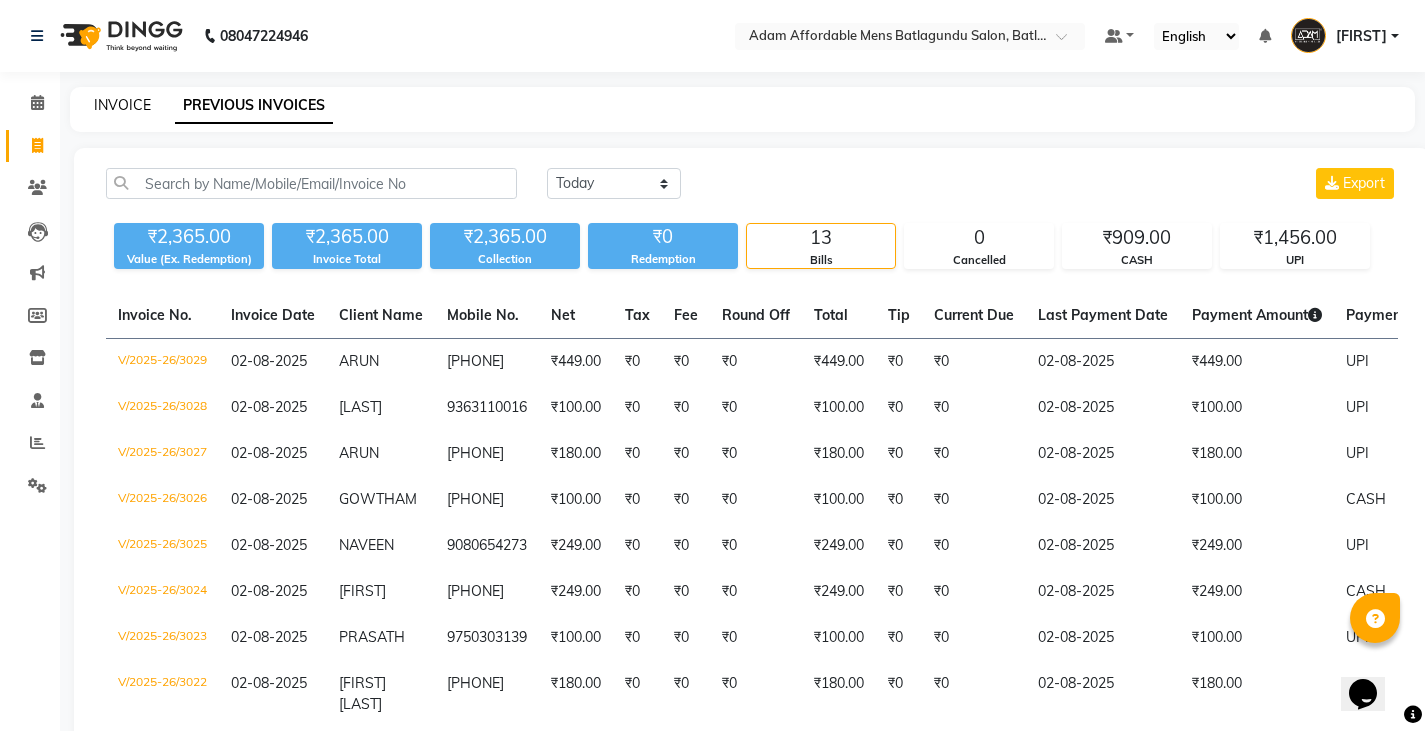 click on "INVOICE" 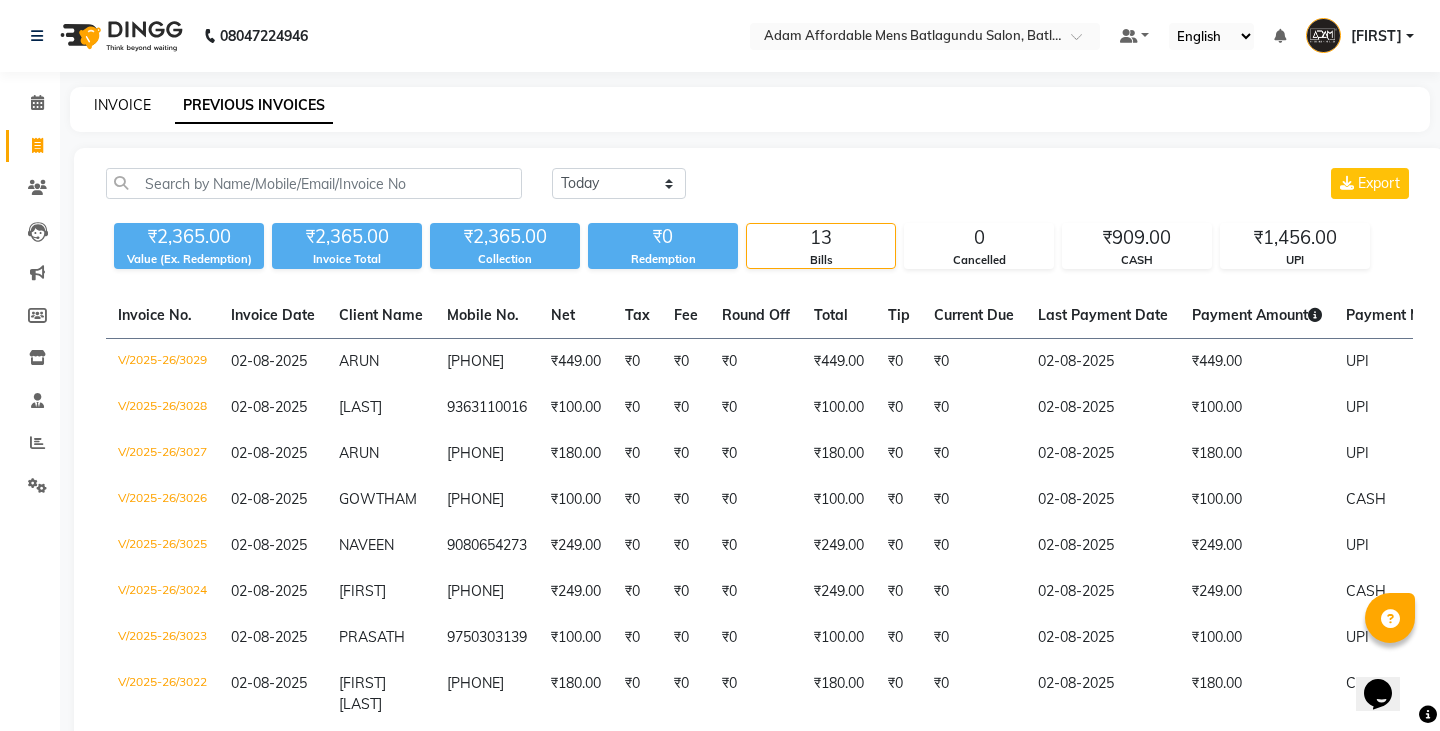 select on "8213" 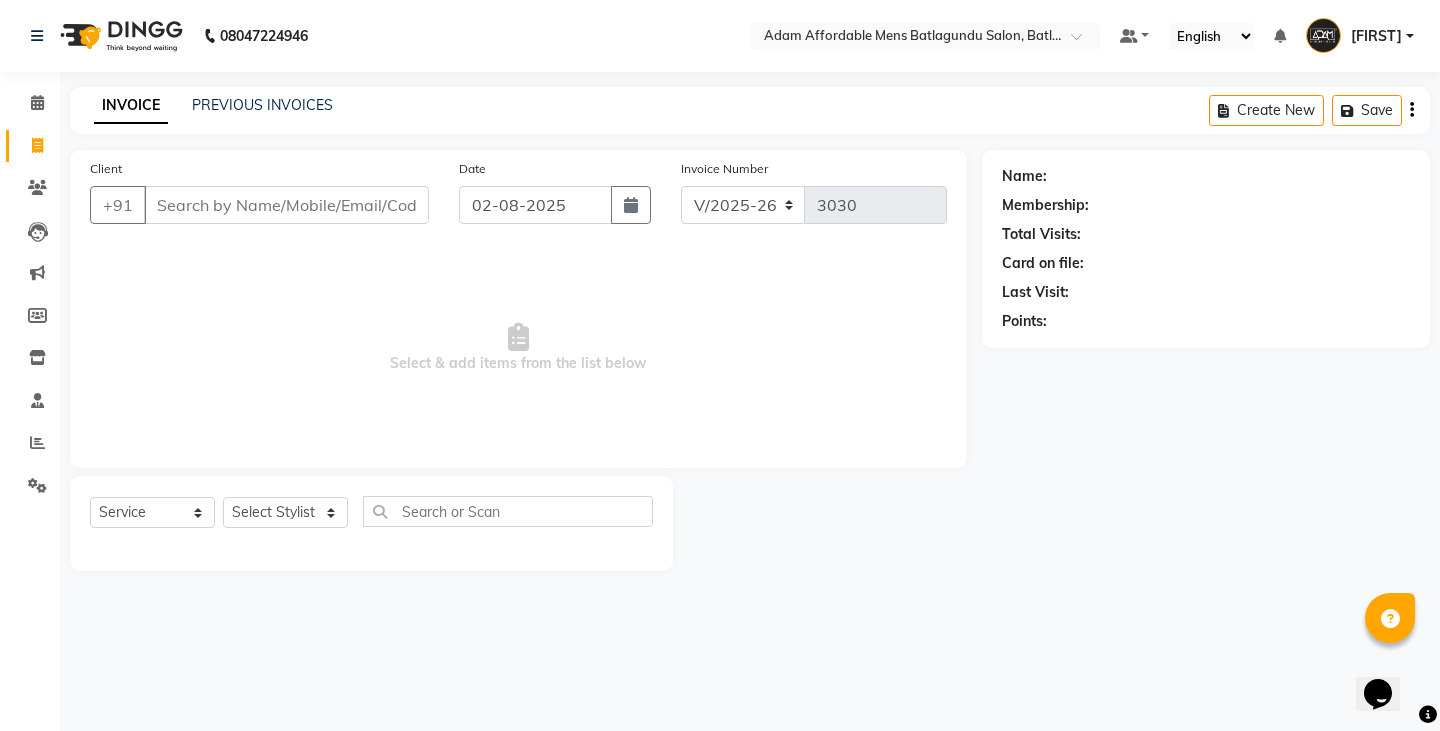 click on "INVOICE PREVIOUS INVOICES Create New   Save" 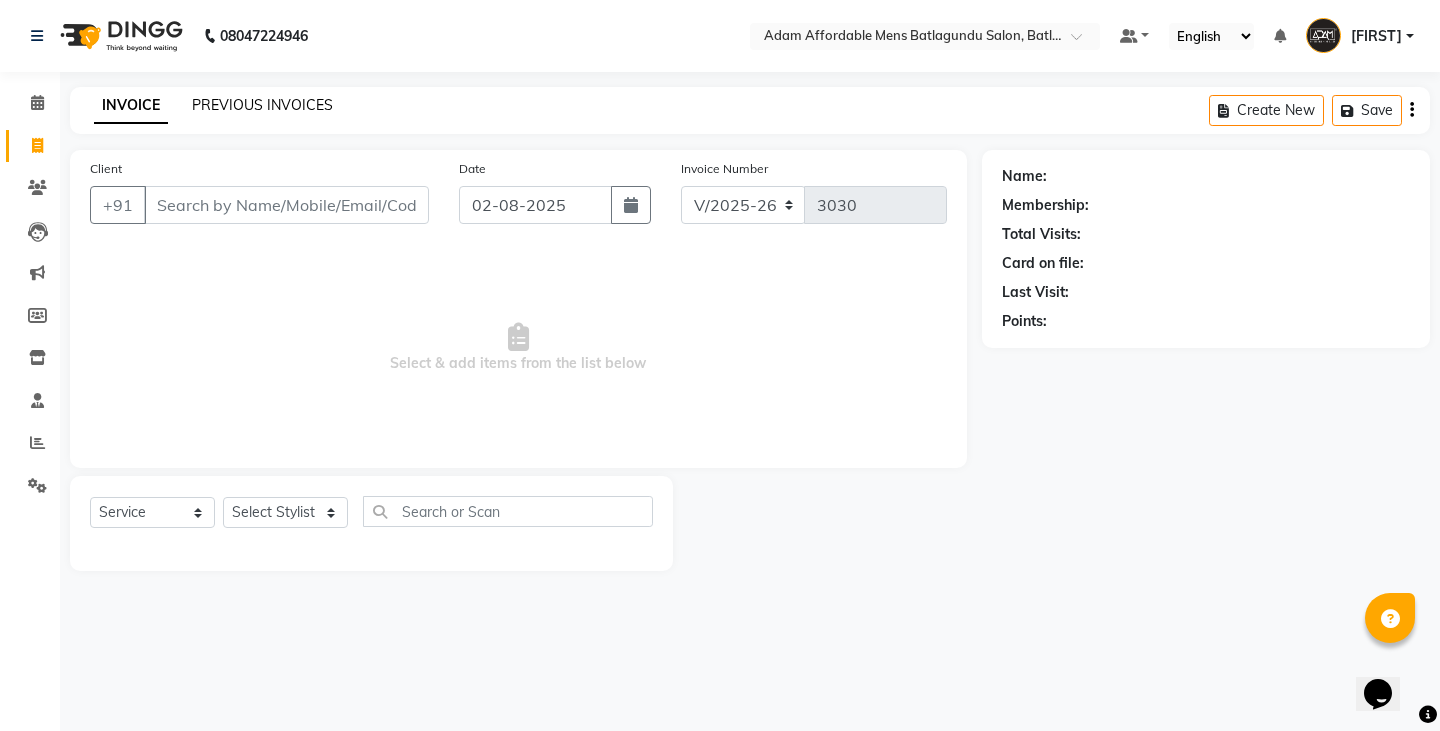 click on "PREVIOUS INVOICES" 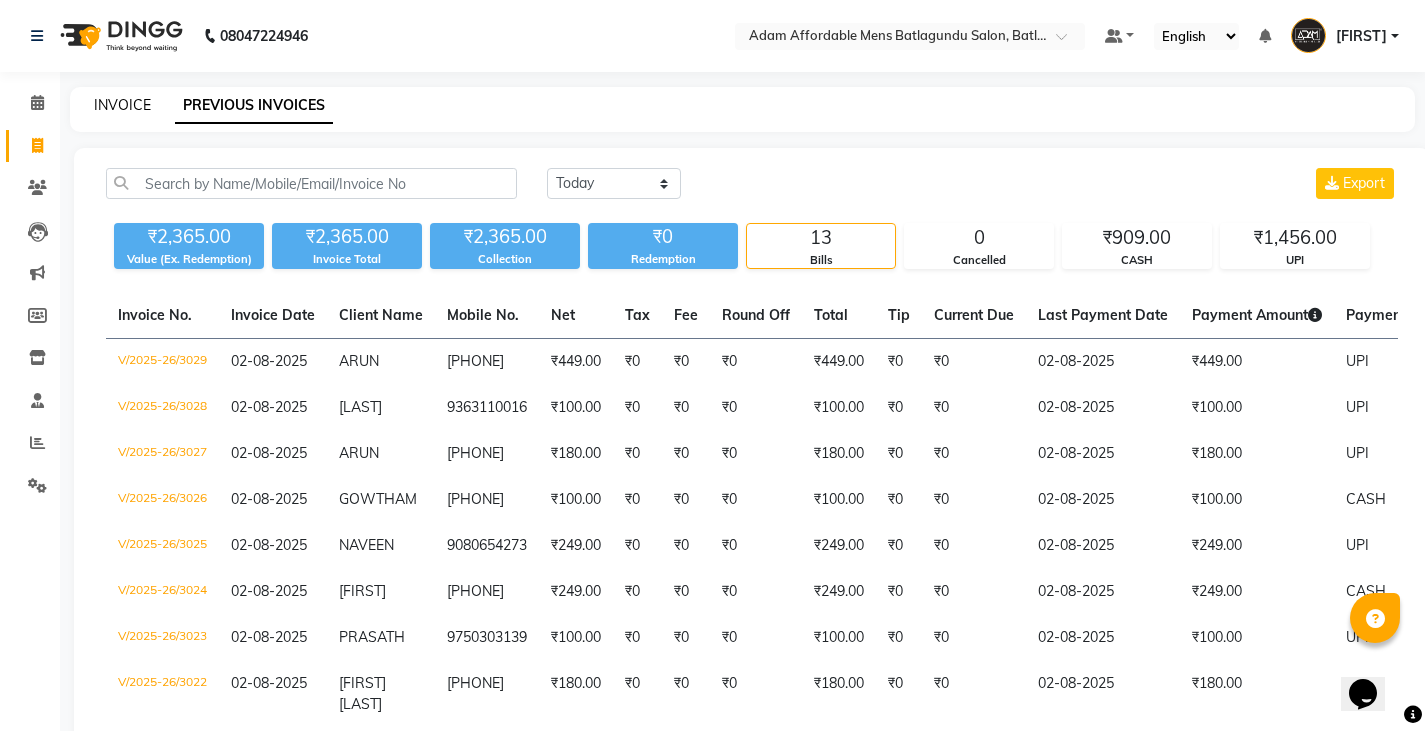 click on "INVOICE" 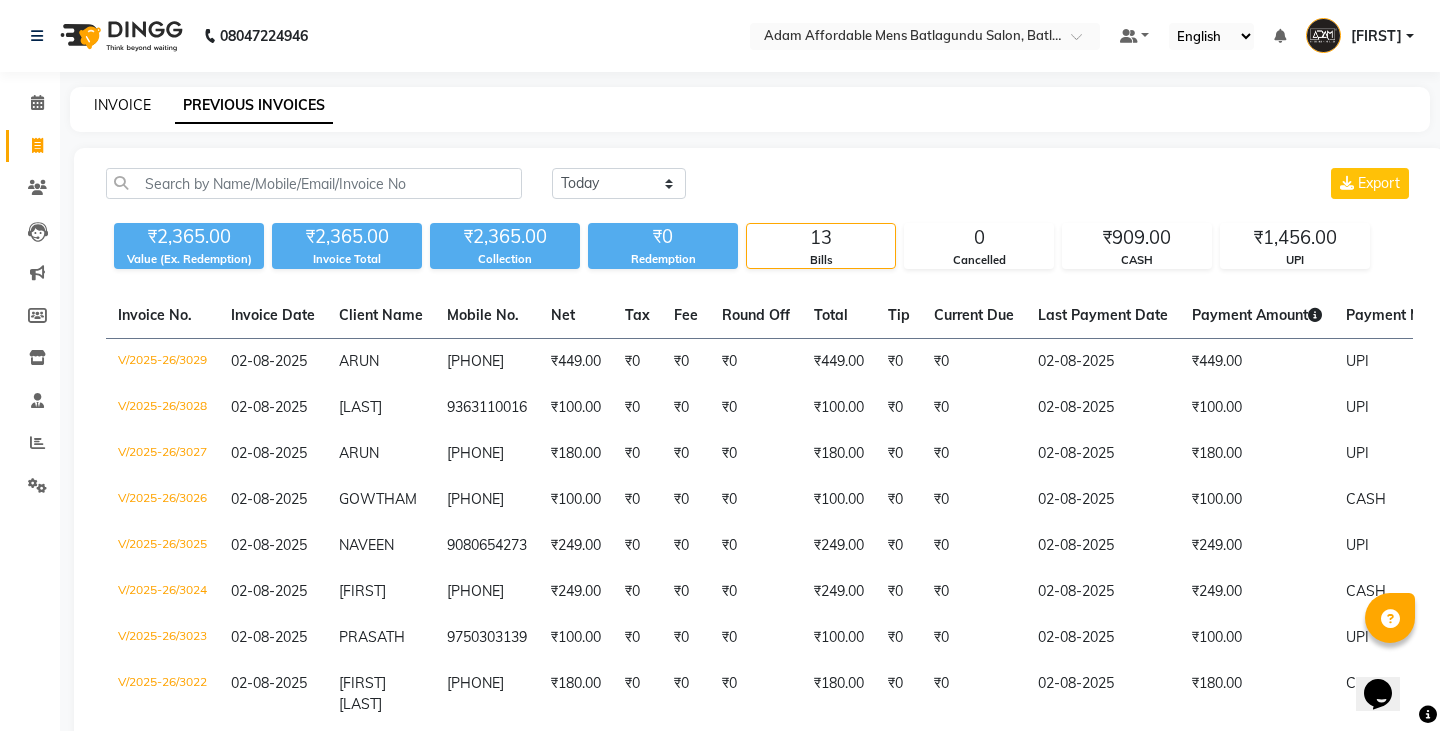 select on "8213" 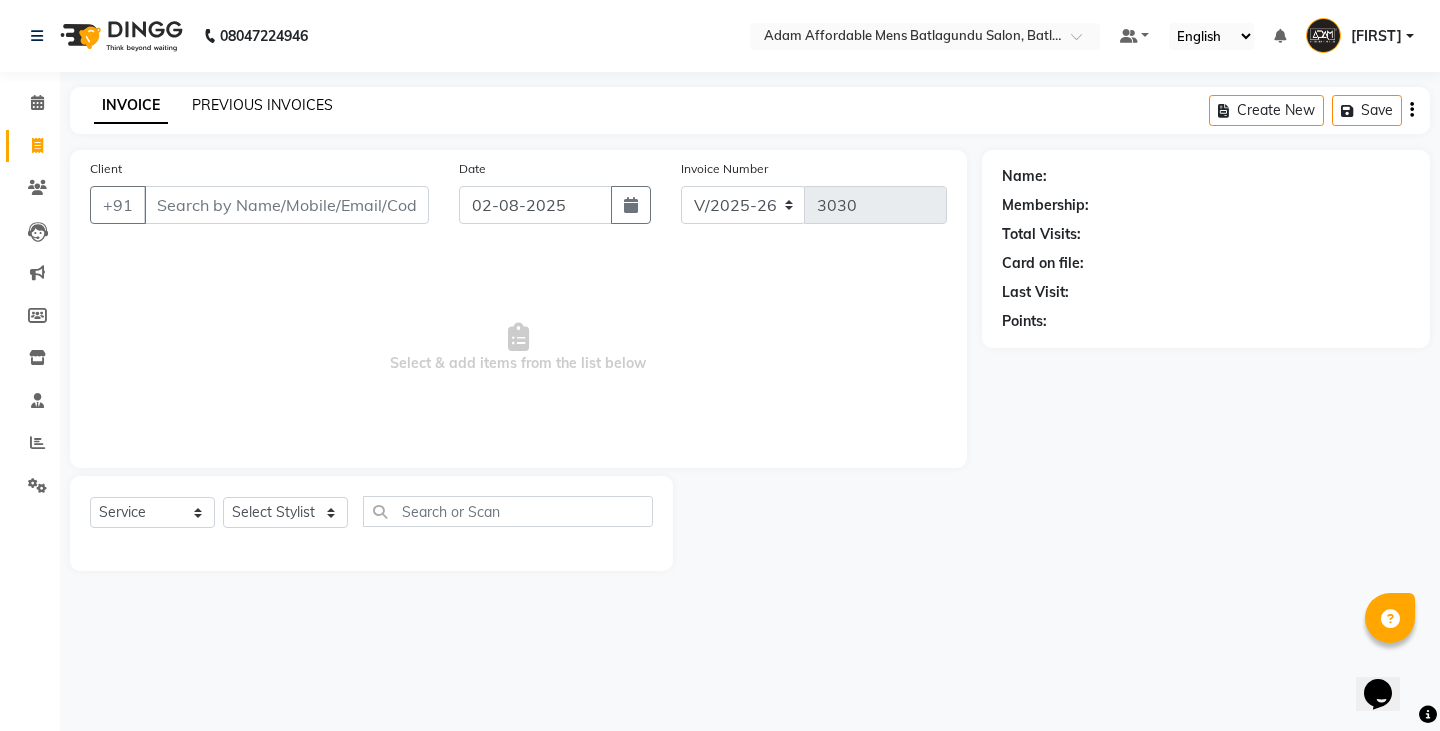 click on "PREVIOUS INVOICES" 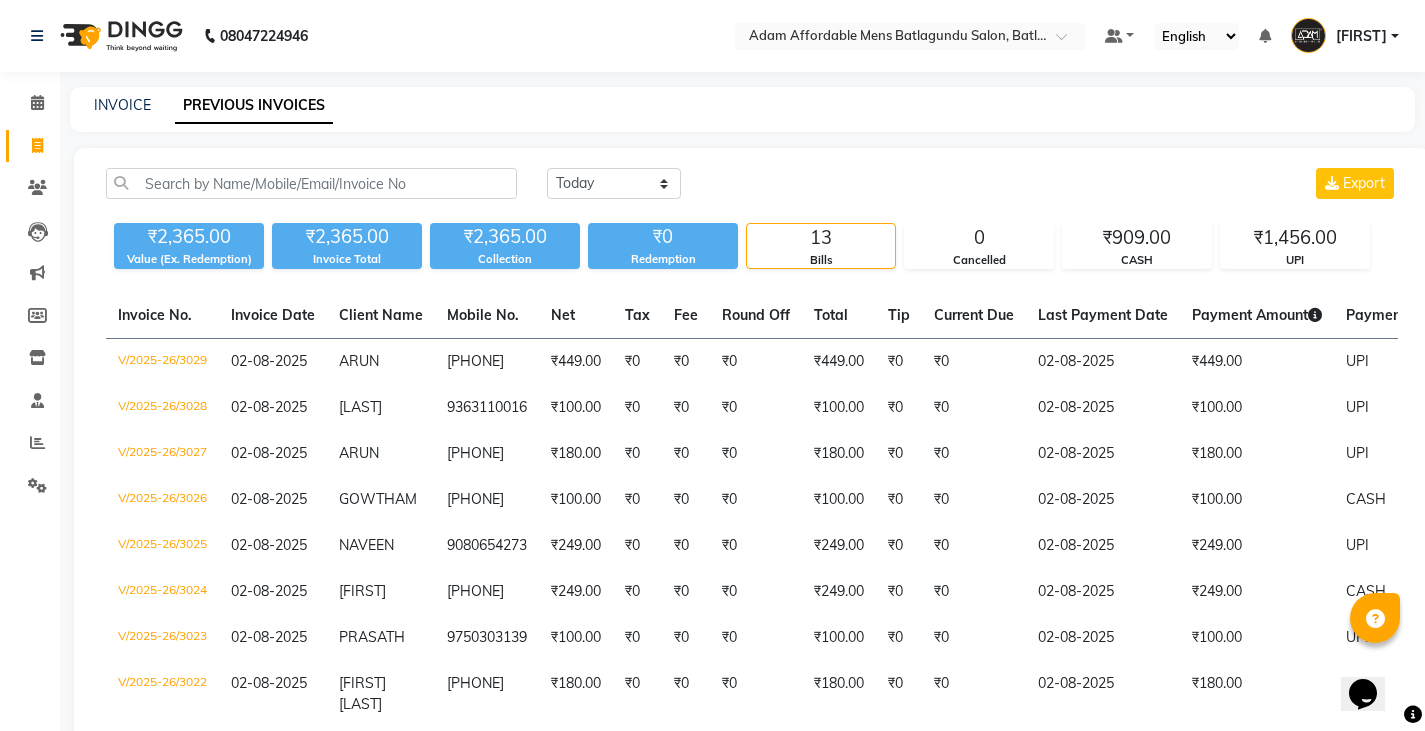 click on "INVOICE" 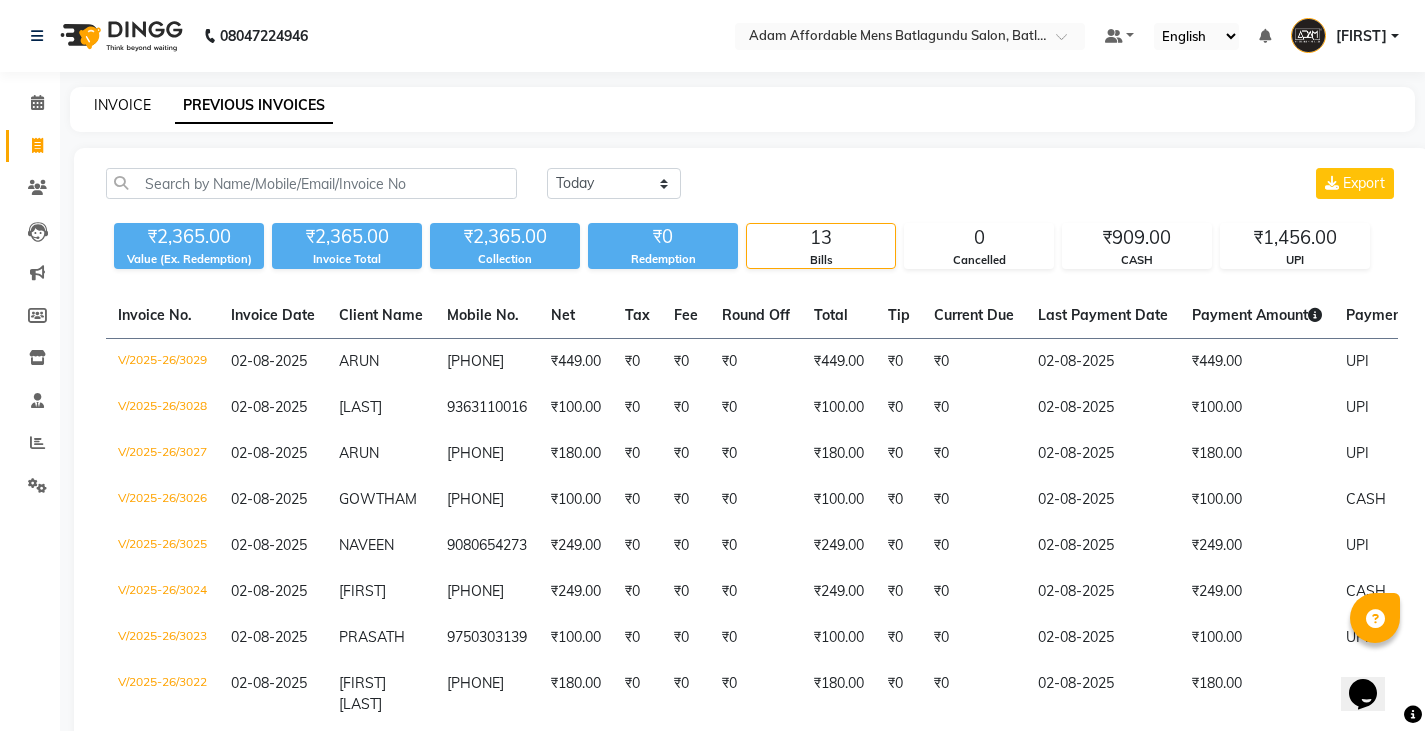 click on "INVOICE" 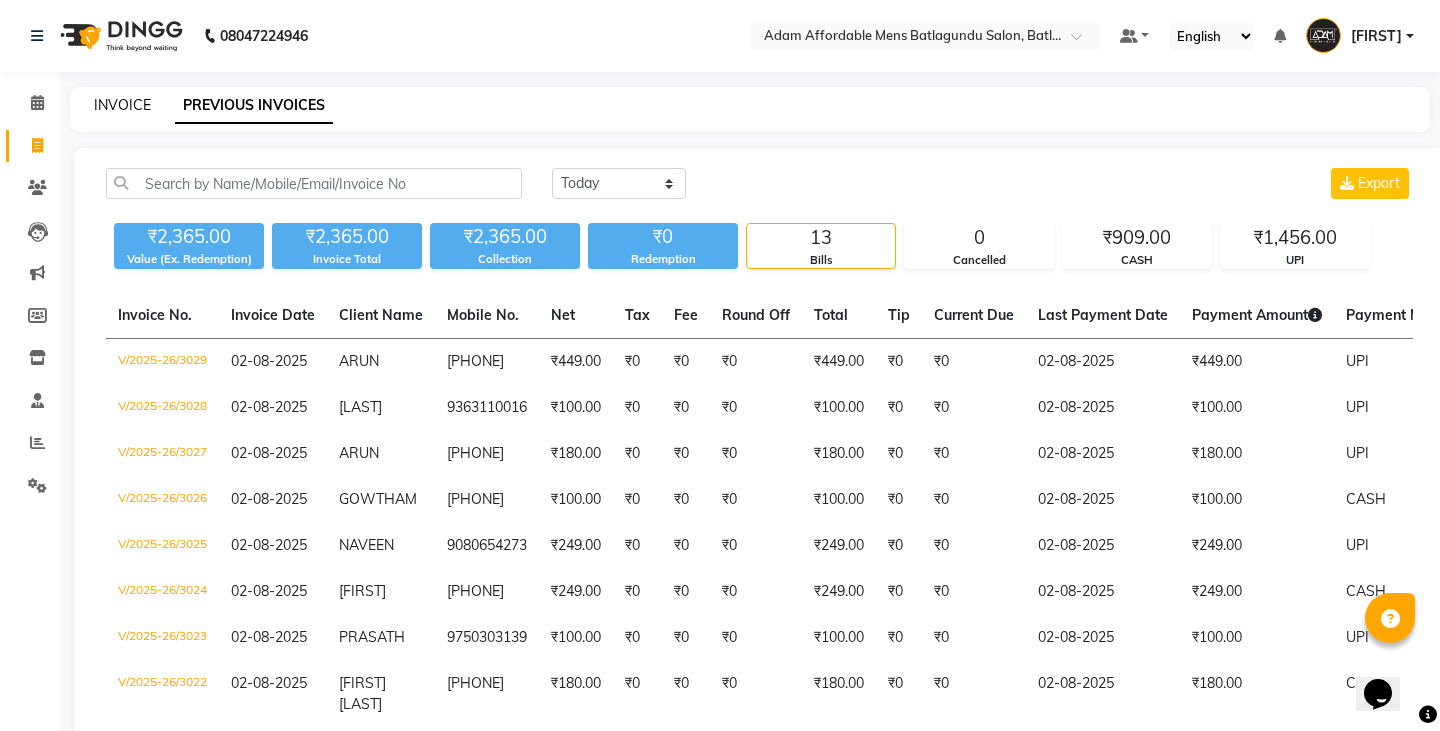 select on "8213" 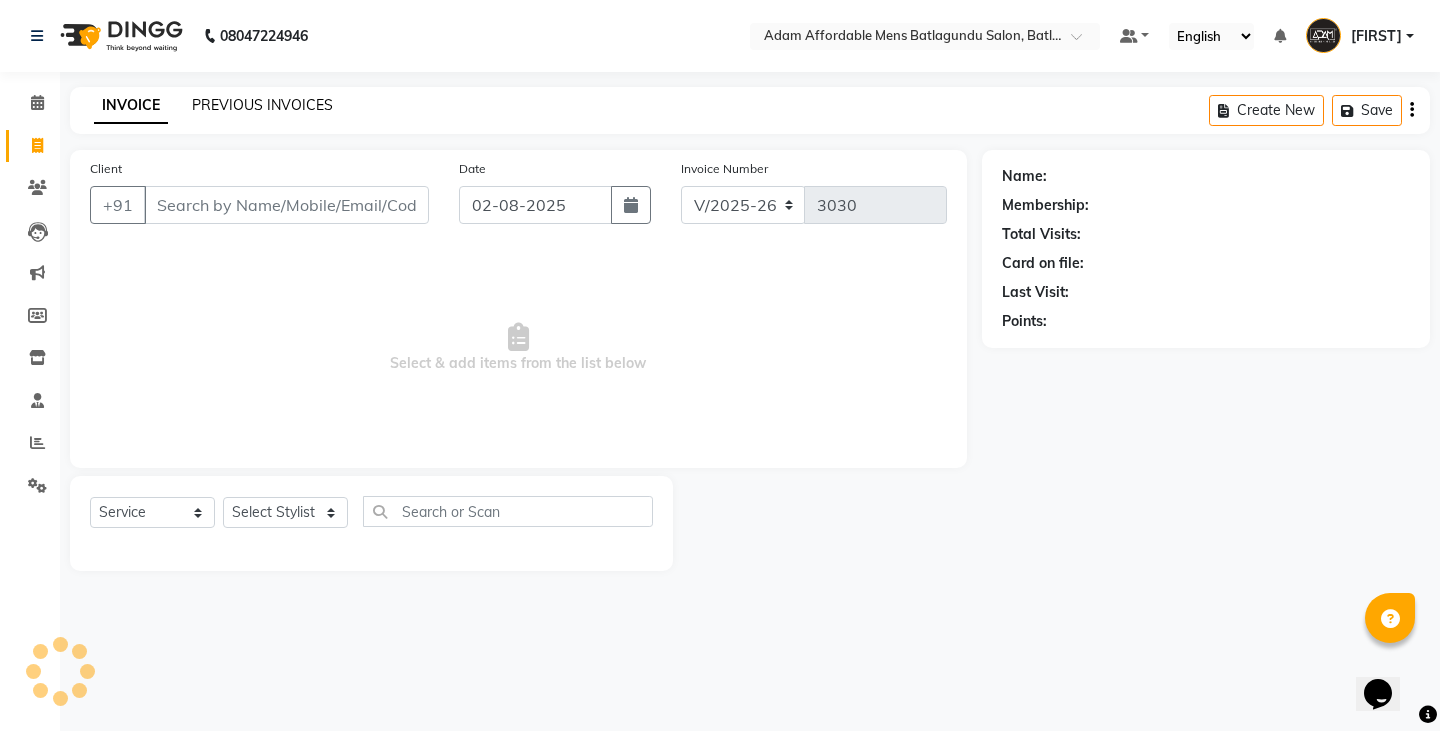 click on "PREVIOUS INVOICES" 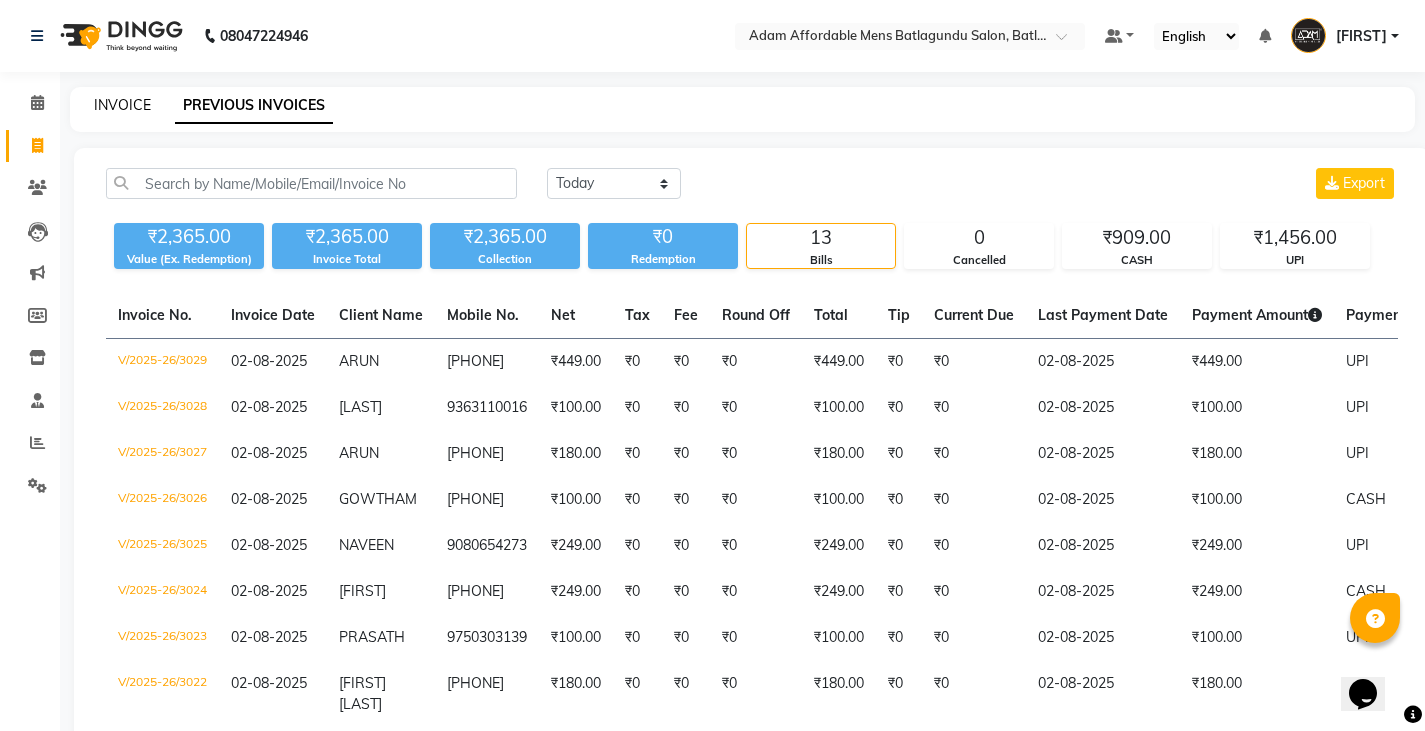 click on "INVOICE" 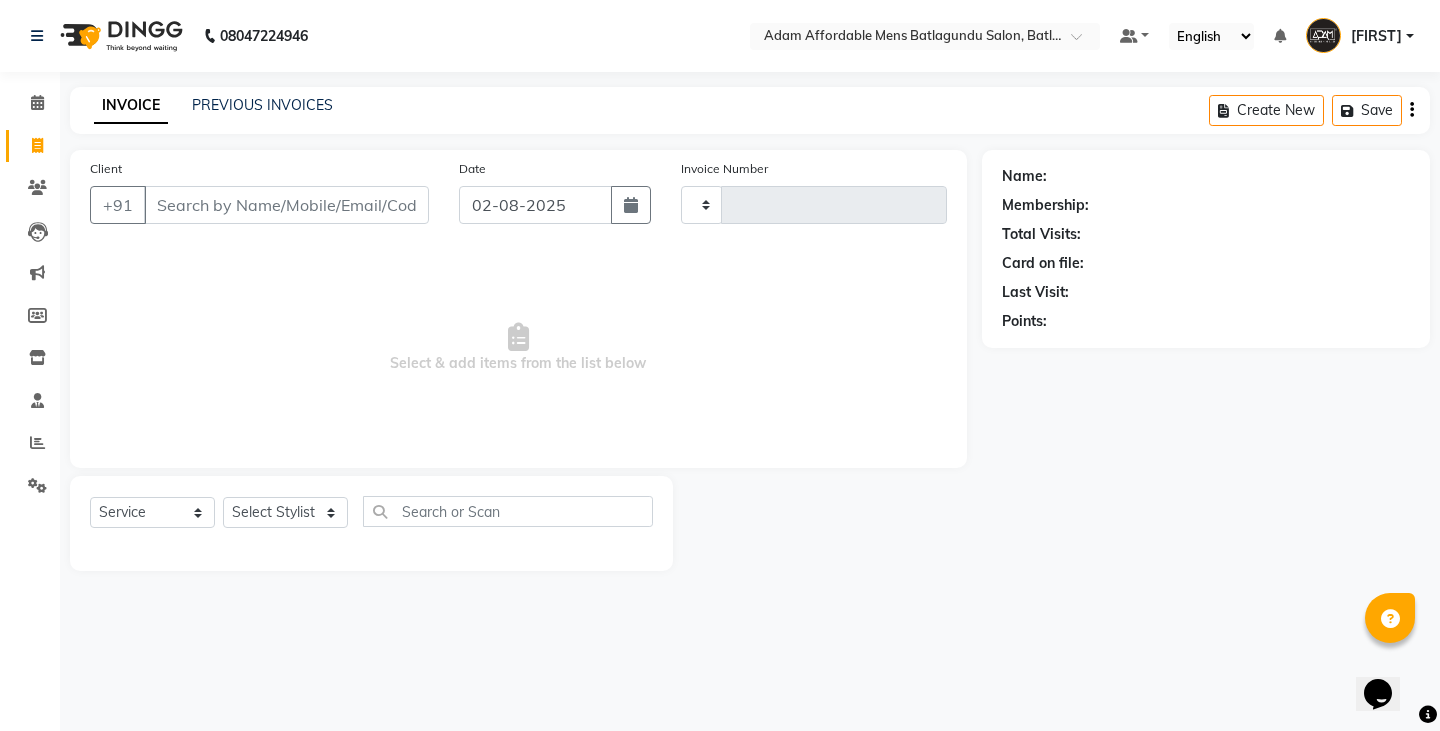 type on "3030" 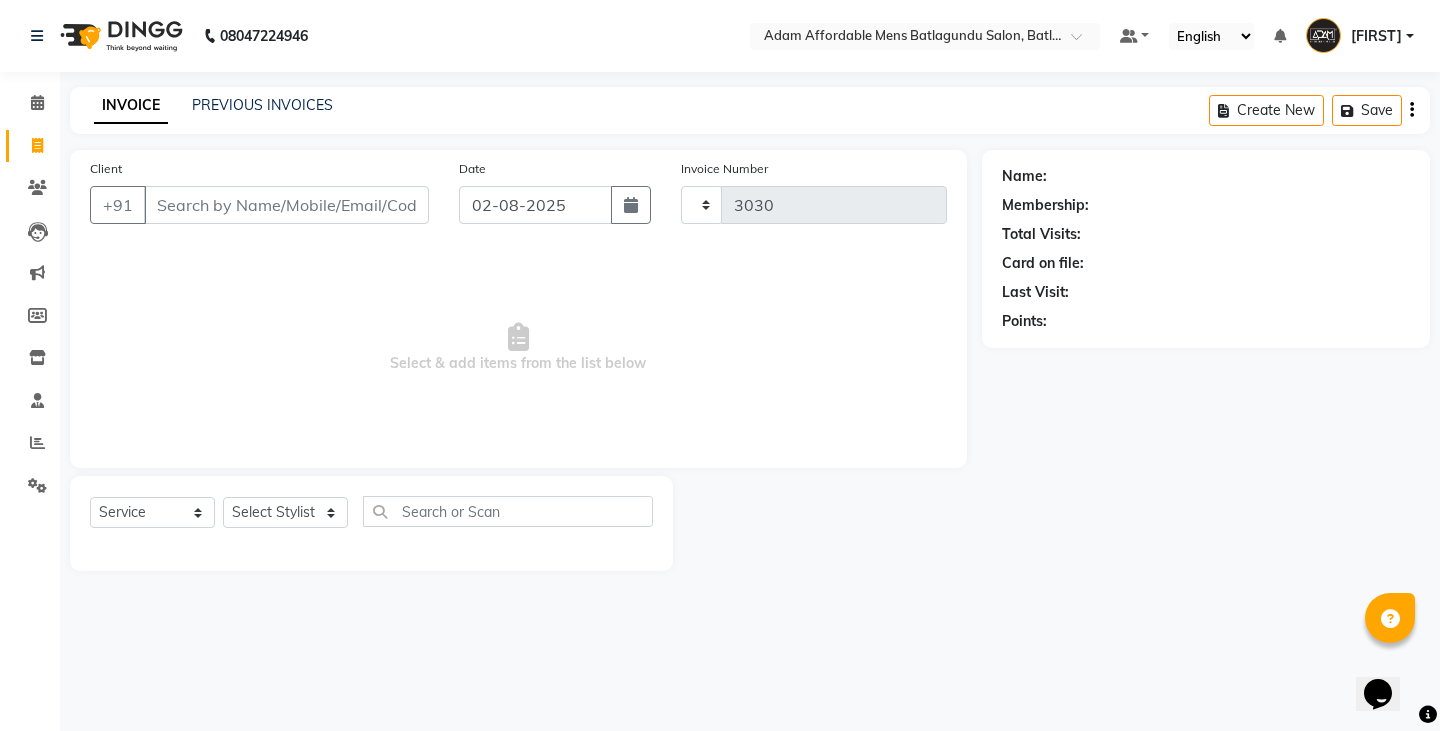 select on "8213" 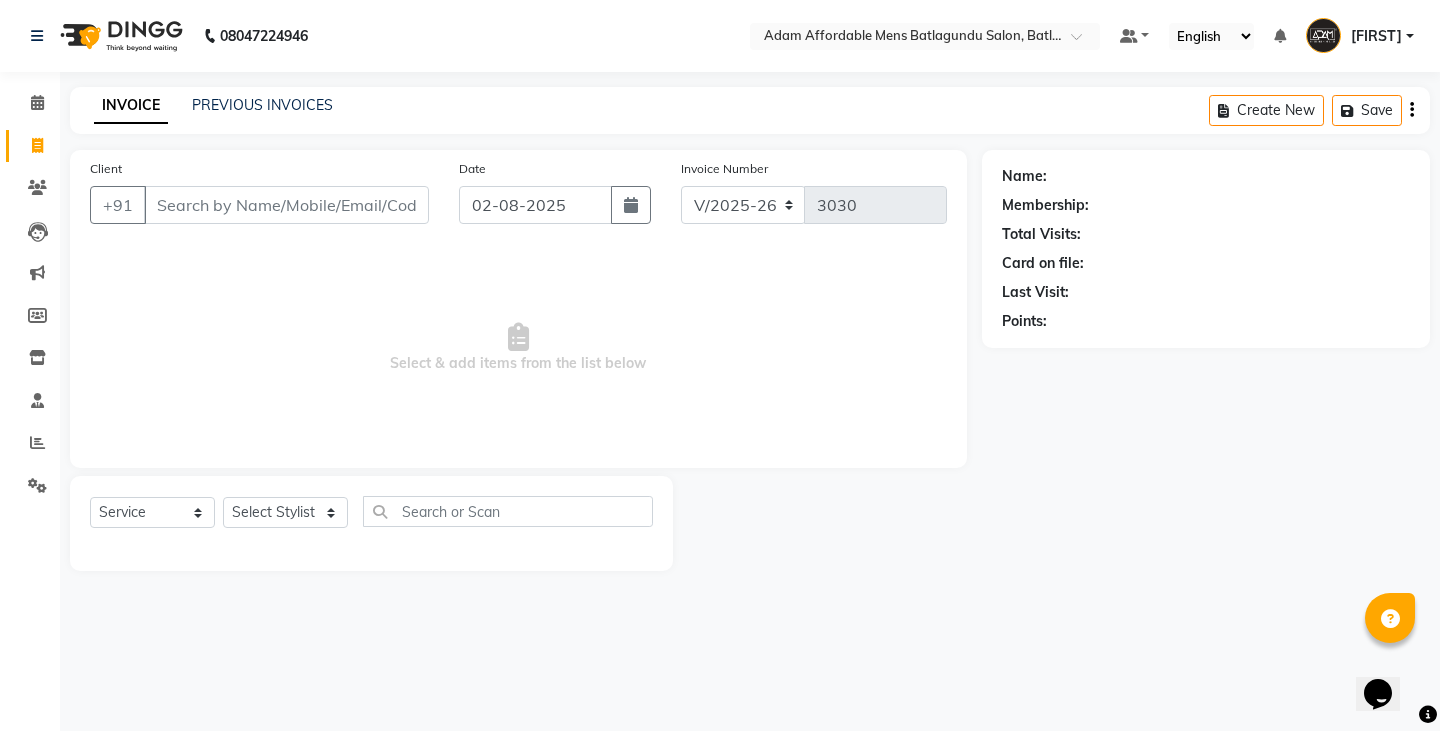 click on "INVOICE PREVIOUS INVOICES" 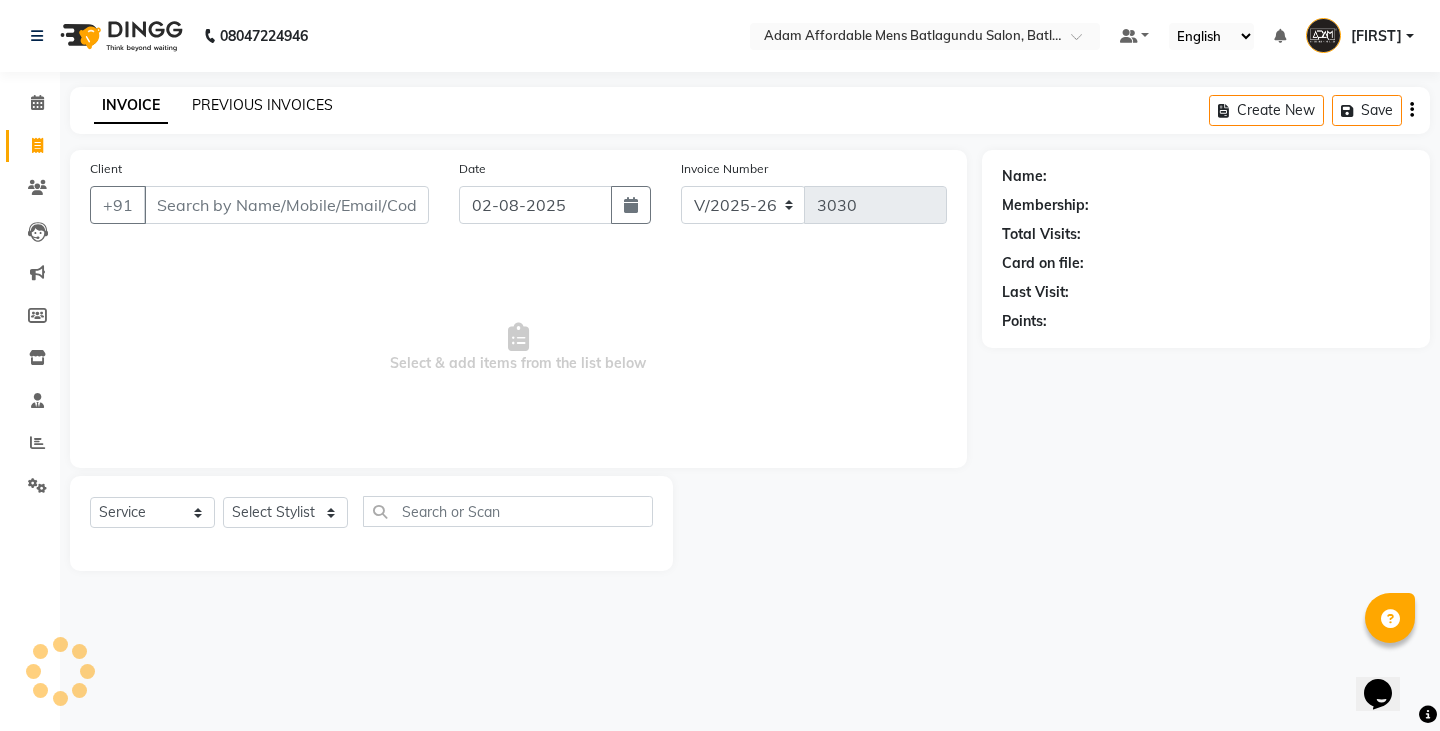 click on "PREVIOUS INVOICES" 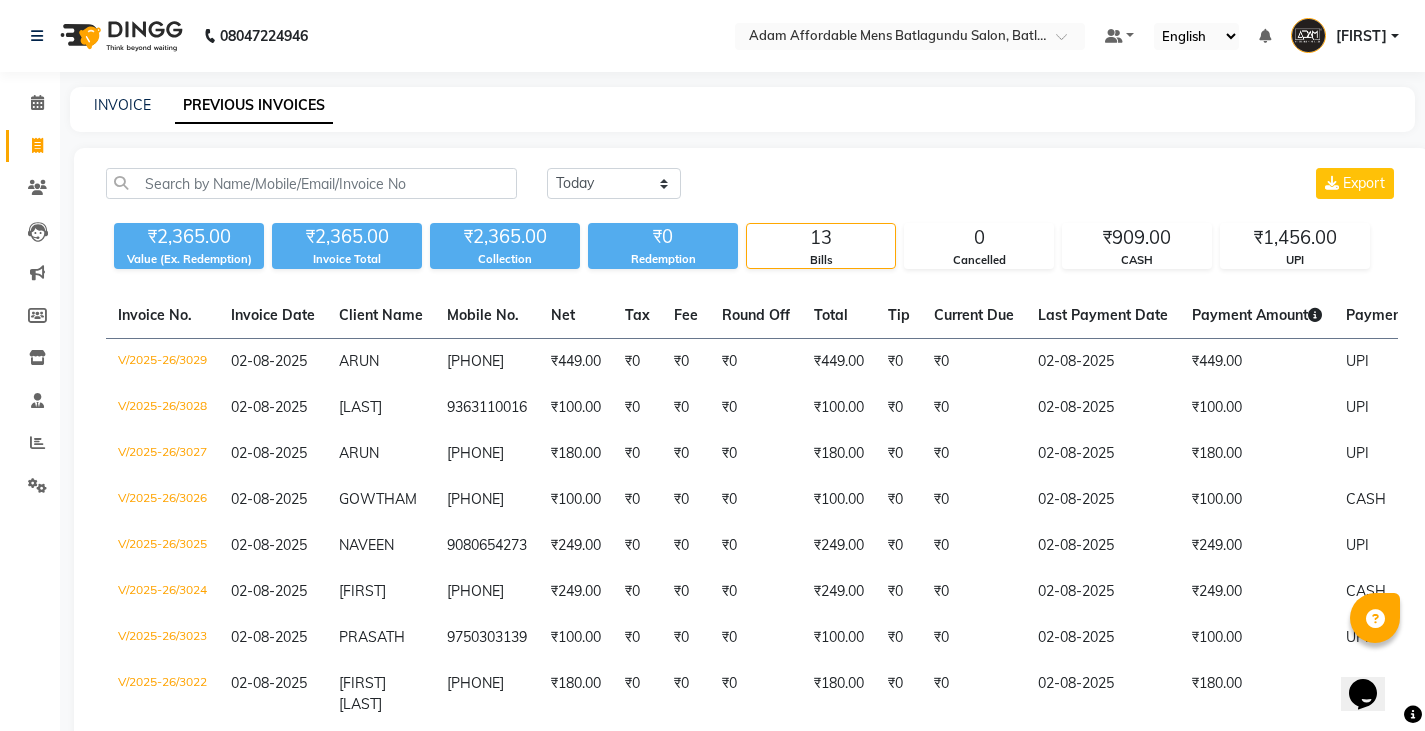 click on "INVOICE" 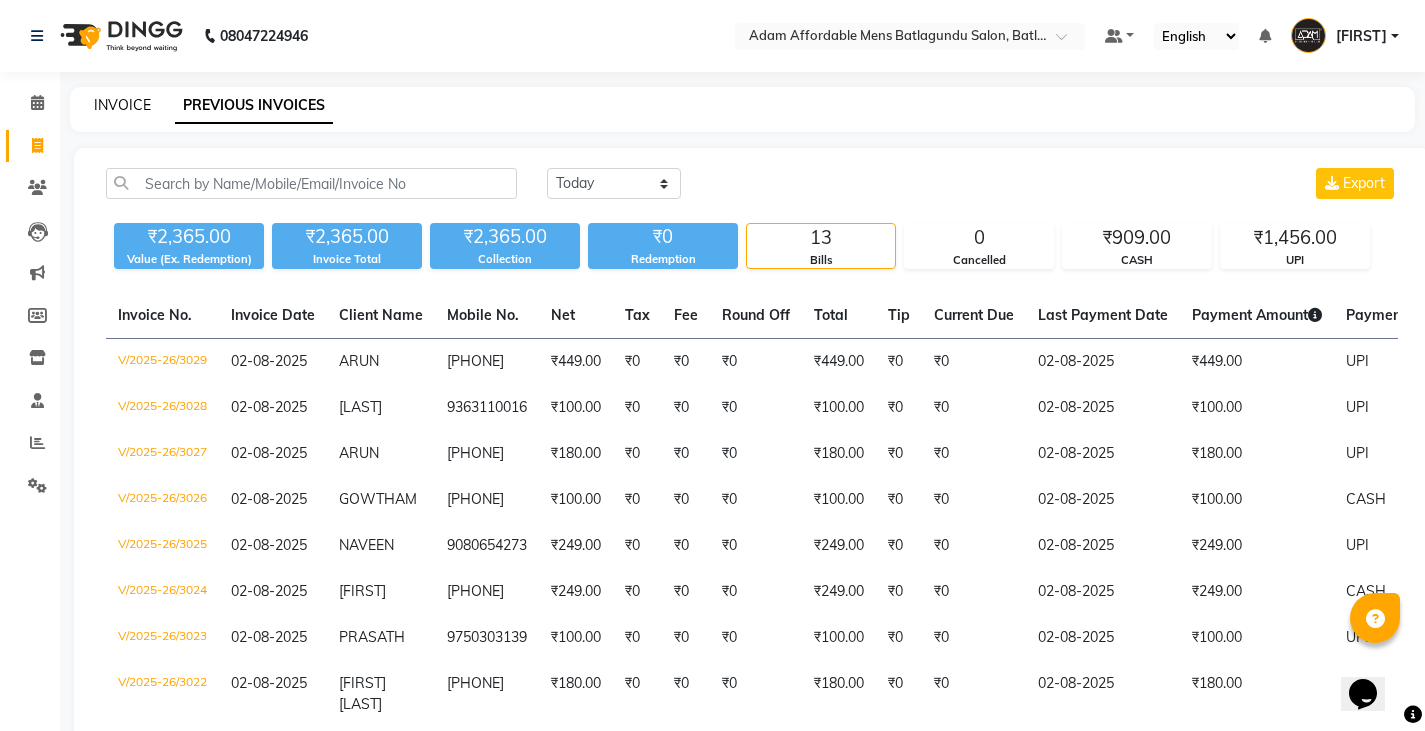 click on "INVOICE" 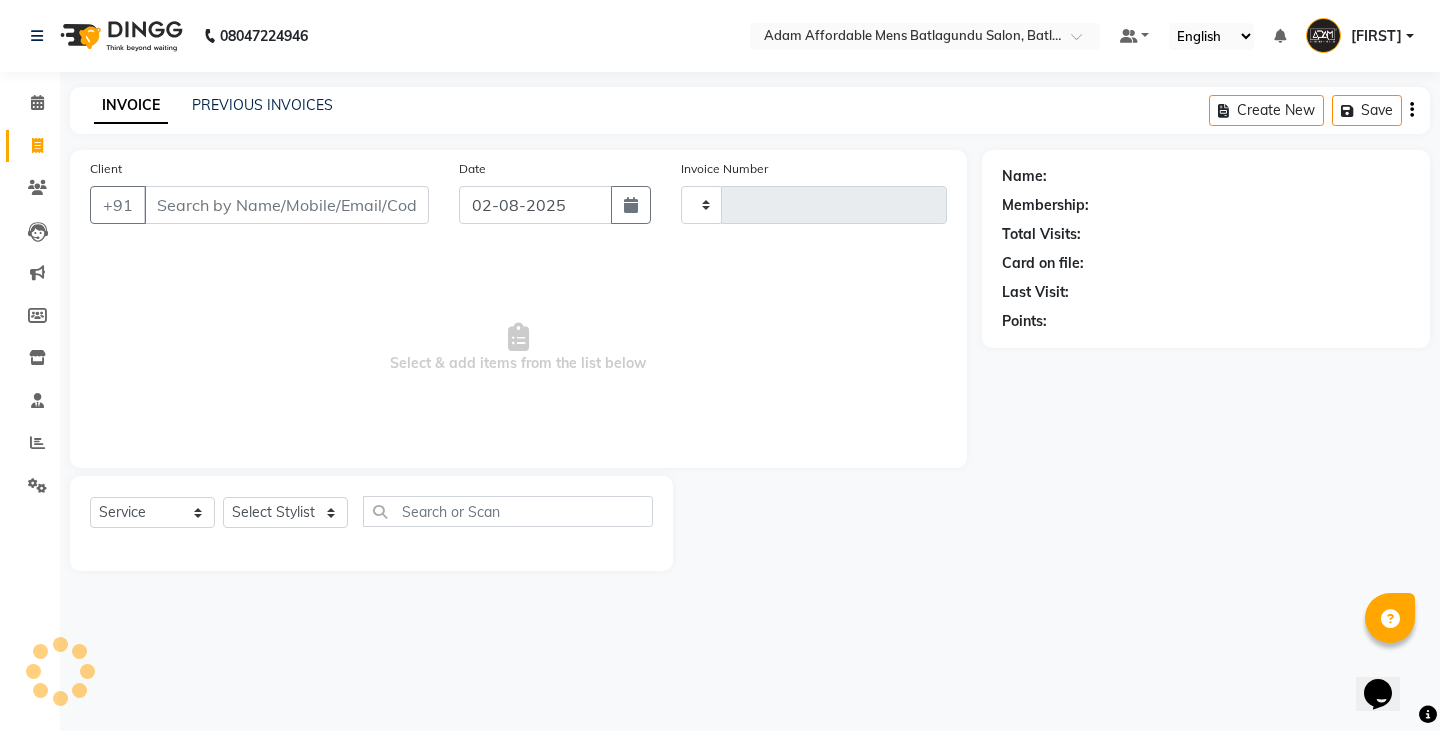 type on "3030" 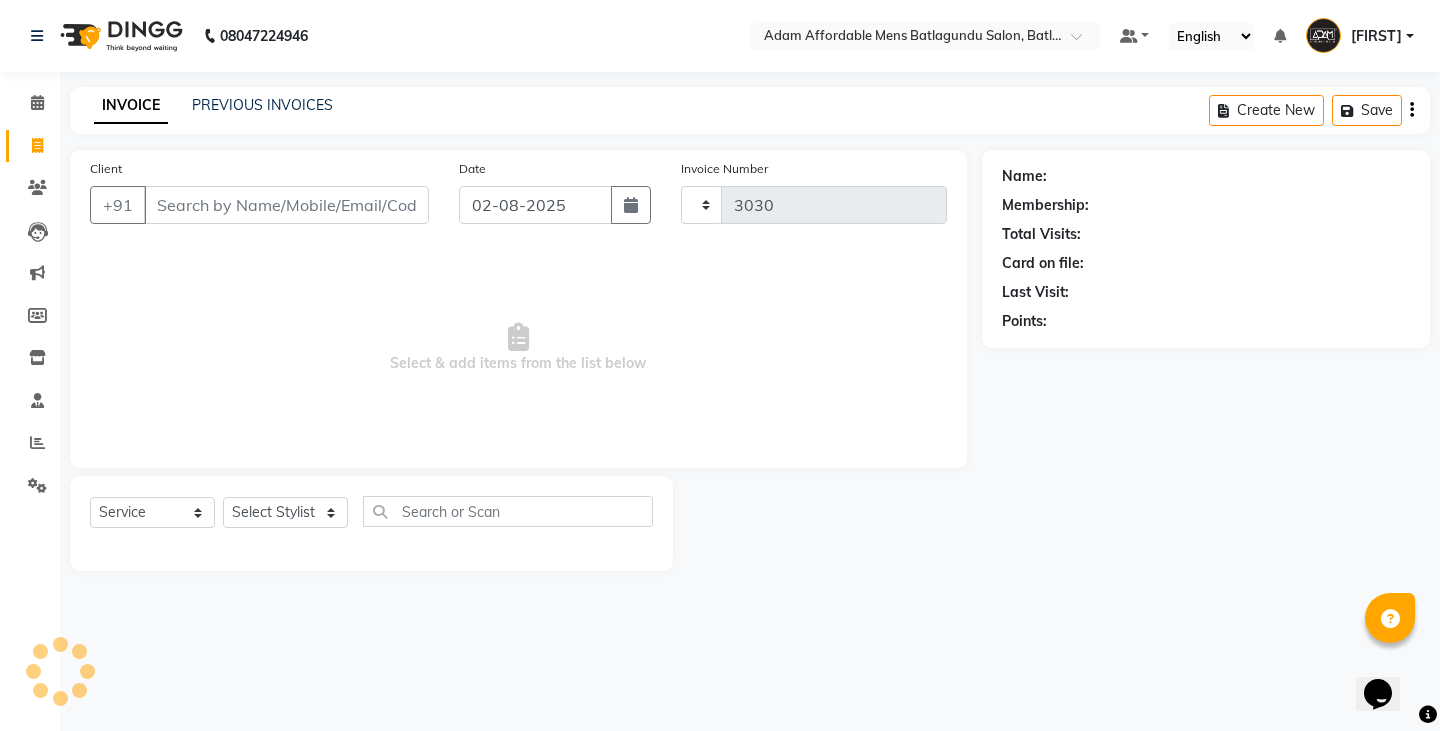 select on "8213" 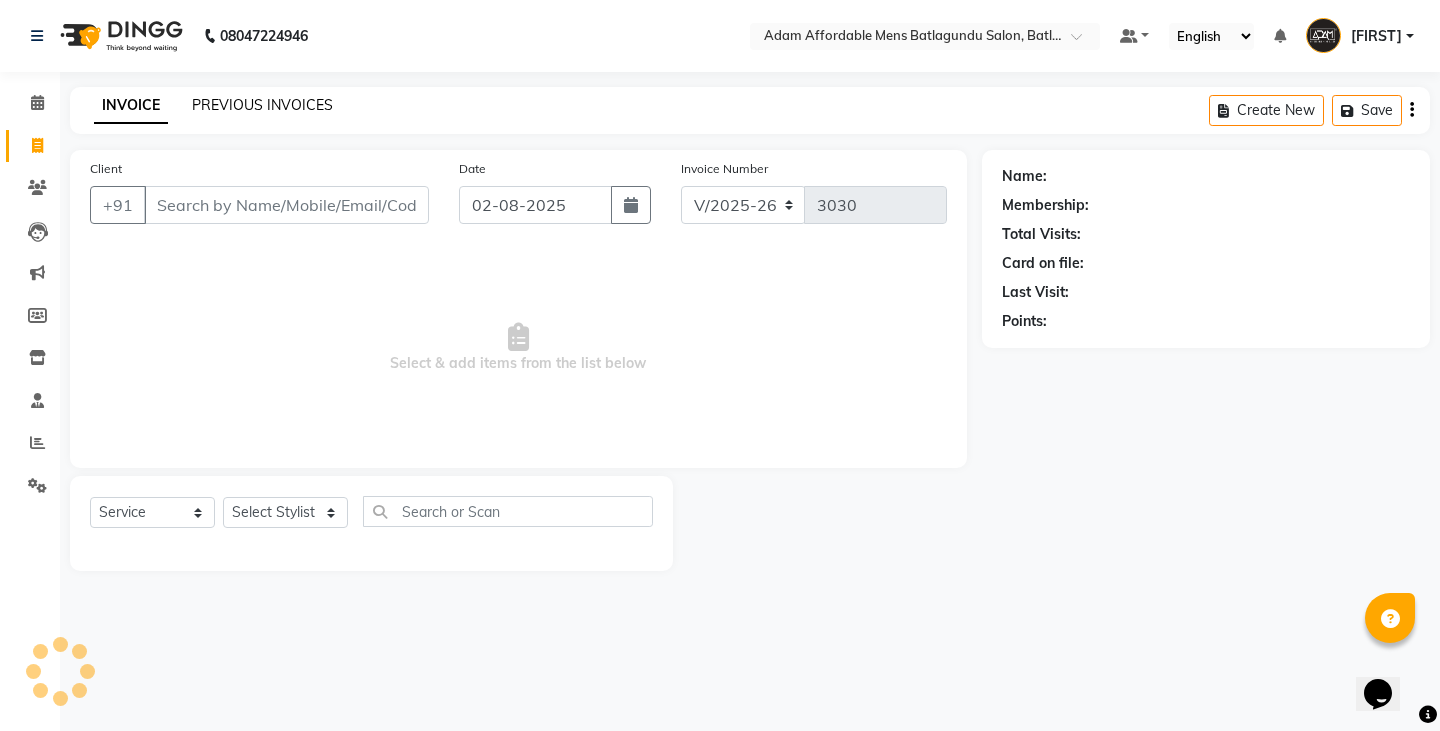 click on "PREVIOUS INVOICES" 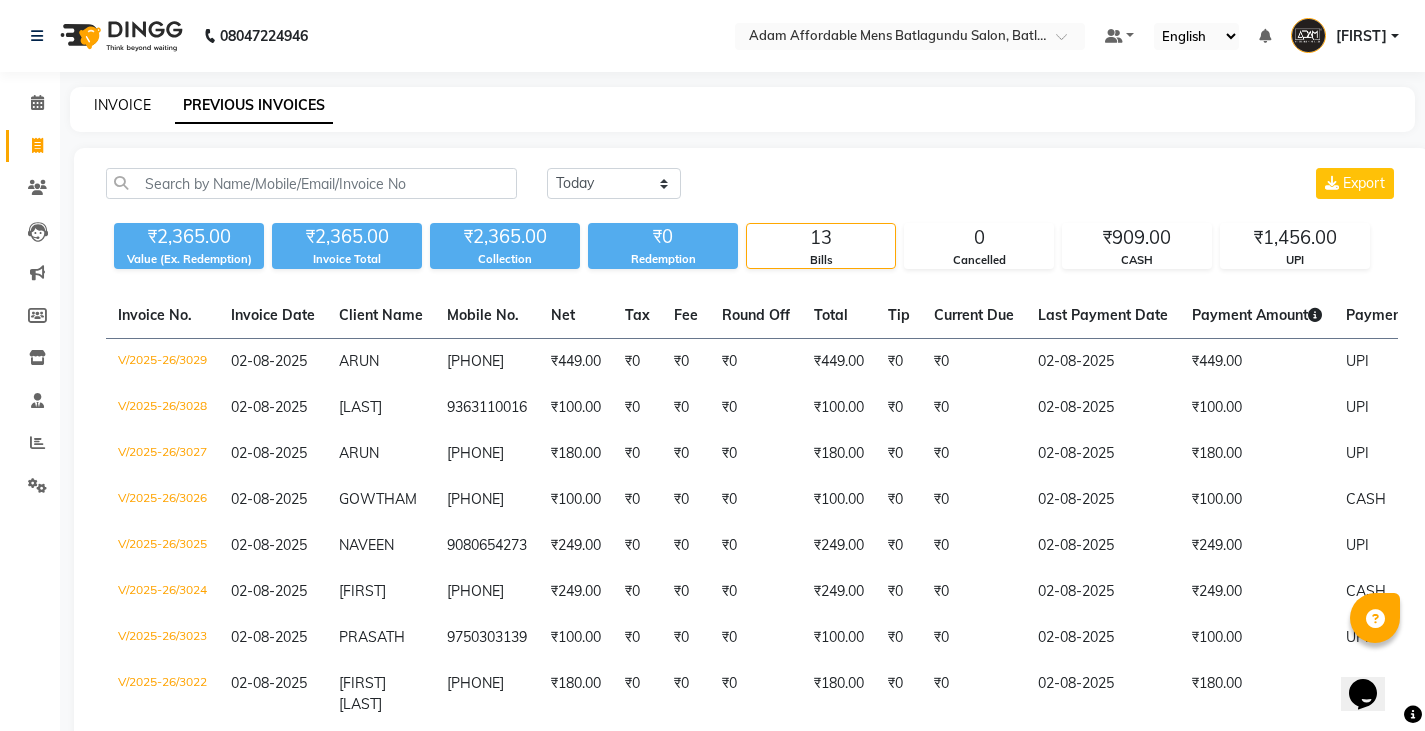 click on "INVOICE" 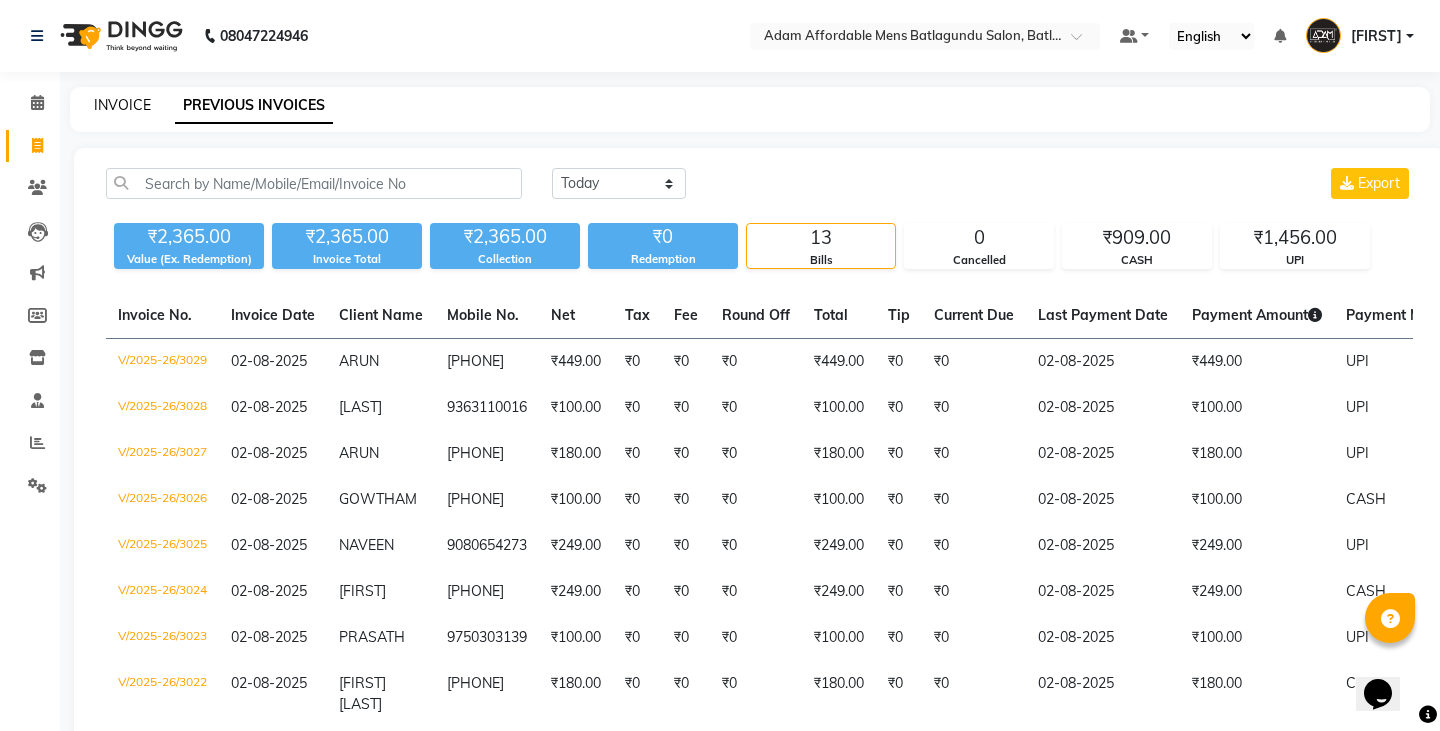 select on "8213" 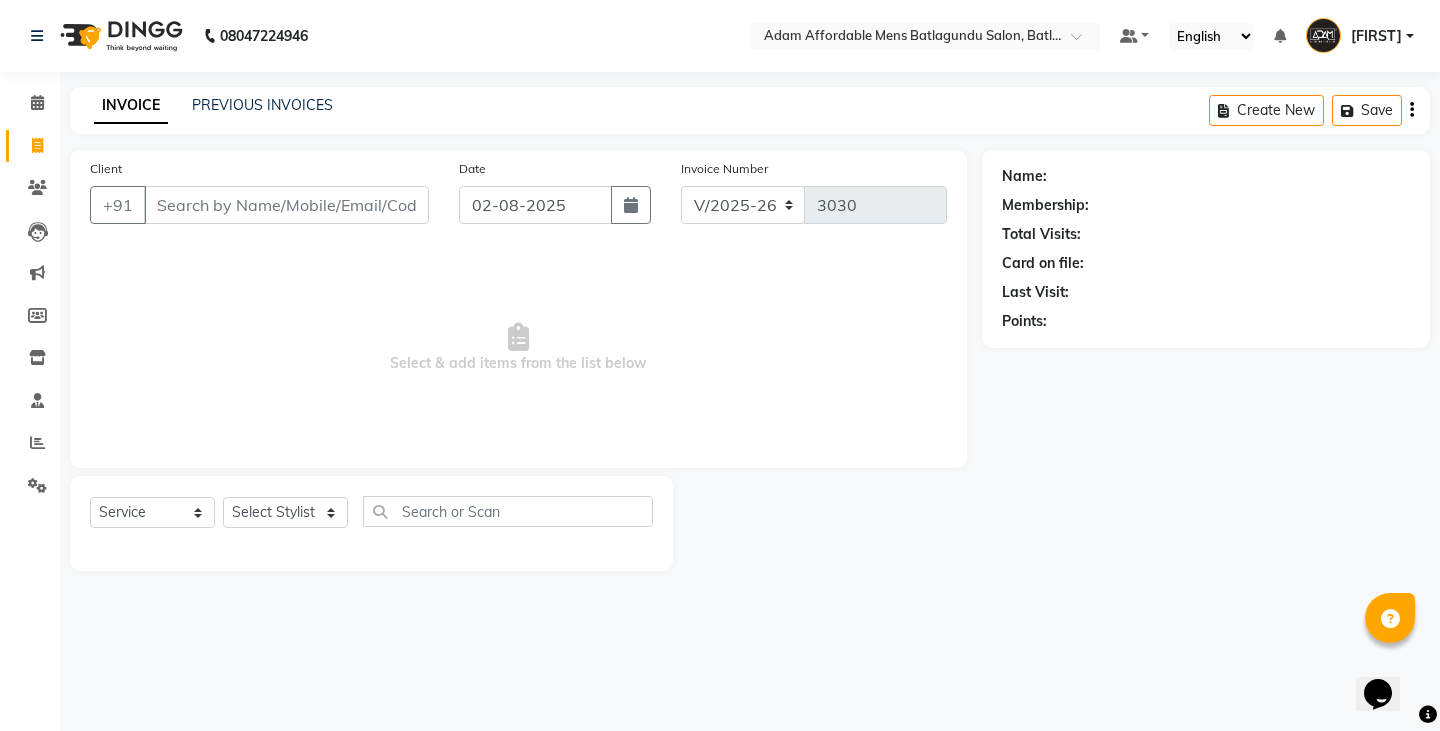 drag, startPoint x: 244, startPoint y: 75, endPoint x: 247, endPoint y: 95, distance: 20.22375 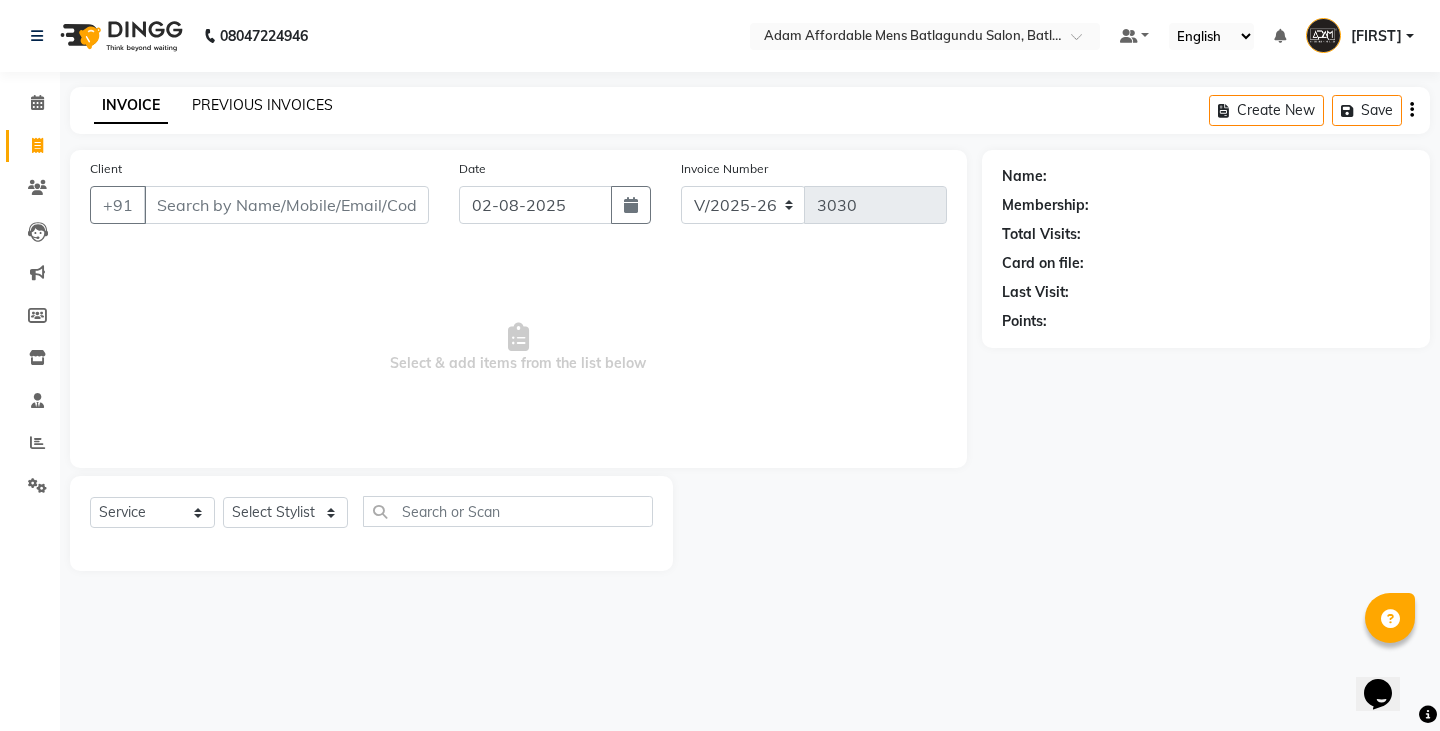 click on "PREVIOUS INVOICES" 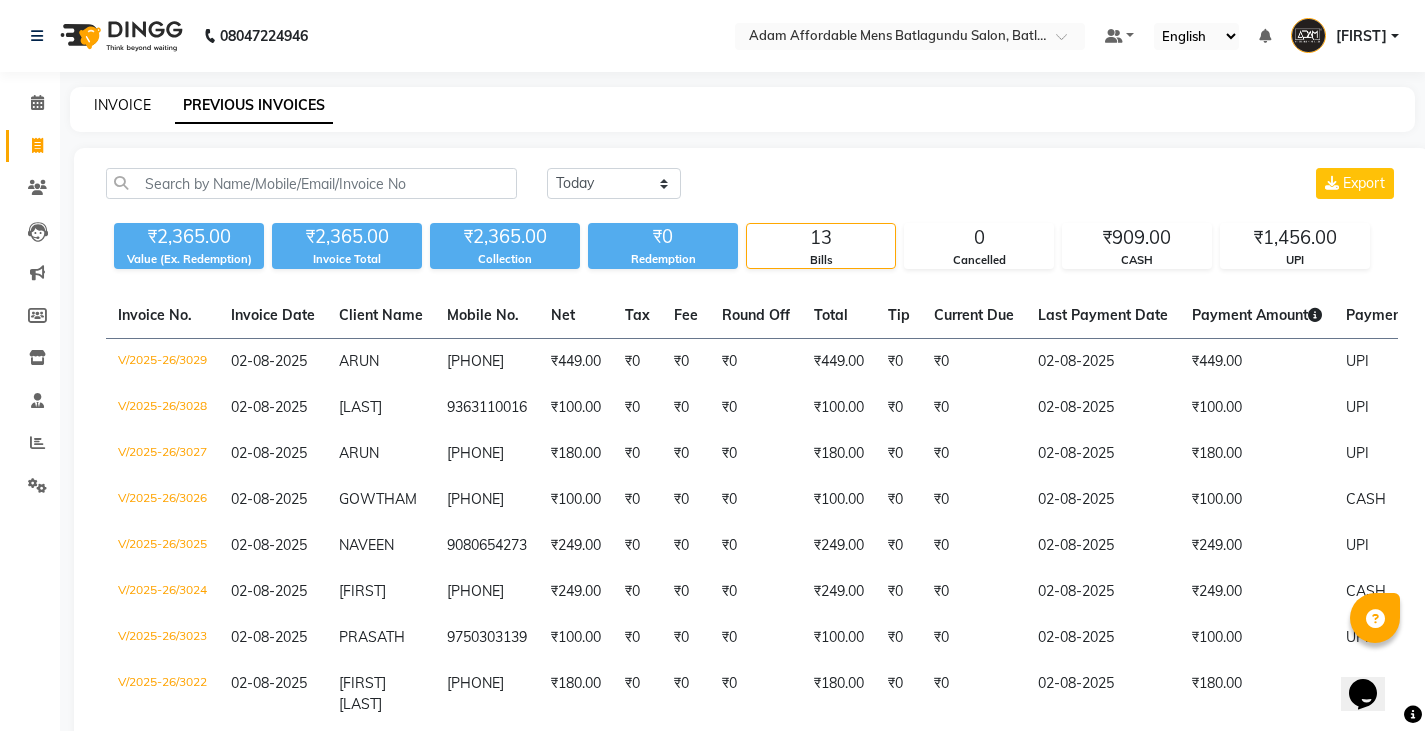 click on "INVOICE" 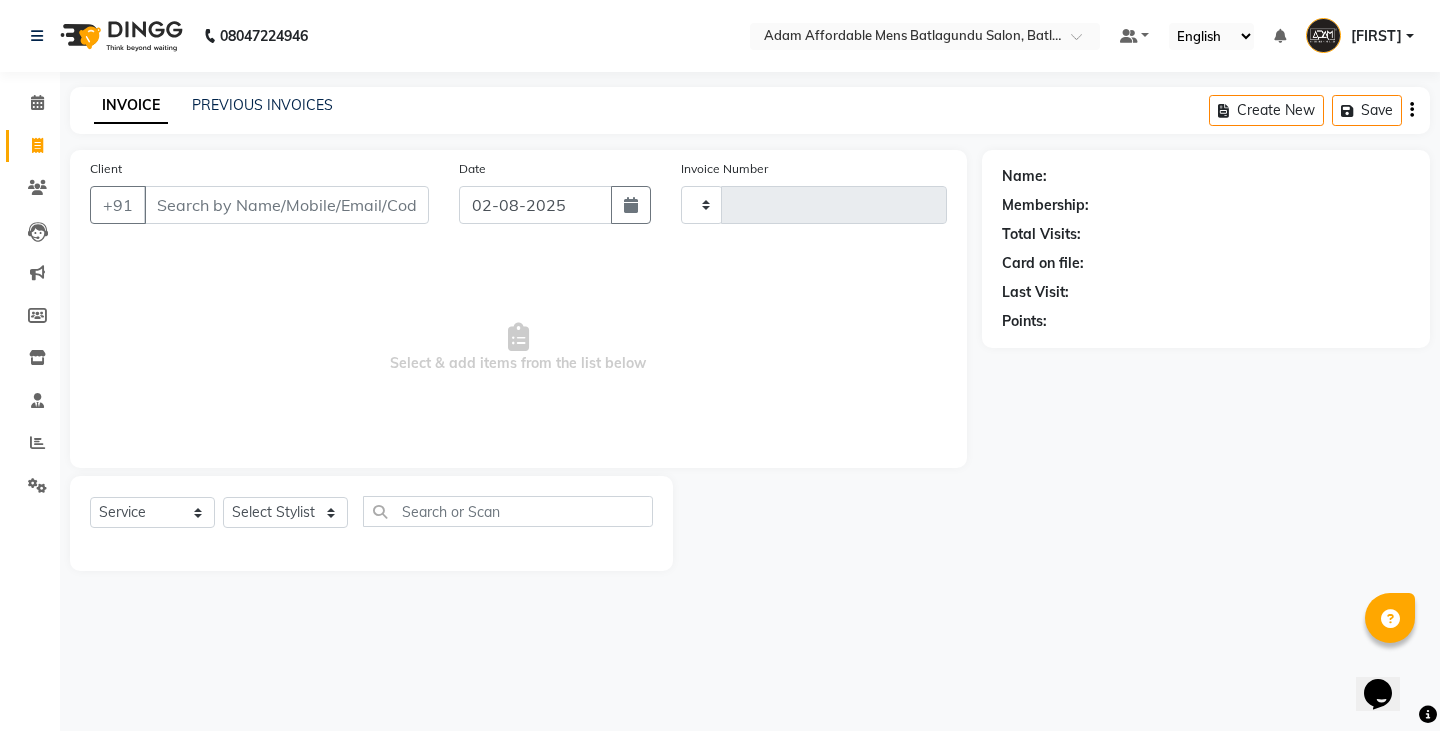 type on "3030" 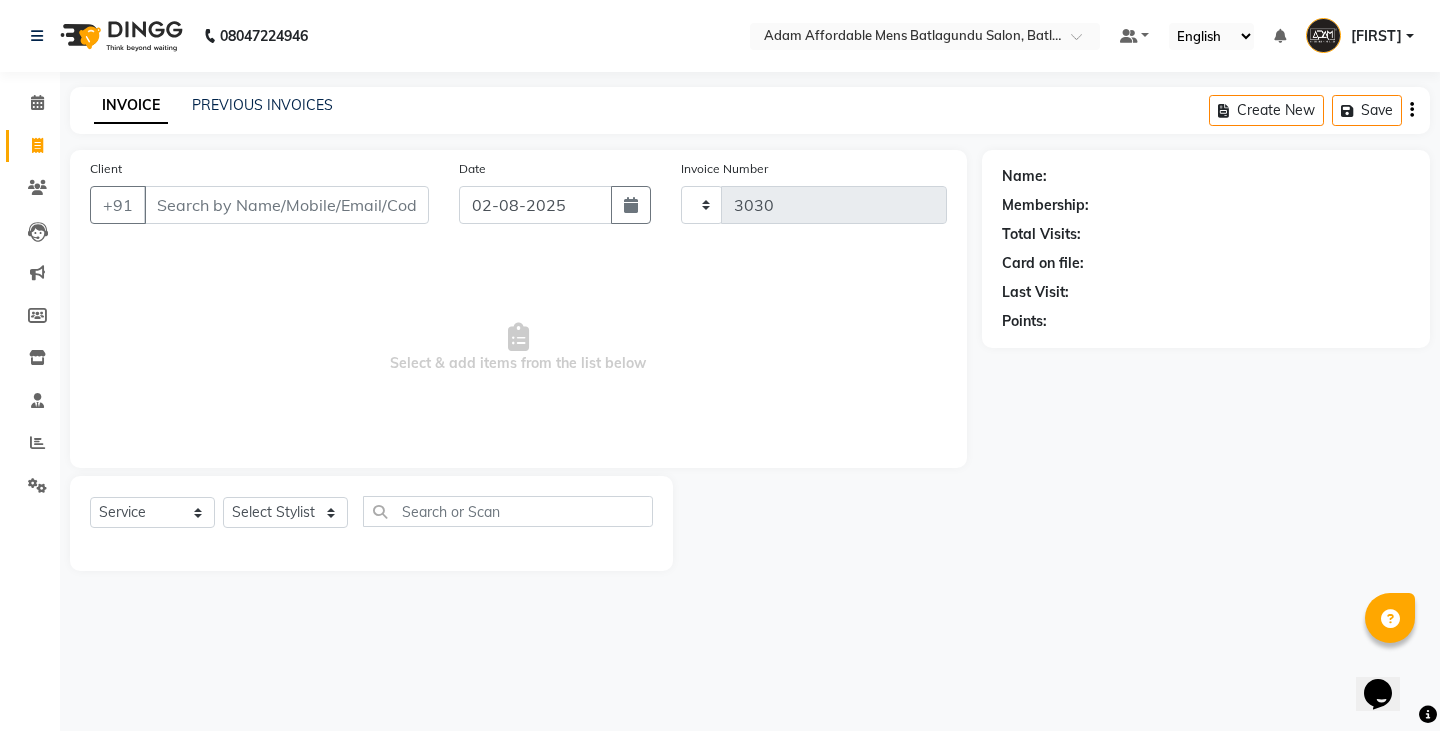 select on "8213" 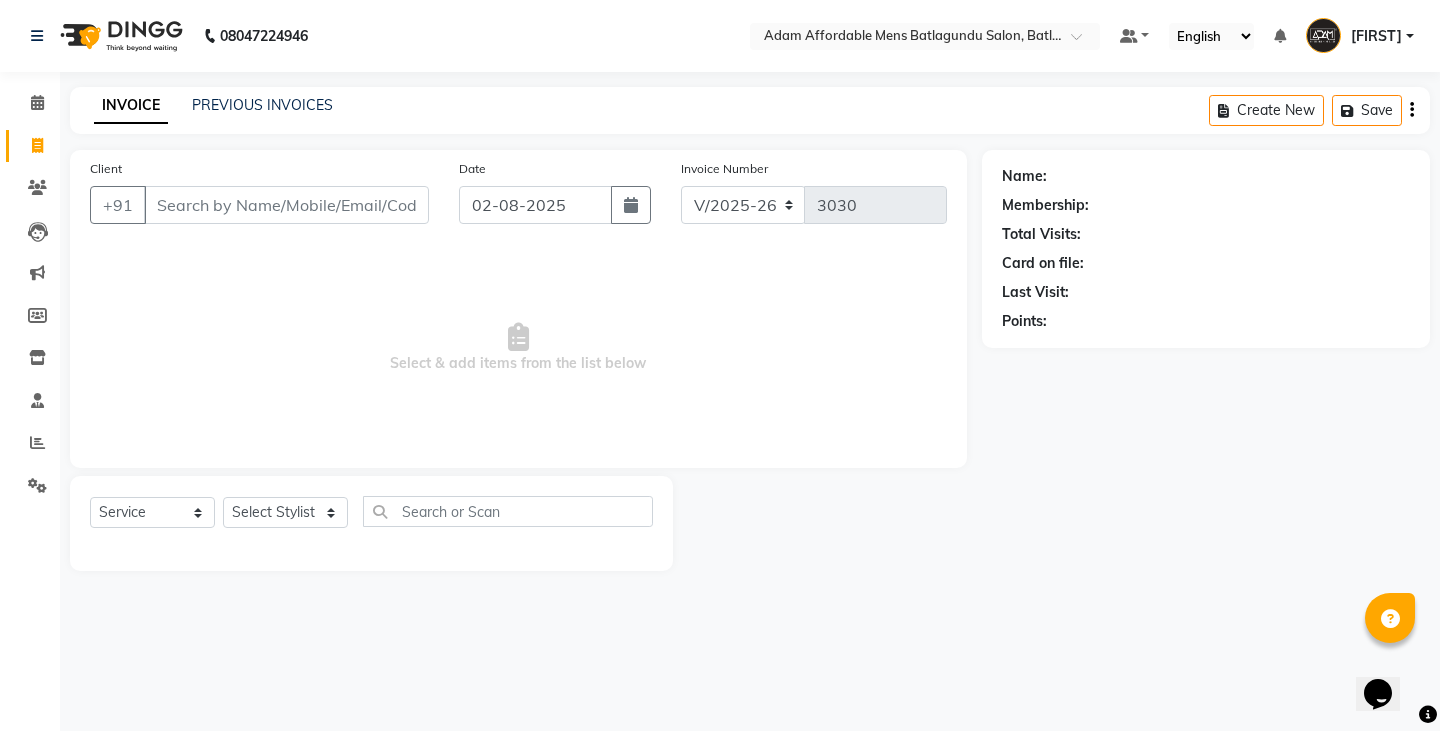 click on "INVOICE PREVIOUS INVOICES" 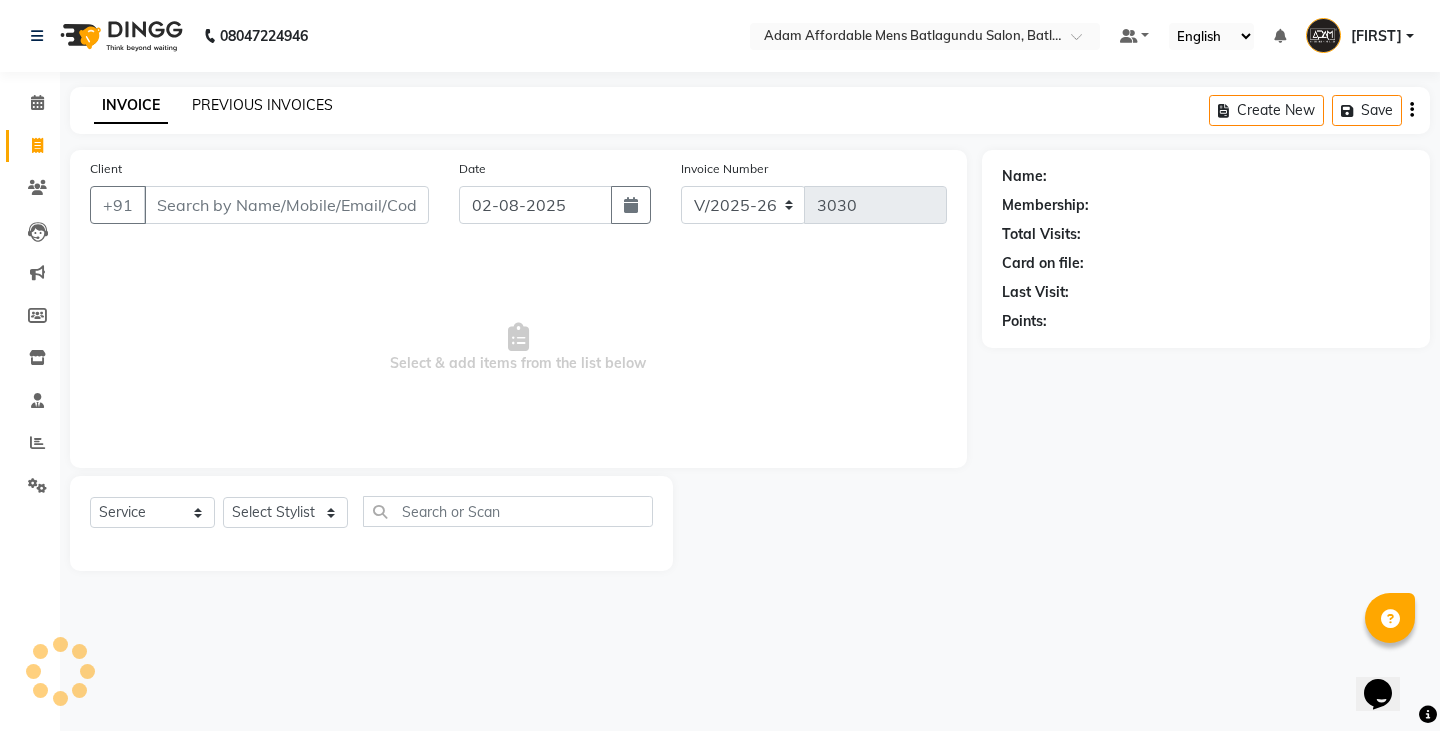 click on "PREVIOUS INVOICES" 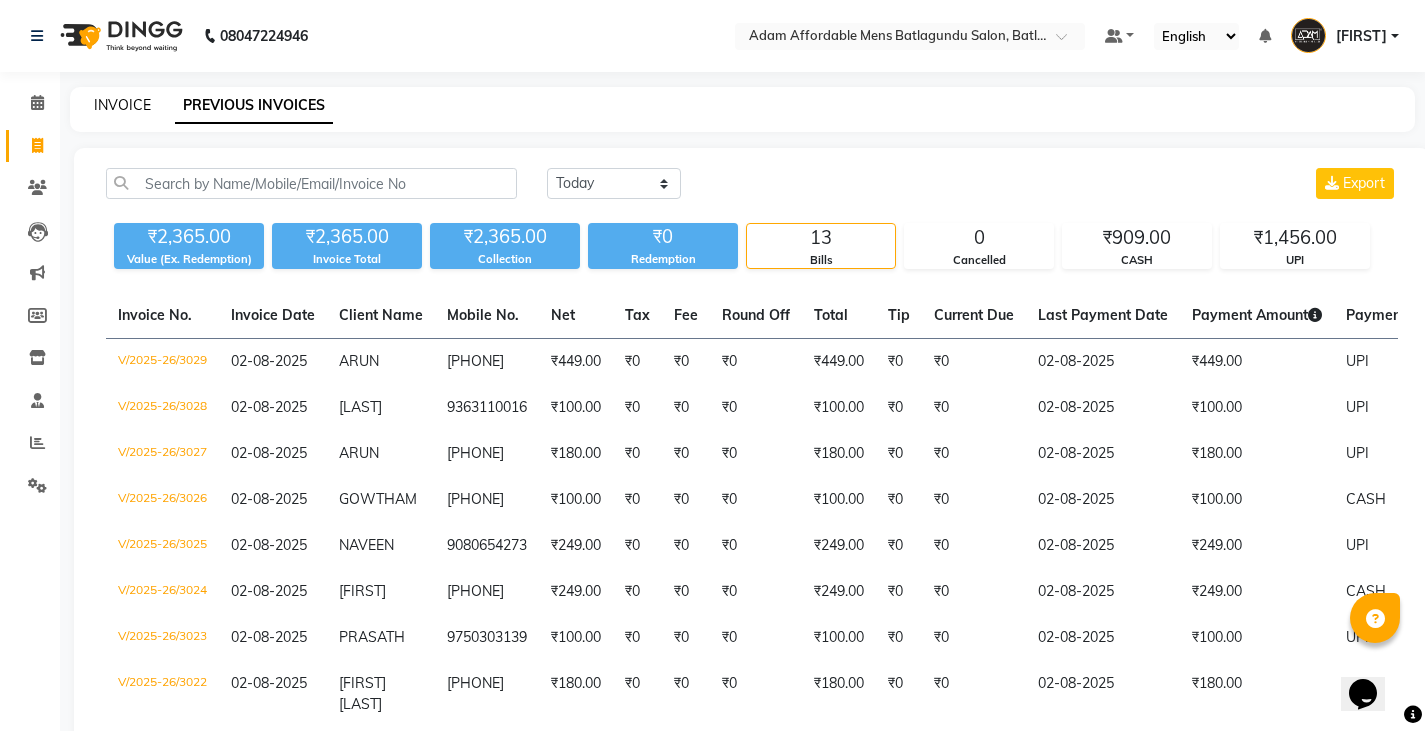 click on "INVOICE" 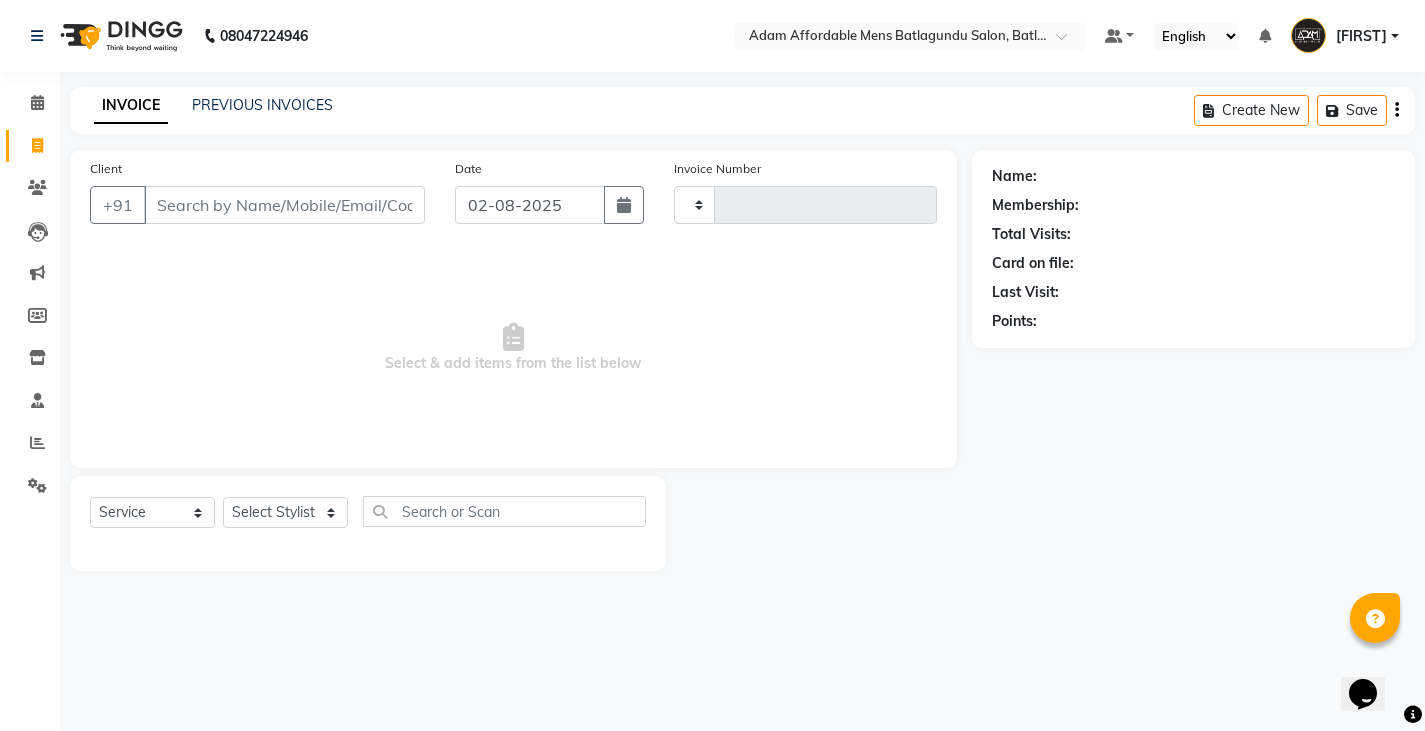 type on "3030" 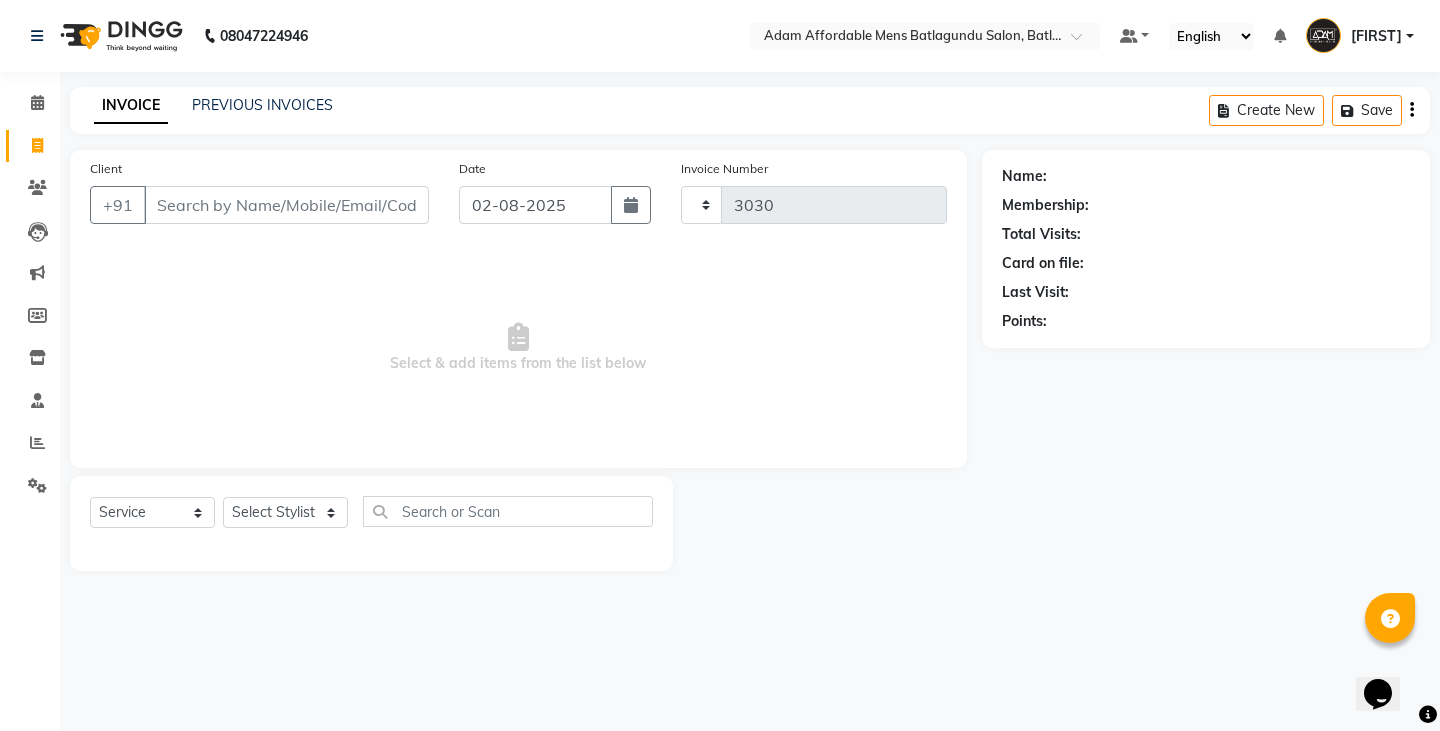 select on "8213" 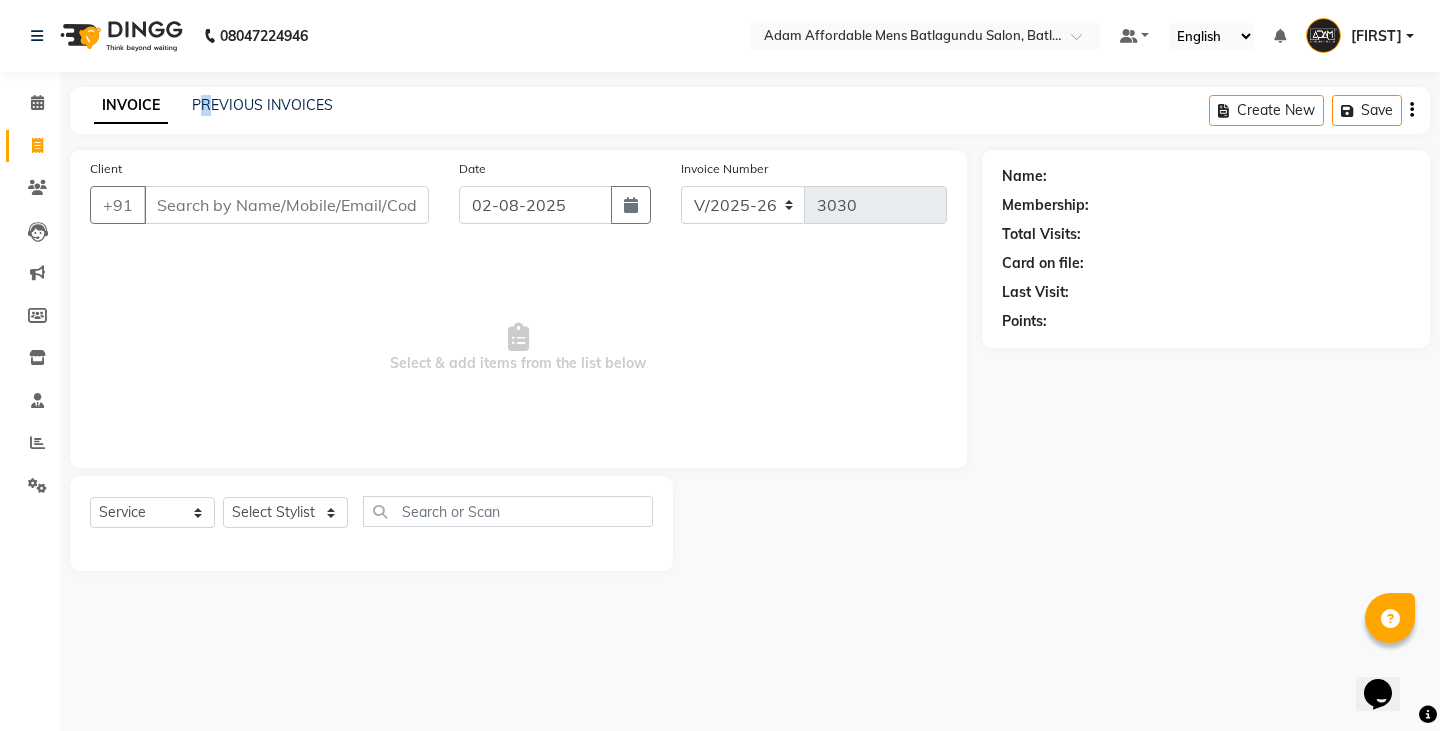drag, startPoint x: 208, startPoint y: 93, endPoint x: 205, endPoint y: 114, distance: 21.213203 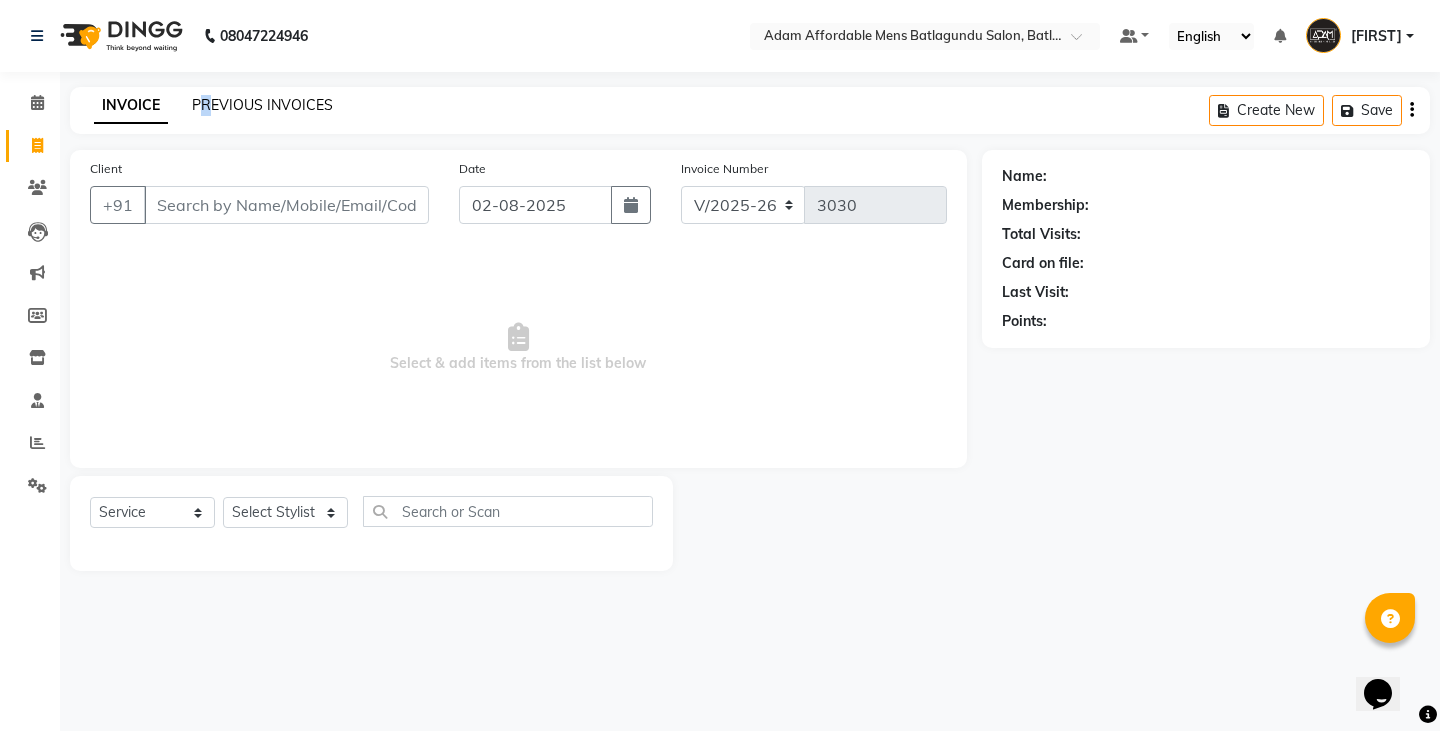 click on "PREVIOUS INVOICES" 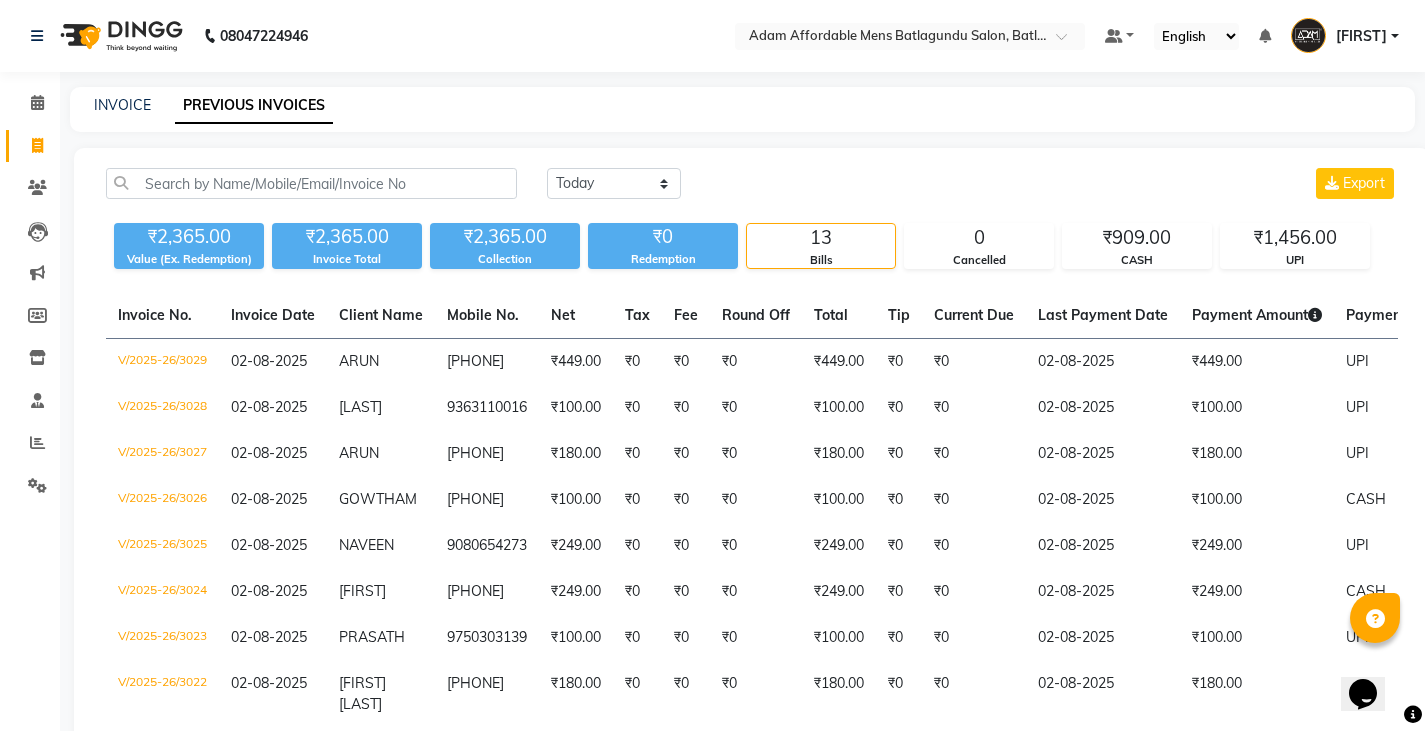 drag, startPoint x: 524, startPoint y: 104, endPoint x: 489, endPoint y: 104, distance: 35 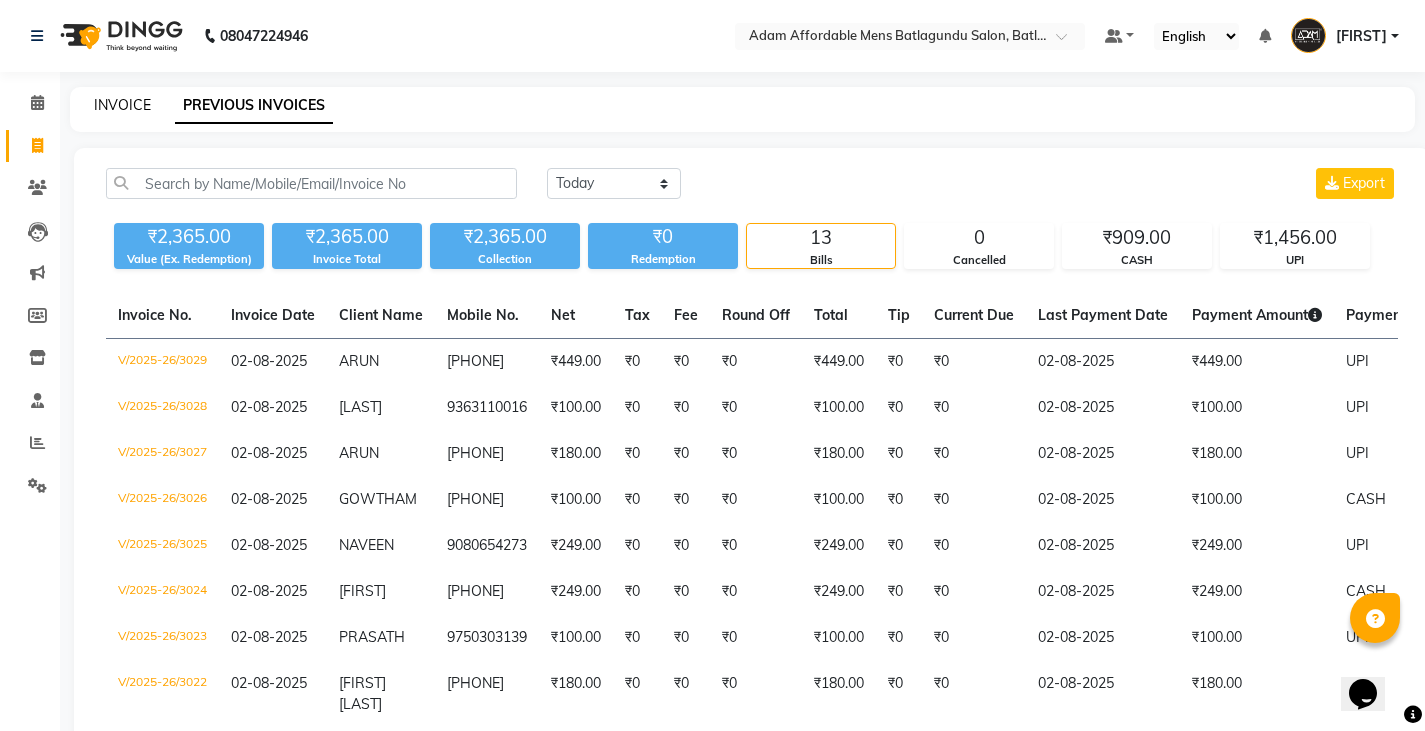 click on "INVOICE" 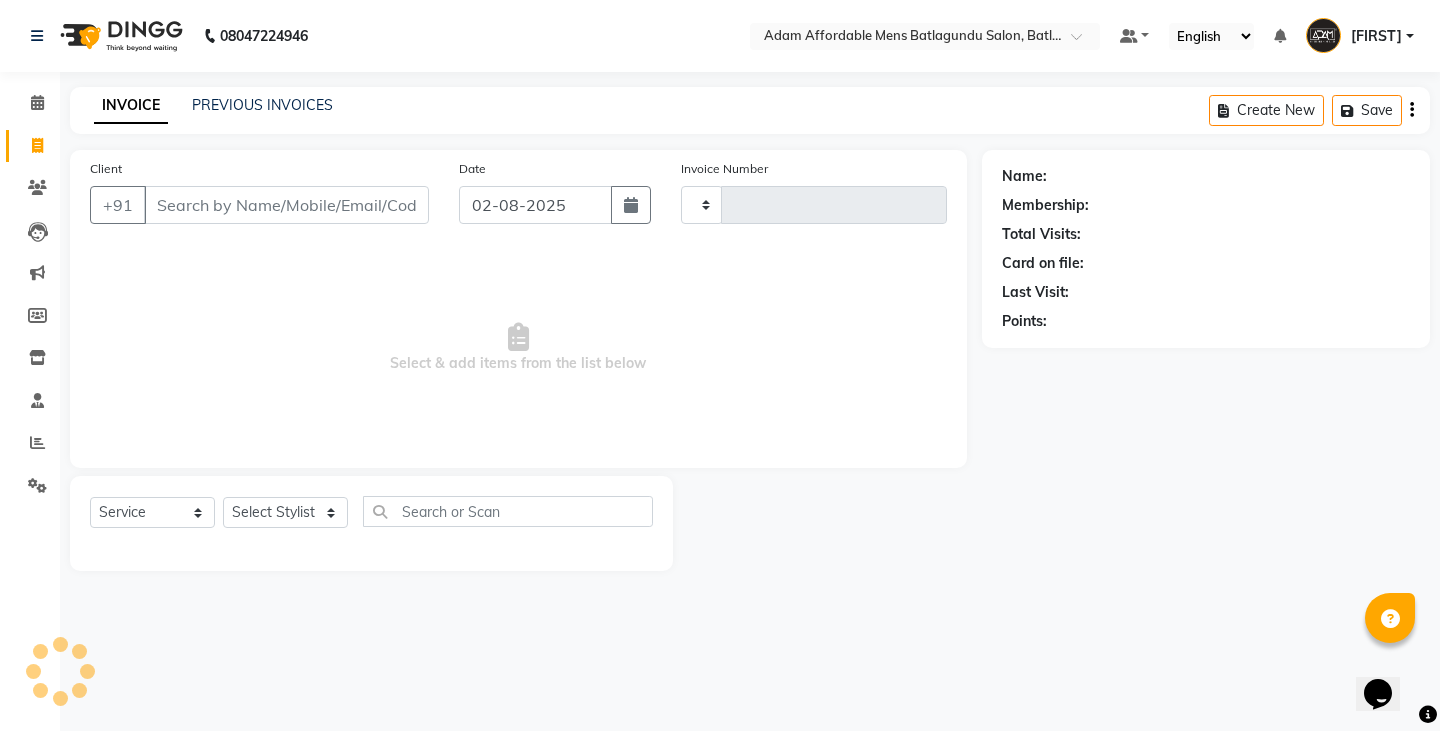 type on "3030" 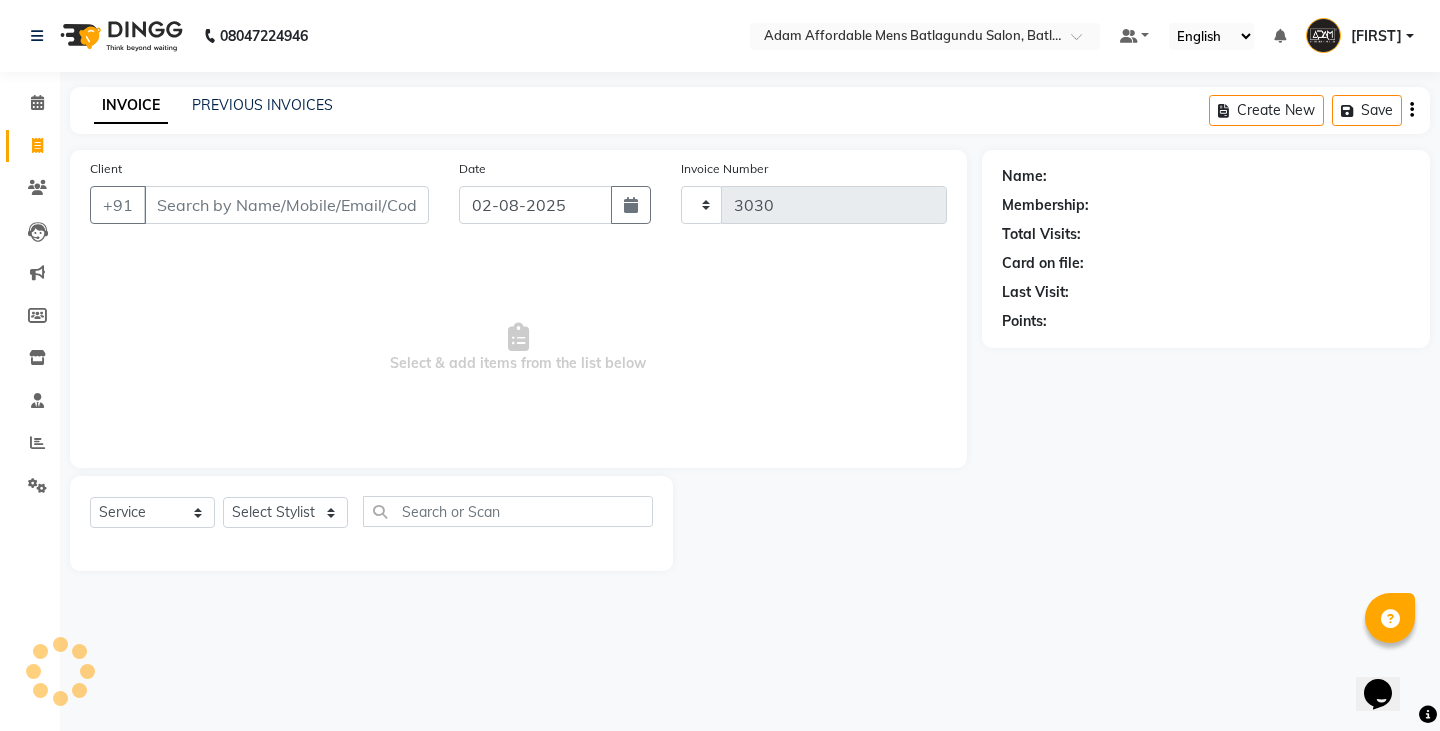 select on "8213" 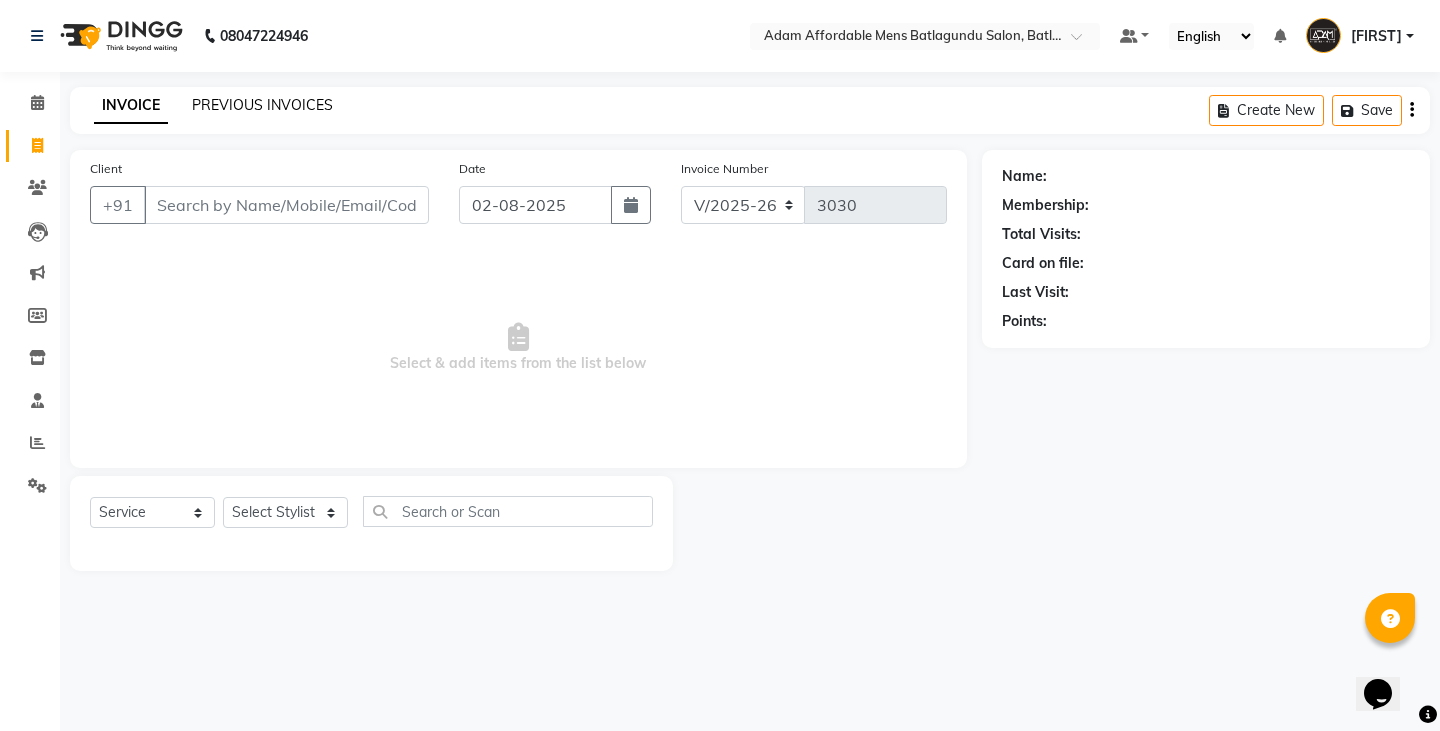 click on "PREVIOUS INVOICES" 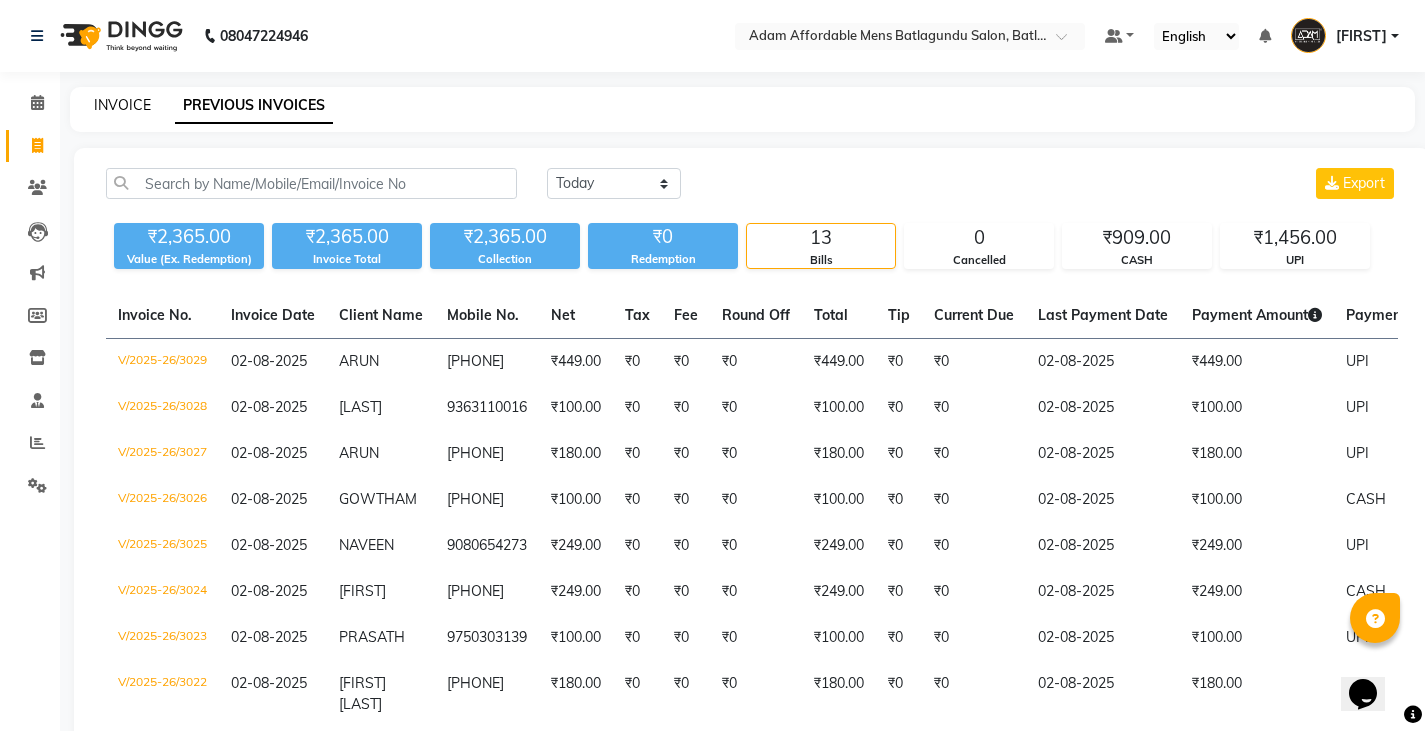 click on "INVOICE" 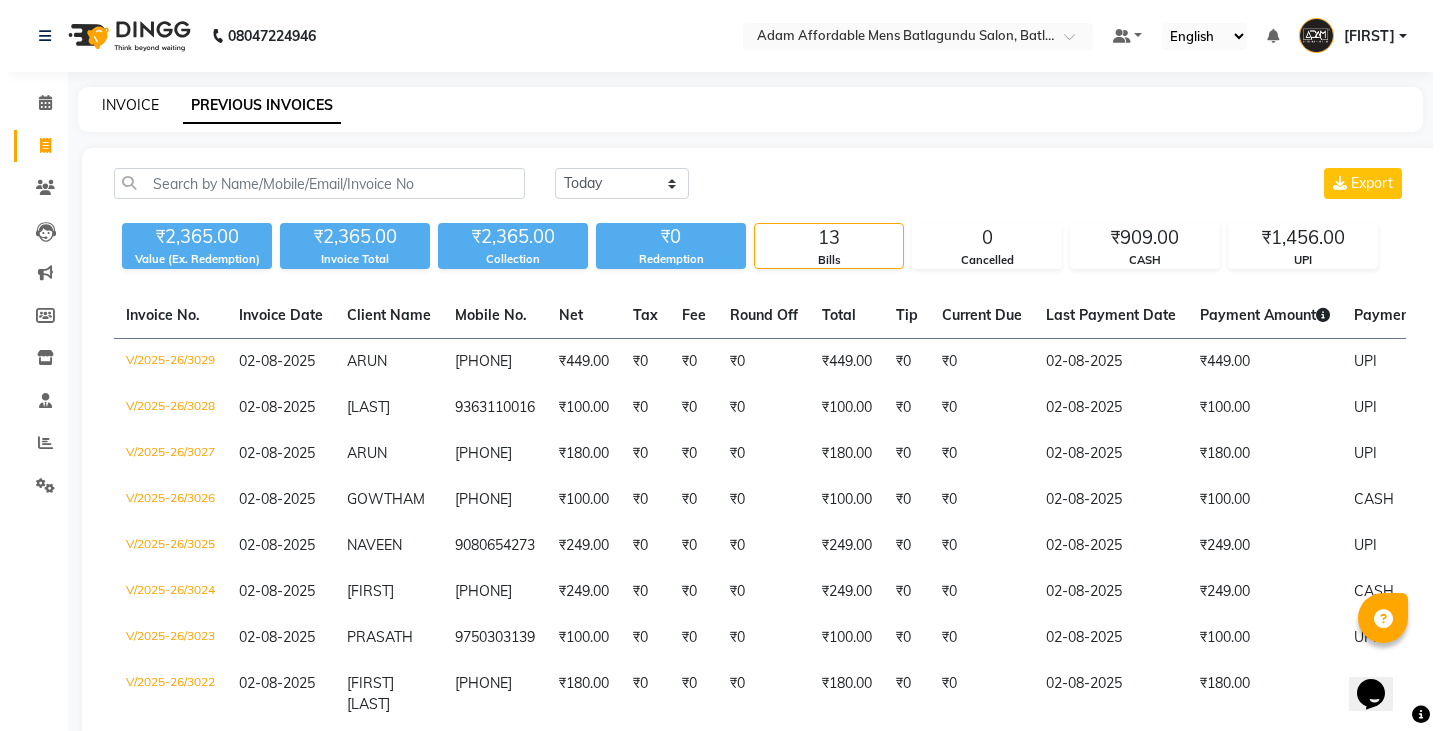 select on "8213" 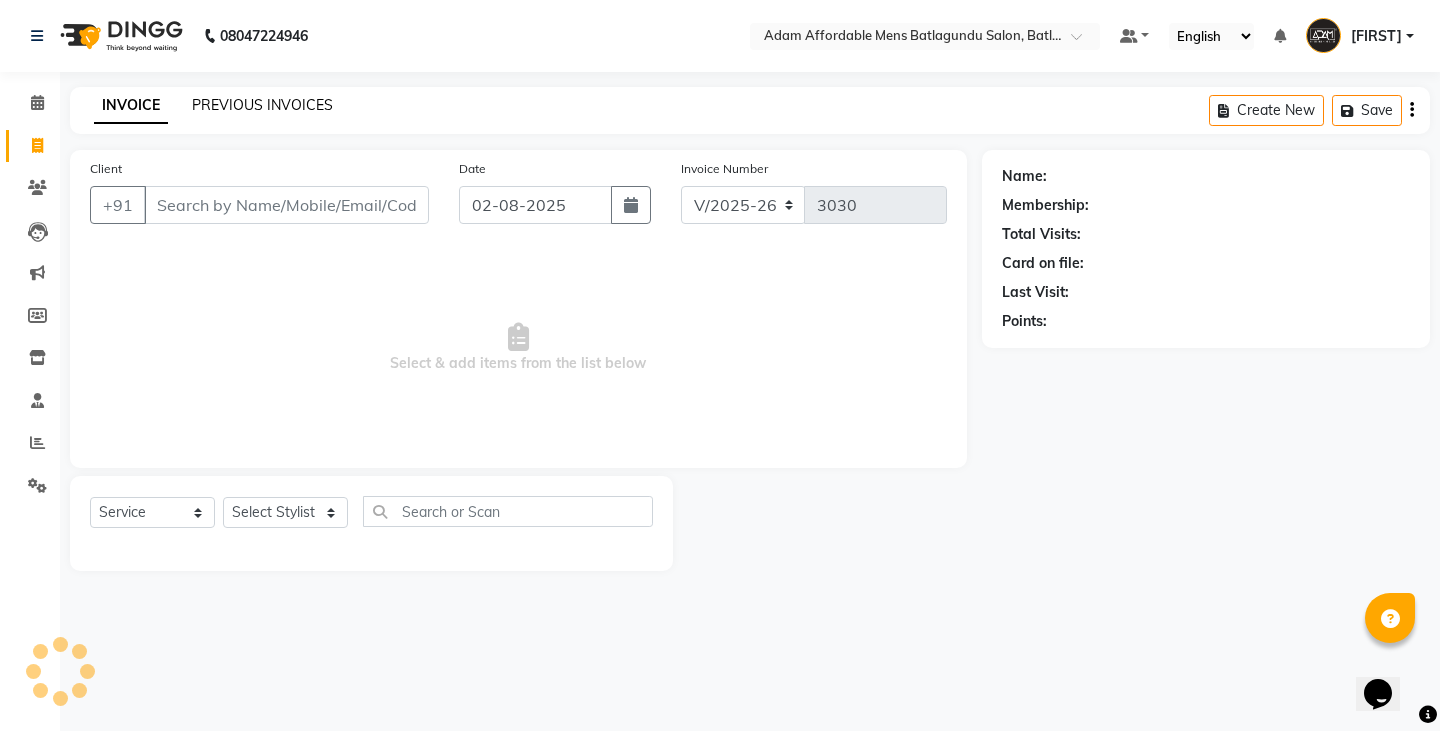 click on "PREVIOUS INVOICES" 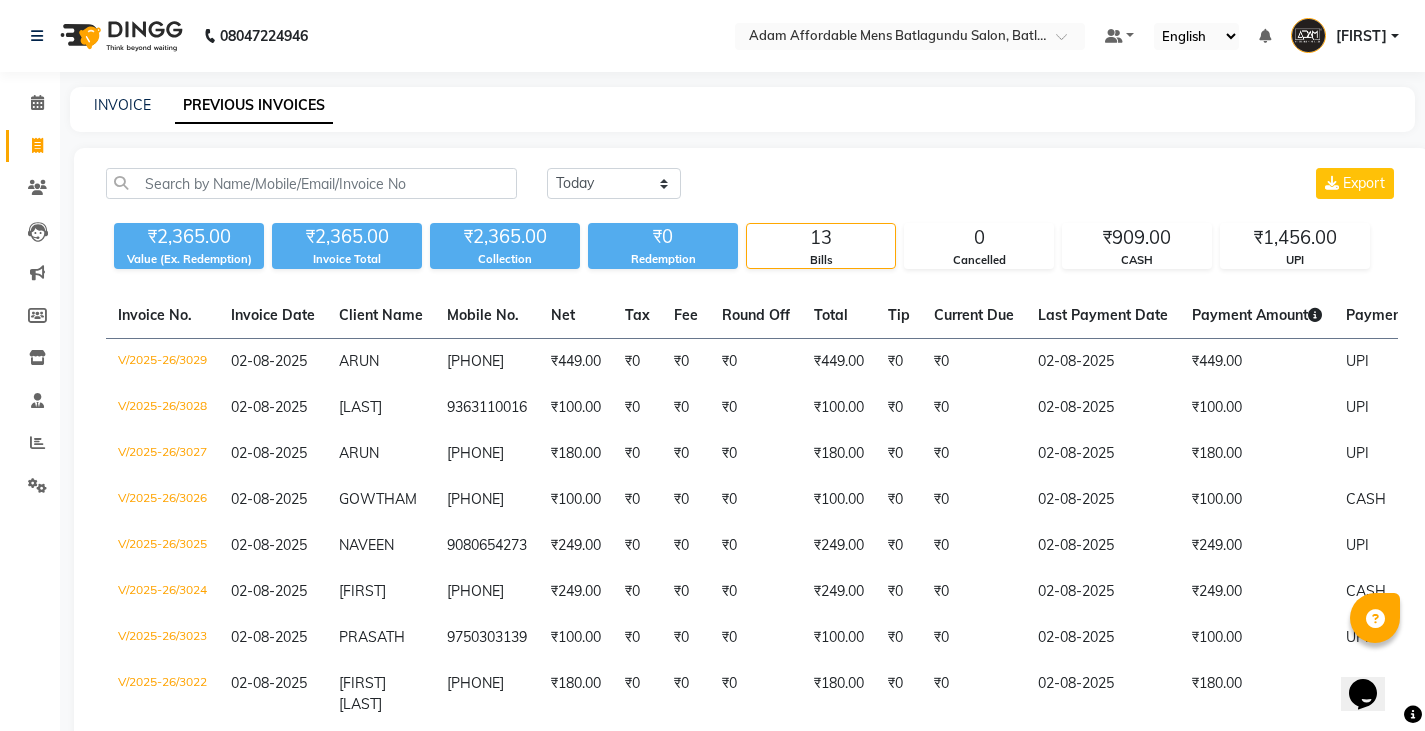 click on "Select Location × Adam Affordable Mens Batlagundu Salon, Batlagundu Default Panel My Panel English ENGLISH Español العربية मराठी हिंदी ગુજરાતી தமிழ் 中文 Notifications nothing to show Raja Manage Profile Change Password Sign out Version:3.15.11 ☀ ADAM AFFORDABLE MENS Batlagundu Salon, Batlagundu Calendar Invoice Clients Leads Marketing Members Inventory Staff Reports Settings Completed InProgress Upcoming Dropped Tentative Check-In Confirm Bookings Generate Report Segments Page Builder INVOICE PREVIOUS INVOICES Today Yesterday Custom Range Export ₹2,365.00 Value (Ex. Redemption) ₹2,365.00 Invoice Total ₹2,365.00 Collection ₹0 Redemption 13 Bills 0 Cancelled ₹909.00 CASH ₹1,456.00 UPI Invoice No. Invoice Date Client Name Mobile No. Net Tax Fee Round Off Total Tip Current Due Last Payment Date Payment Amount Payment Methods Cancel Reason Status V/2025-26/3029 ARUN" at bounding box center (712, 533) 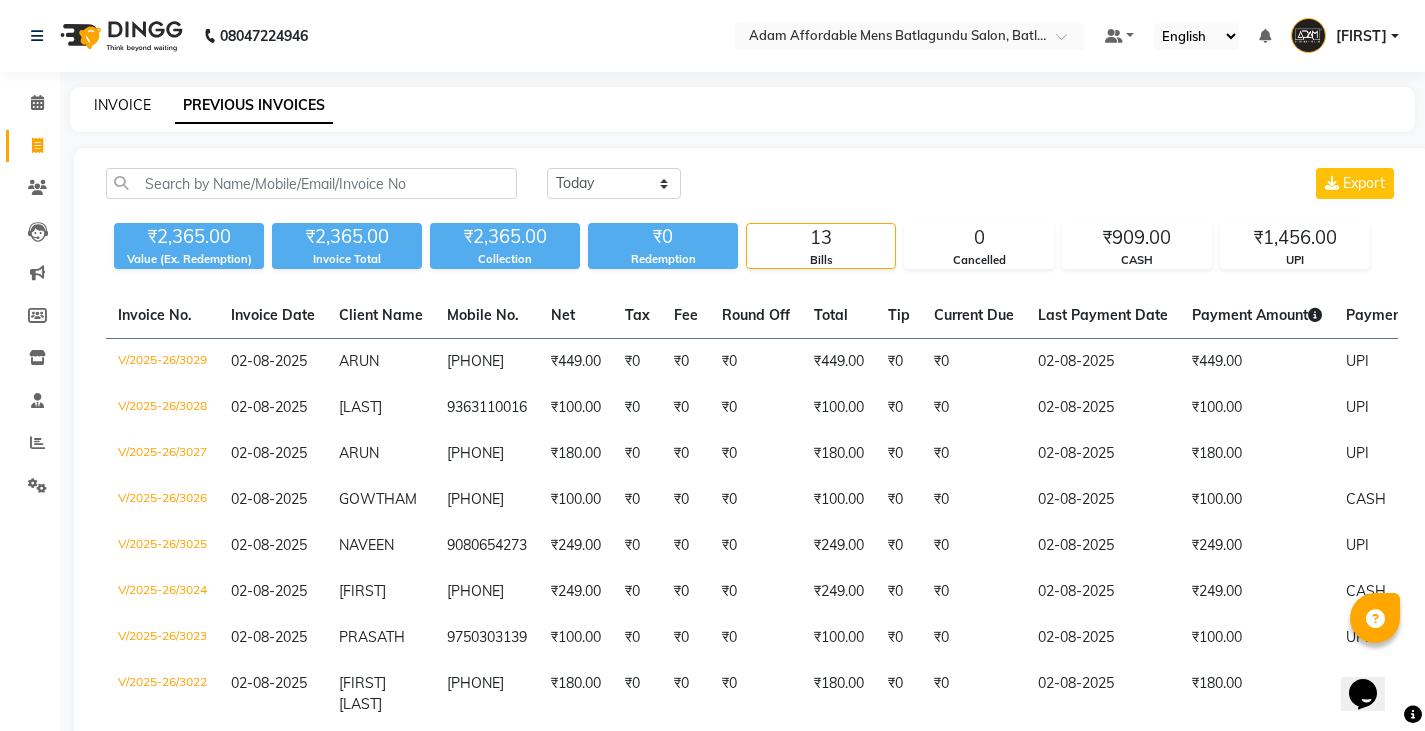 click on "INVOICE" 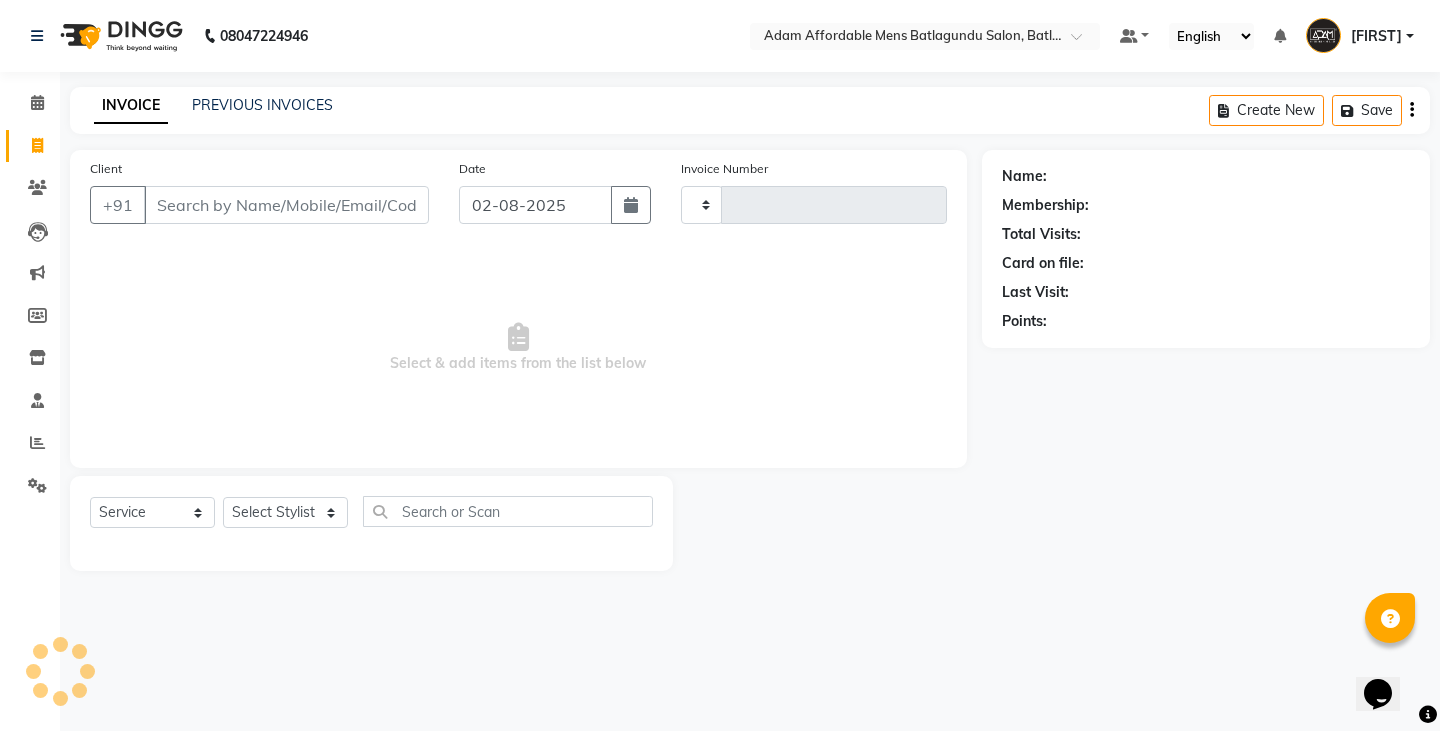 type on "3030" 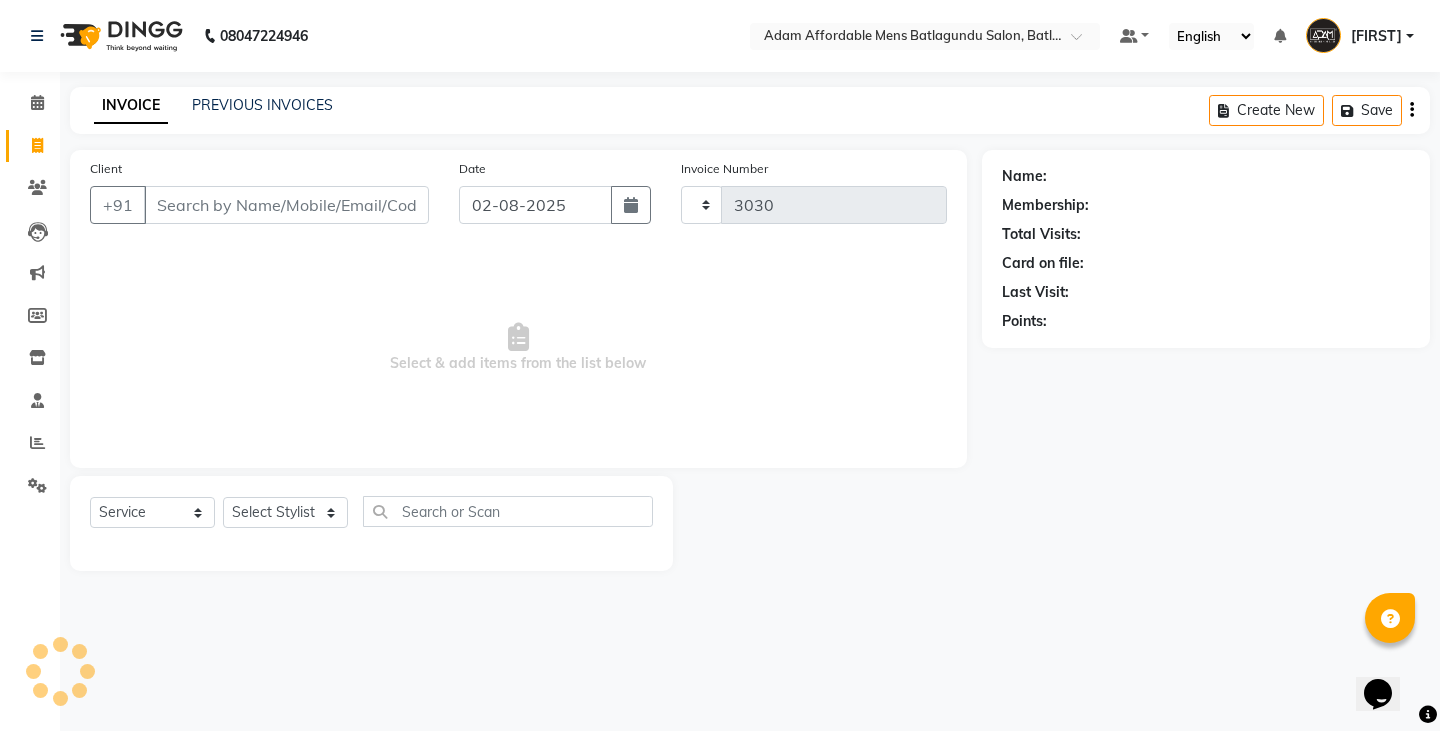 select on "8213" 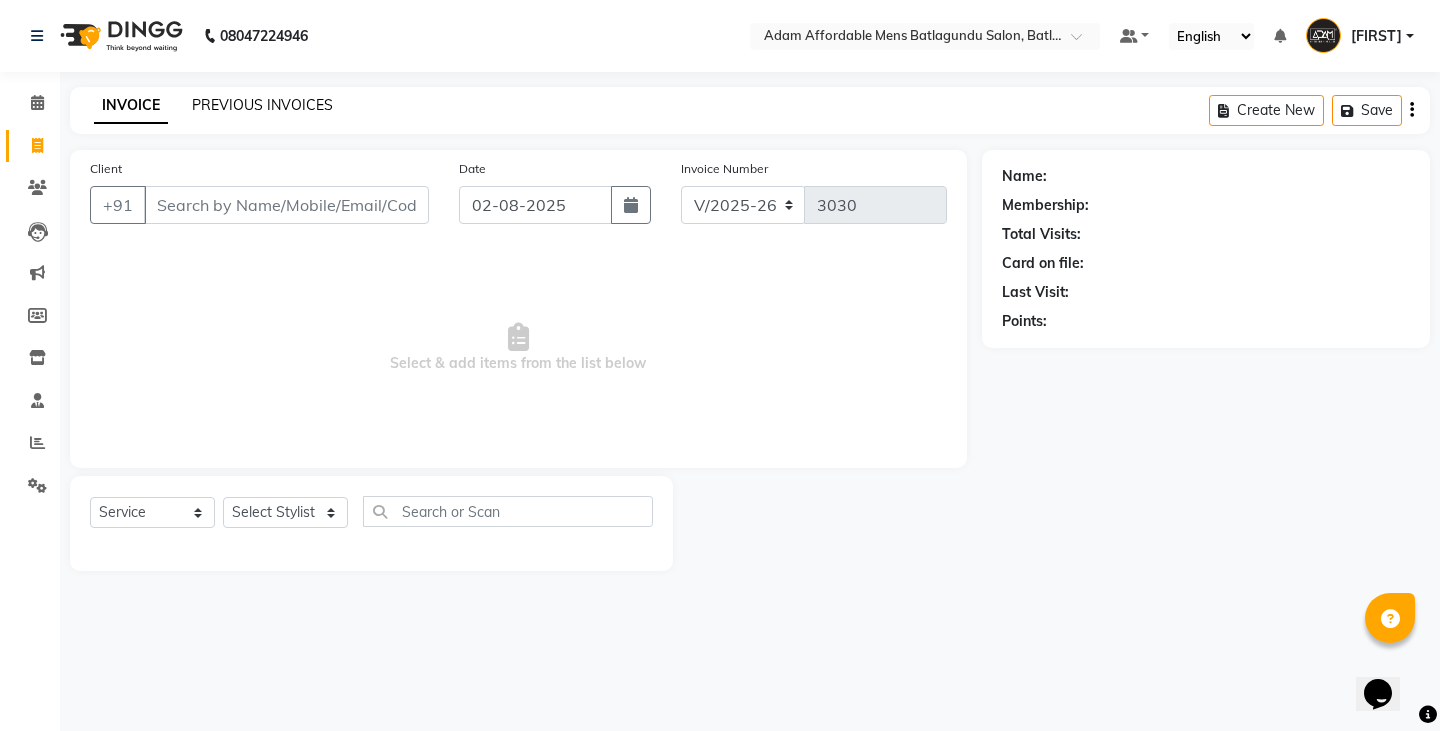 click on "PREVIOUS INVOICES" 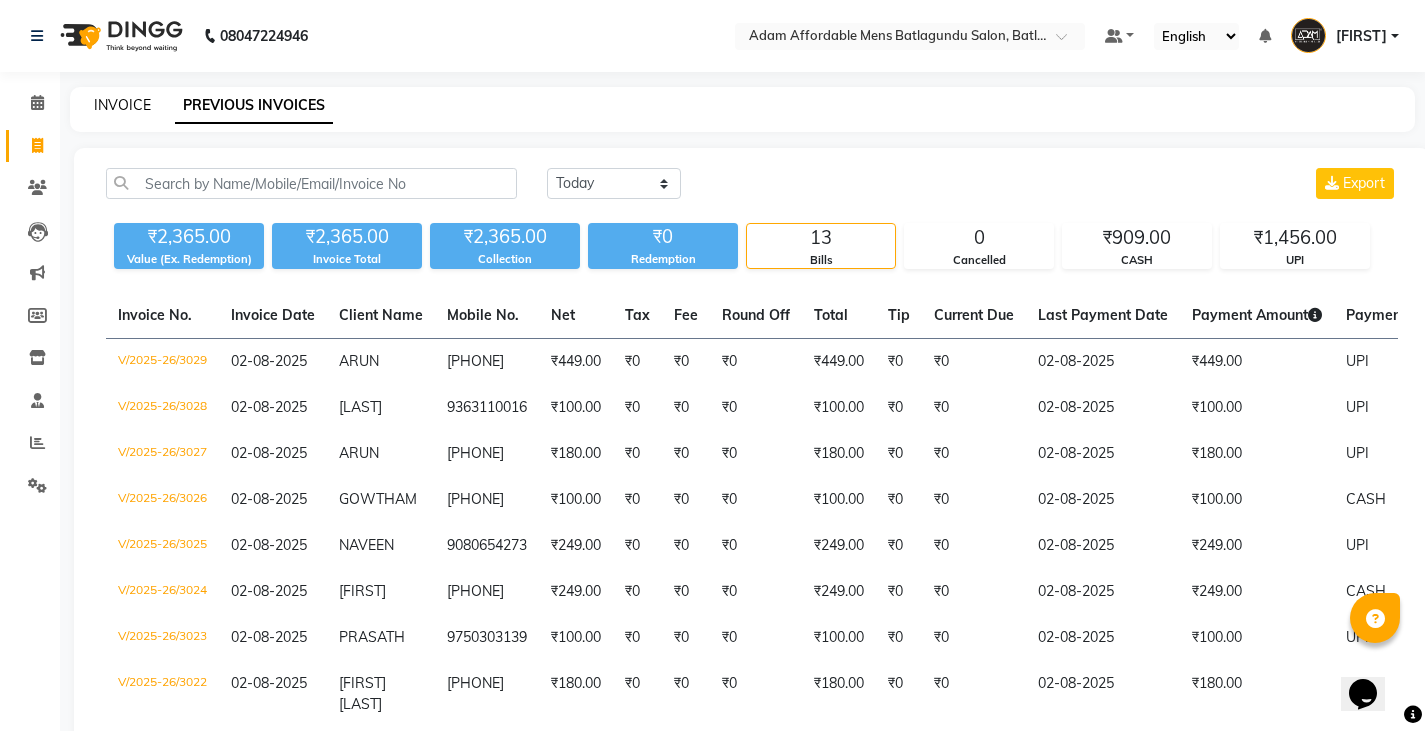 click on "INVOICE" 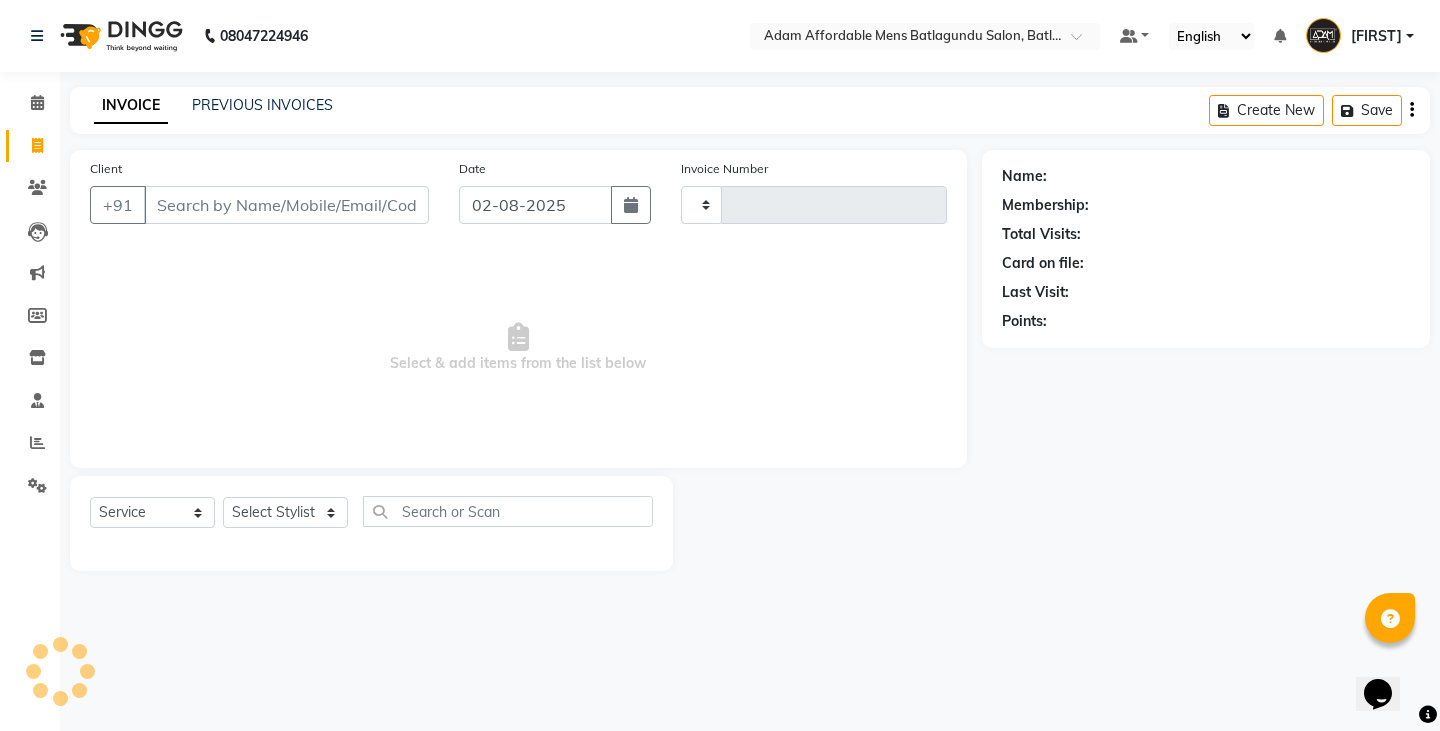 type on "3030" 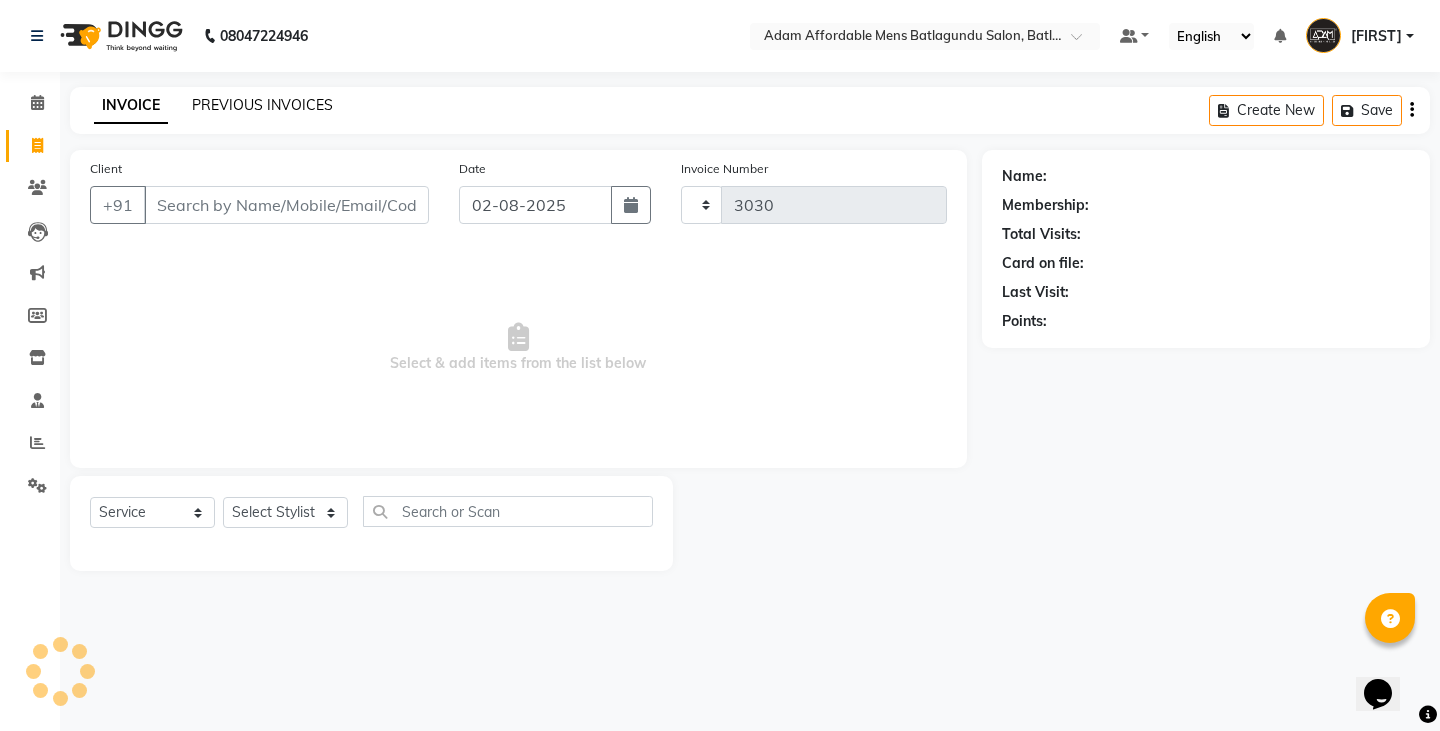 select on "8213" 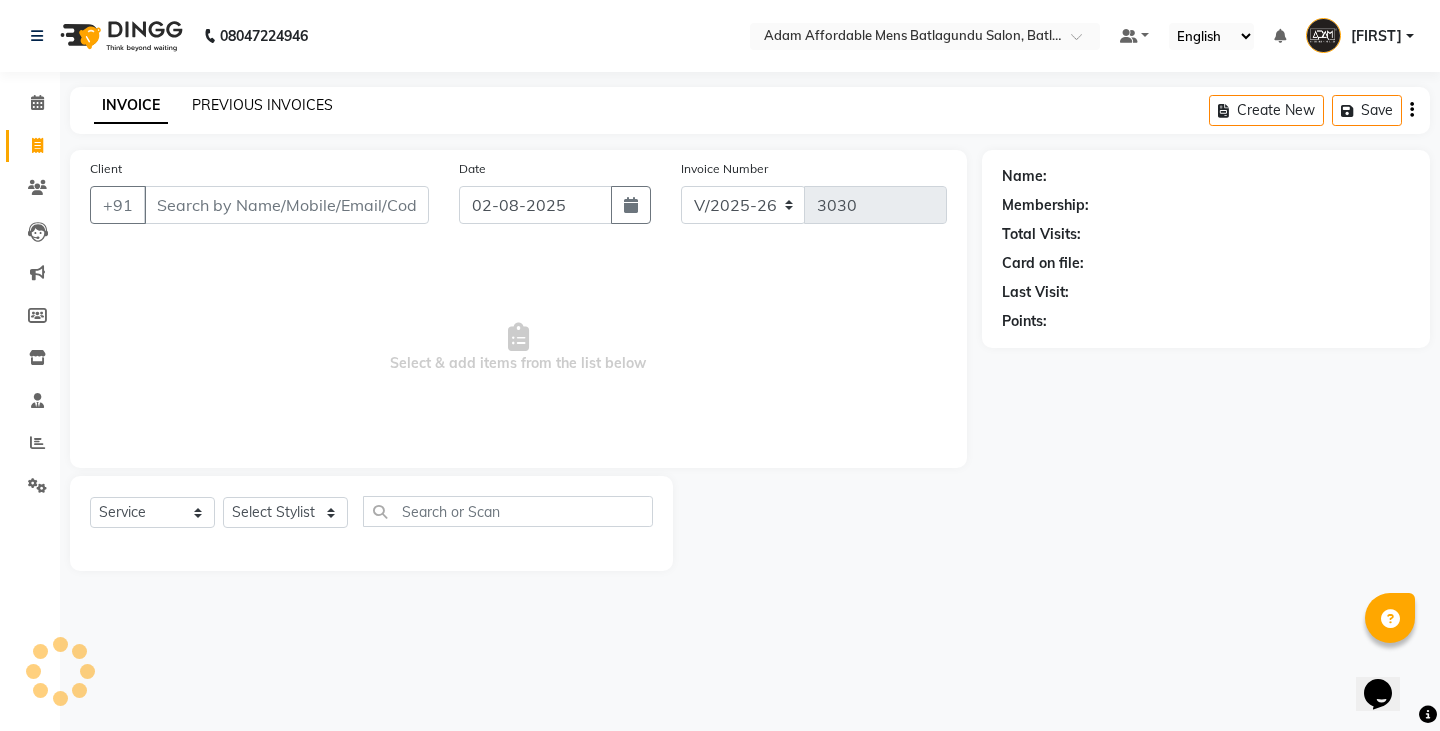 click on "PREVIOUS INVOICES" 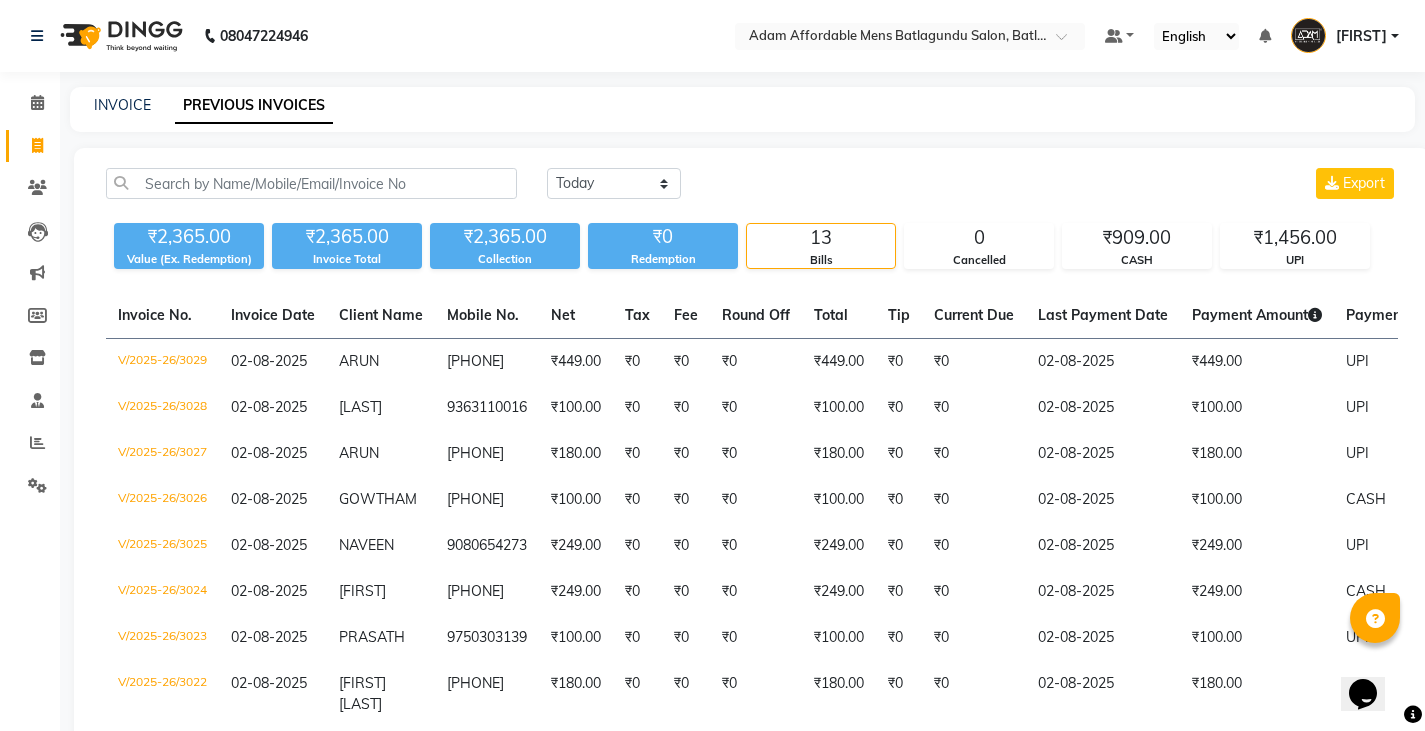 click on "INVOICE PREVIOUS INVOICES" 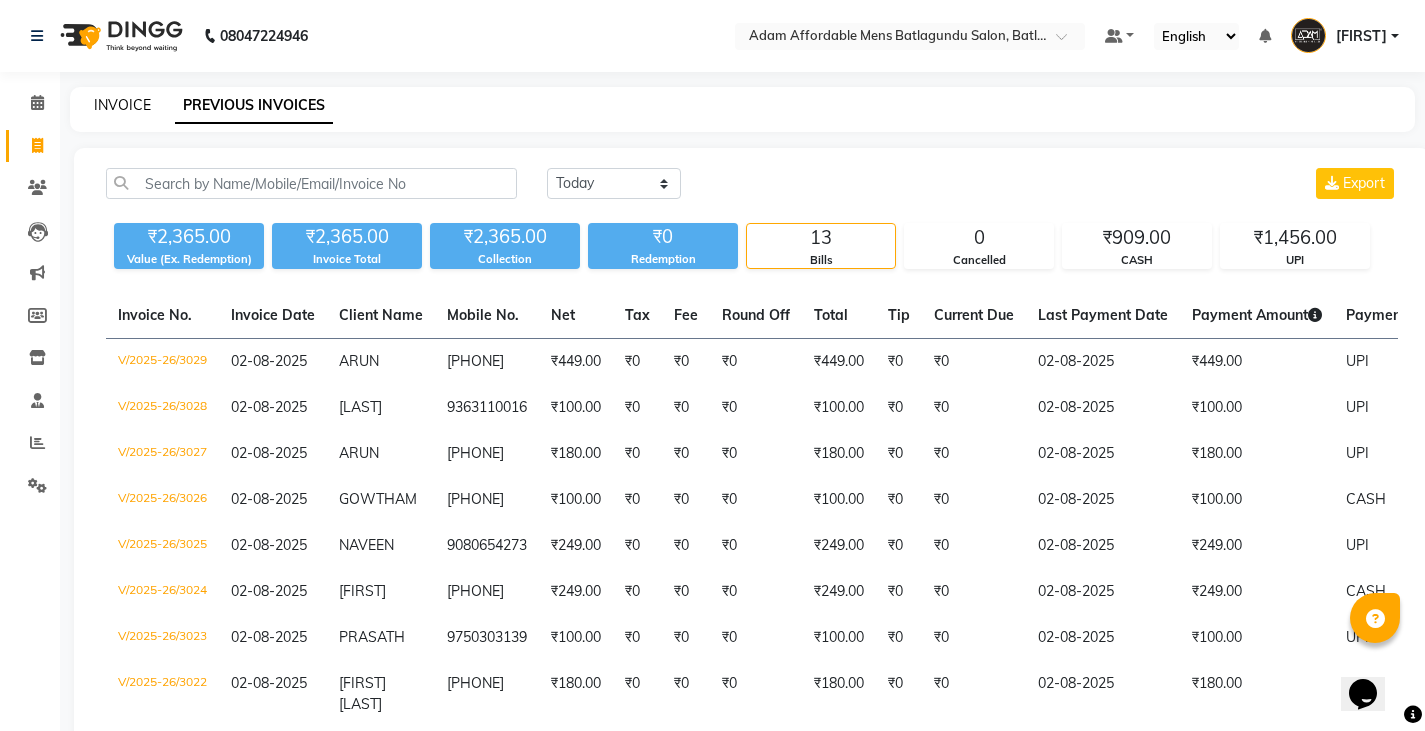 click on "INVOICE" 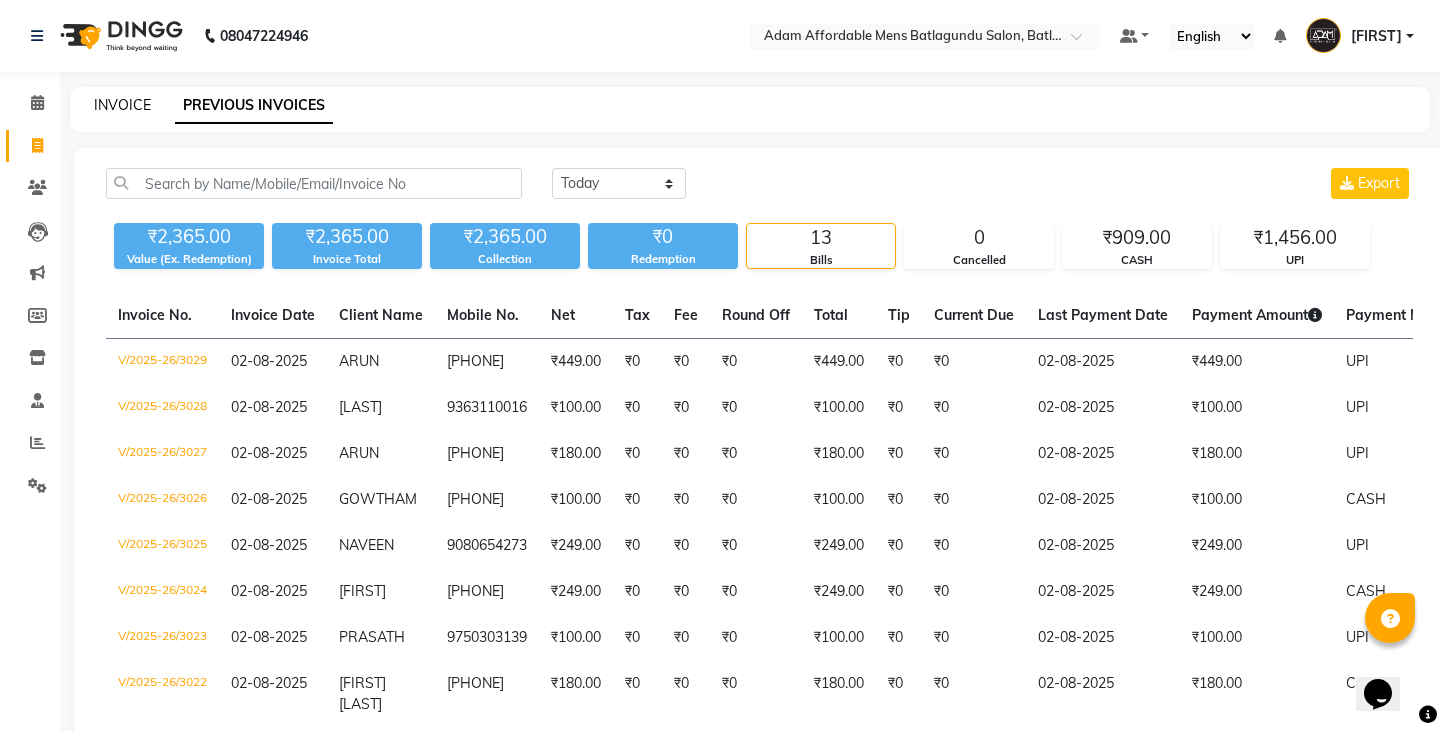 select on "8213" 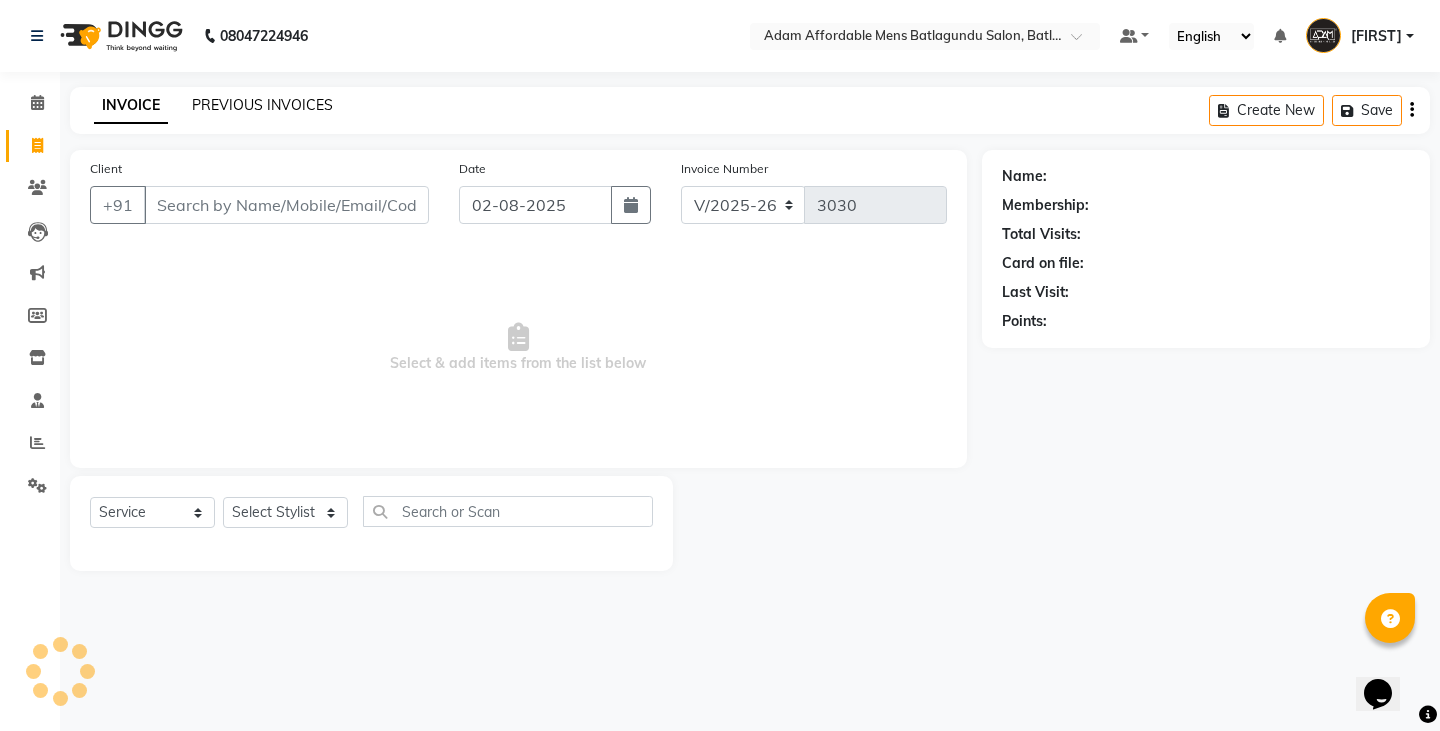 click on "PREVIOUS INVOICES" 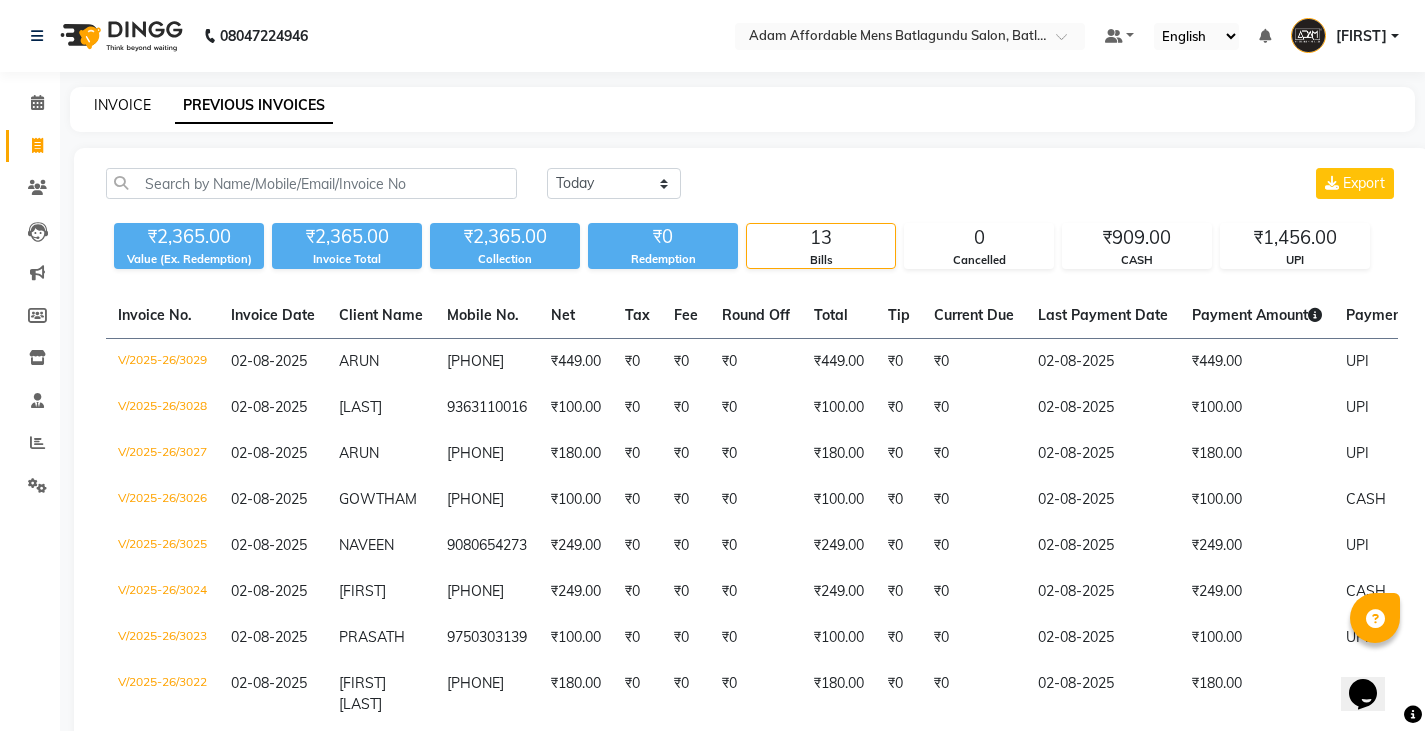 click on "INVOICE" 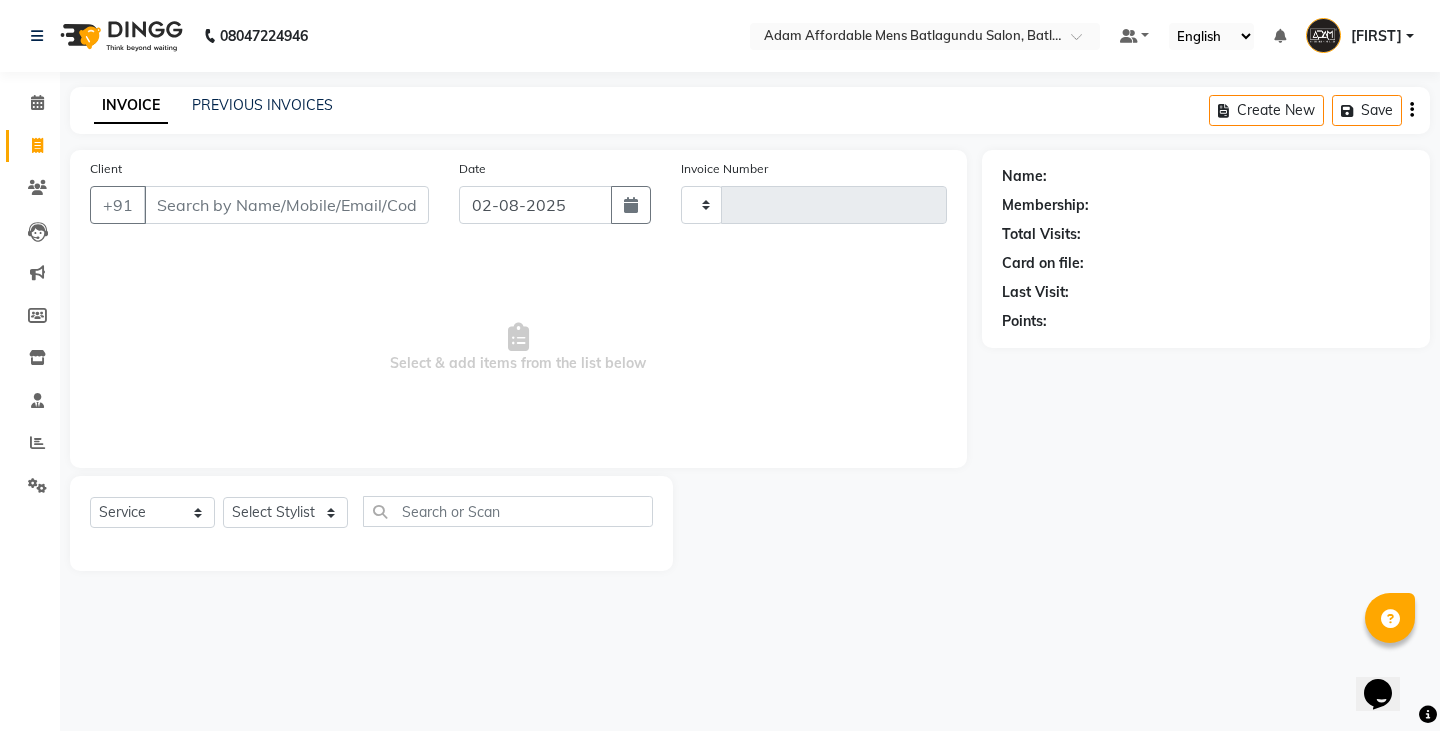 type on "3030" 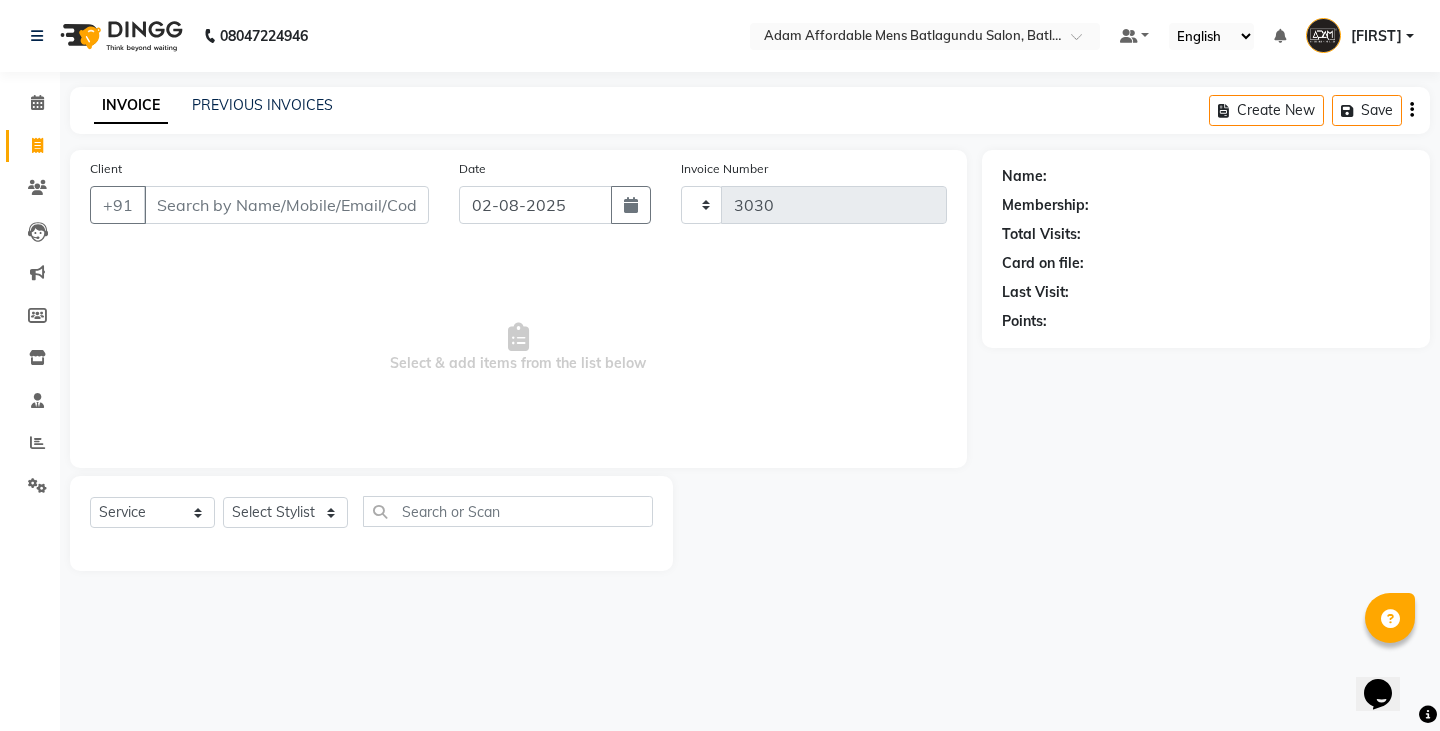 select on "8213" 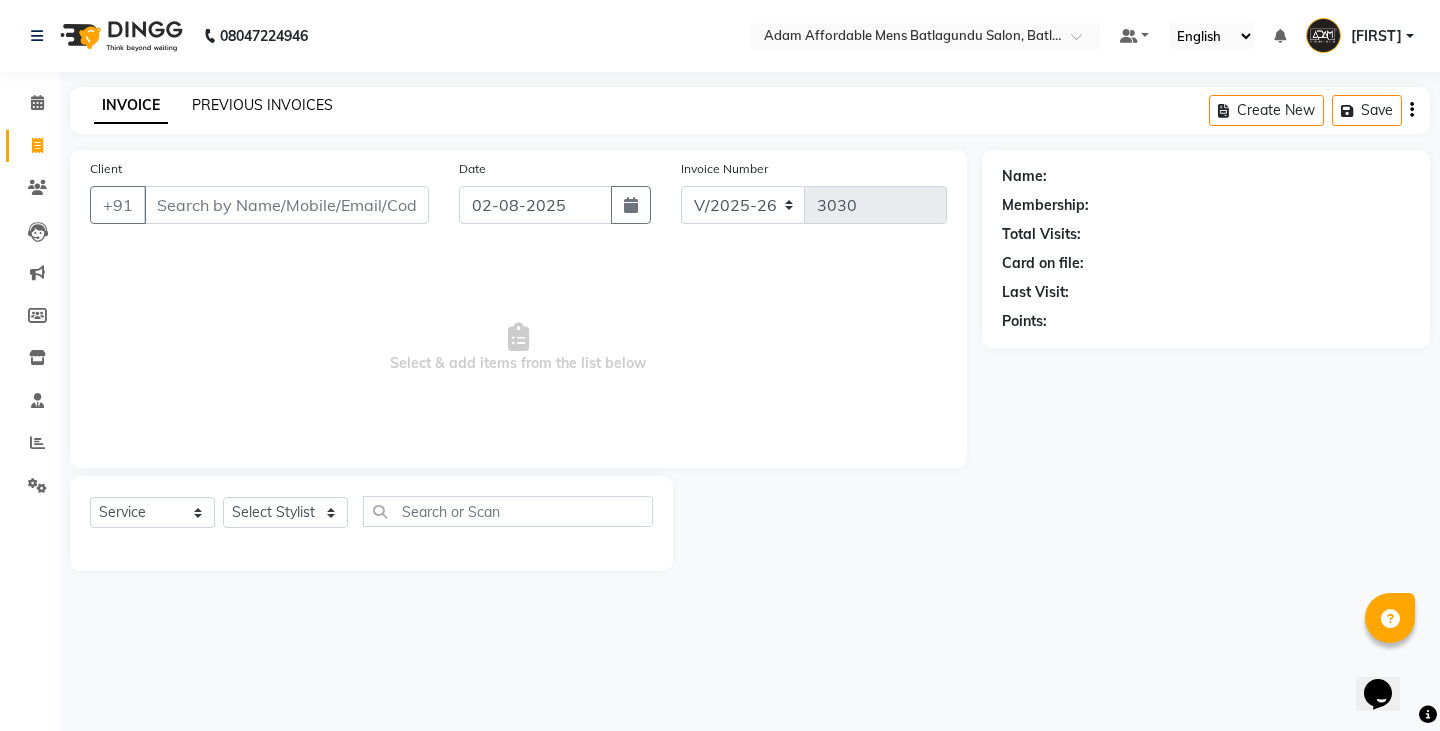 click on "PREVIOUS INVOICES" 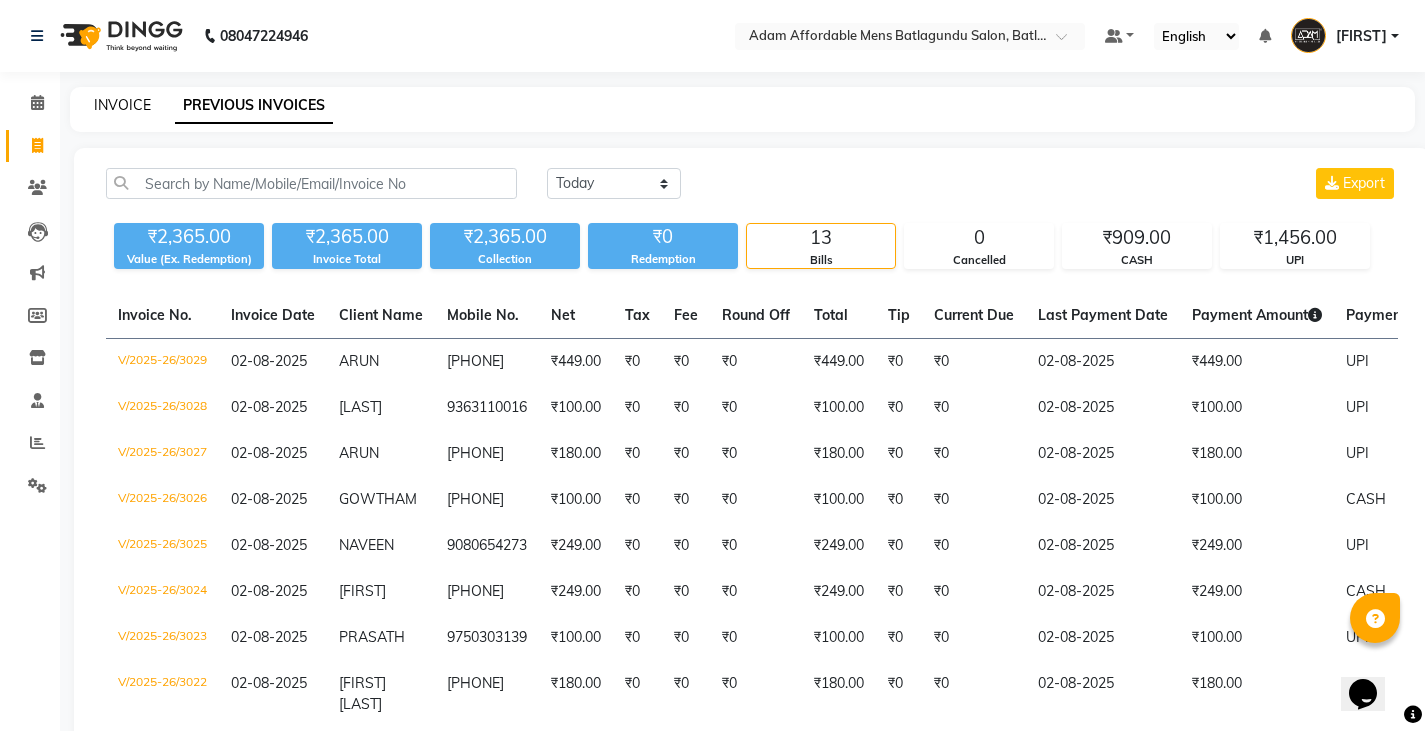 click on "INVOICE" 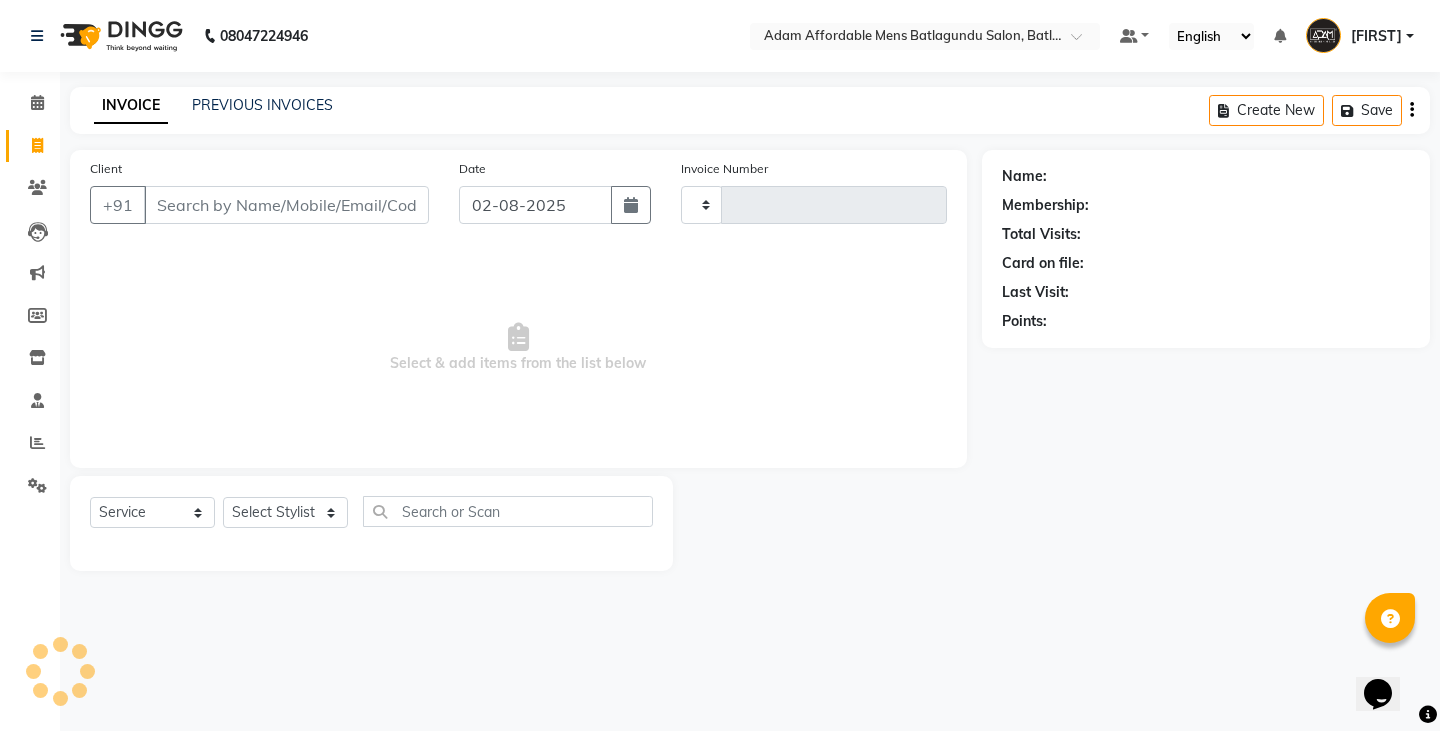type on "3030" 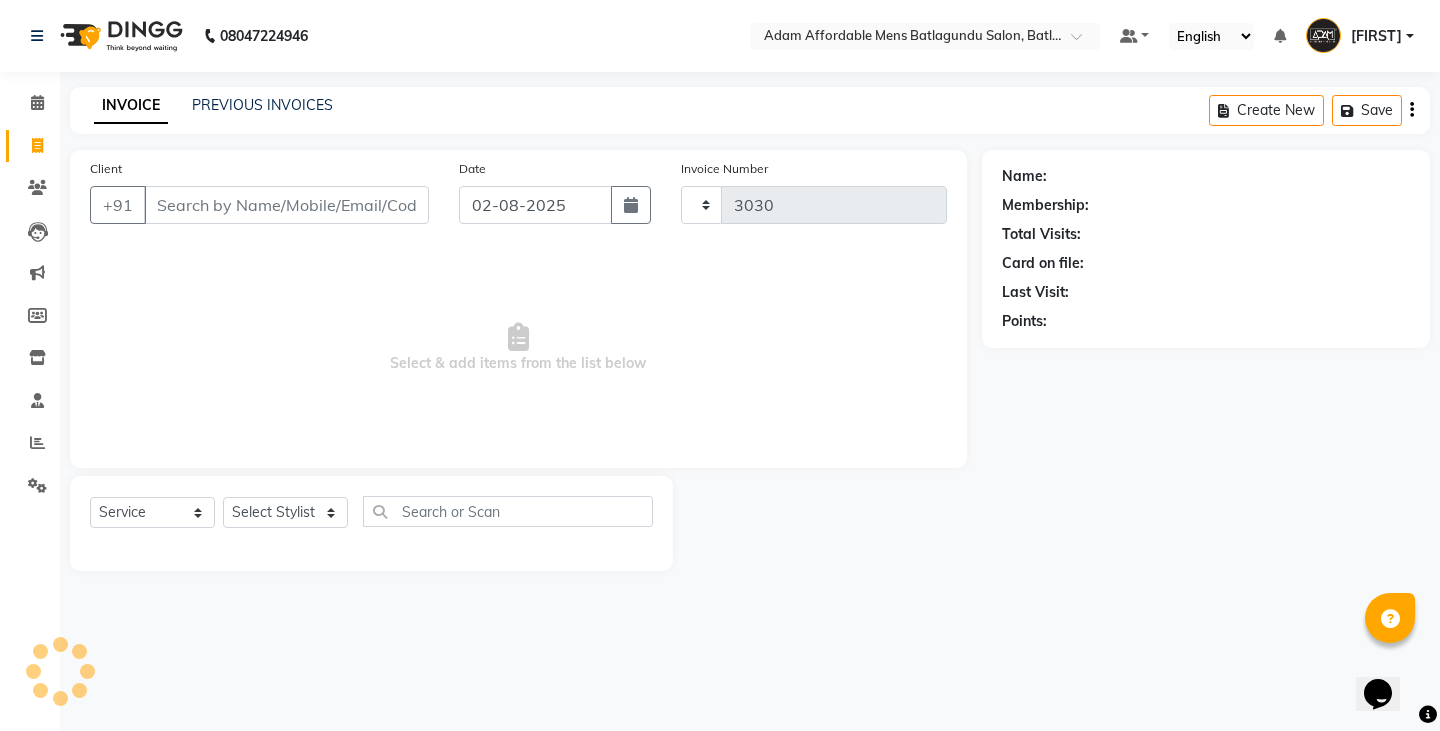 select on "8213" 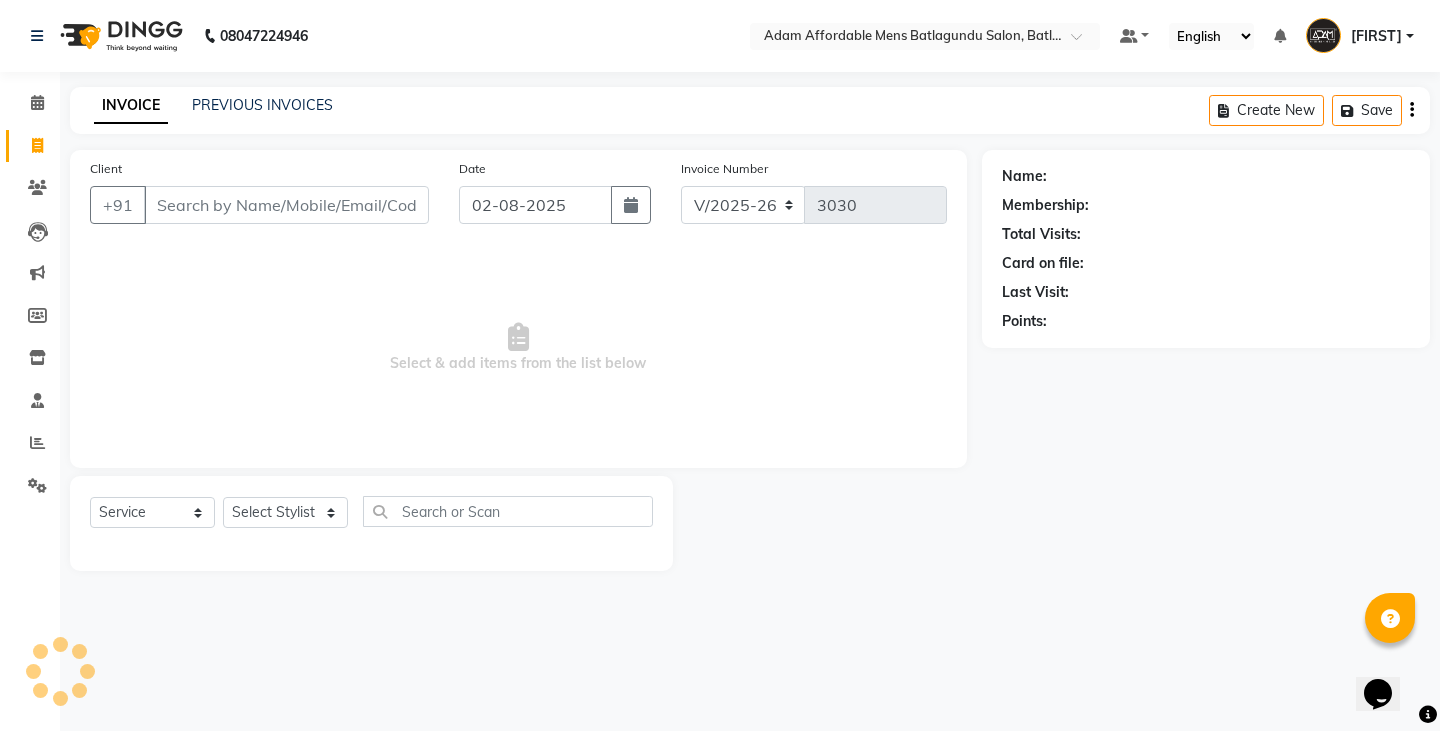 click on "INVOICE PREVIOUS INVOICES Create New   Save" 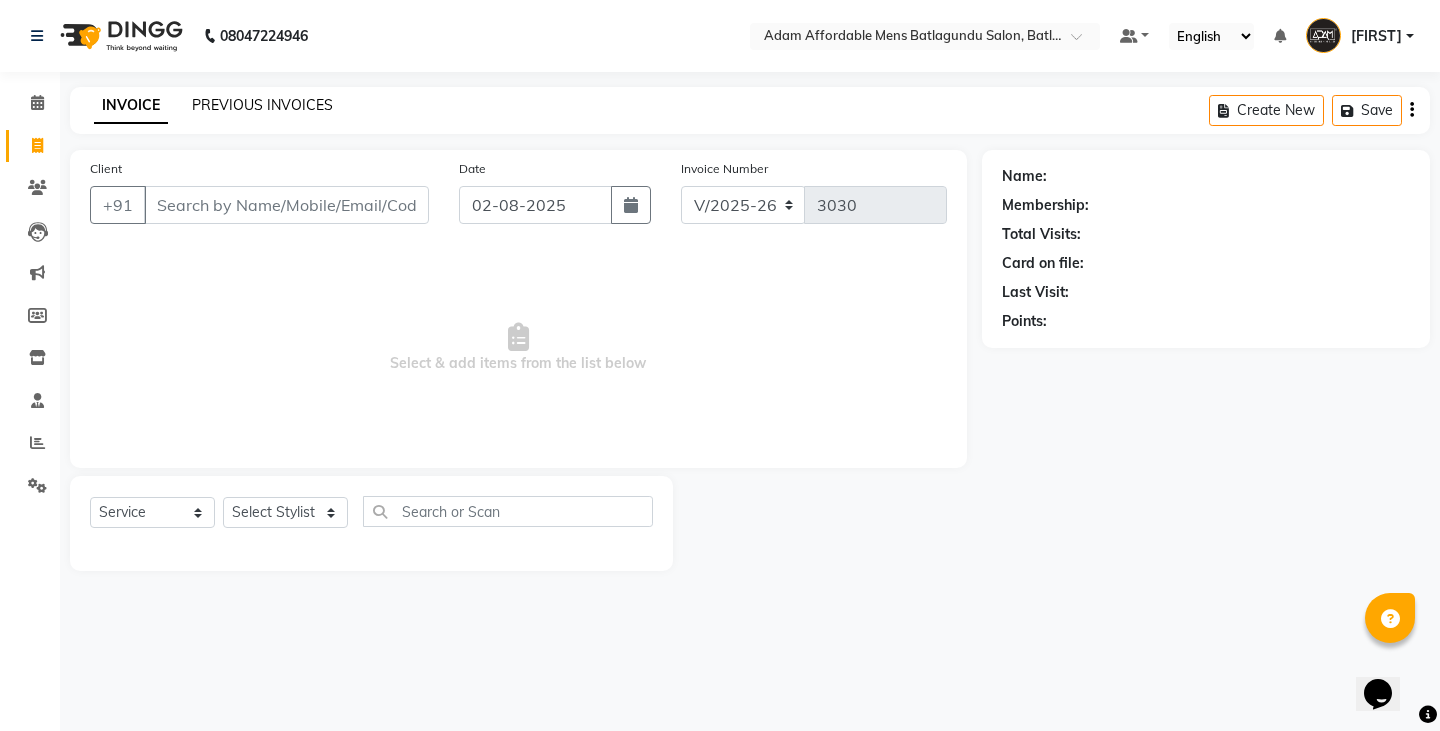 click on "PREVIOUS INVOICES" 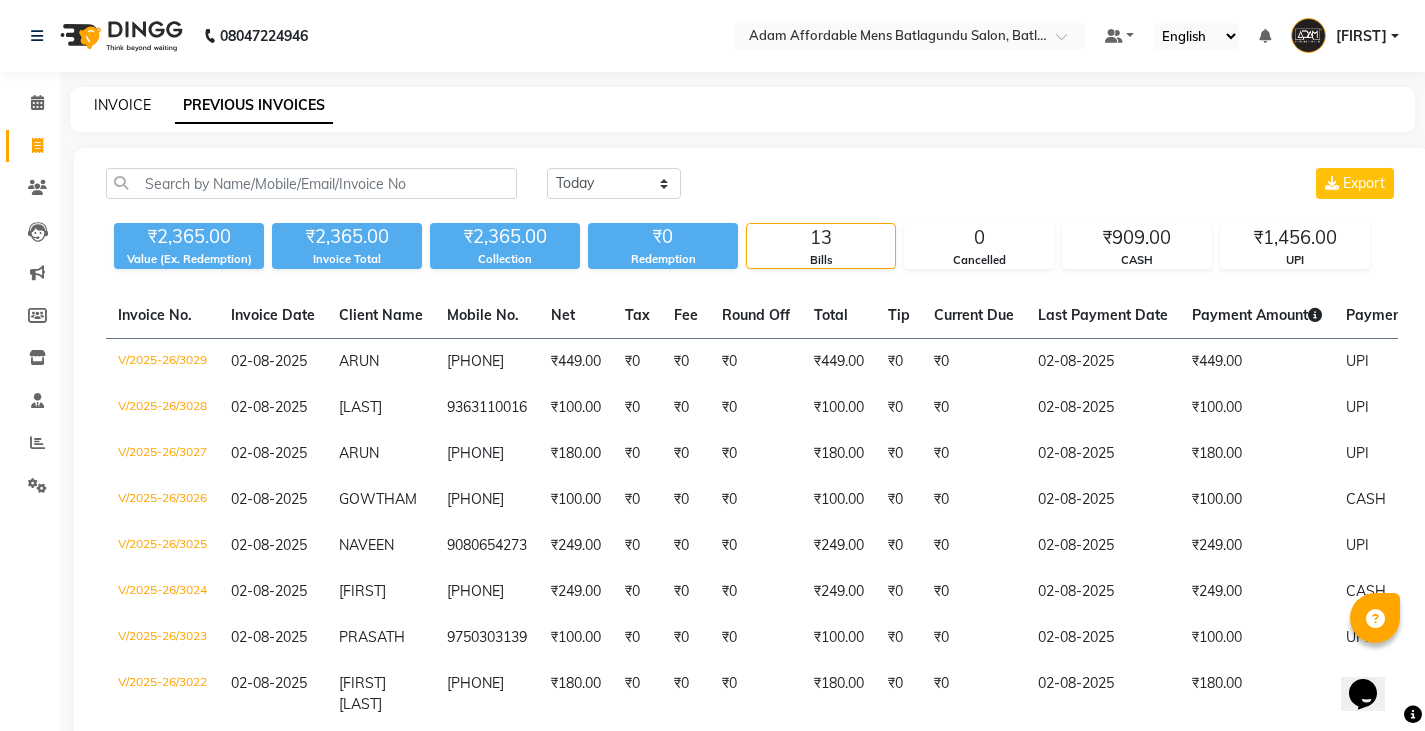 click on "INVOICE" 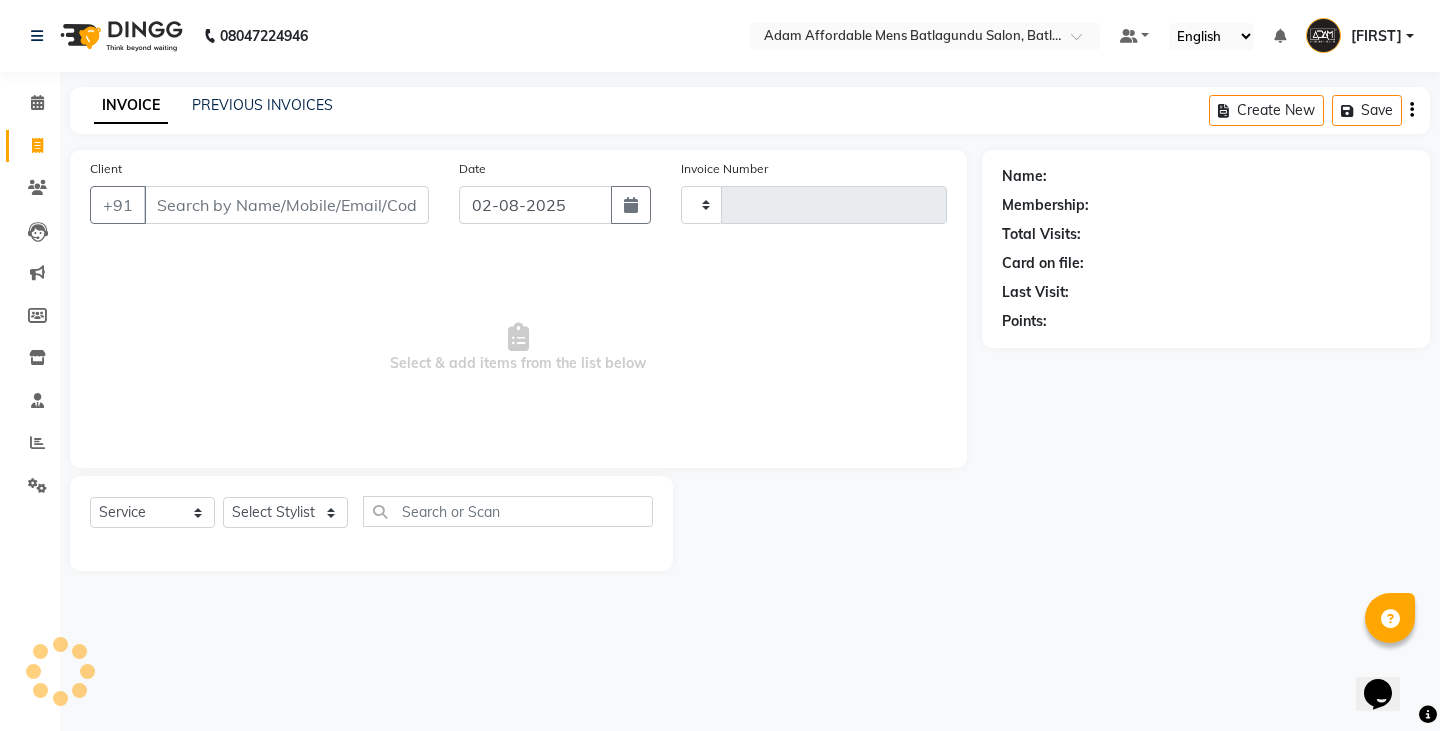type on "3030" 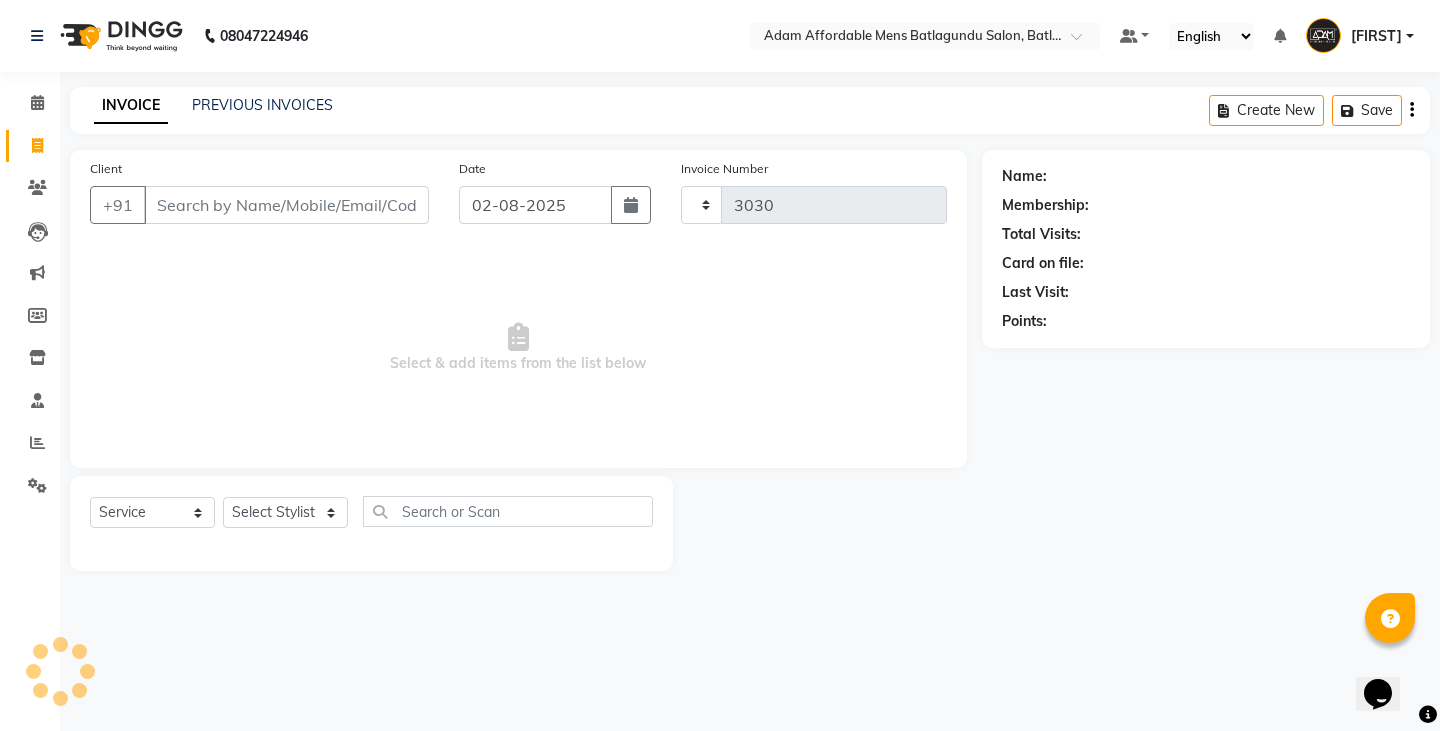 select on "8213" 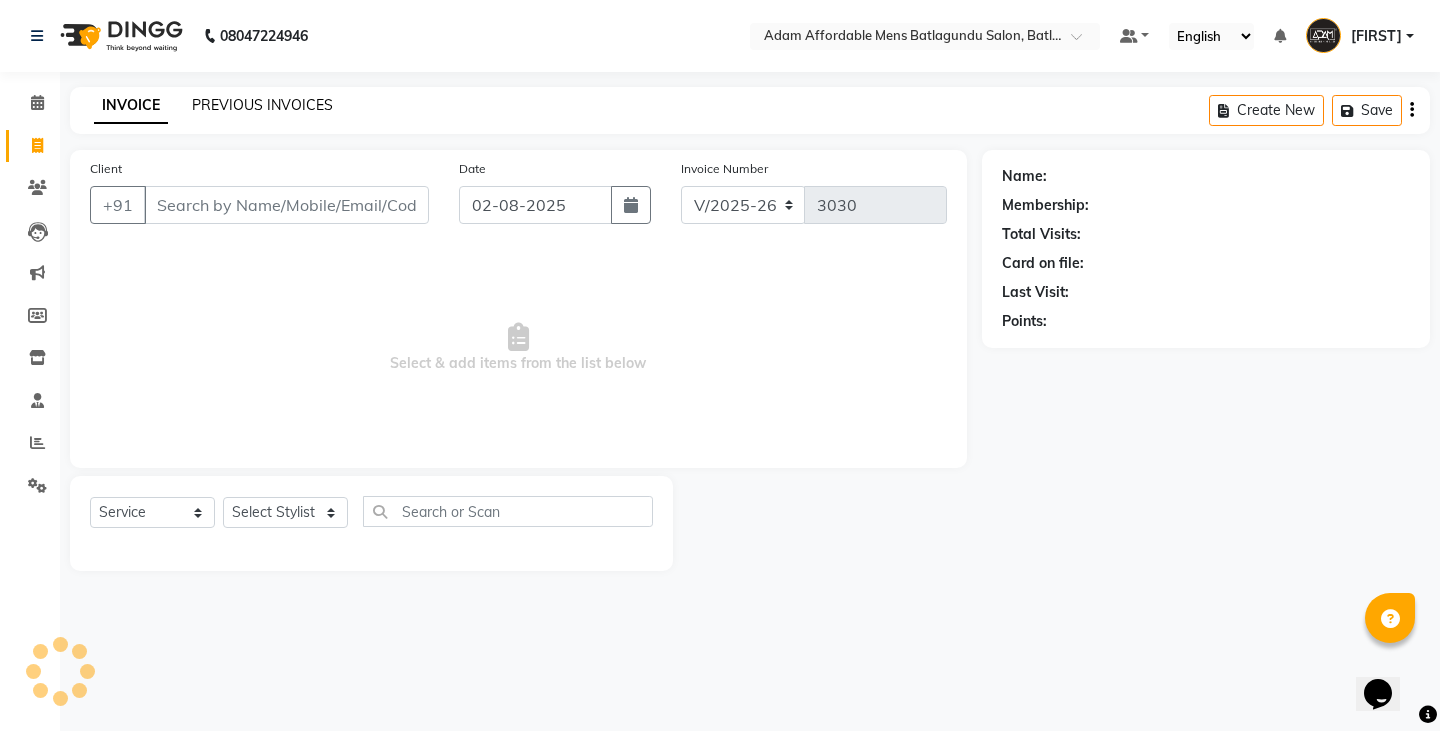 click on "PREVIOUS INVOICES" 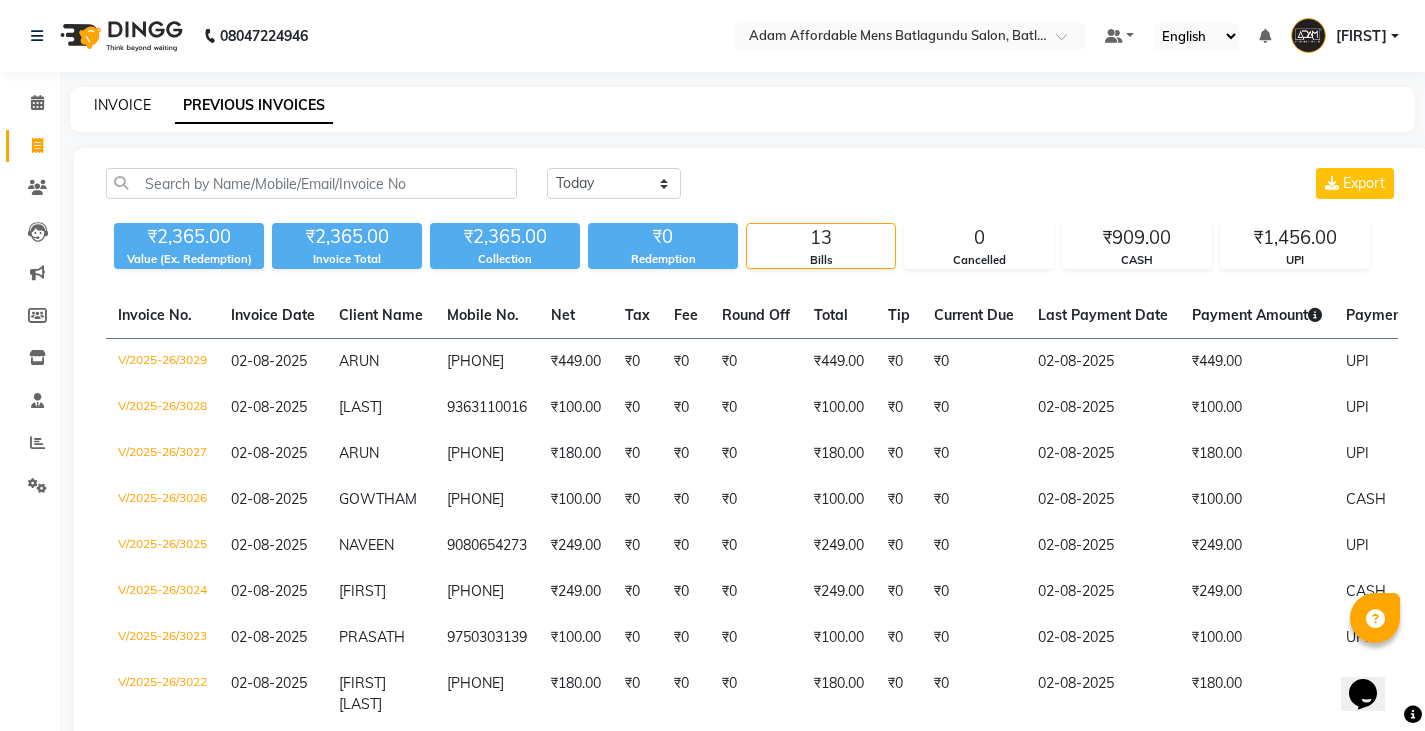 click on "INVOICE" 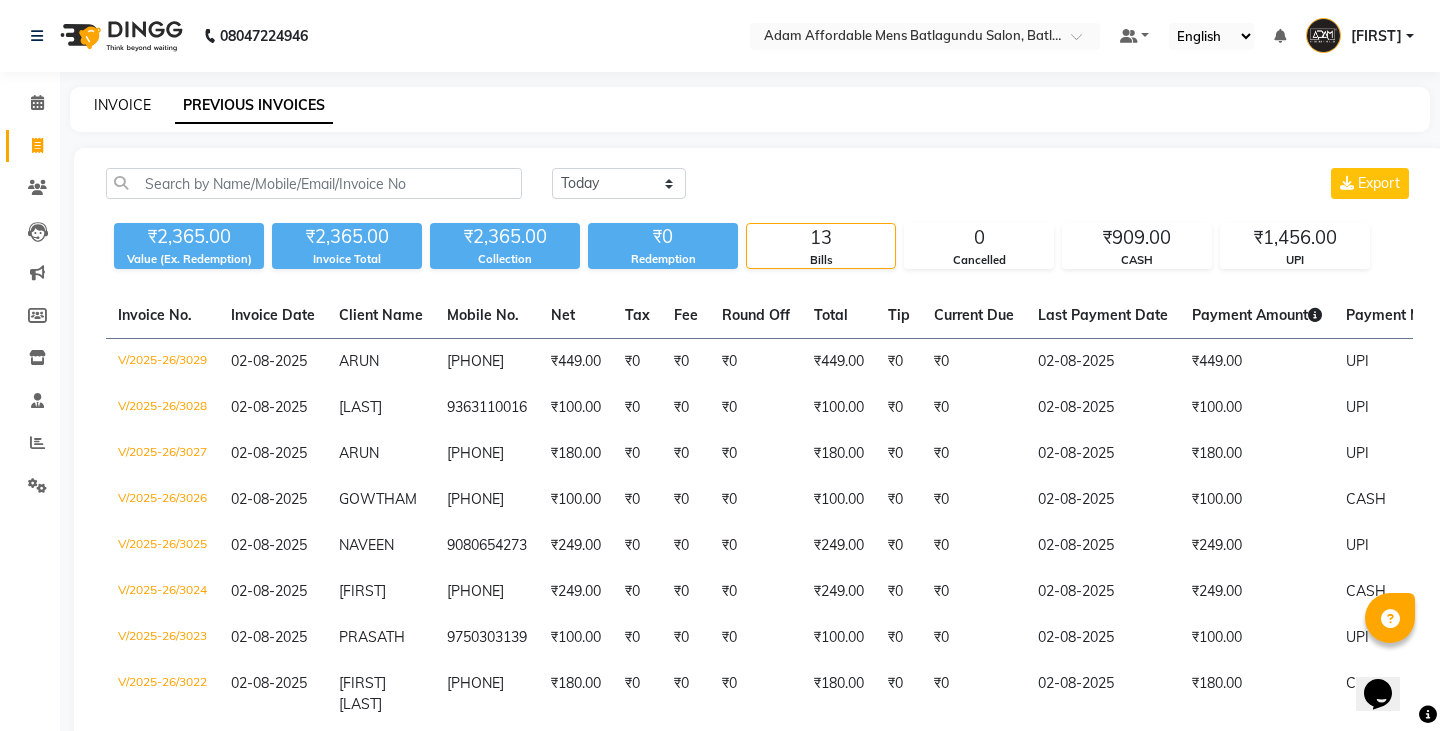 select on "8213" 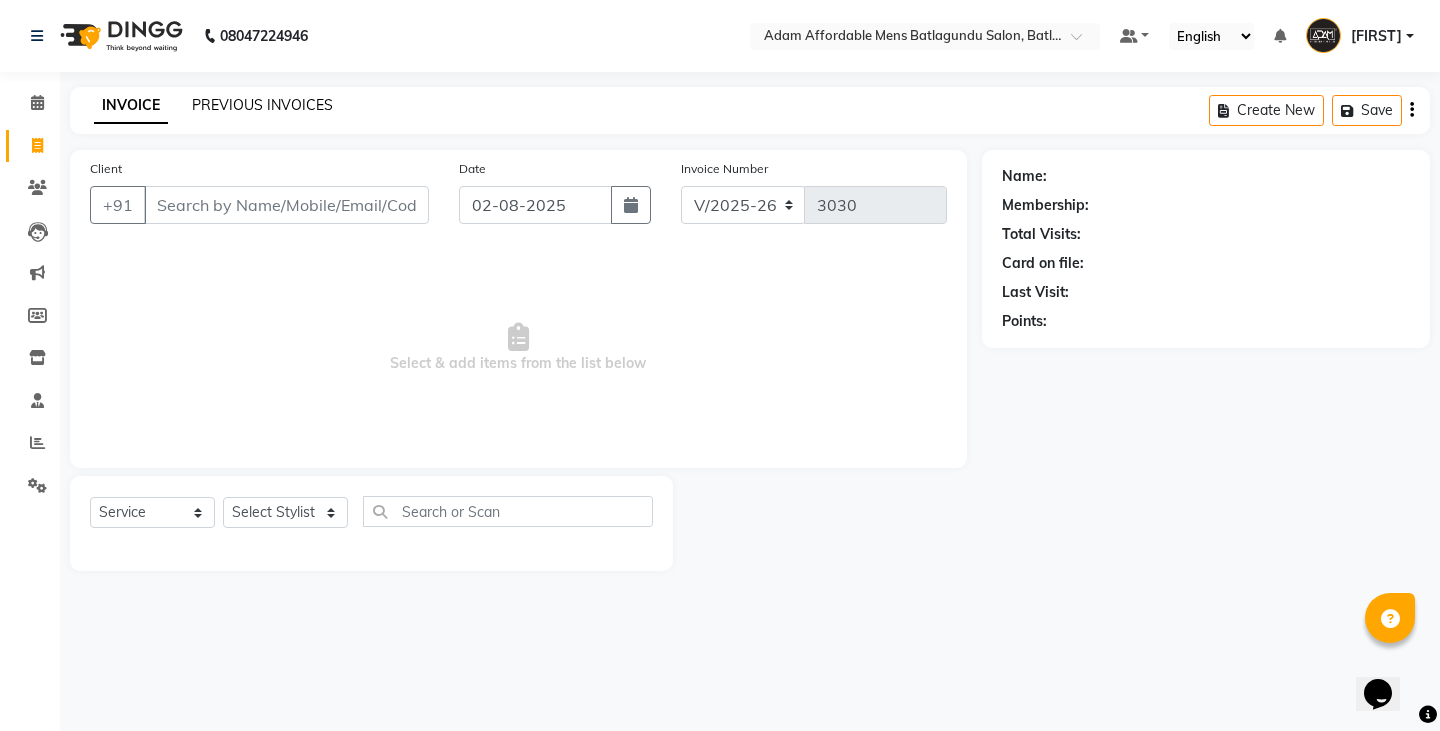 click on "PREVIOUS INVOICES" 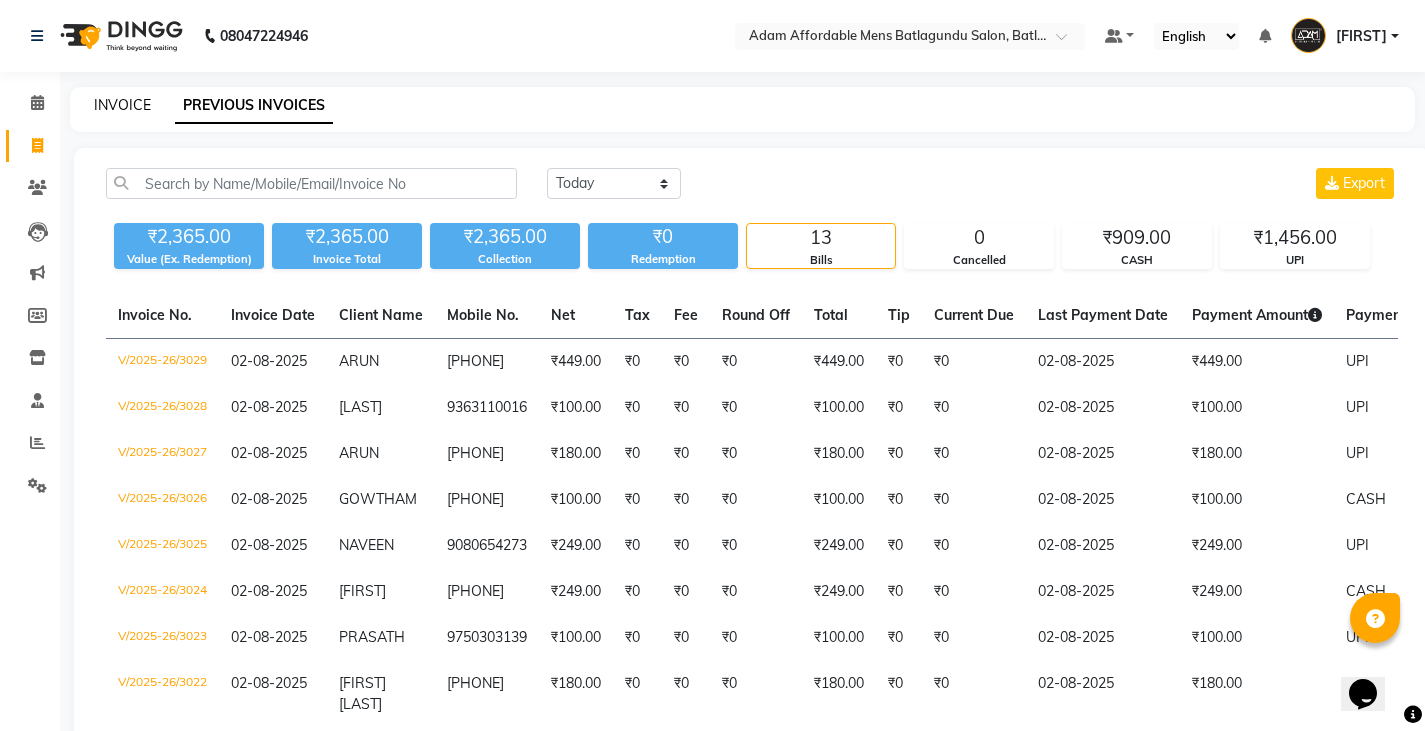 click on "INVOICE" 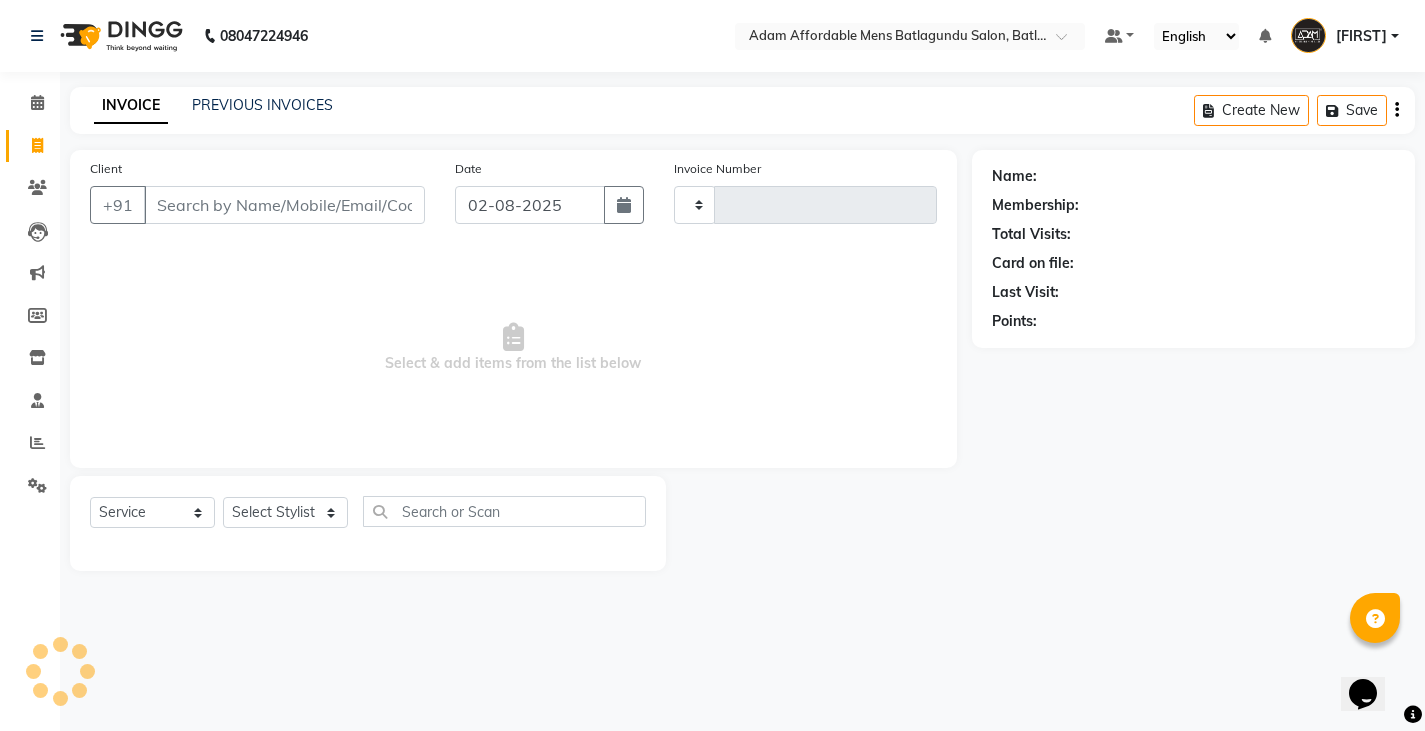 type on "3030" 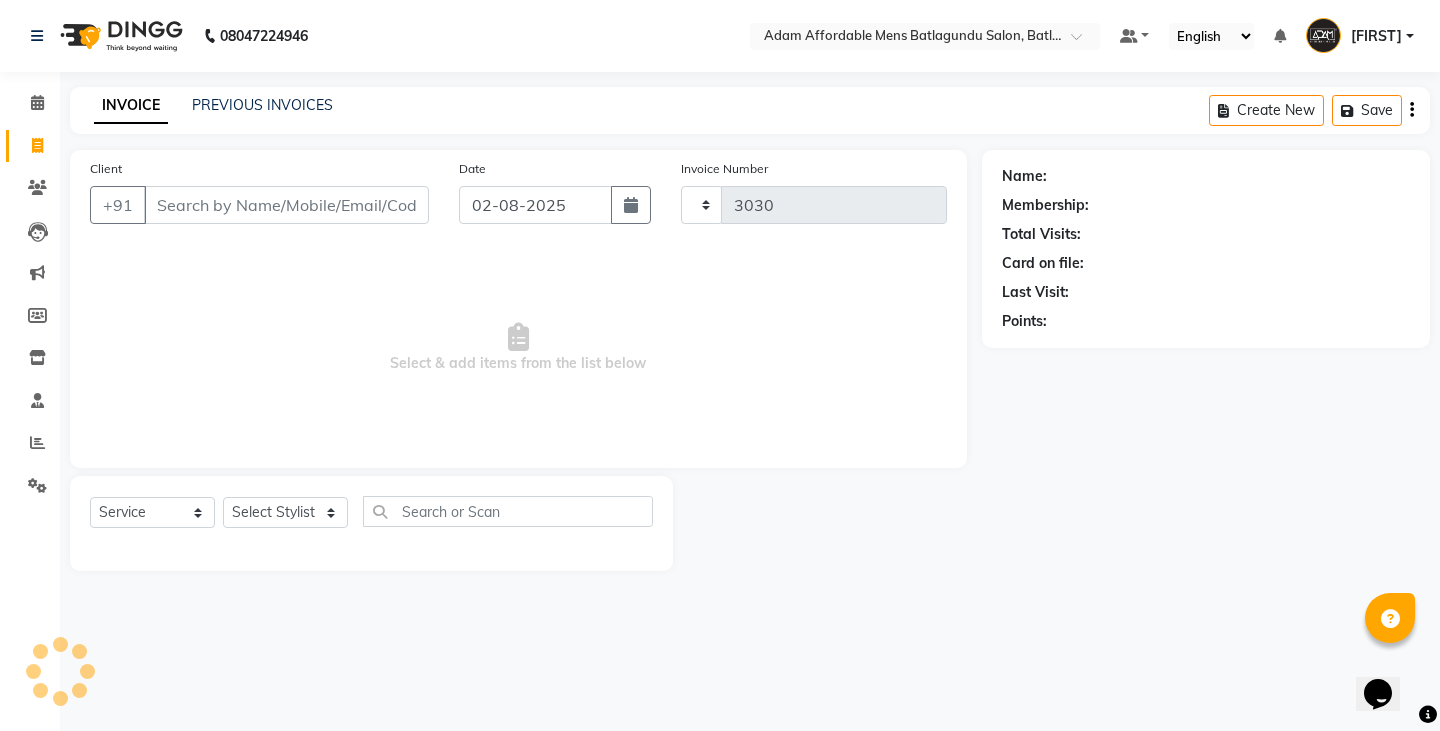 select on "8213" 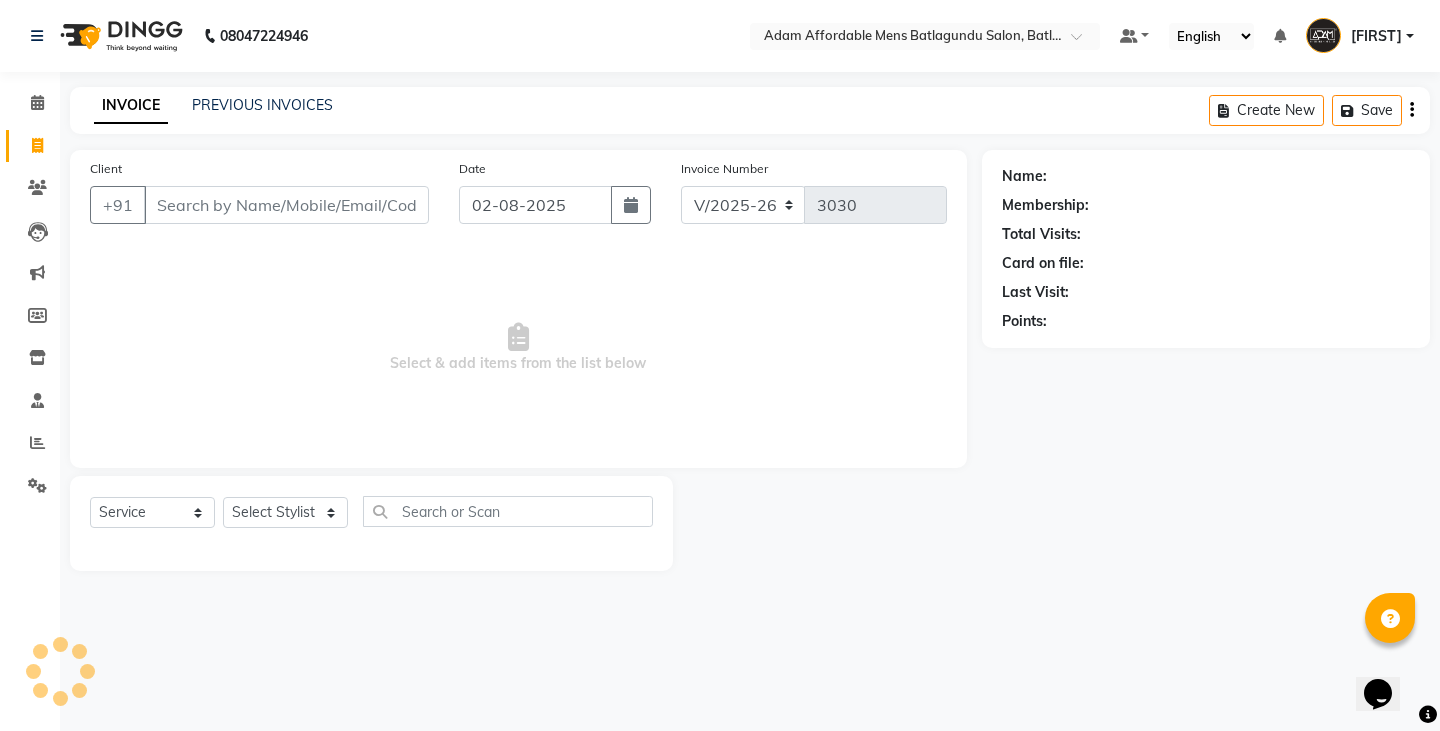 click on "PREVIOUS INVOICES" 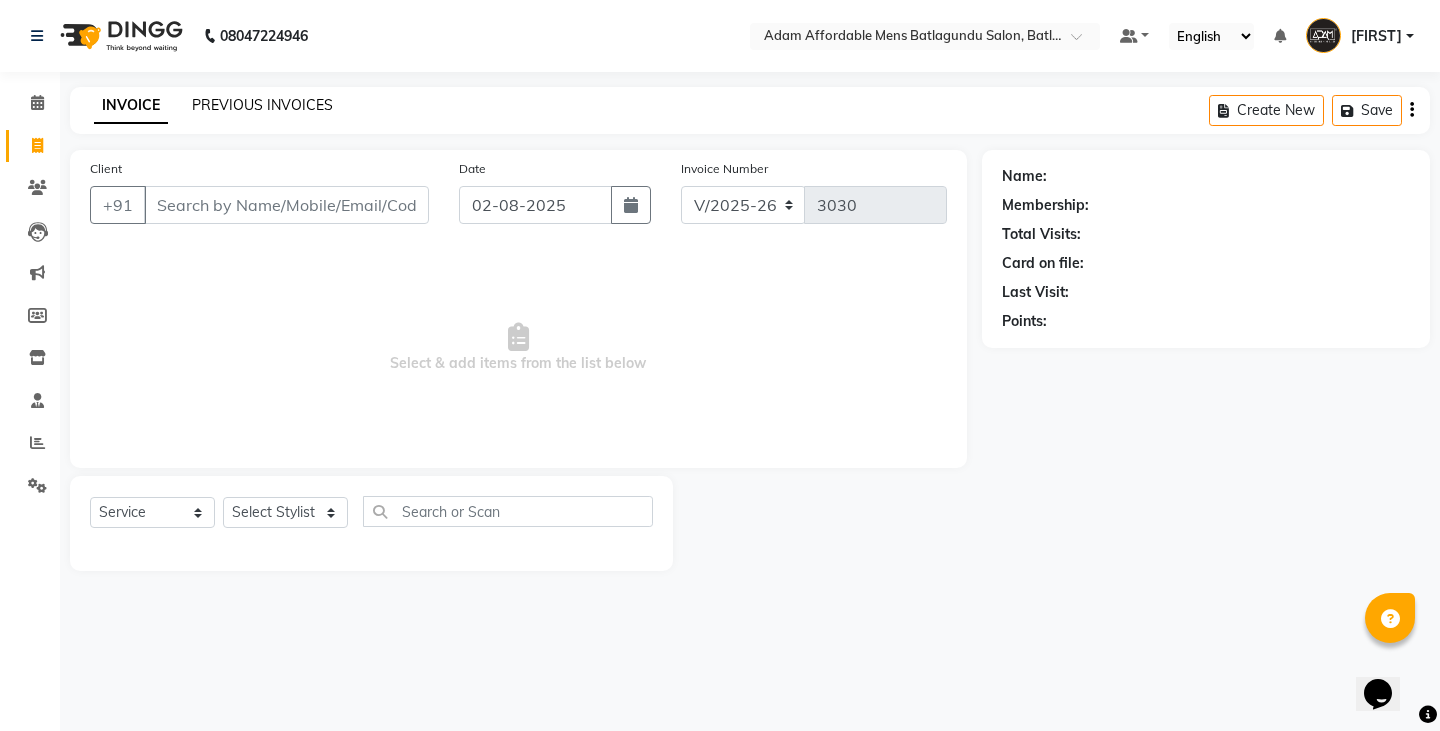 click on "PREVIOUS INVOICES" 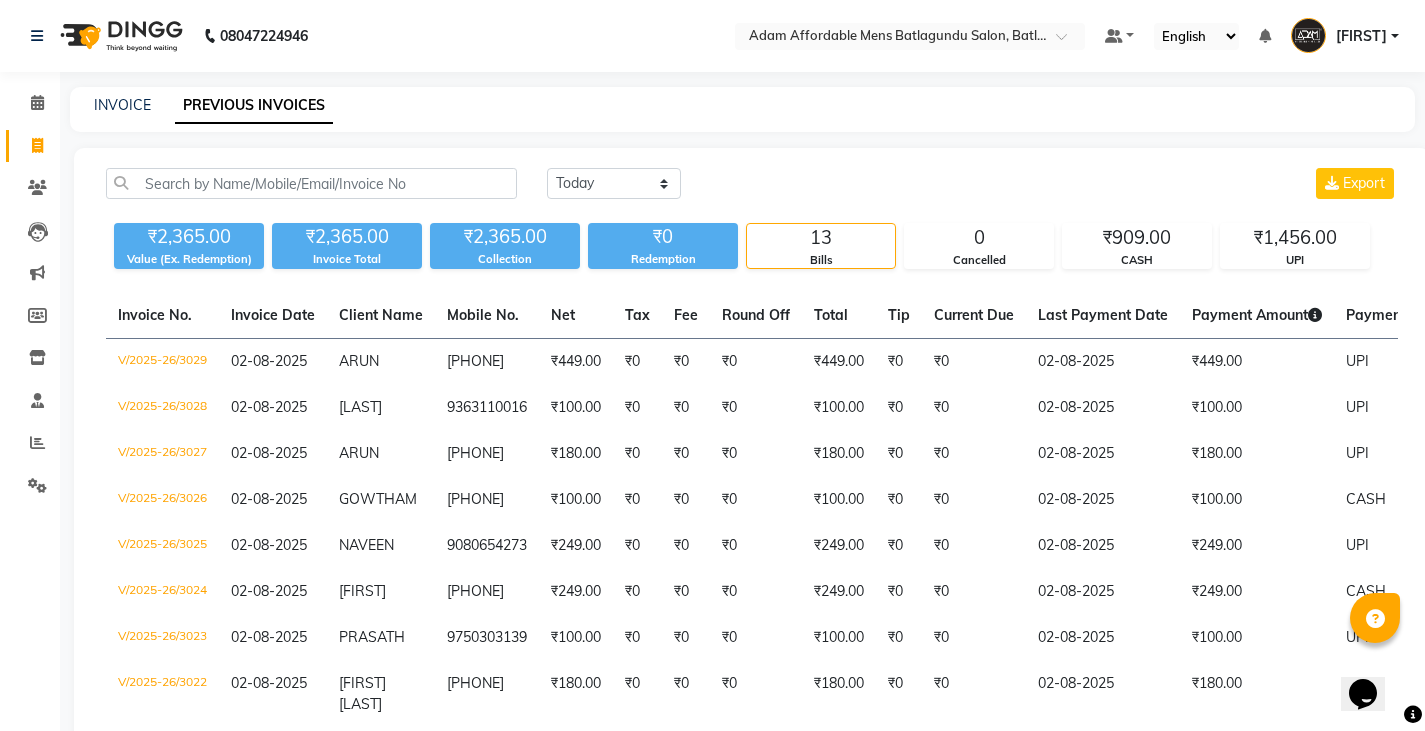 click on "INVOICE PREVIOUS INVOICES" 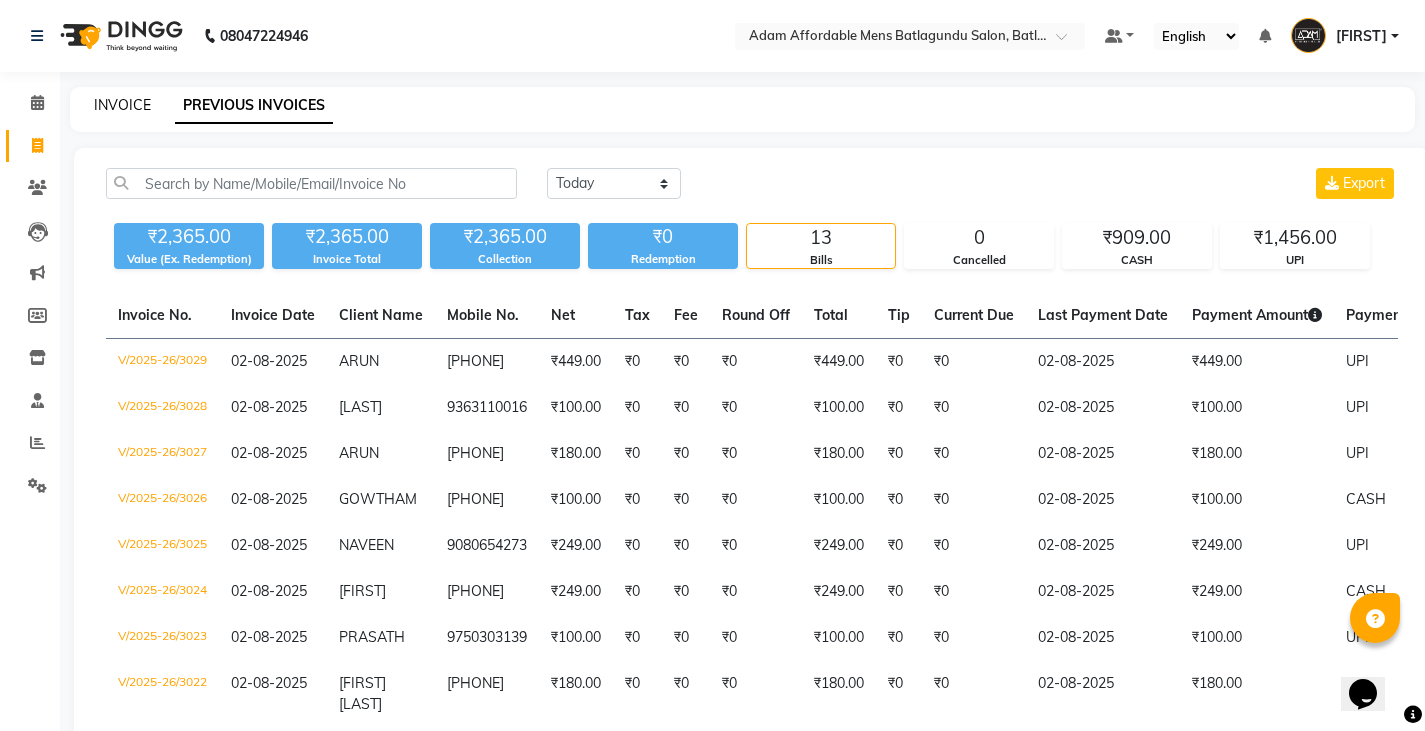 click on "INVOICE" 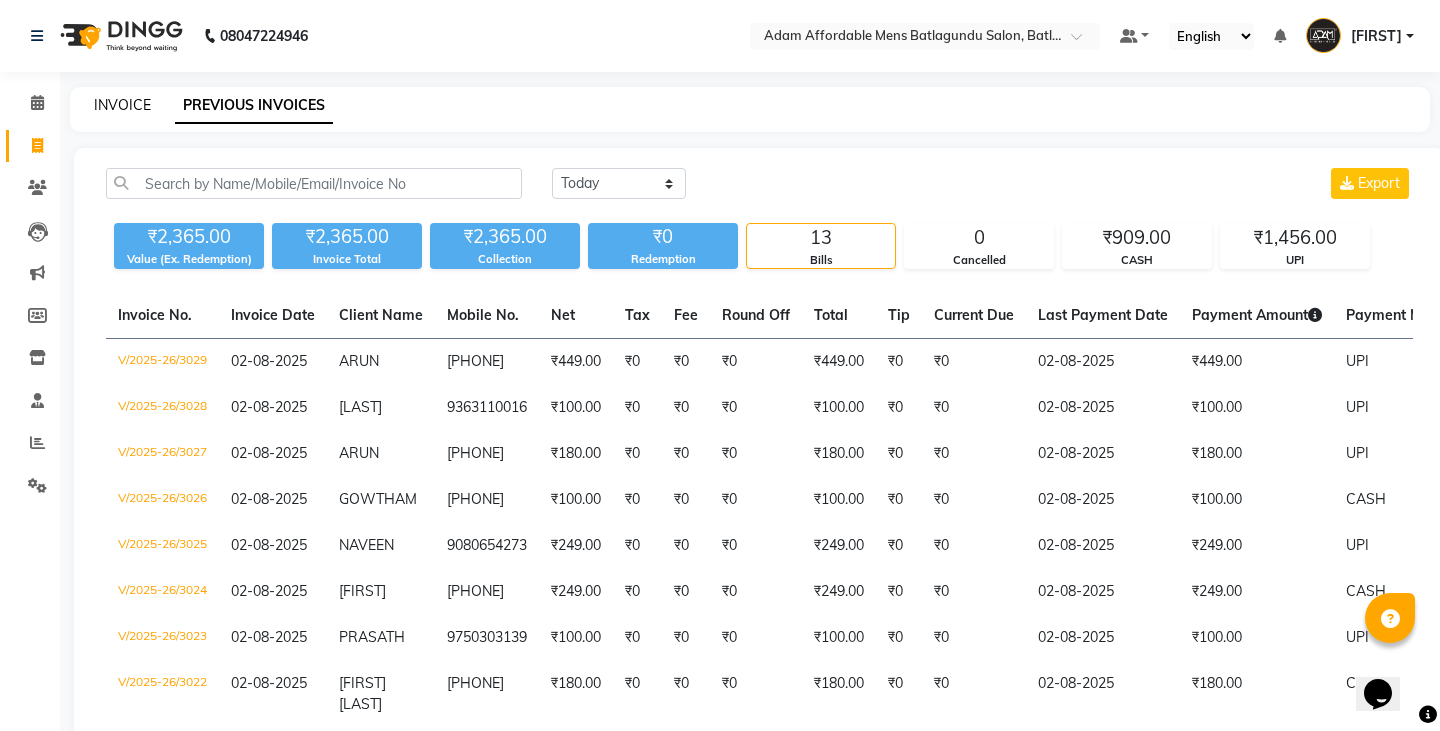 select on "8213" 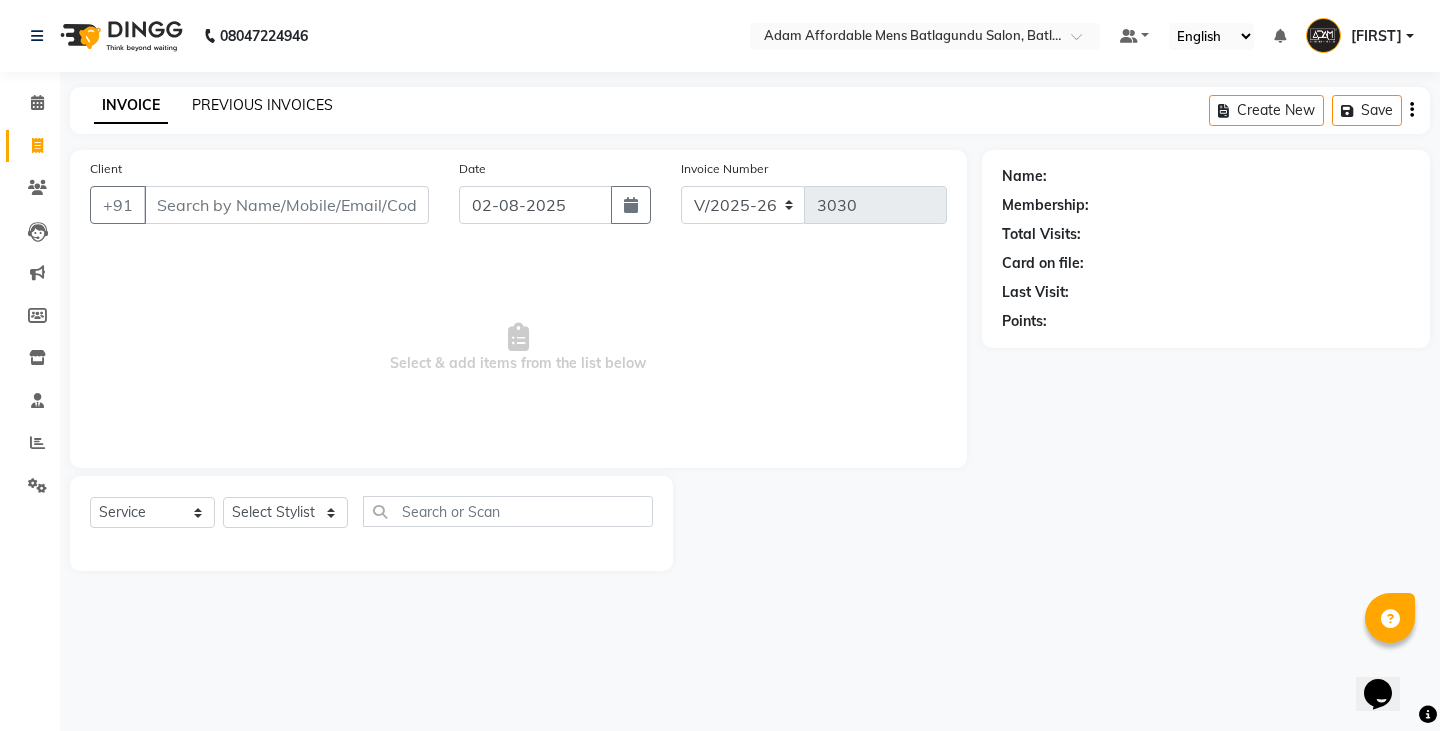 click on "PREVIOUS INVOICES" 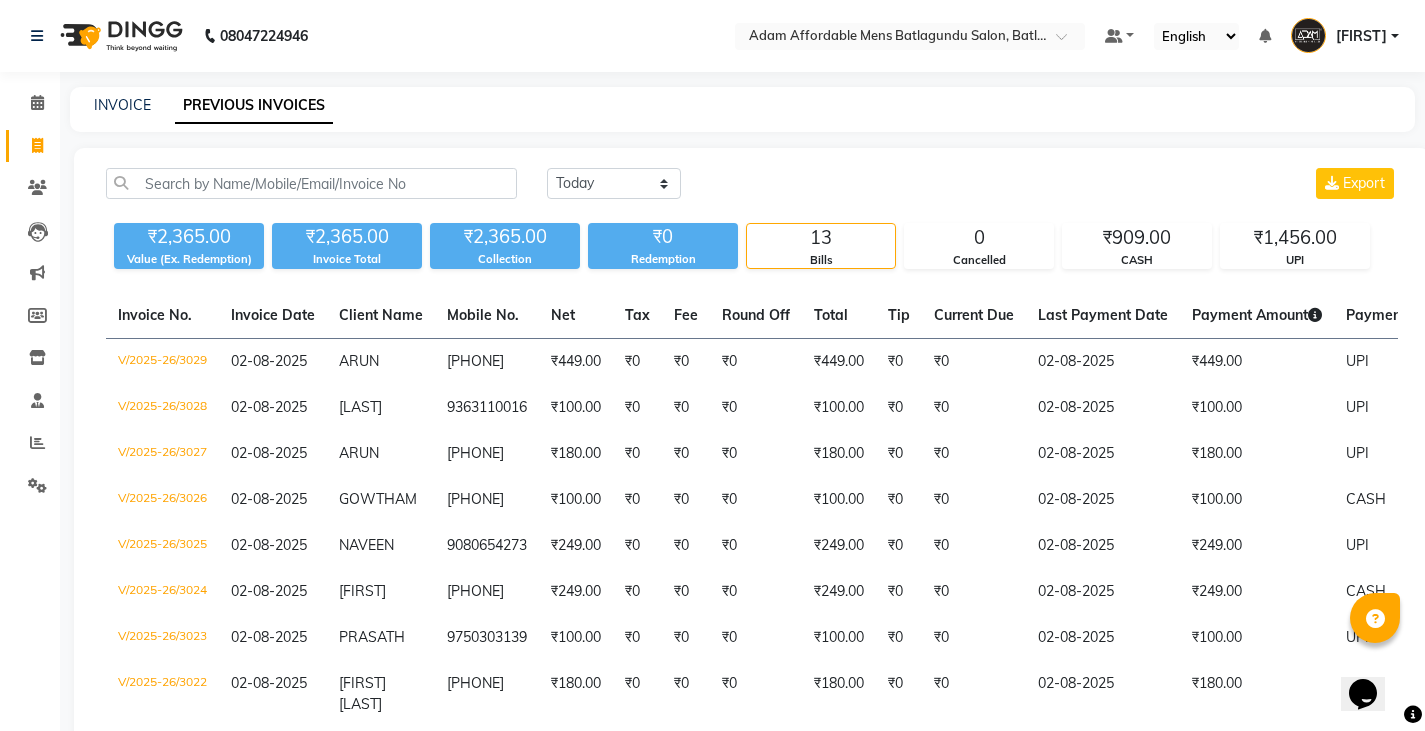 click on "INVOICE" 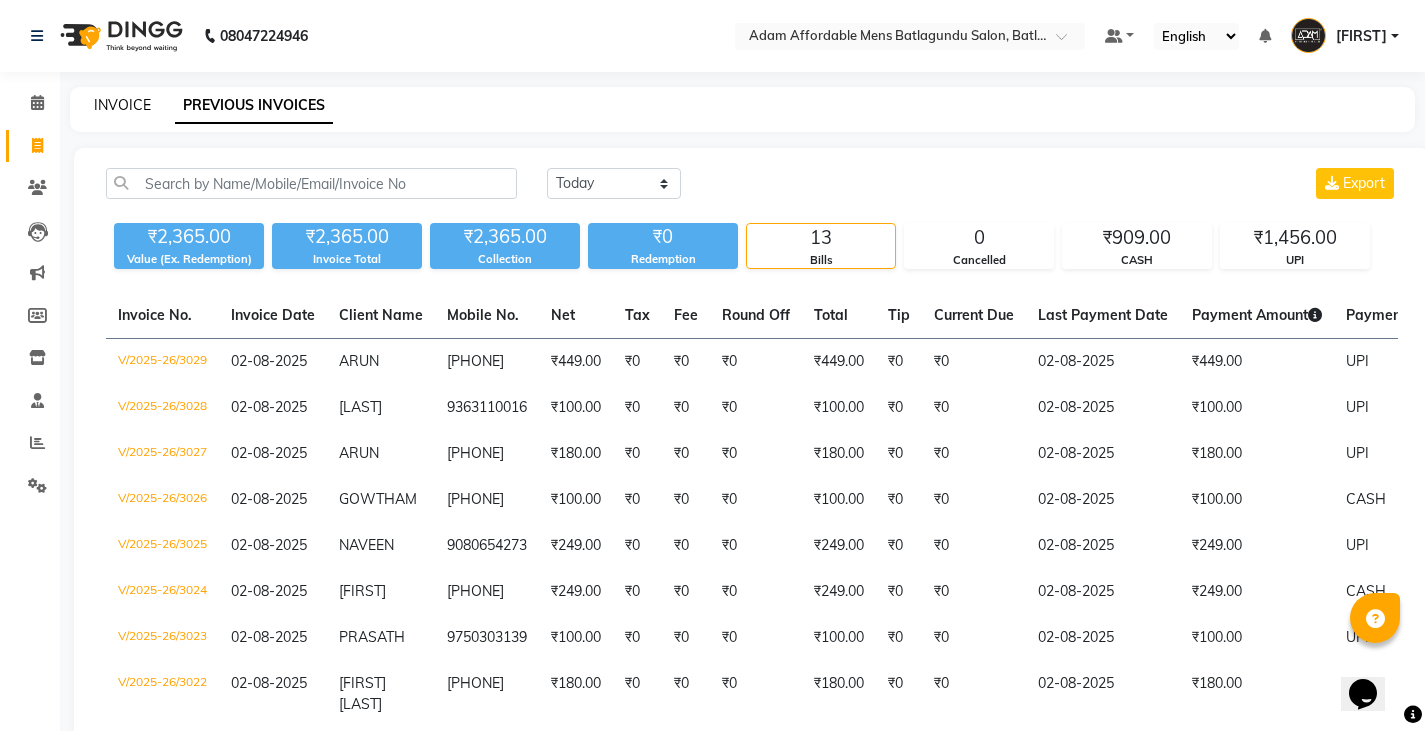 click on "INVOICE" 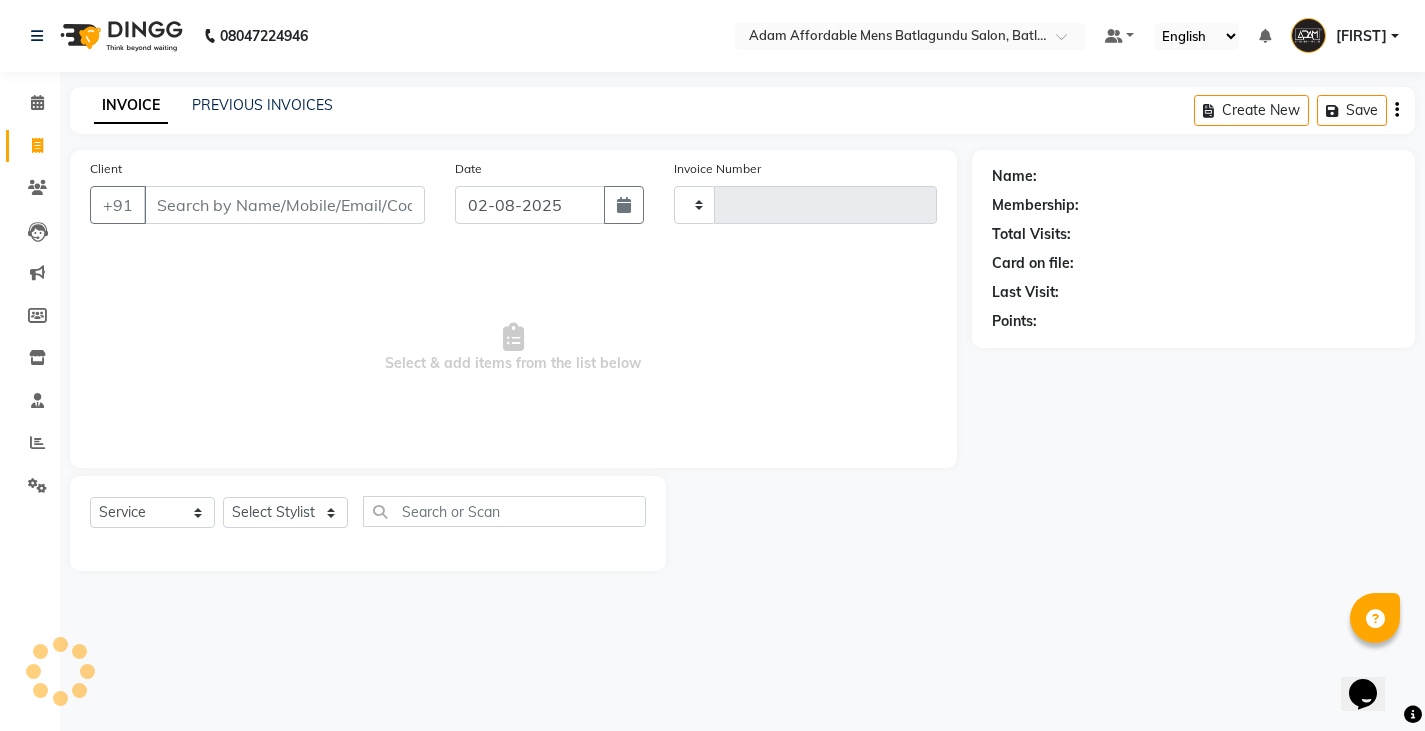 type on "3030" 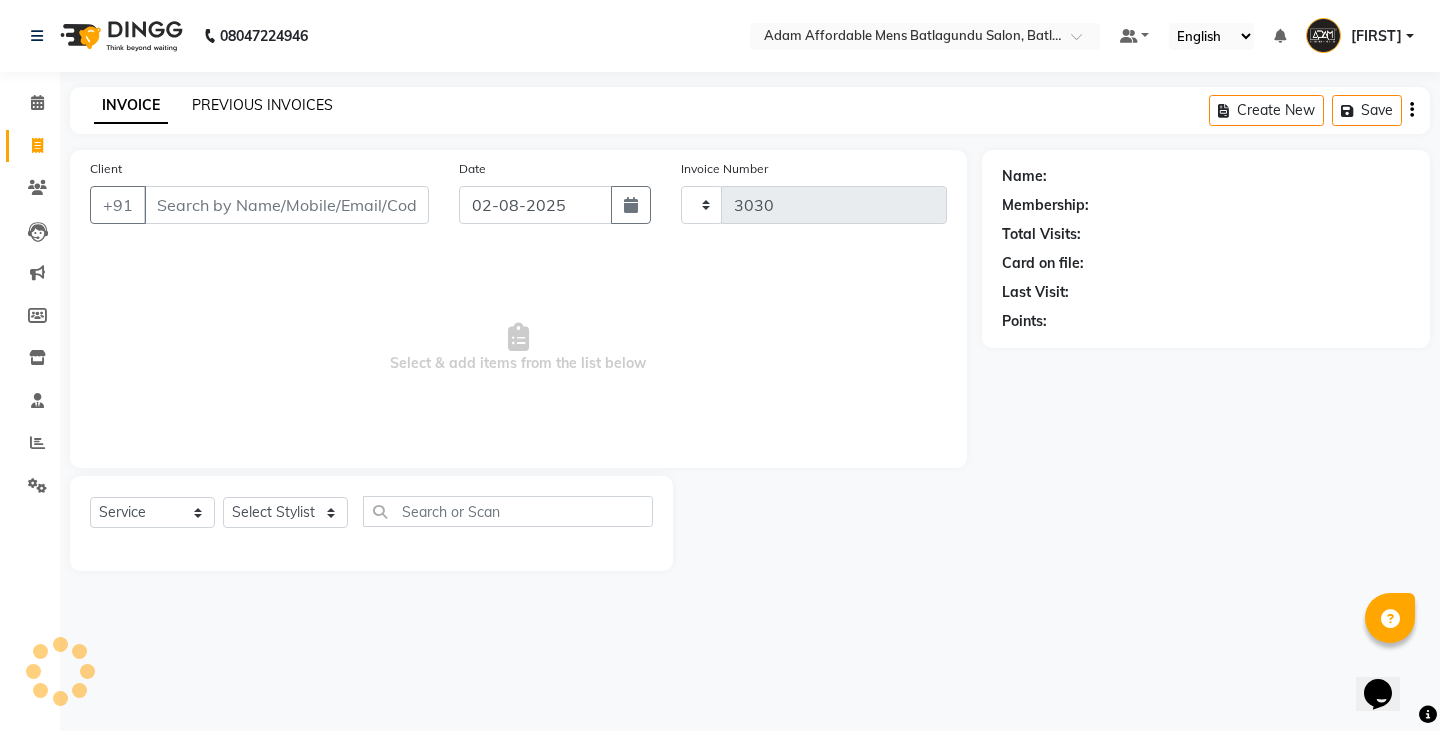 select on "8213" 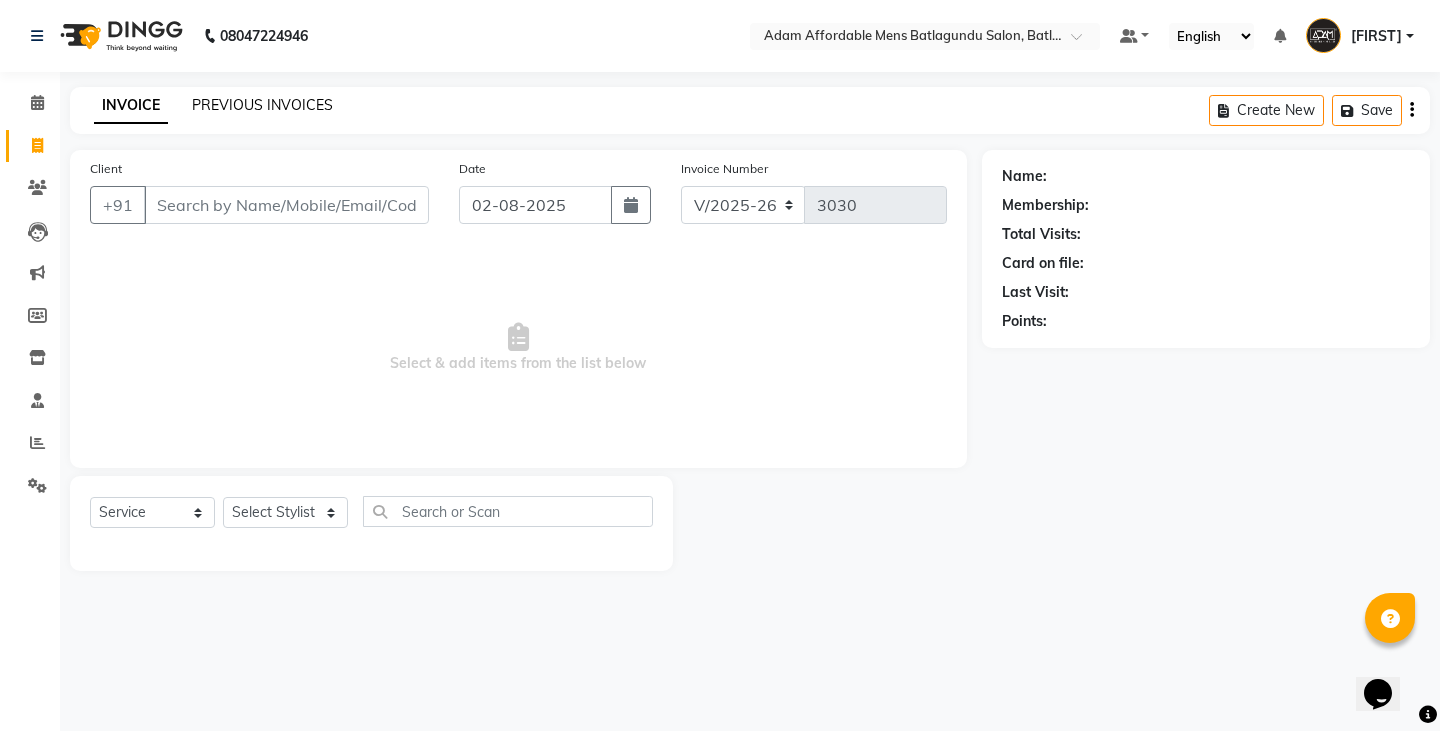click on "PREVIOUS INVOICES" 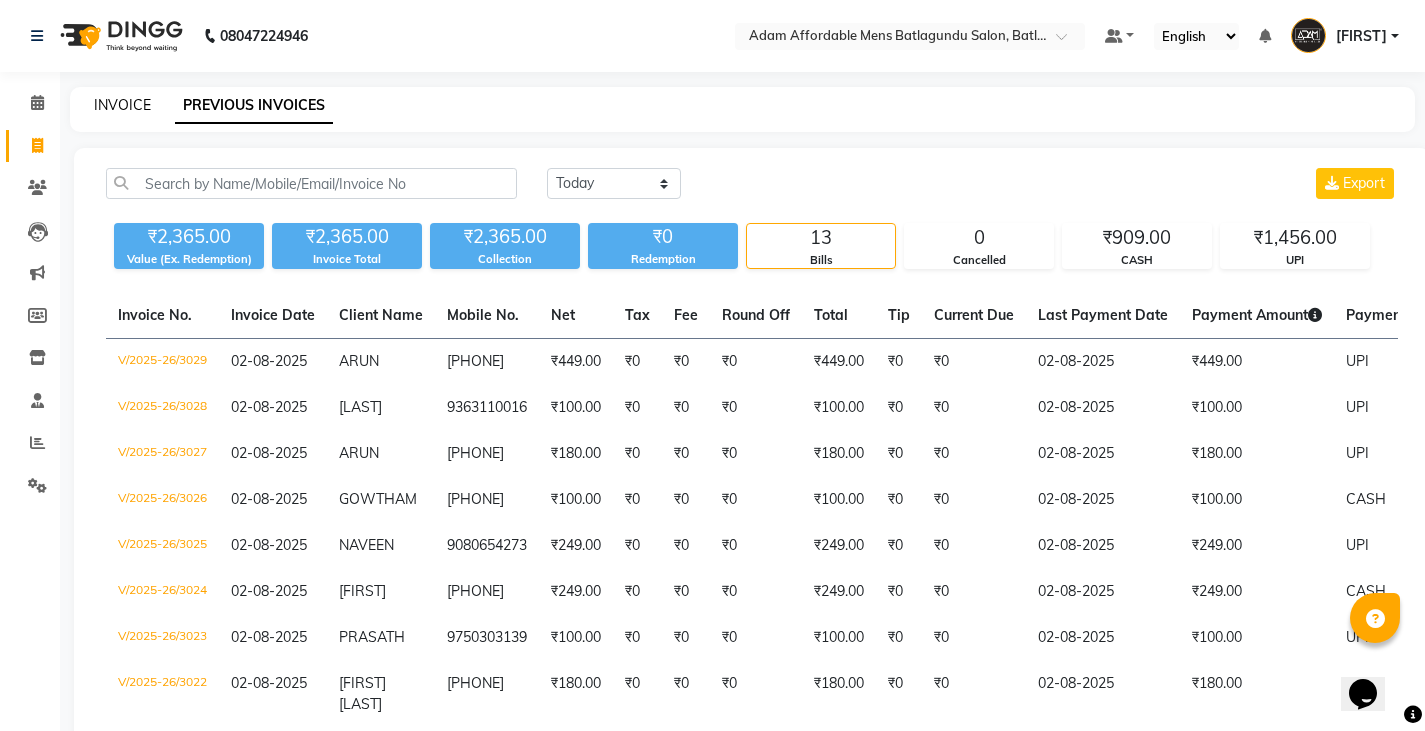 click on "INVOICE" 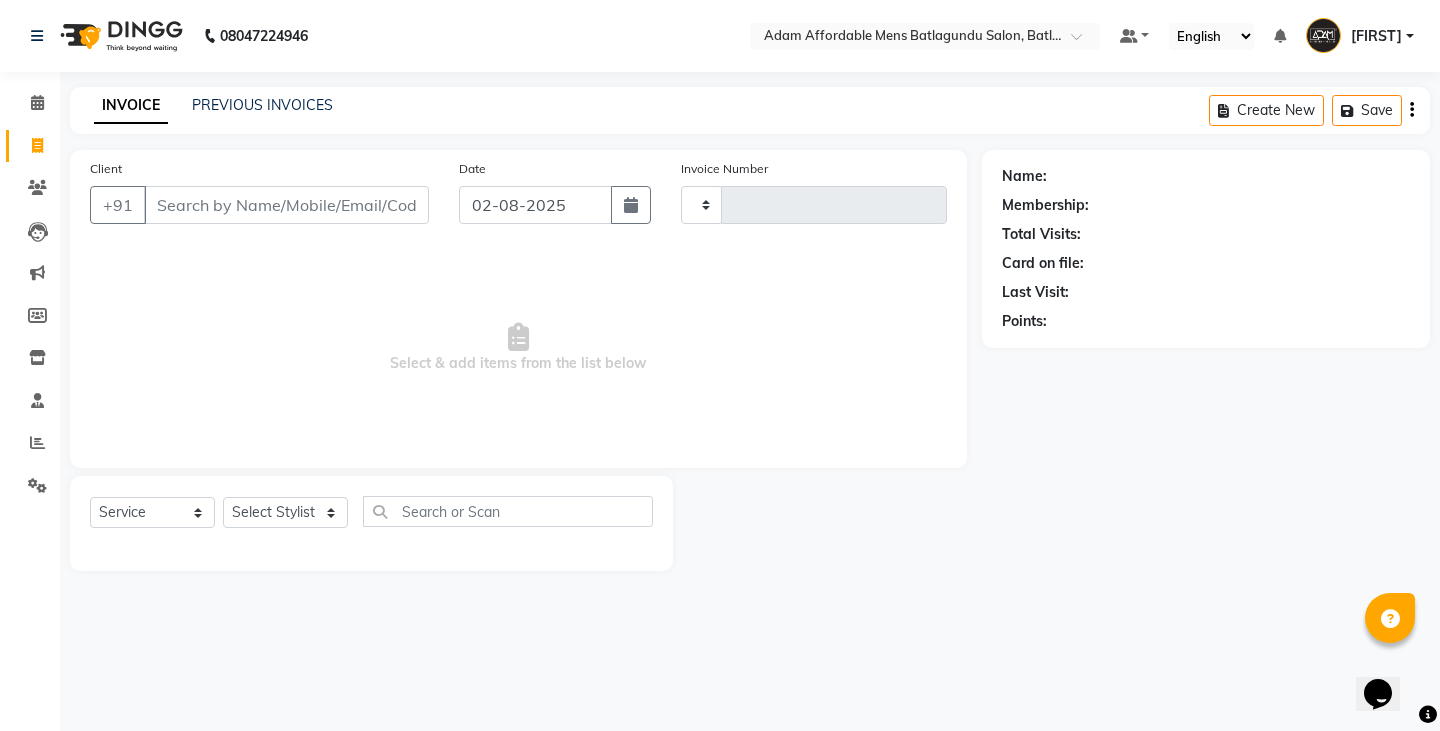 type on "3030" 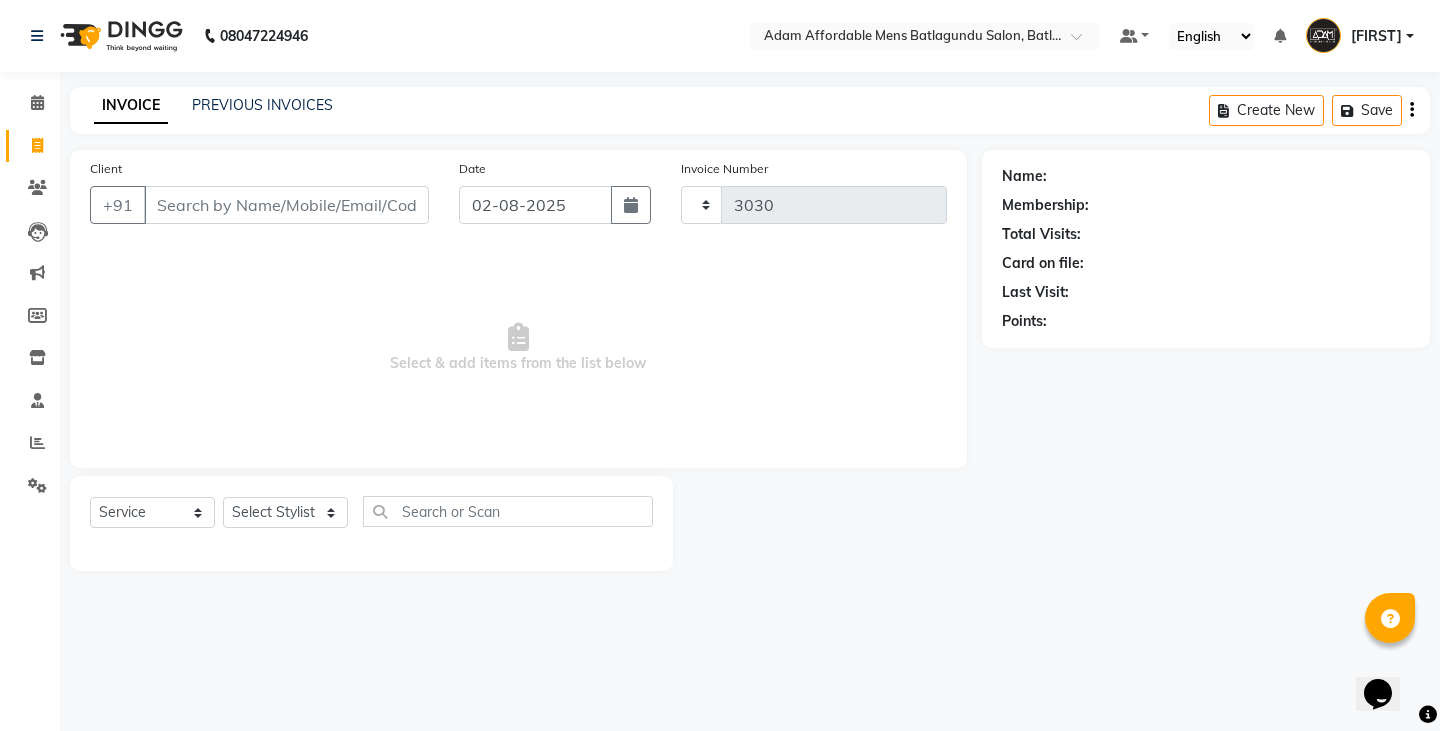 select on "8213" 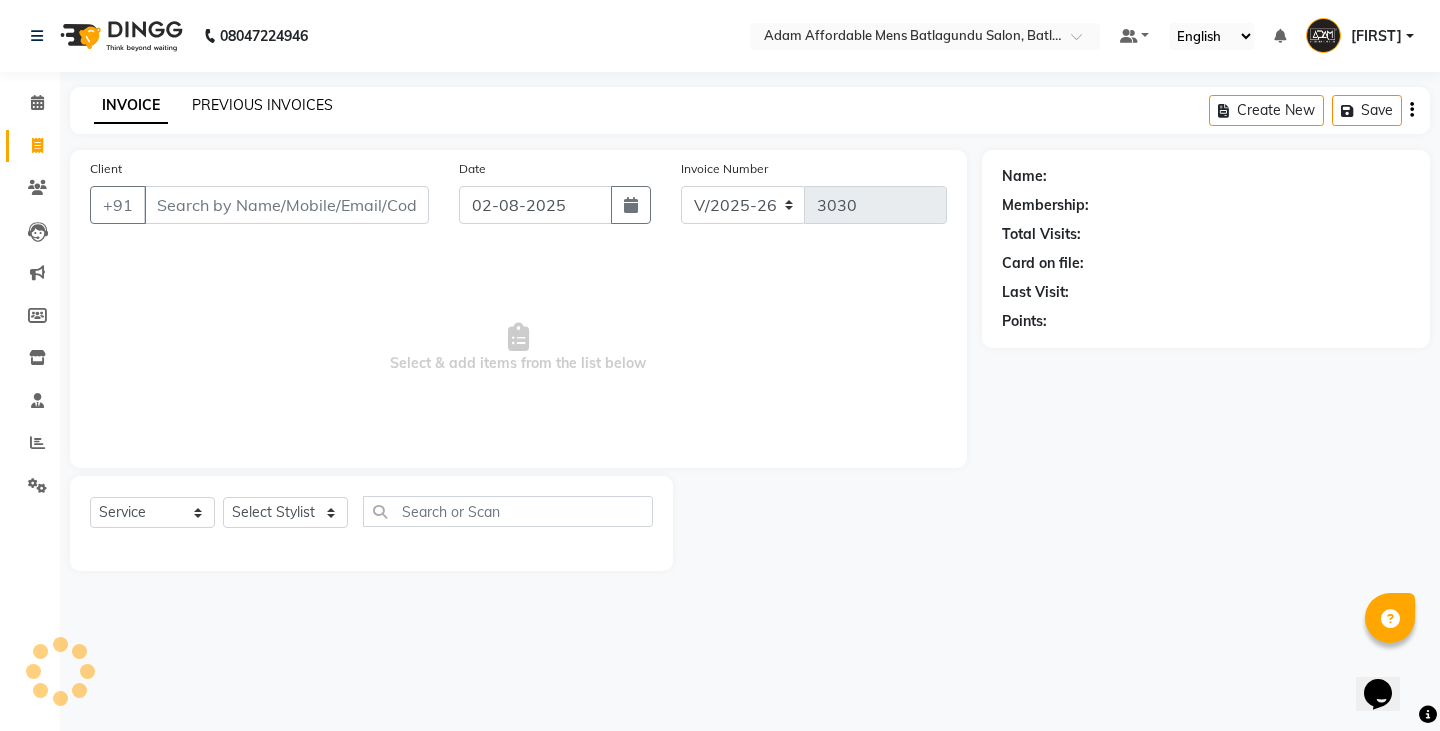 click on "PREVIOUS INVOICES" 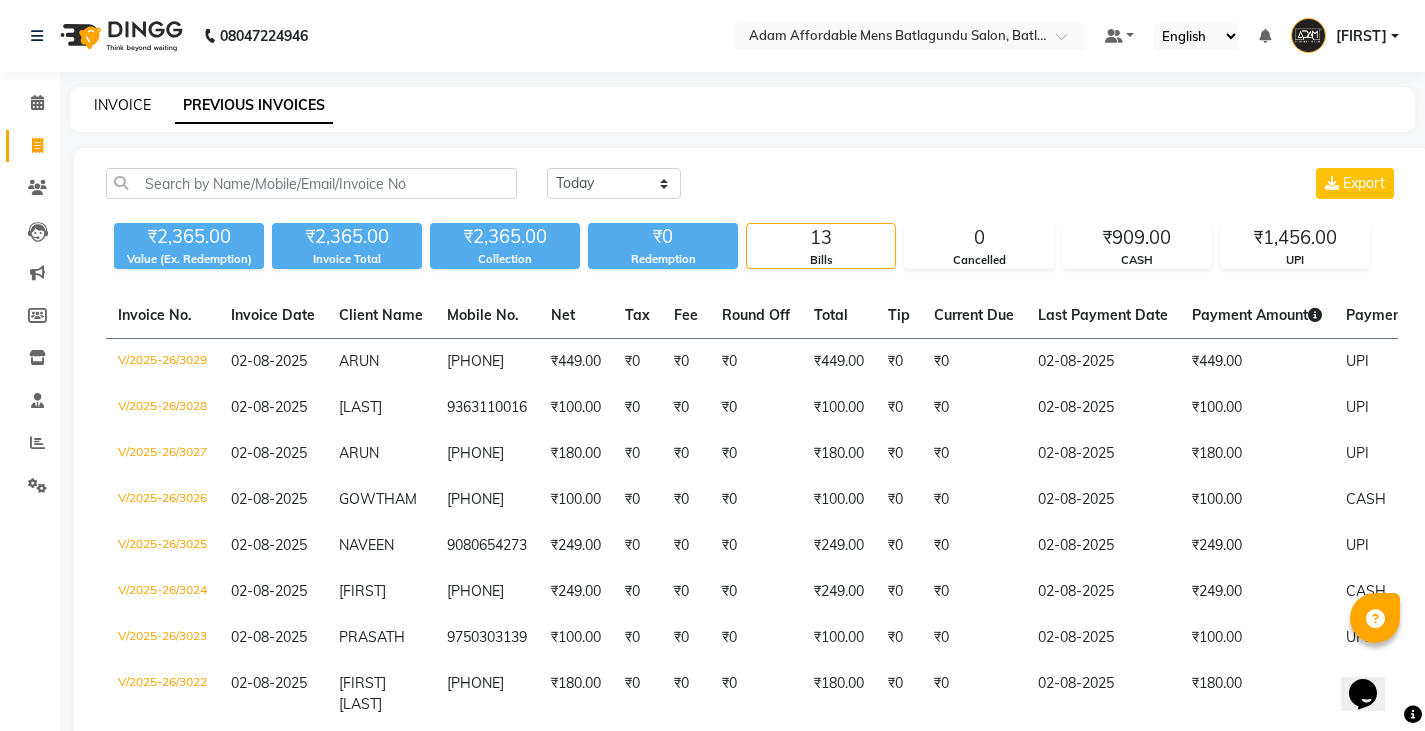 click on "INVOICE" 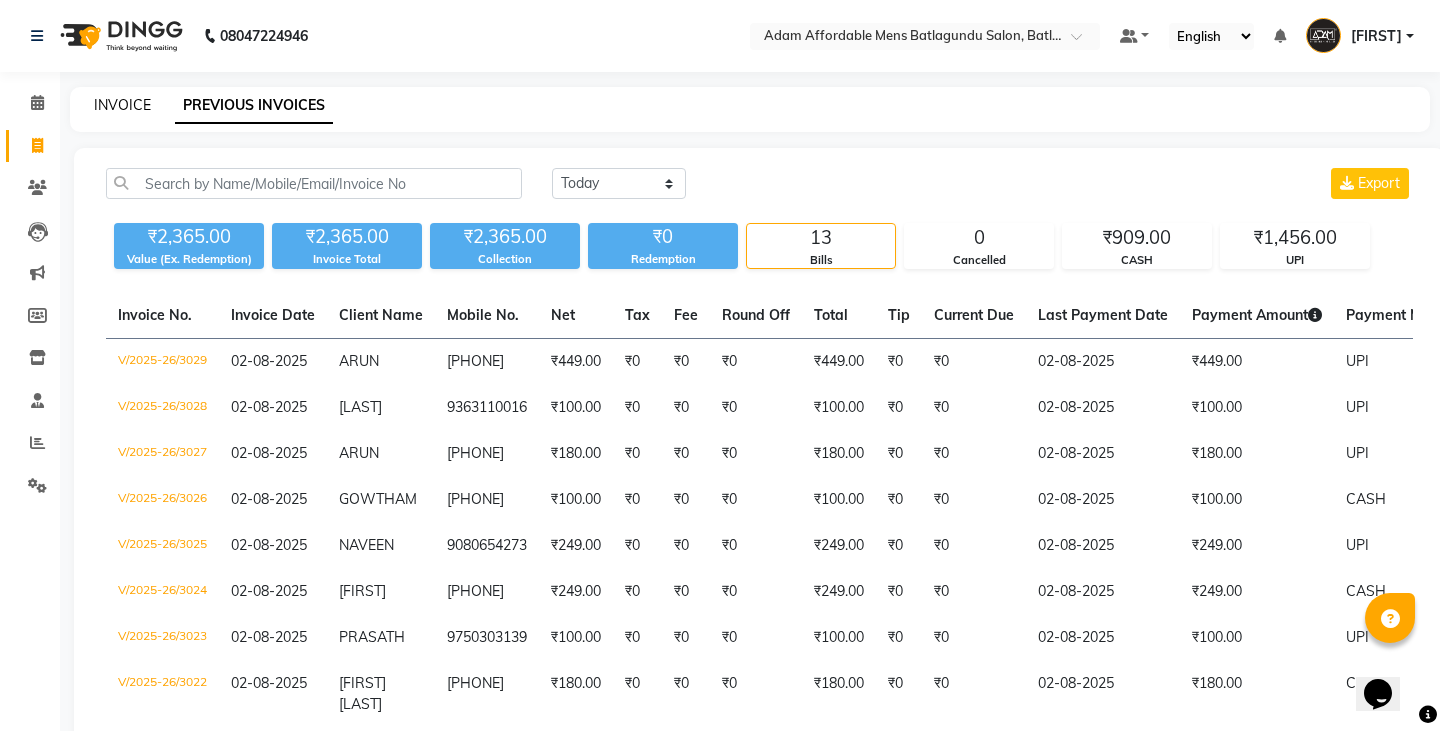 select on "8213" 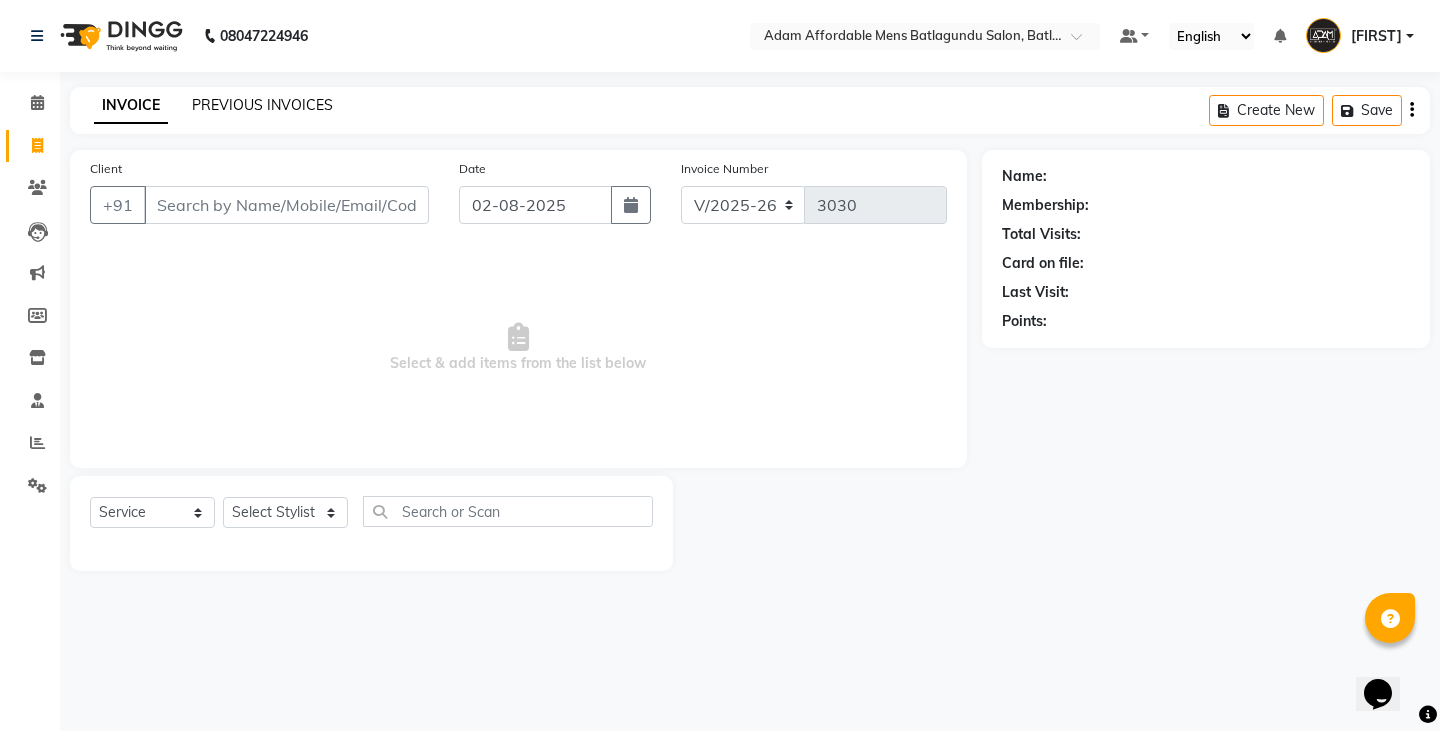 click on "PREVIOUS INVOICES" 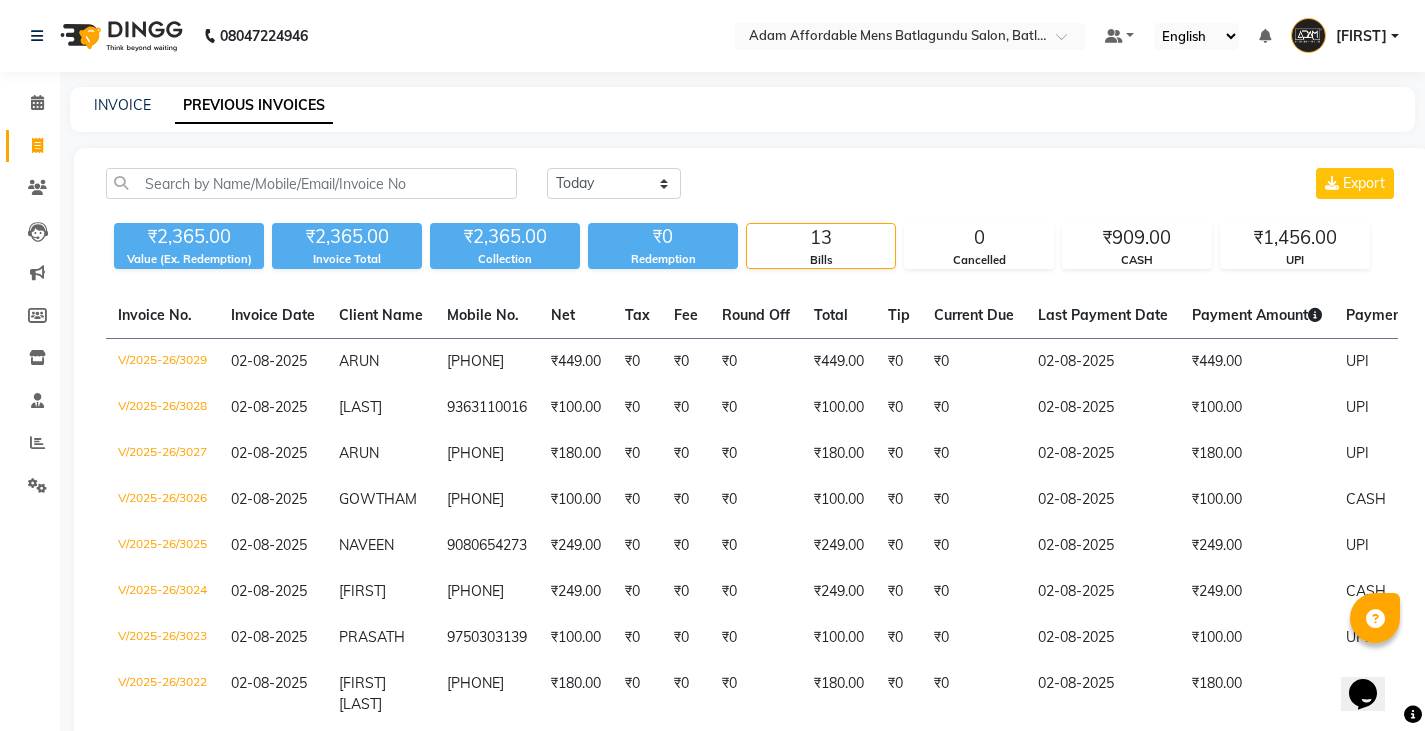 click on "INVOICE PREVIOUS INVOICES" 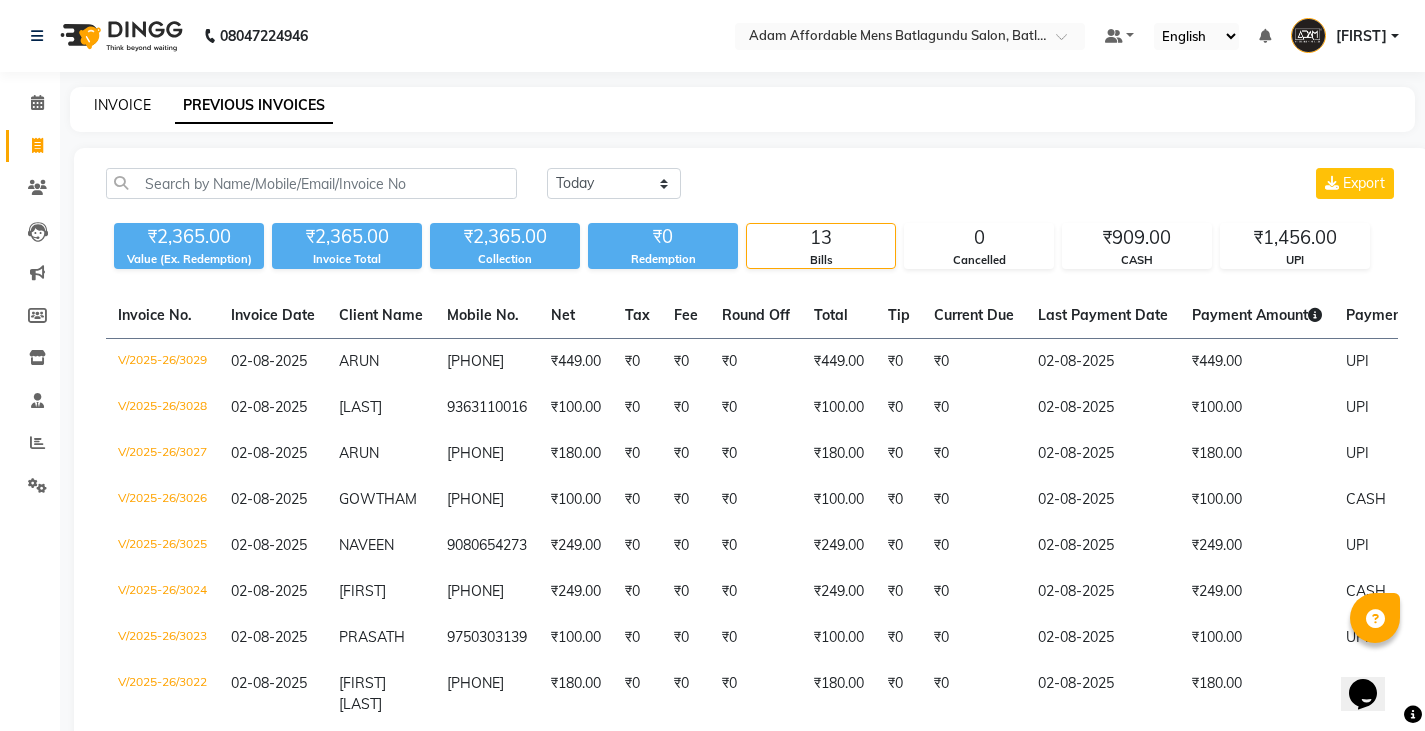 click on "INVOICE" 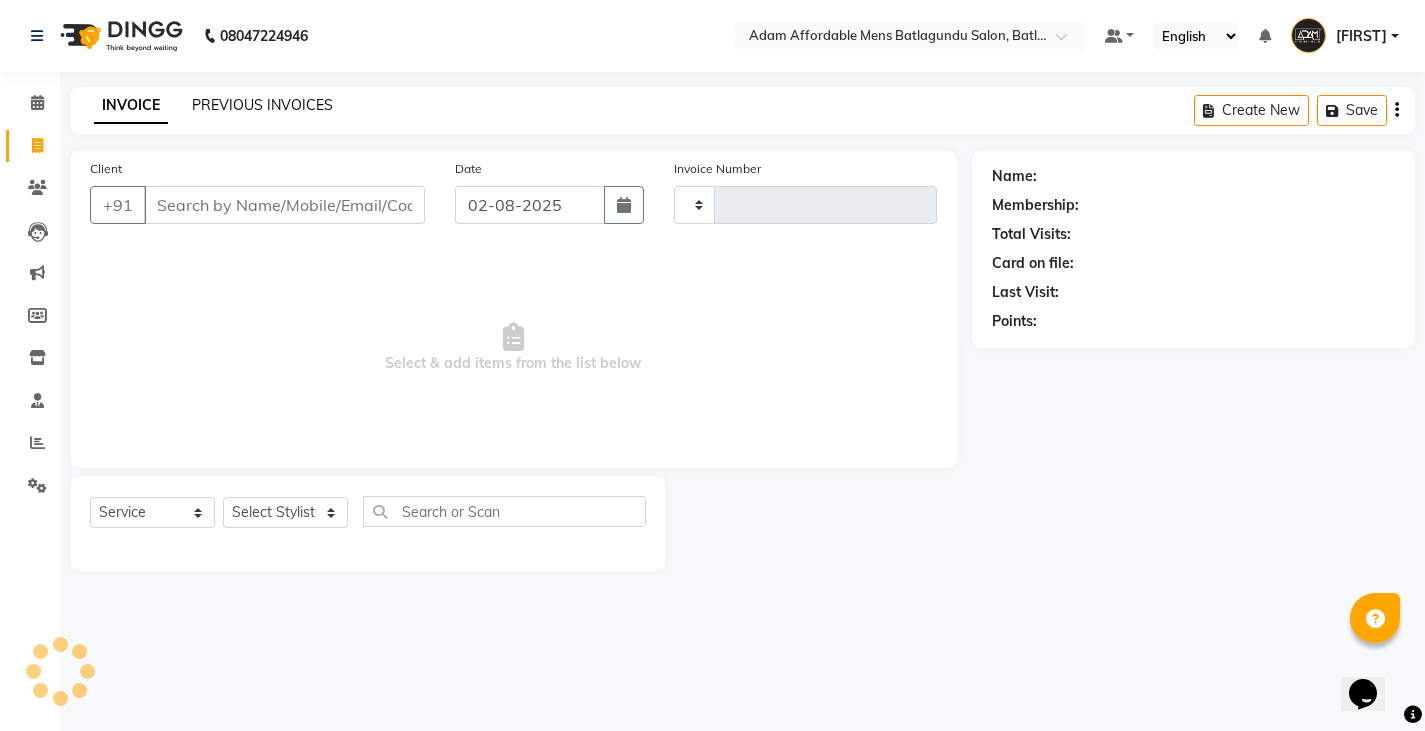 type on "3030" 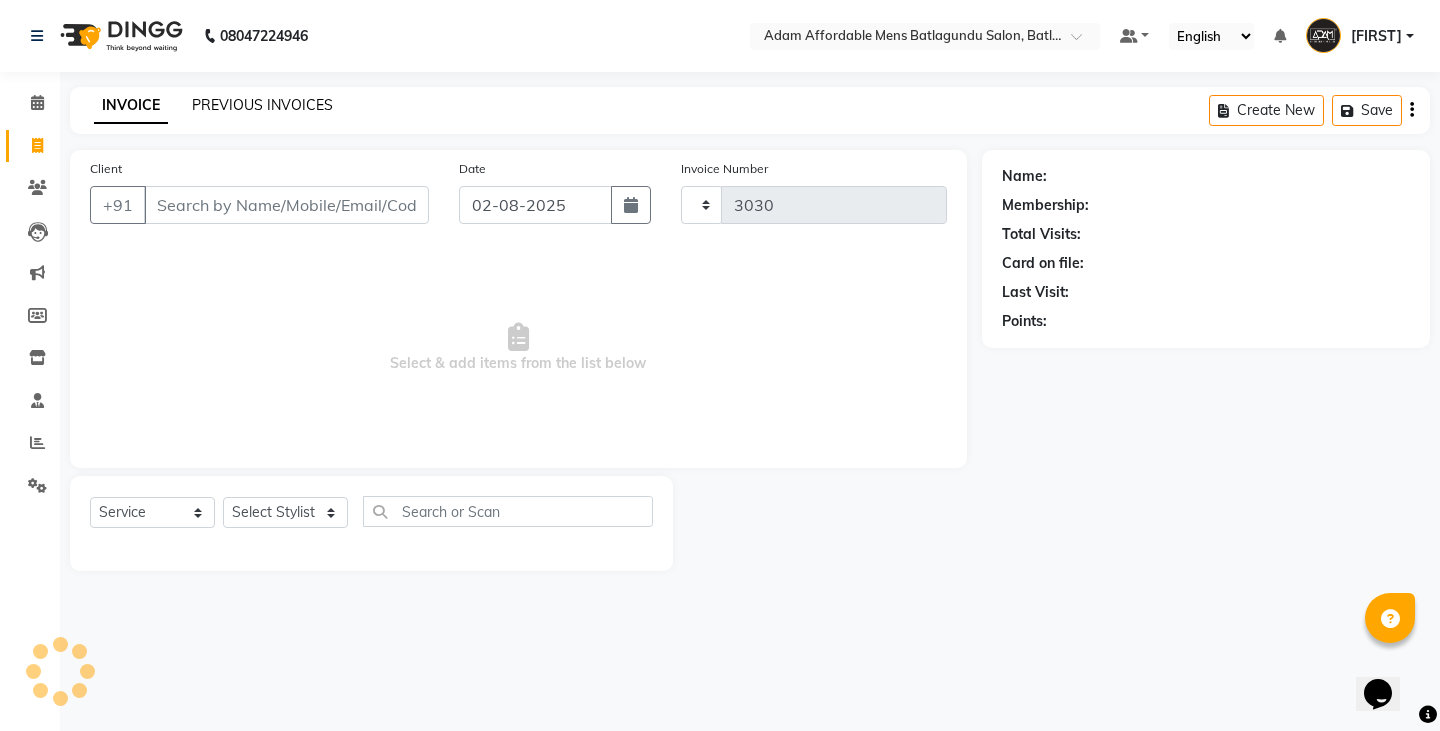 select on "8213" 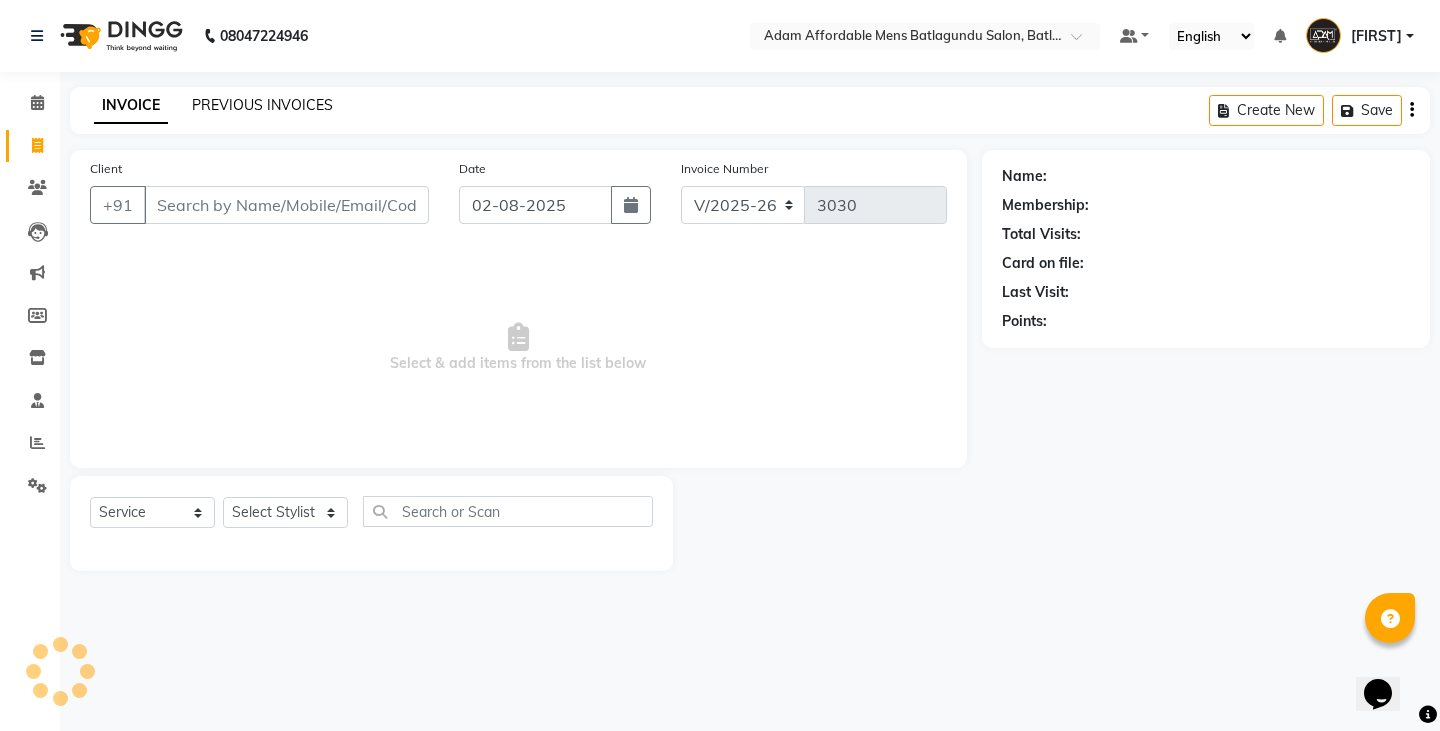 click on "PREVIOUS INVOICES" 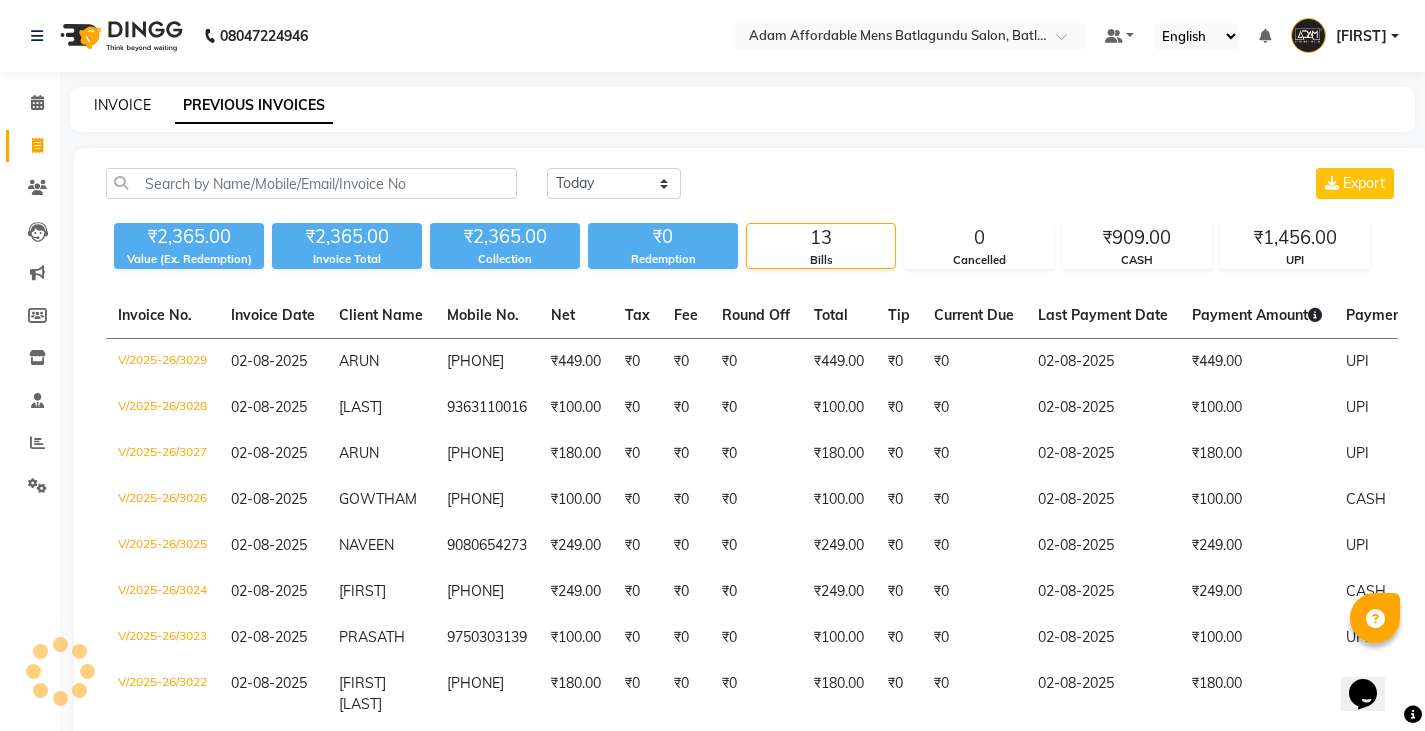 click on "INVOICE" 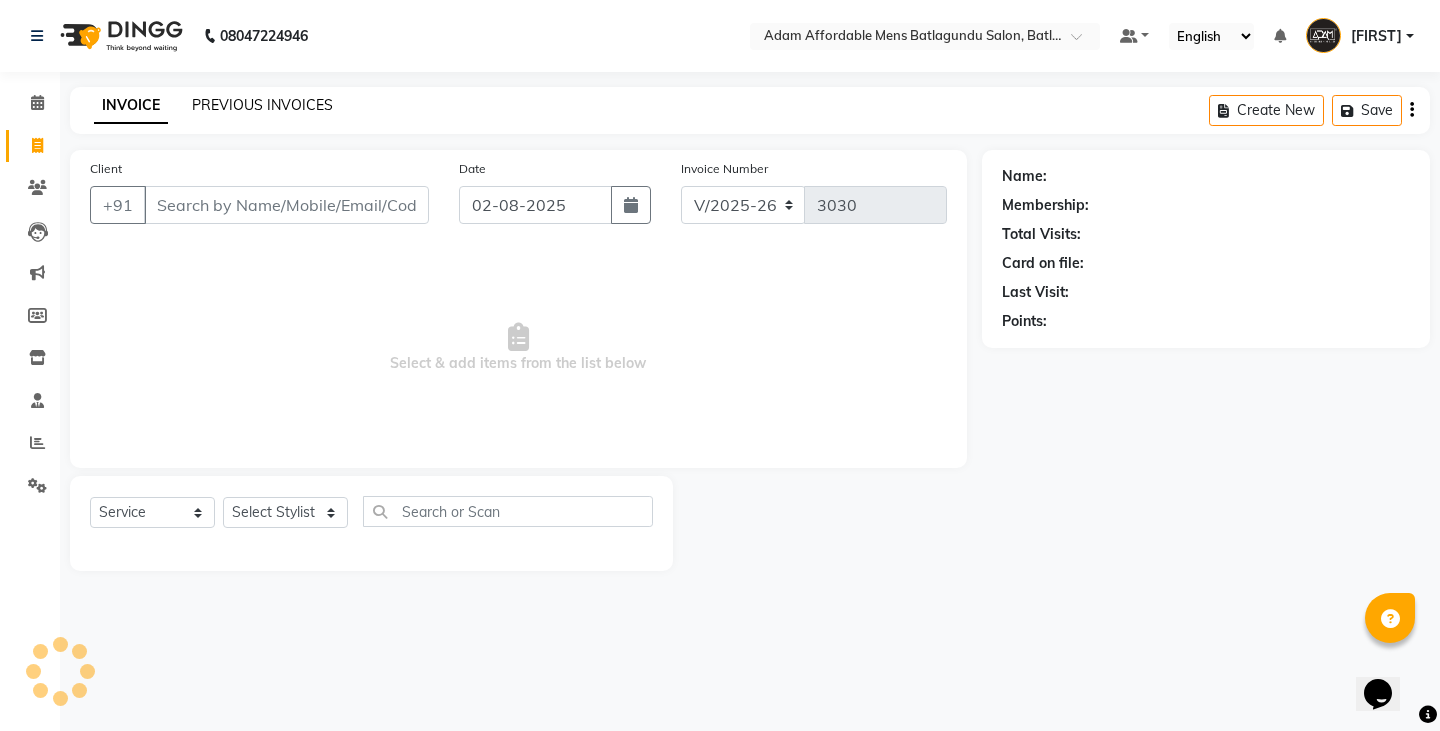 click on "PREVIOUS INVOICES" 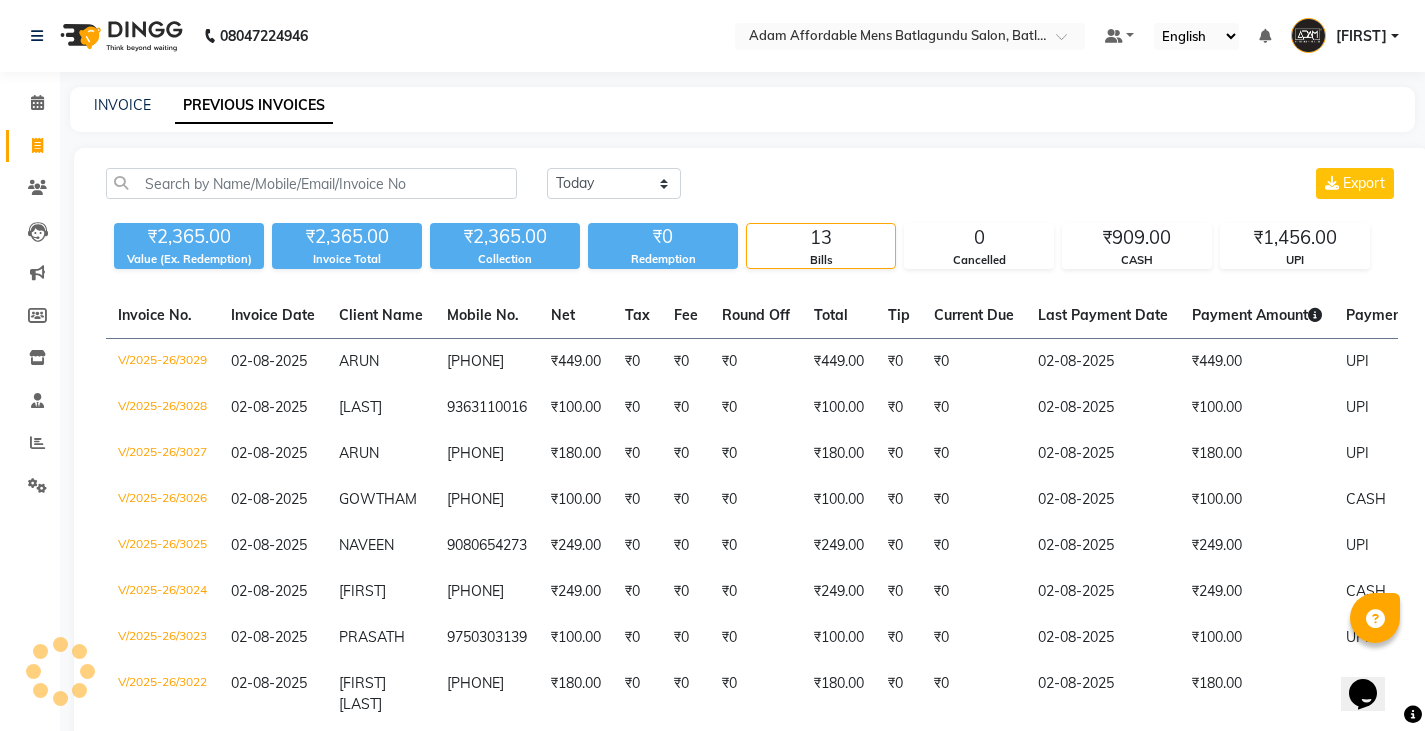 click on "INVOICE PREVIOUS INVOICES" 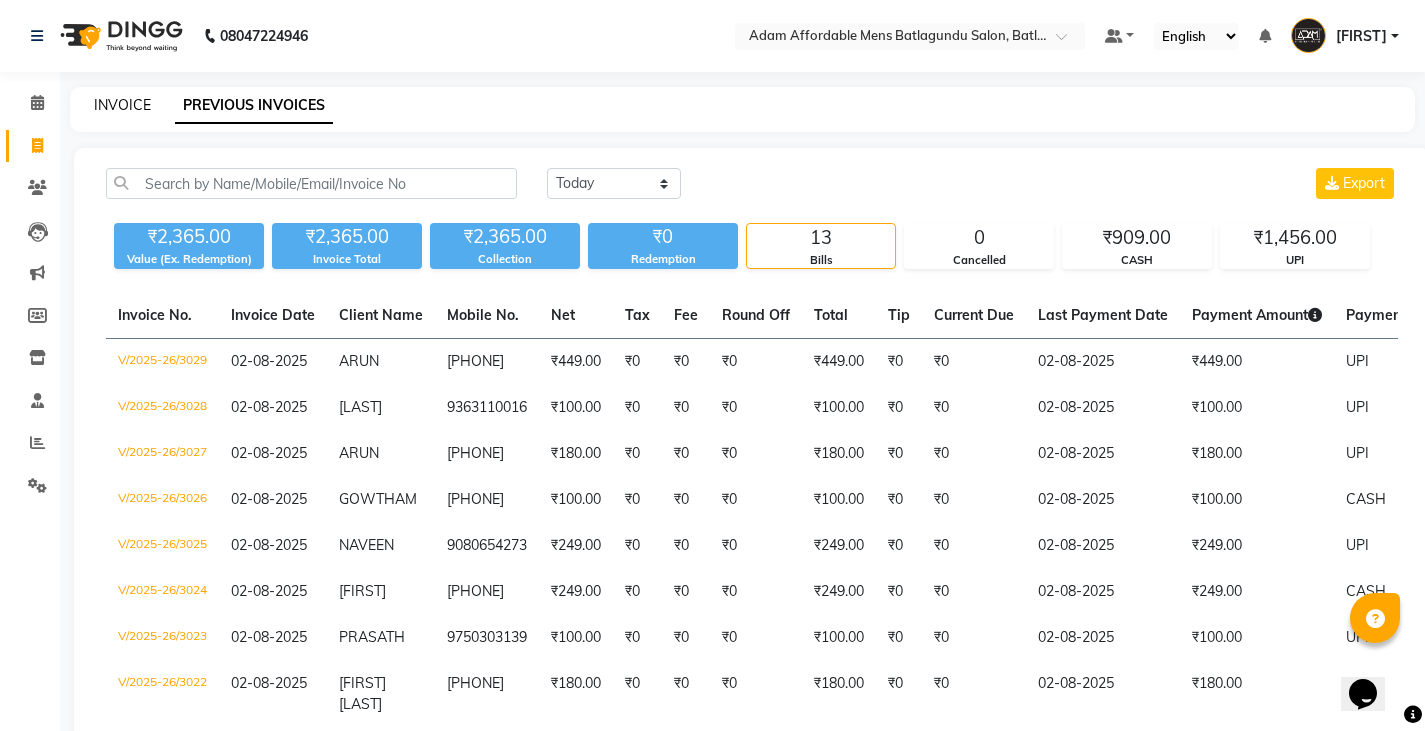 click on "INVOICE" 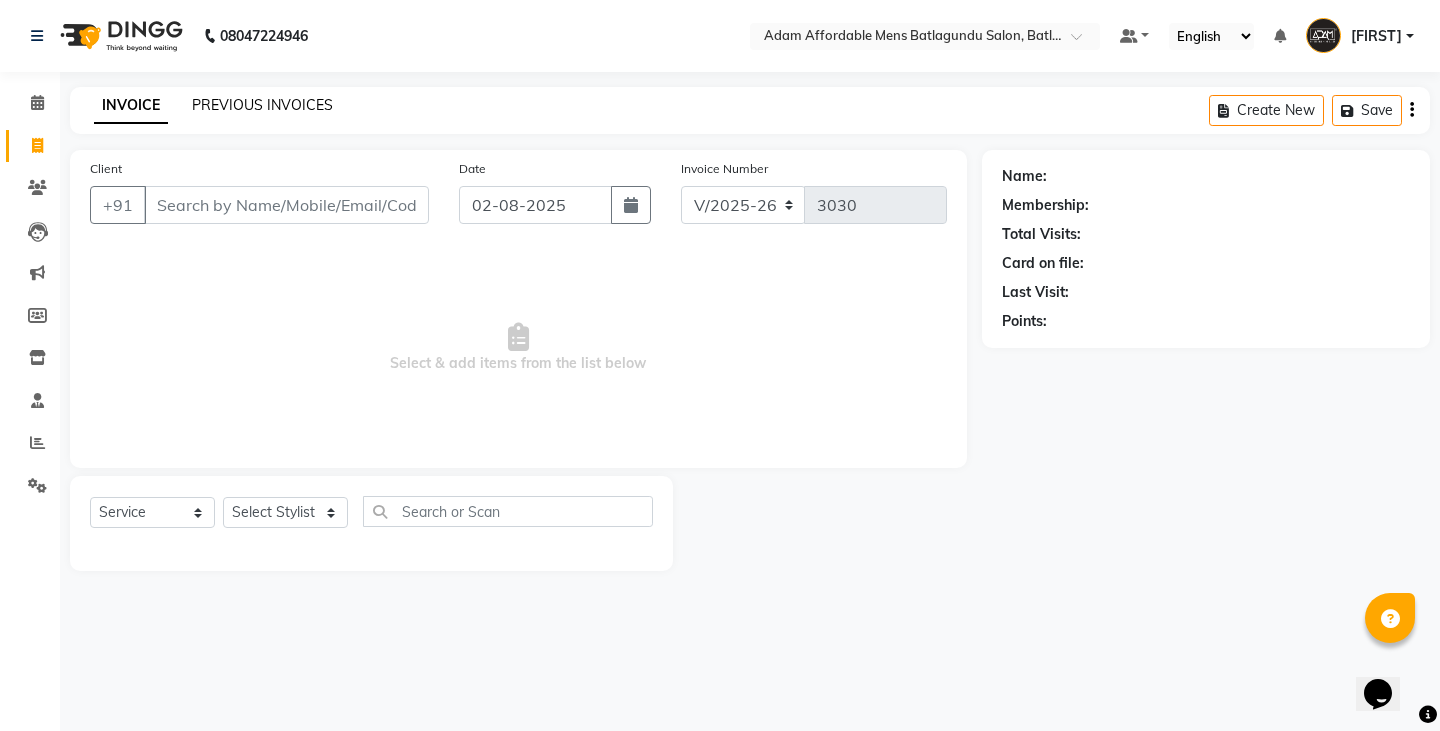 click on "PREVIOUS INVOICES" 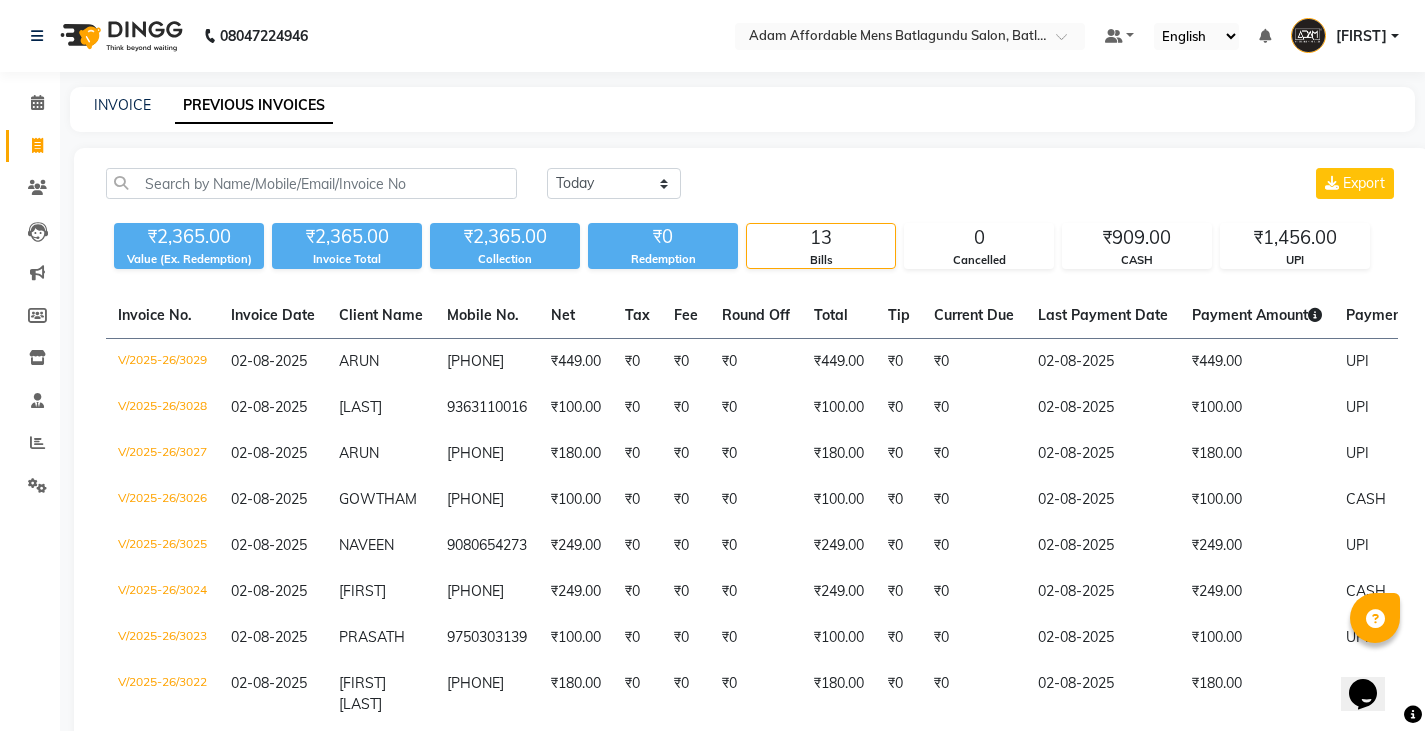 click on "Select Location × Adam Affordable Mens Batlagundu Salon, Batlagundu Default Panel My Panel English ENGLISH Español العربية मराठी हिंदी ગુજરાતી தமிழ் 中文 Notifications nothing to show Raja Manage Profile Change Password Sign out Version:3.15.11 ☀ ADAM AFFORDABLE MENS Batlagundu Salon, Batlagundu Calendar Invoice Clients Leads Marketing Members Inventory Staff Reports Settings Completed InProgress Upcoming Dropped Tentative Check-In Confirm Bookings Generate Report Segments Page Builder INVOICE PREVIOUS INVOICES Today Yesterday Custom Range Export ₹2,365.00 Value (Ex. Redemption) ₹2,365.00 Invoice Total ₹2,365.00 Collection ₹0 Redemption 13 Bills 0 Cancelled ₹909.00 CASH ₹1,456.00 UPI Invoice No. Invoice Date Client Name Mobile No. Net Tax Fee Round Off Total Tip Current Due Last Payment Date Payment Amount Payment Methods Cancel Reason Status V/2025-26/3029 ARUN" at bounding box center [712, 533] 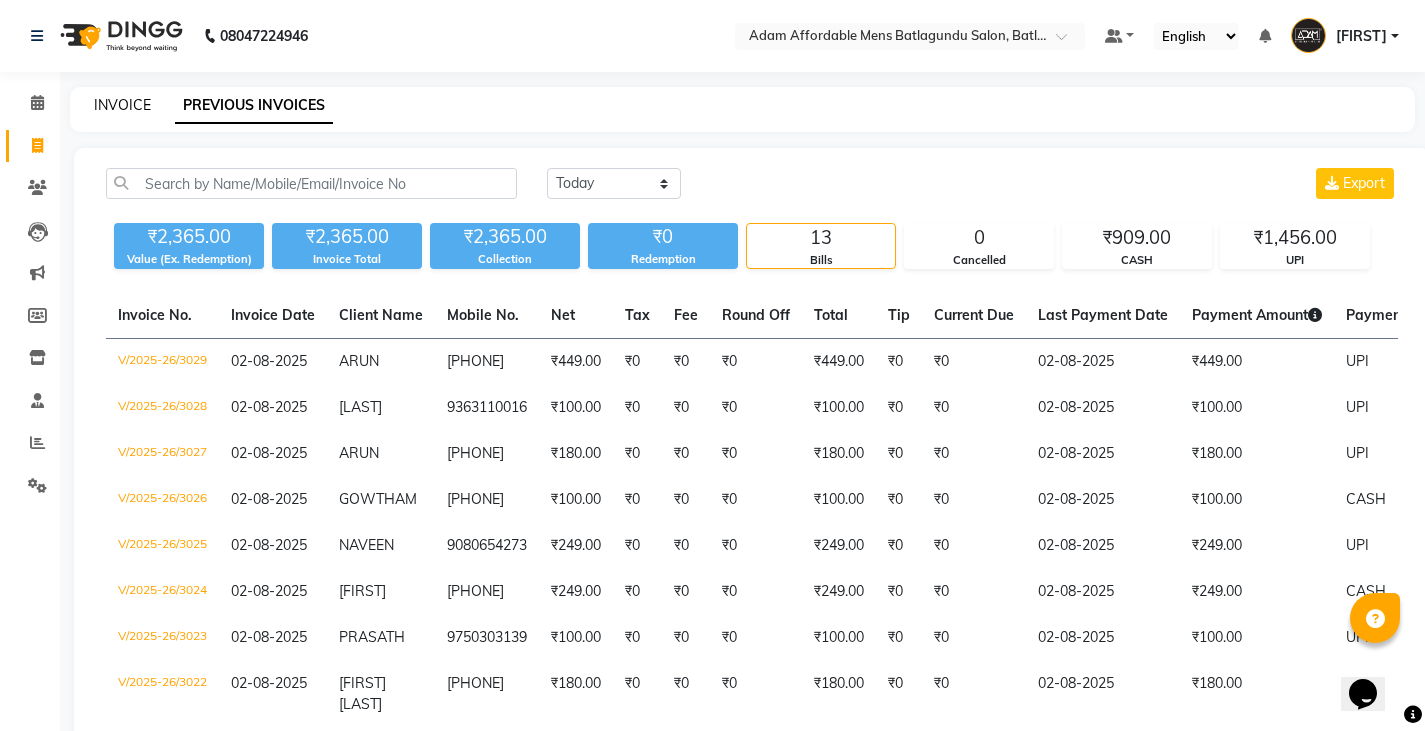 click on "INVOICE" 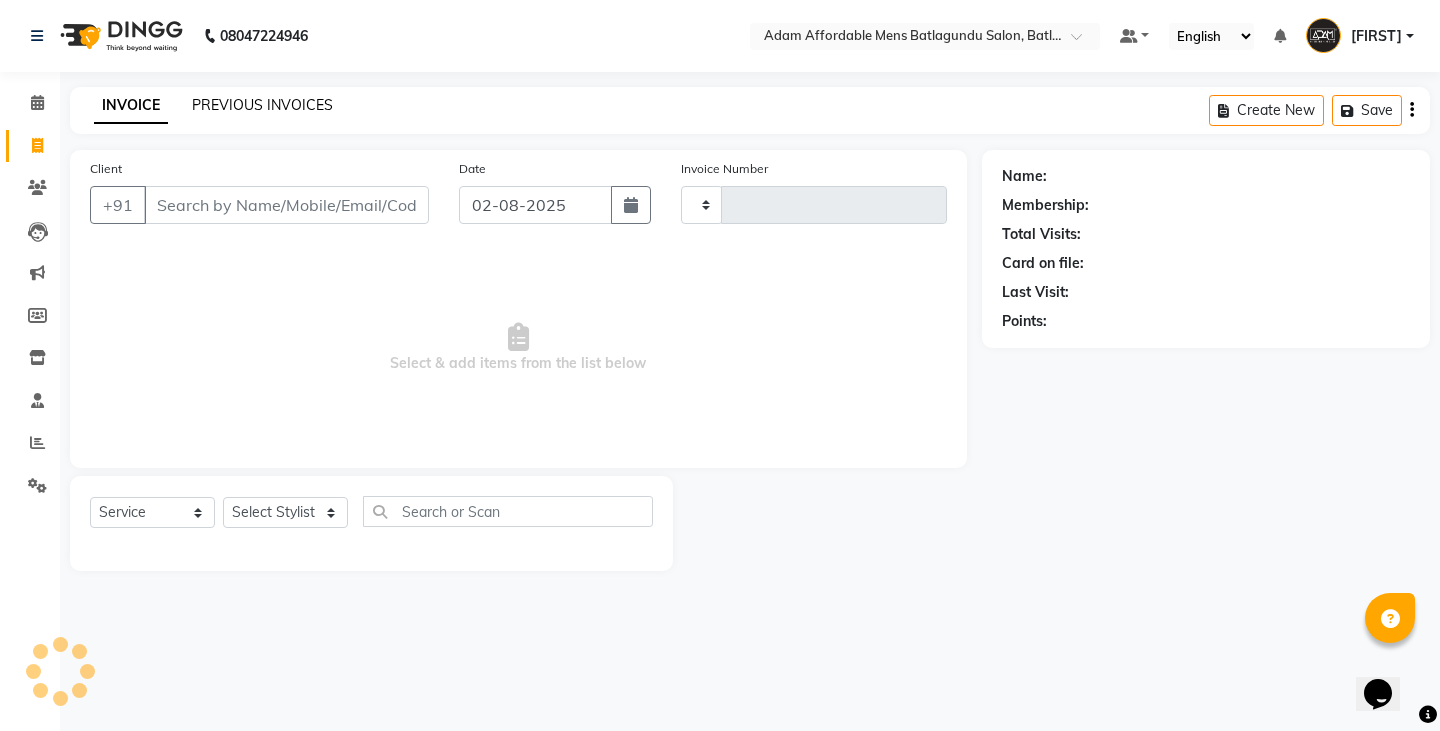 type on "3030" 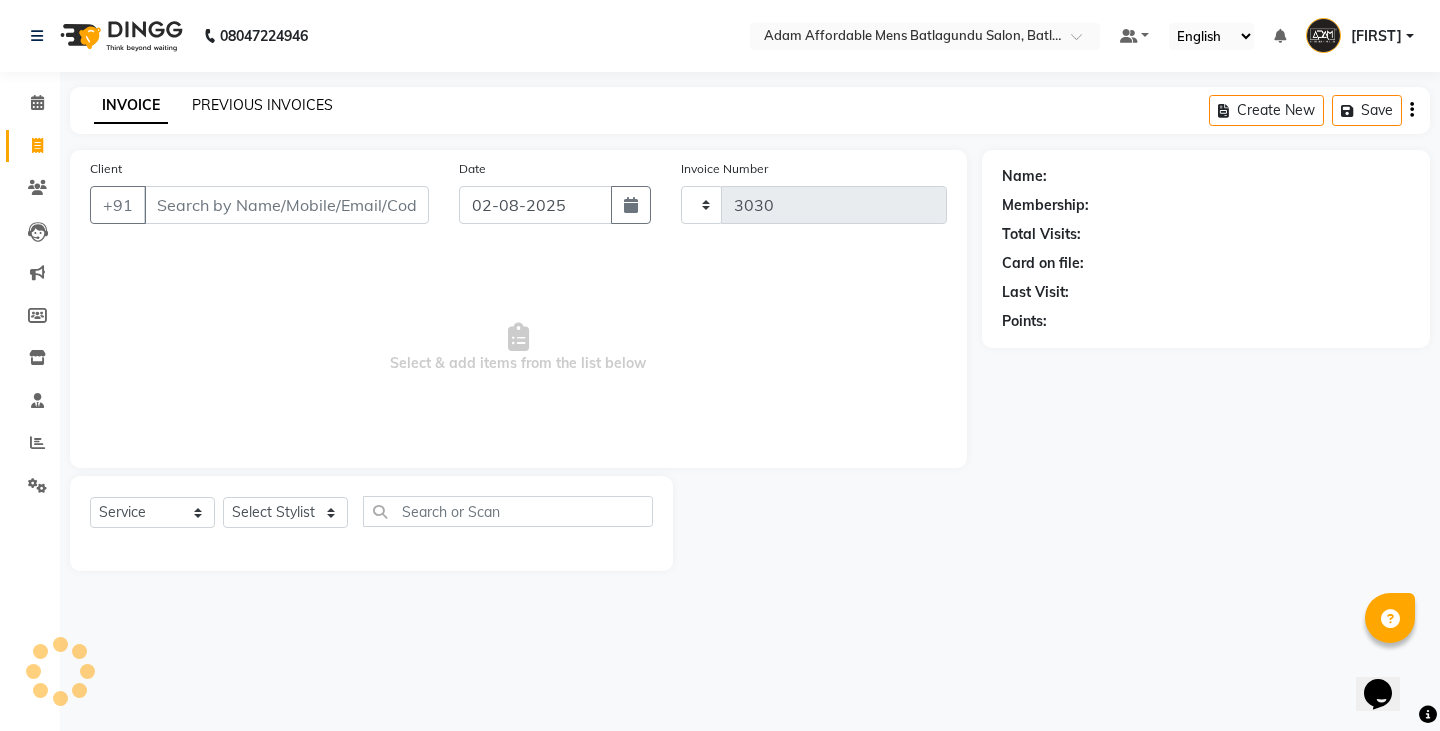 select on "8213" 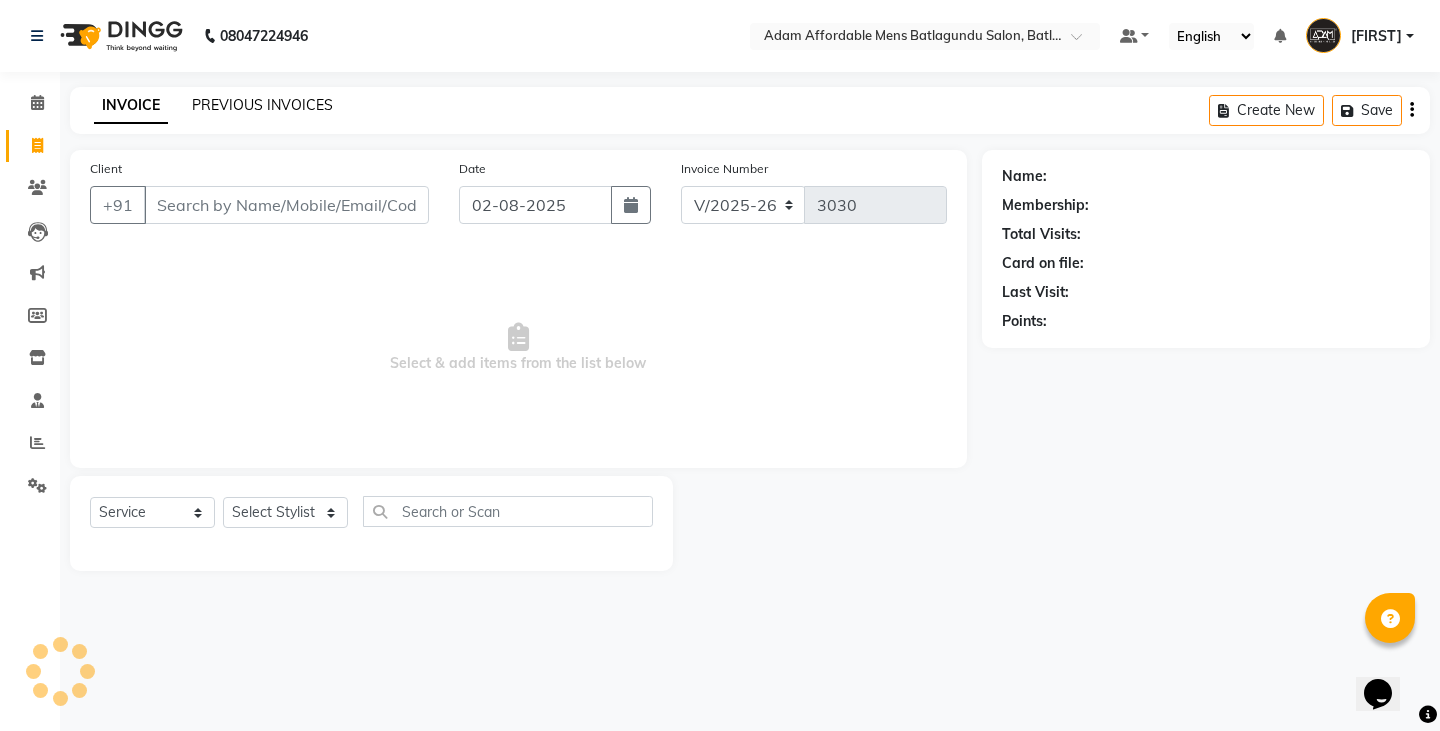 click on "PREVIOUS INVOICES" 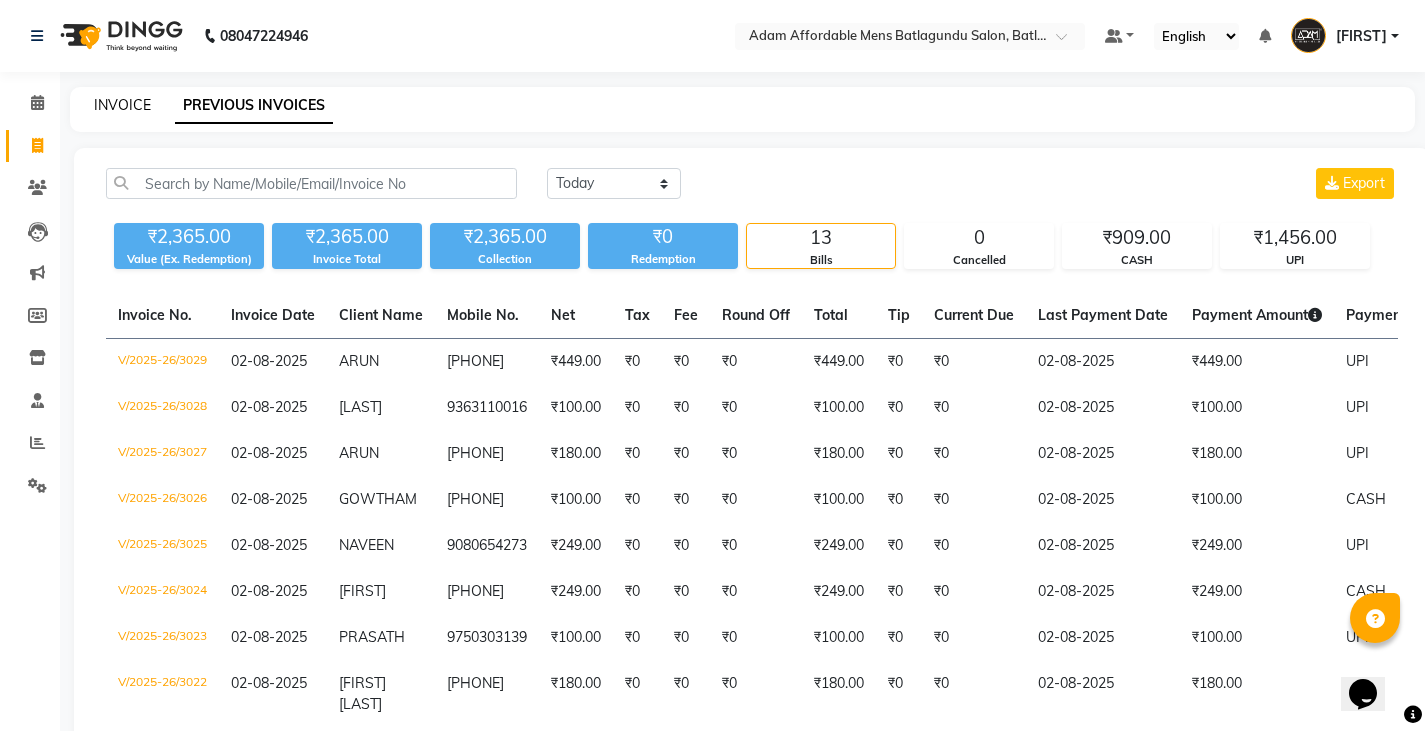 click on "INVOICE" 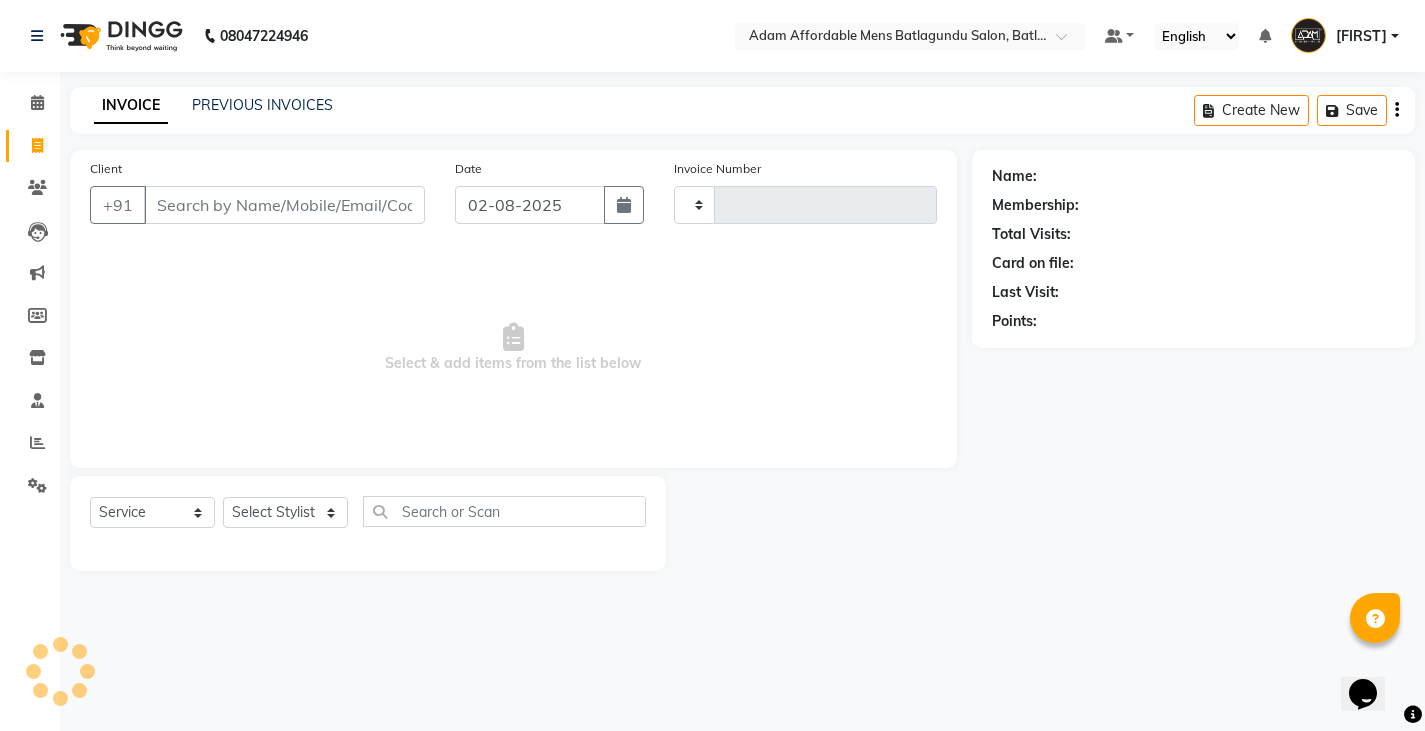 type on "3030" 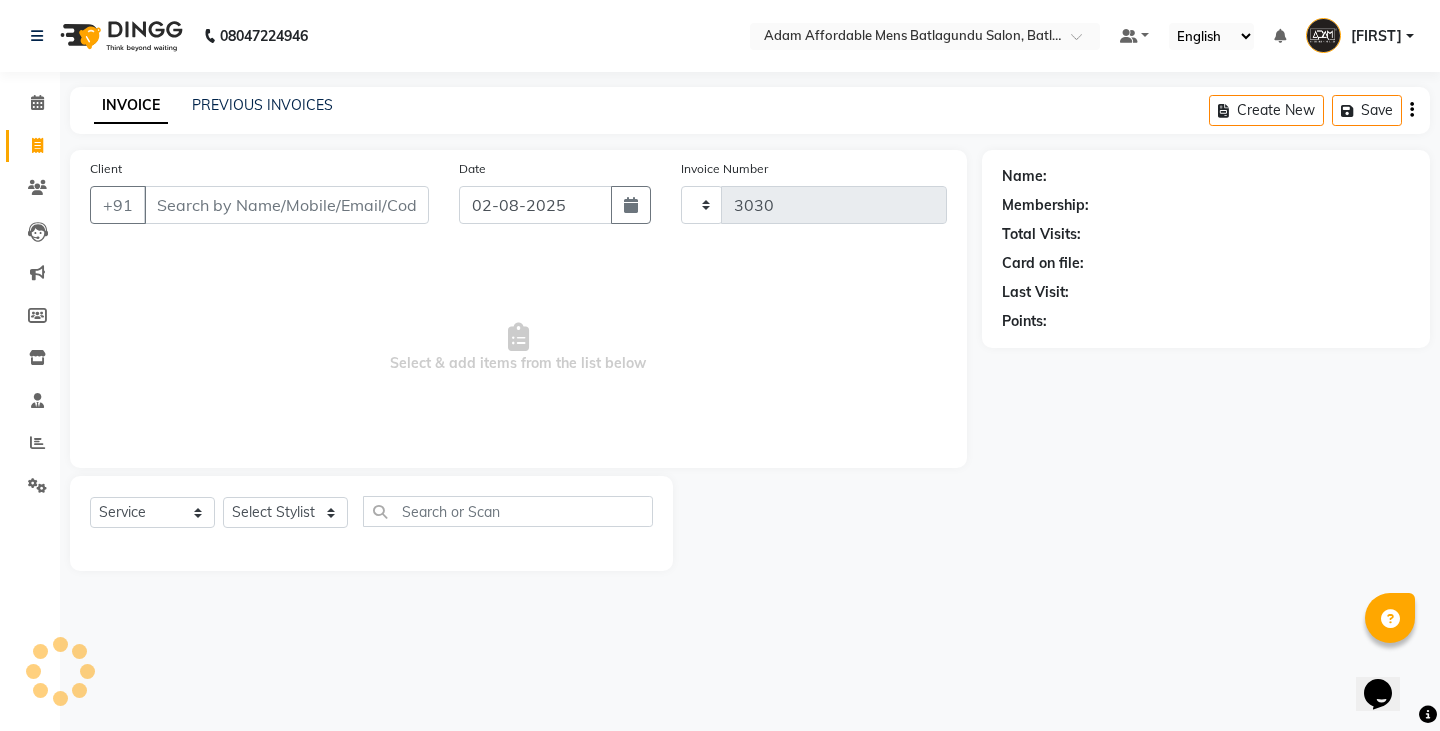select on "8213" 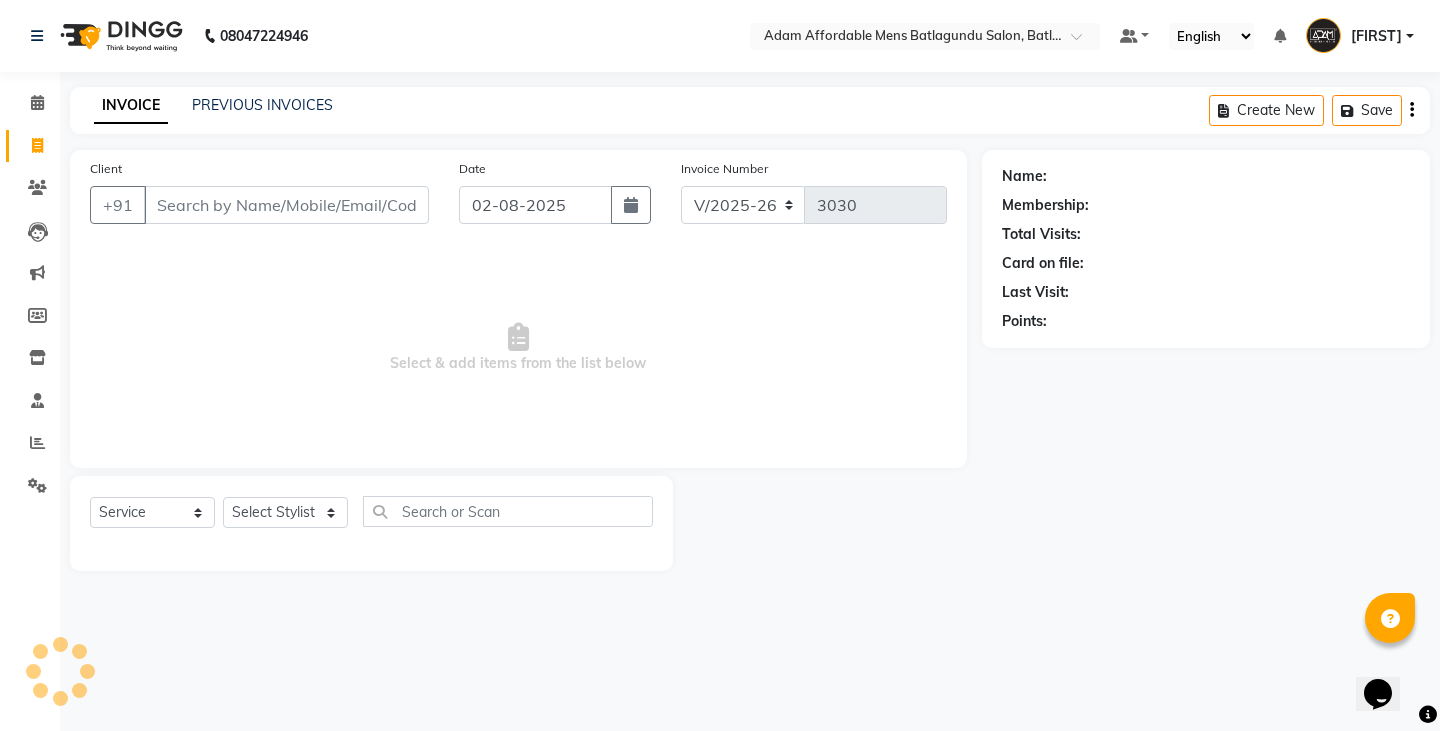 click on "Client" at bounding box center [286, 205] 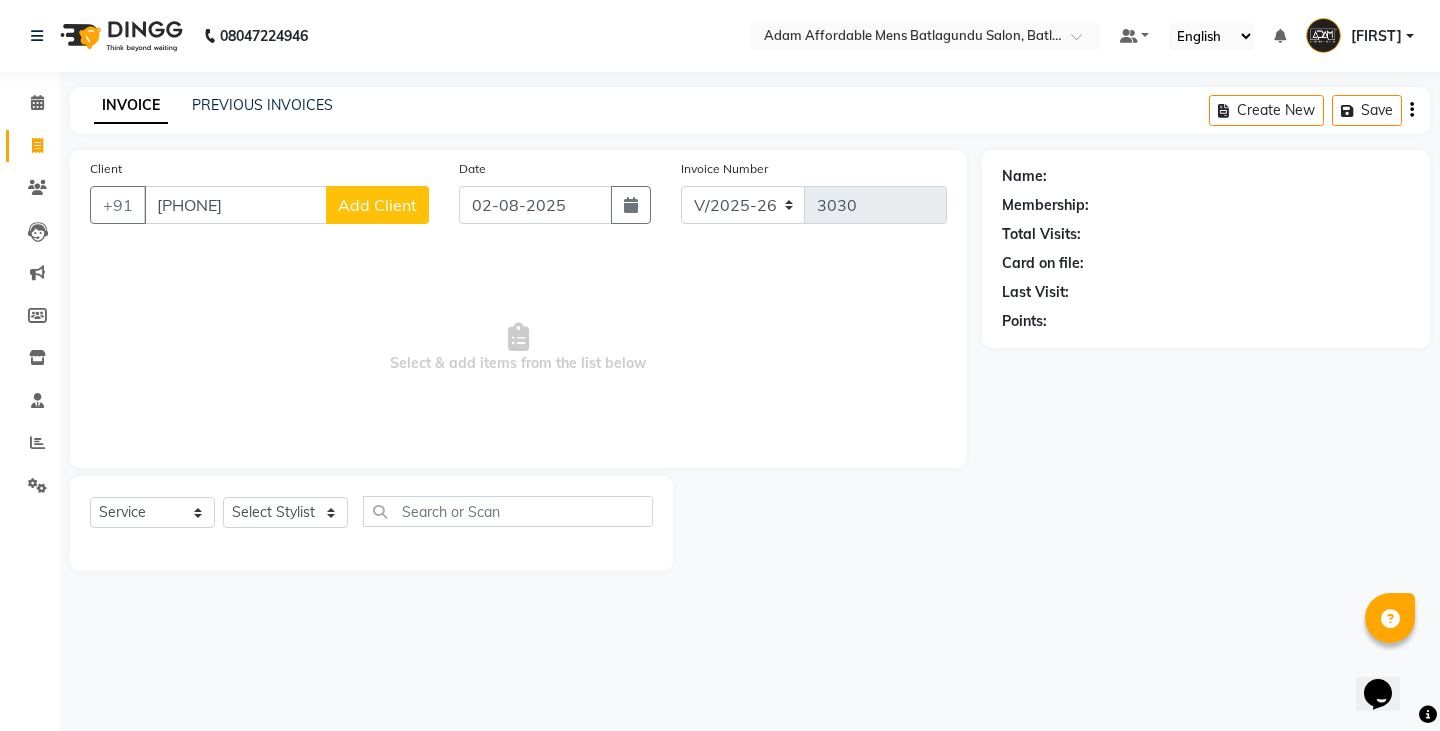 click on "[PHONE]" at bounding box center [235, 205] 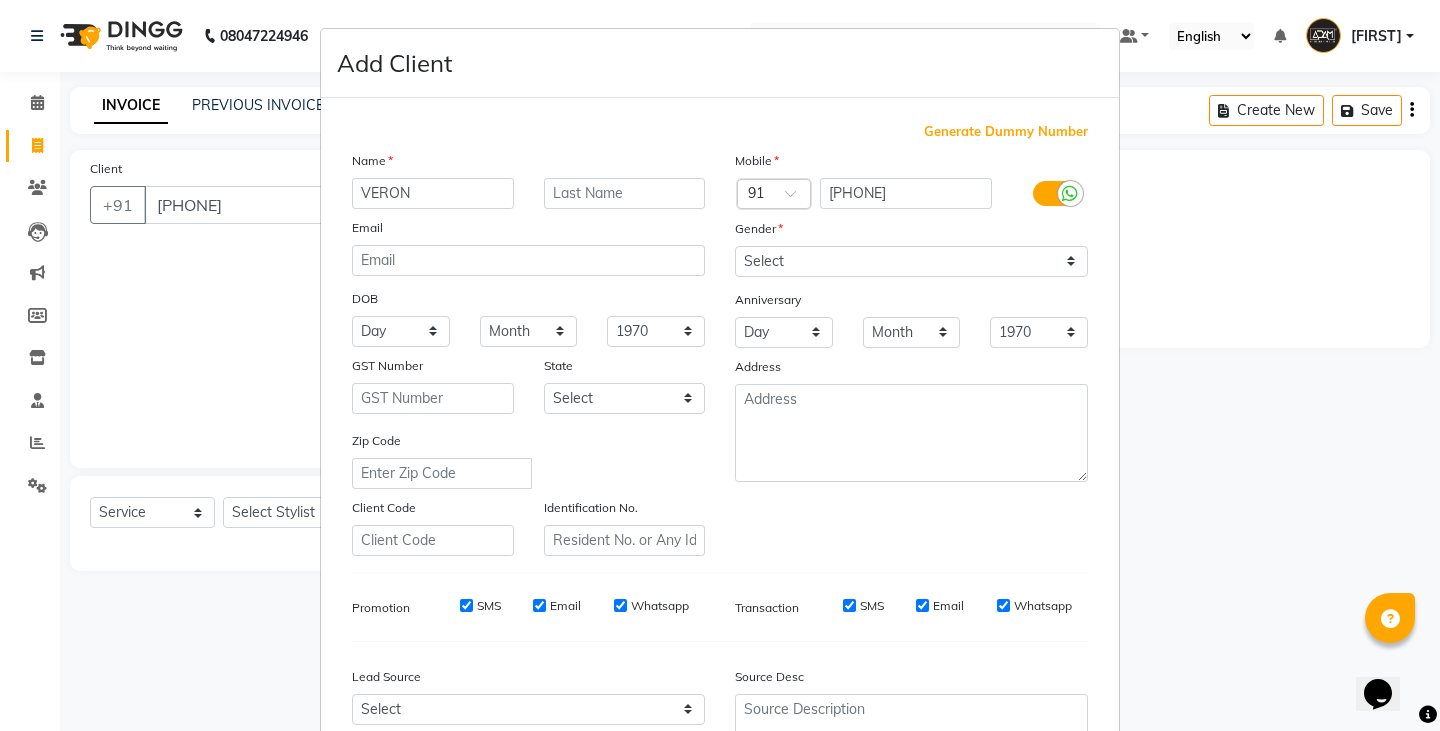type on "VERON" 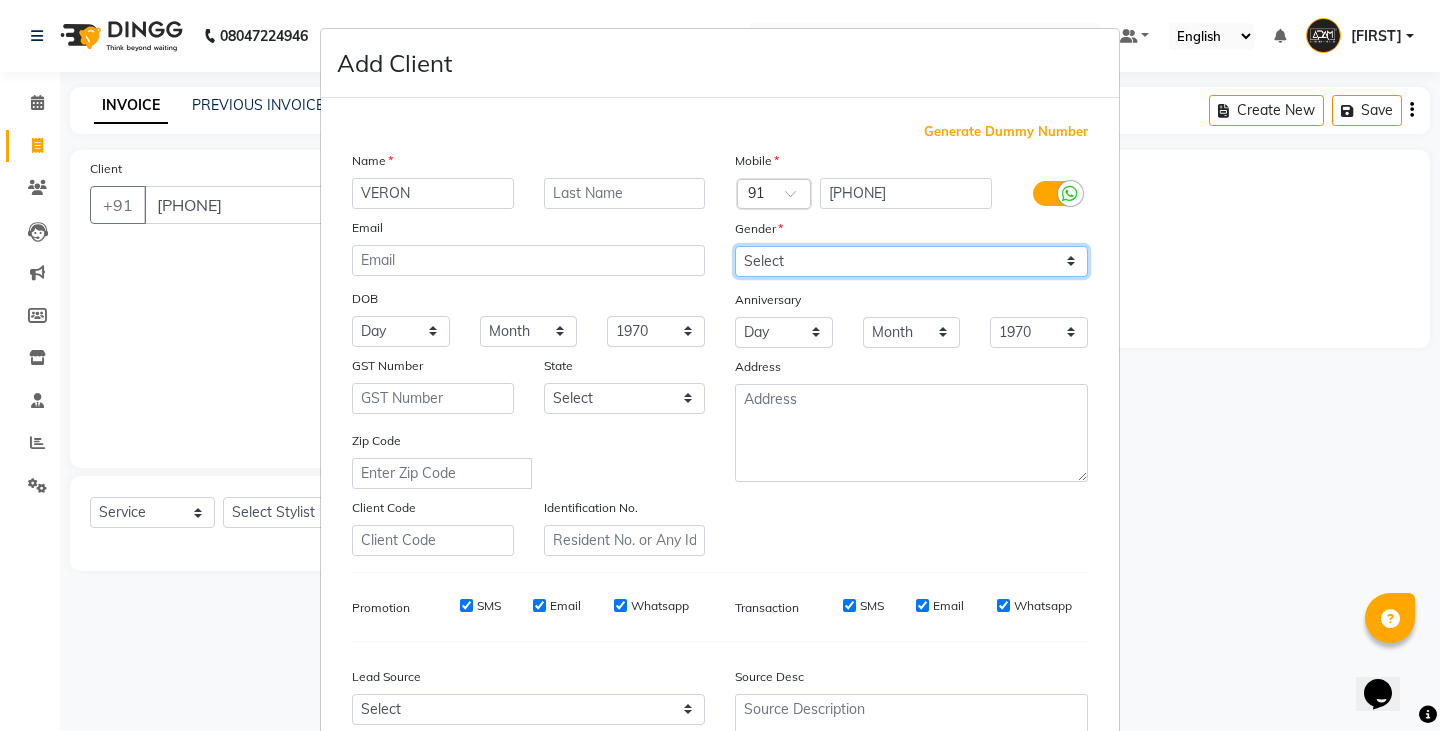 click on "Select Male Female Other Prefer Not To Say" at bounding box center (911, 261) 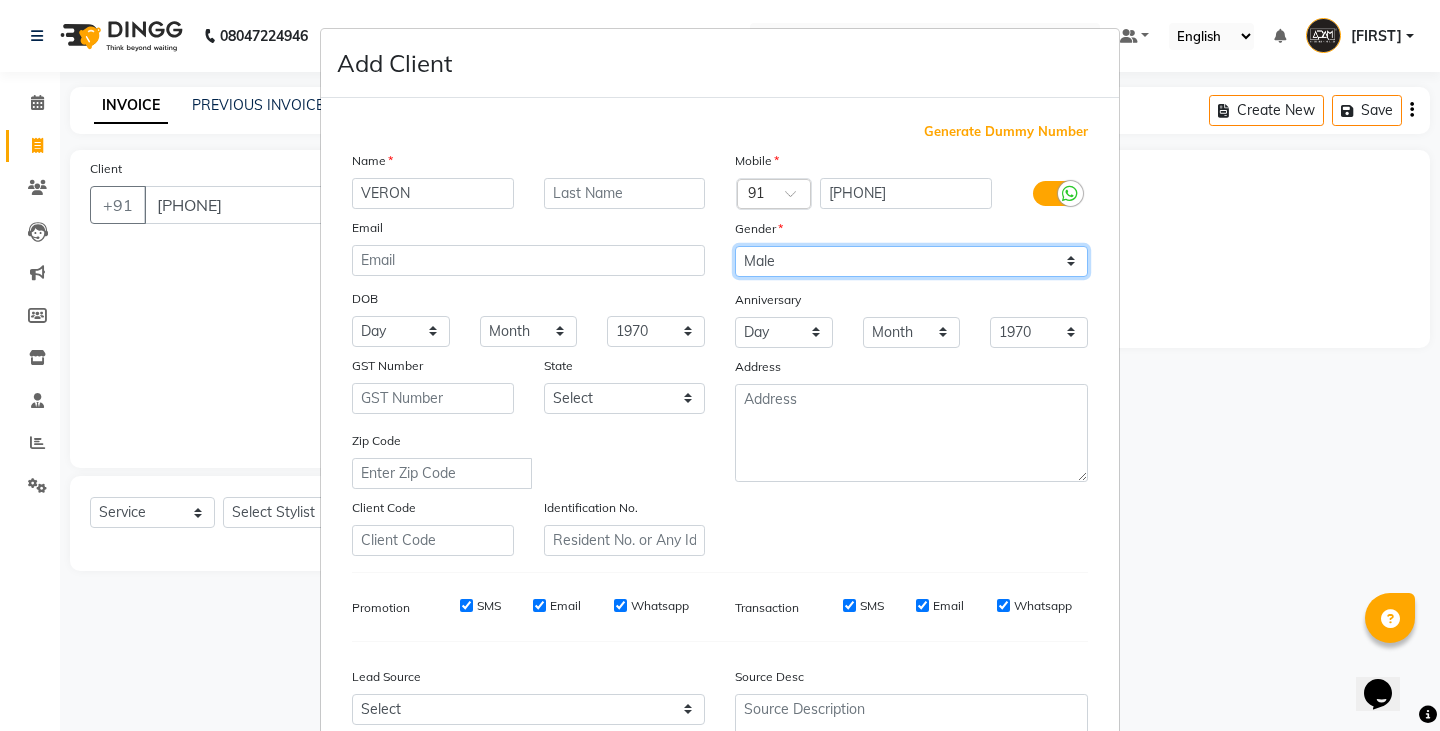 click on "Select Male Female Other Prefer Not To Say" at bounding box center [911, 261] 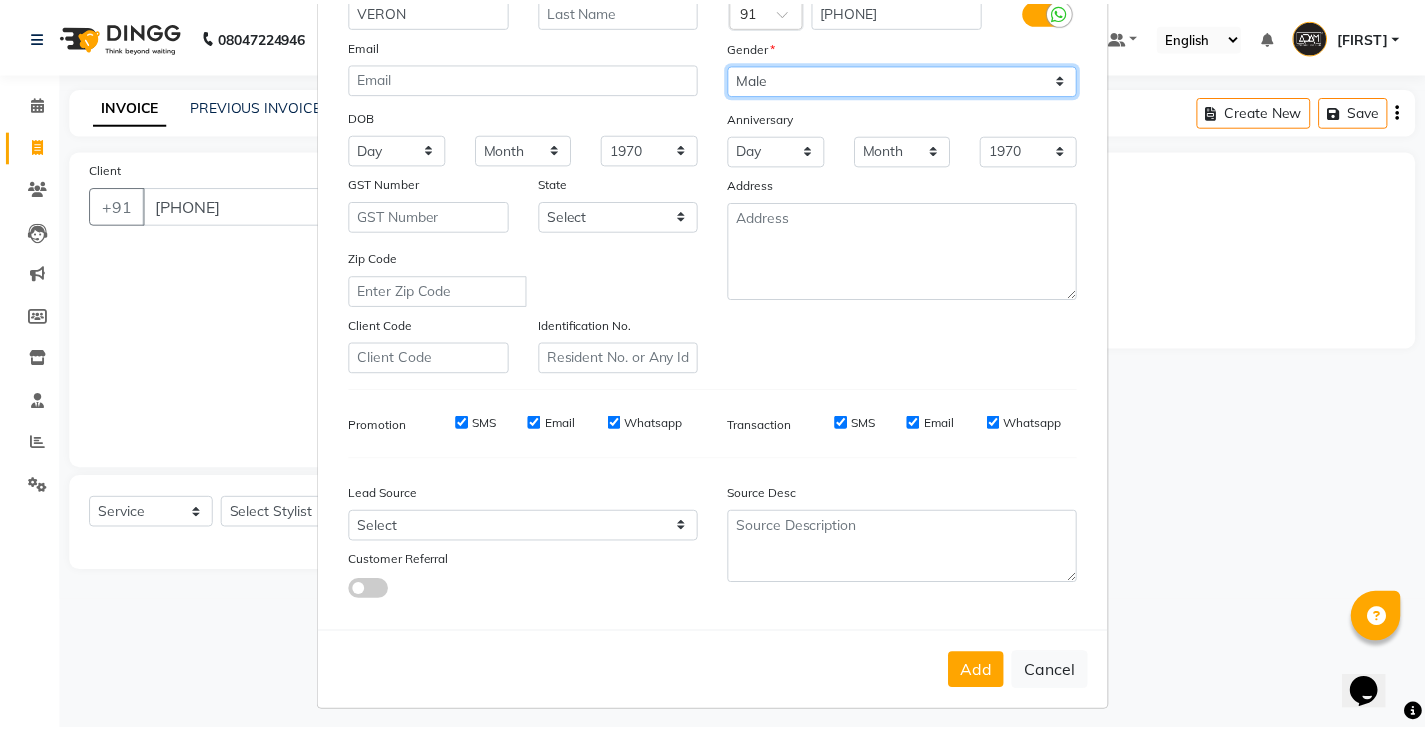 scroll, scrollTop: 192, scrollLeft: 0, axis: vertical 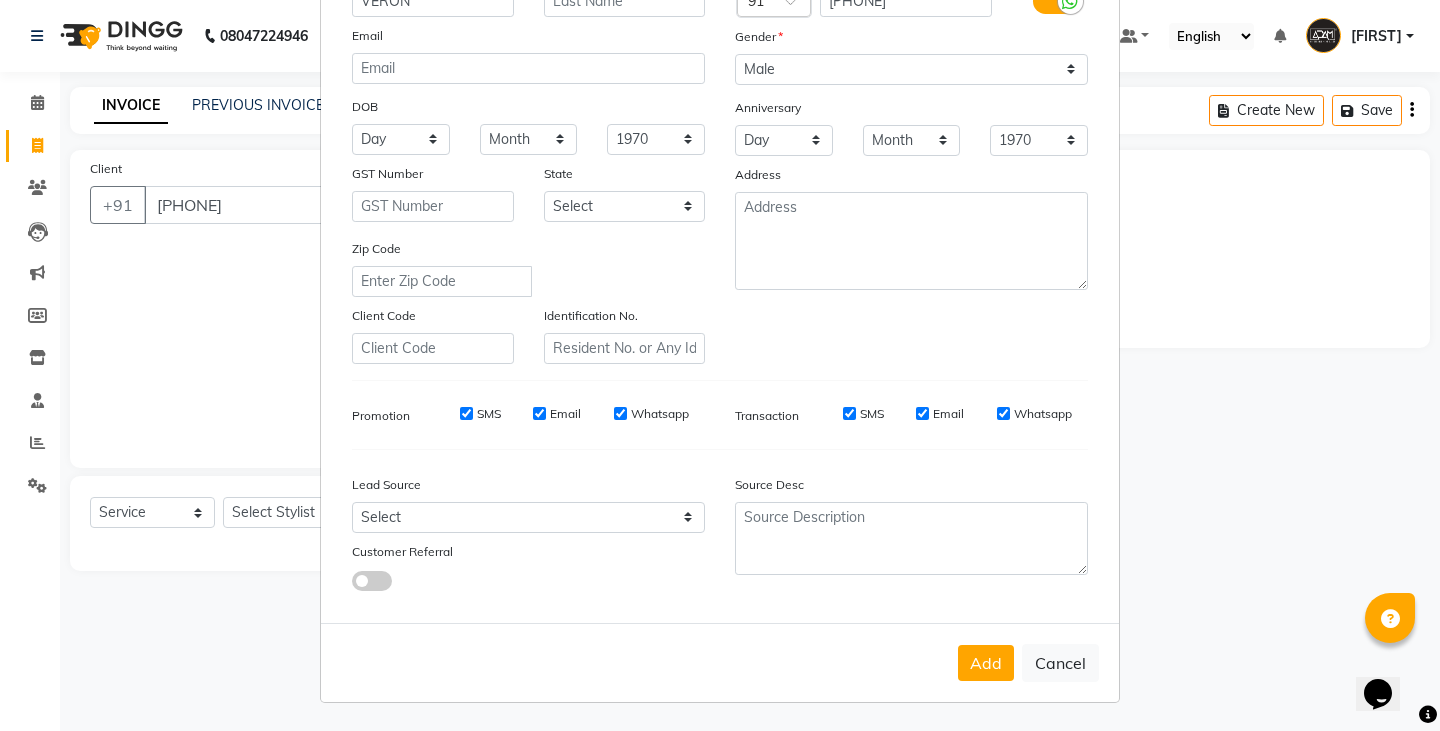click on "Add   Cancel" at bounding box center (720, 662) 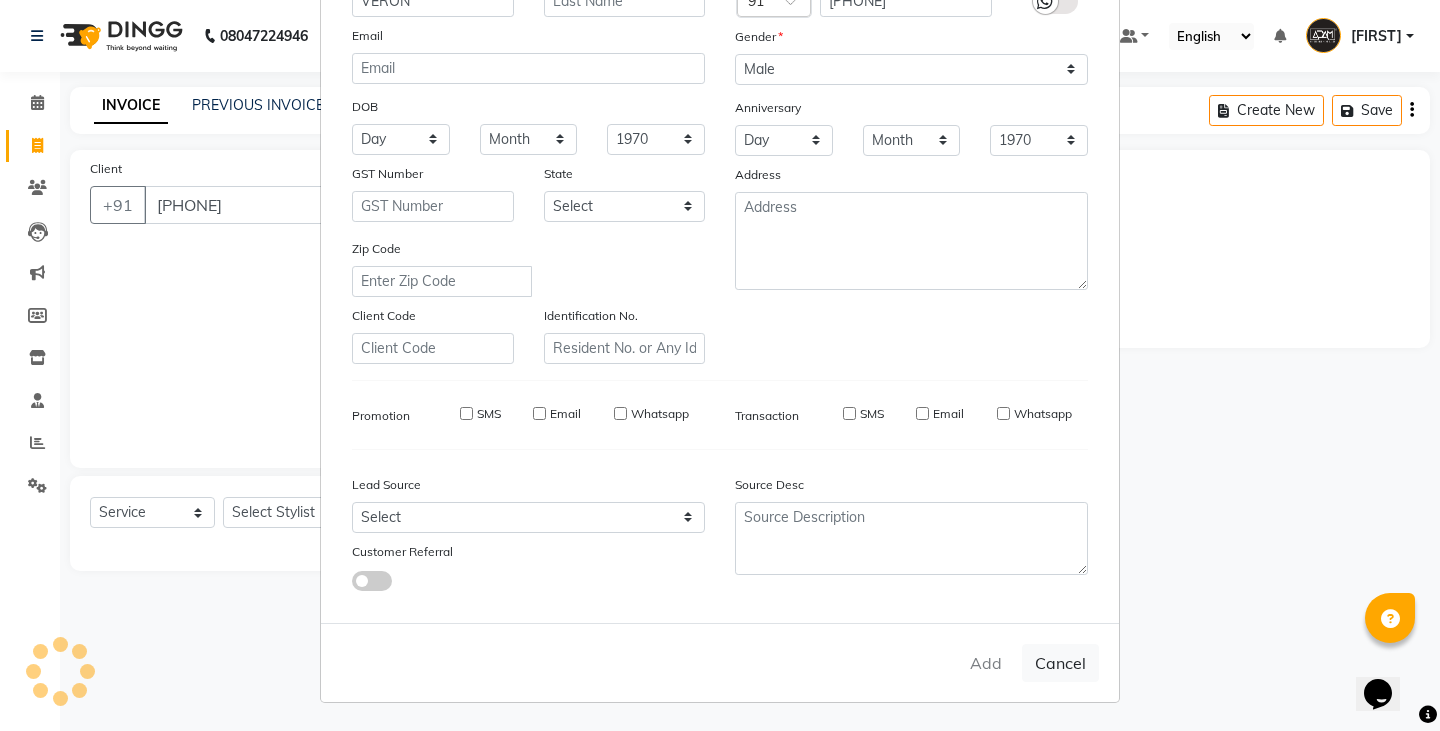 type 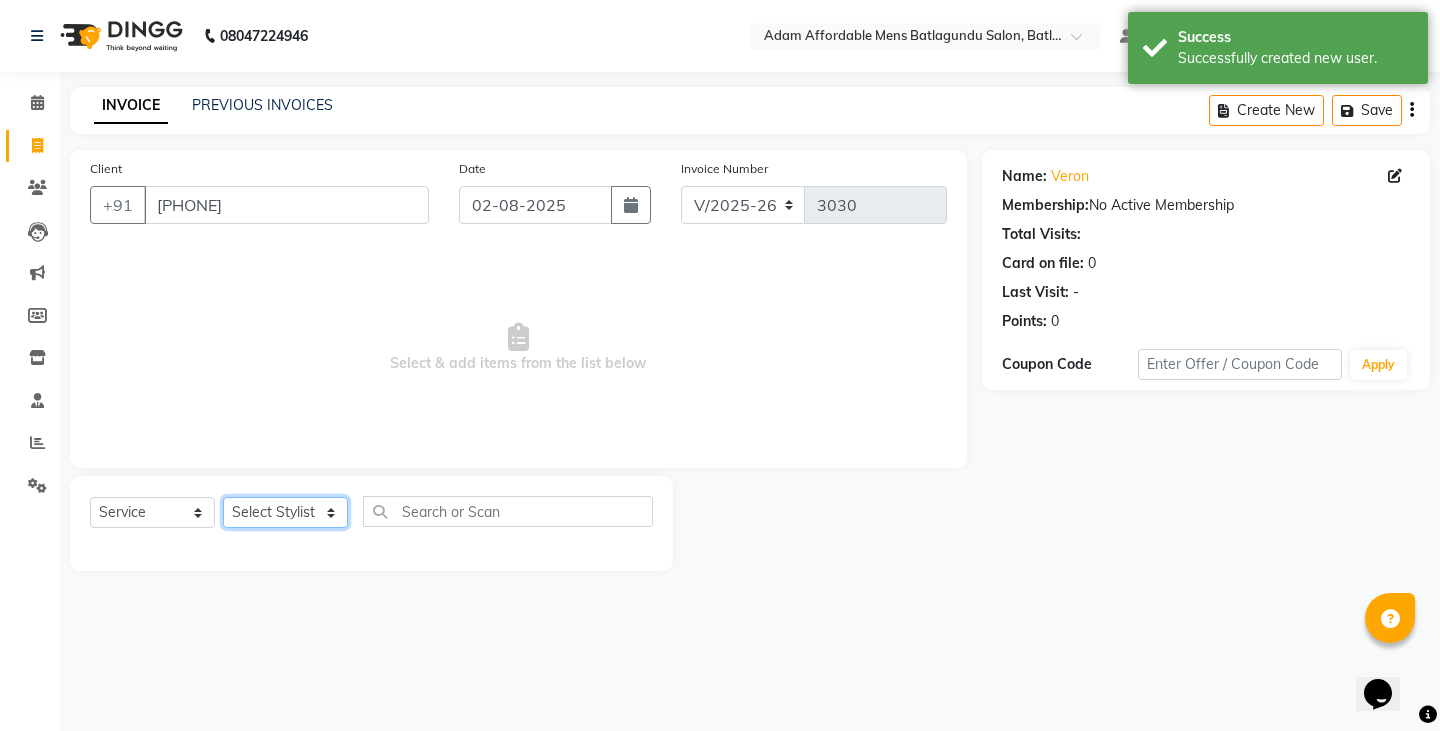 click on "Select Stylist Admin Anish Ovesh Raja SAHIL  SOHAIL SONU" 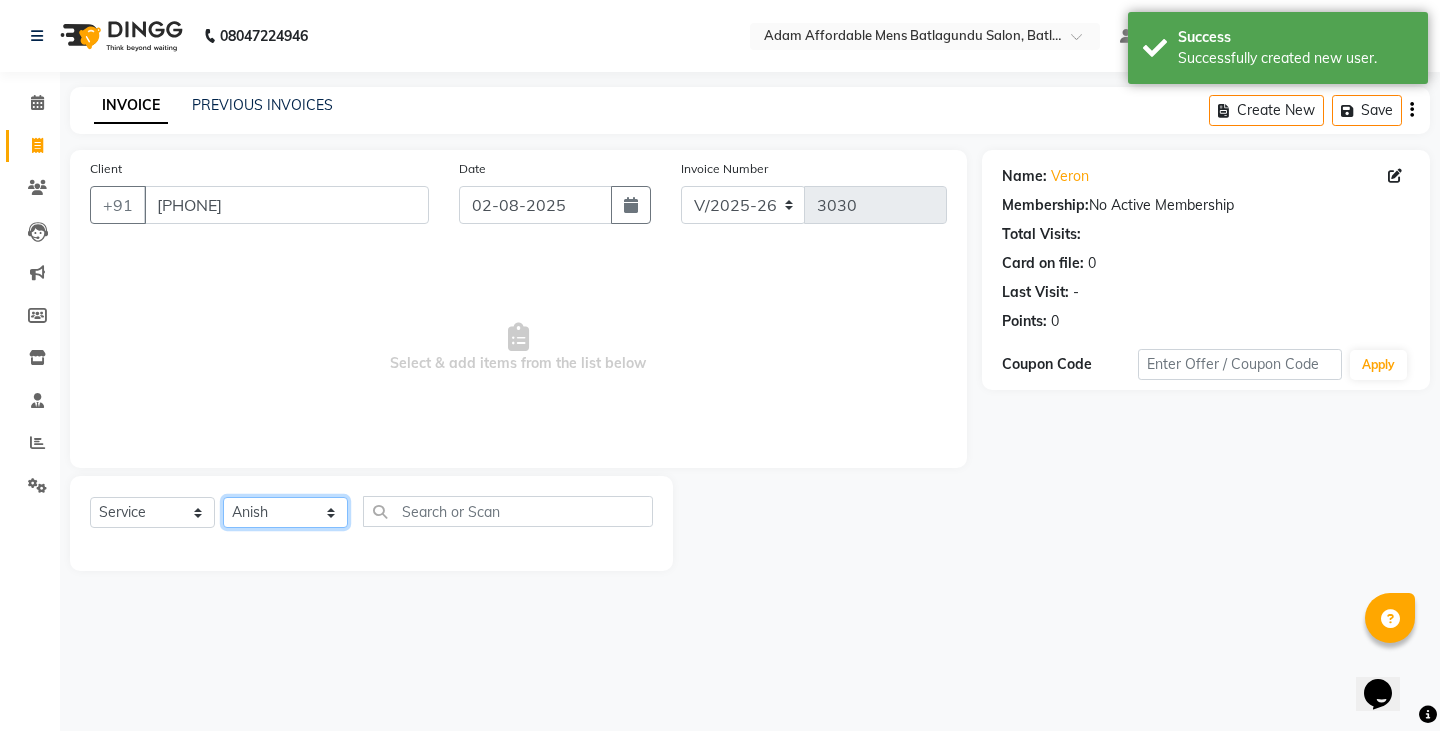 click on "Select Stylist Admin Anish Ovesh Raja SAHIL  SOHAIL SONU" 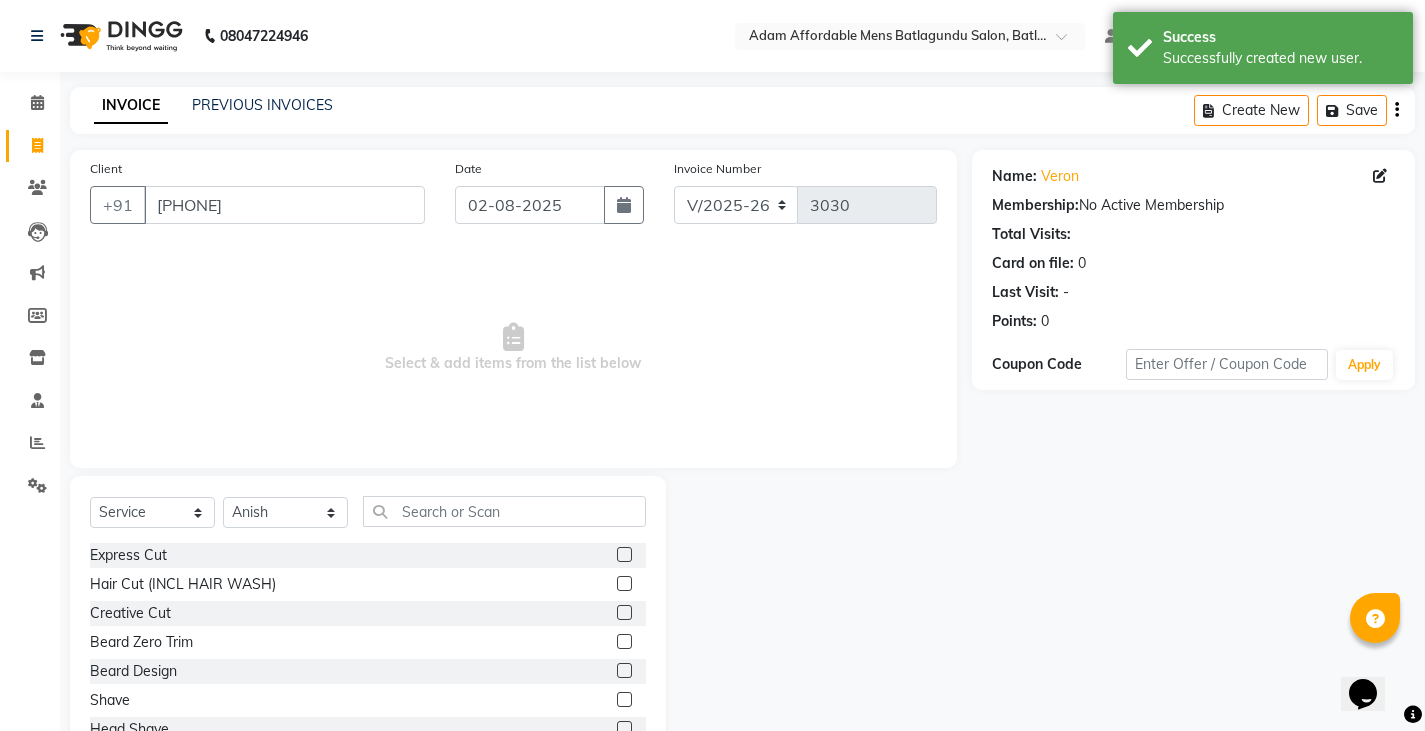 click 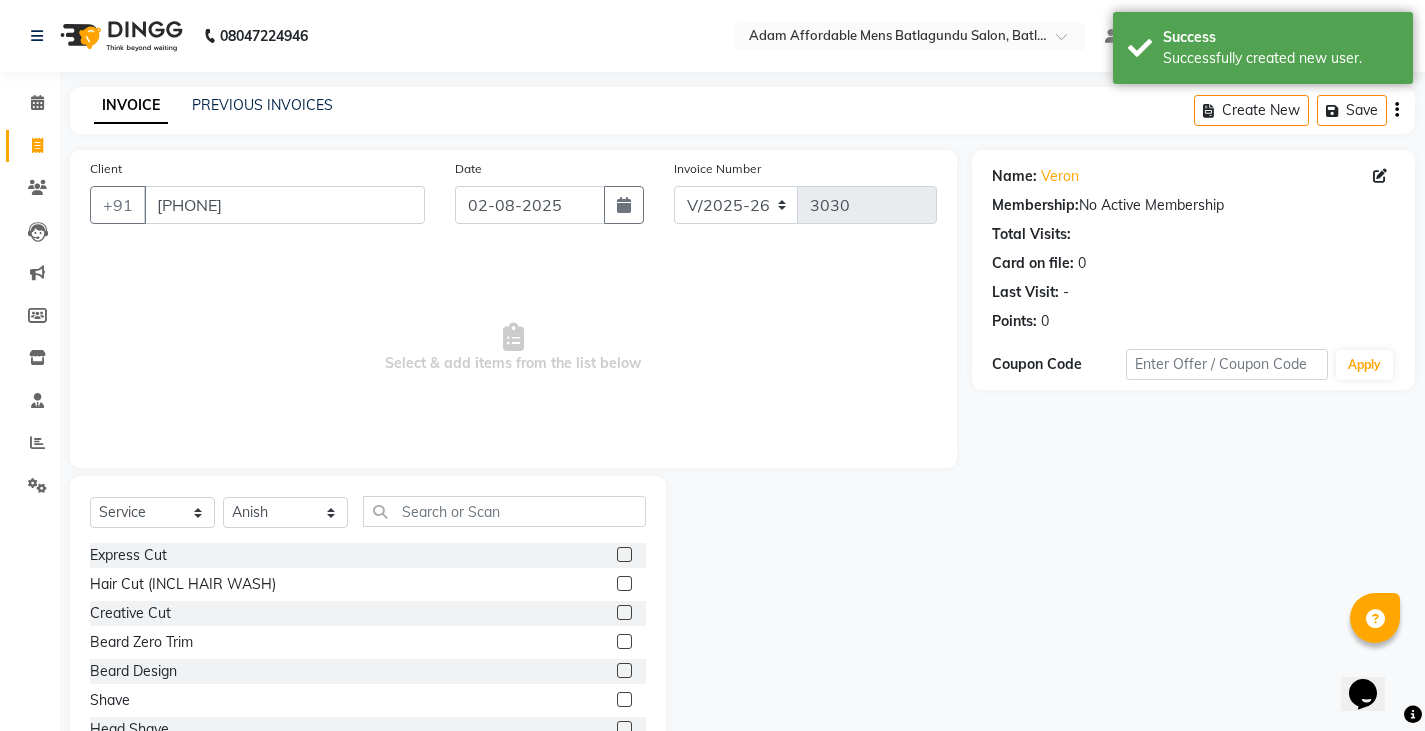 click on "Select Service Product Membership Package Voucher Gift Card Select Stylist Admin [FIRST] [FIRST] [FIRST] [FIRST] [FIRST] [FIRST]" 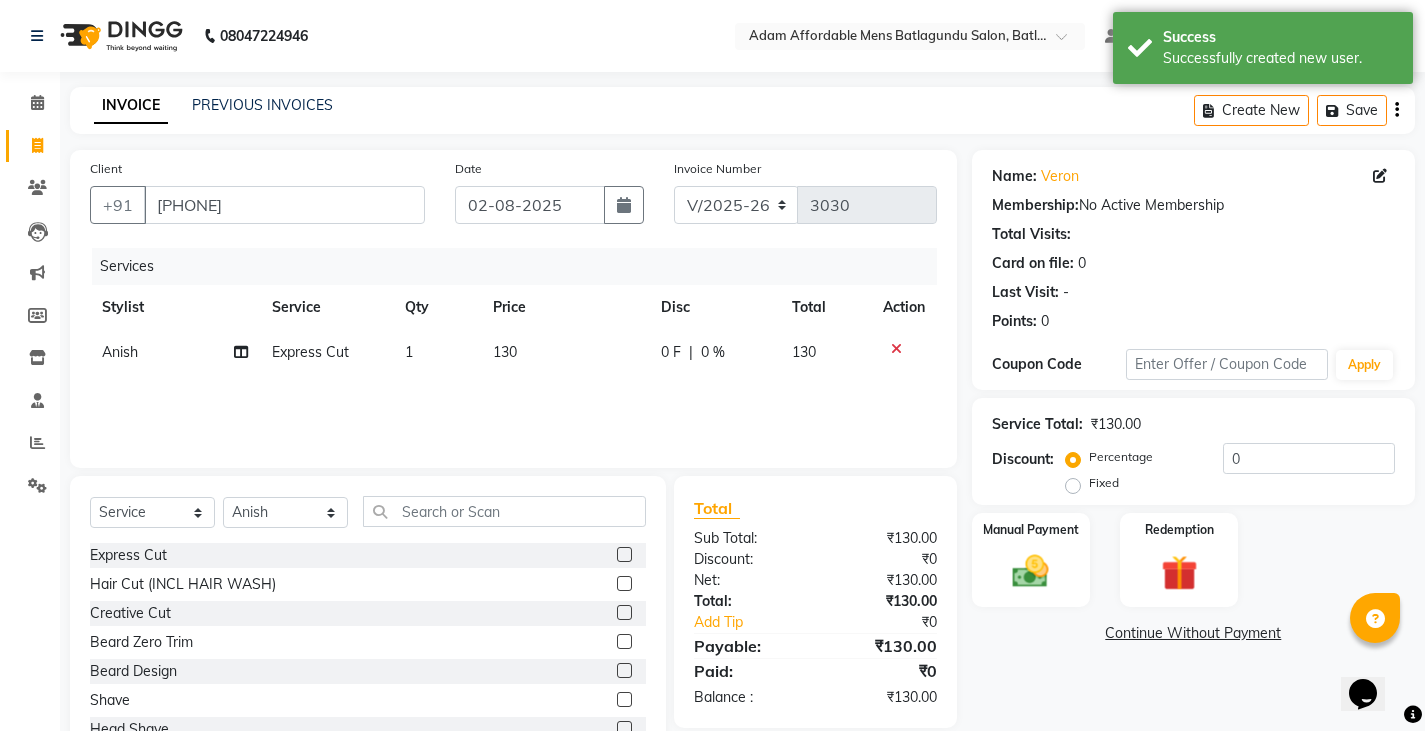 click on "Services Stylist Service Qty Price Disc Total Action [FIRST] Express Cut 1 130 0 F | 0 % 130" 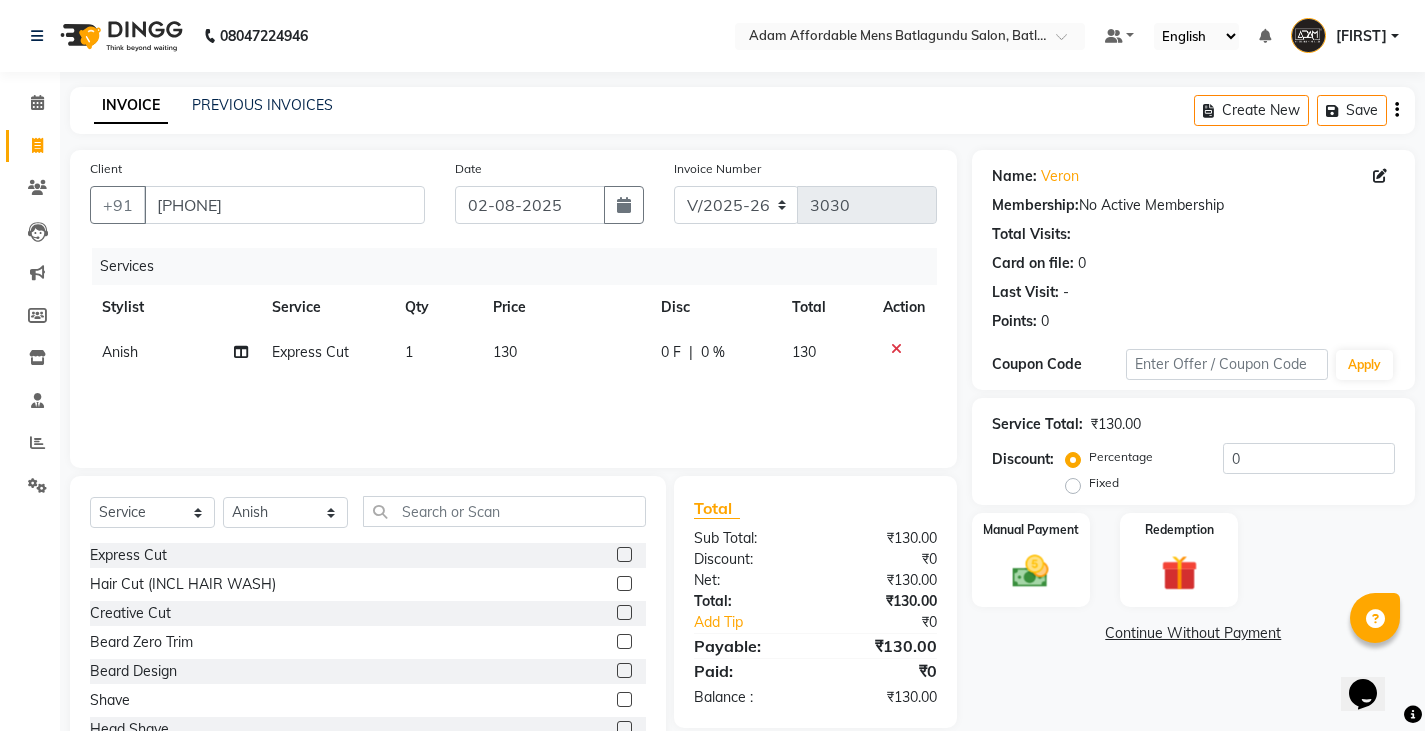 click on "0 F | 0 %" 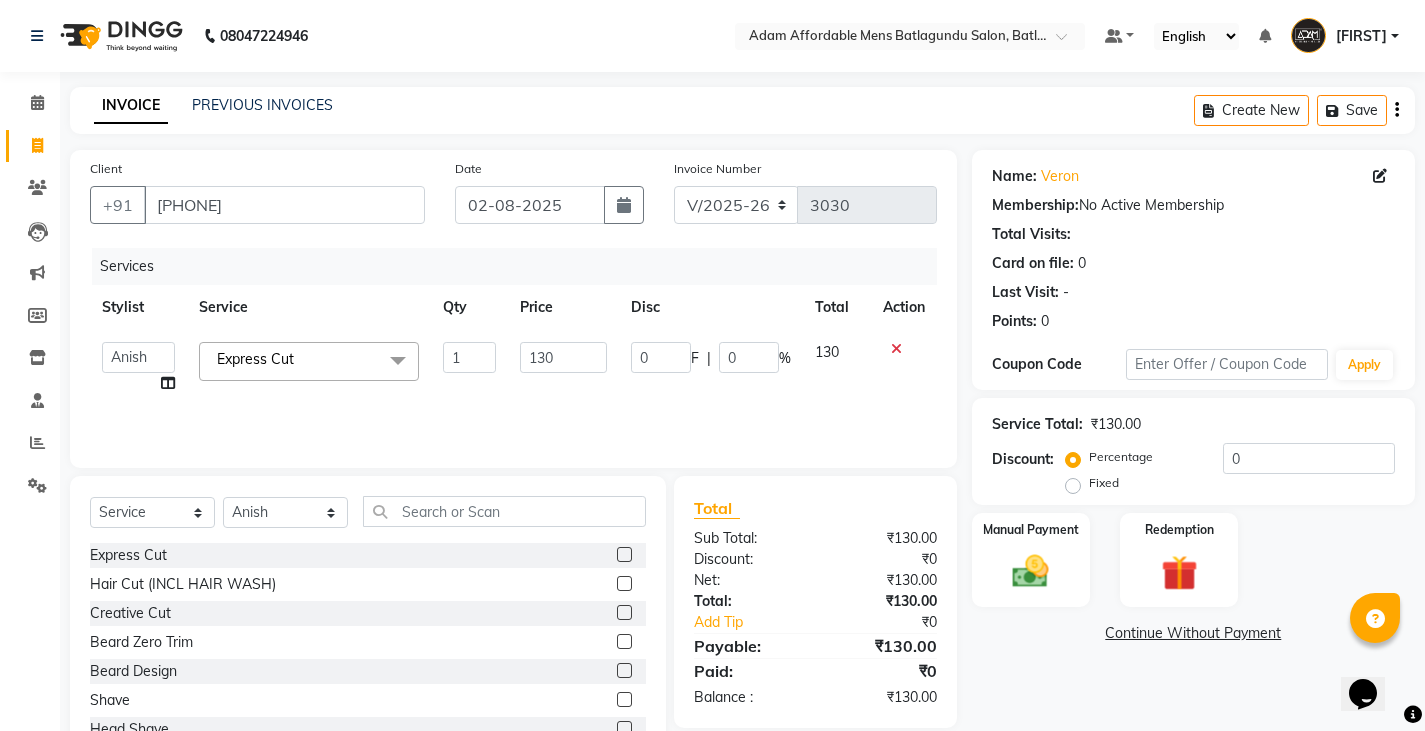 click on "0 F | 0 %" 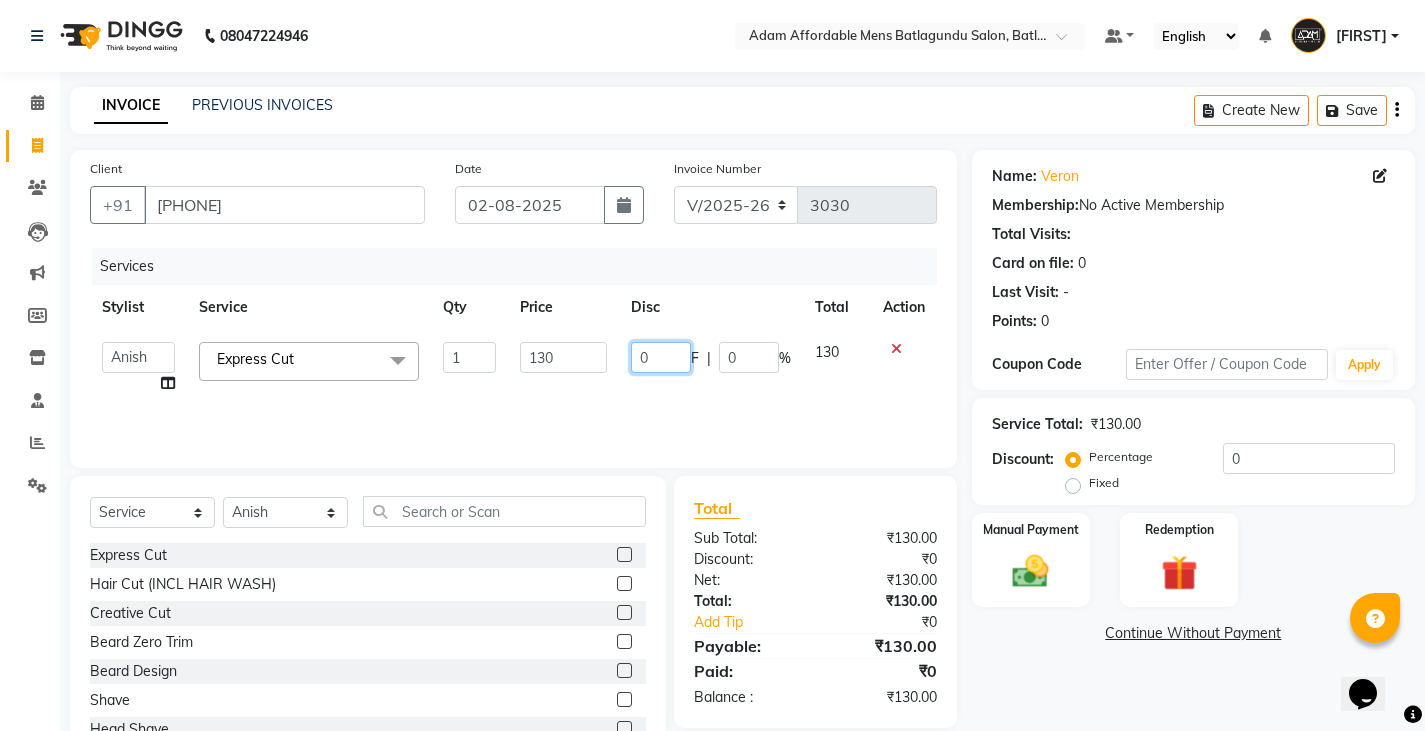 click on "0 F | 0 %" 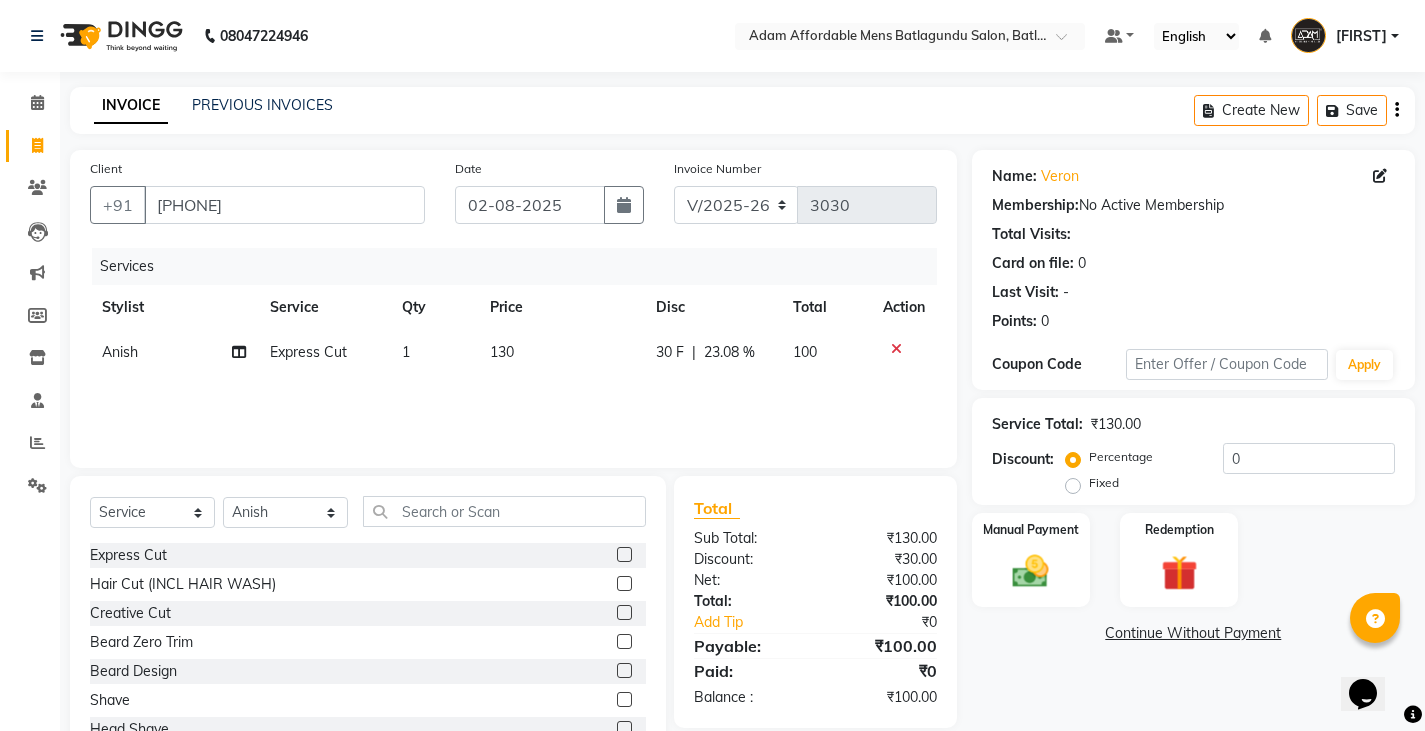 drag, startPoint x: 826, startPoint y: 408, endPoint x: 851, endPoint y: 400, distance: 26.24881 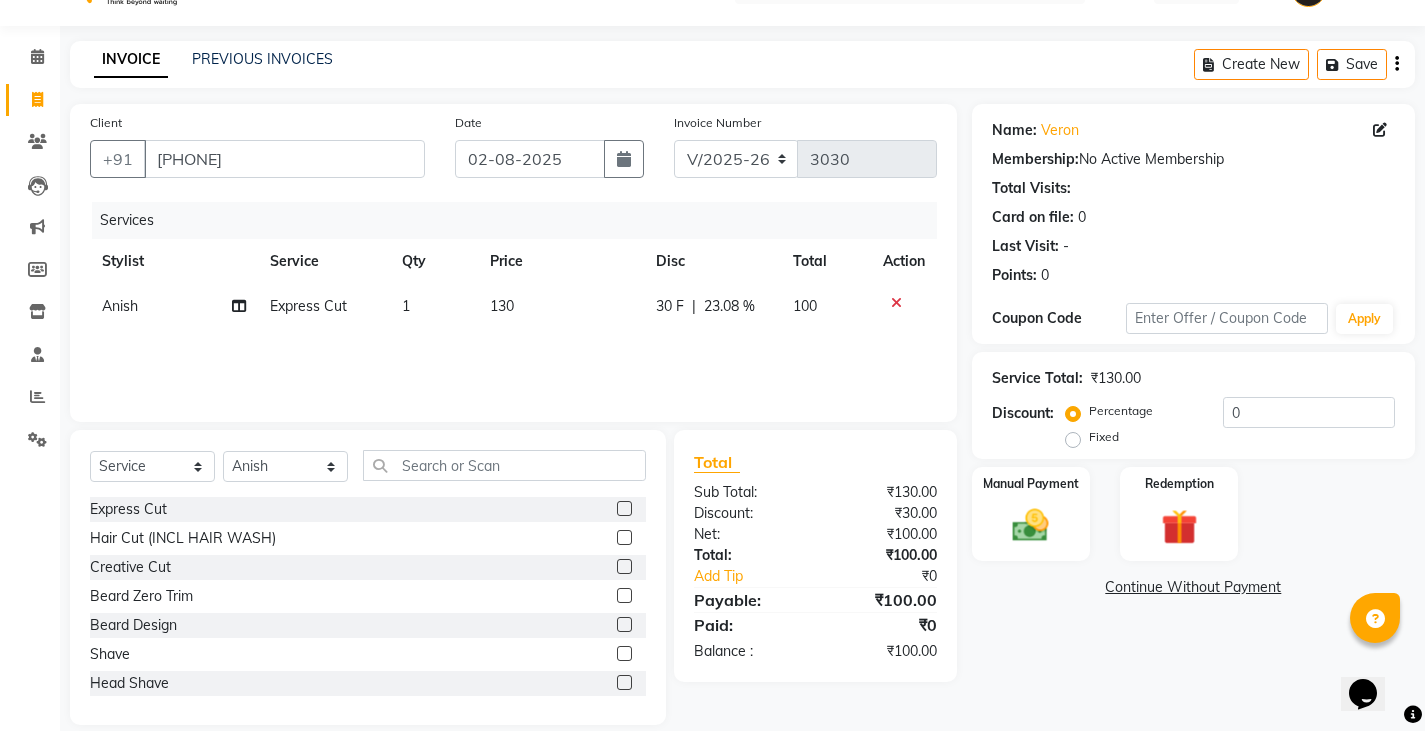scroll, scrollTop: 70, scrollLeft: 0, axis: vertical 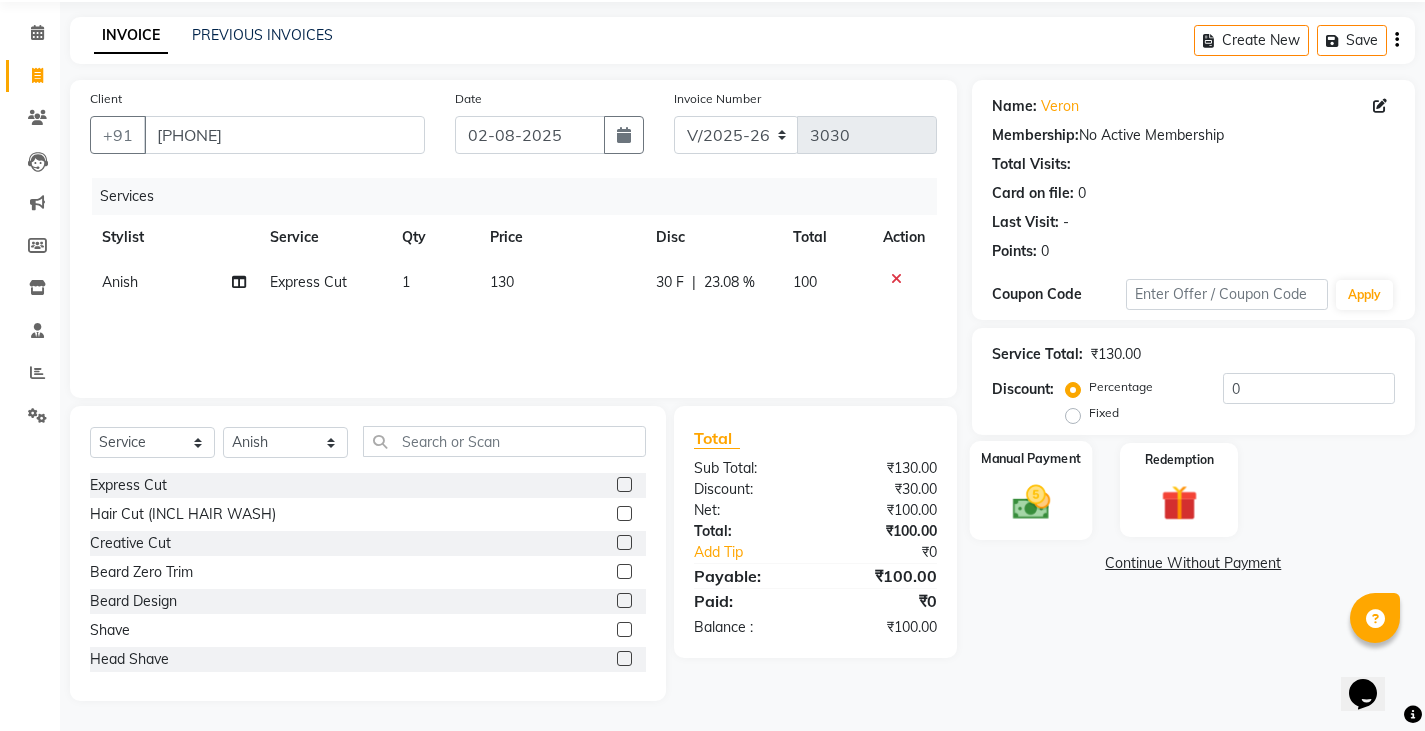 click 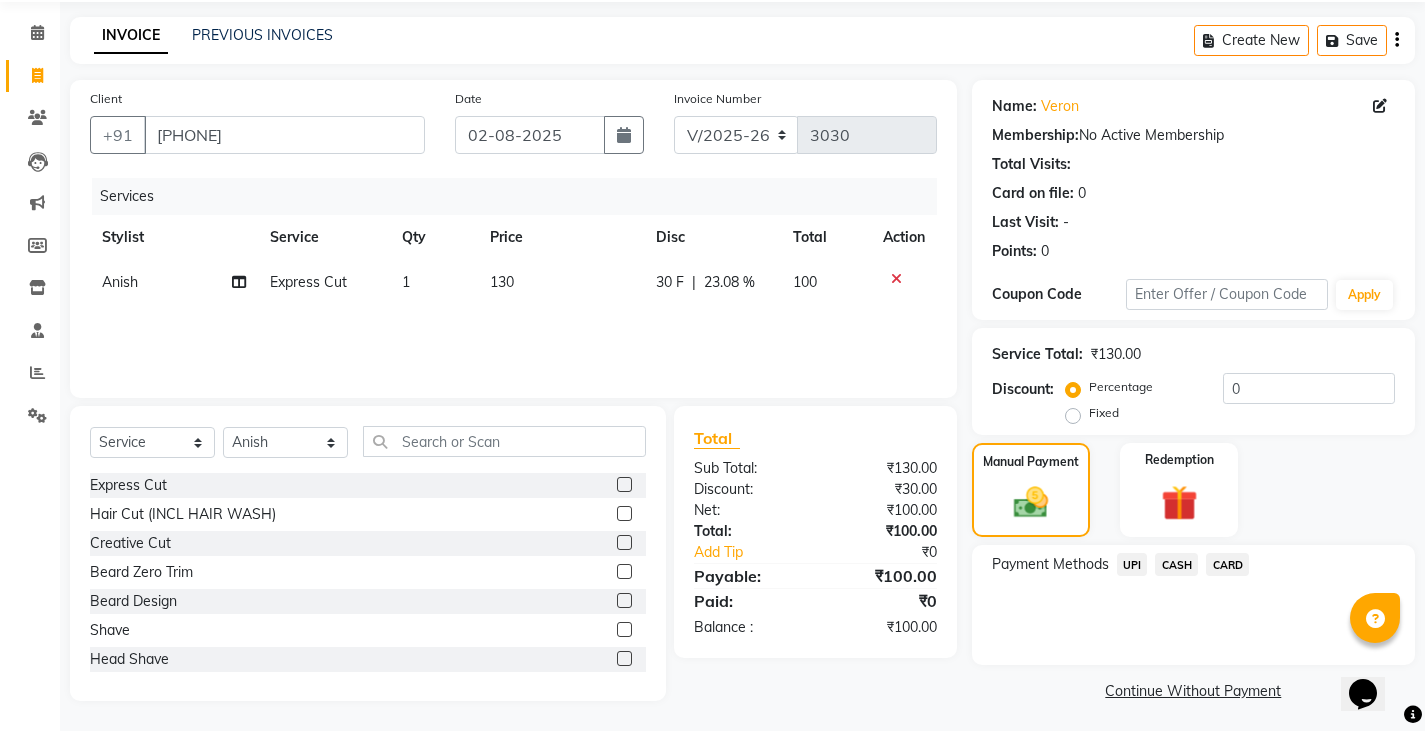scroll, scrollTop: 75, scrollLeft: 0, axis: vertical 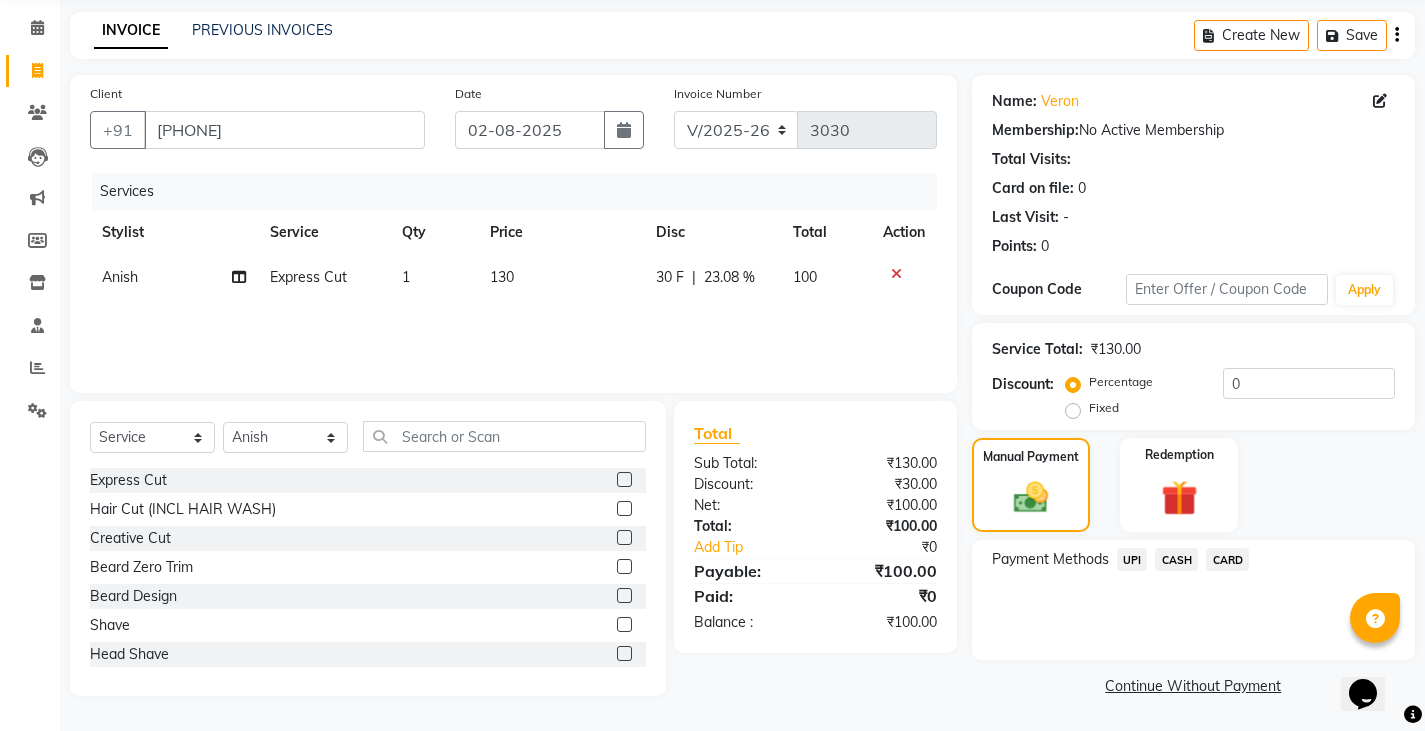 click on "CASH" 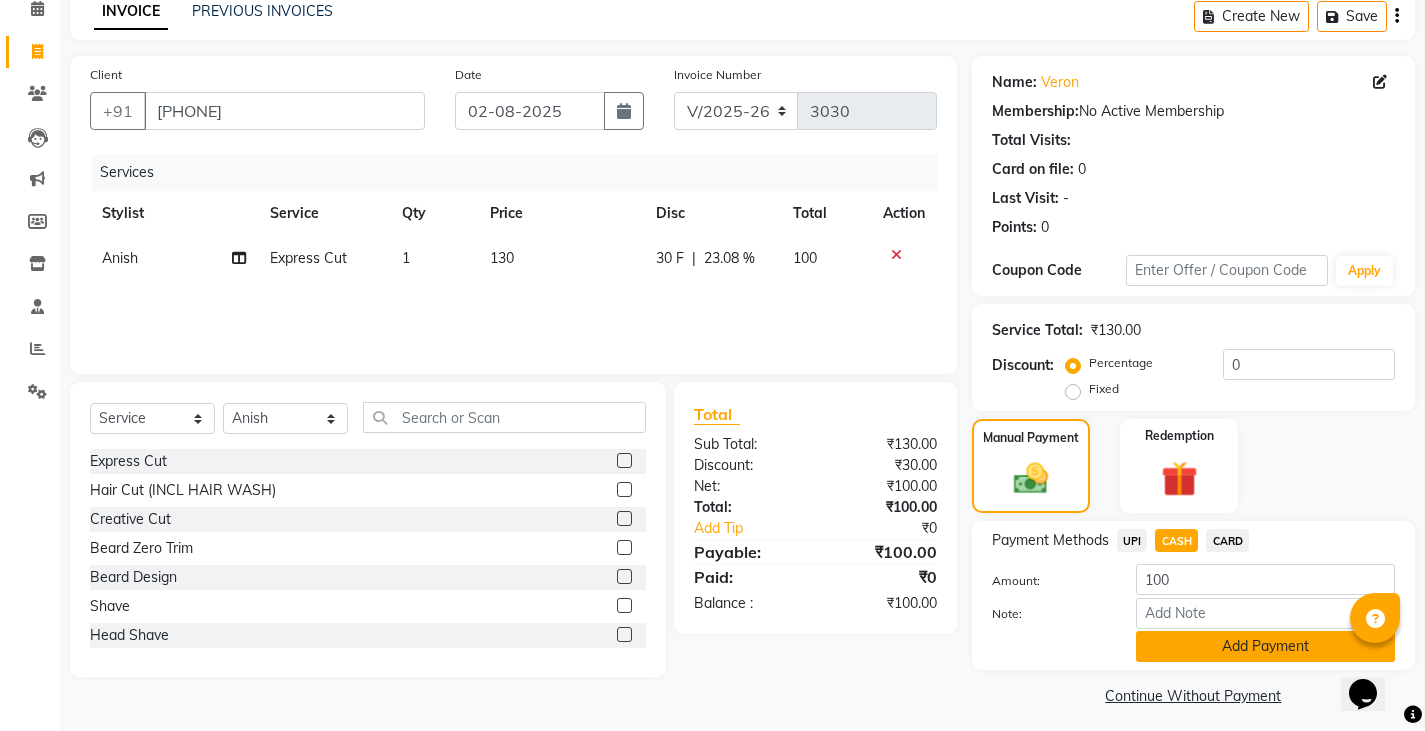 scroll, scrollTop: 104, scrollLeft: 0, axis: vertical 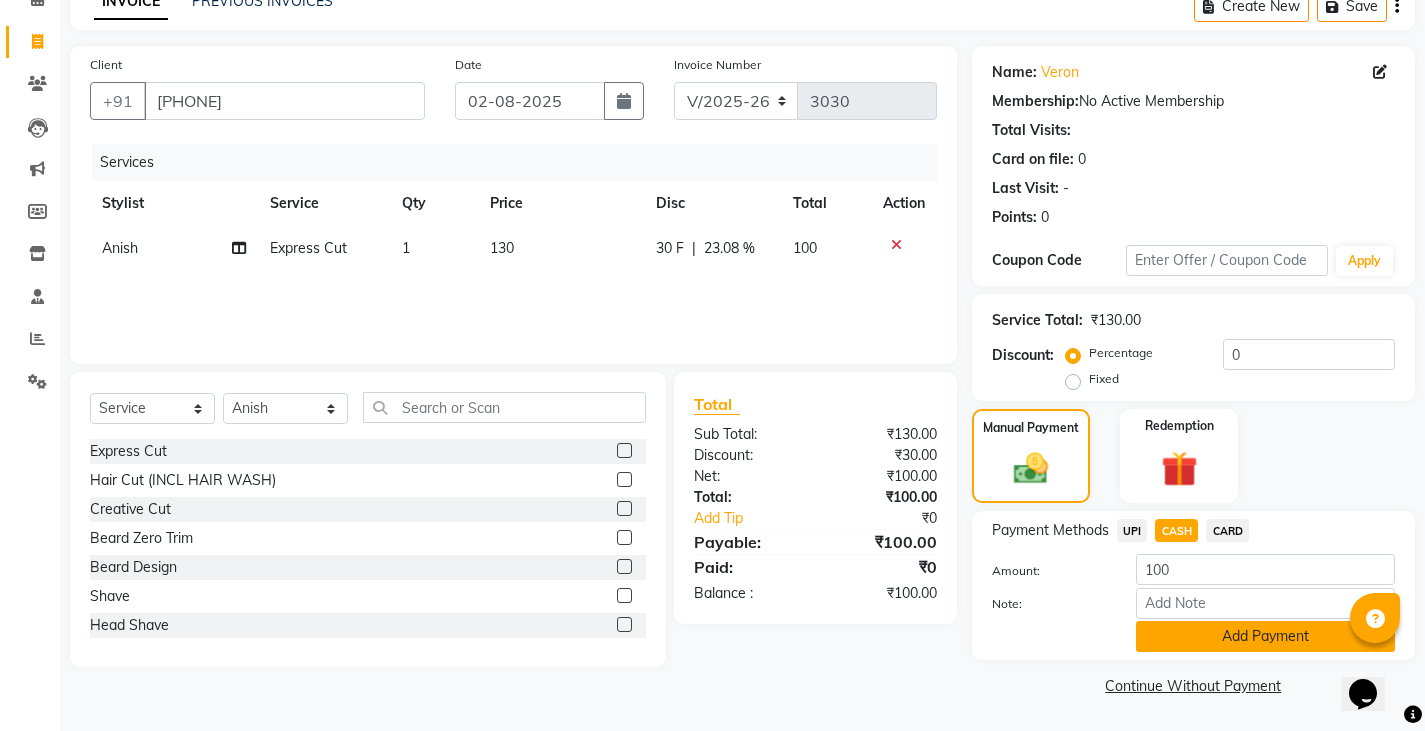 click on "Add Payment" 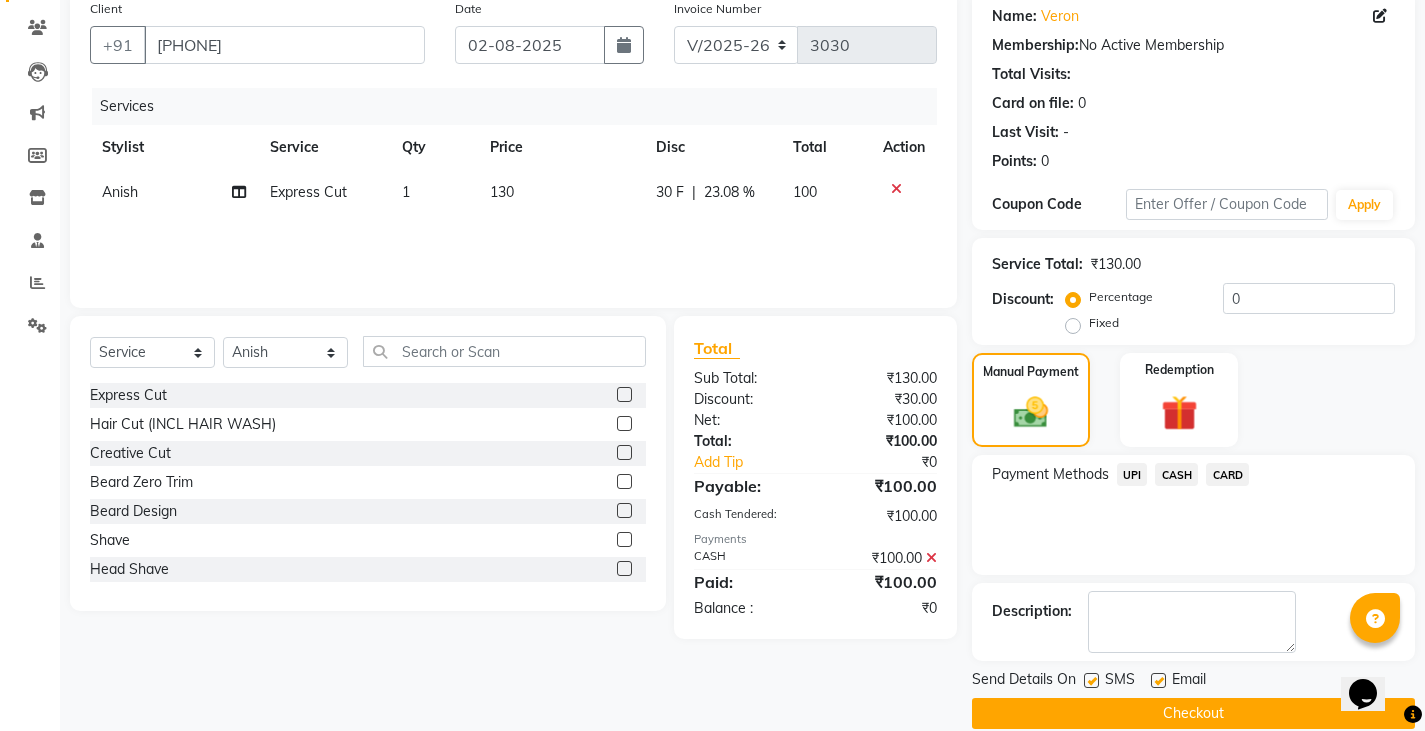 scroll, scrollTop: 188, scrollLeft: 0, axis: vertical 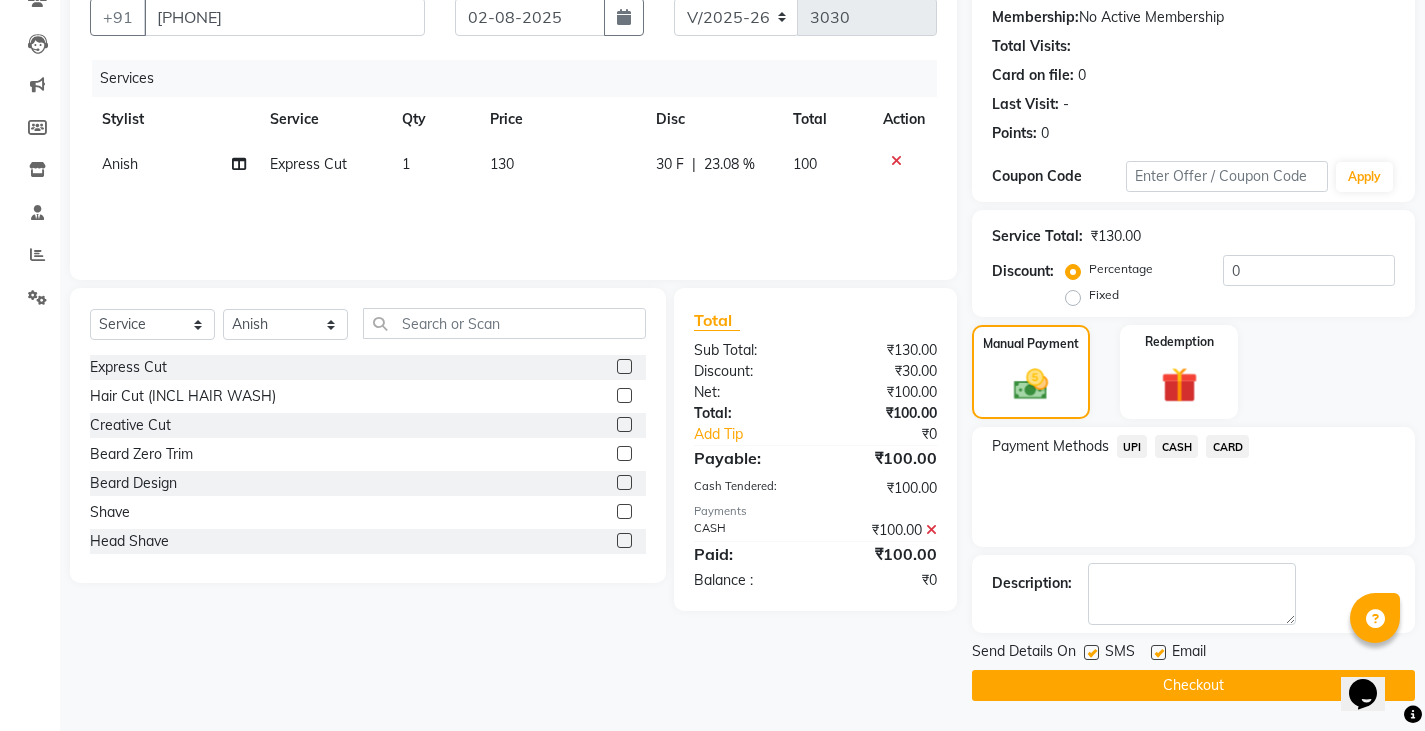click on "Checkout" 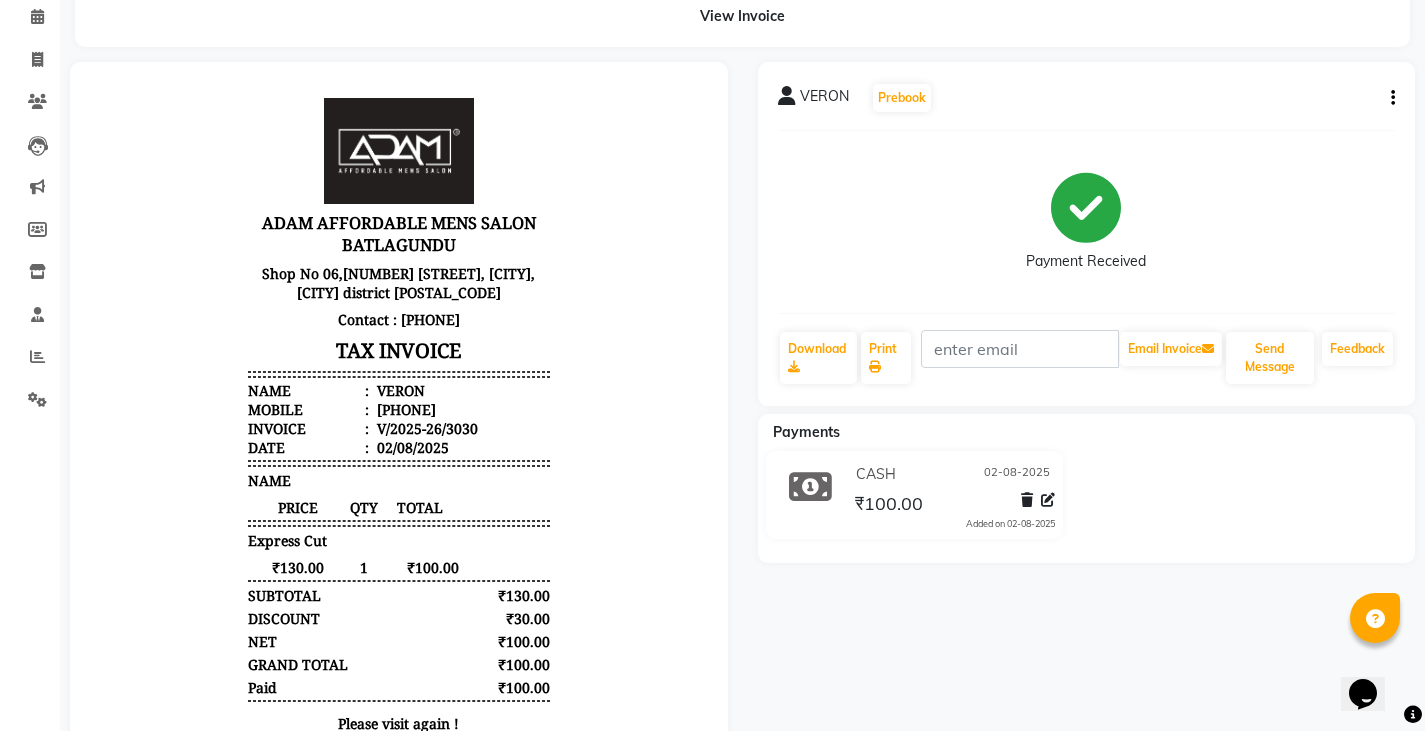scroll, scrollTop: 0, scrollLeft: 0, axis: both 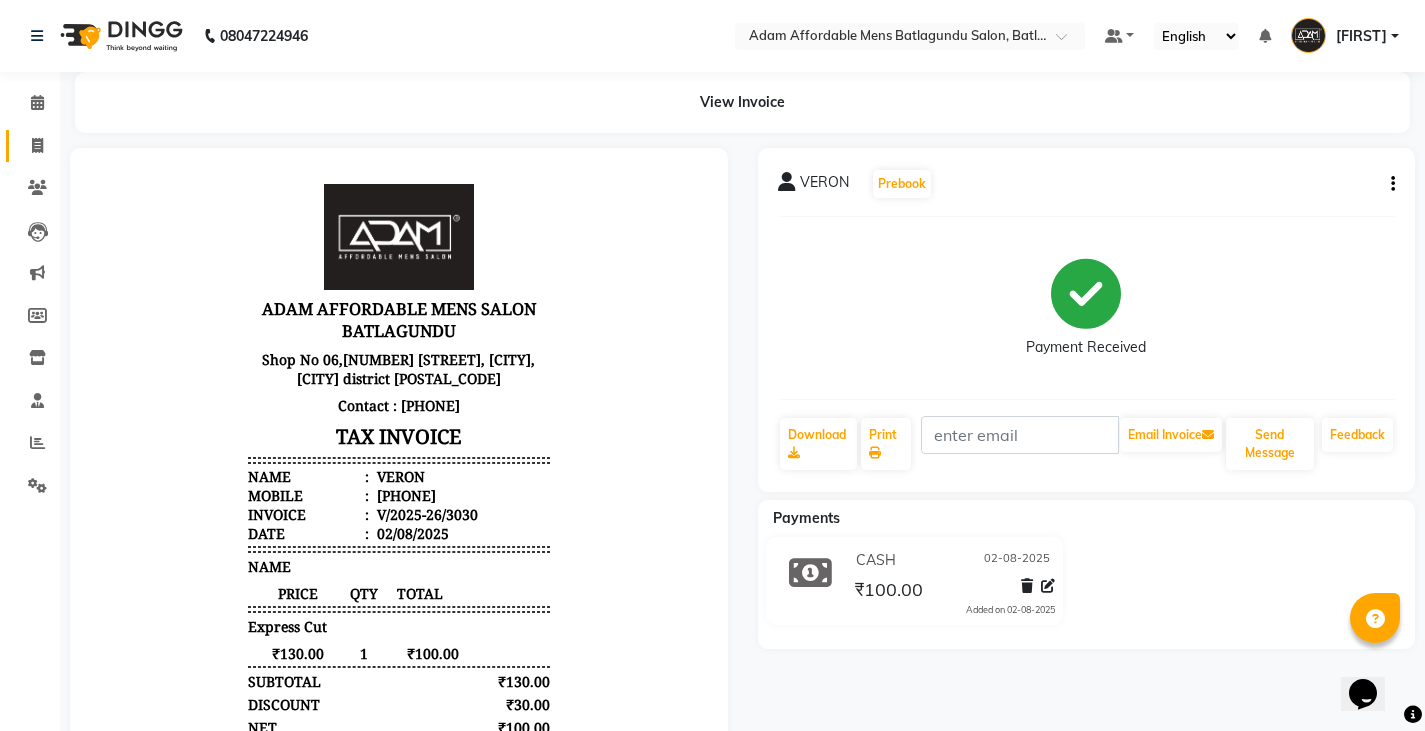 click on "Invoice" 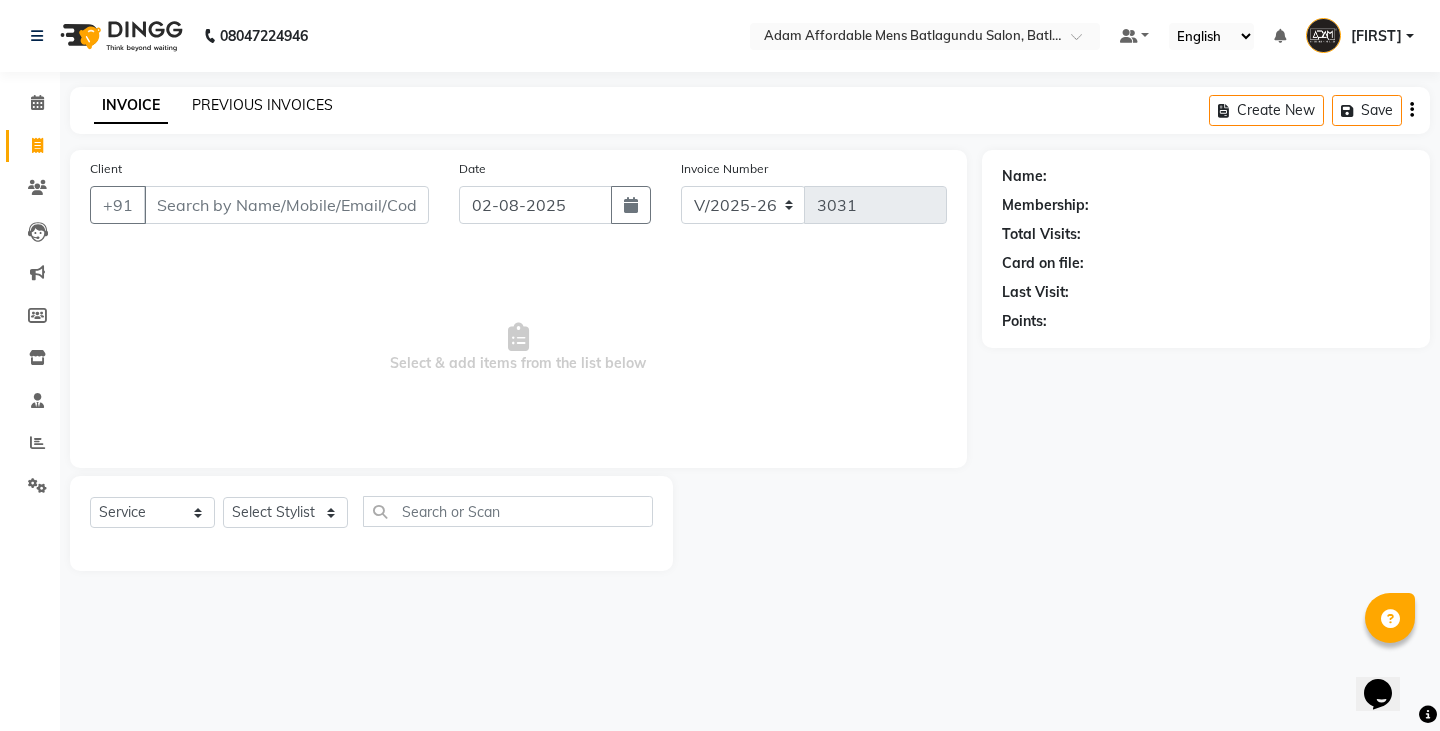 click on "PREVIOUS INVOICES" 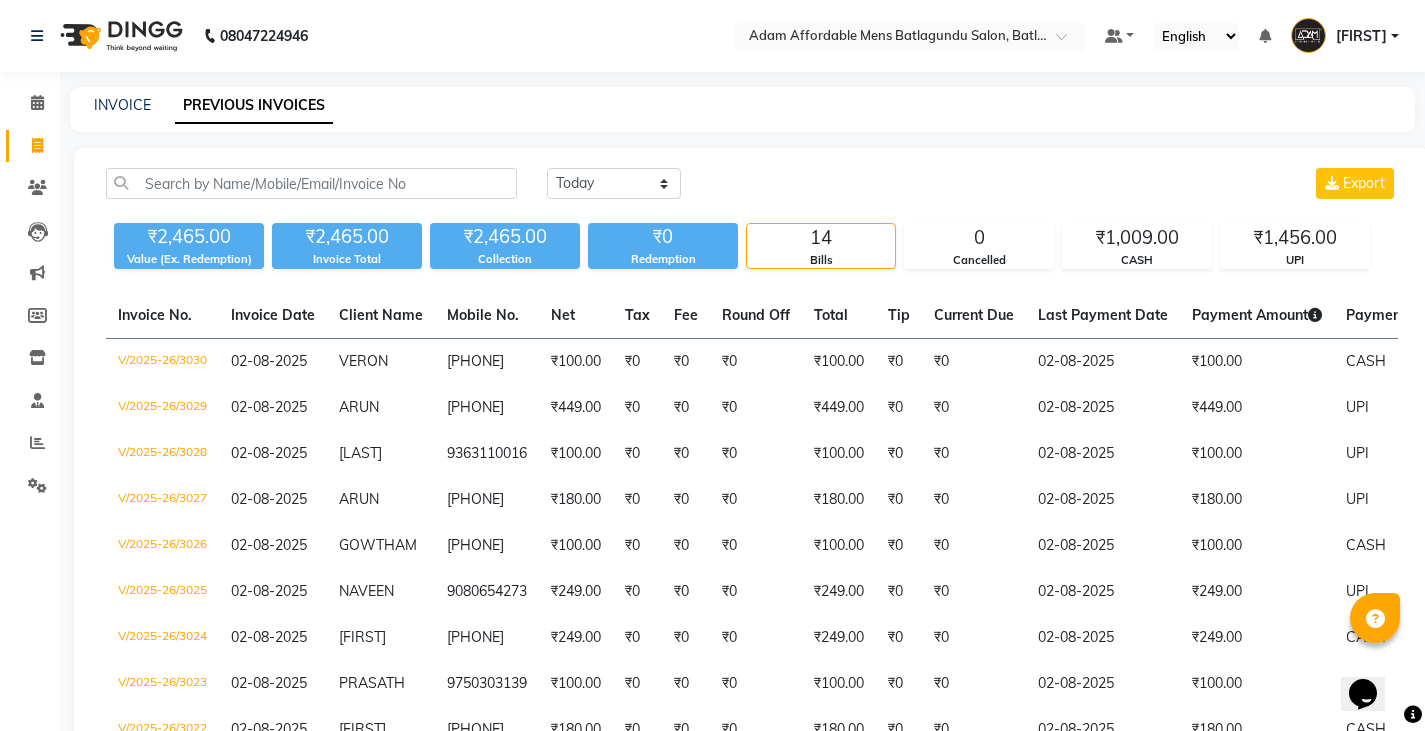 click on "INVOICE" 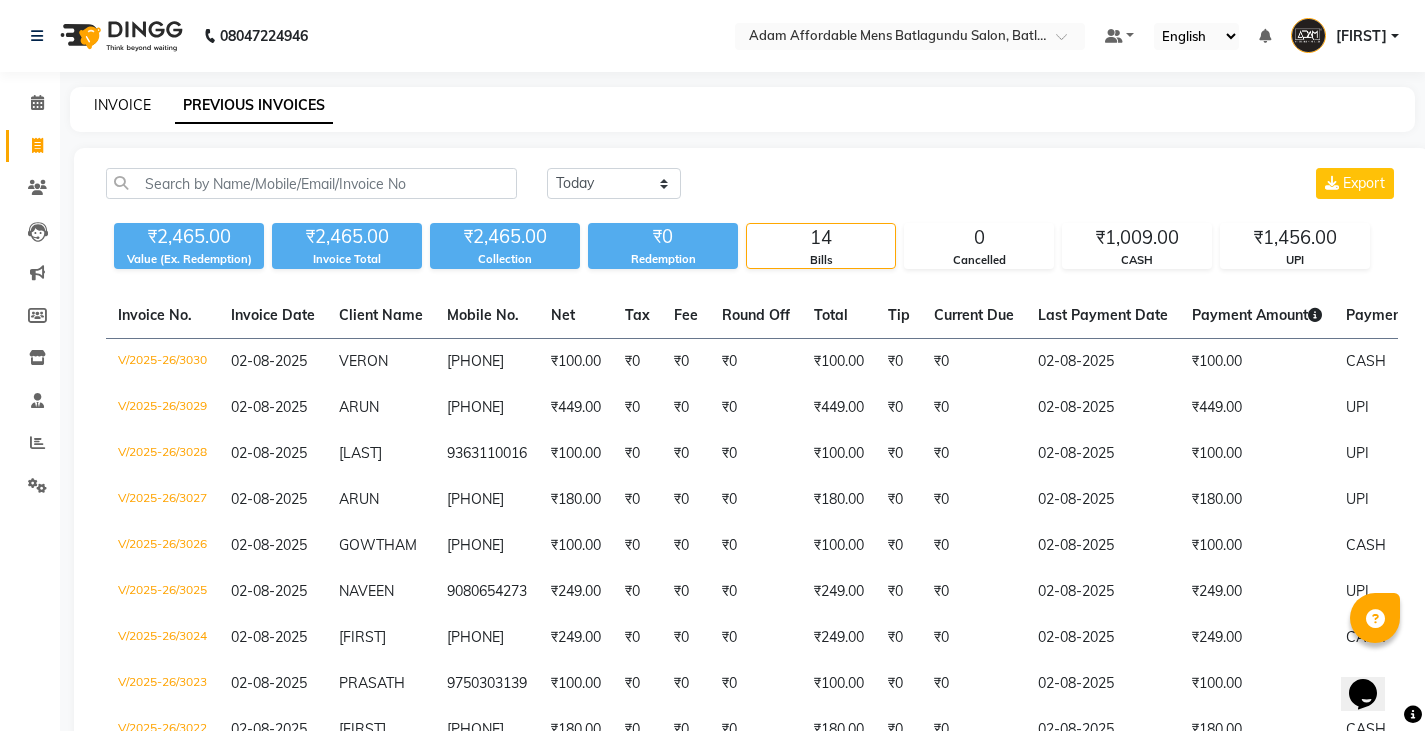 click on "INVOICE" 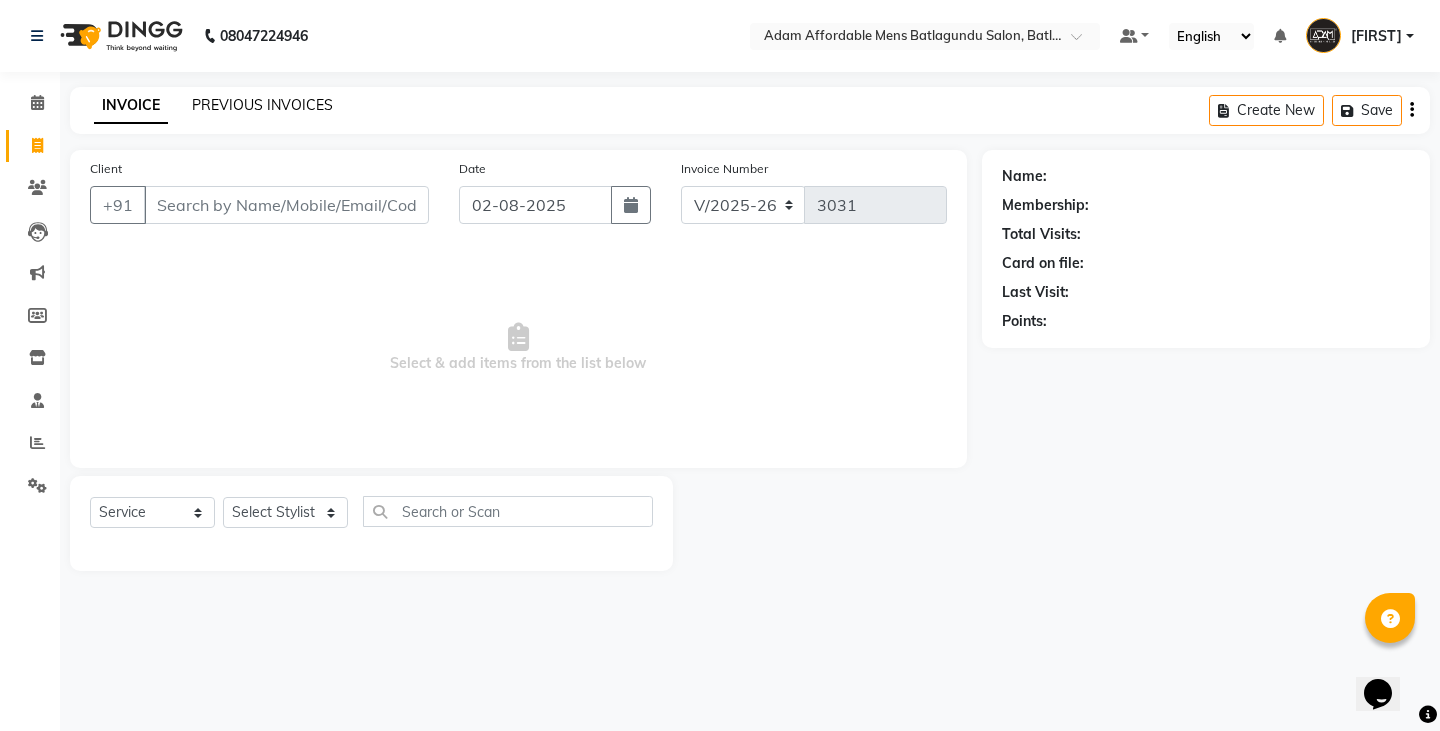 click on "PREVIOUS INVOICES" 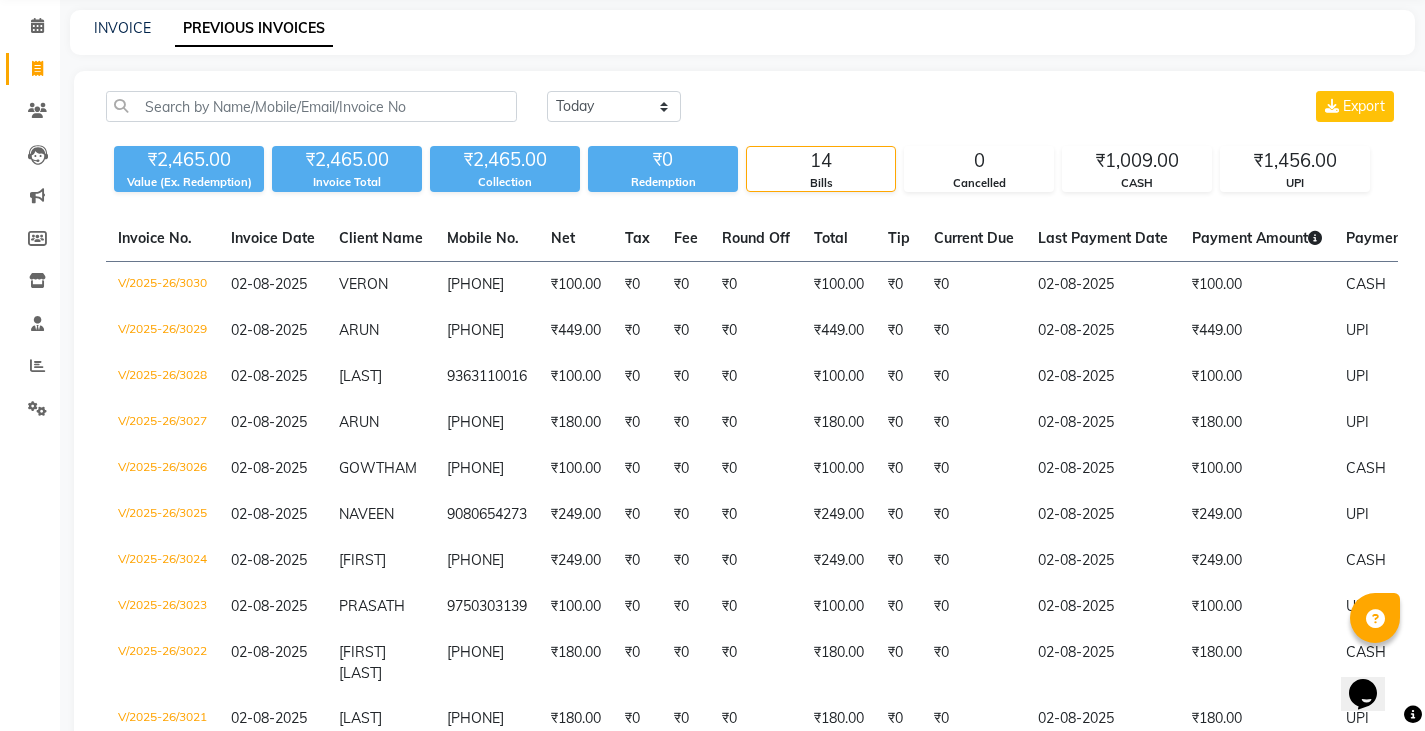 scroll, scrollTop: 80, scrollLeft: 0, axis: vertical 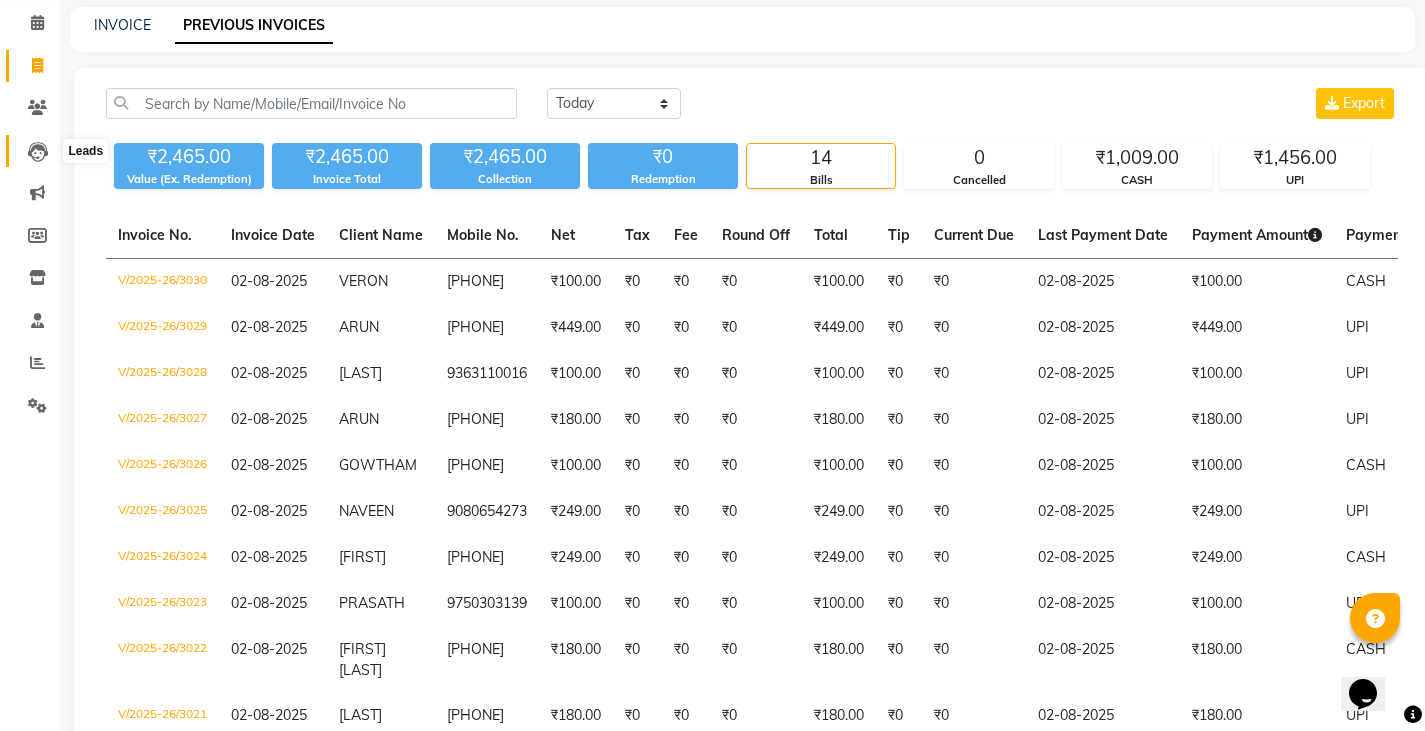 click 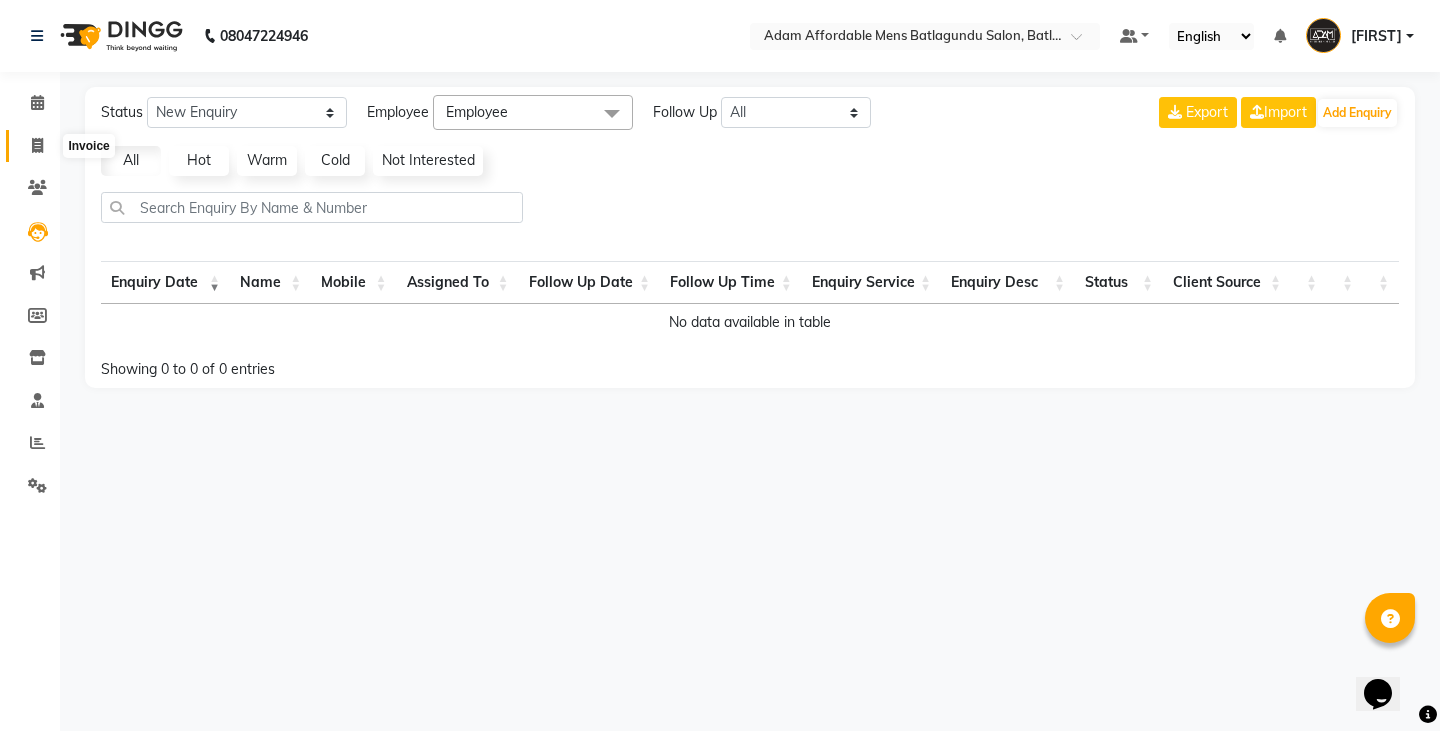 click 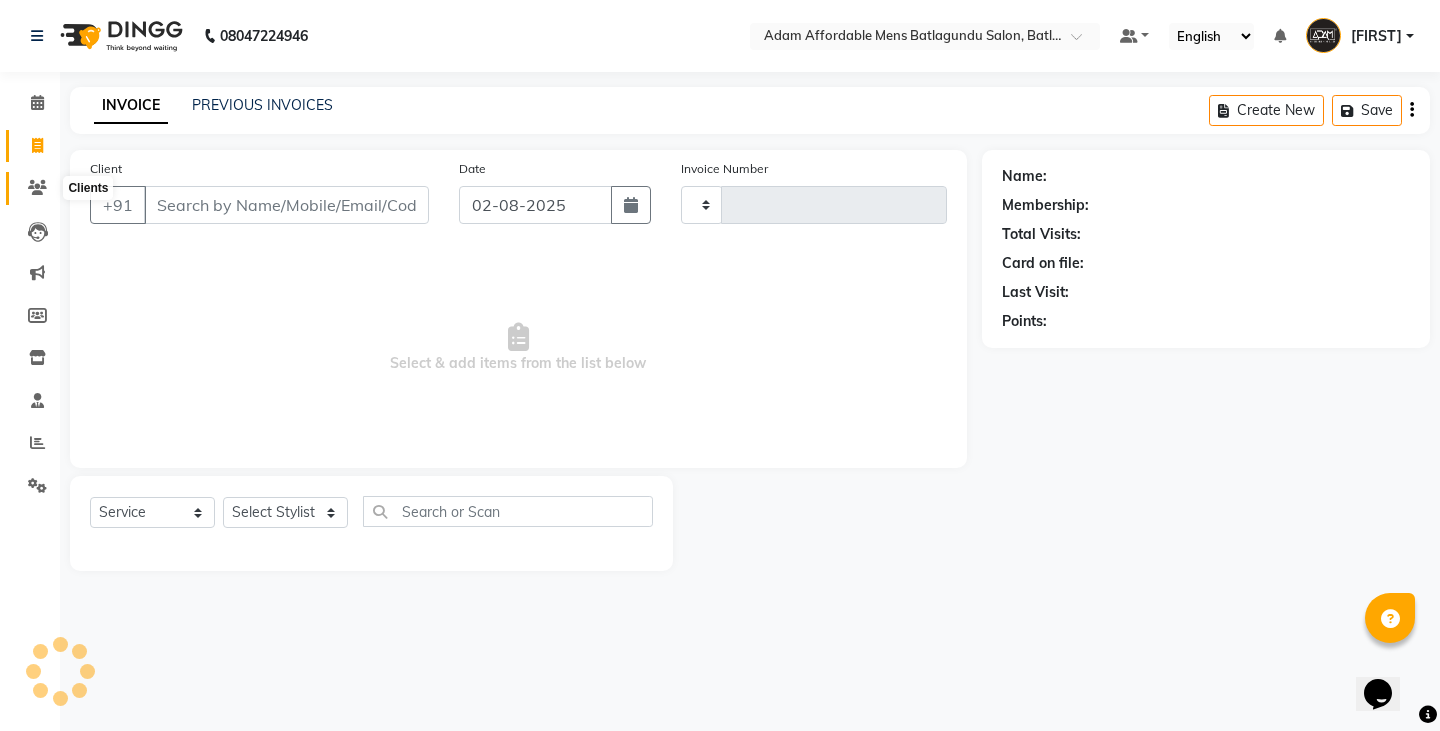 click 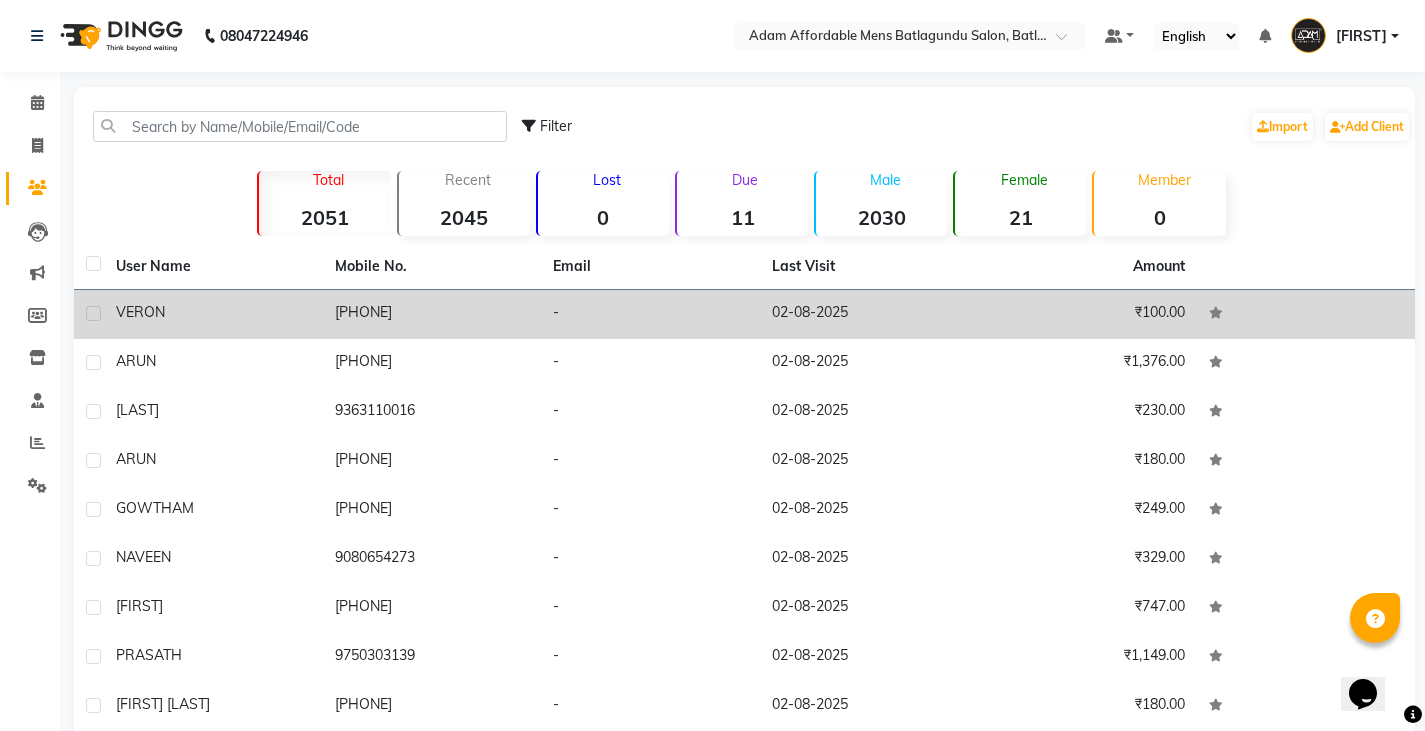 drag, startPoint x: 318, startPoint y: 294, endPoint x: 433, endPoint y: 294, distance: 115 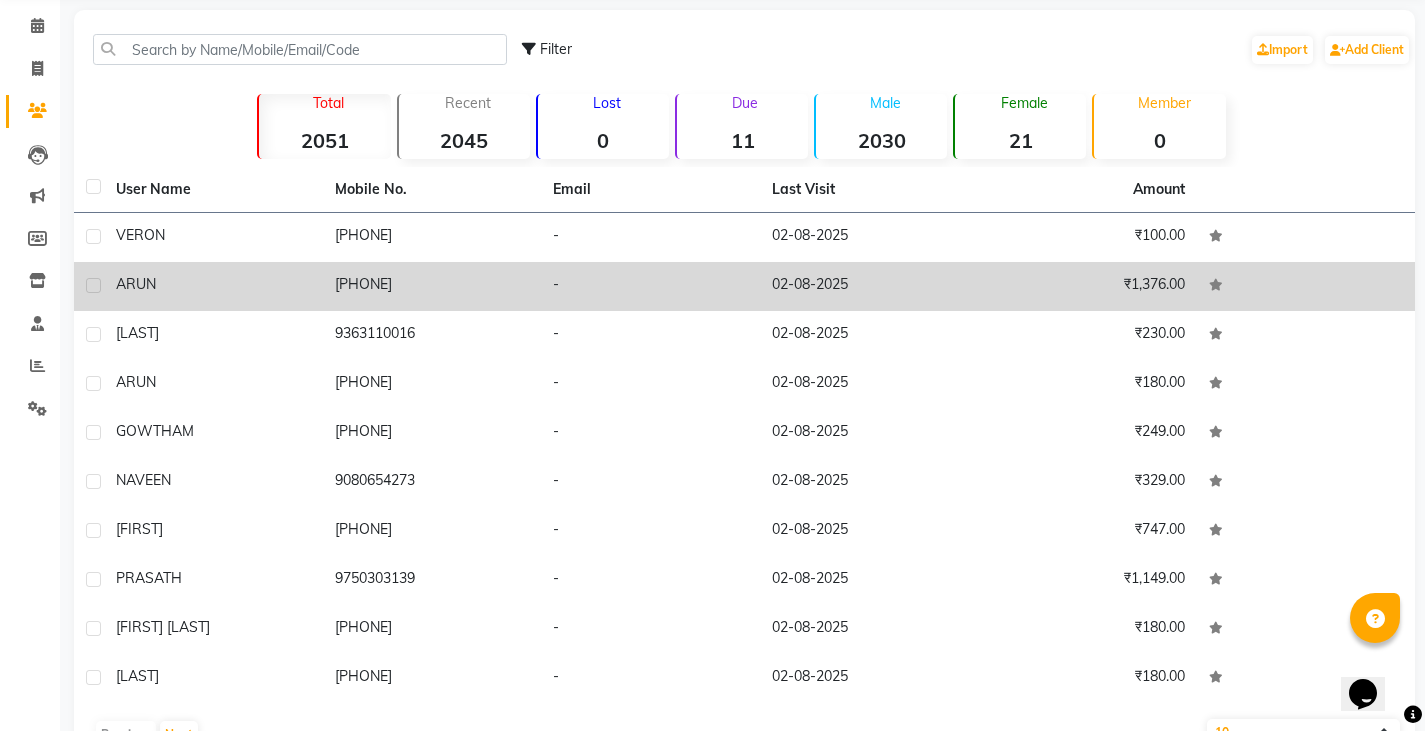 scroll, scrollTop: 0, scrollLeft: 0, axis: both 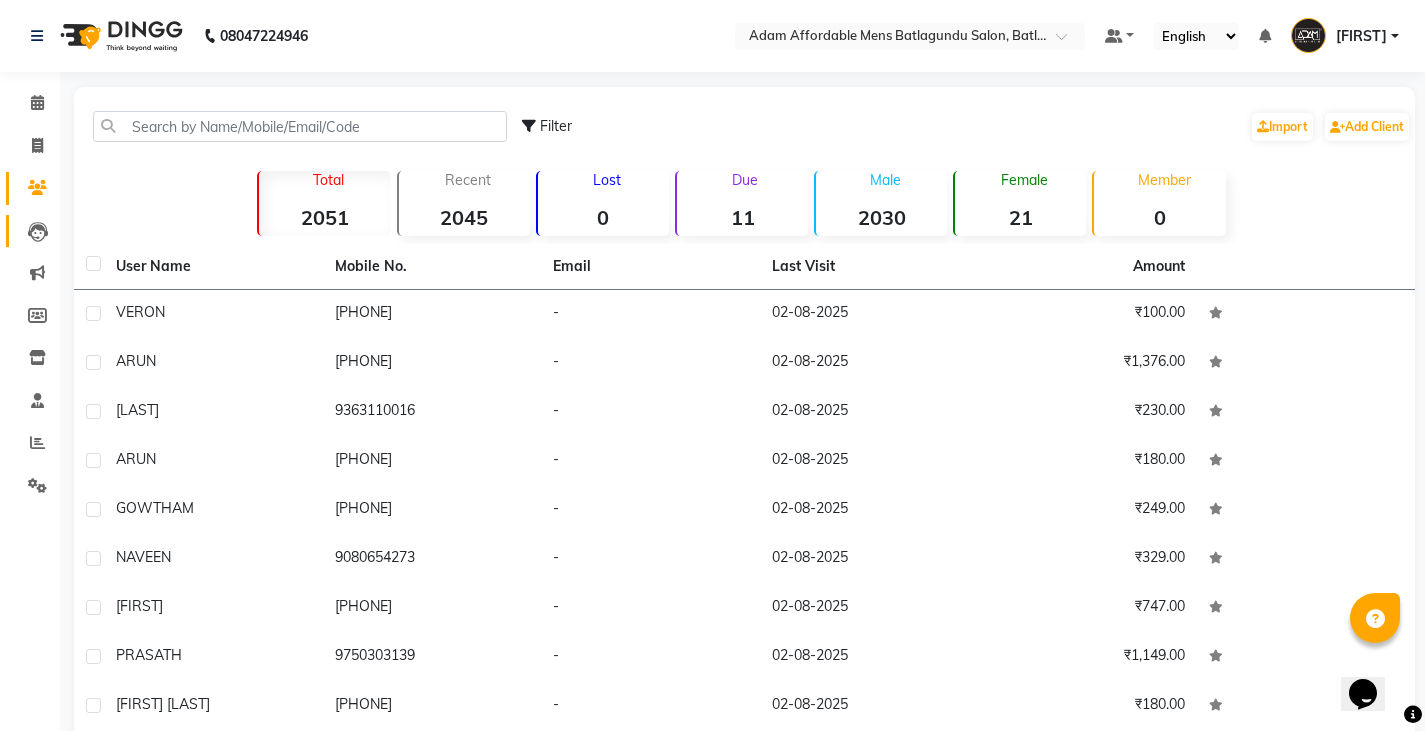 click 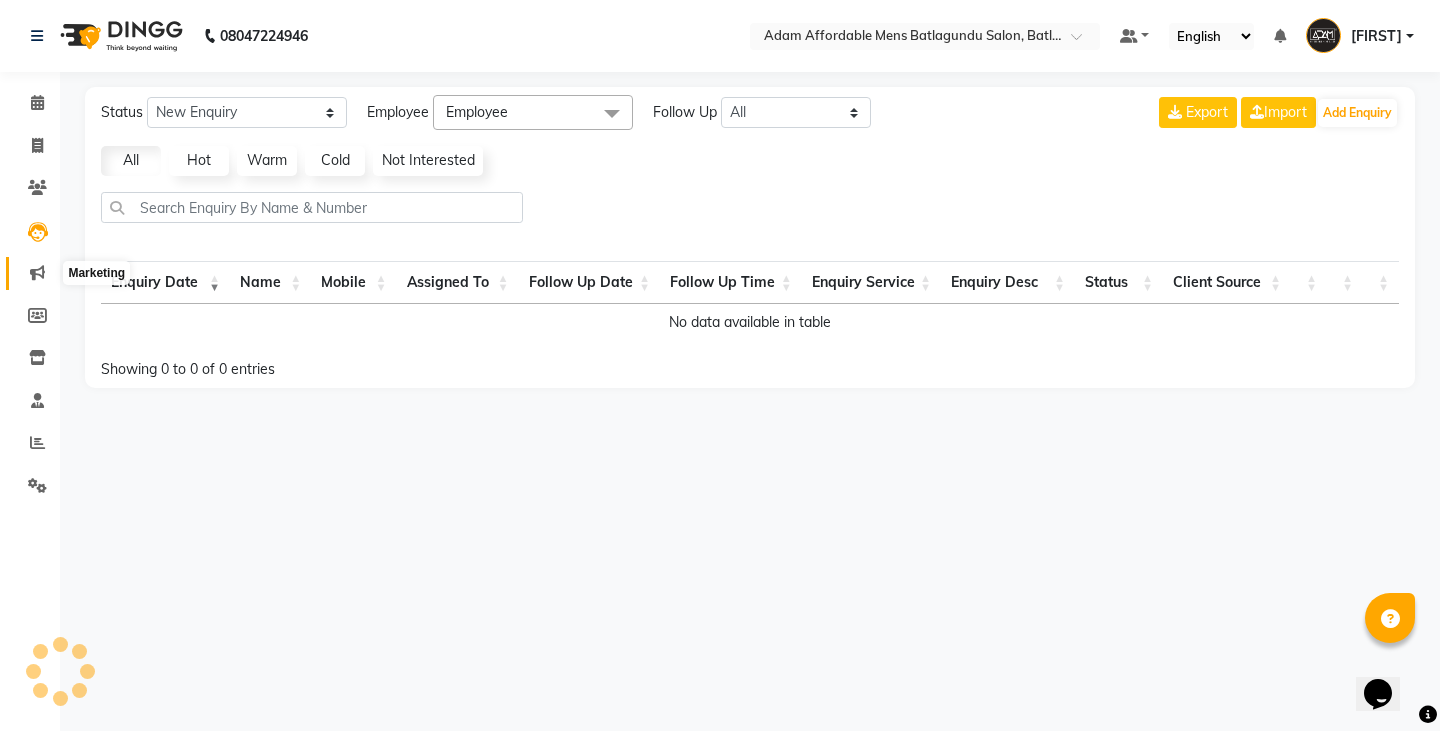 click 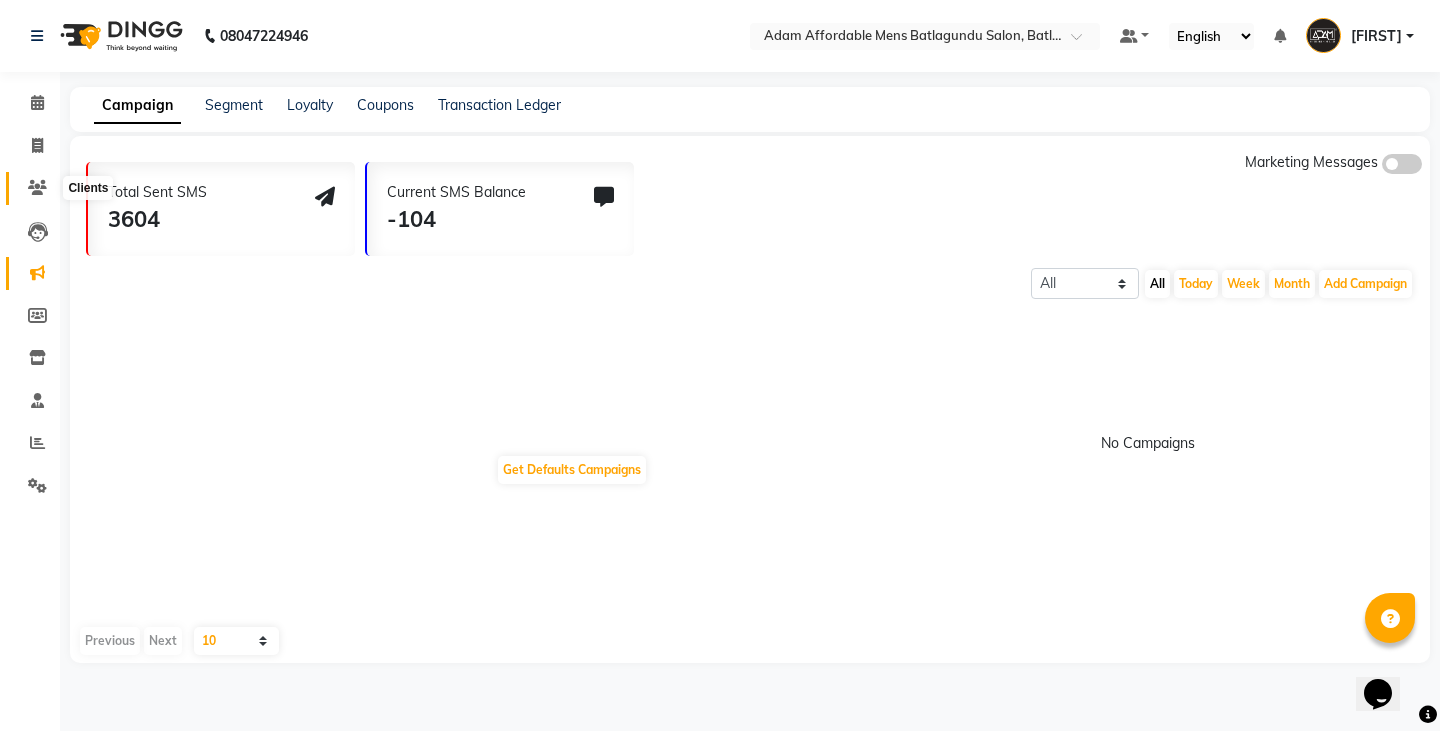 click 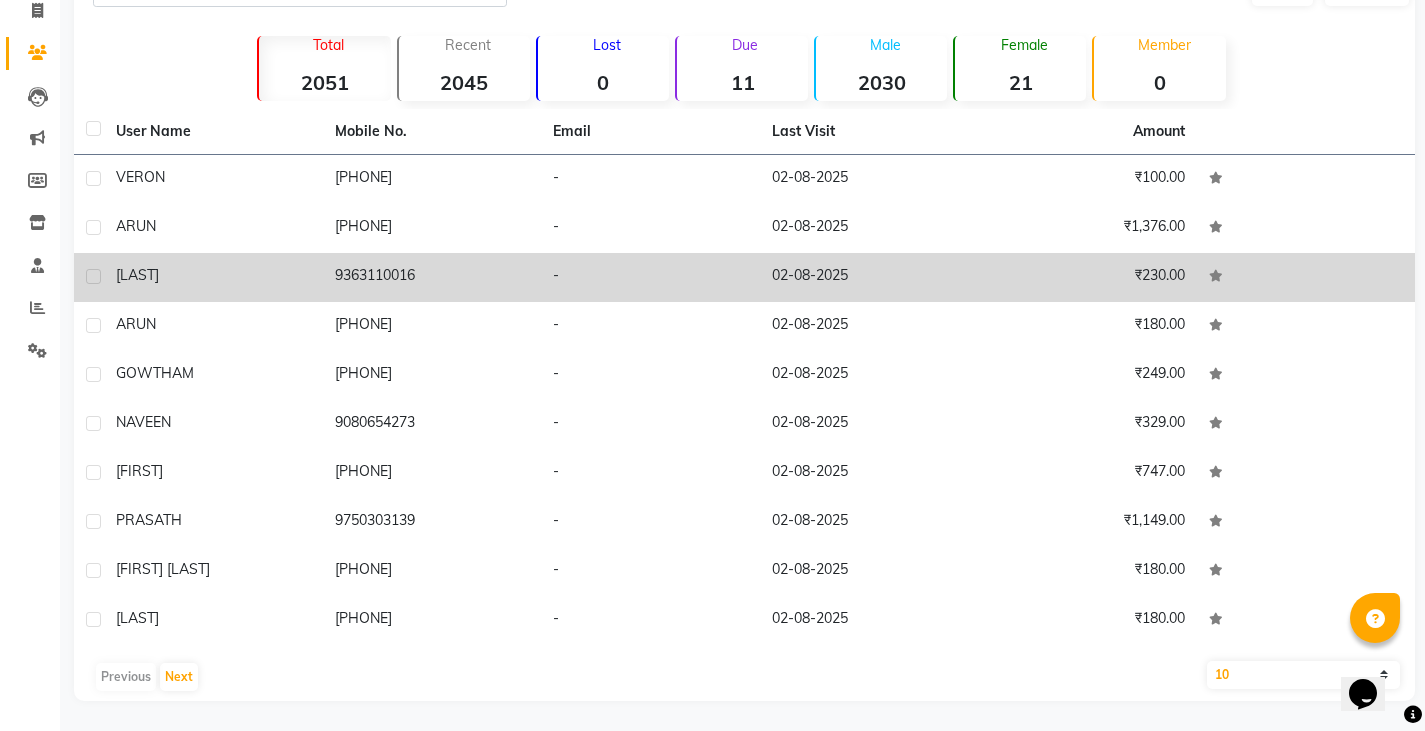 scroll, scrollTop: 0, scrollLeft: 0, axis: both 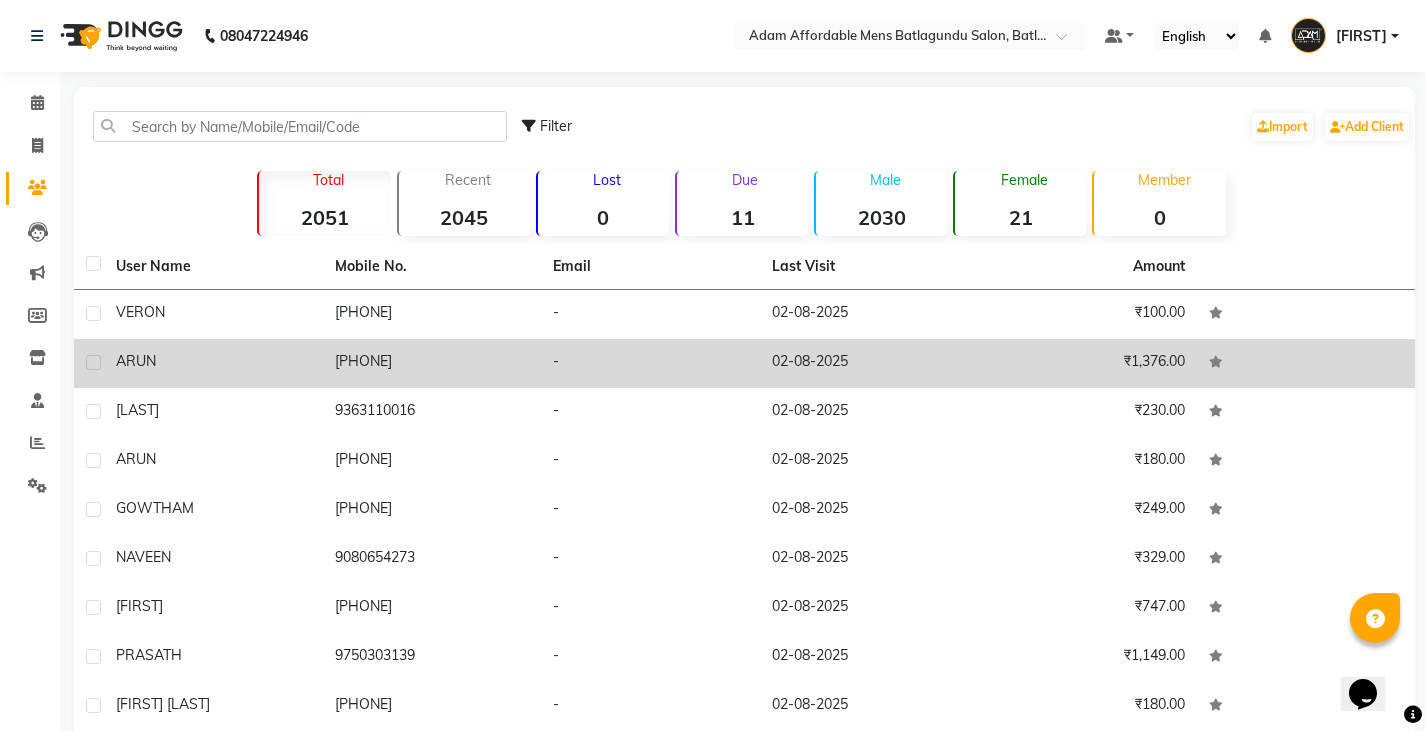 click on "₹1,376.00" 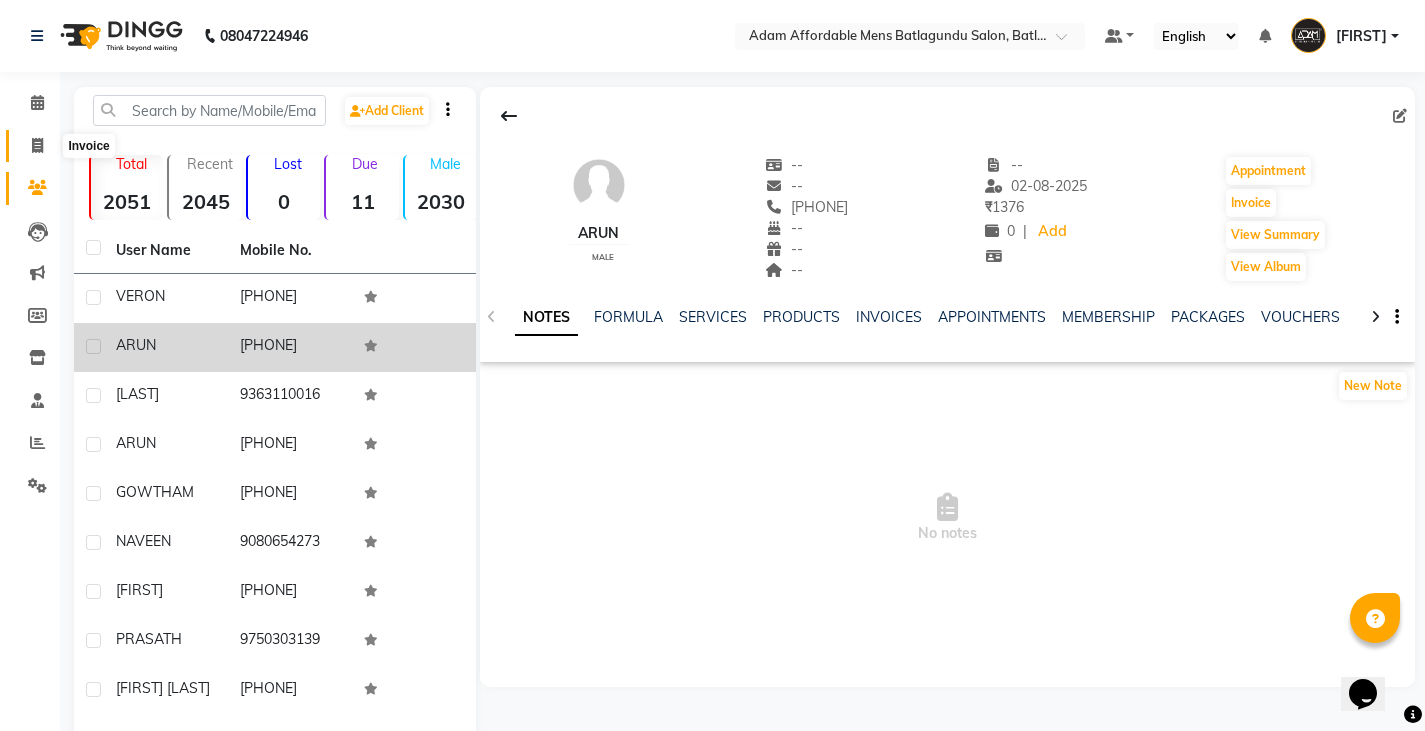click 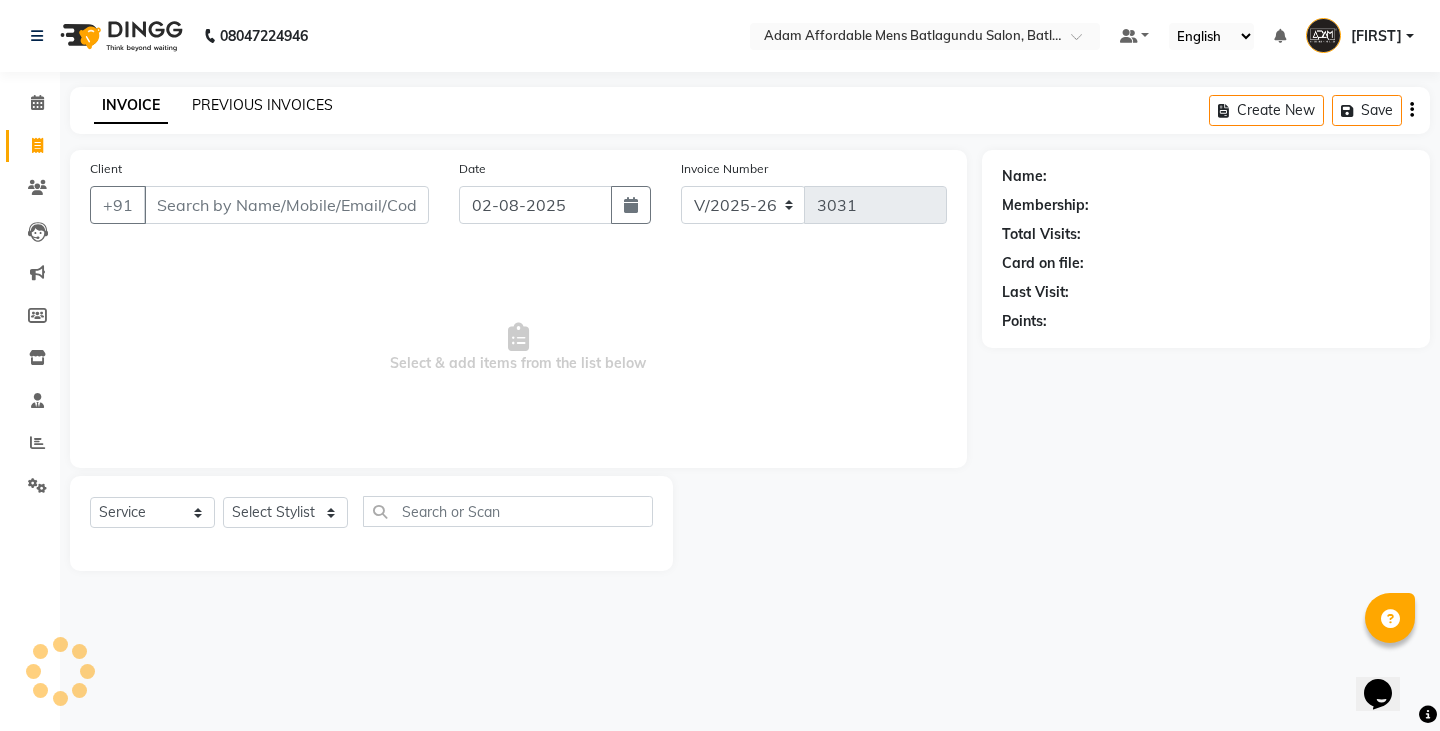 click on "PREVIOUS INVOICES" 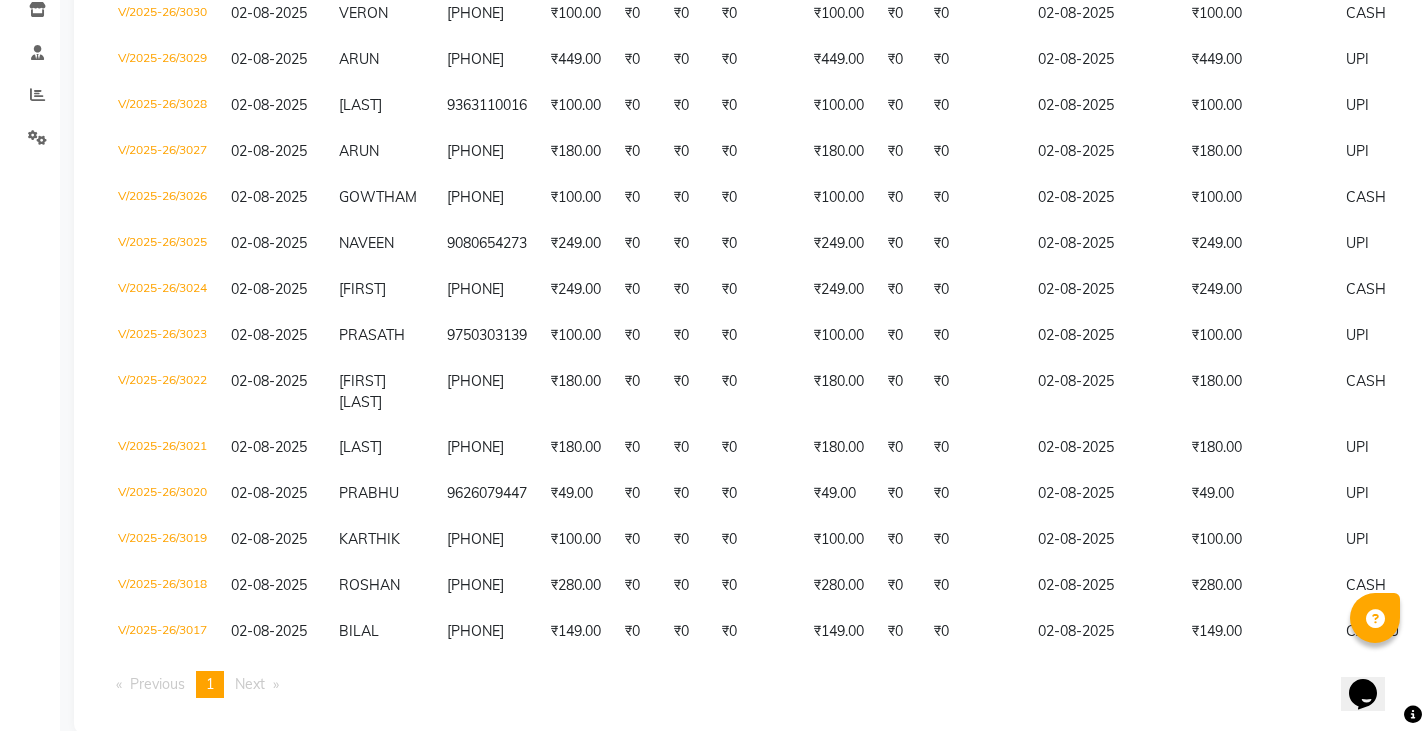 scroll, scrollTop: 396, scrollLeft: 0, axis: vertical 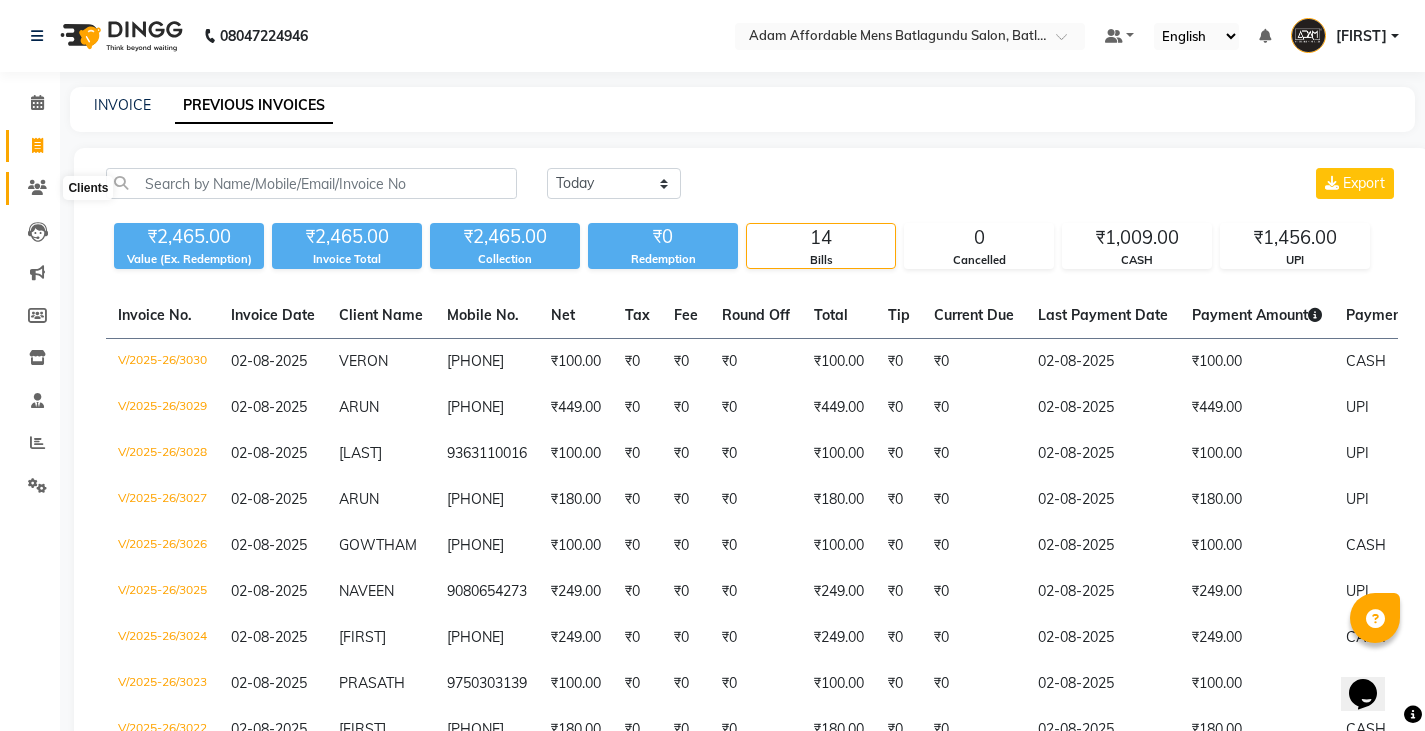 click 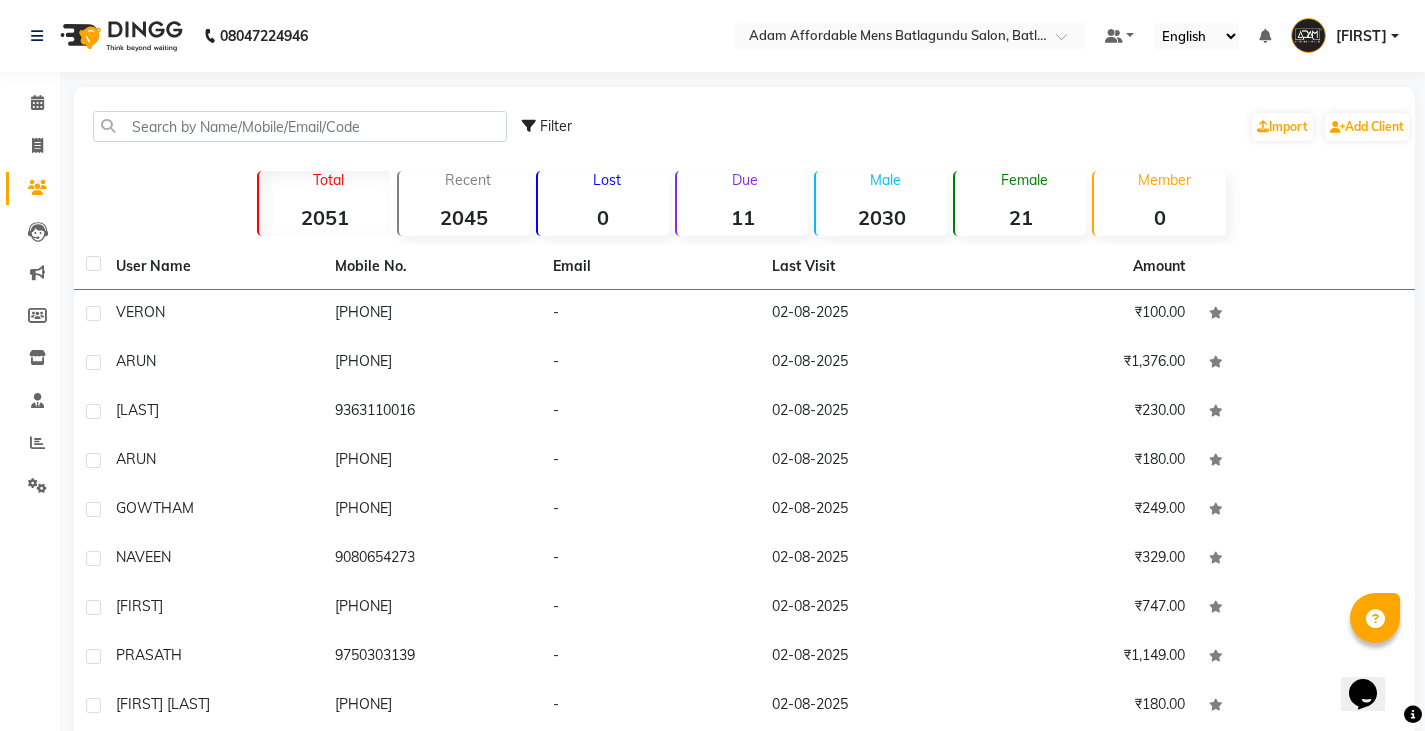 click on "Recent" 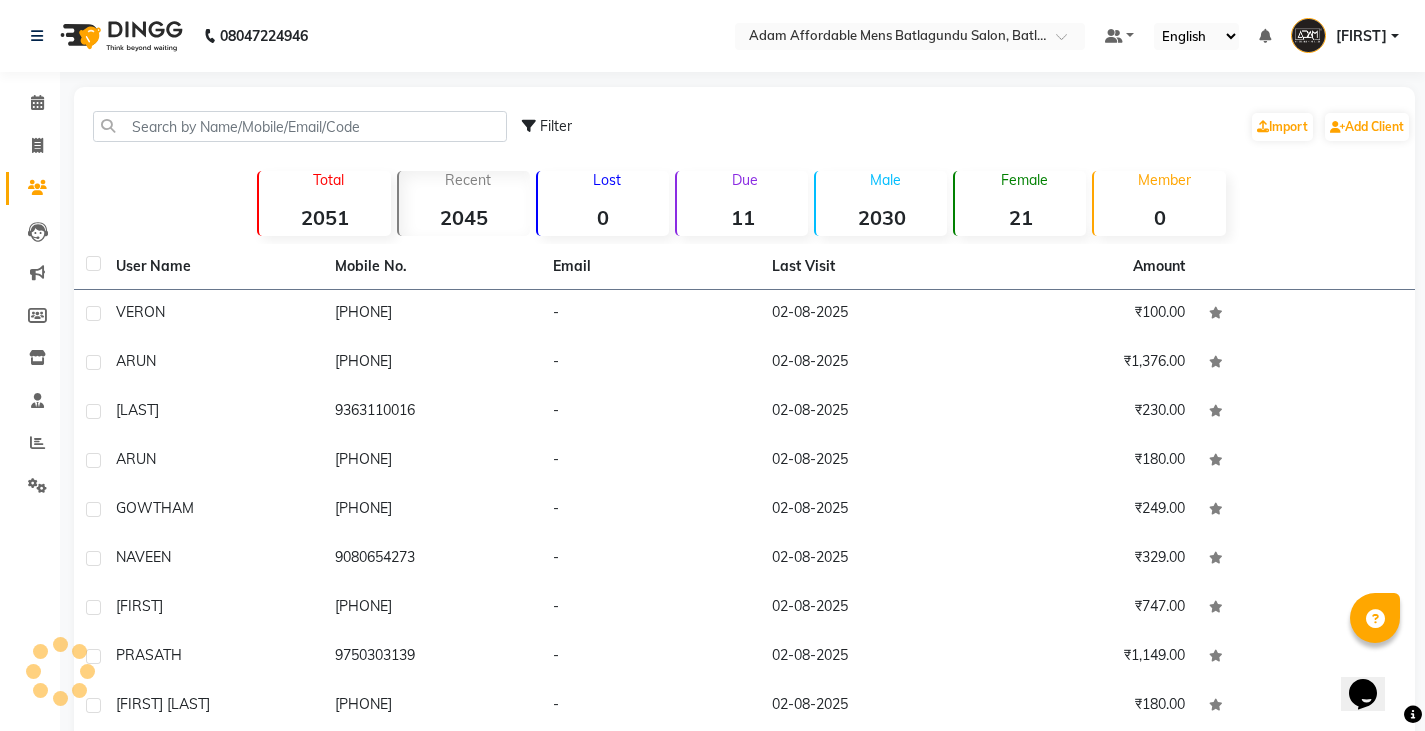 click on "2045" 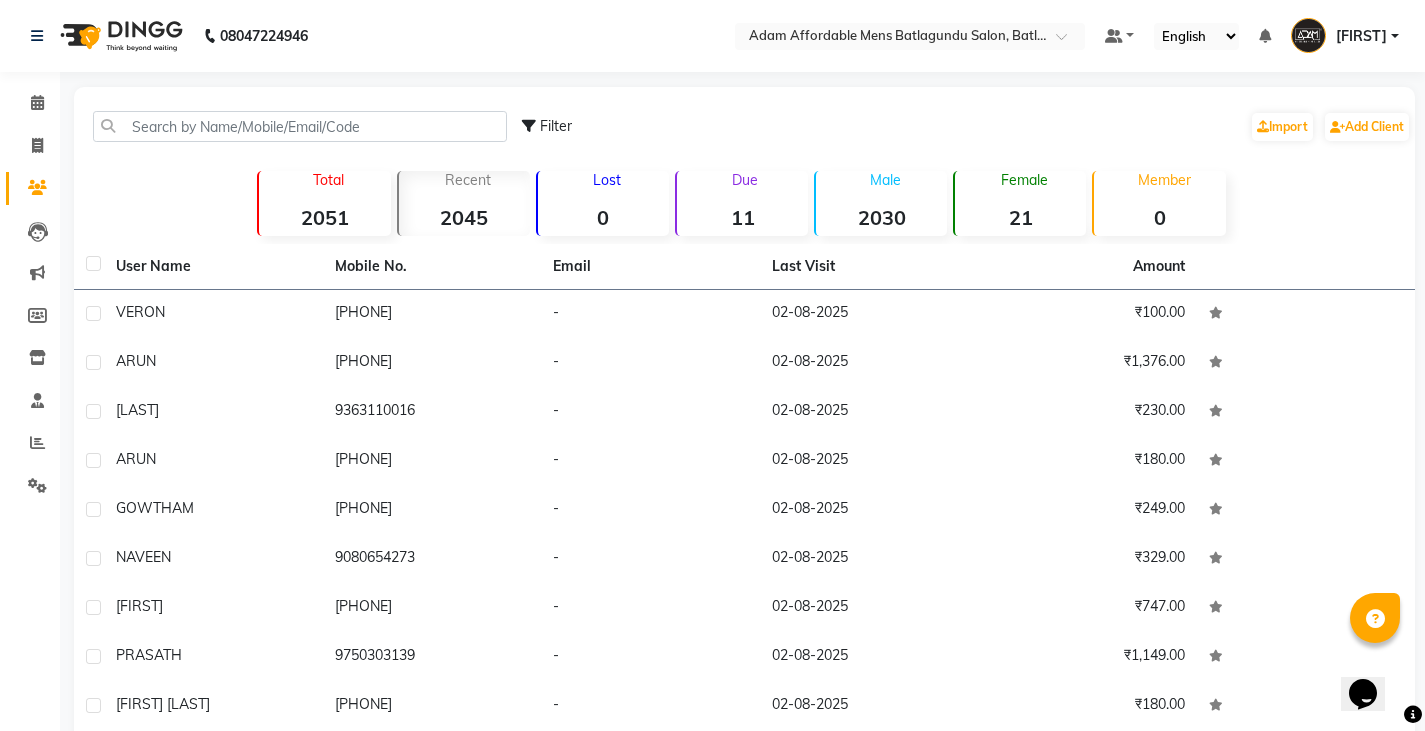 click on "2045" 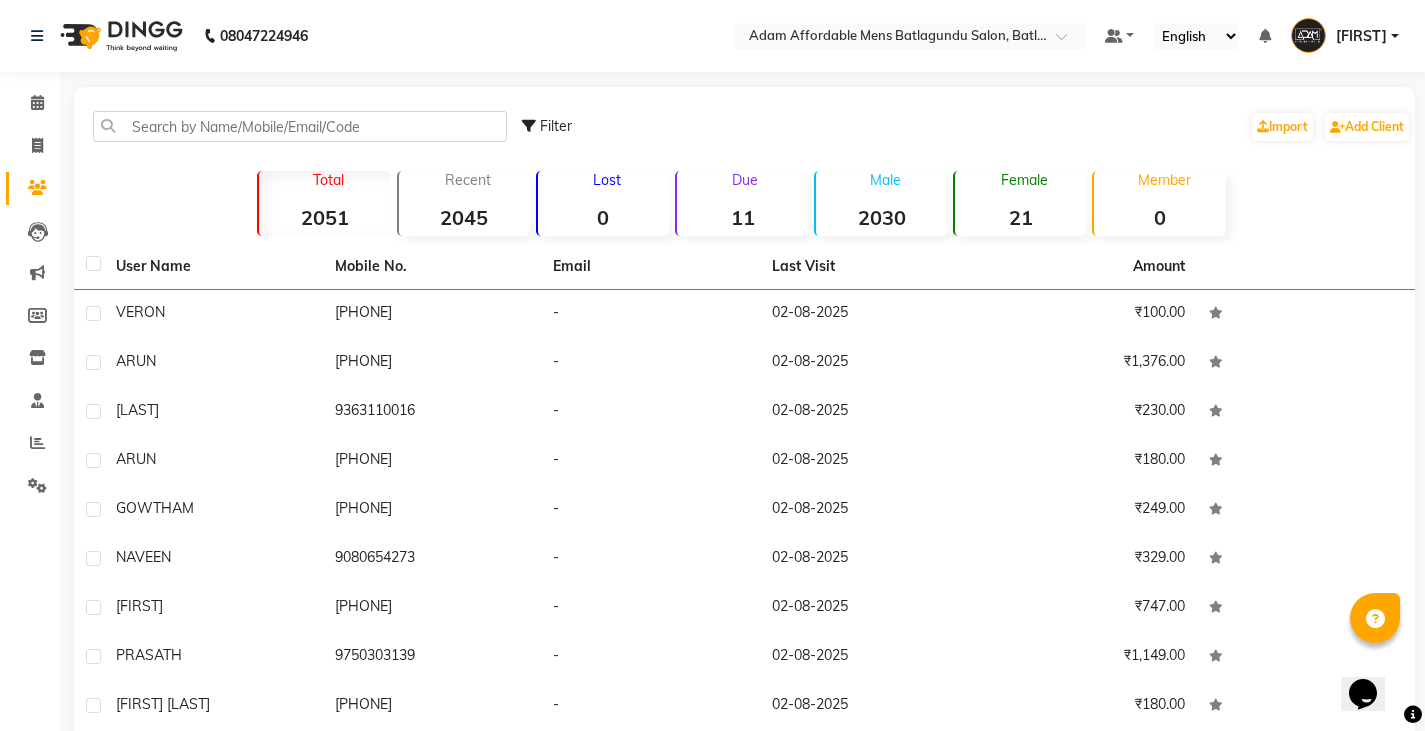 click on "Female" 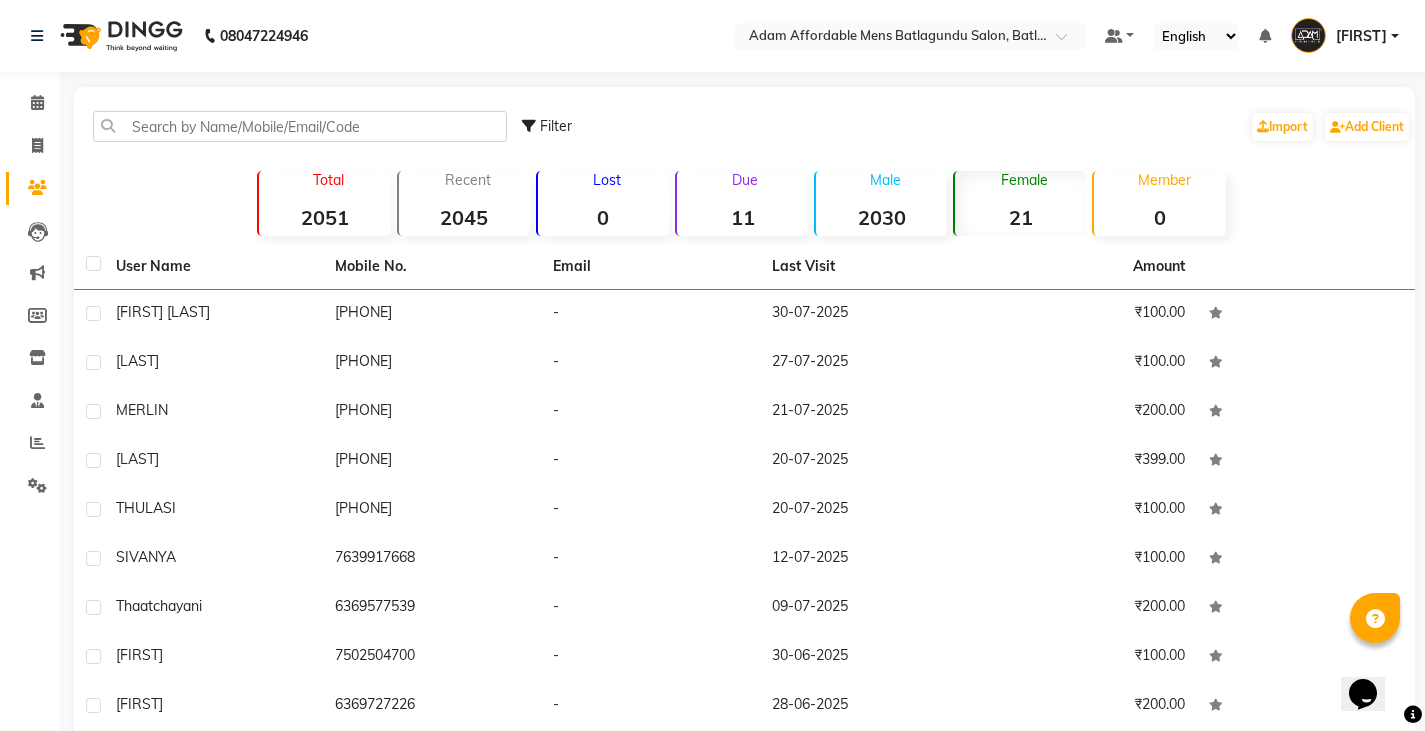 click on "[GENDER]  [AGE]" 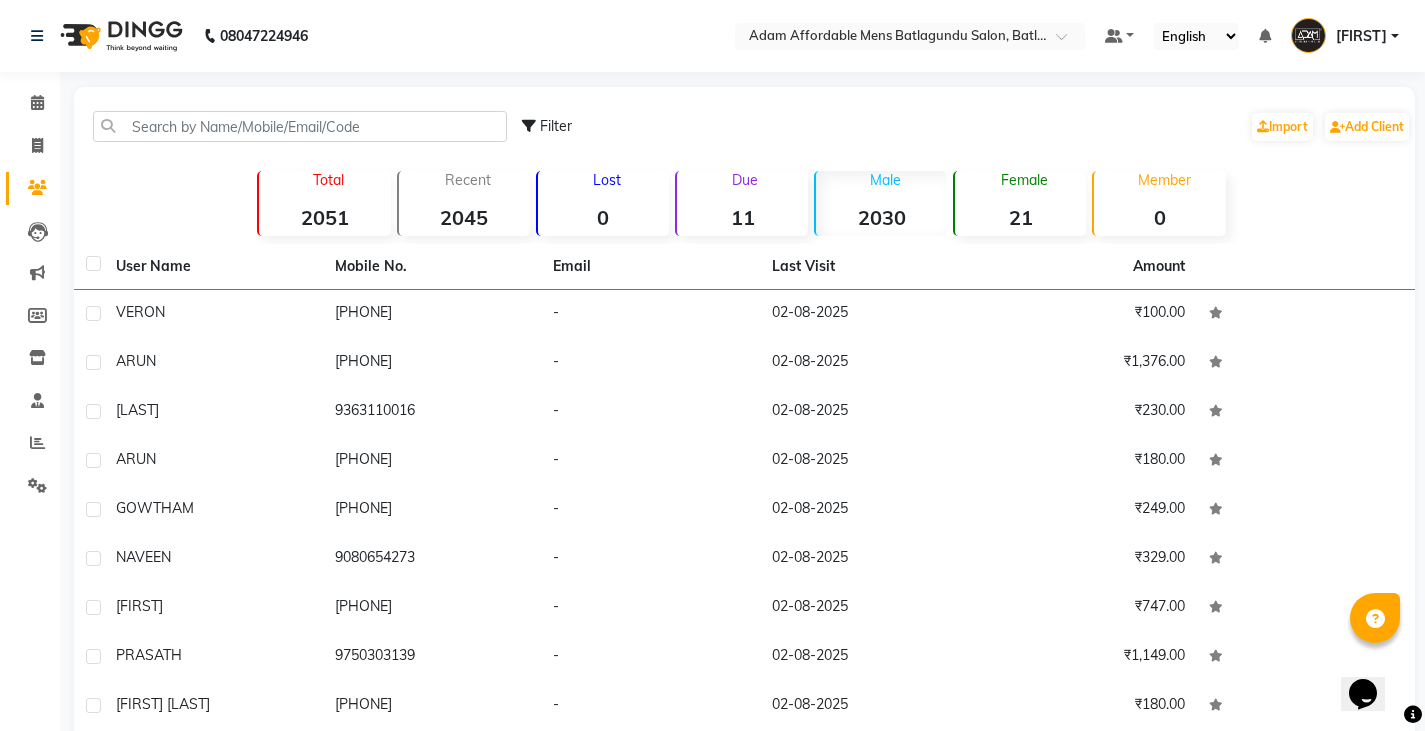 click on "21" 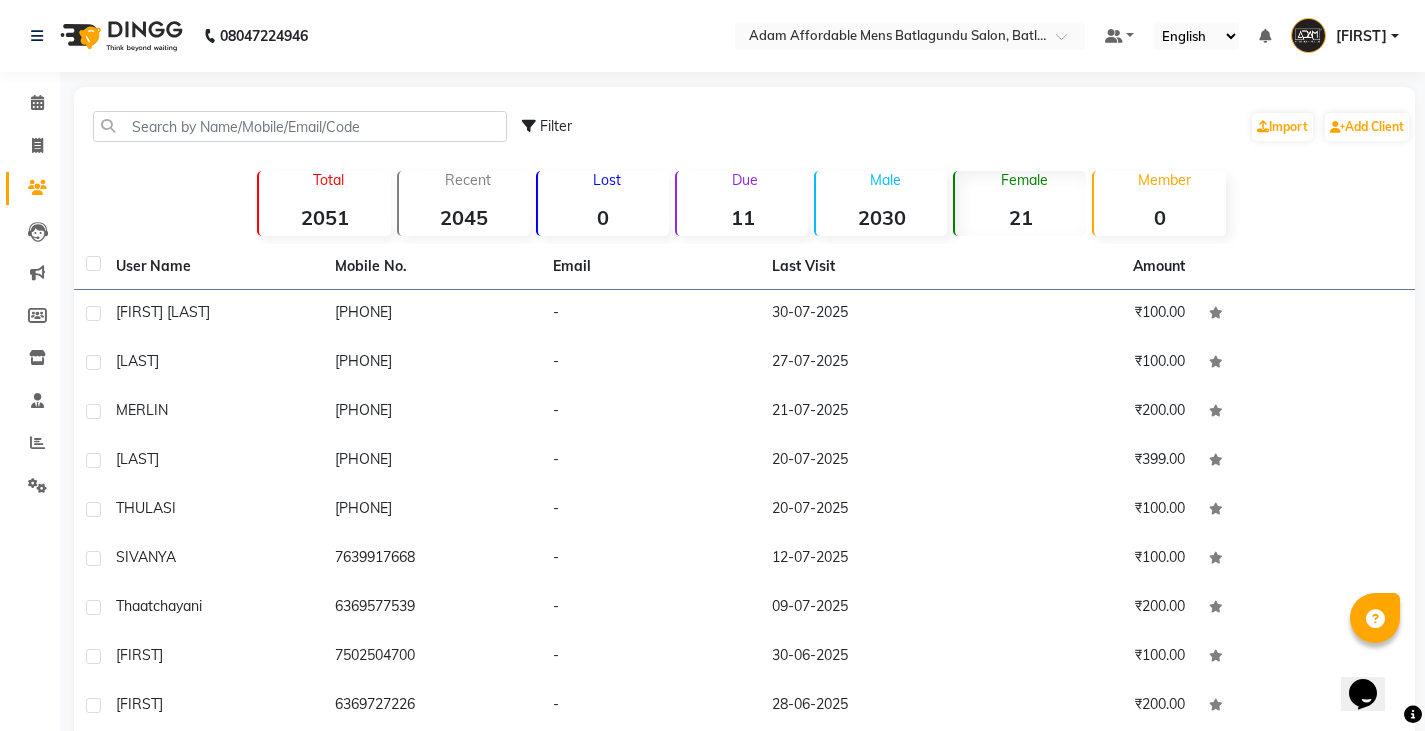 click on "2030" 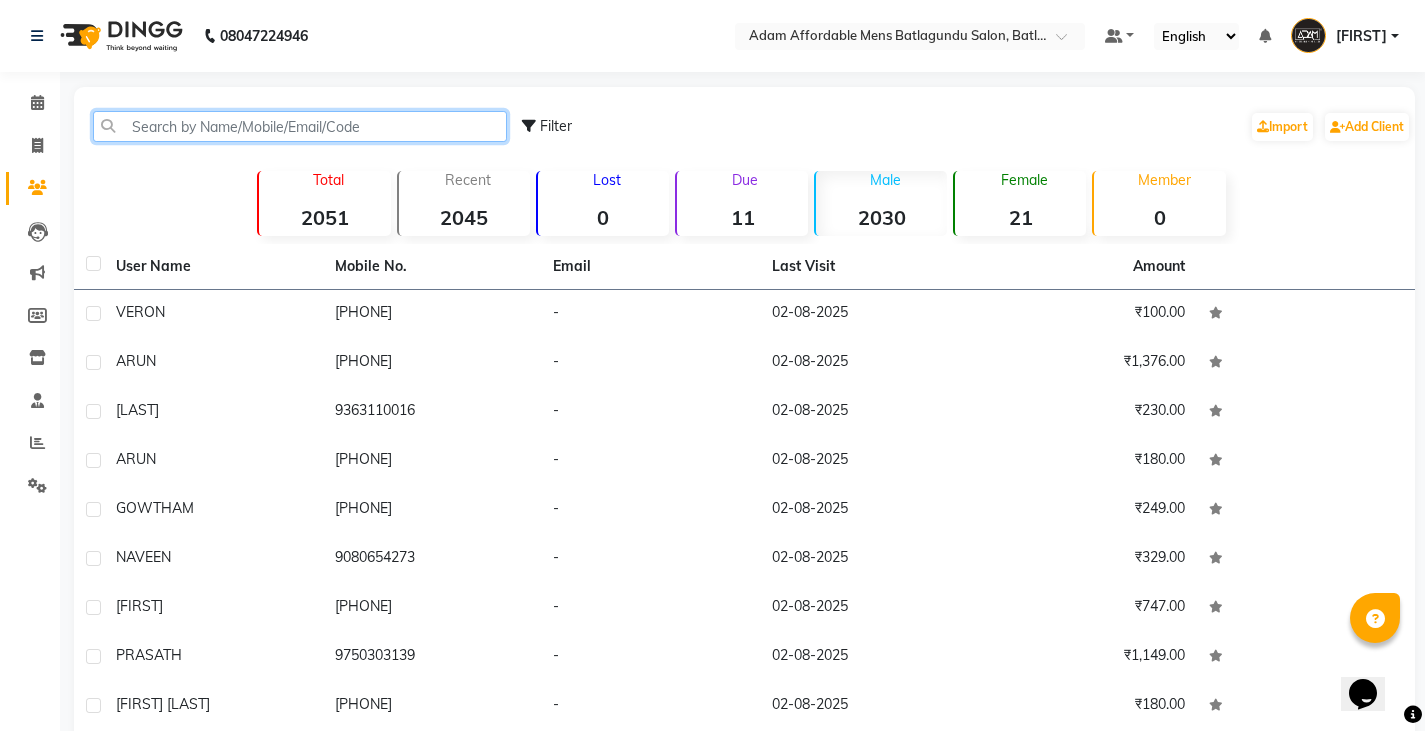 click 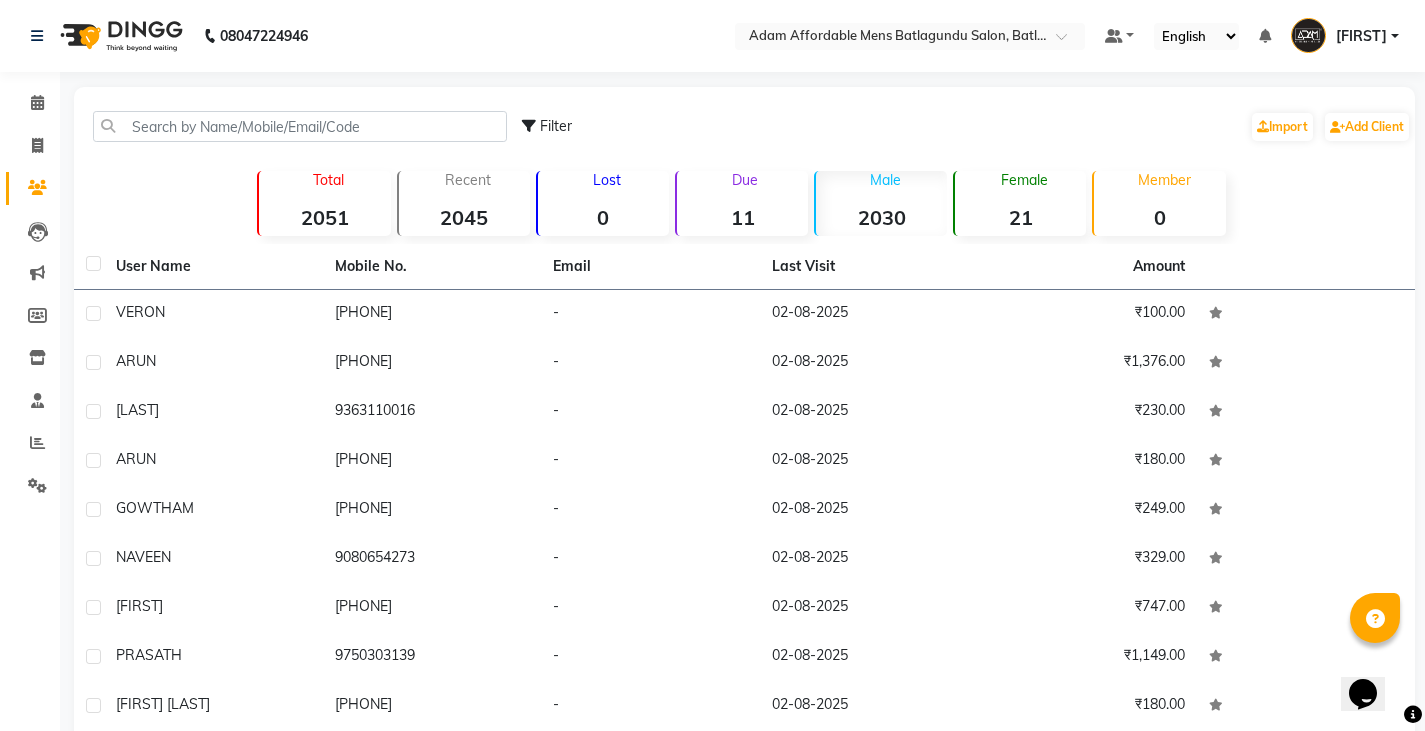 click on "Filter  Import   Add Client" 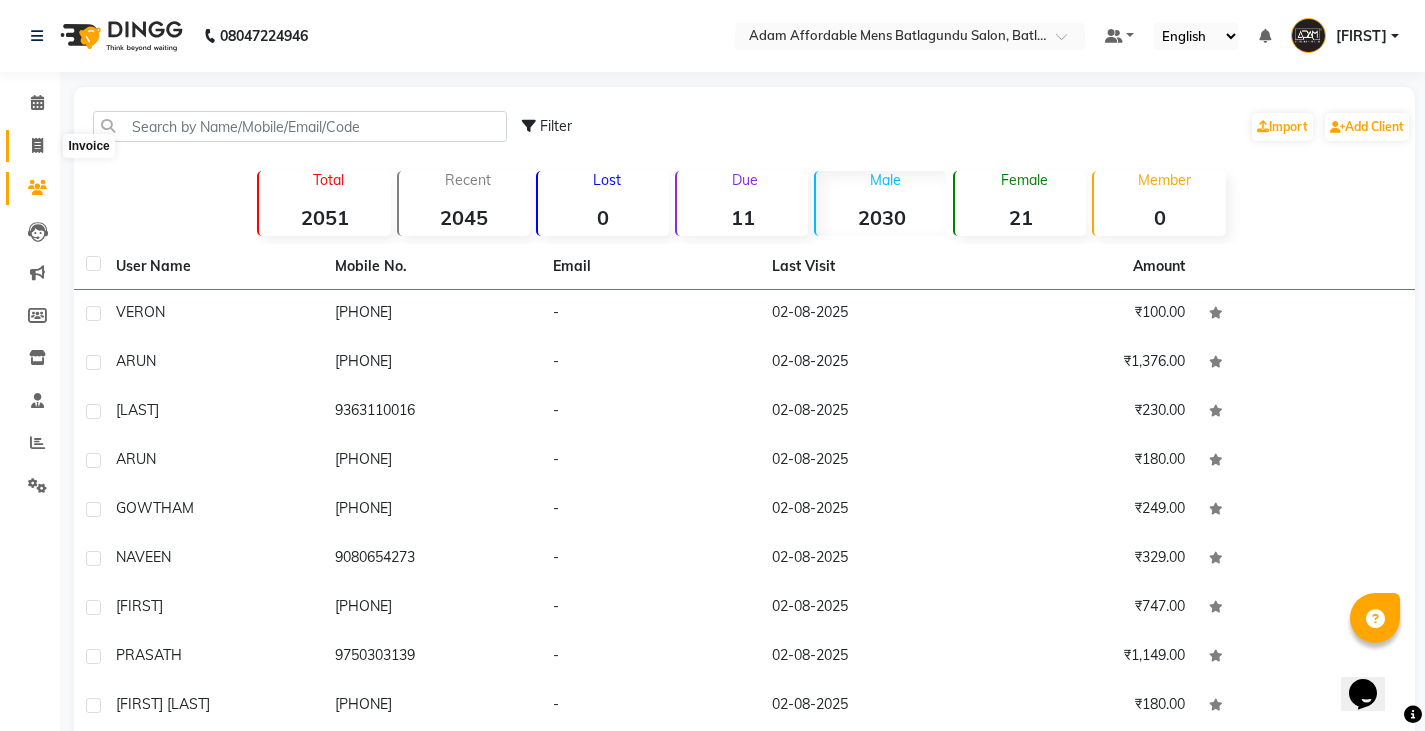 click 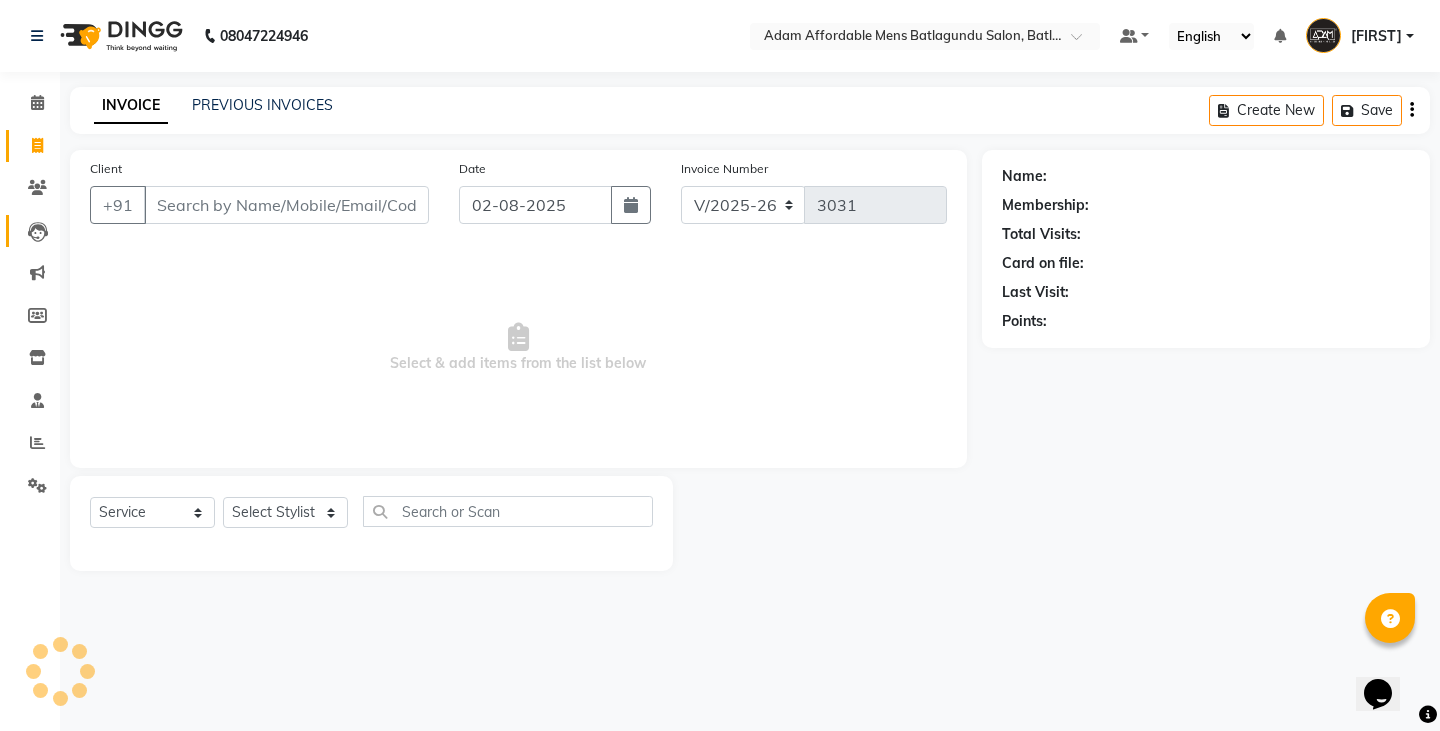 click 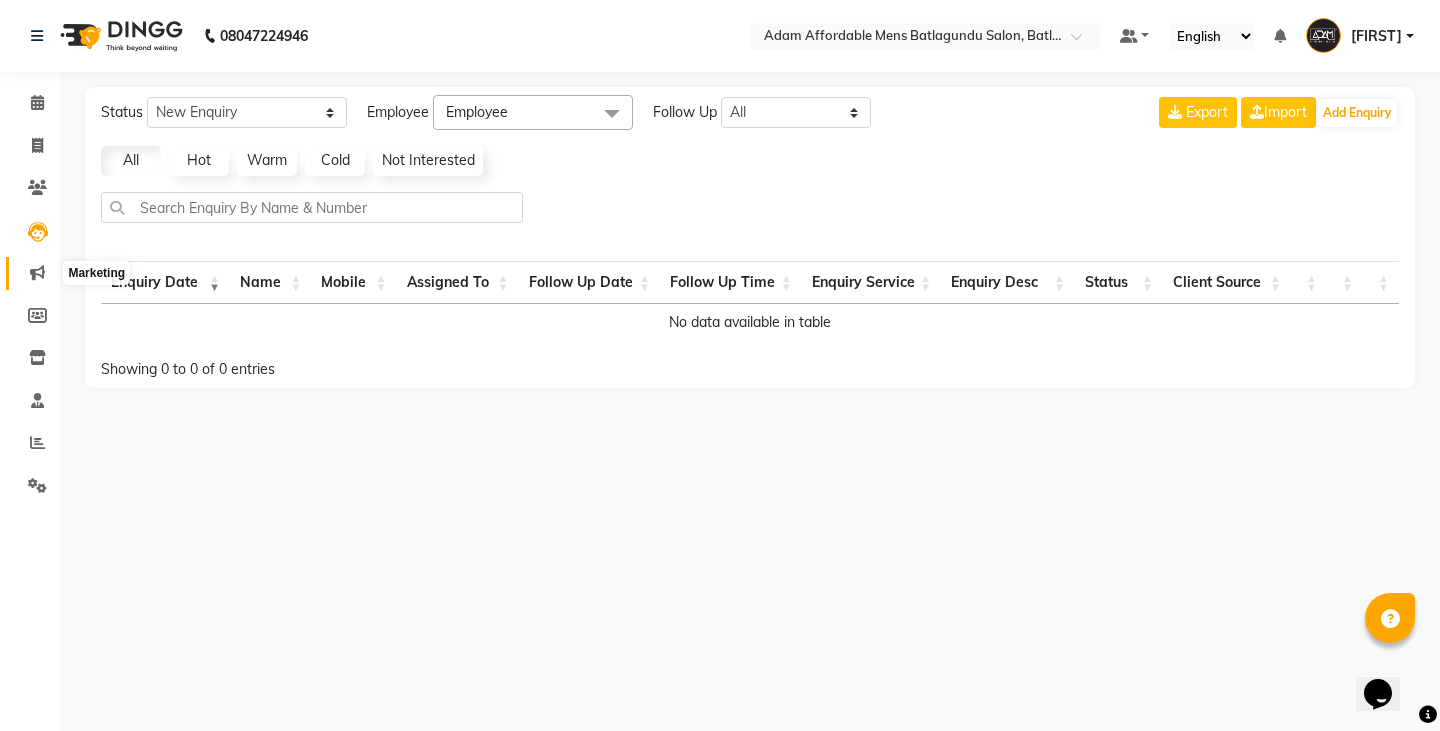 click 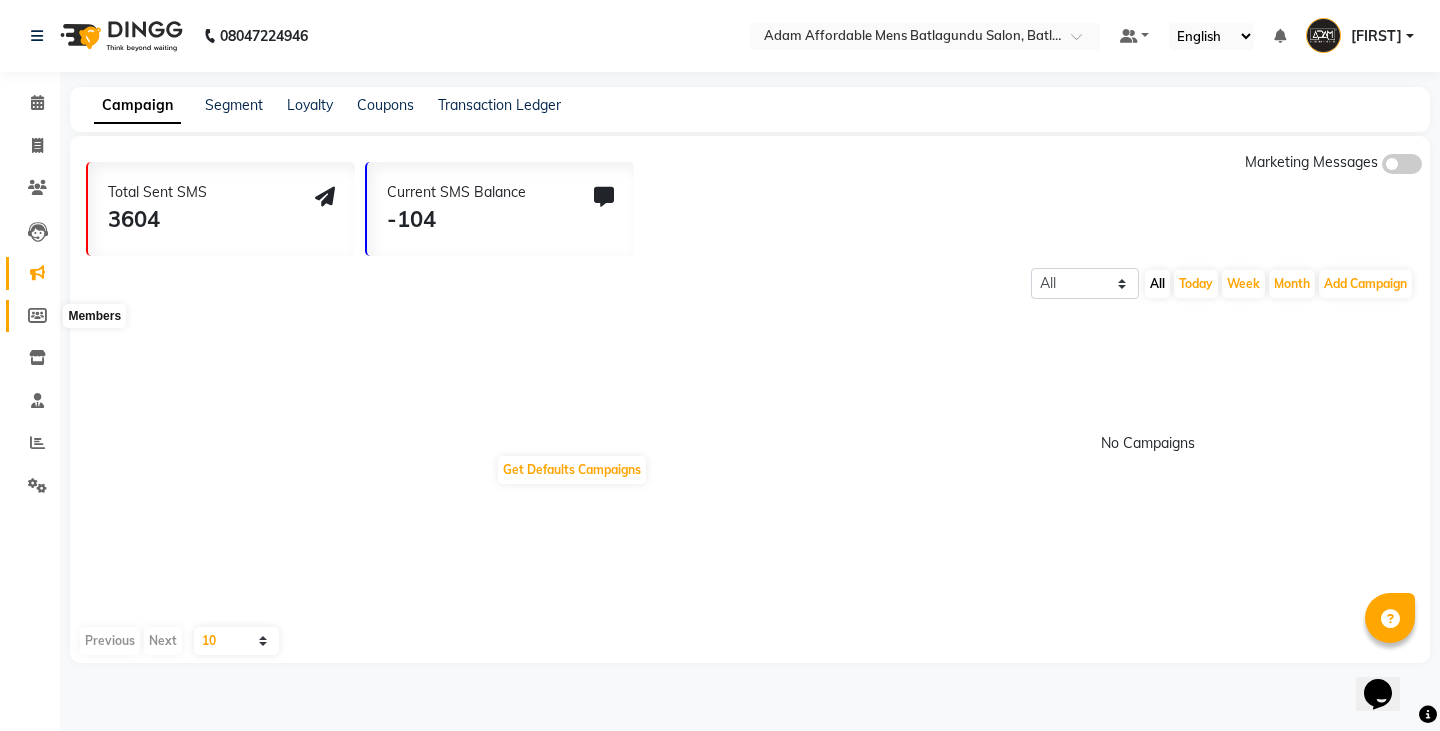 click 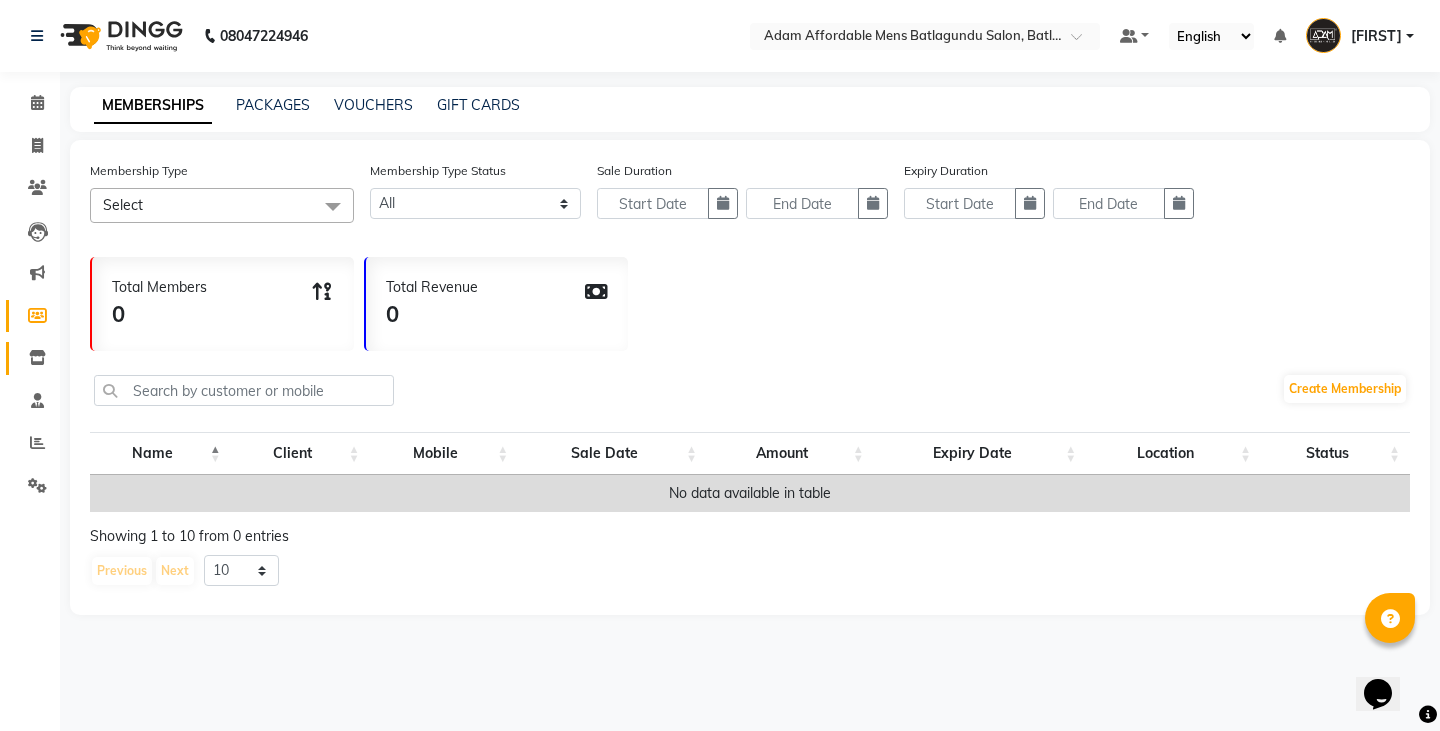 click 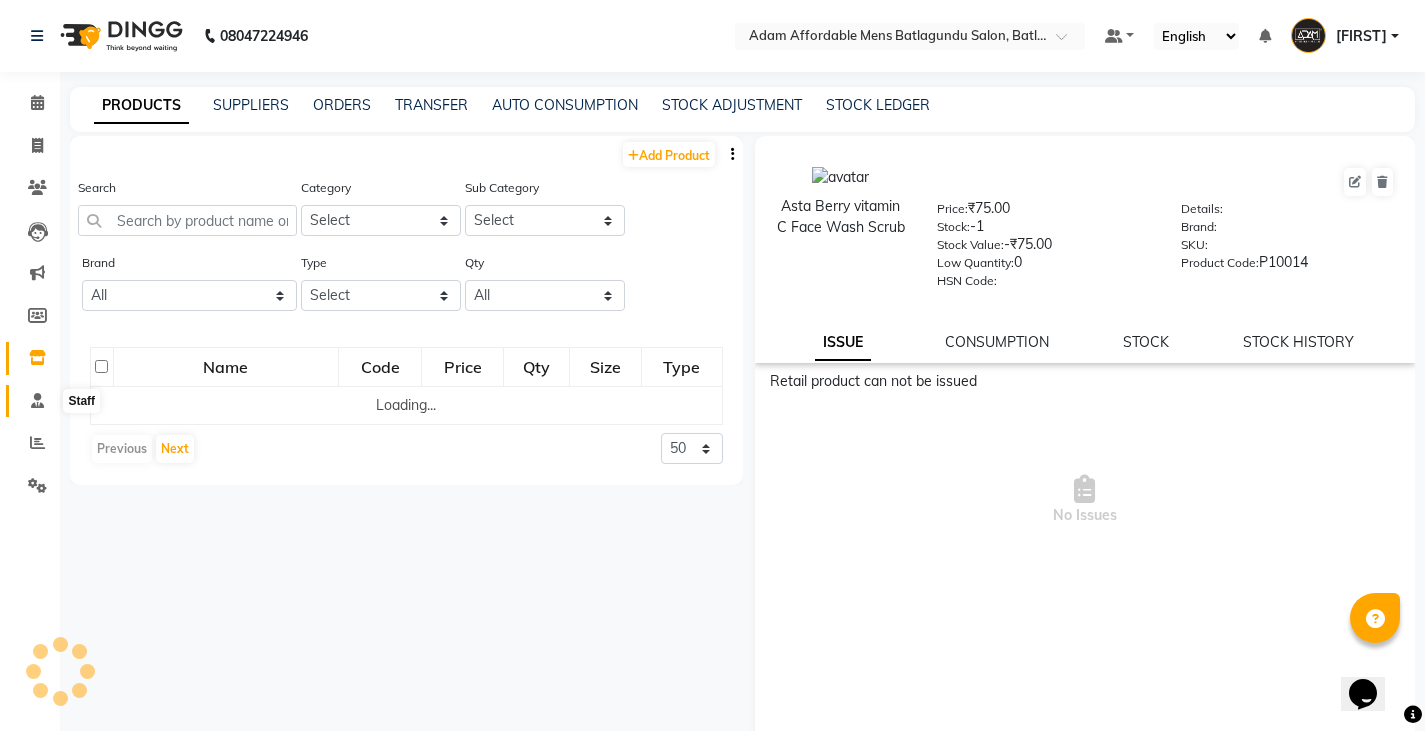 click 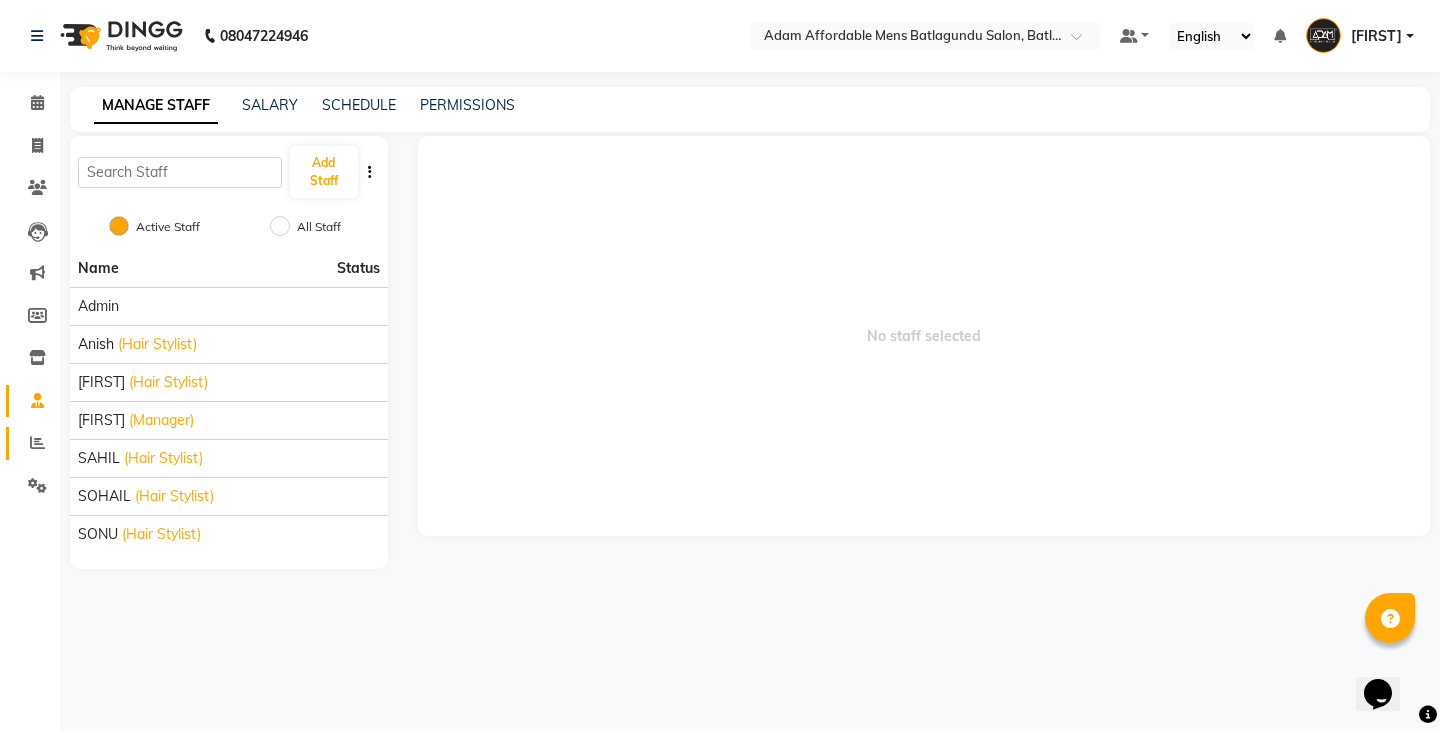 click on "Reports" 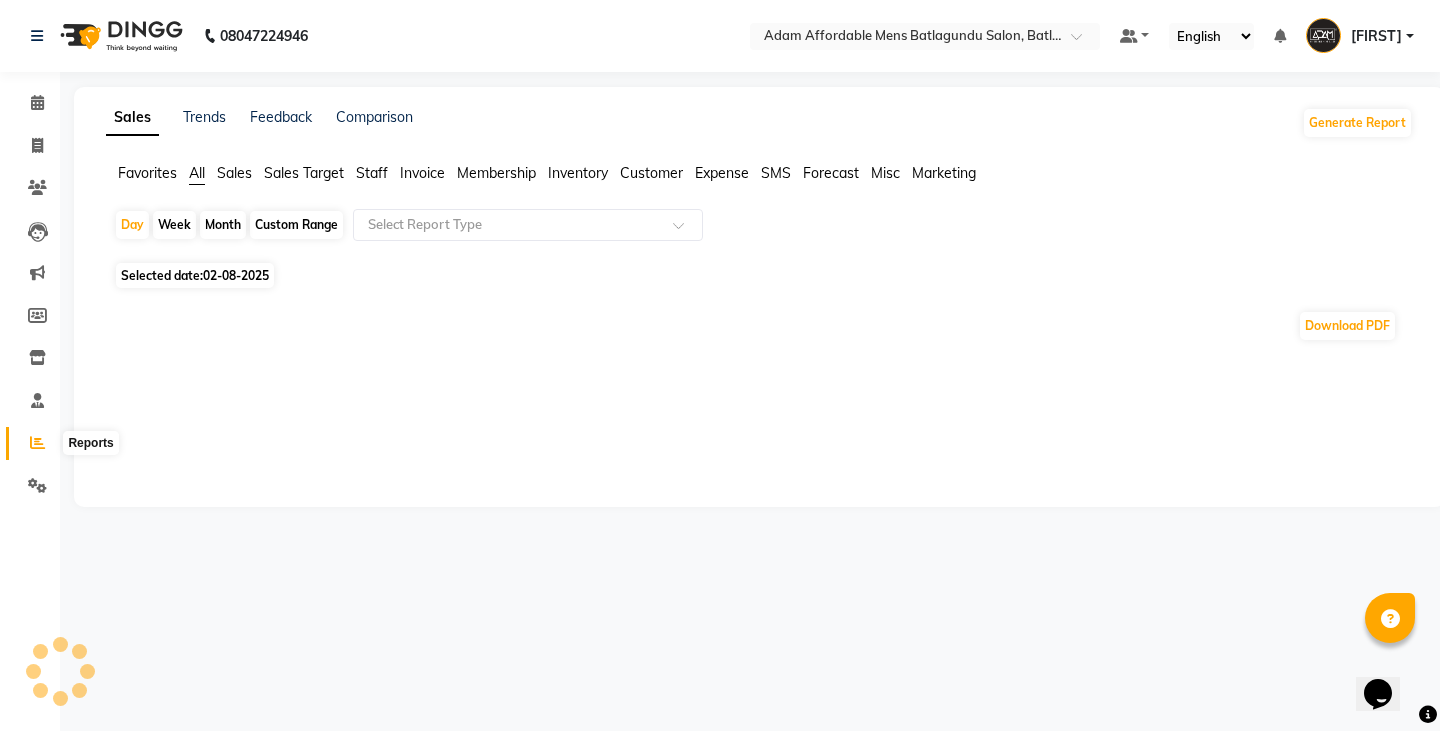 click 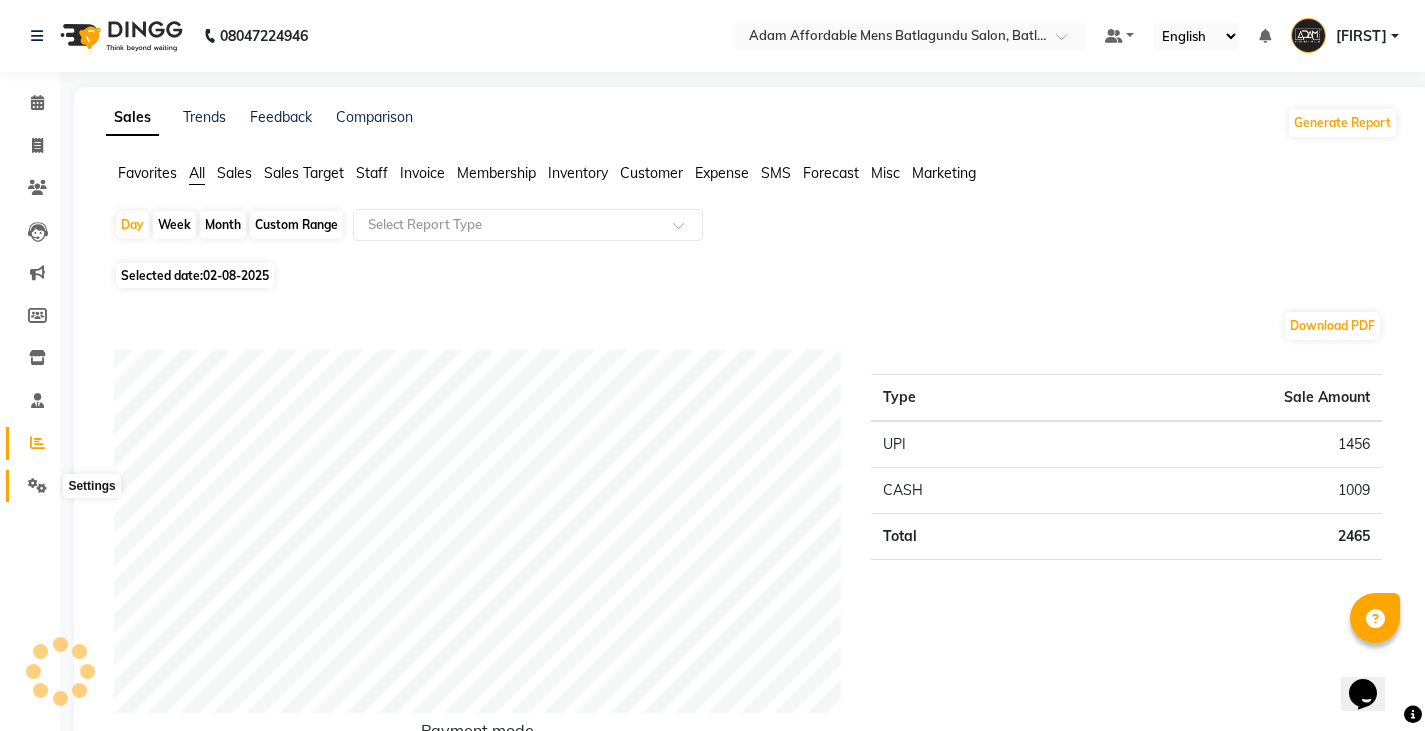 click 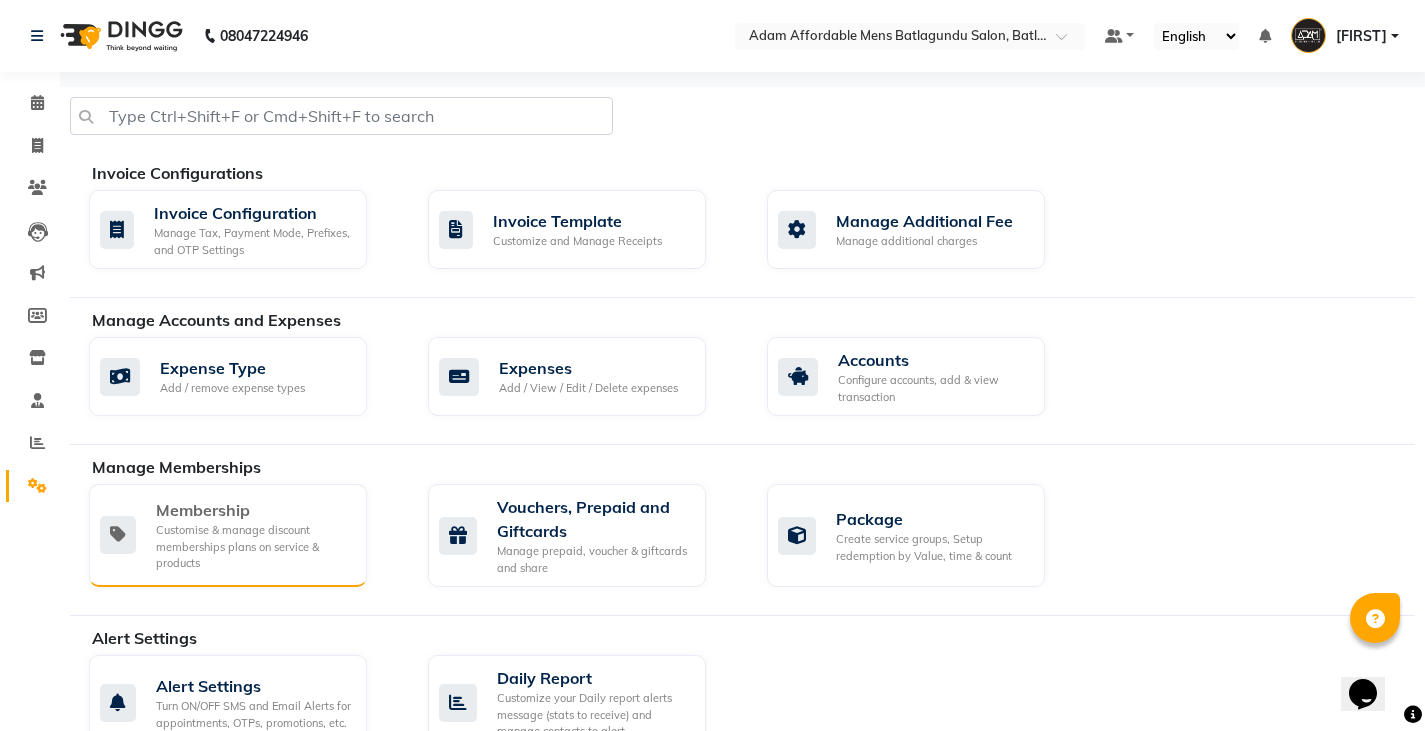 click on "Customise & manage discount memberships plans on service & products" 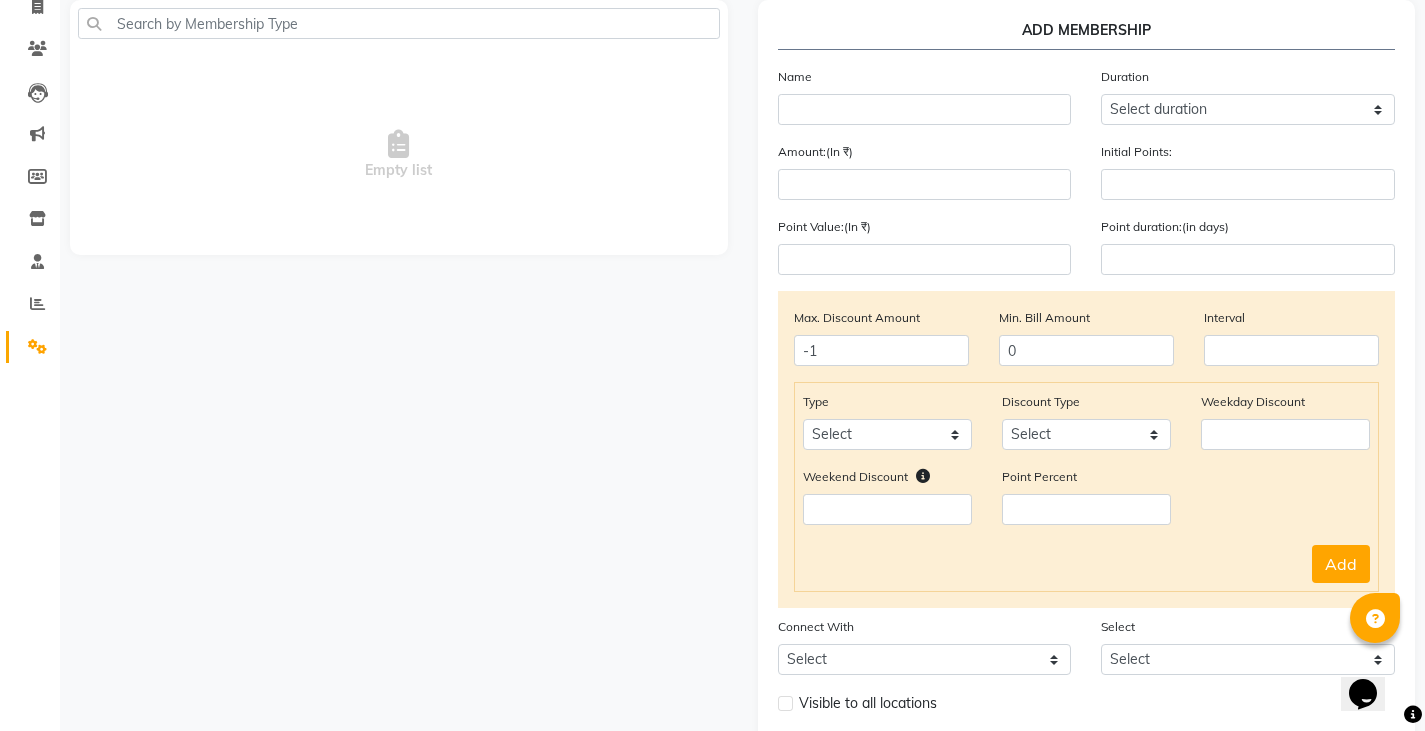 scroll, scrollTop: 0, scrollLeft: 0, axis: both 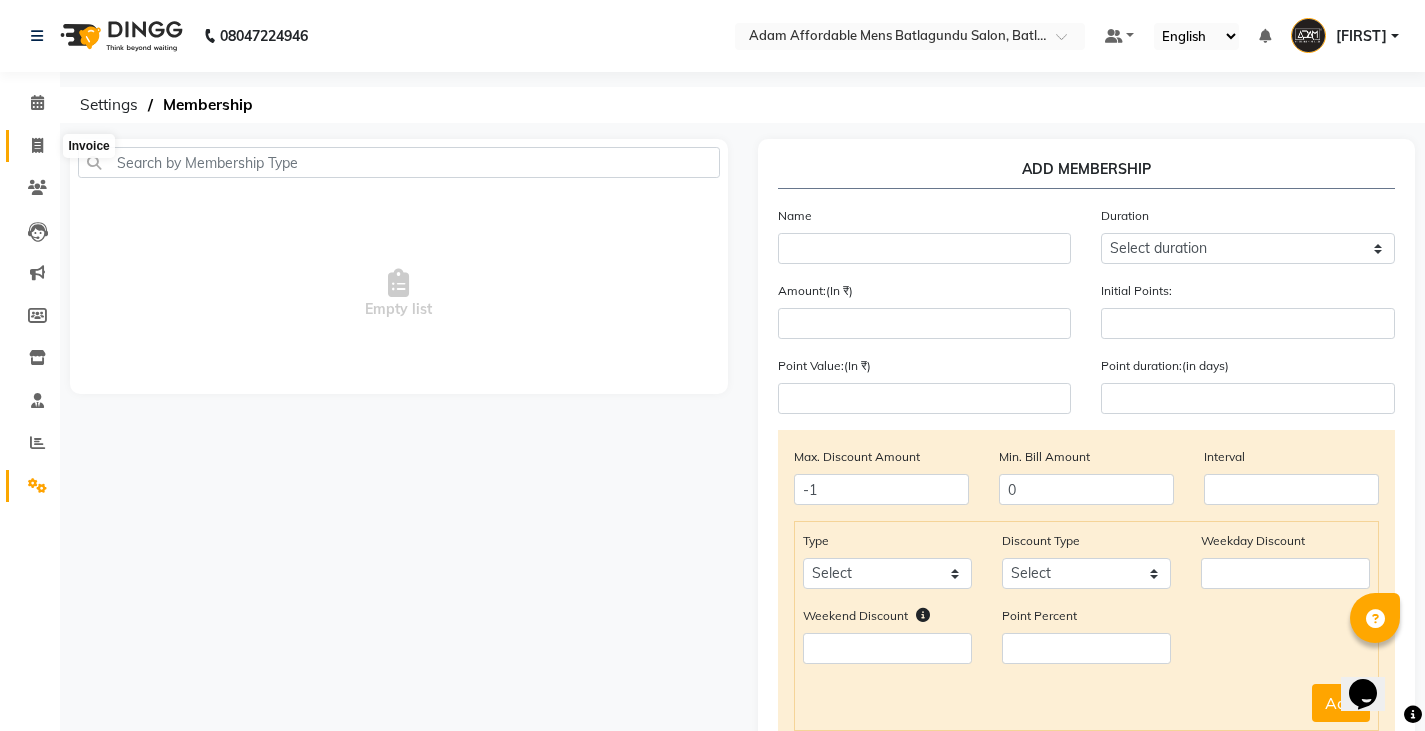 click 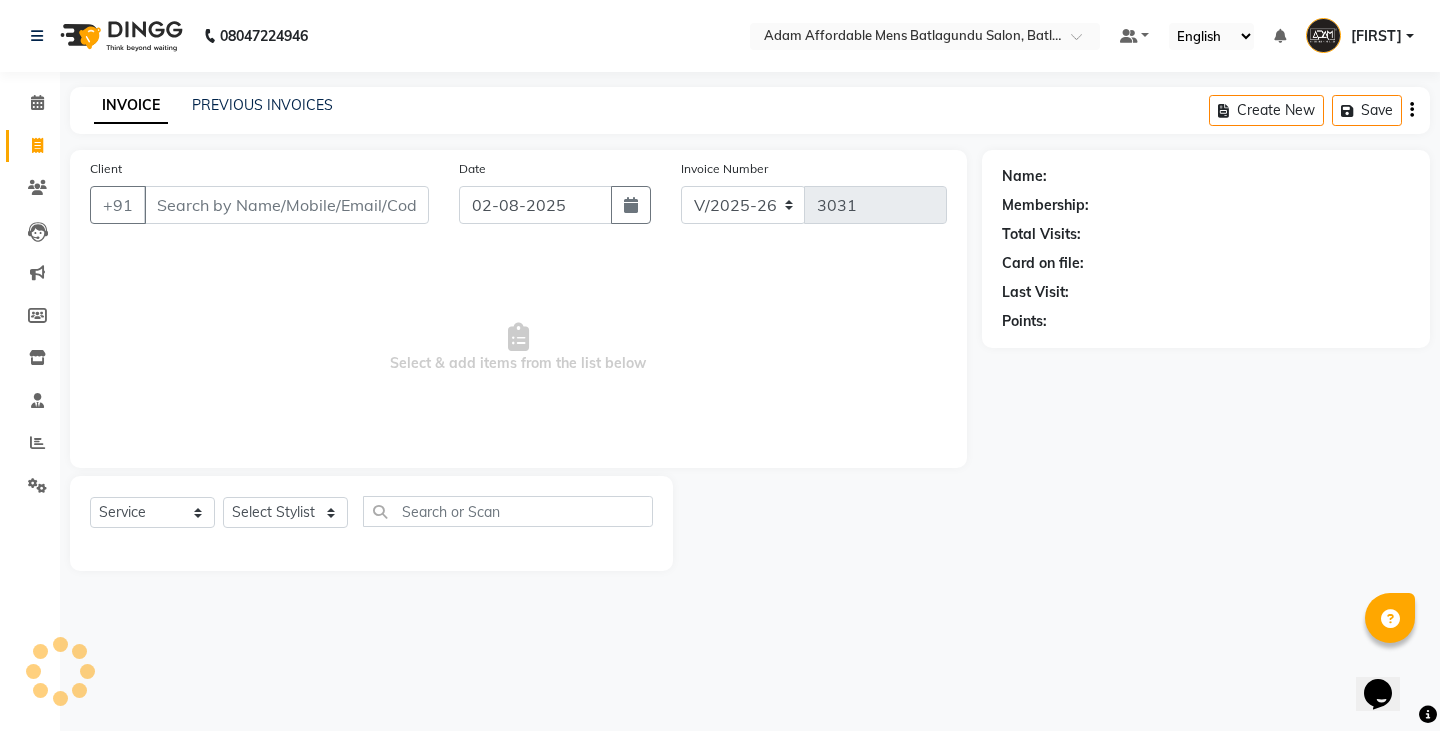 click on "INVOICE PREVIOUS INVOICES Create New   Save" 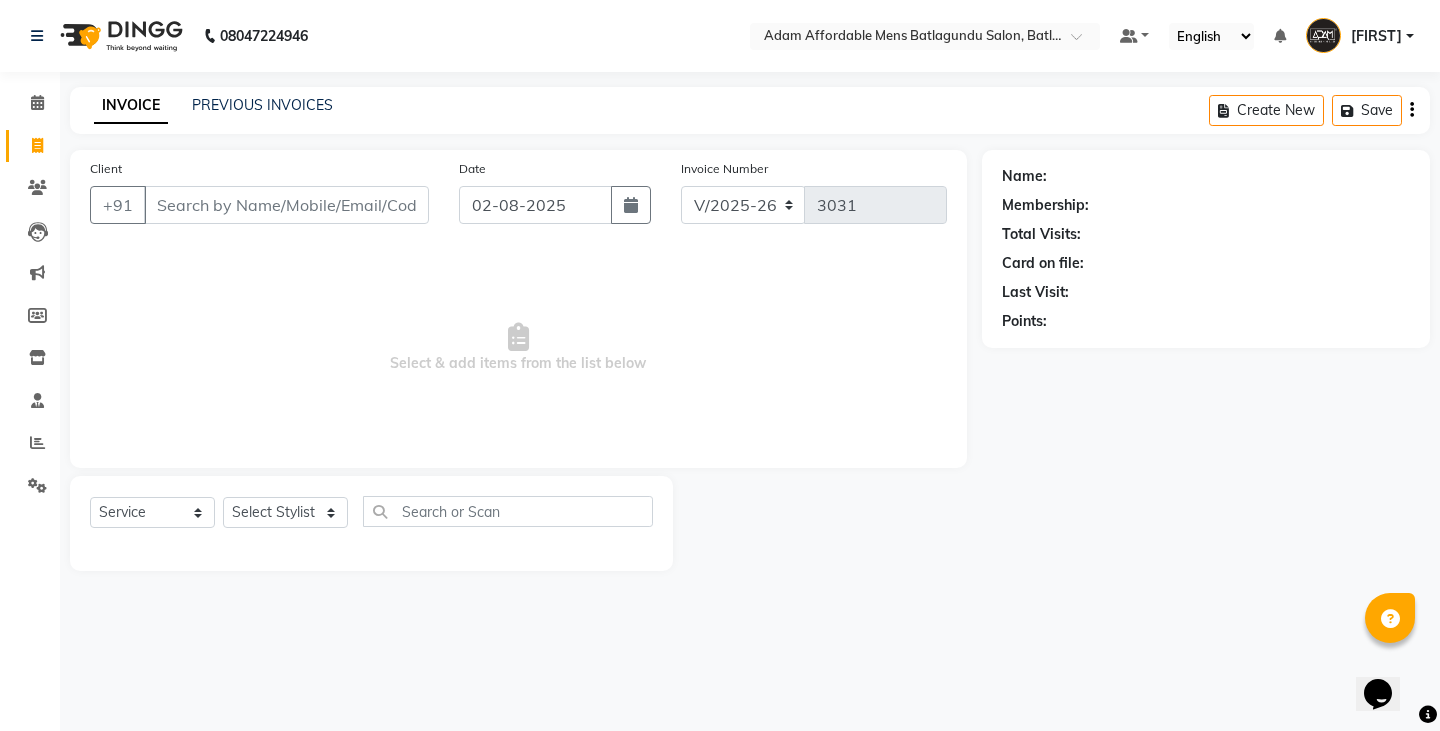 click on "PREVIOUS INVOICES" 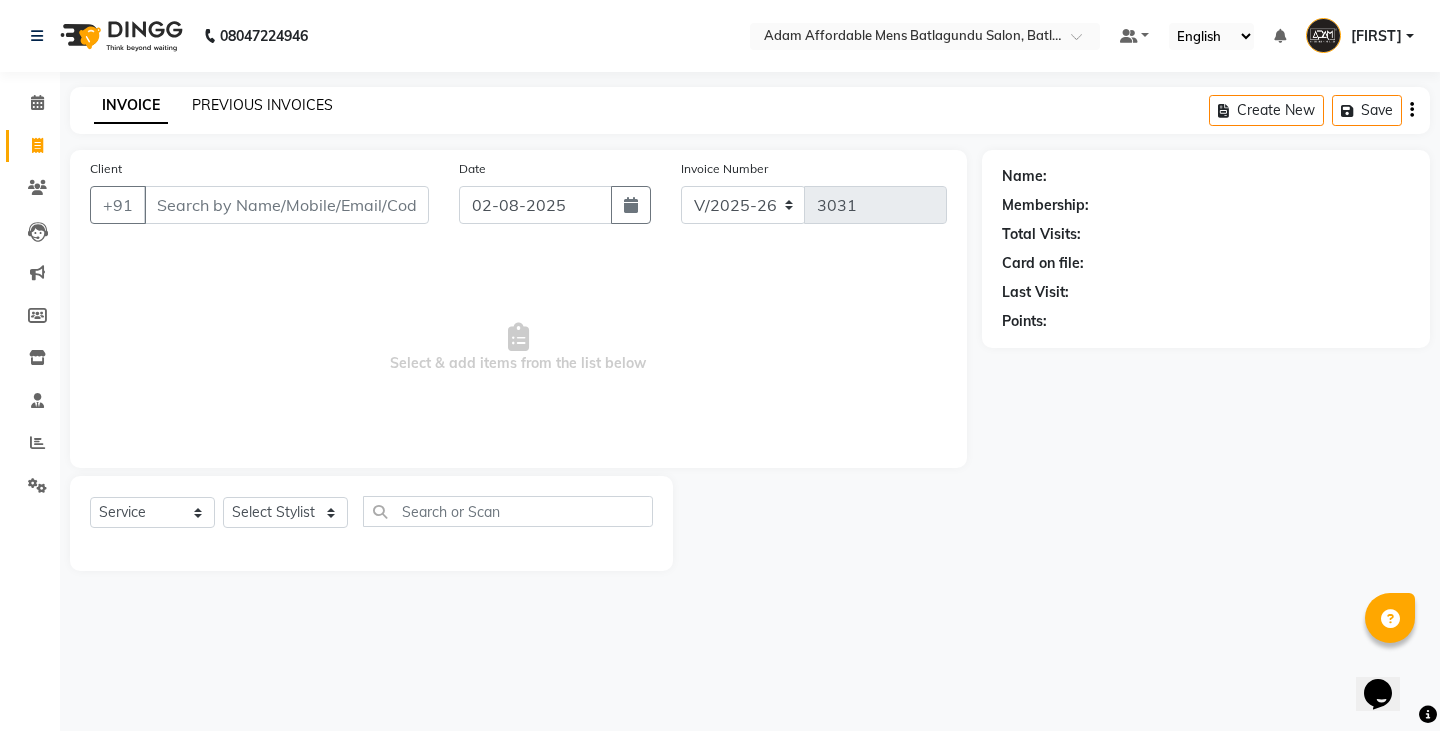 click on "PREVIOUS INVOICES" 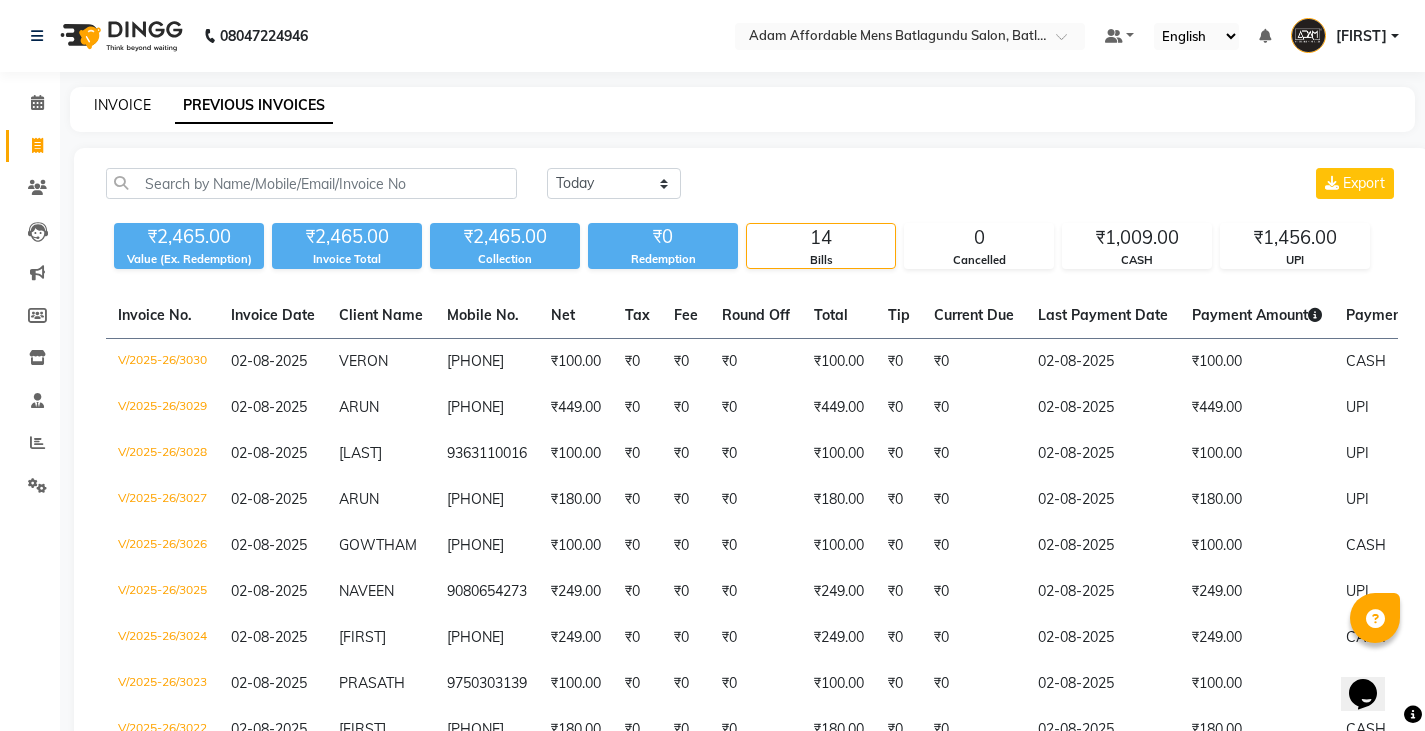 click on "INVOICE" 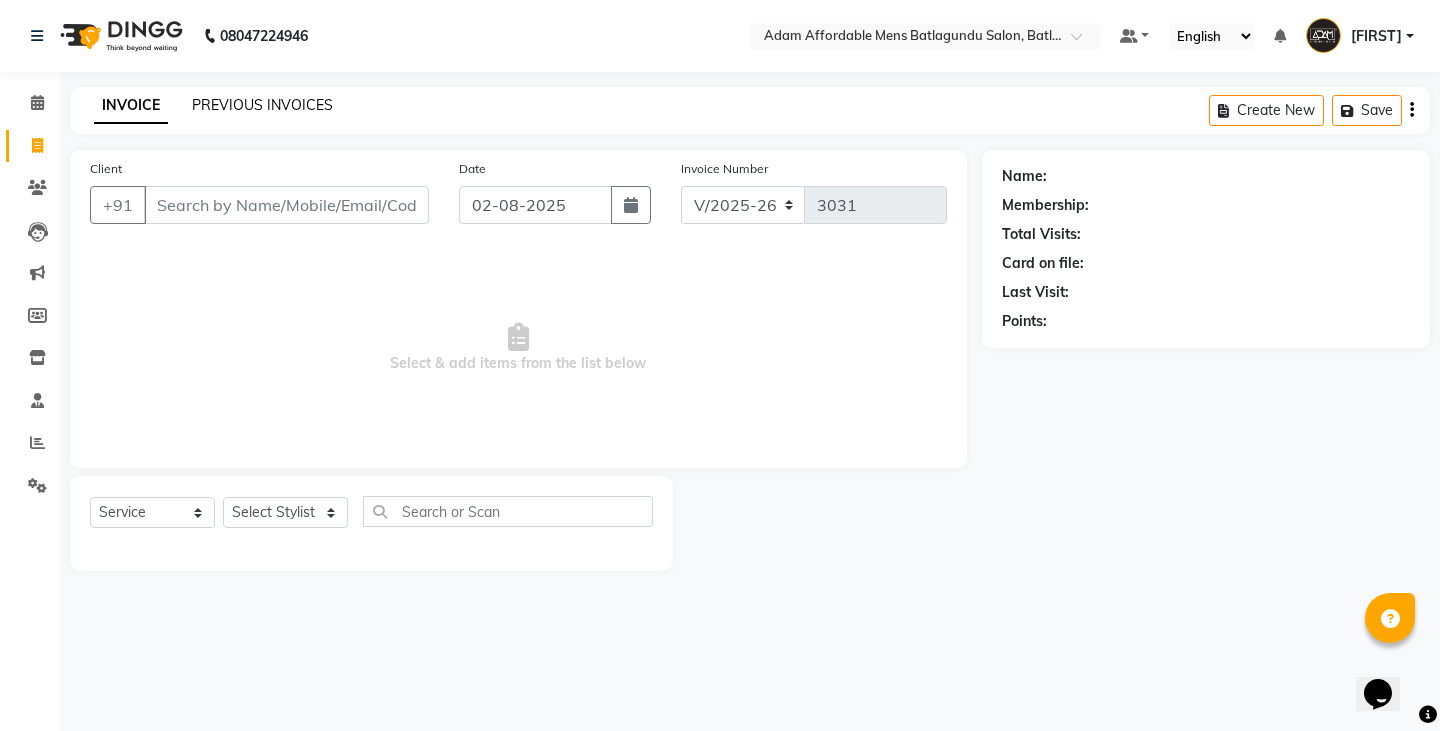click on "PREVIOUS INVOICES" 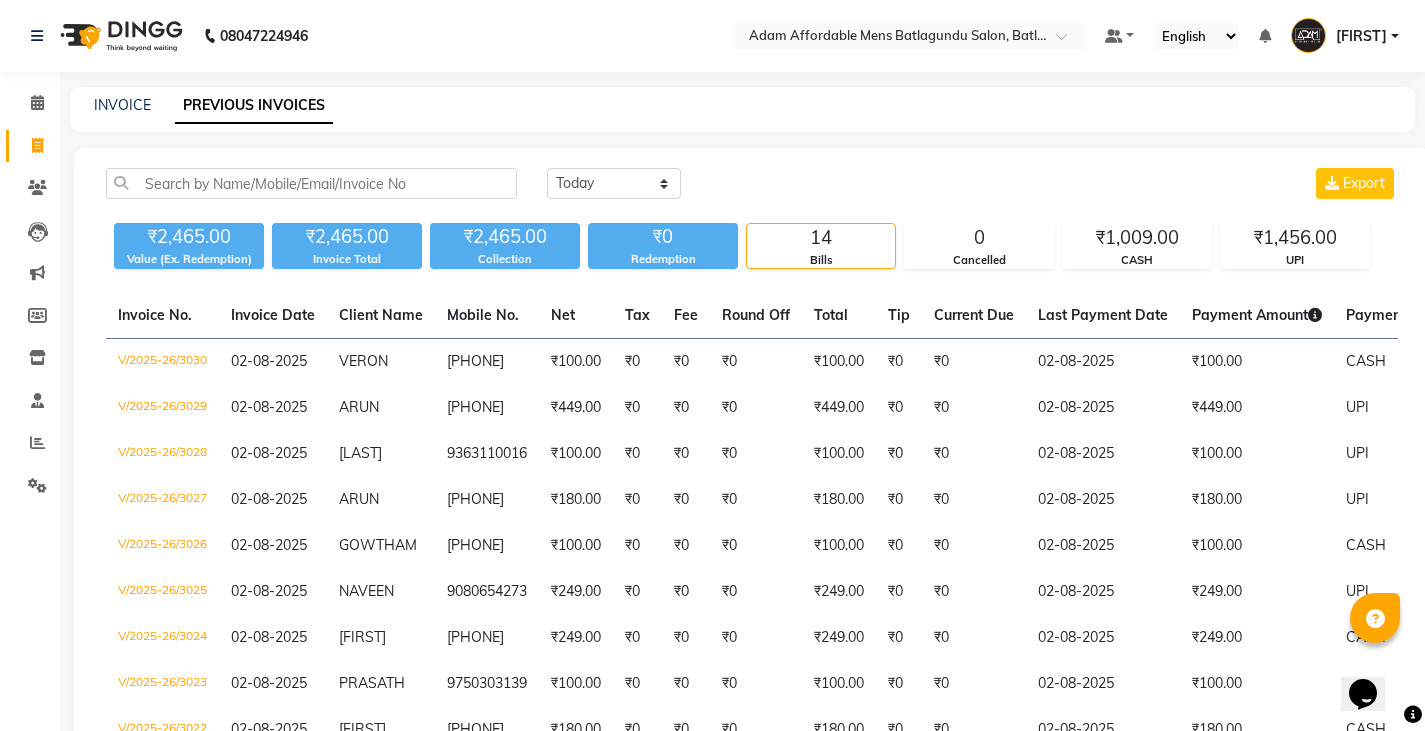 click on "INVOICE PREVIOUS INVOICES" 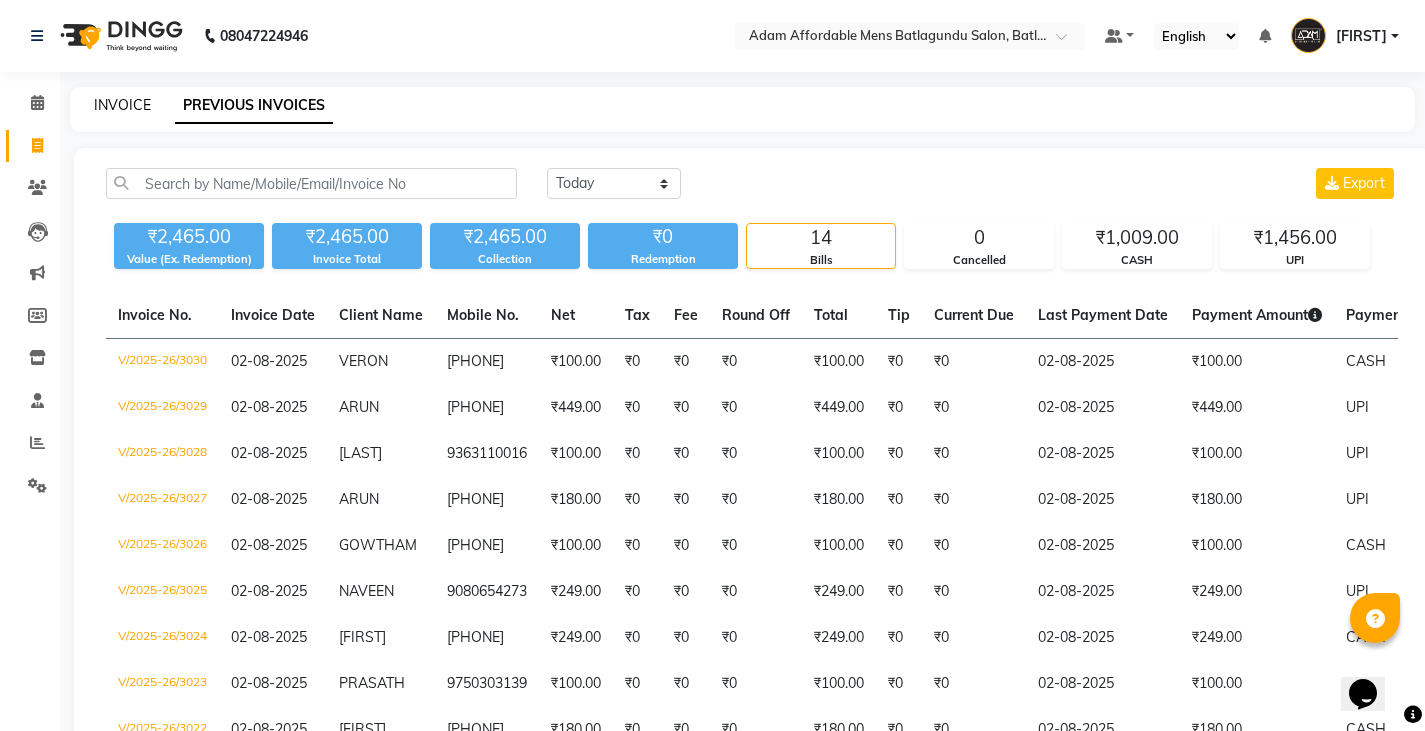 drag, startPoint x: 121, startPoint y: 105, endPoint x: 143, endPoint y: 75, distance: 37.202152 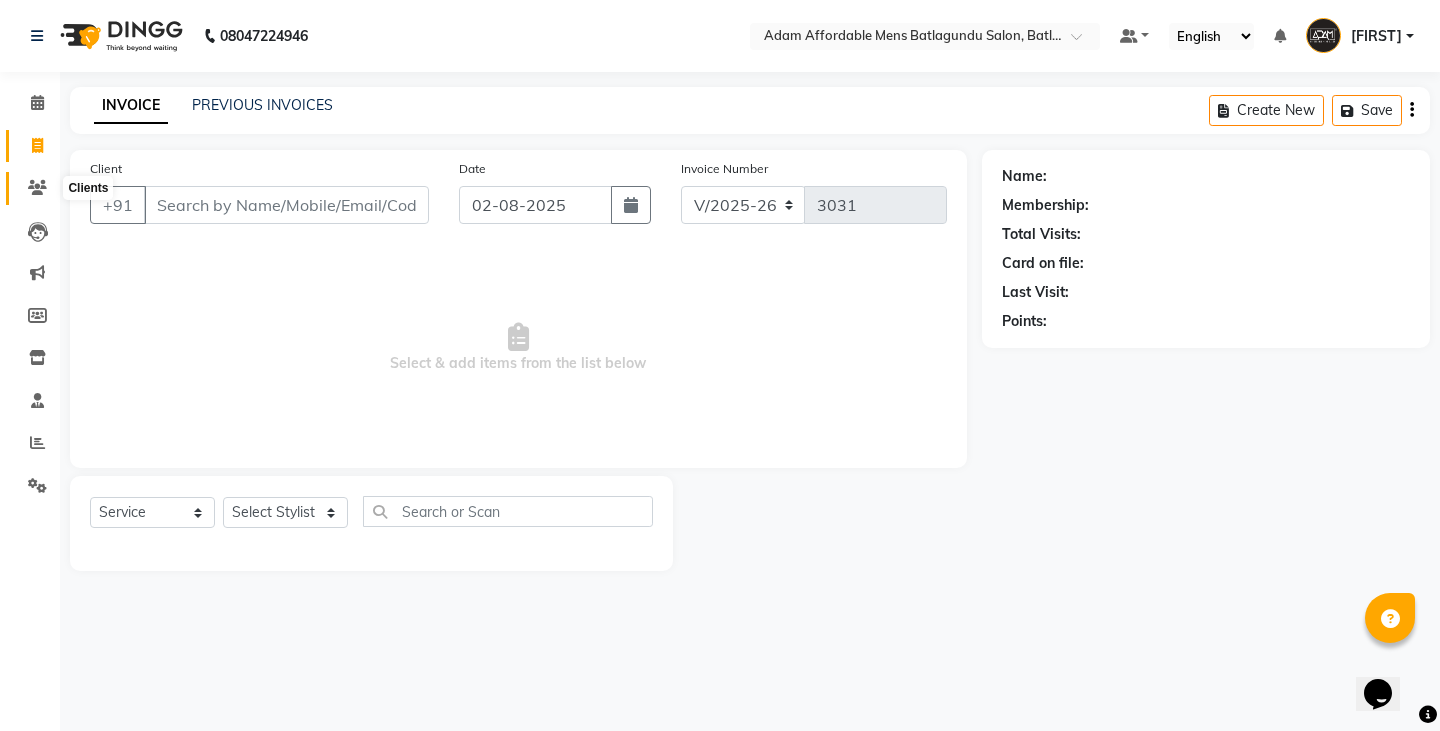 click 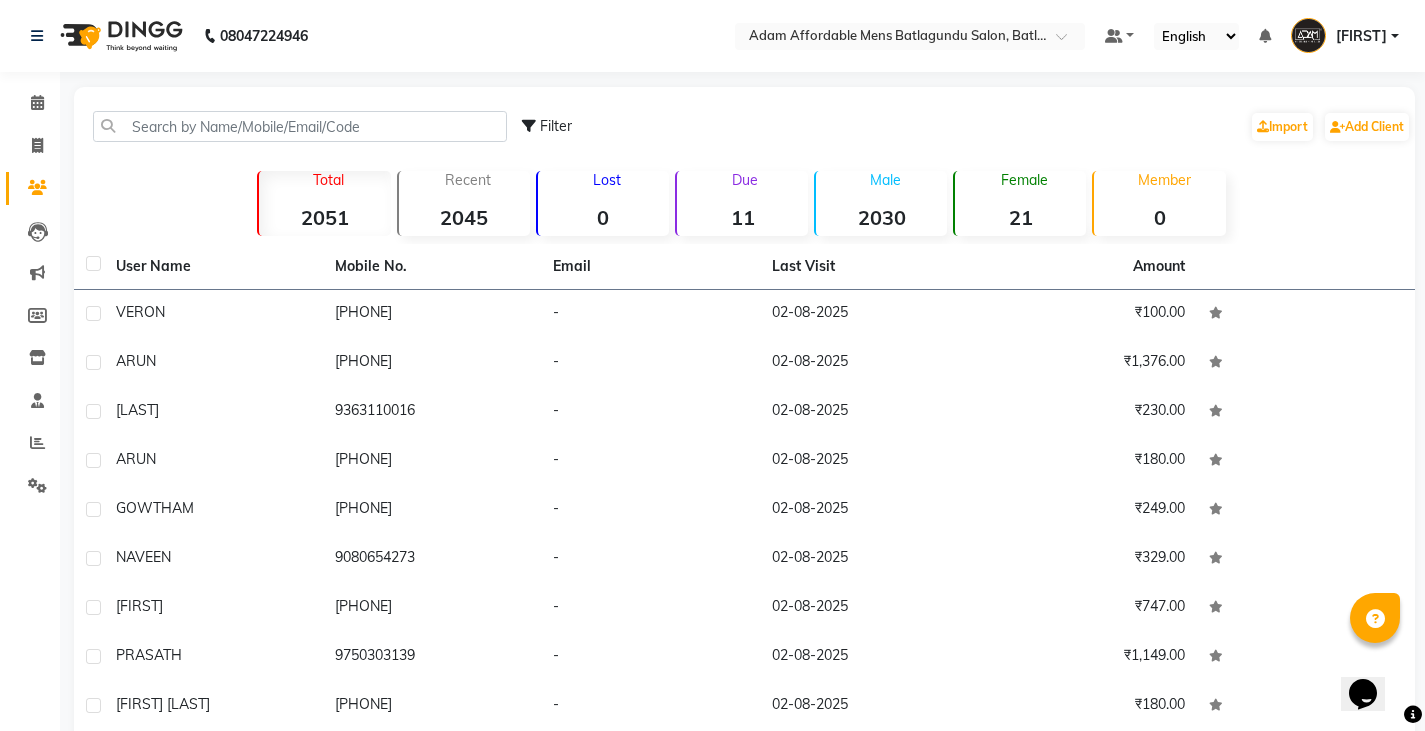 click on "Filter  Import   Add Client" 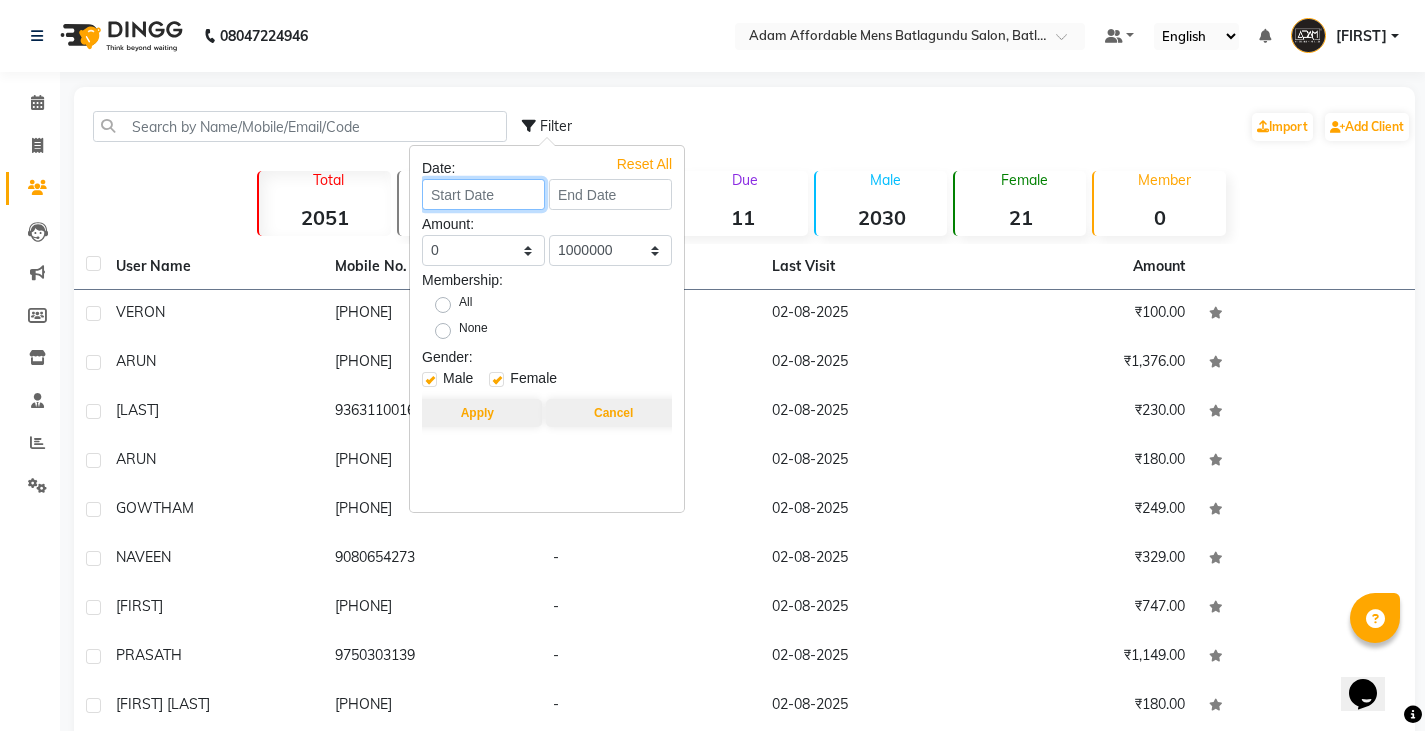 click at bounding box center (483, 194) 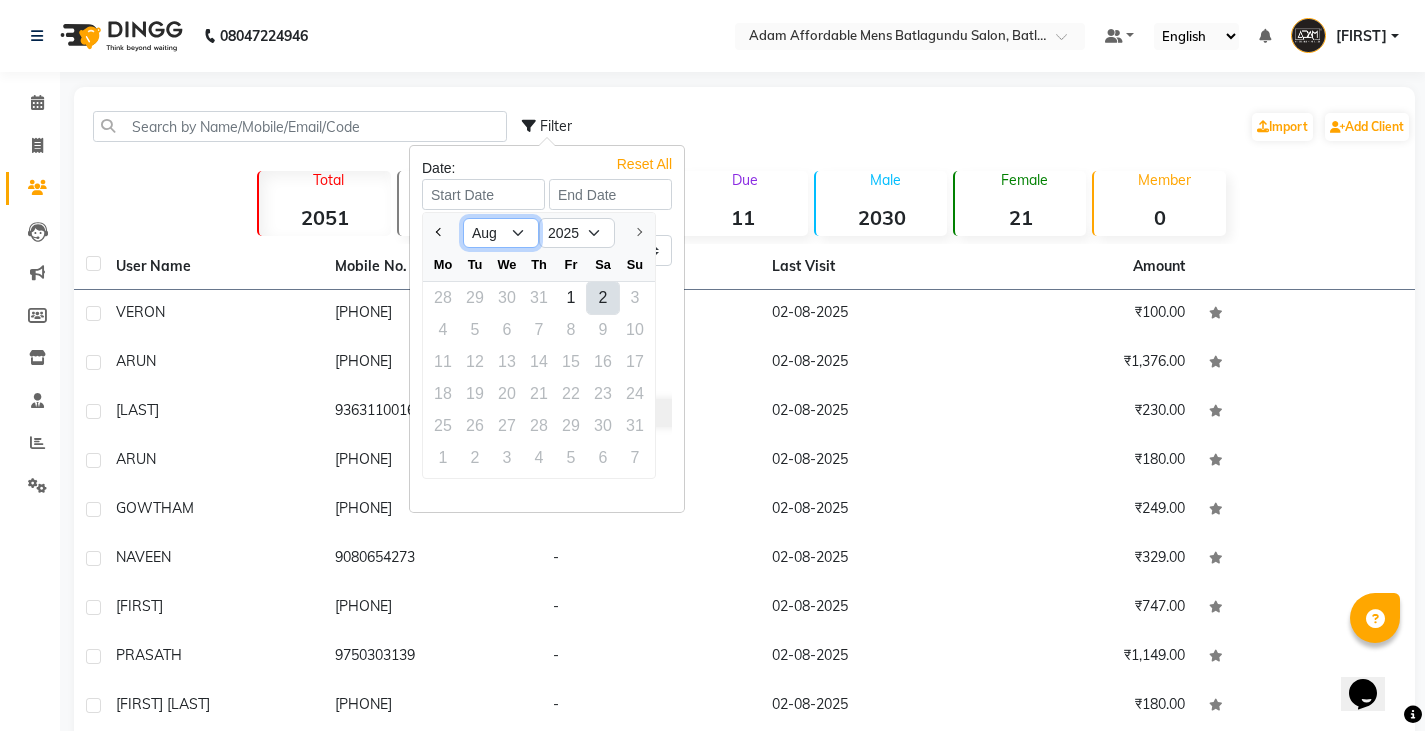 click on "Jan Feb Mar Apr May Jun Jul Aug" at bounding box center [501, 233] 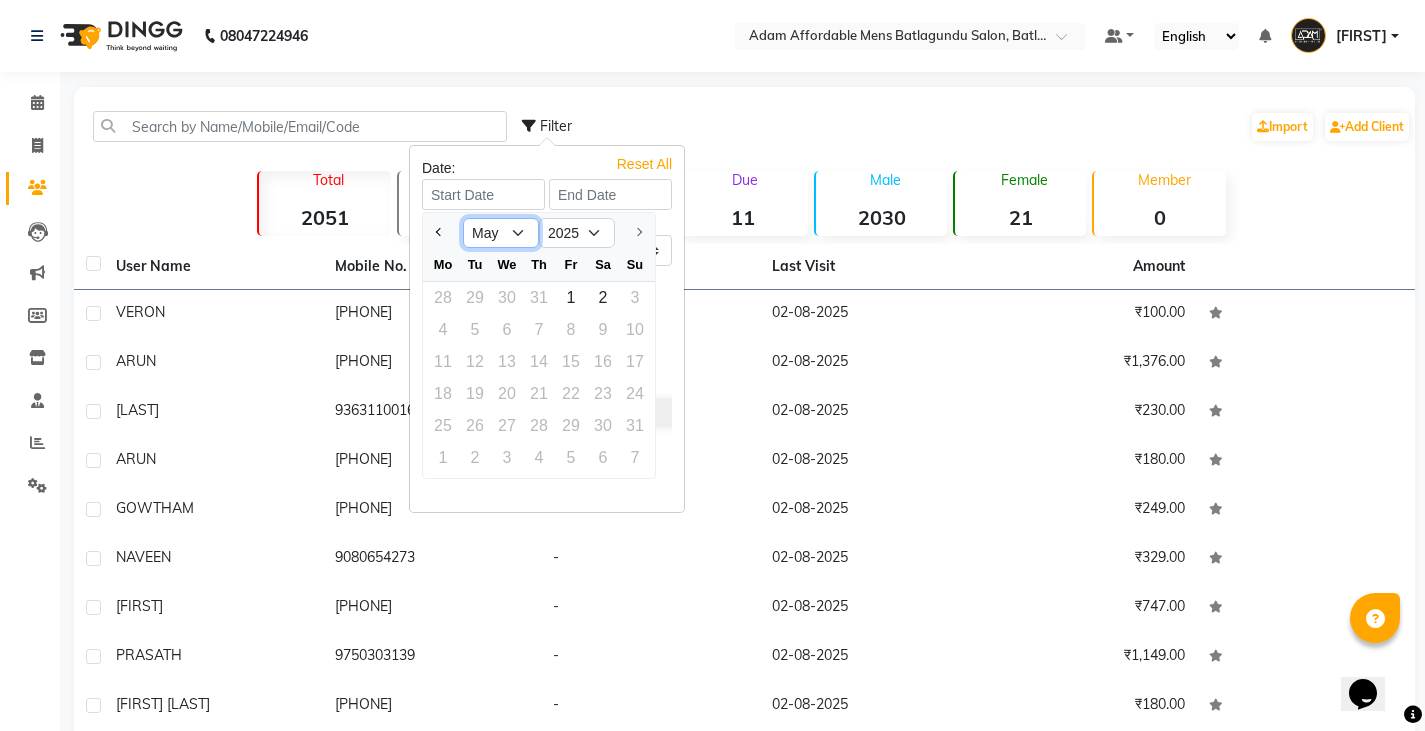 click on "Jan Feb Mar Apr May Jun Jul Aug" at bounding box center (501, 233) 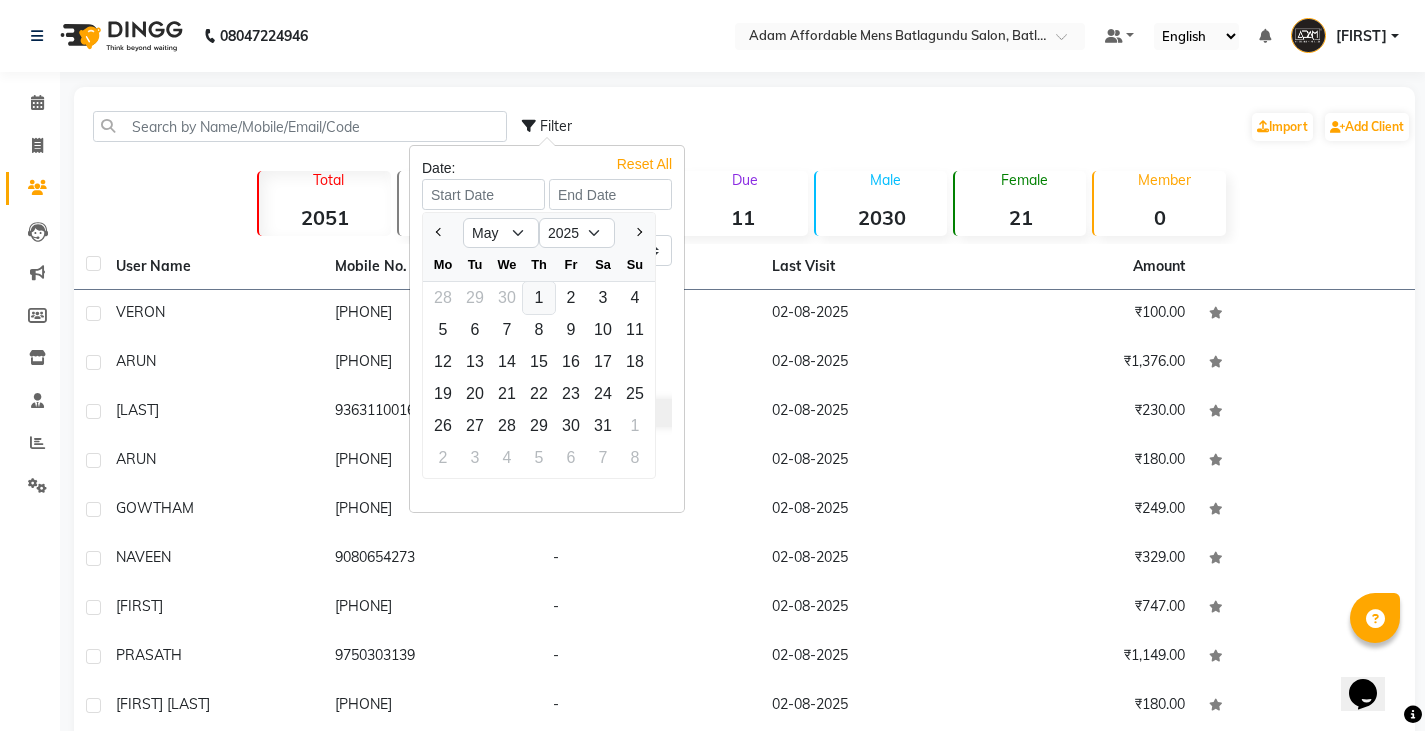 click on "1" at bounding box center [539, 298] 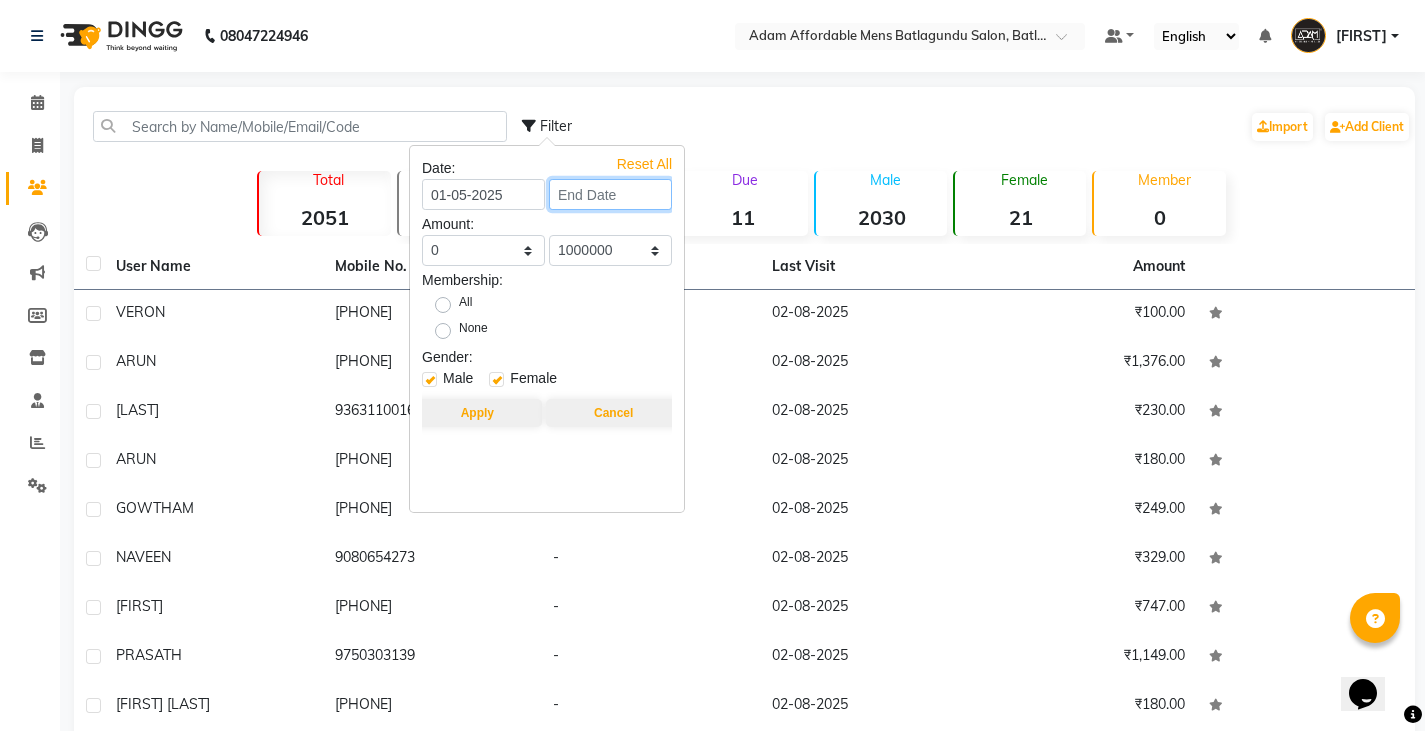 click at bounding box center [610, 194] 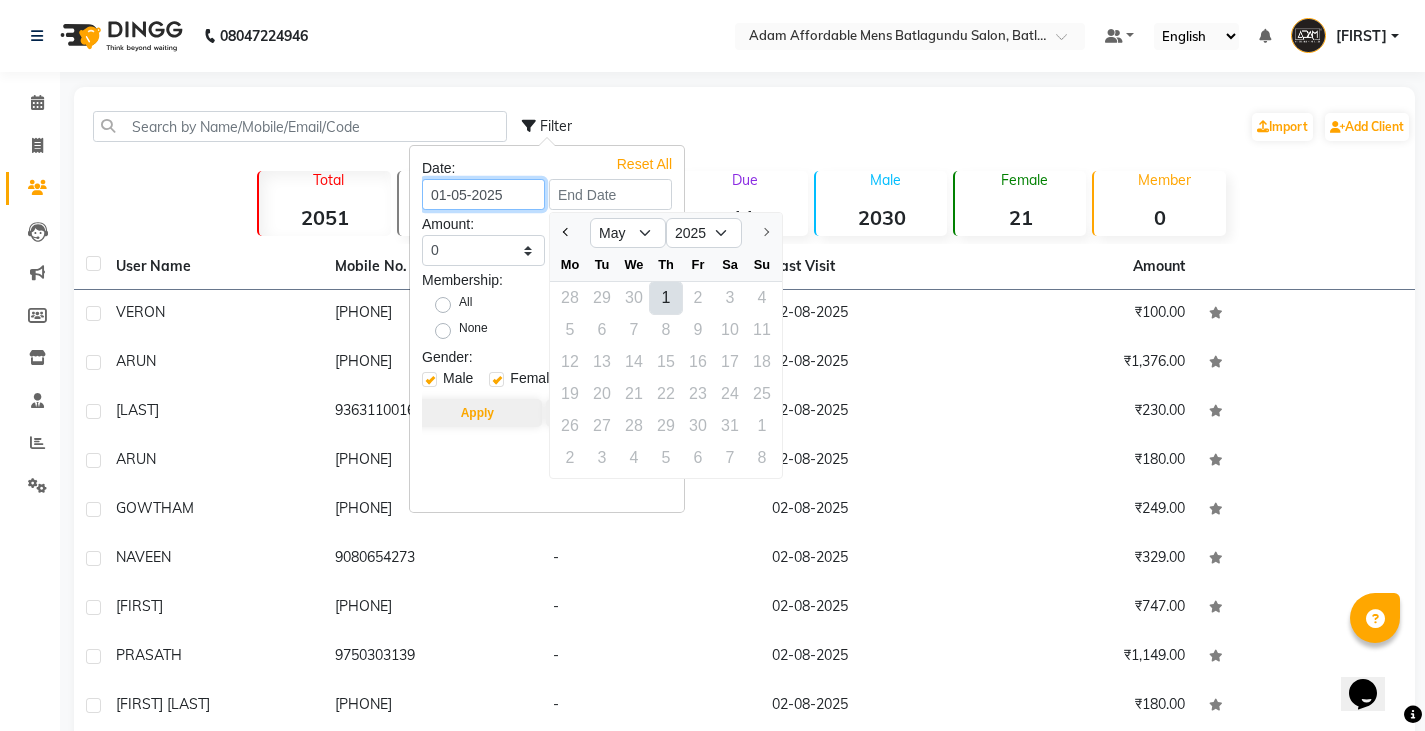 click on "01-05-2025" at bounding box center (483, 194) 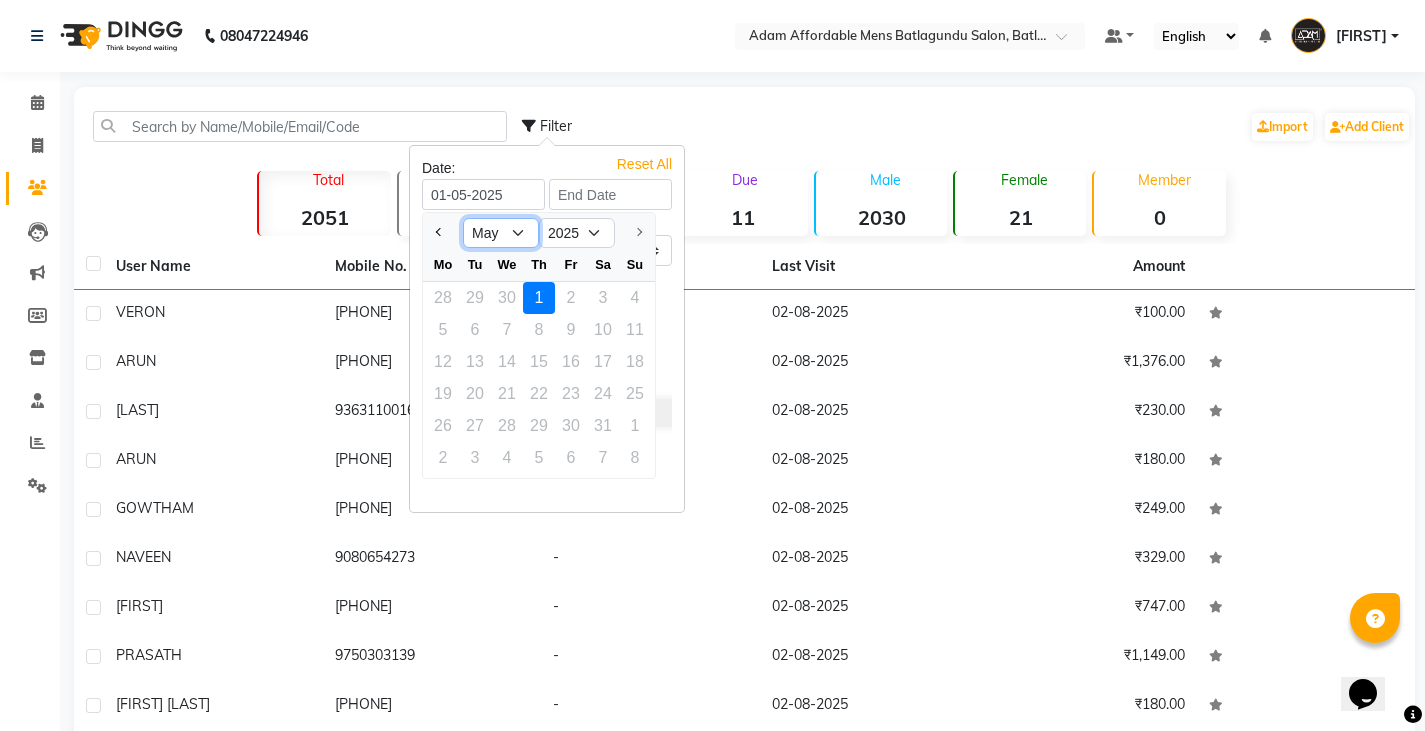 click on "[MONTH] [MONTH] [MONTH] [MONTH] [MONTH]" at bounding box center [501, 233] 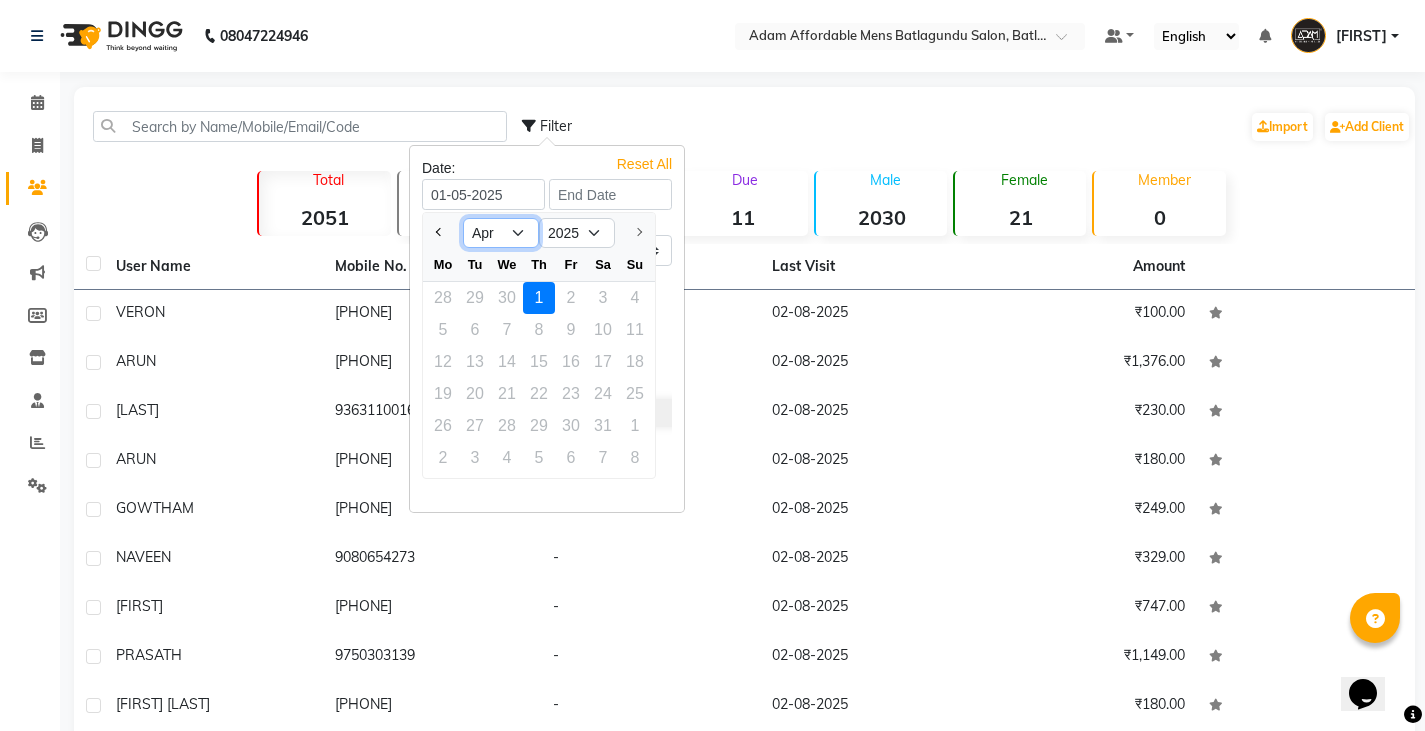 click on "[MONTH] [MONTH] [MONTH] [MONTH] [MONTH]" at bounding box center (501, 233) 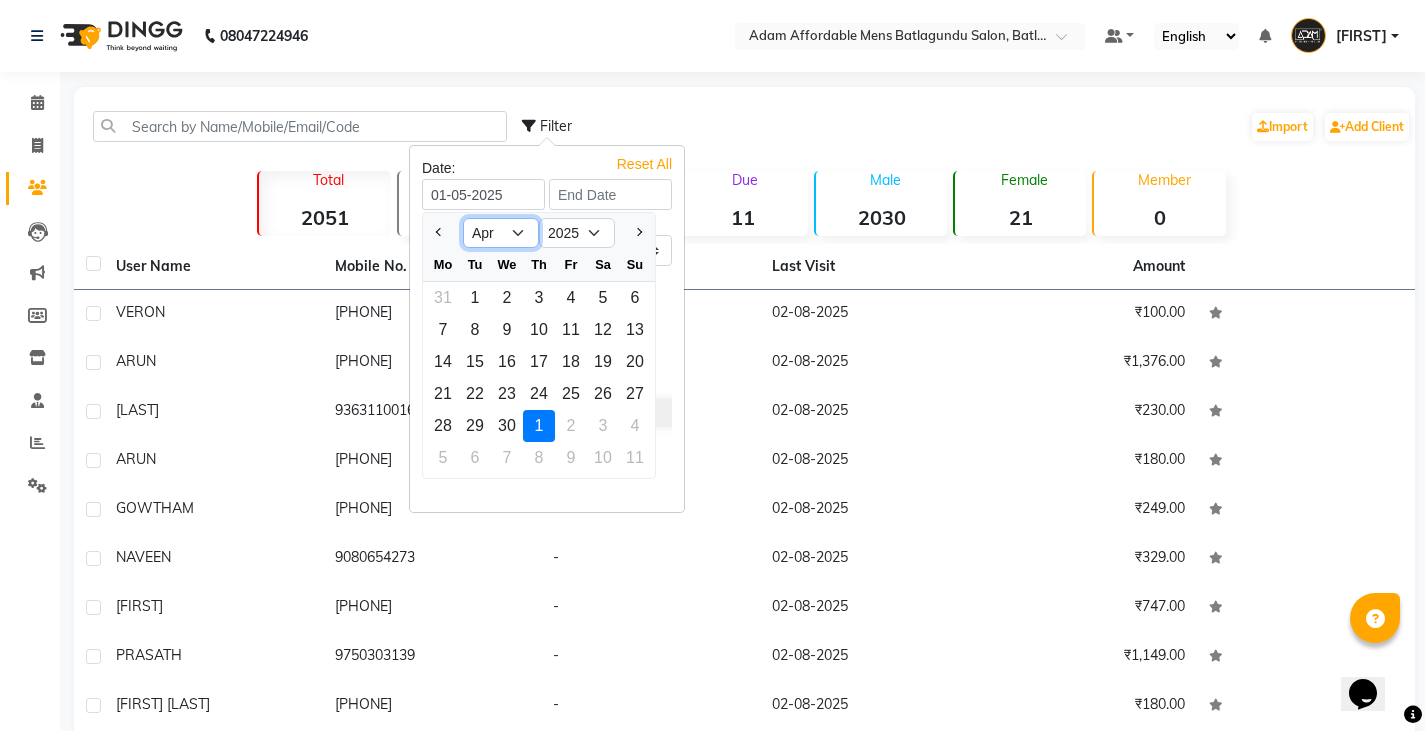 click on "[MONTH] [MONTH] [MONTH] [MONTH] [MONTH]" at bounding box center (501, 233) 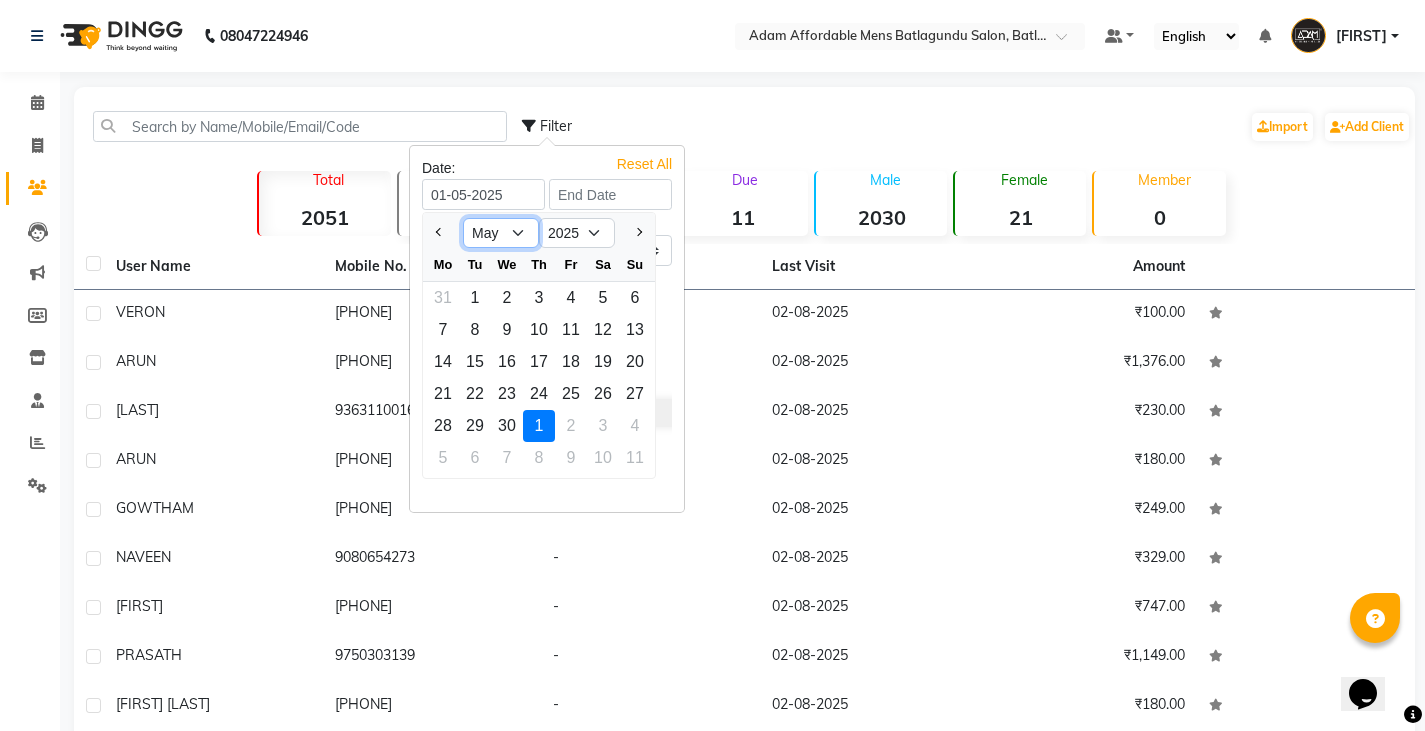 click on "[MONTH] [MONTH] [MONTH] [MONTH] [MONTH]" at bounding box center (501, 233) 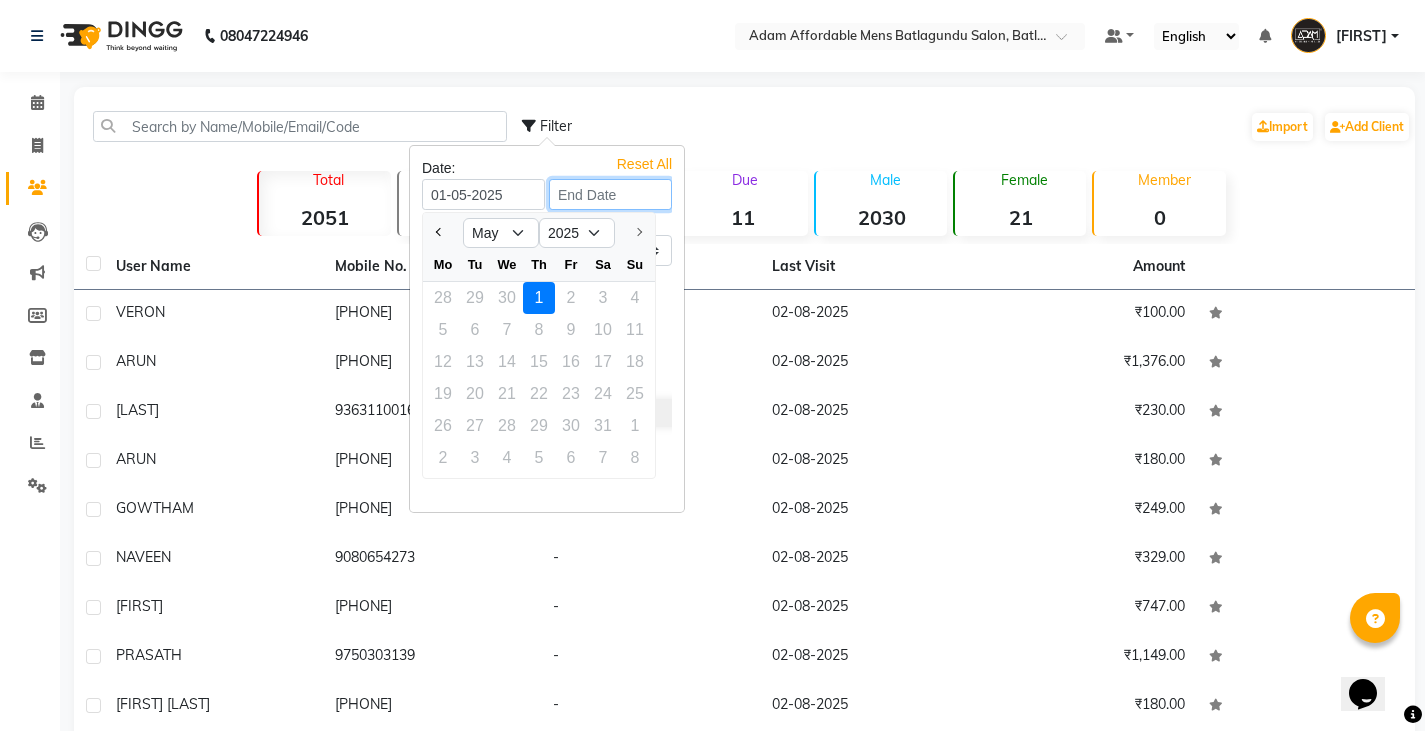 click at bounding box center [610, 194] 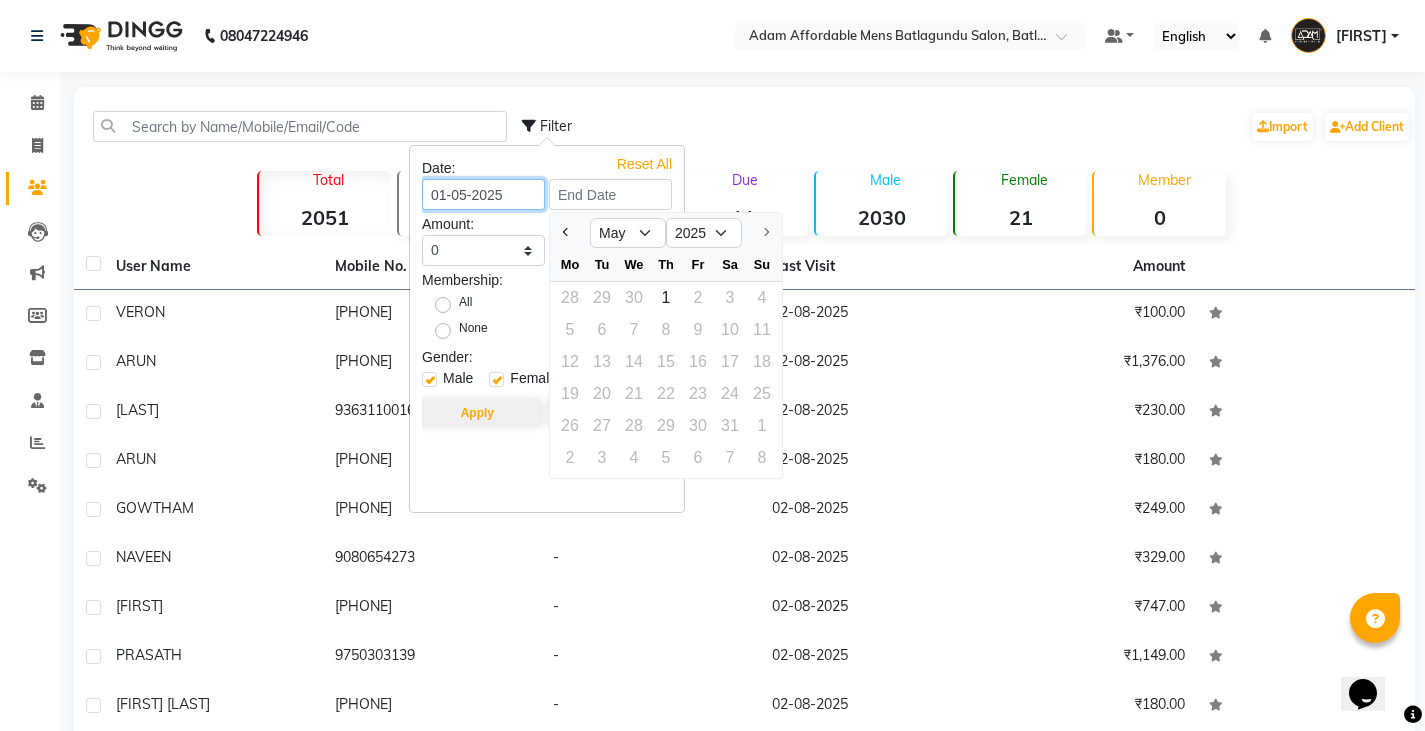 drag, startPoint x: 528, startPoint y: 189, endPoint x: 434, endPoint y: 193, distance: 94.08507 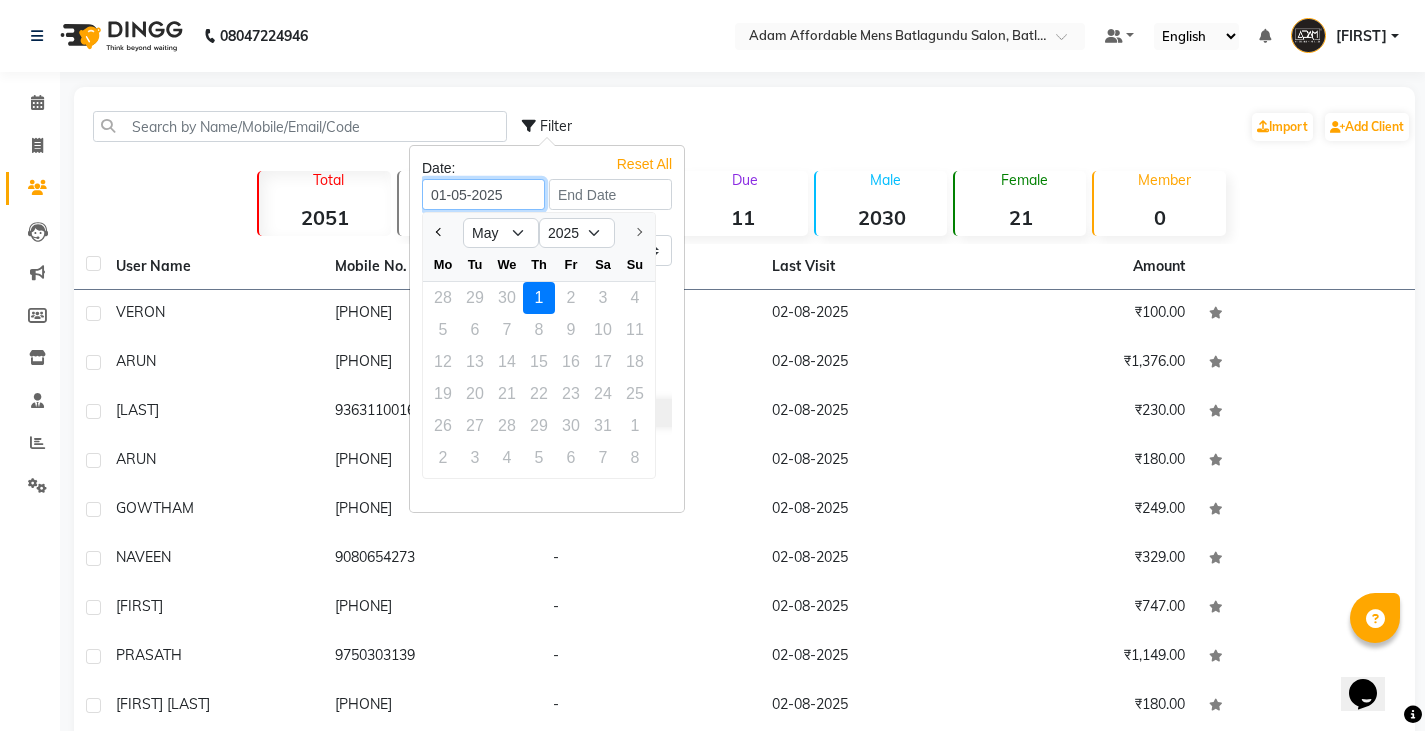 drag, startPoint x: 511, startPoint y: 193, endPoint x: 424, endPoint y: 187, distance: 87.20665 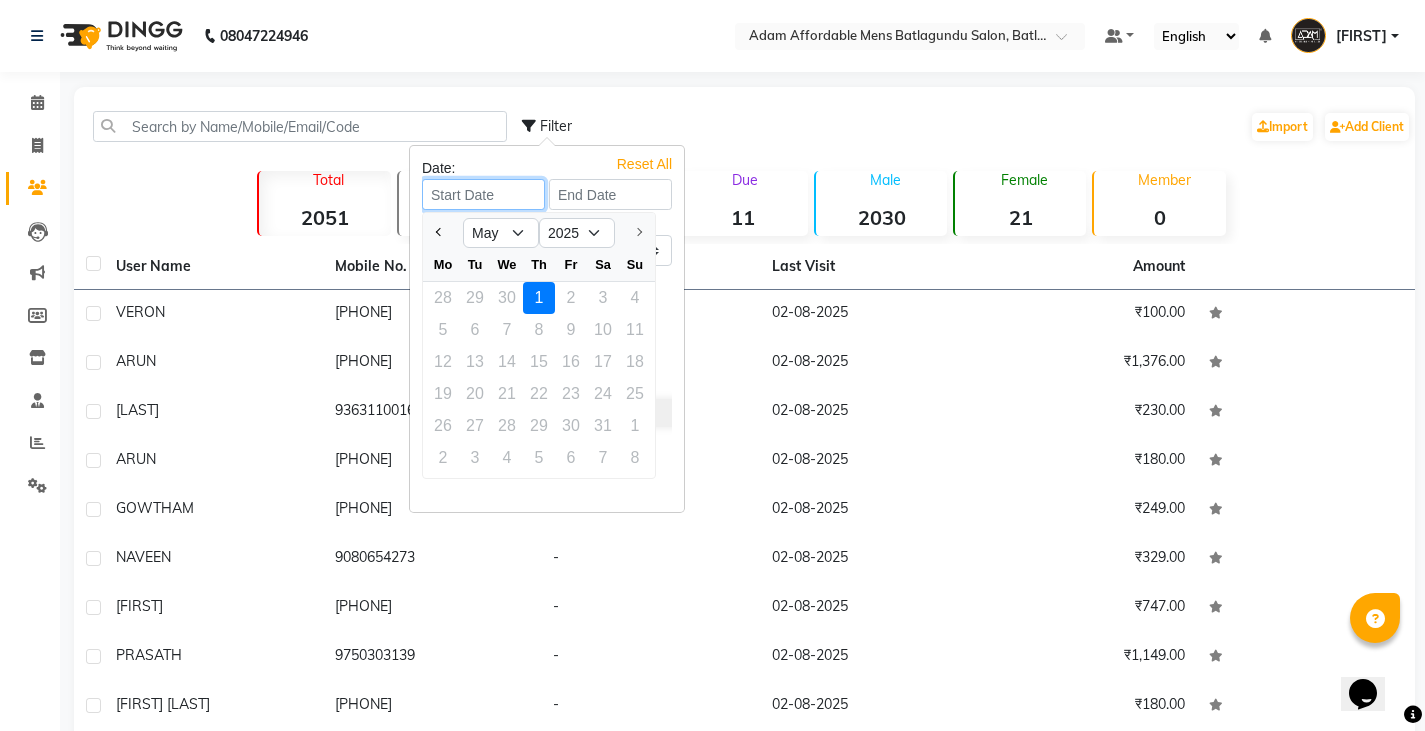 click at bounding box center [483, 194] 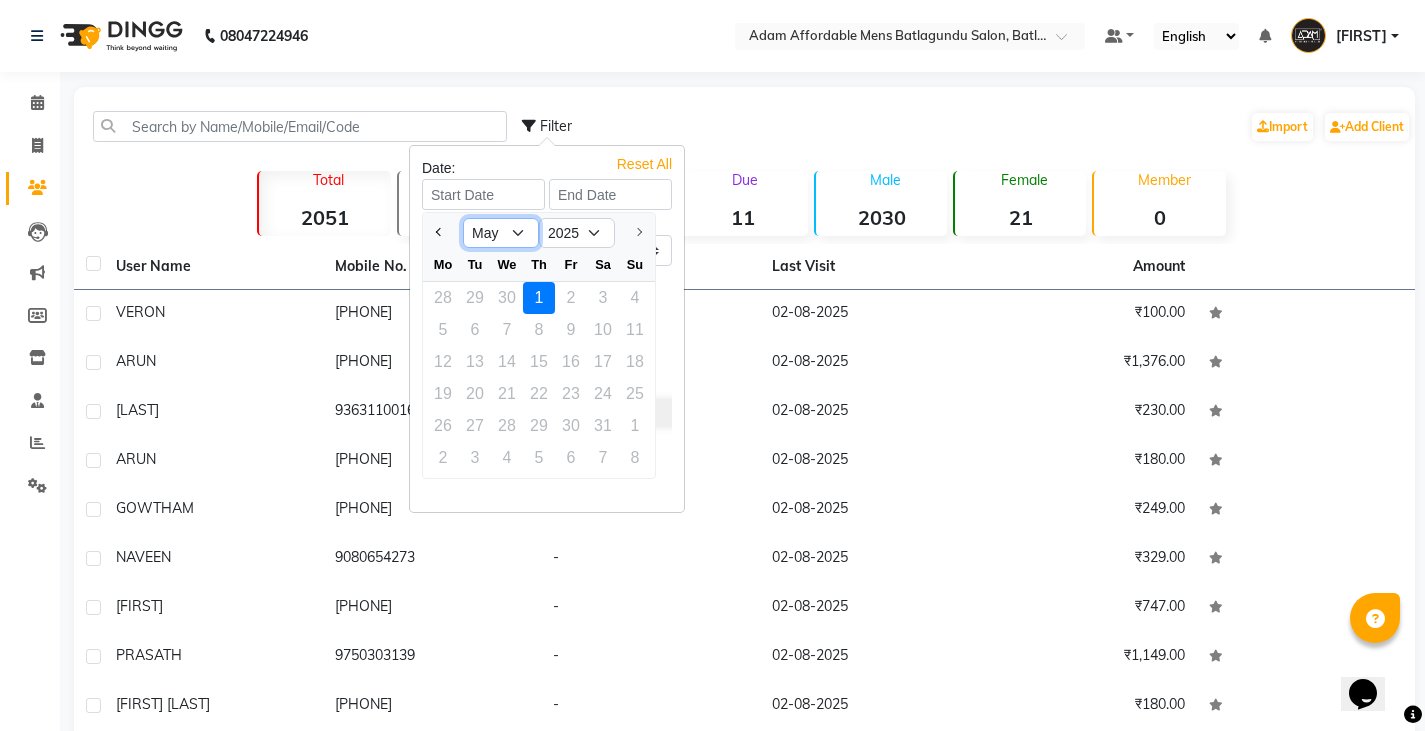 click on "[MONTH] [MONTH] [MONTH] [MONTH] [MONTH]" at bounding box center (501, 233) 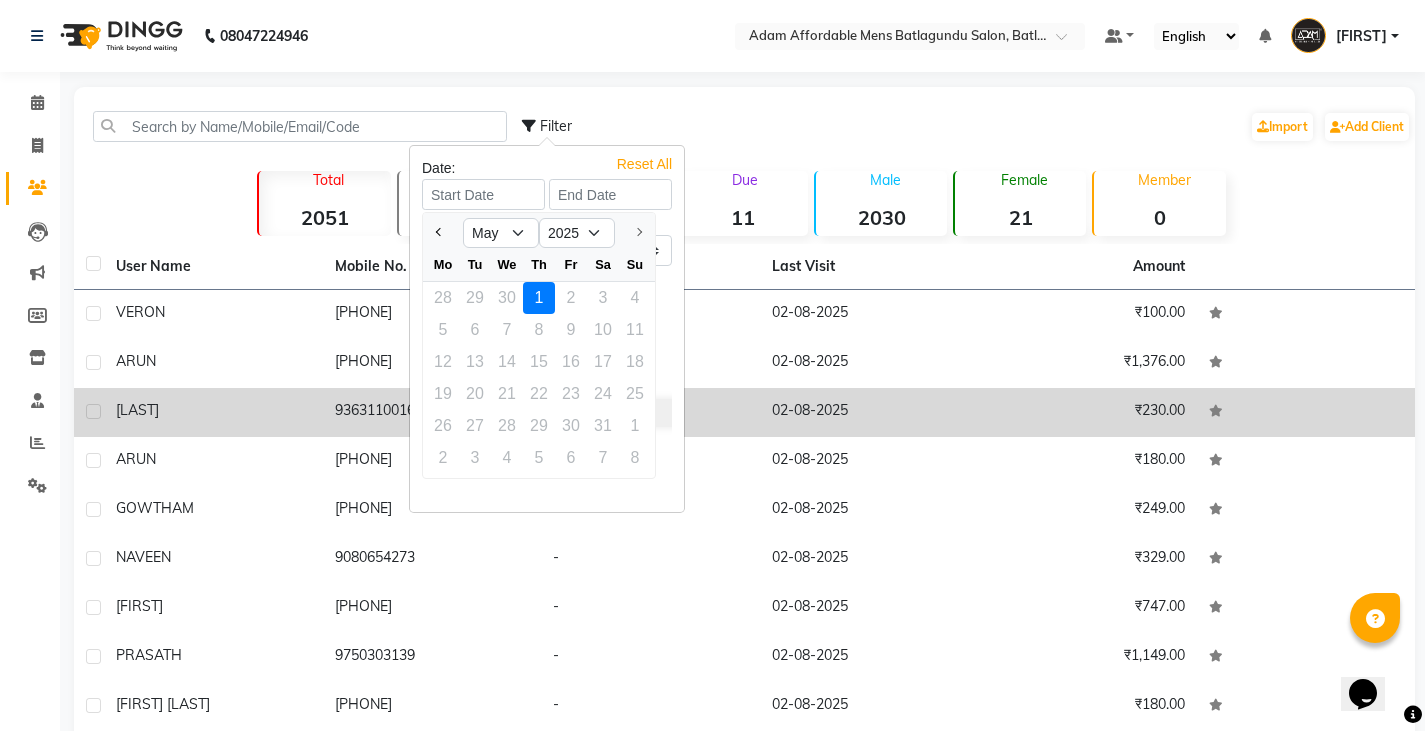 click on "02-08-2025" 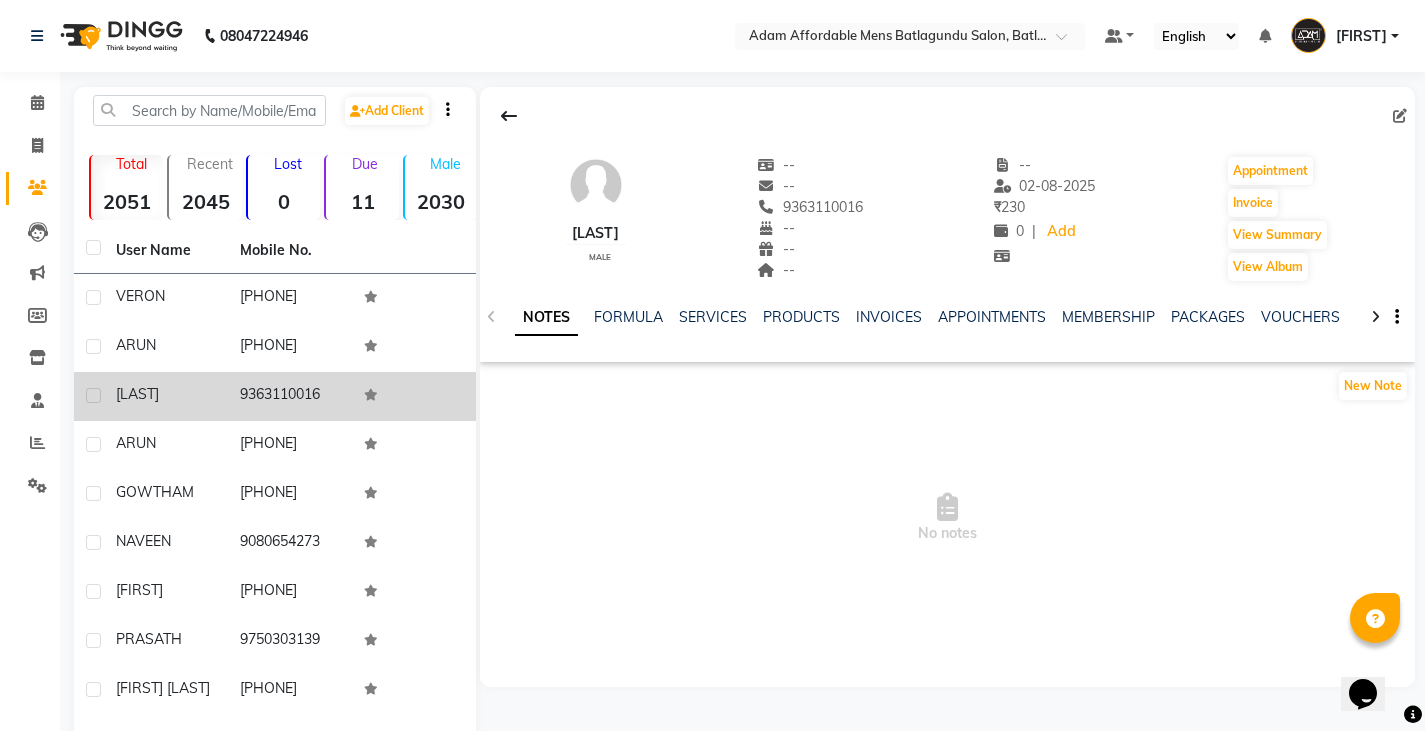 click on "No notes" at bounding box center [947, 518] 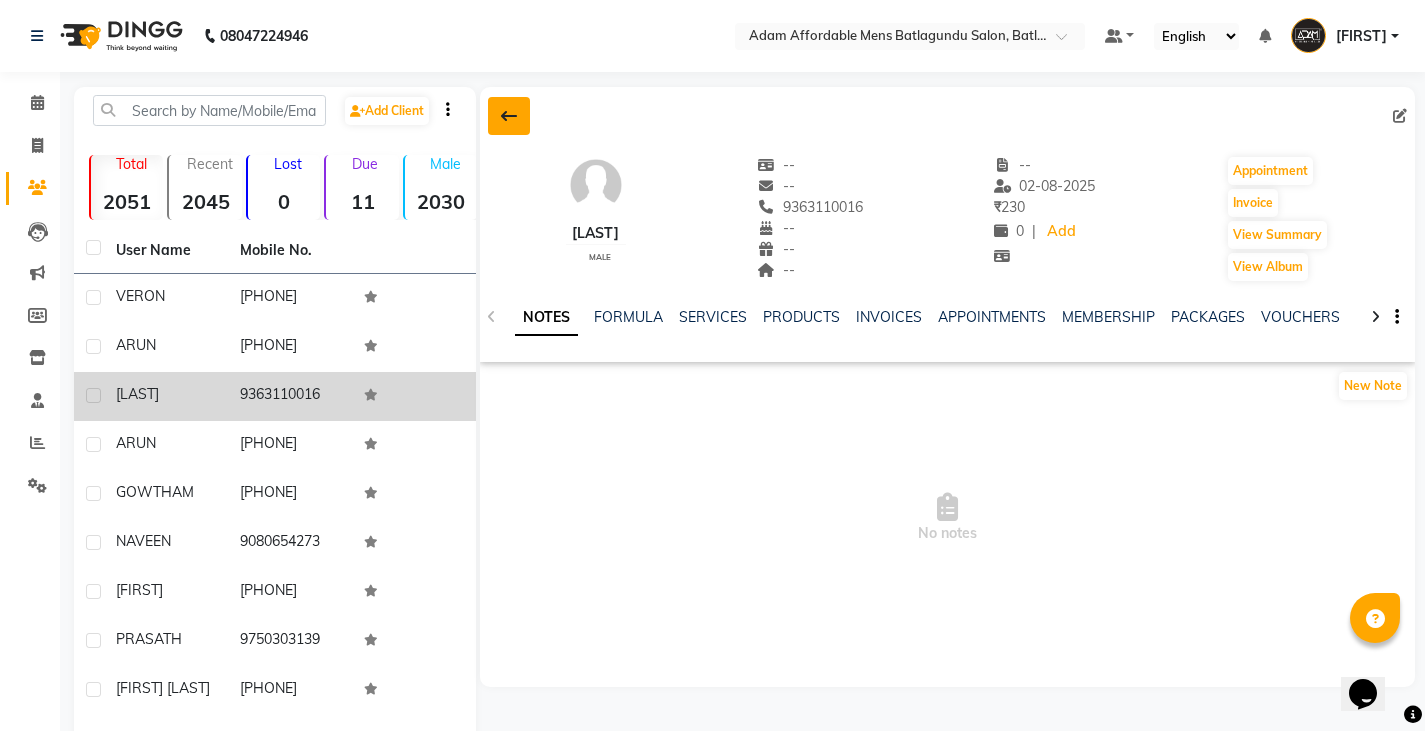click 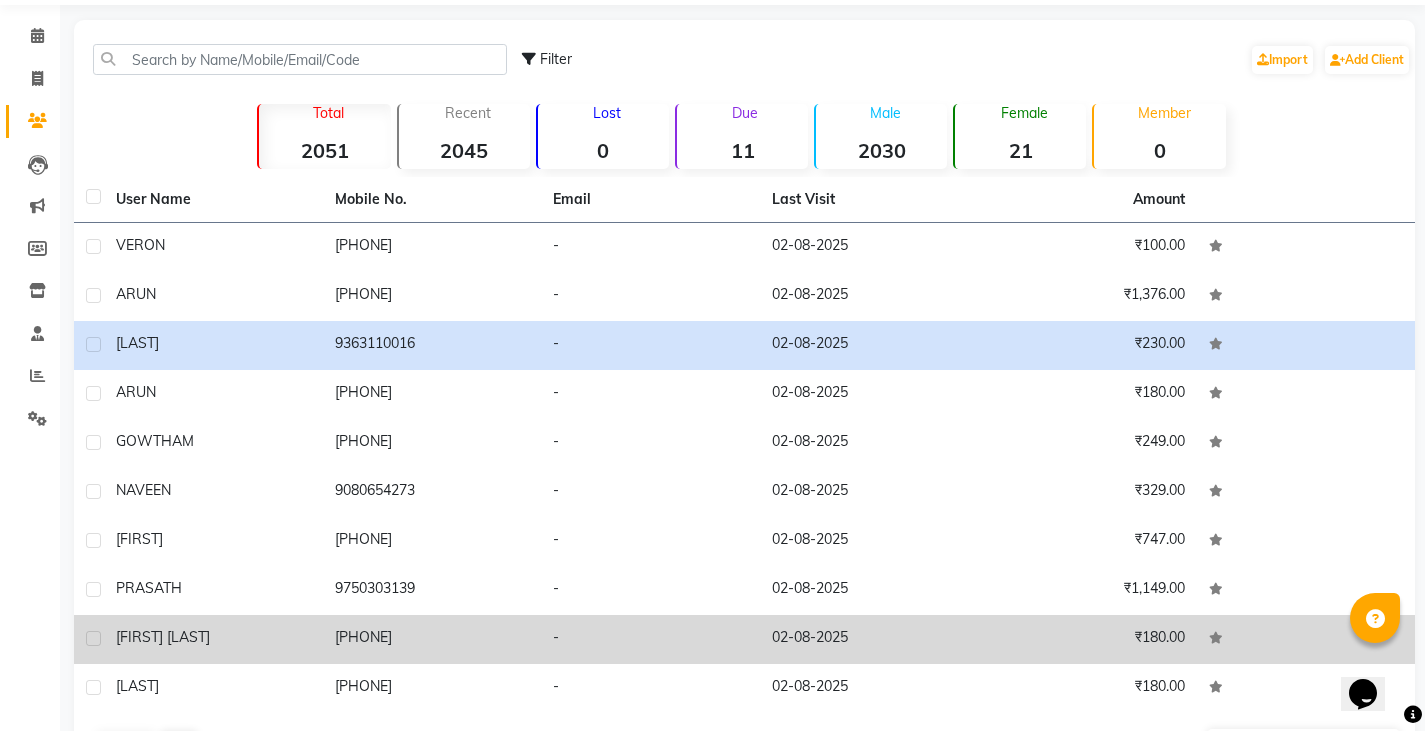 scroll, scrollTop: 135, scrollLeft: 0, axis: vertical 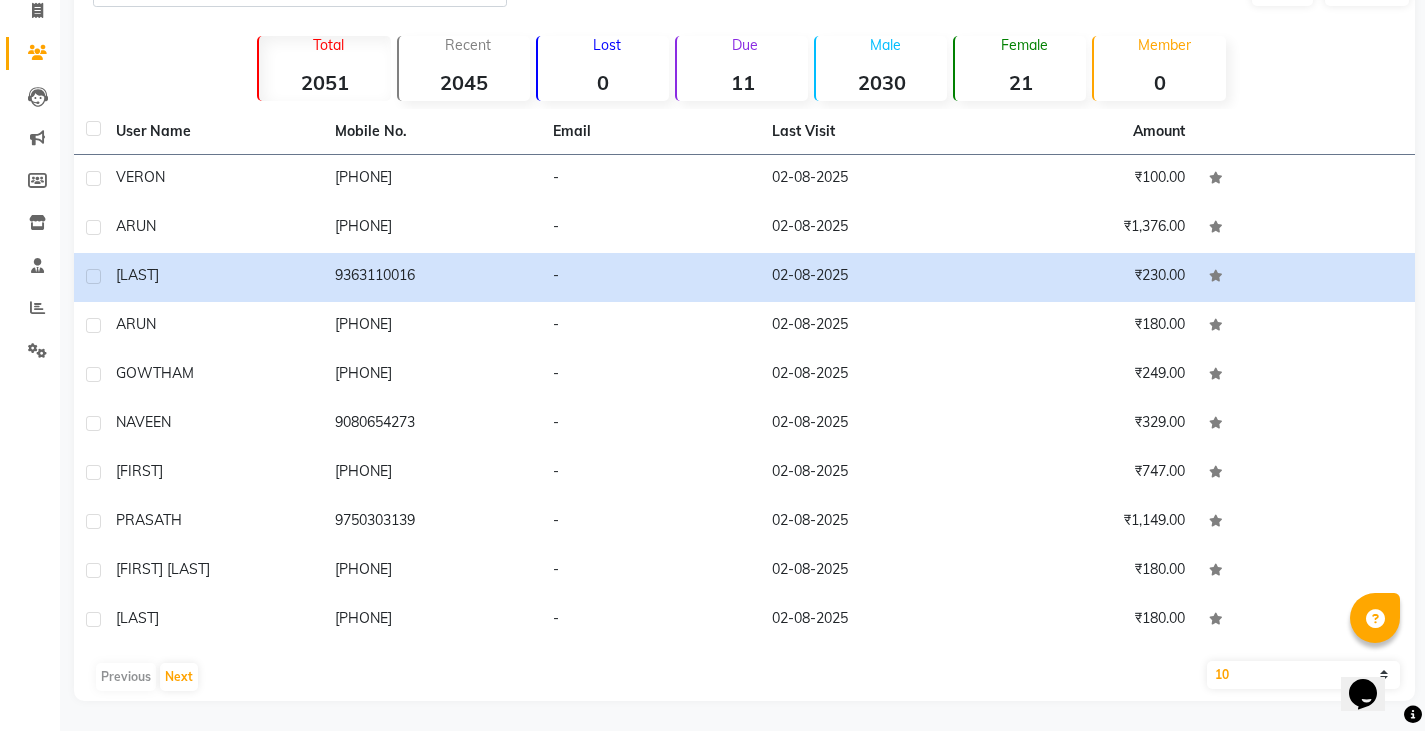 click on "10   50   100" 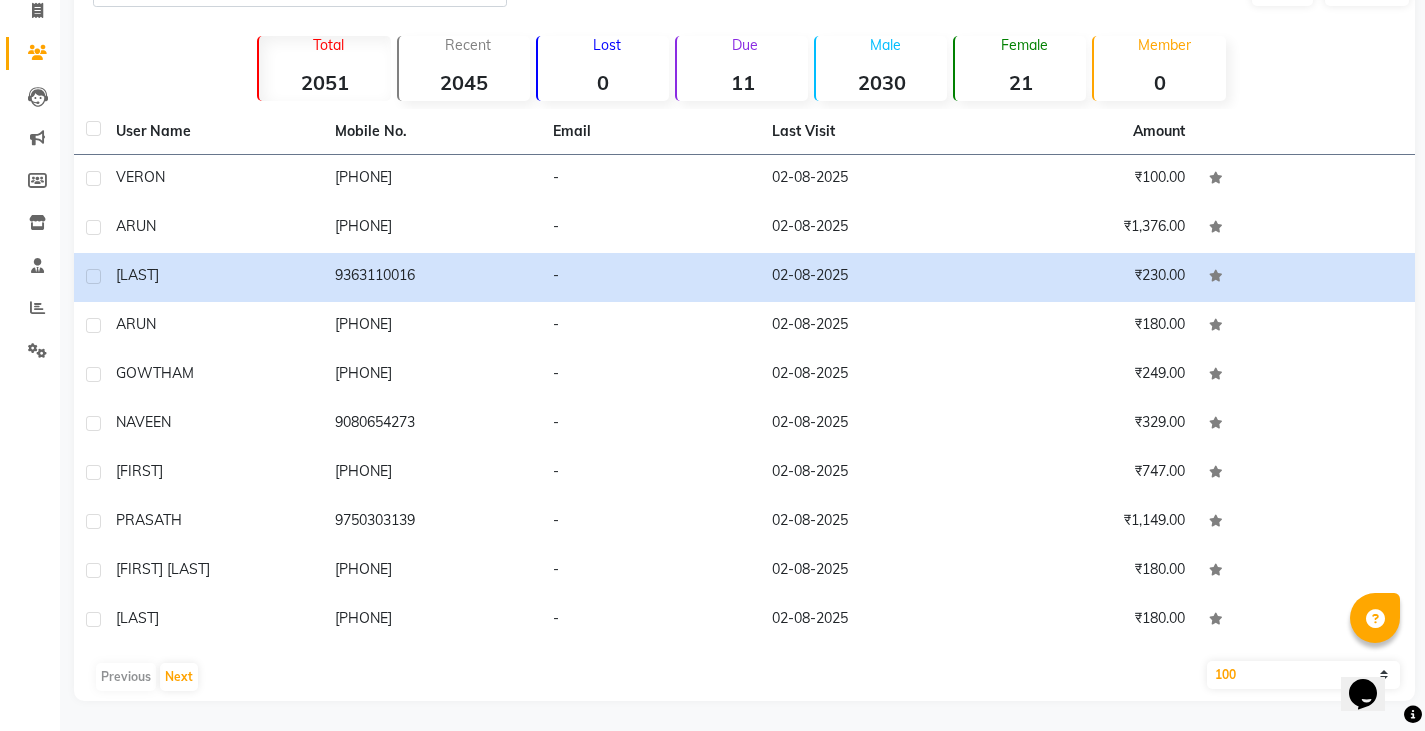 click on "10   50   100" 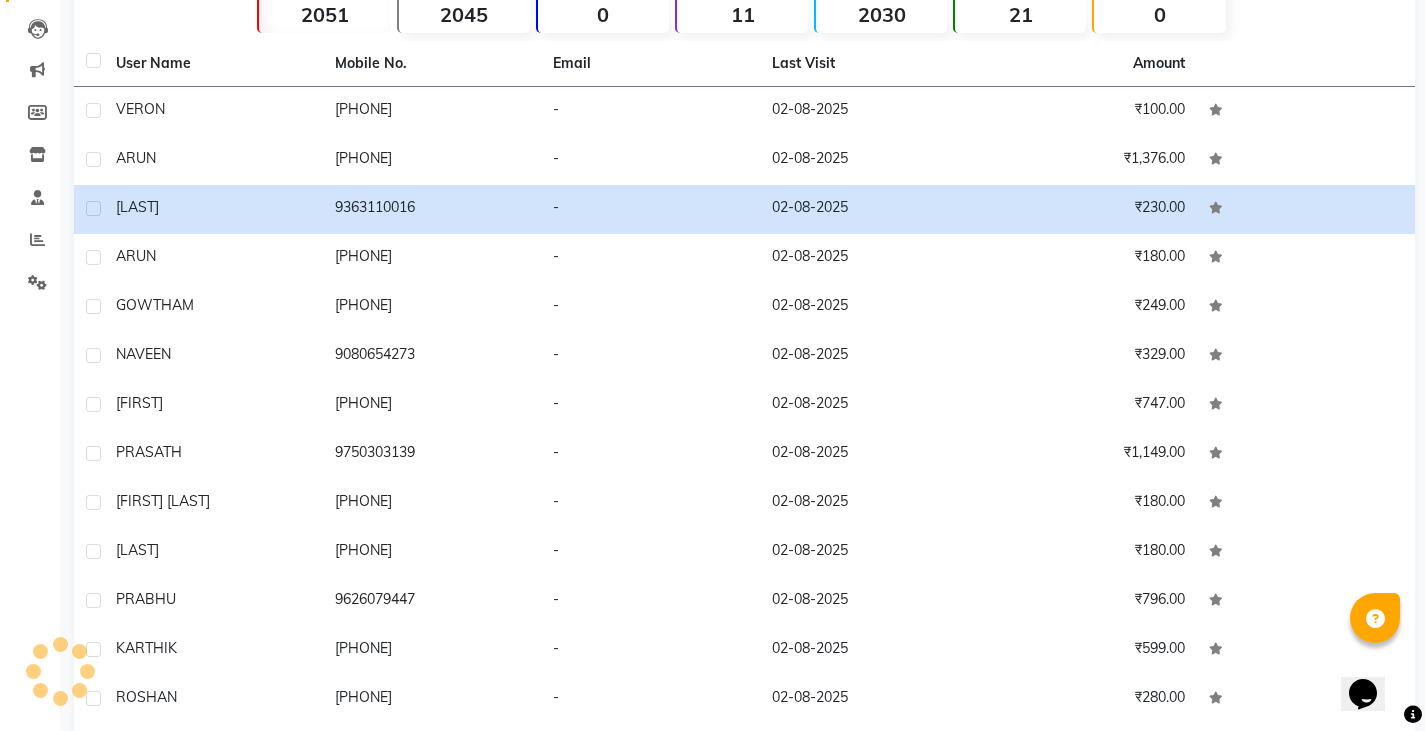 scroll, scrollTop: 376, scrollLeft: 0, axis: vertical 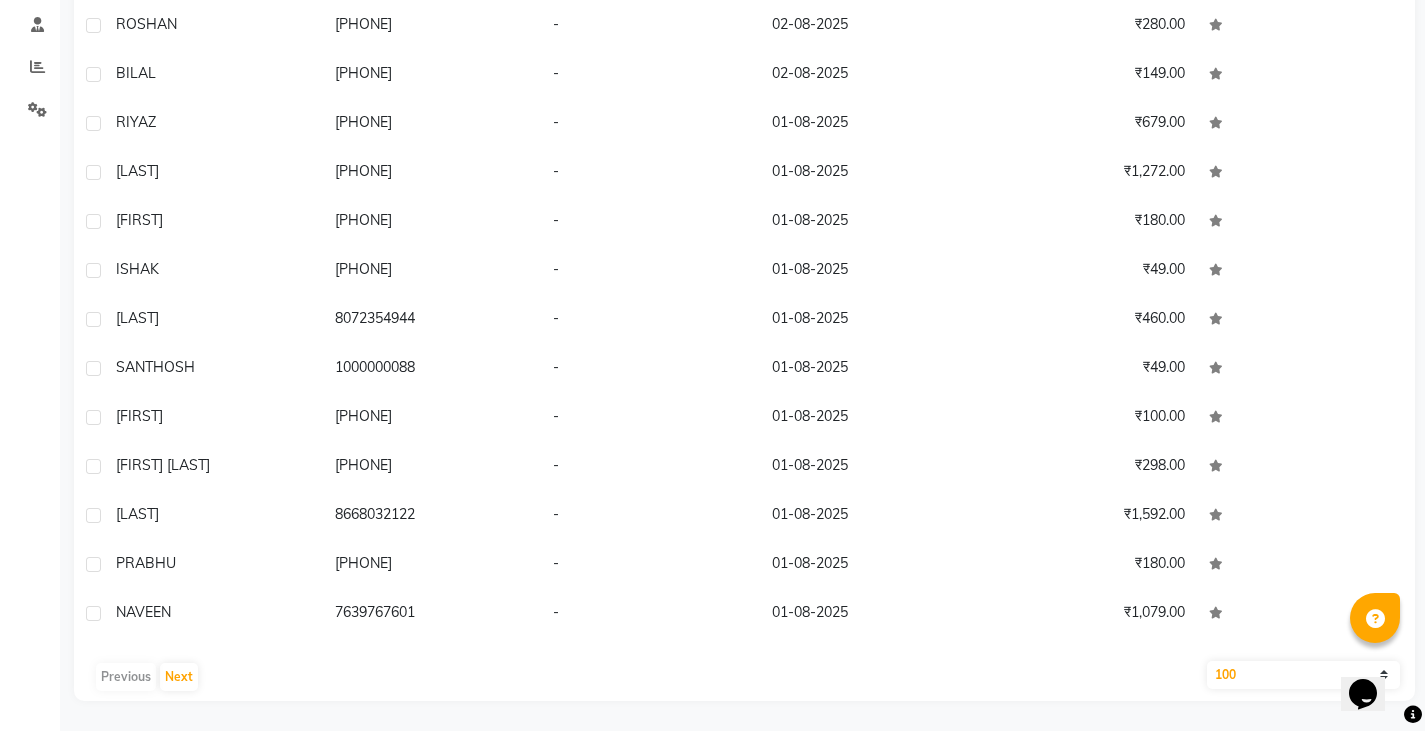 click on "Previous   Next" 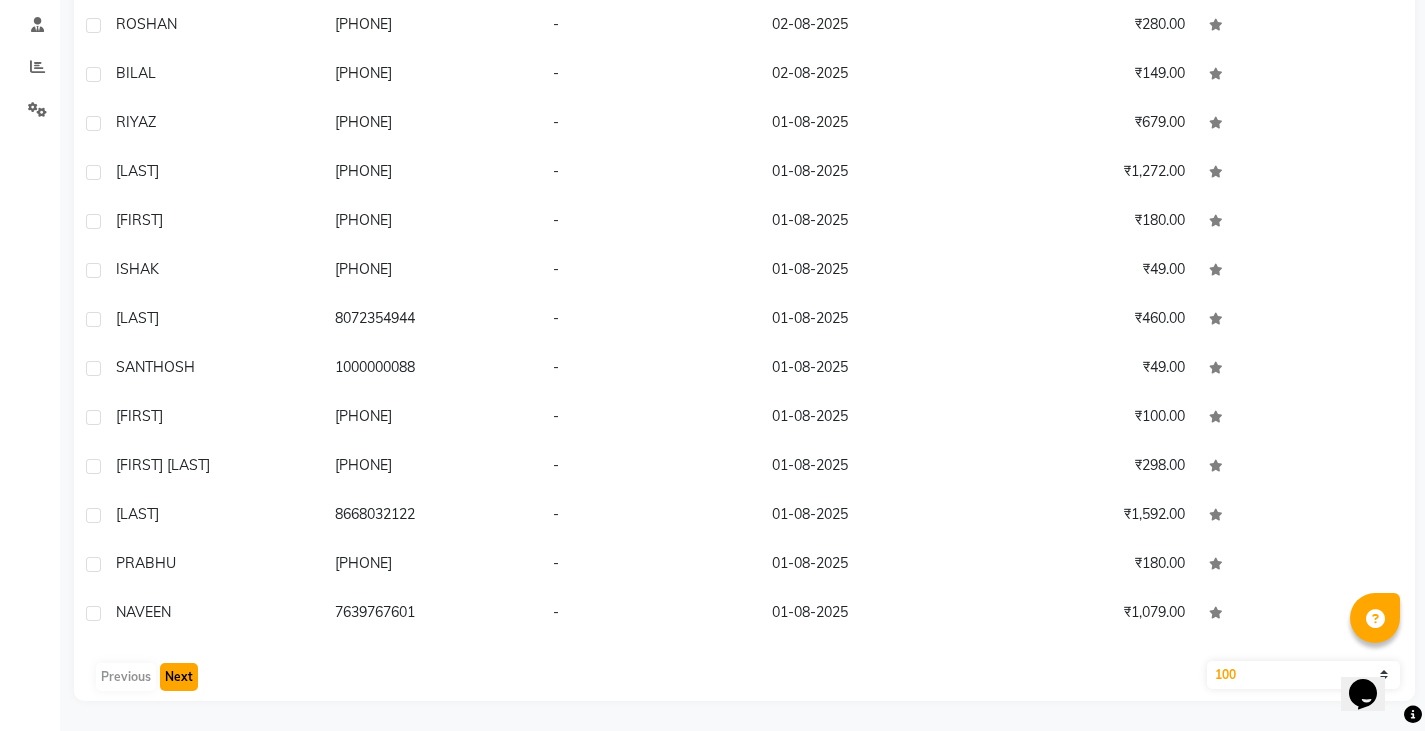 click on "Next" 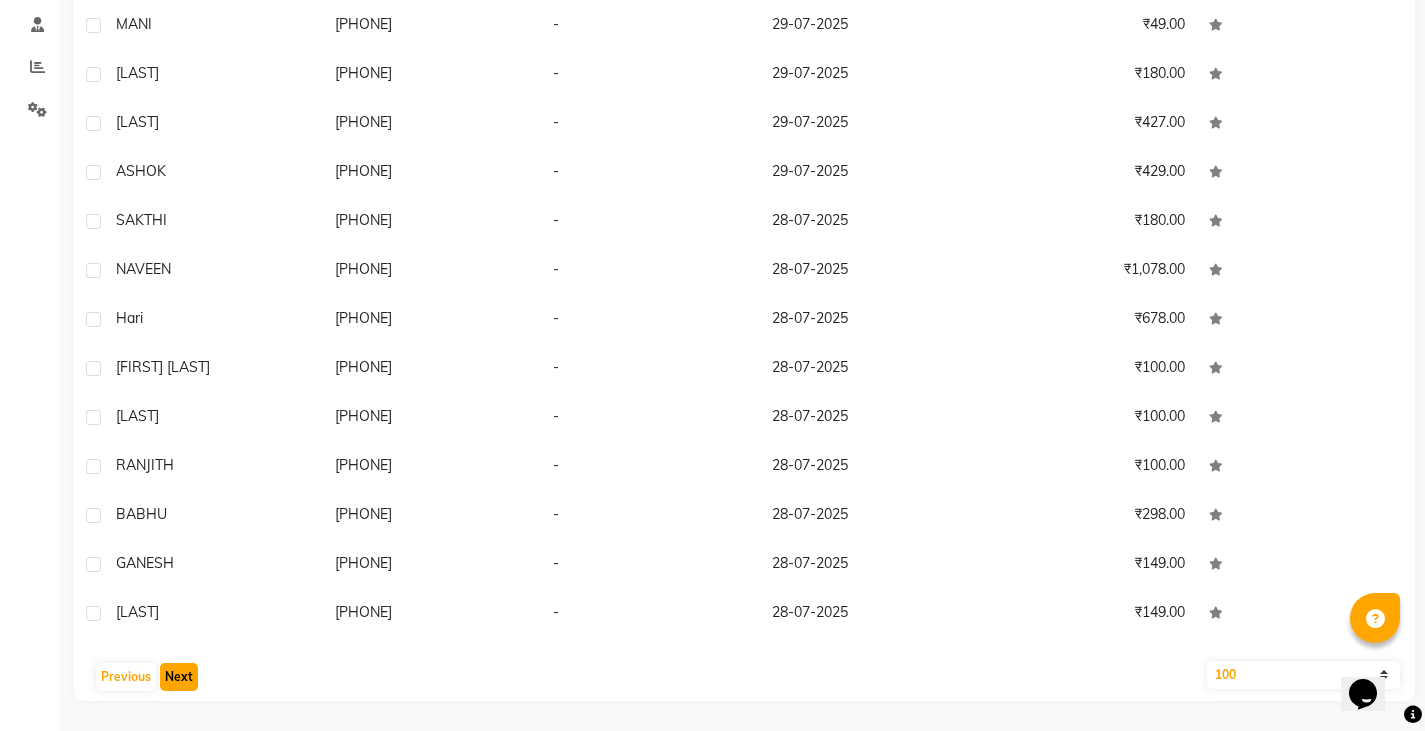 click on "Next" 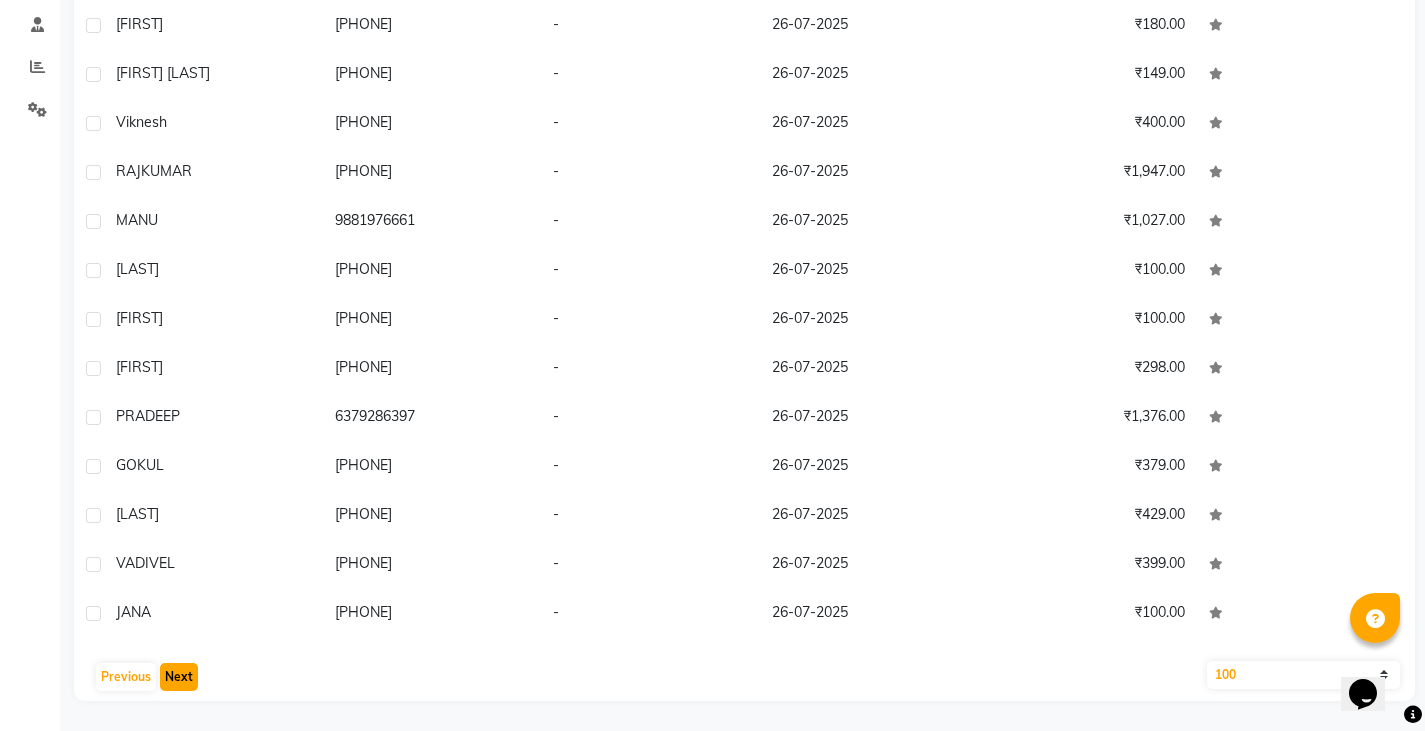 click on "Next" 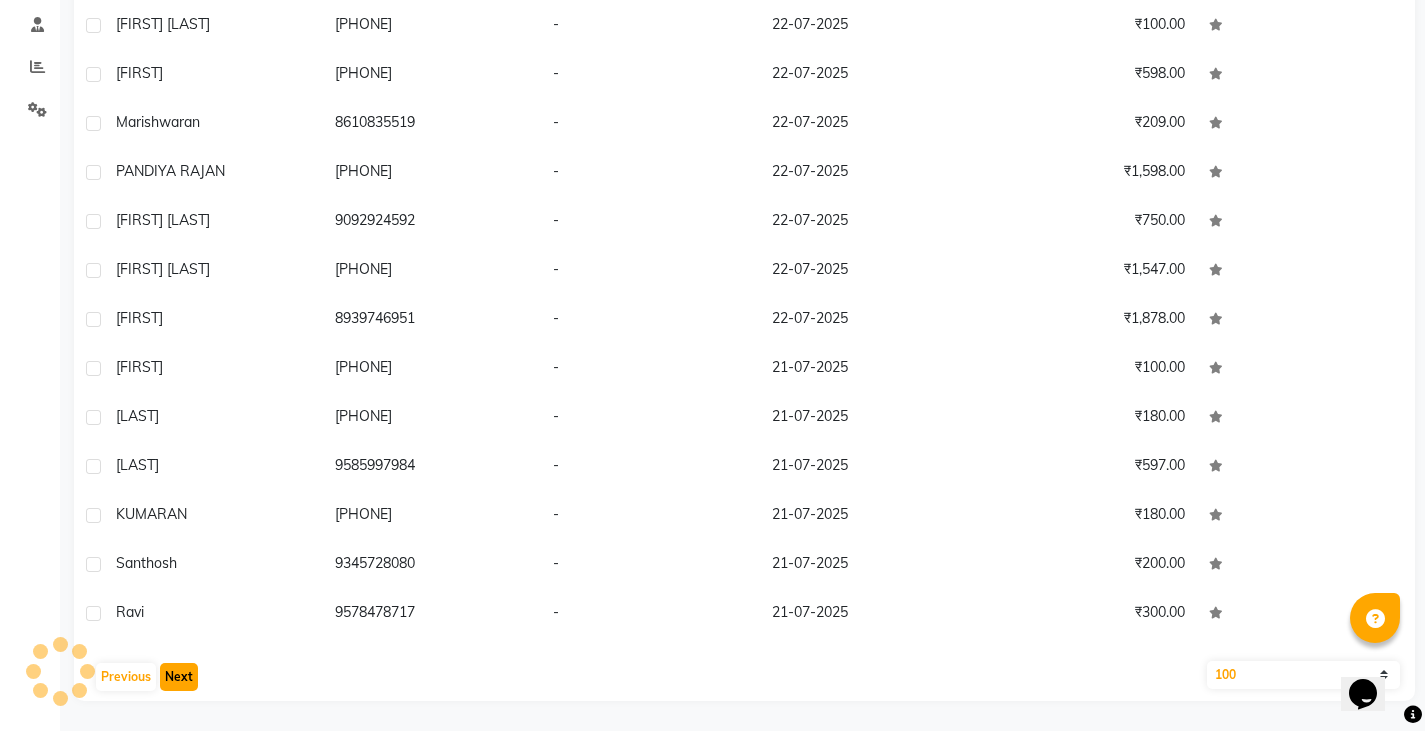 click on "Next" 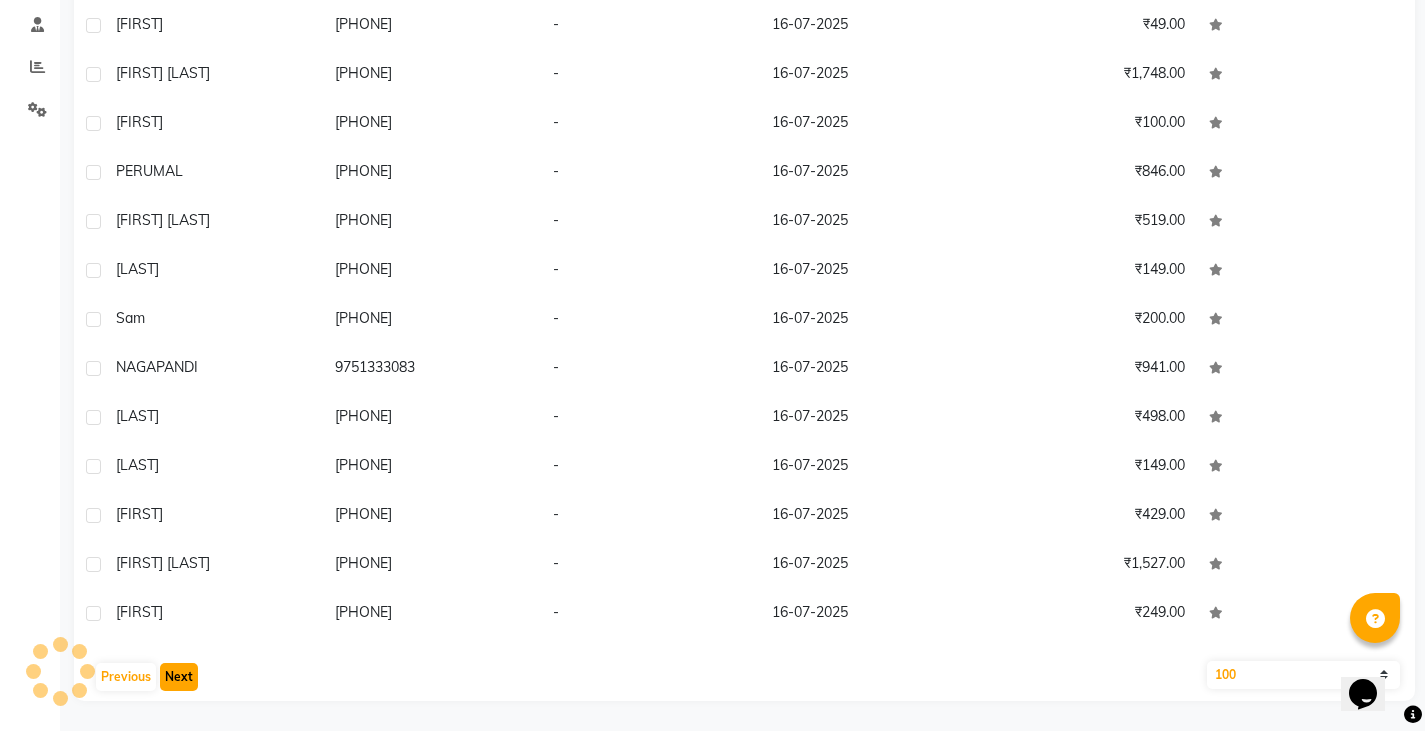 click on "Next" 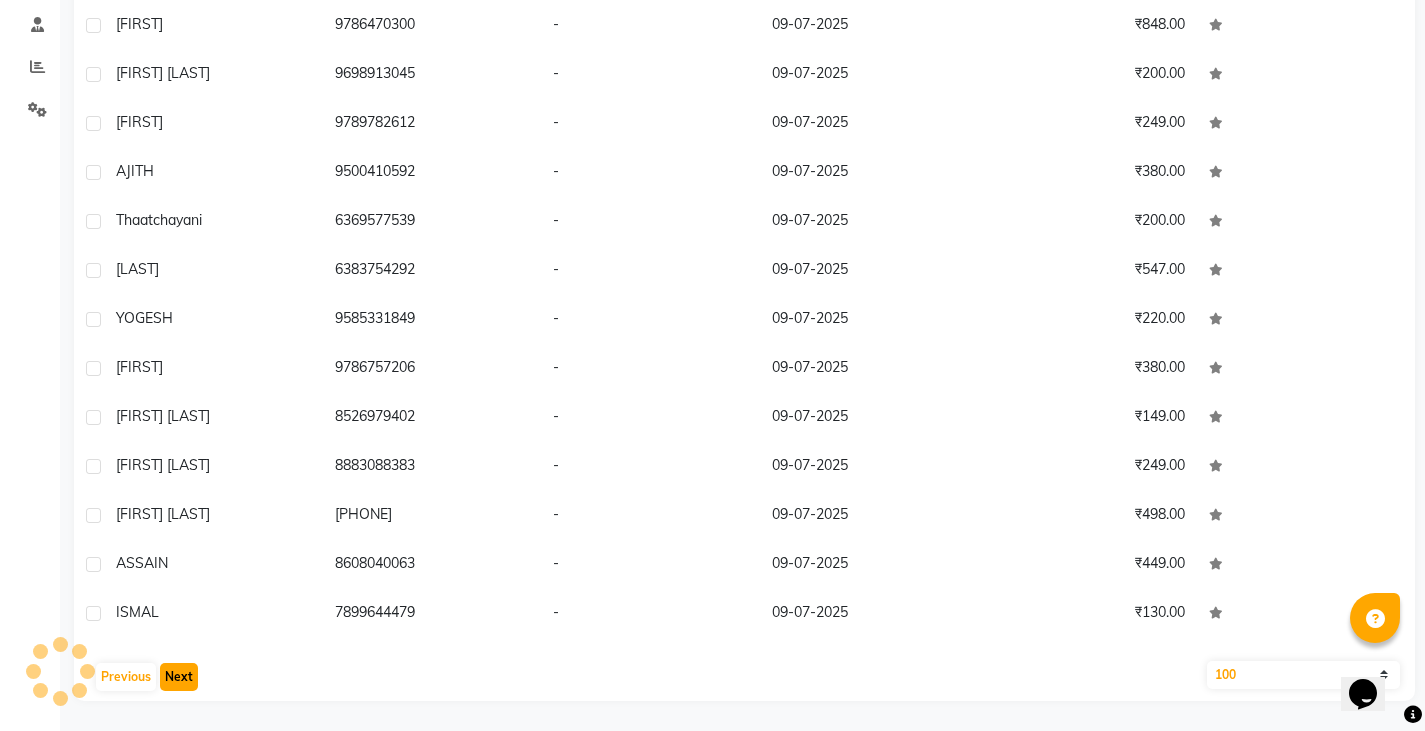 click on "Next" 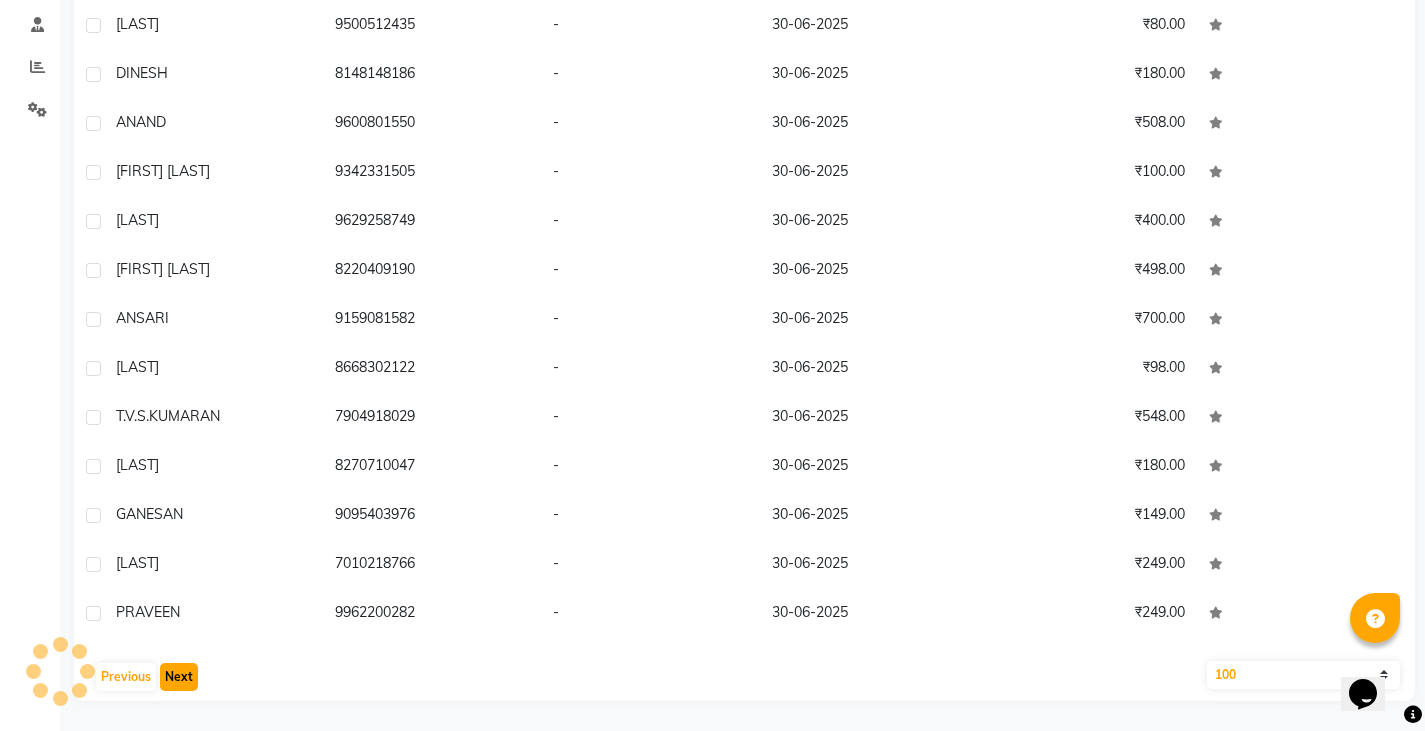 click on "Next" 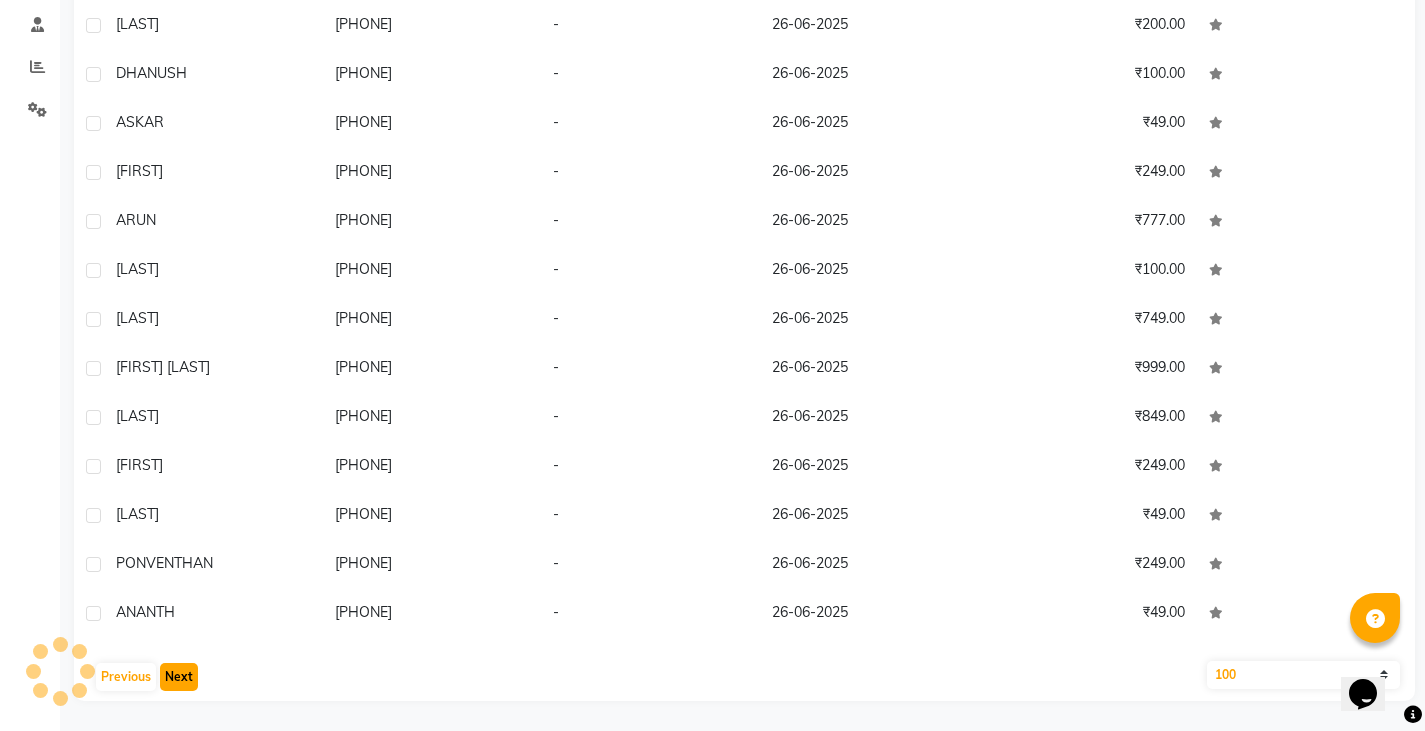 click on "Next" 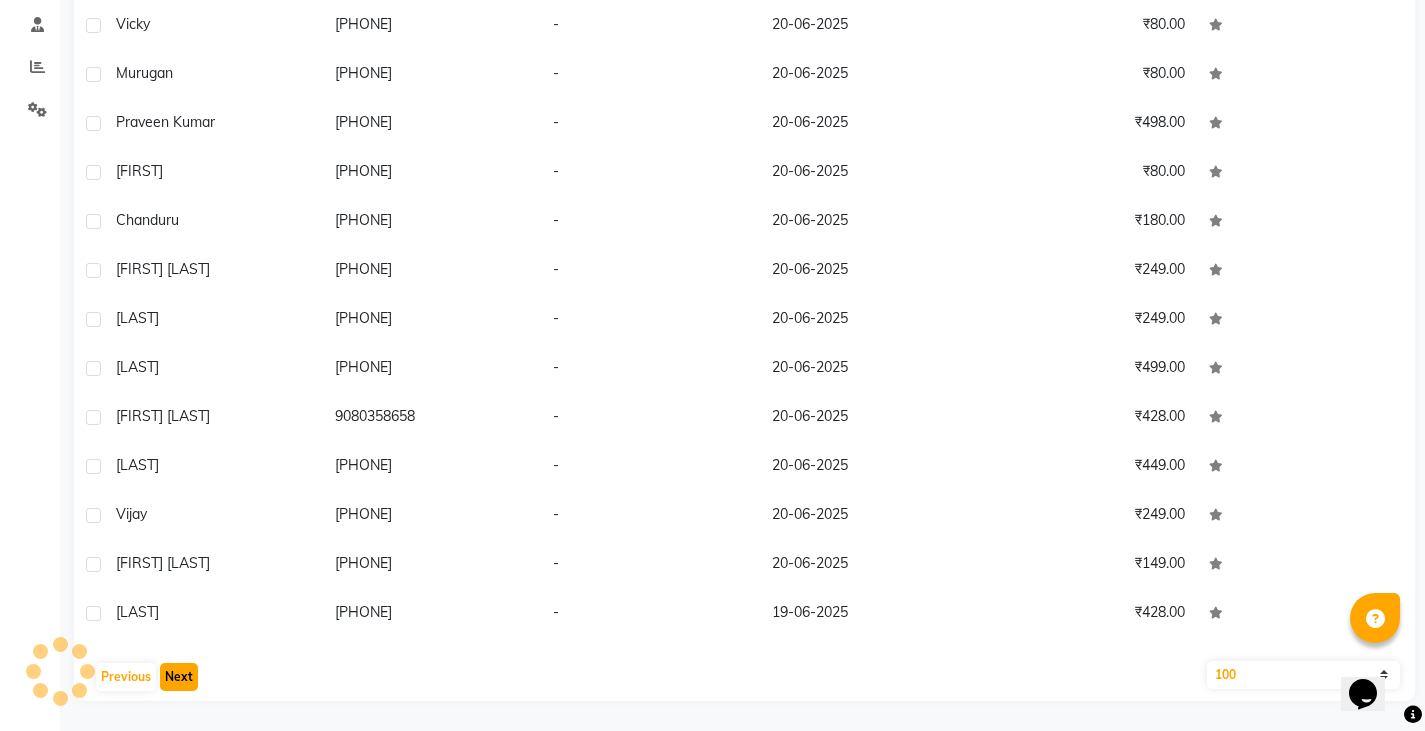 click on "Next" 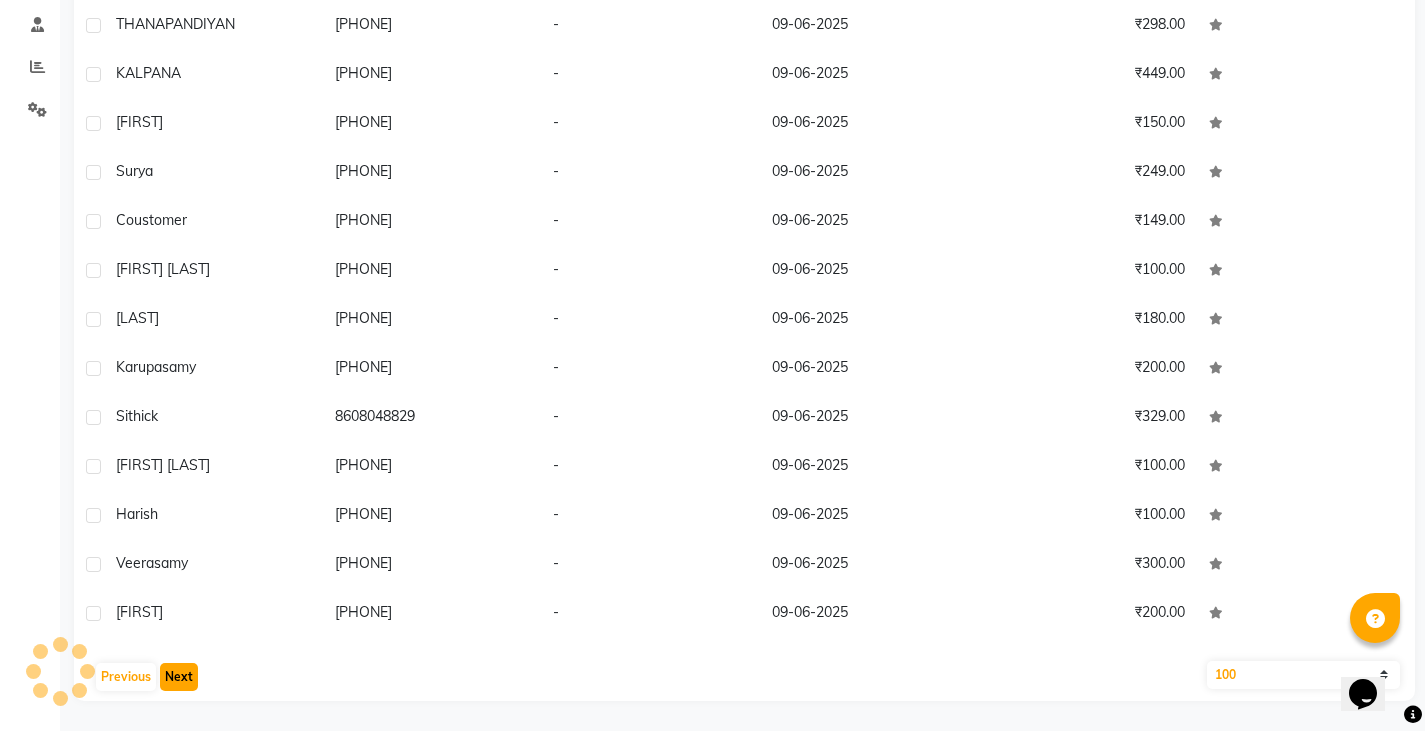 click on "Next" 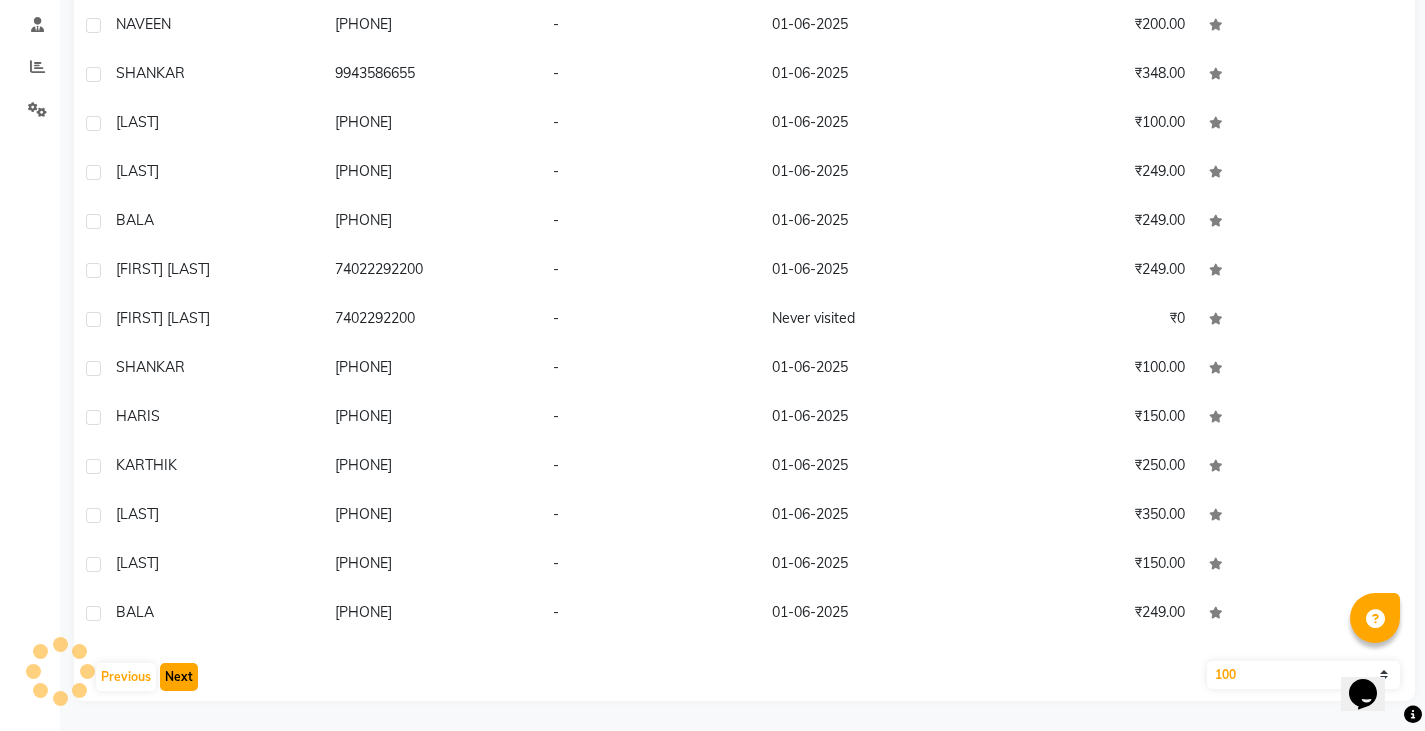 click on "Next" 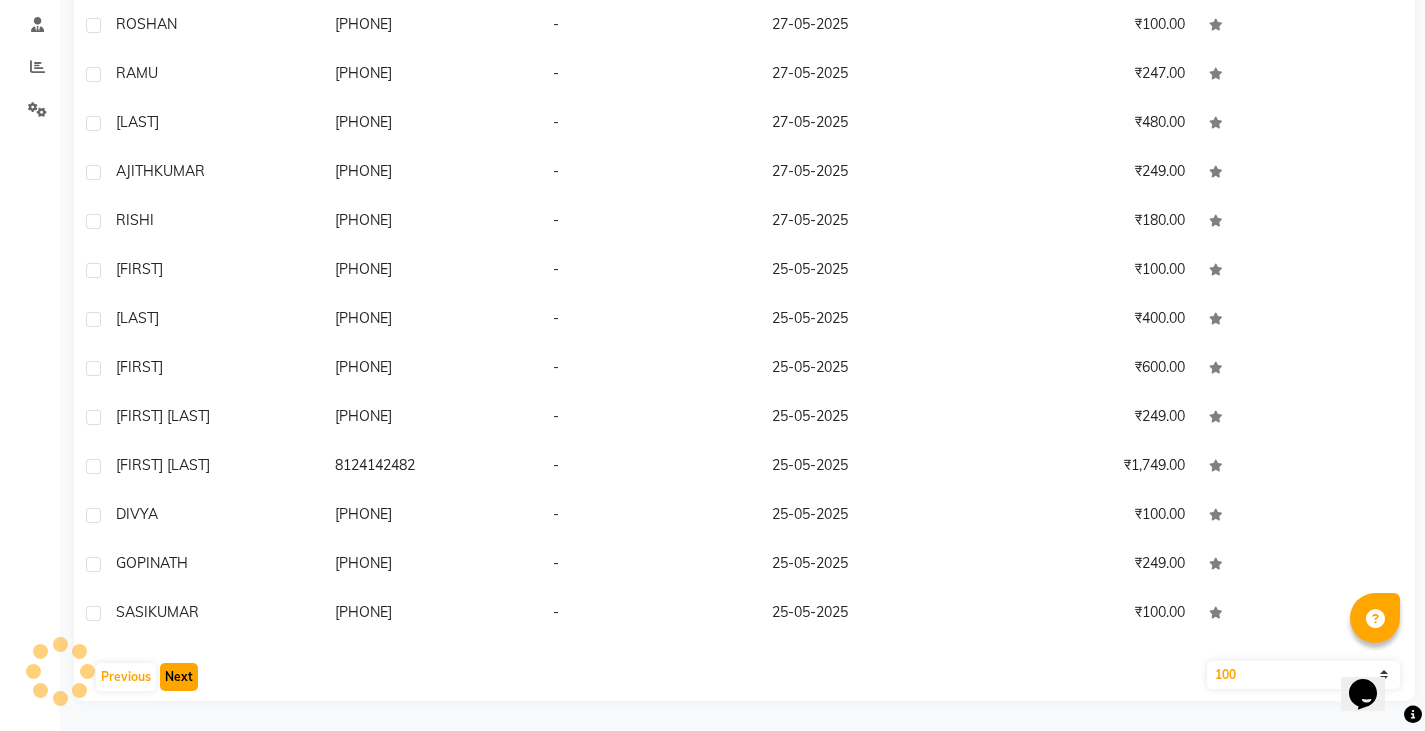 click on "Next" 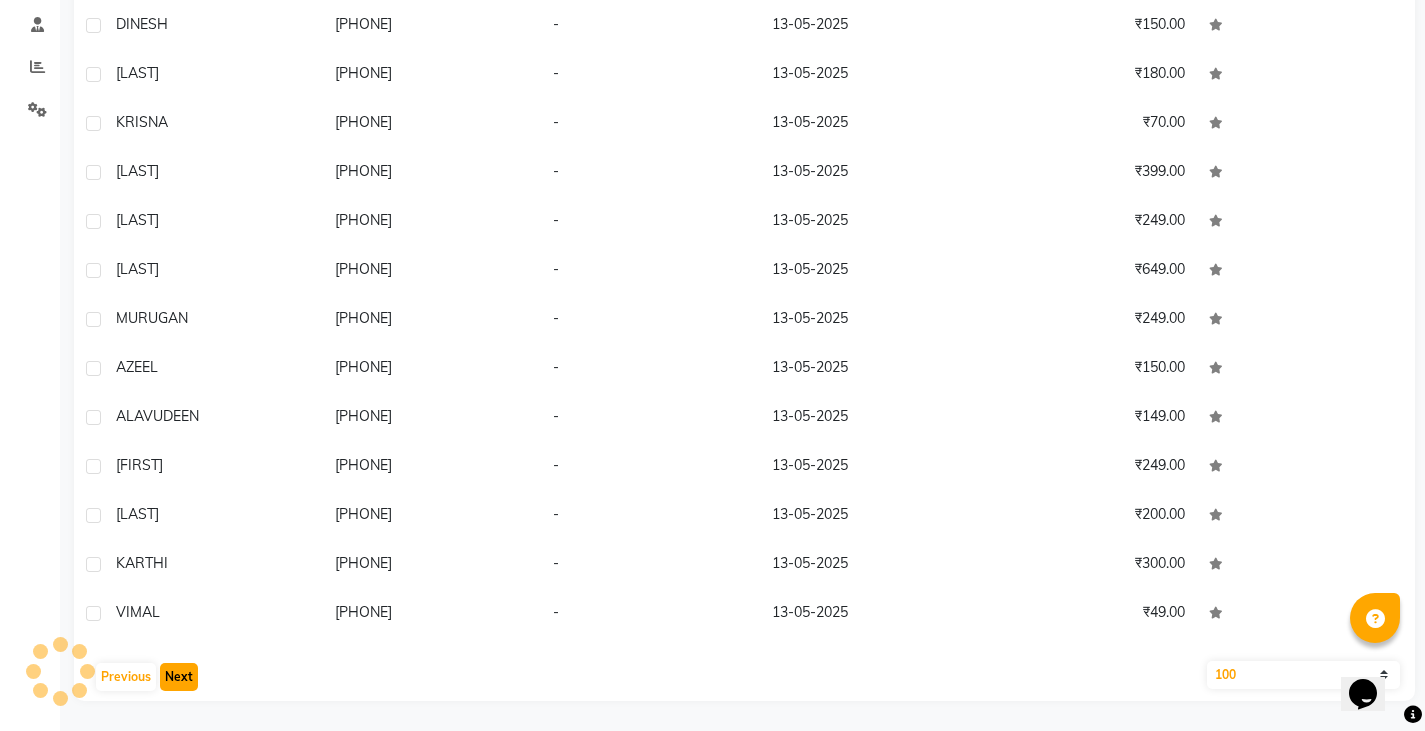 click on "Next" 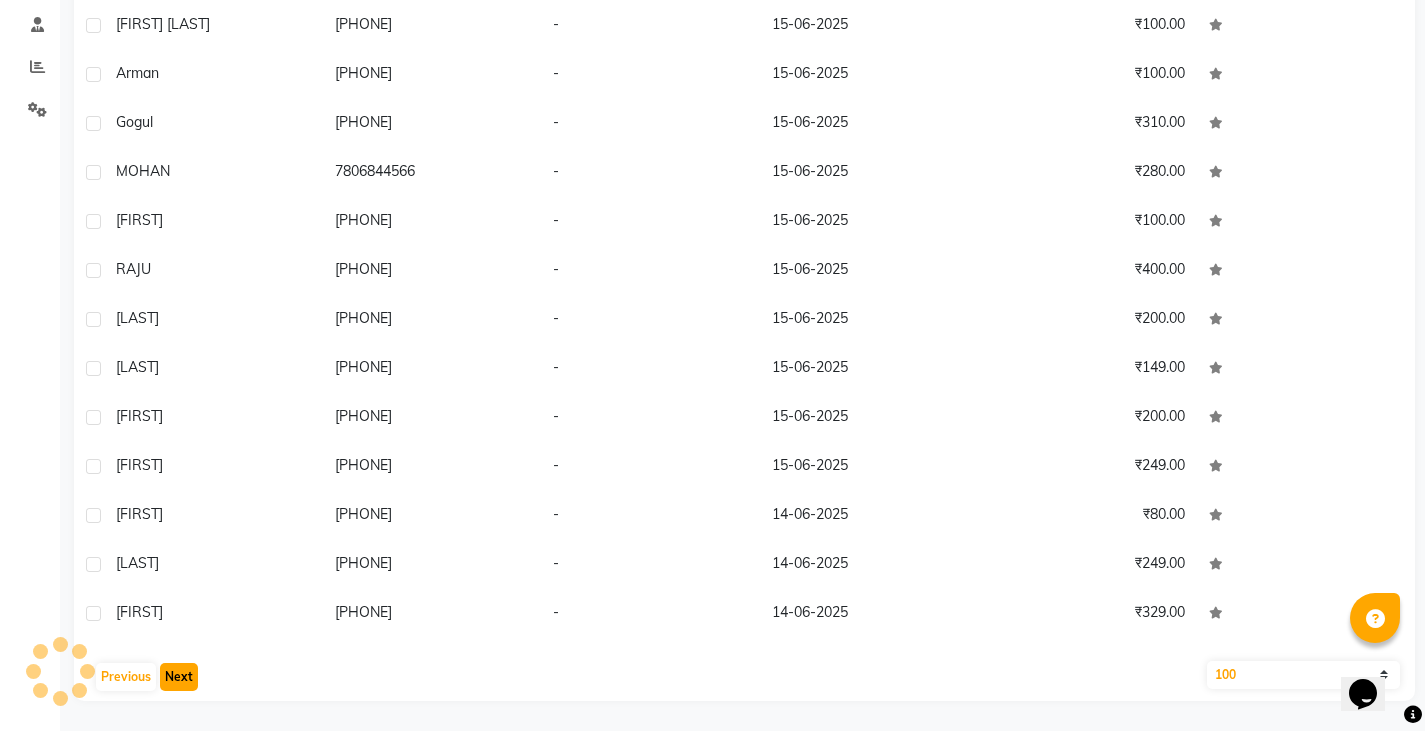 click on "Next" 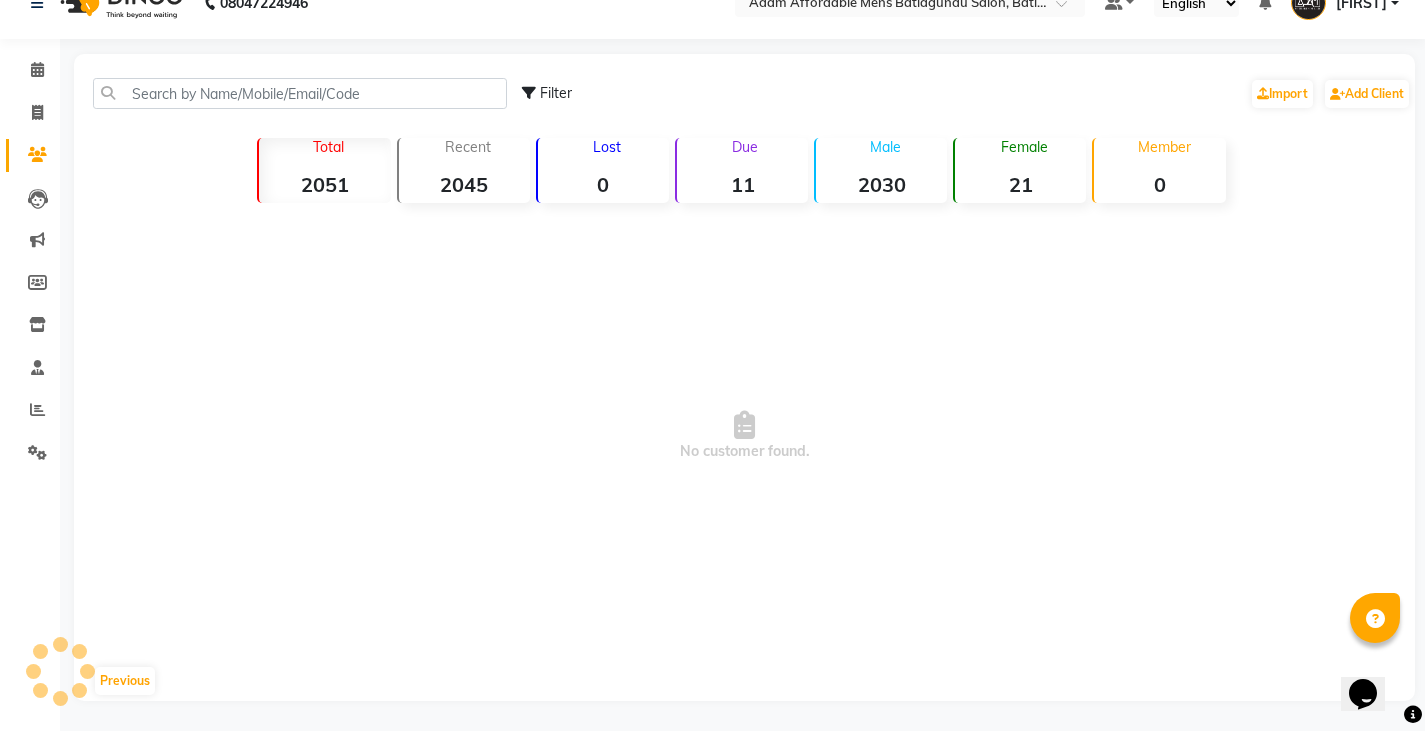 scroll, scrollTop: 33, scrollLeft: 0, axis: vertical 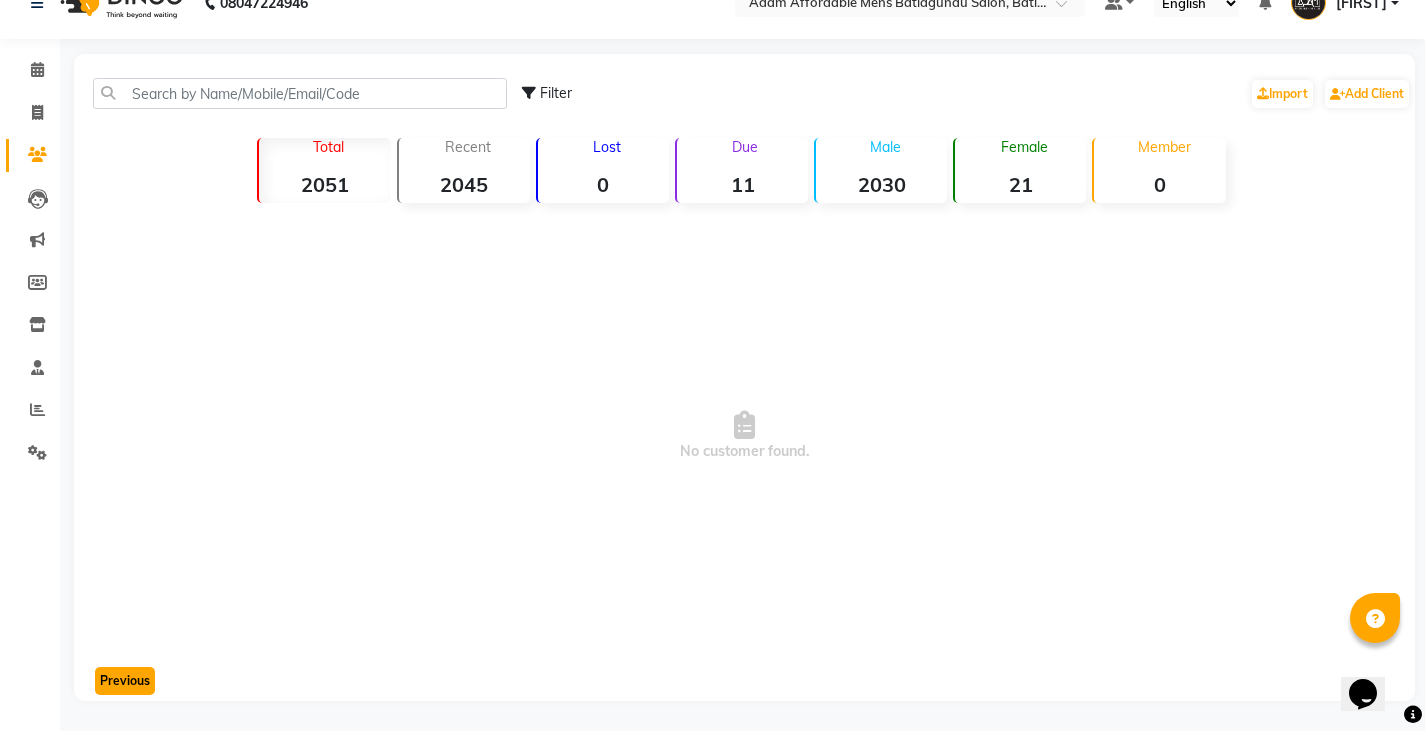 click on "Previous" 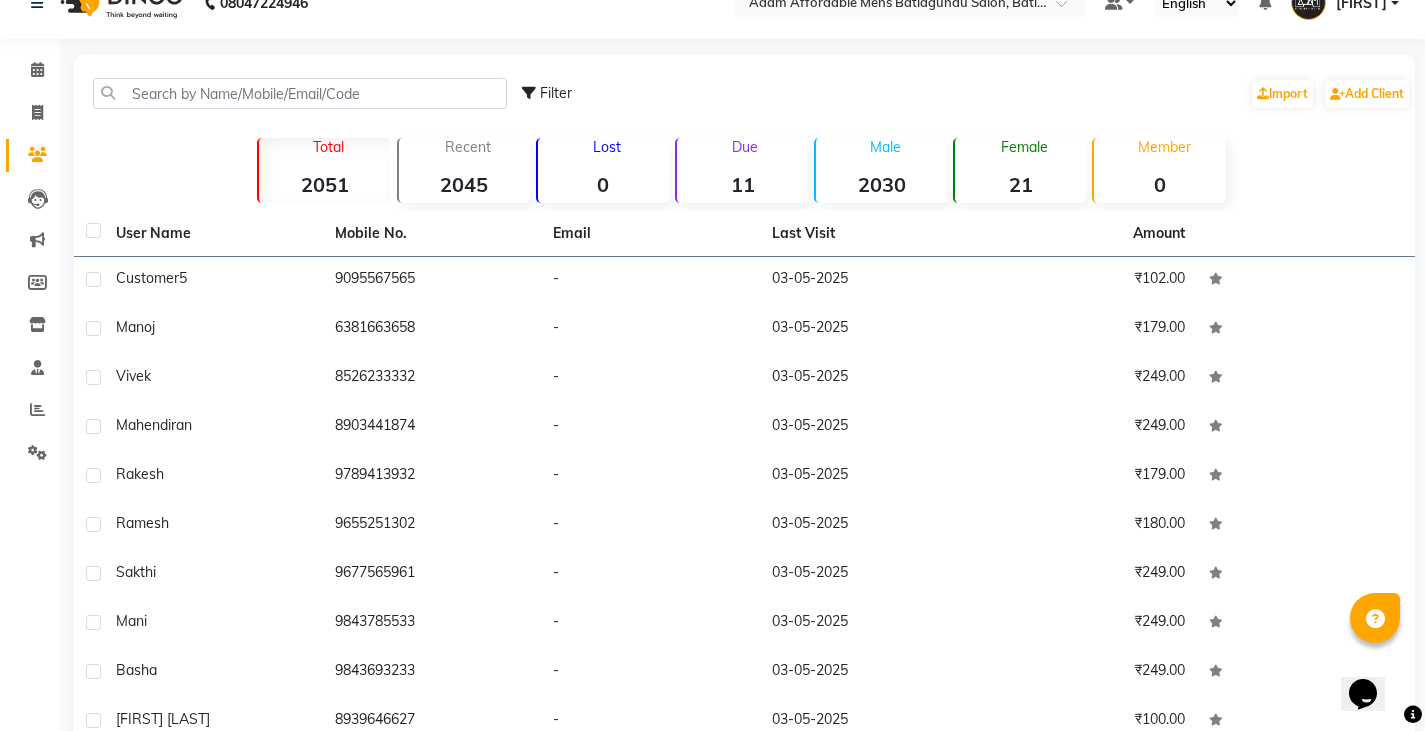 scroll, scrollTop: 1768, scrollLeft: 0, axis: vertical 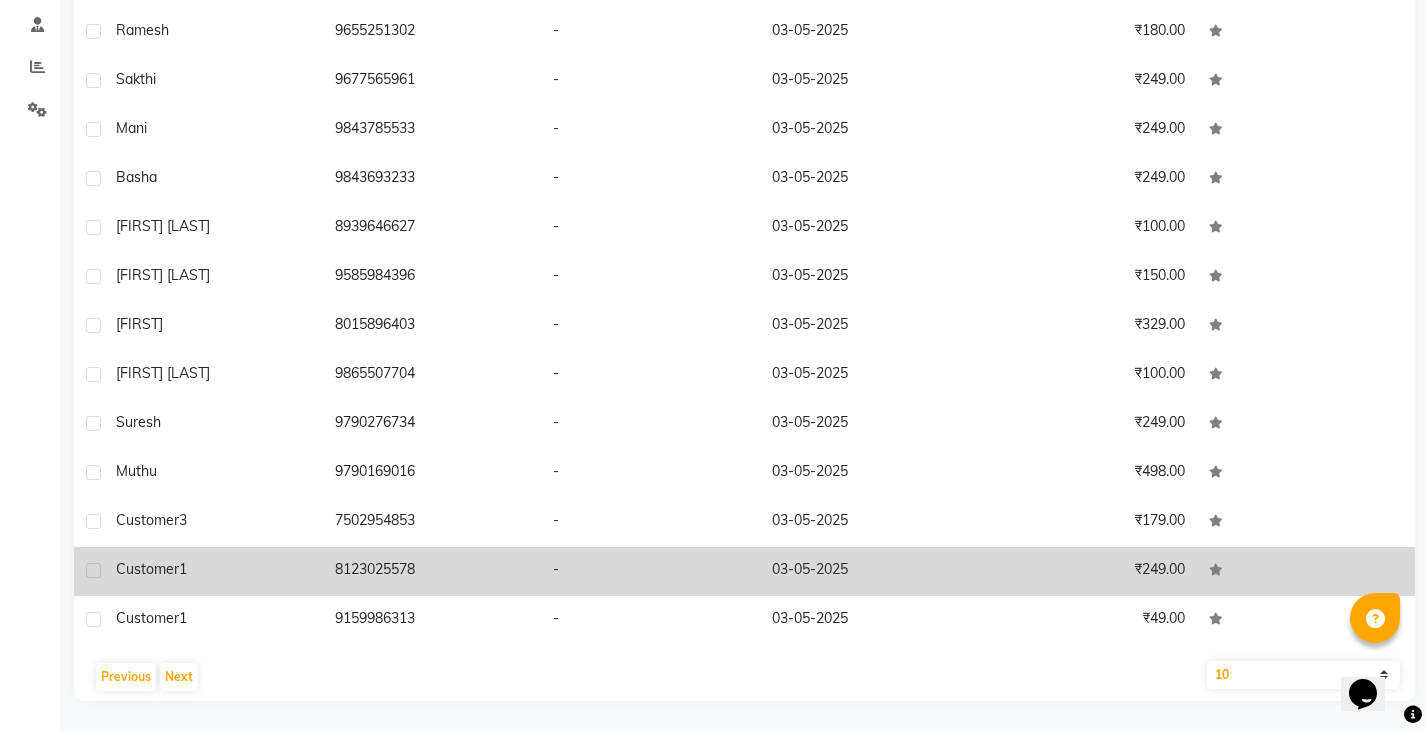 drag, startPoint x: 330, startPoint y: 612, endPoint x: 442, endPoint y: 608, distance: 112.0714 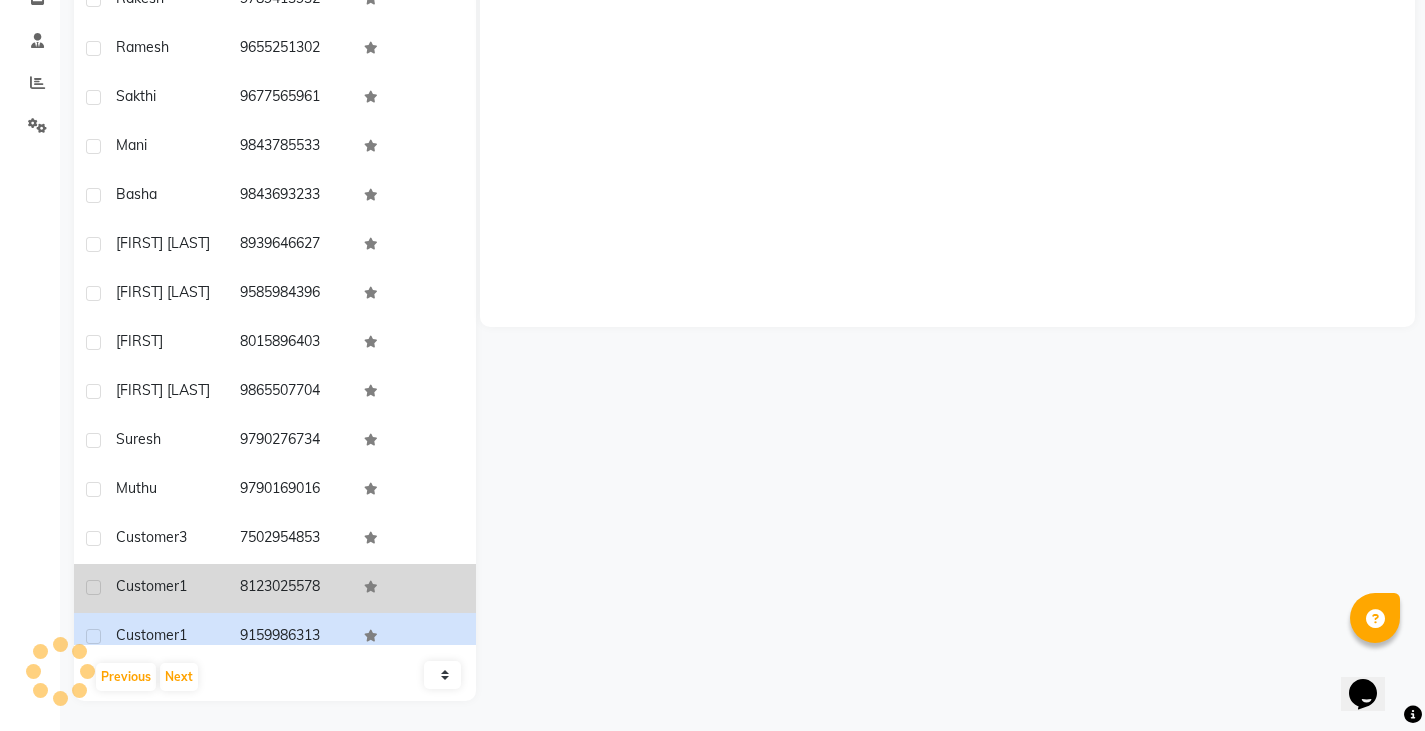scroll, scrollTop: 360, scrollLeft: 0, axis: vertical 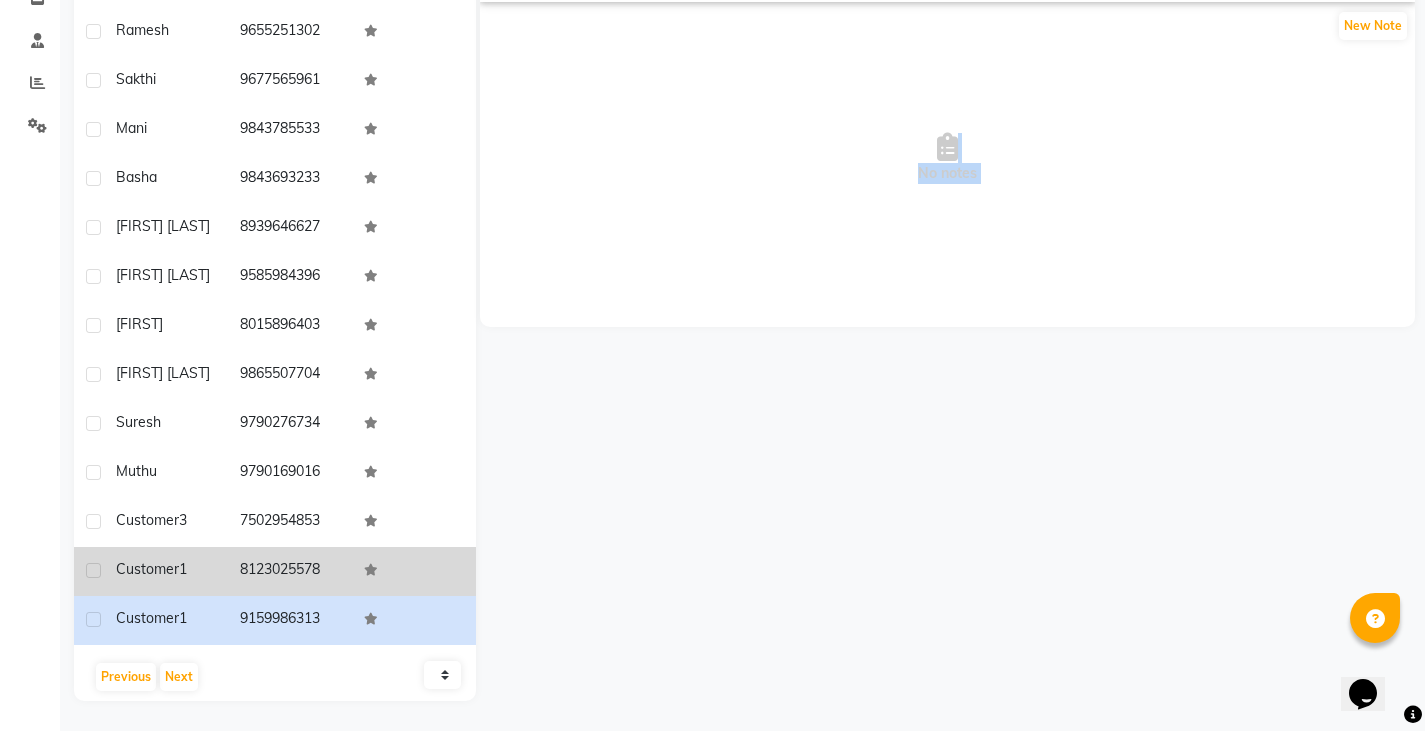 drag, startPoint x: 230, startPoint y: 584, endPoint x: 323, endPoint y: 590, distance: 93.193344 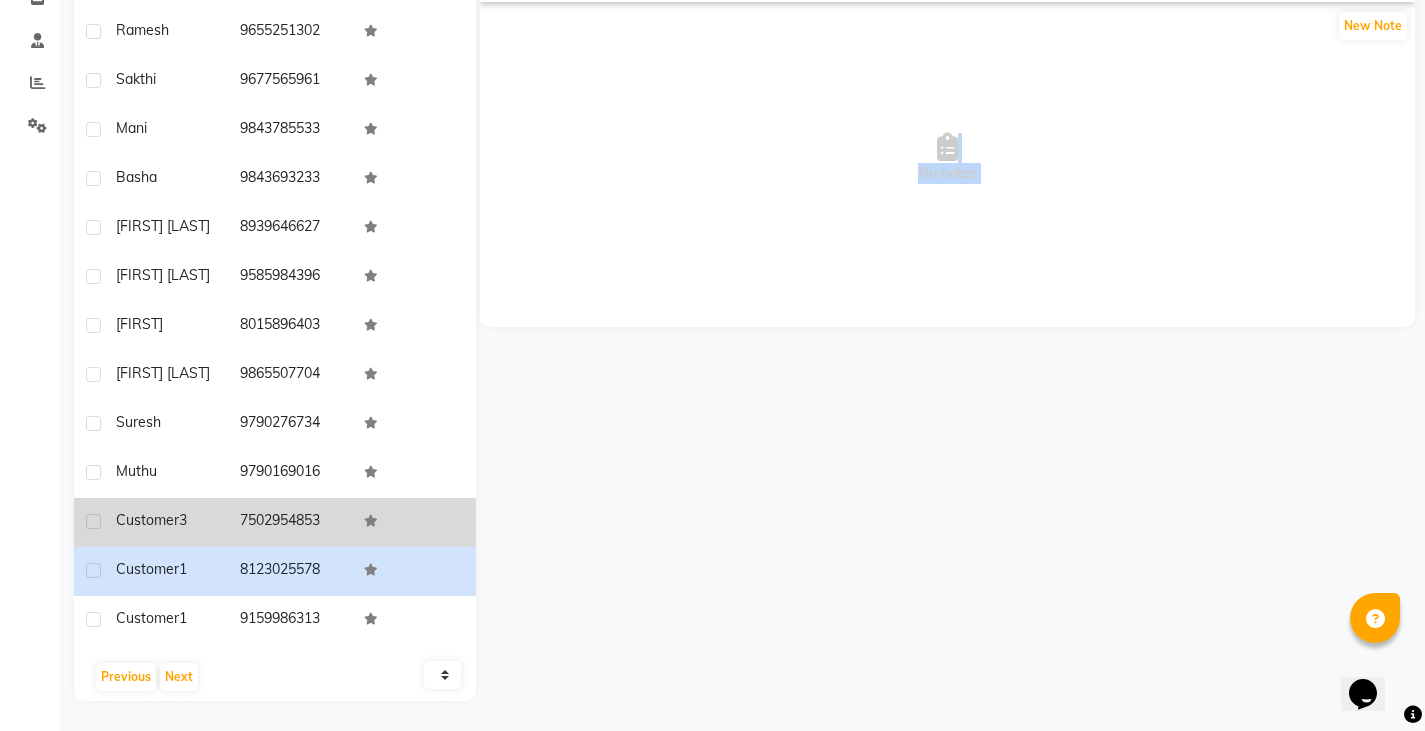 drag, startPoint x: 238, startPoint y: 526, endPoint x: 325, endPoint y: 533, distance: 87.28116 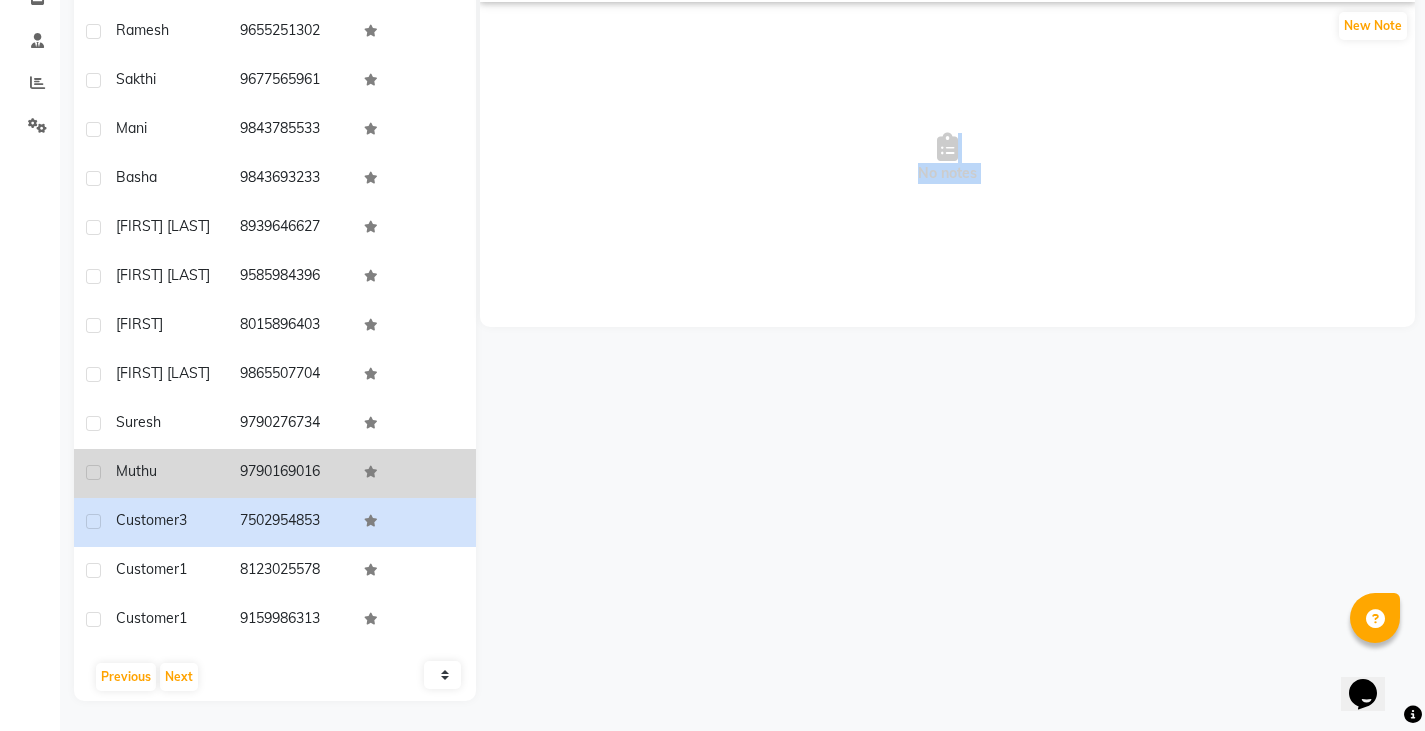 drag, startPoint x: 234, startPoint y: 477, endPoint x: 321, endPoint y: 483, distance: 87.20665 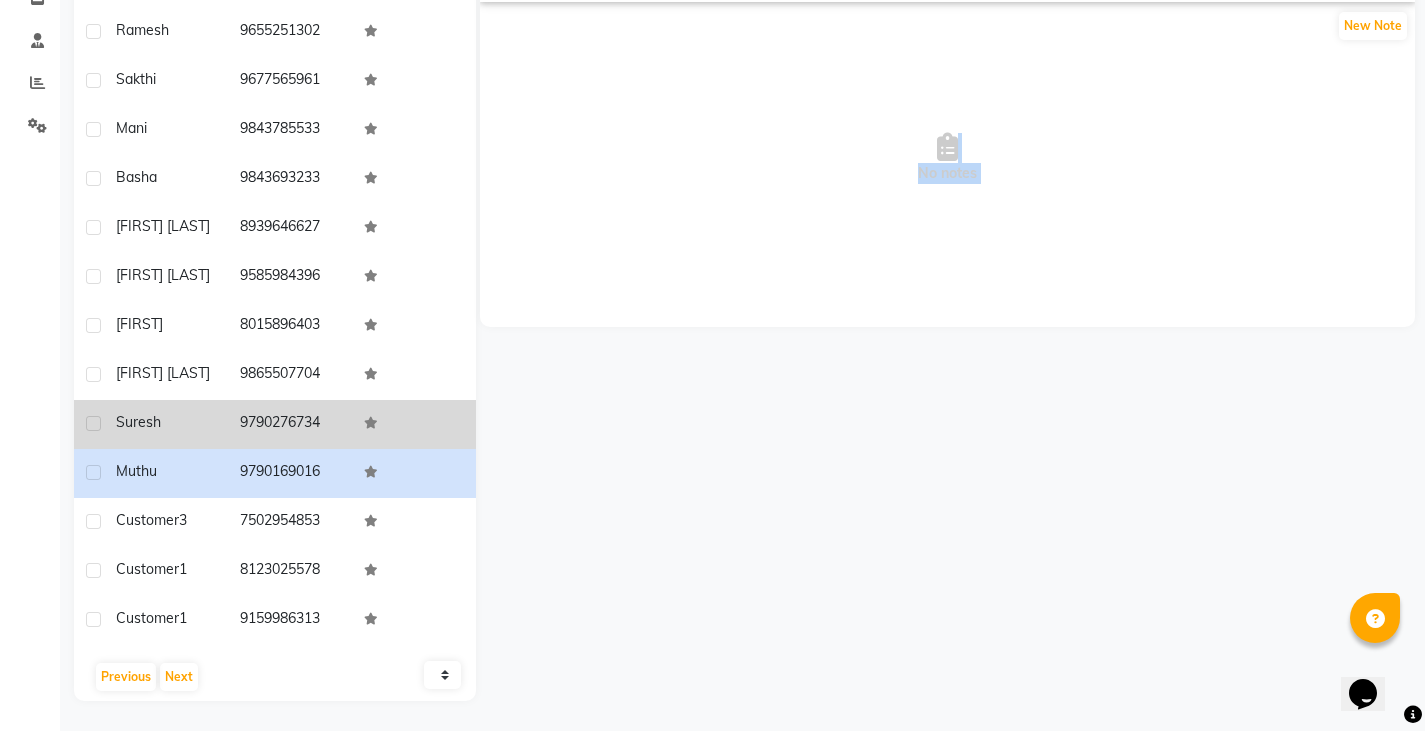 drag, startPoint x: 235, startPoint y: 434, endPoint x: 333, endPoint y: 440, distance: 98.1835 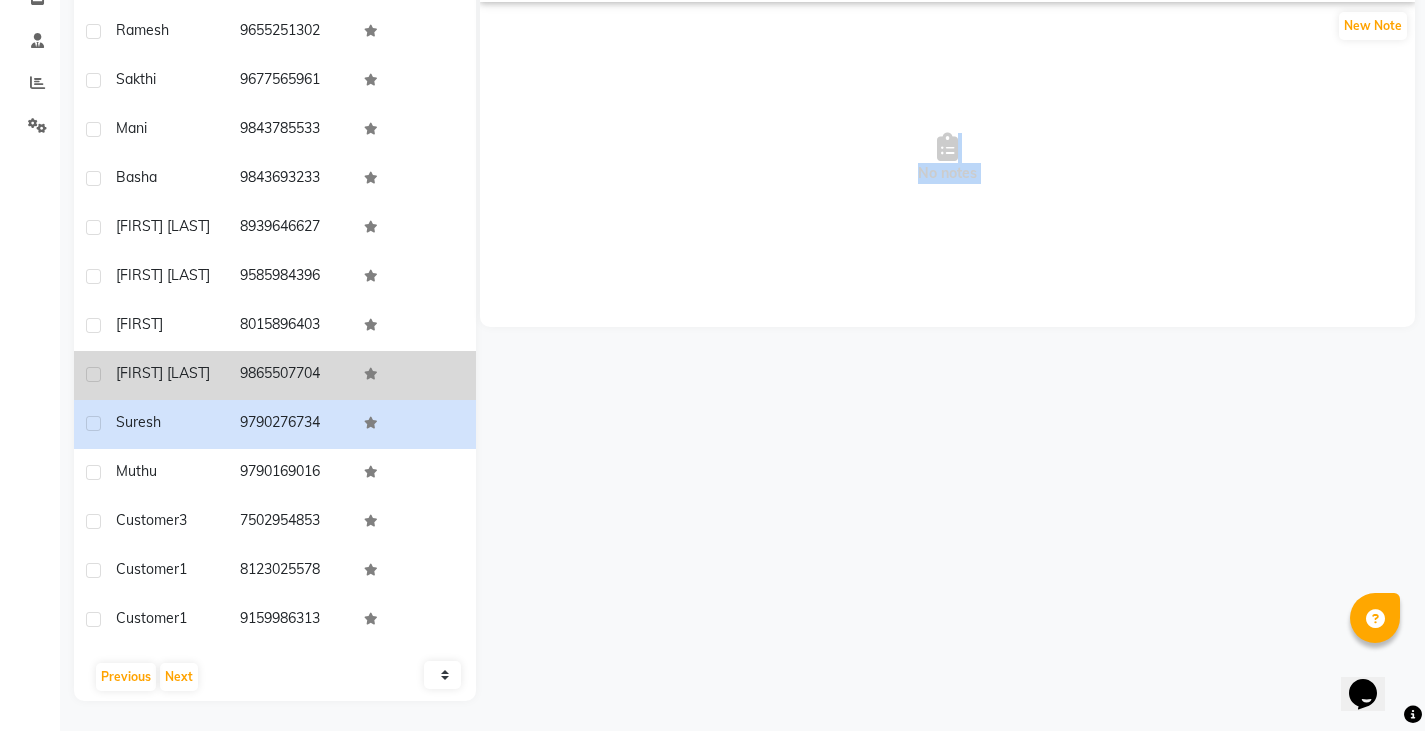 drag, startPoint x: 230, startPoint y: 368, endPoint x: 313, endPoint y: 368, distance: 83 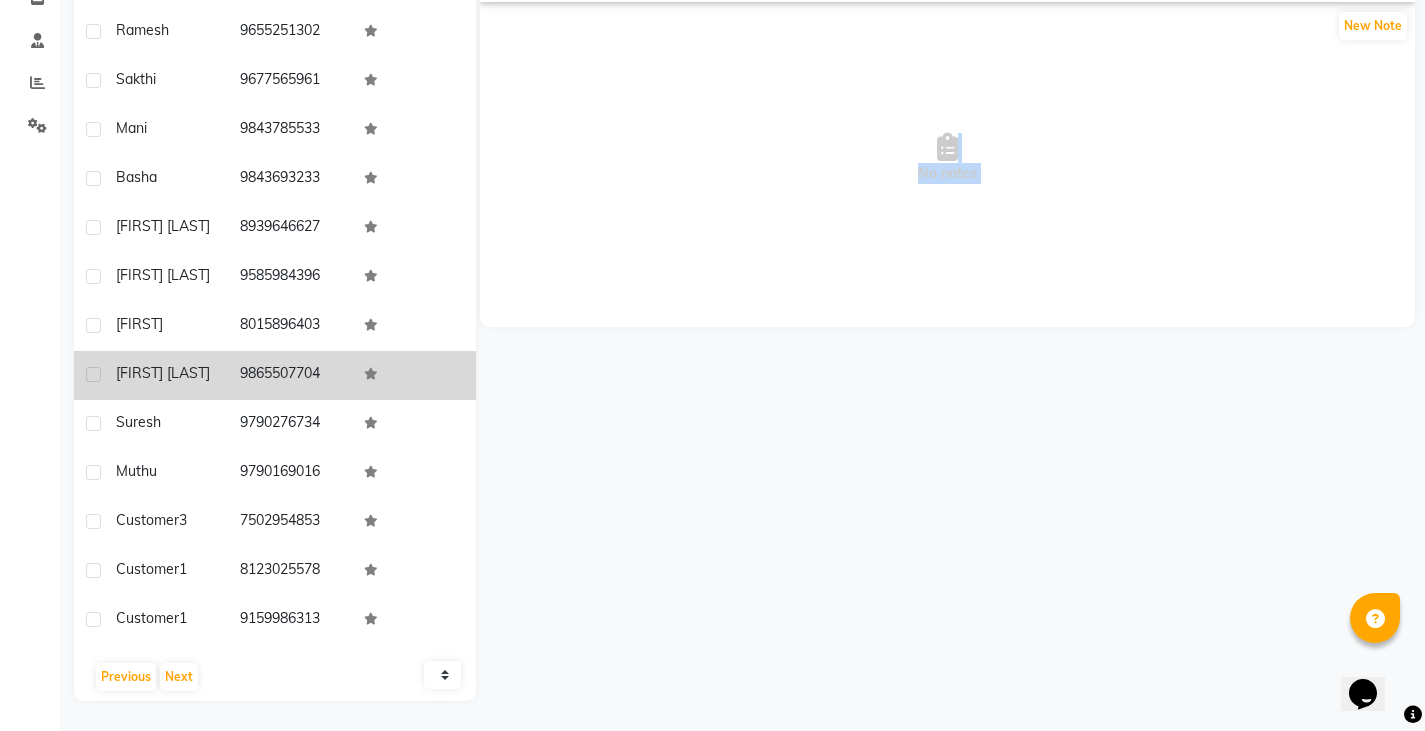 drag, startPoint x: 309, startPoint y: 402, endPoint x: 259, endPoint y: 378, distance: 55.461697 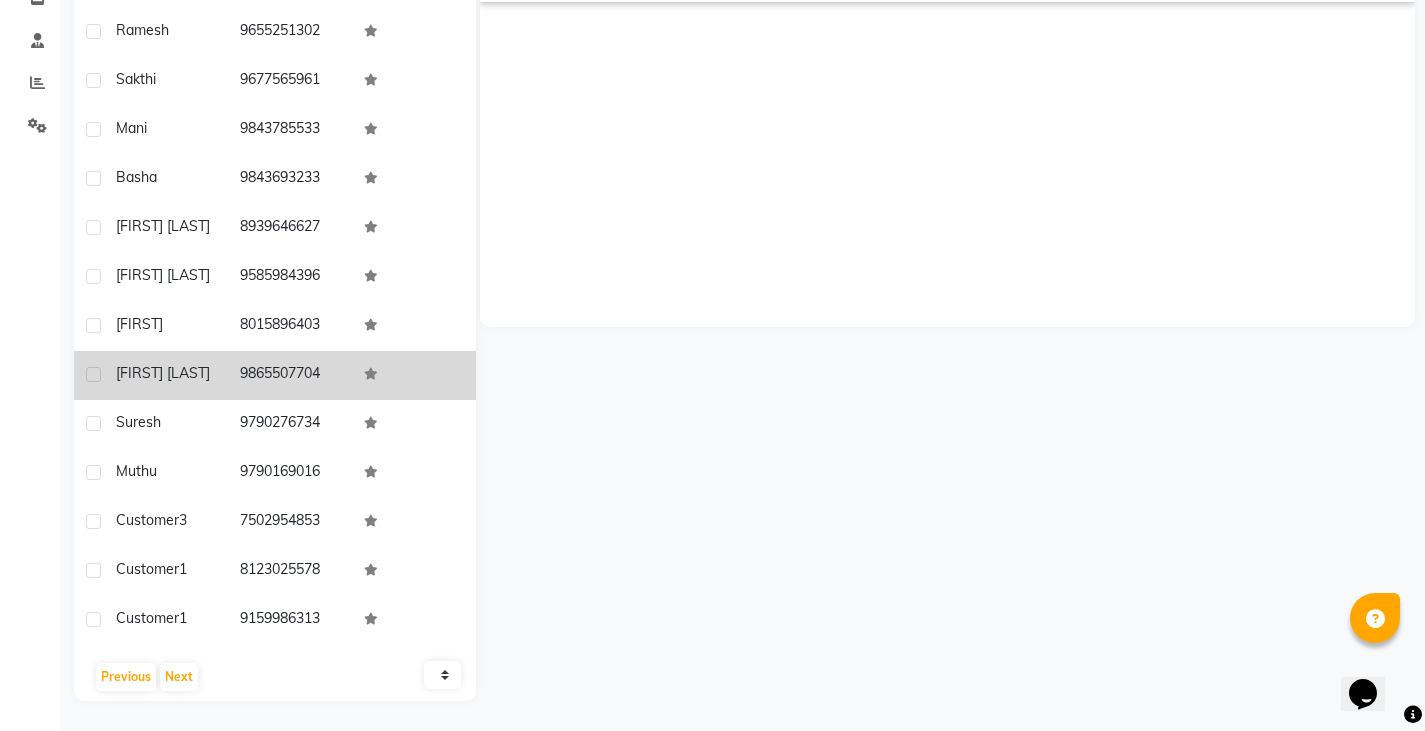 click on "9865507704" 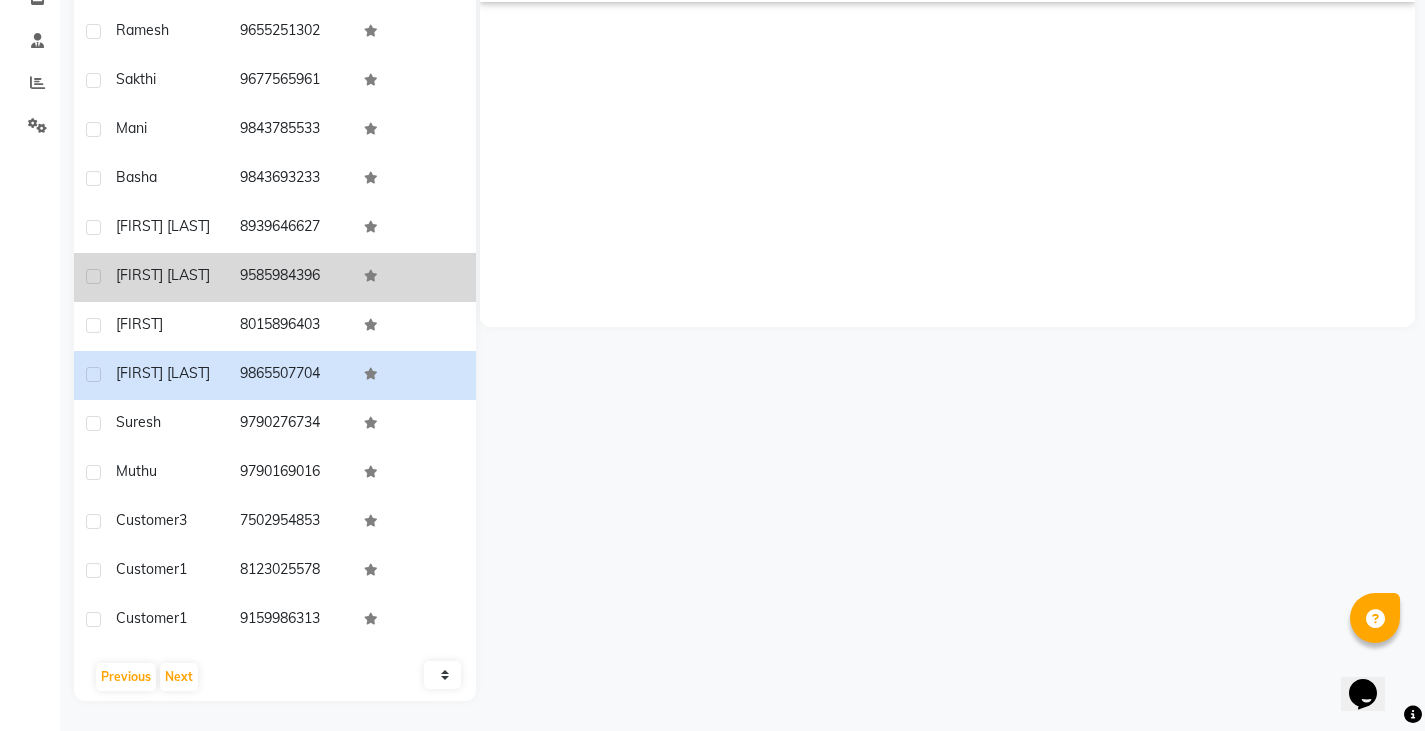copy on "9865507704" 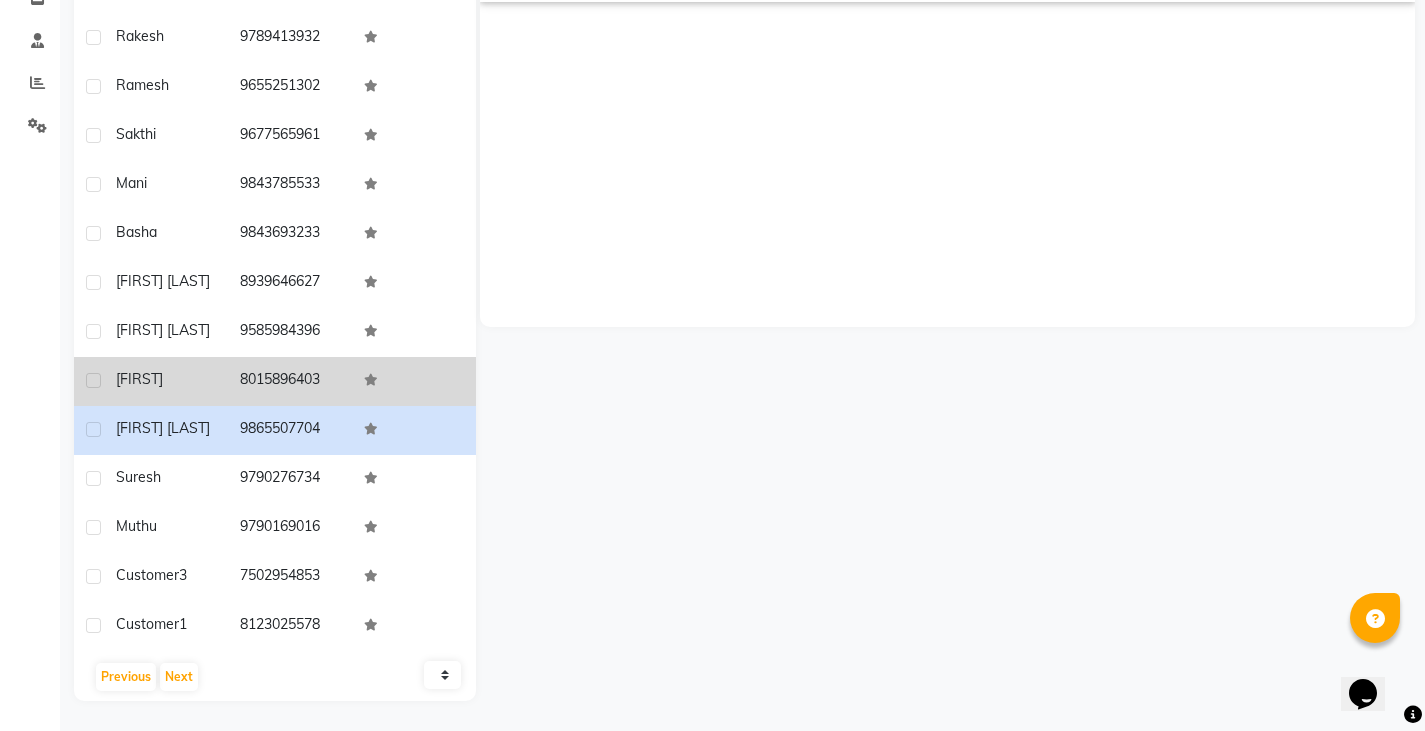 scroll, scrollTop: 1685, scrollLeft: 0, axis: vertical 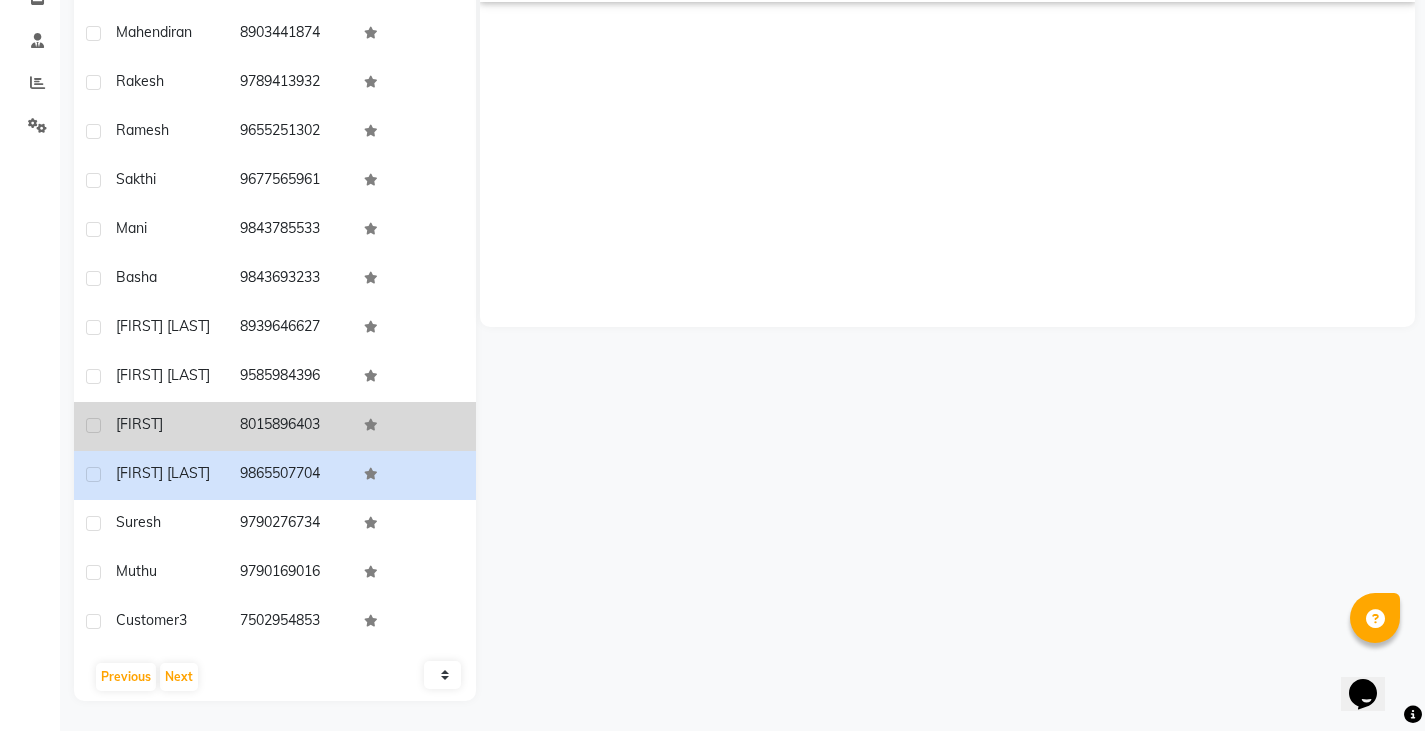 drag, startPoint x: 240, startPoint y: 415, endPoint x: 326, endPoint y: 418, distance: 86.05231 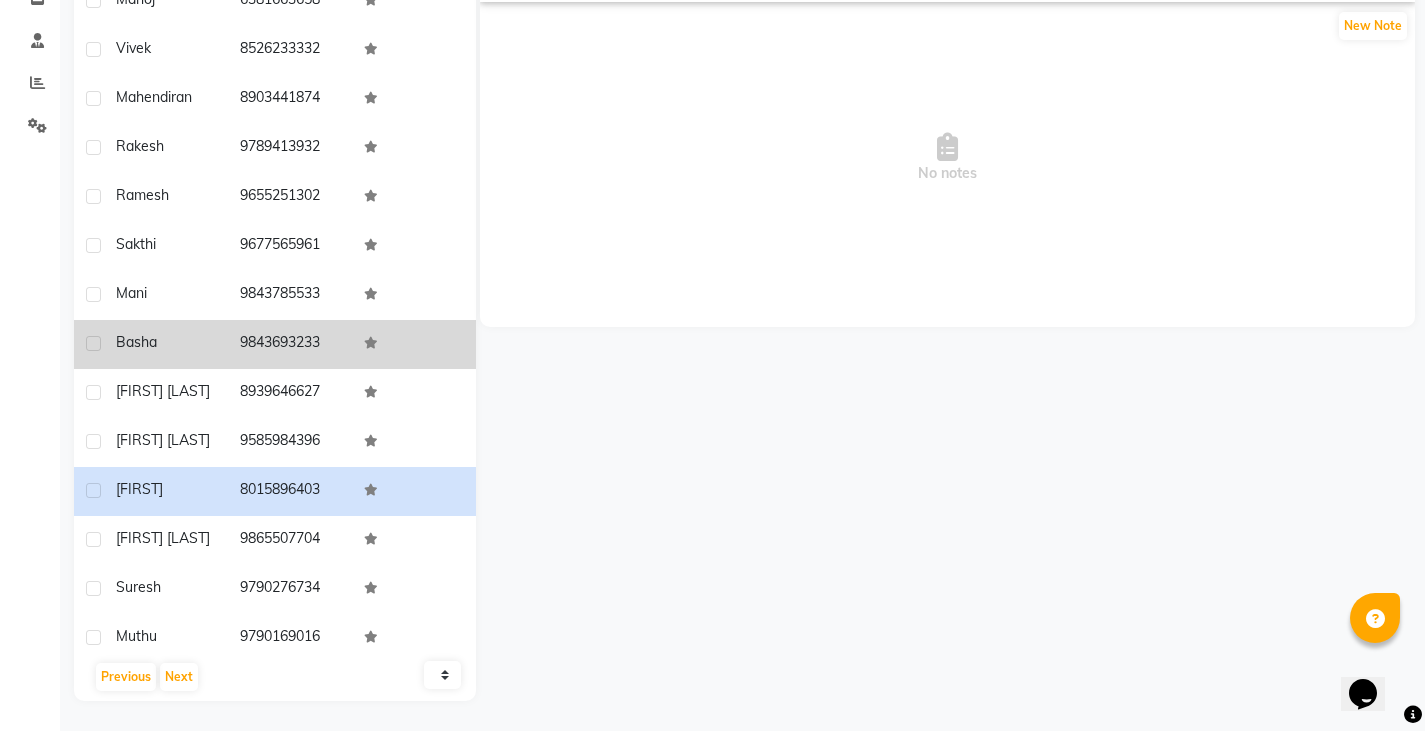 scroll, scrollTop: 1585, scrollLeft: 0, axis: vertical 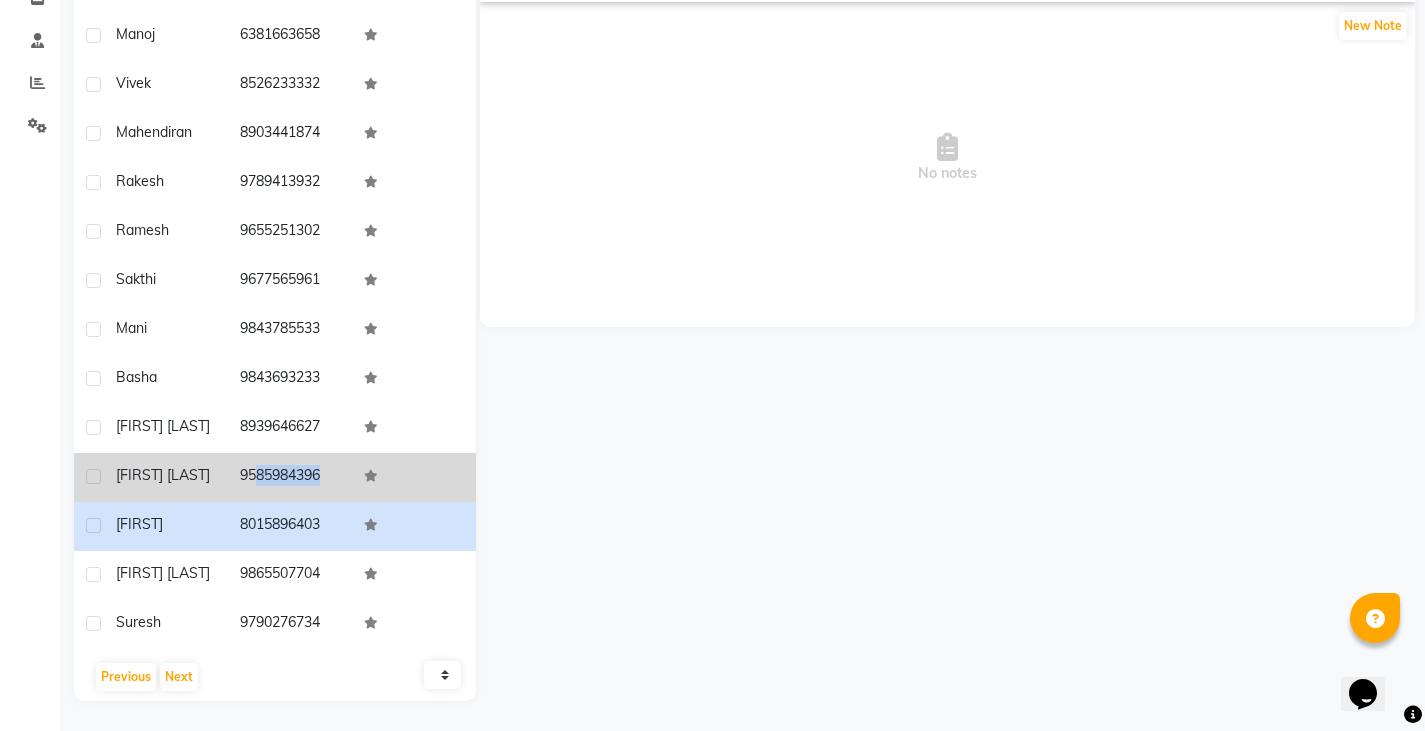 drag, startPoint x: 239, startPoint y: 474, endPoint x: 379, endPoint y: 485, distance: 140.43147 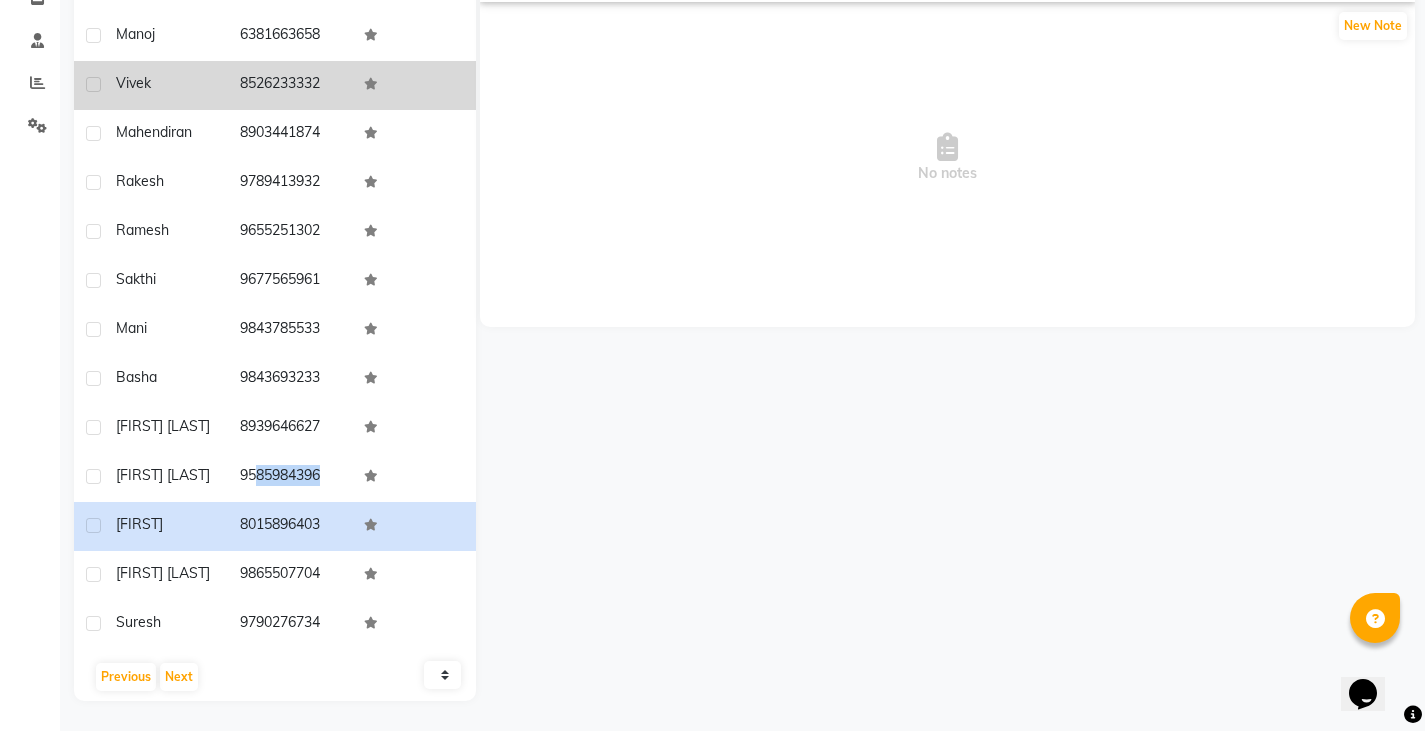 copy on "9585984396" 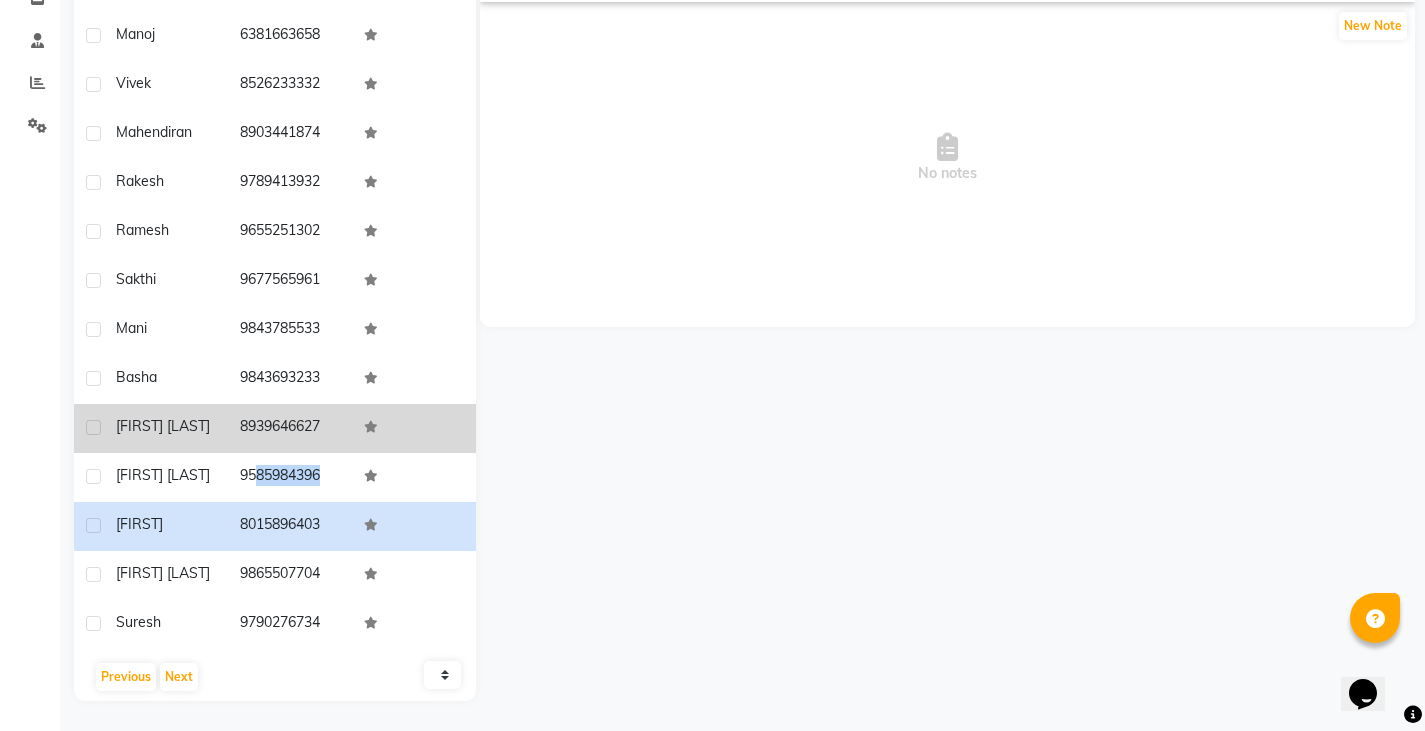 drag, startPoint x: 236, startPoint y: 423, endPoint x: 319, endPoint y: 438, distance: 84.34453 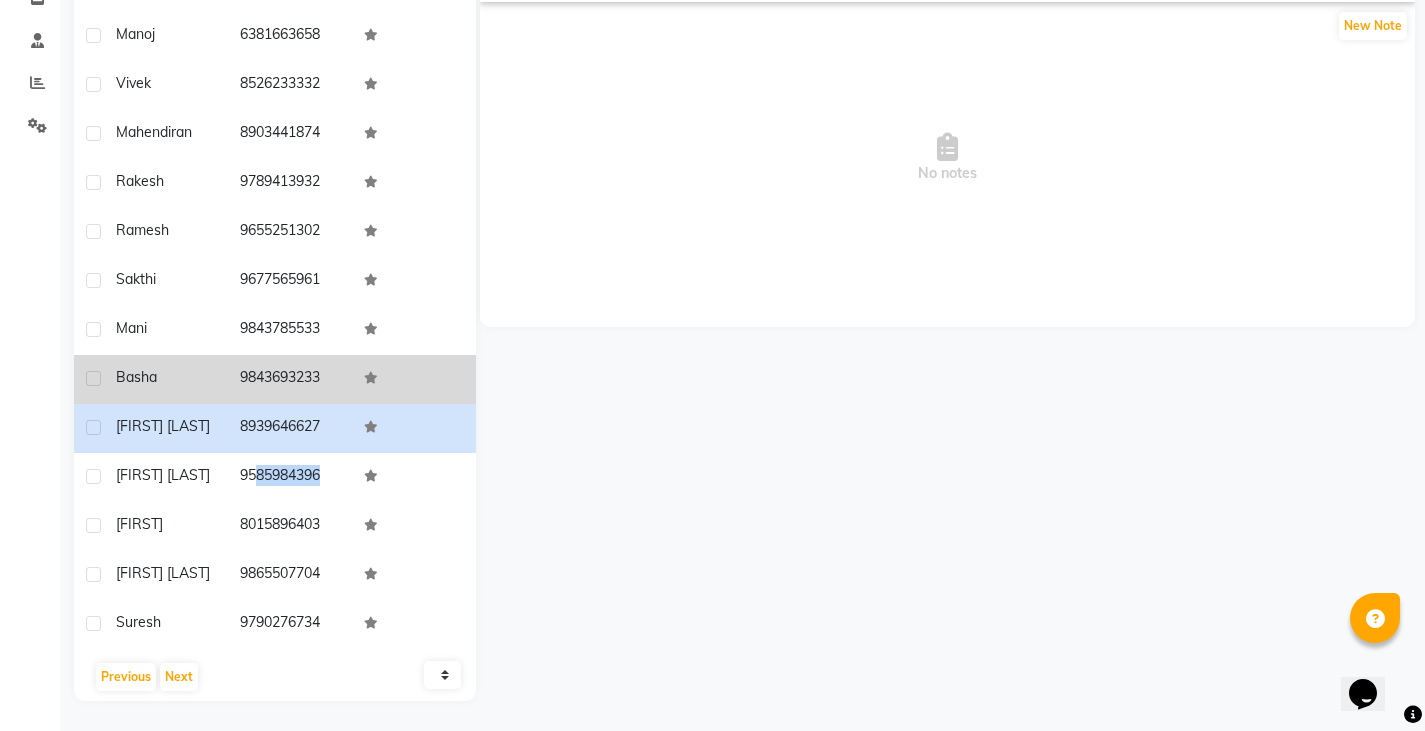 drag, startPoint x: 238, startPoint y: 373, endPoint x: 317, endPoint y: 375, distance: 79.025314 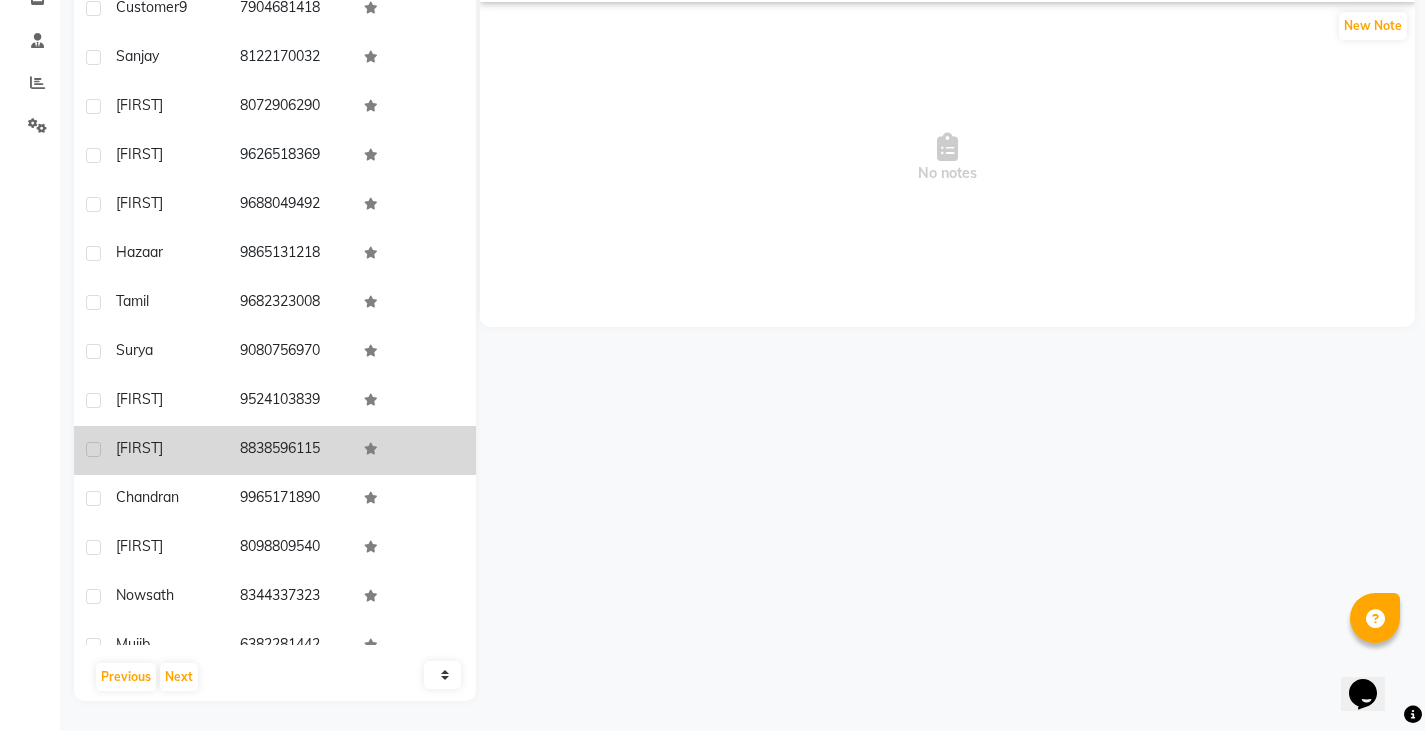 scroll, scrollTop: 0, scrollLeft: 0, axis: both 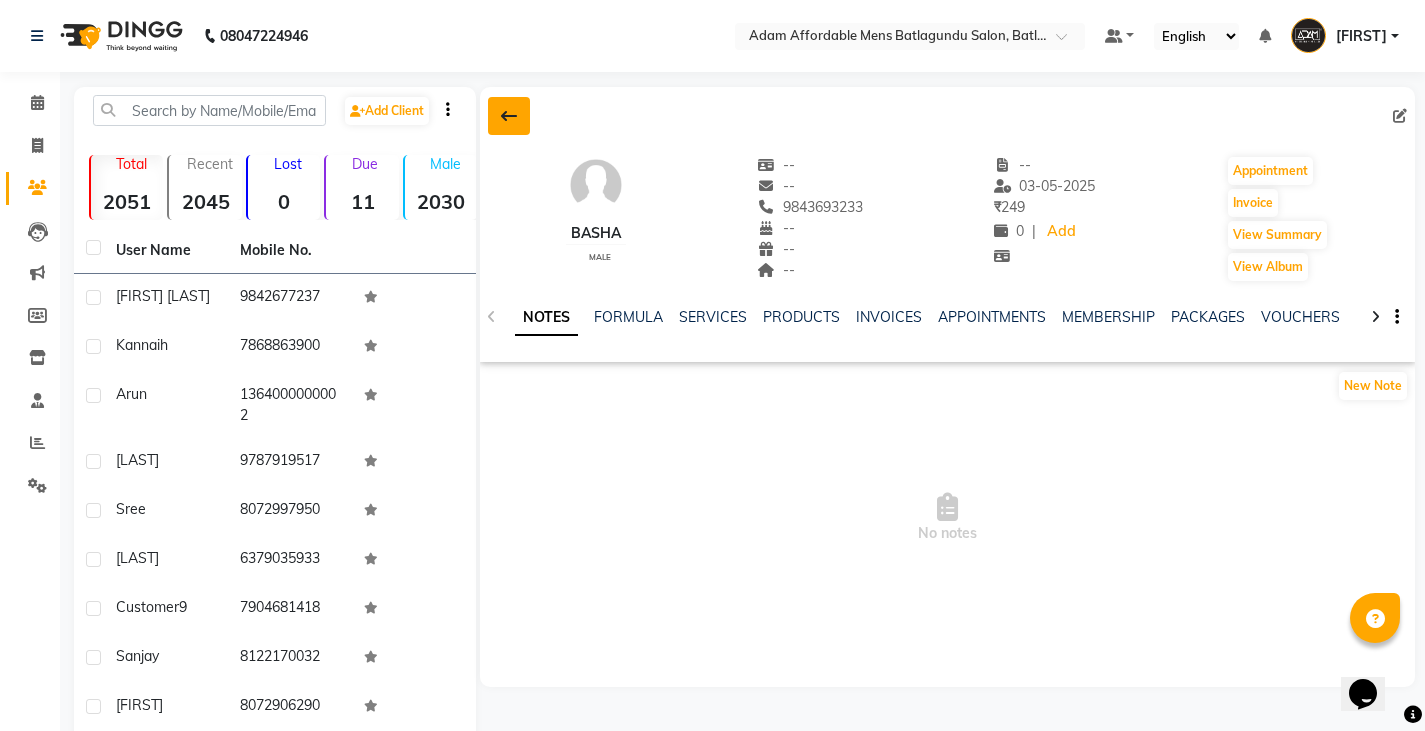 click 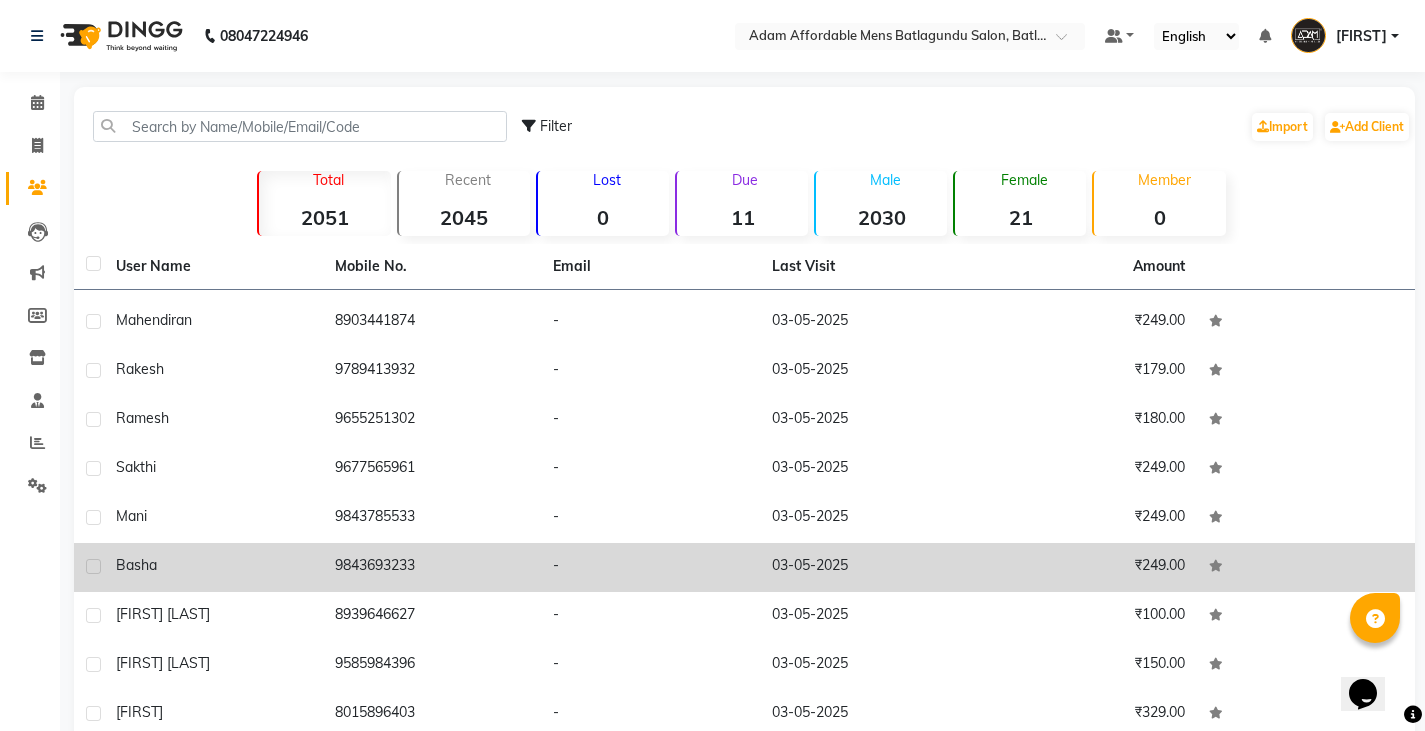 scroll, scrollTop: 1768, scrollLeft: 0, axis: vertical 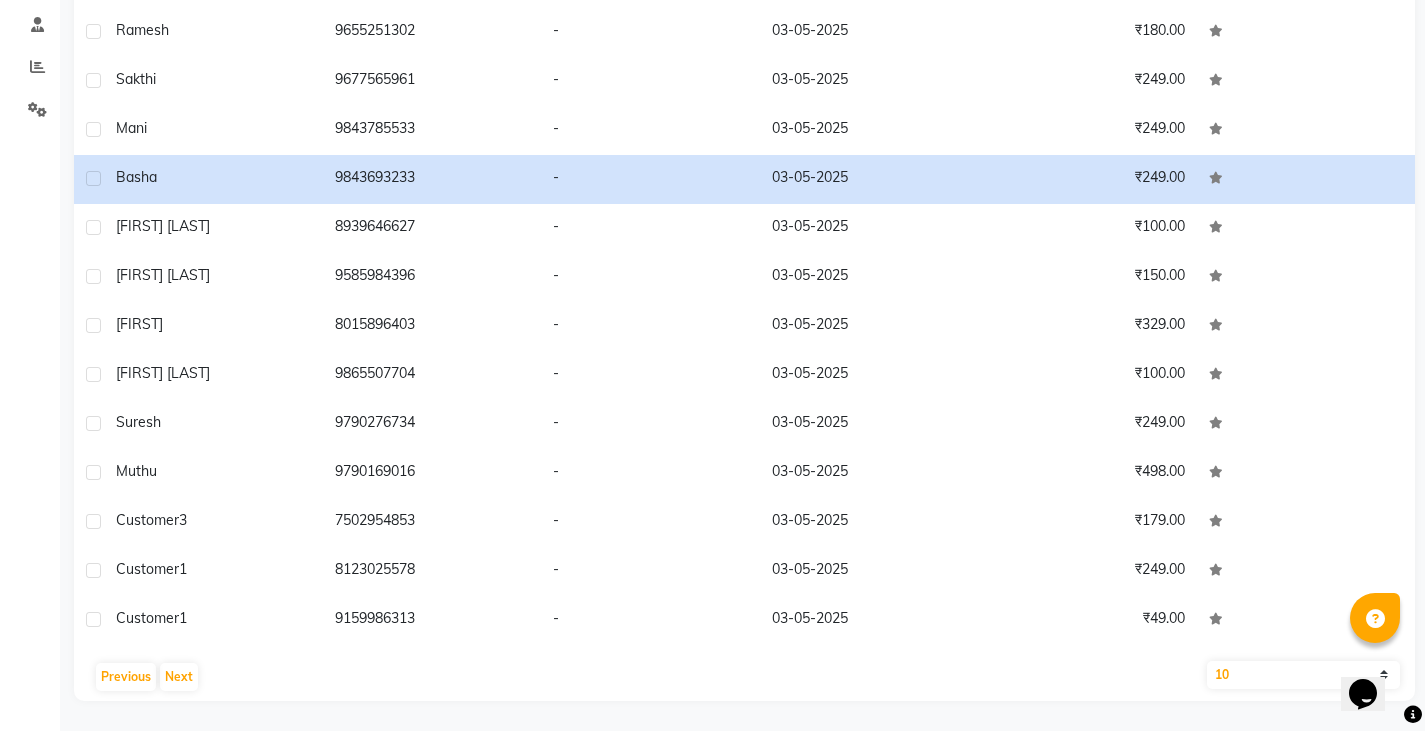 click on "10   50   100" 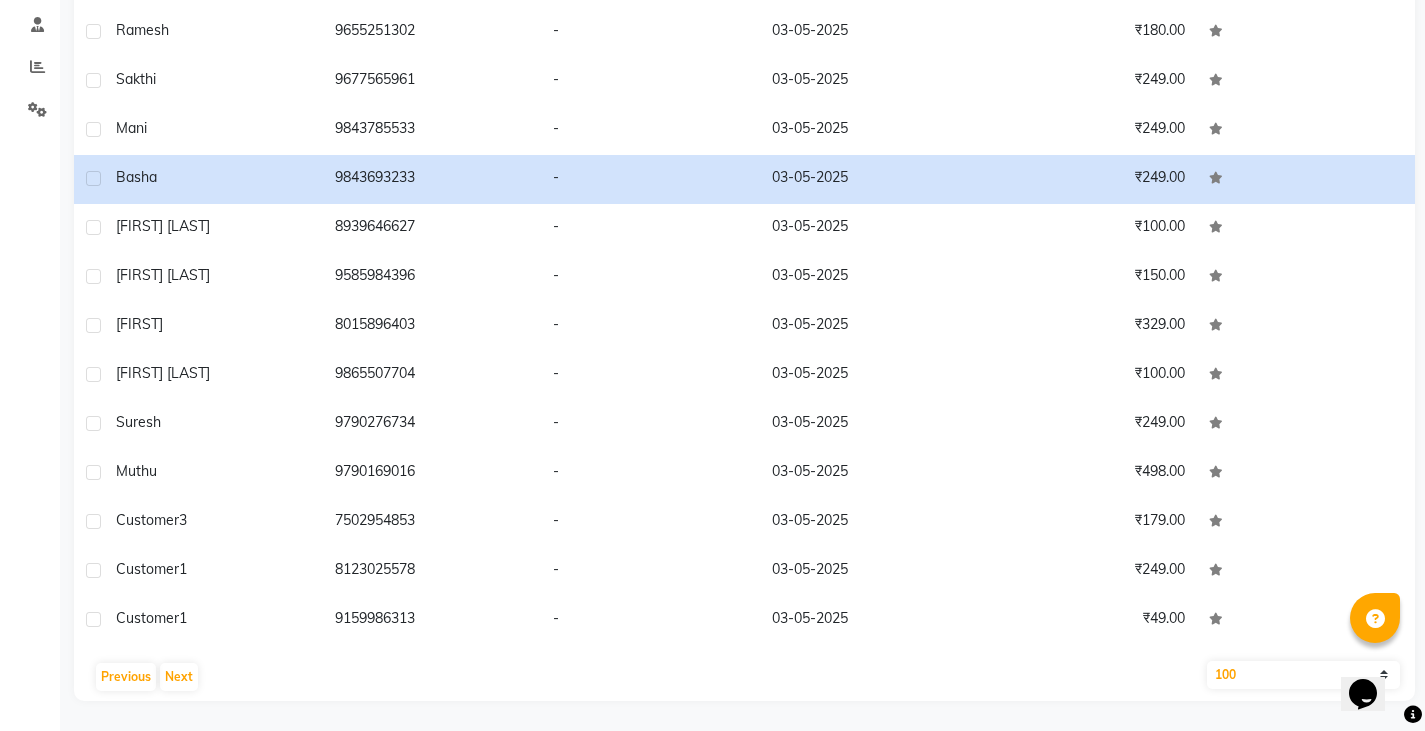 click on "10   50   100" 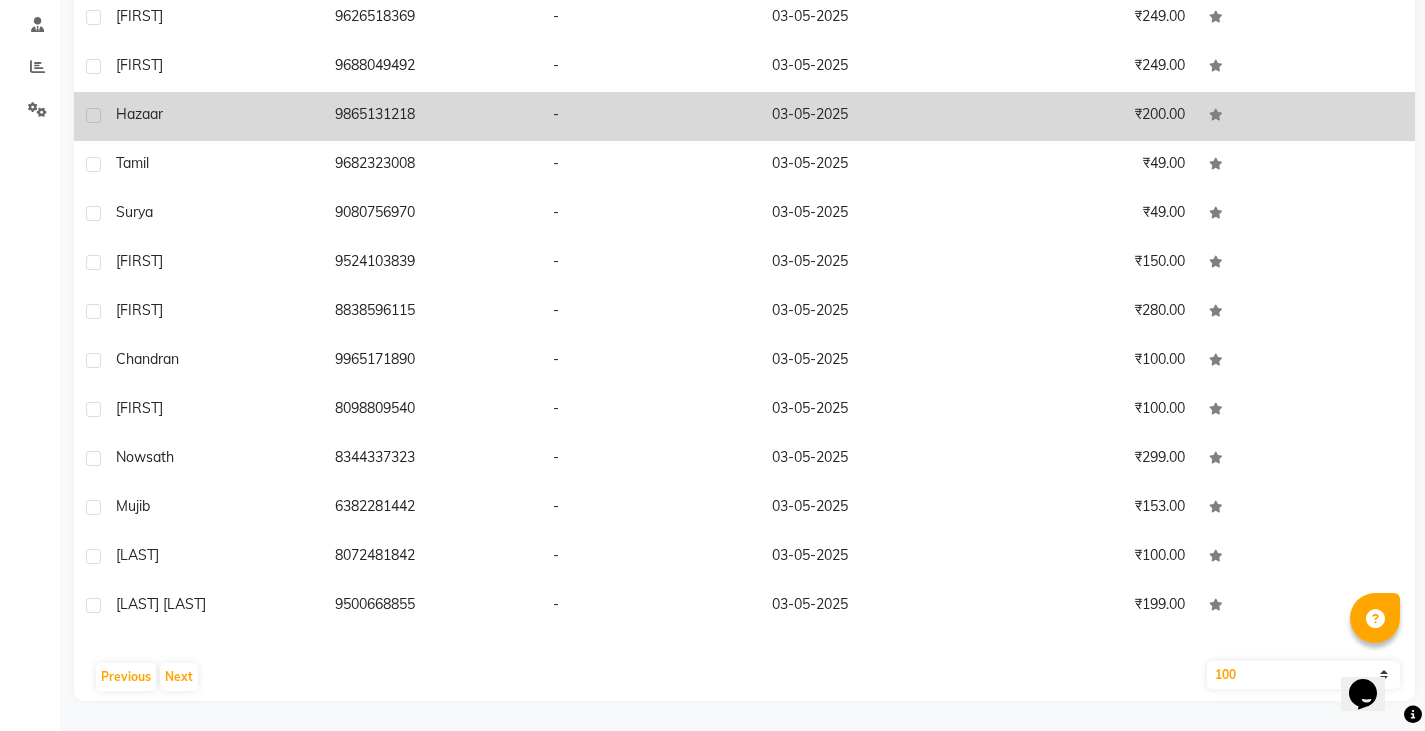 scroll, scrollTop: 0, scrollLeft: 0, axis: both 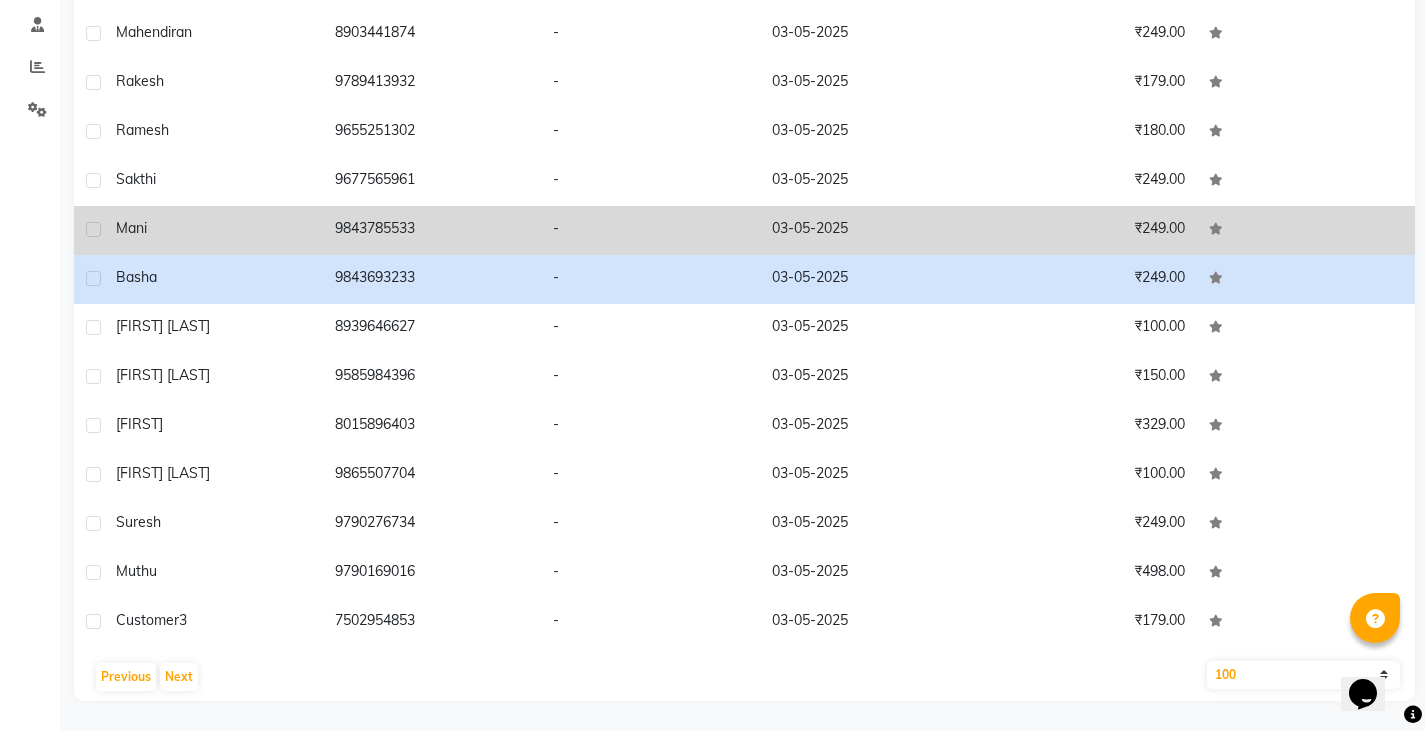 drag, startPoint x: 334, startPoint y: 224, endPoint x: 441, endPoint y: 232, distance: 107.298645 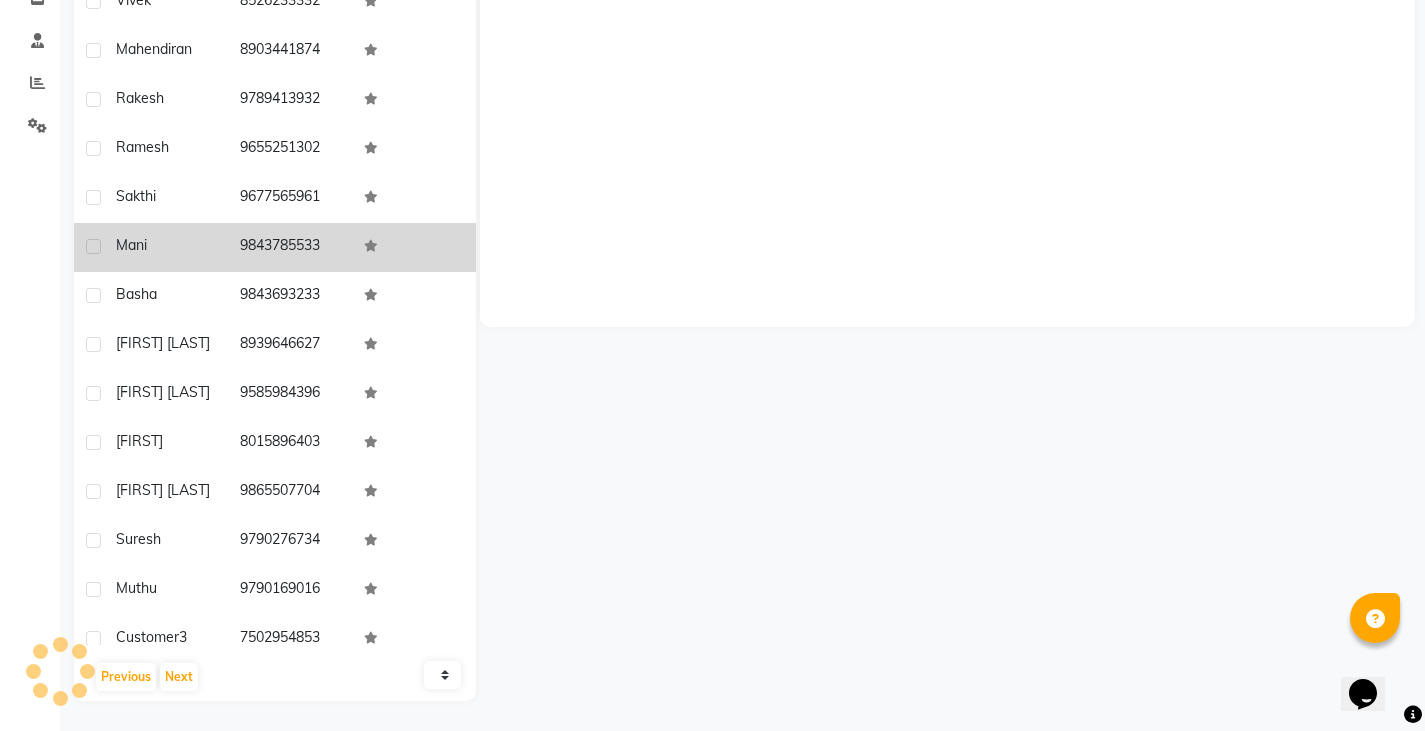 scroll, scrollTop: 360, scrollLeft: 0, axis: vertical 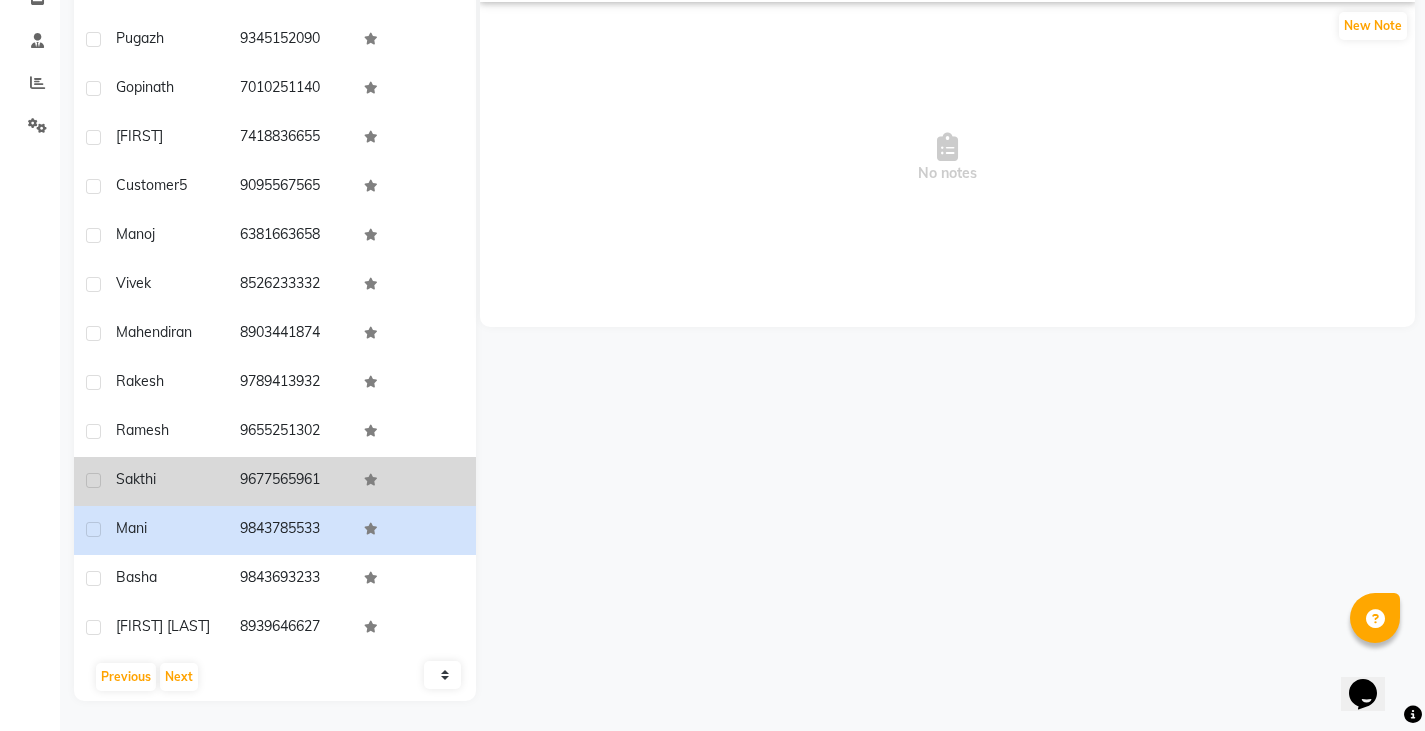 drag, startPoint x: 234, startPoint y: 475, endPoint x: 319, endPoint y: 478, distance: 85.052925 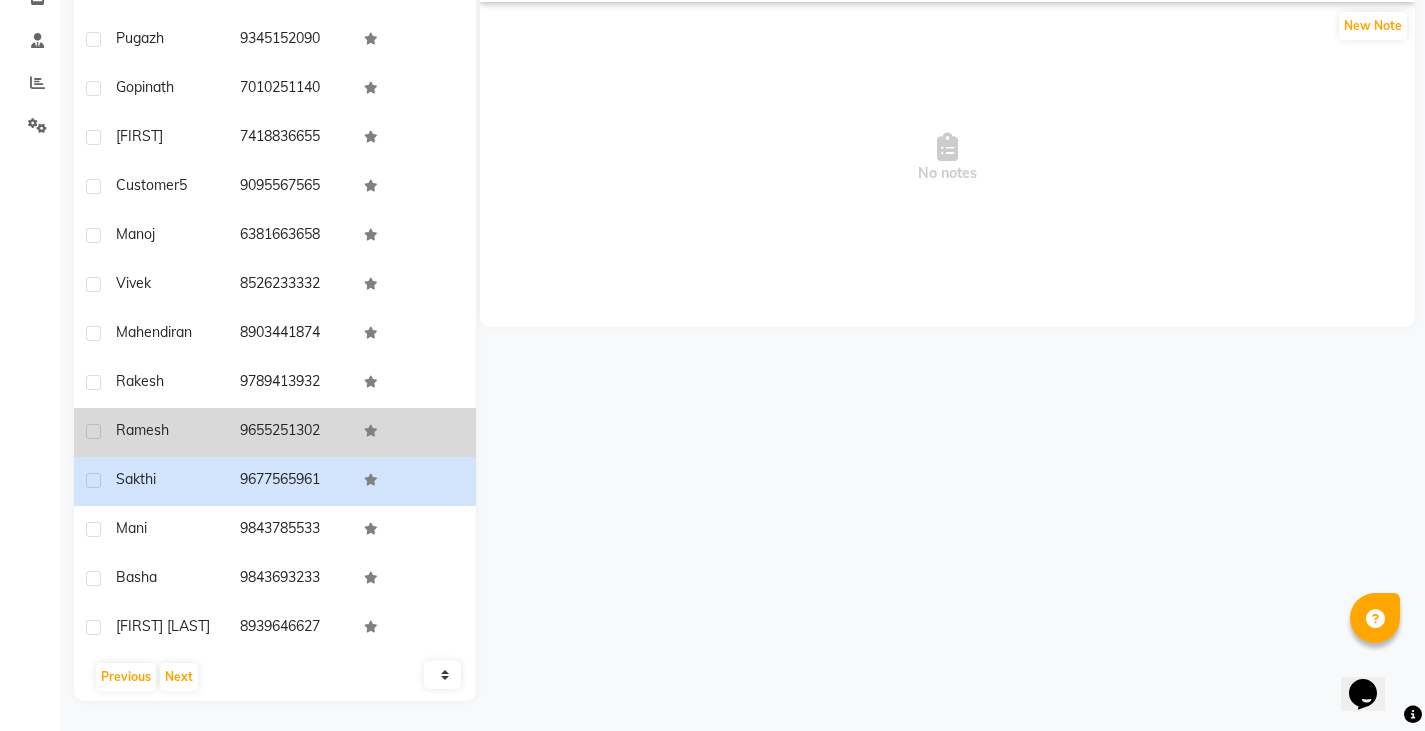 drag, startPoint x: 235, startPoint y: 423, endPoint x: 333, endPoint y: 423, distance: 98 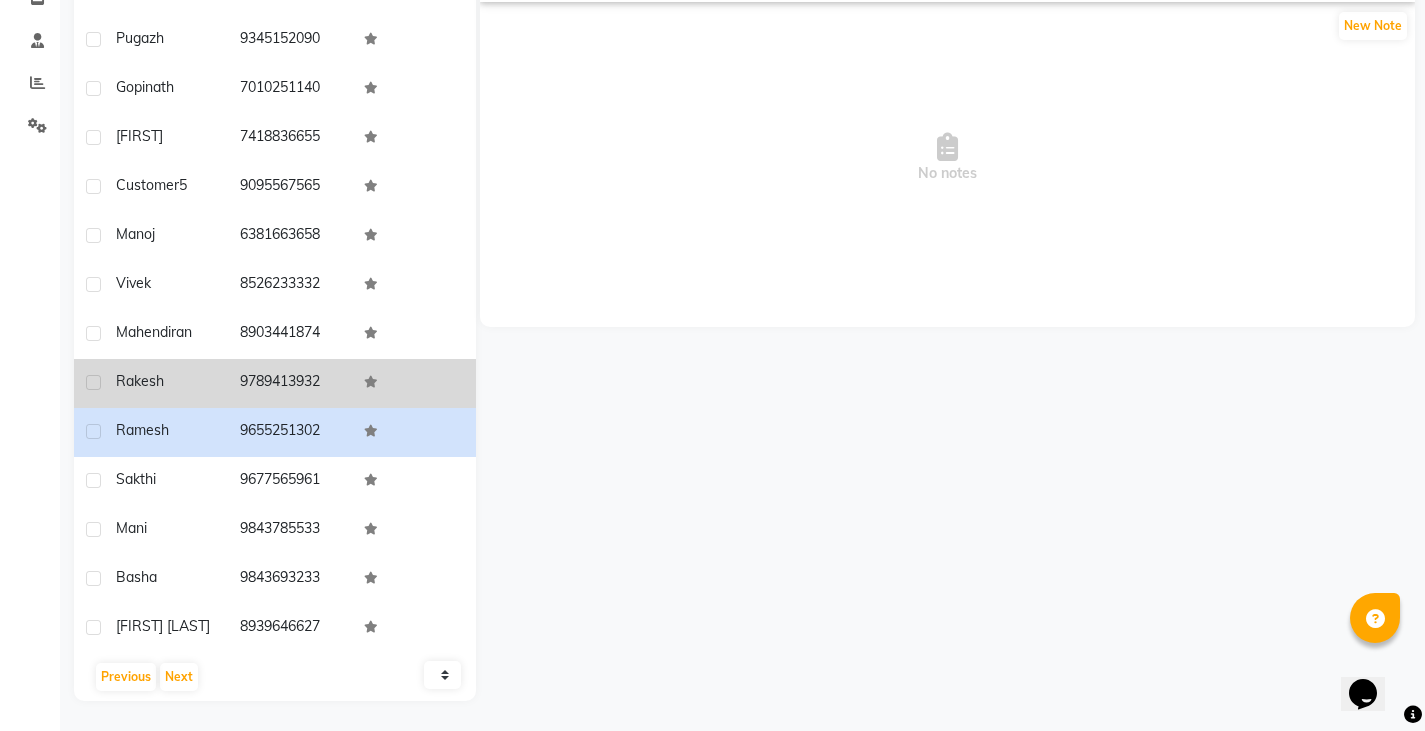 drag, startPoint x: 236, startPoint y: 375, endPoint x: 325, endPoint y: 380, distance: 89.140335 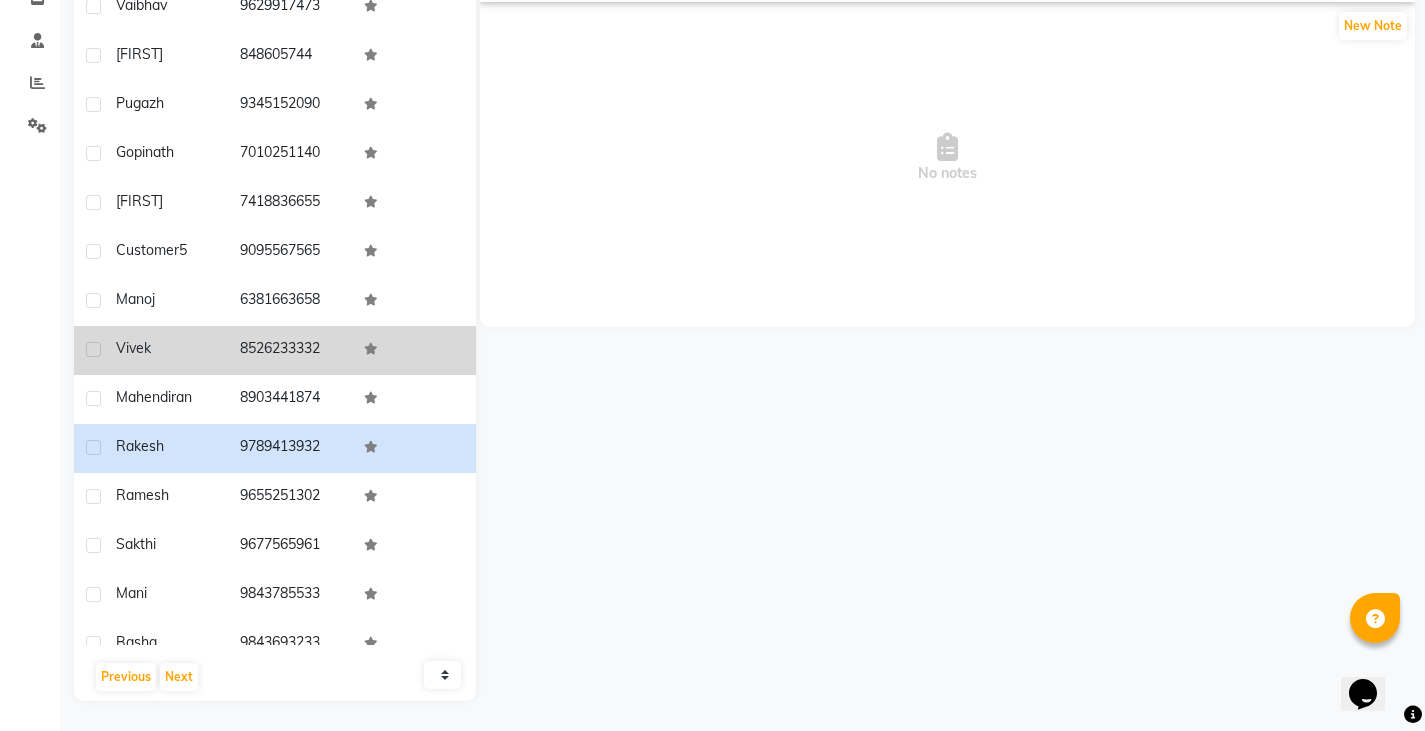 scroll, scrollTop: 1285, scrollLeft: 0, axis: vertical 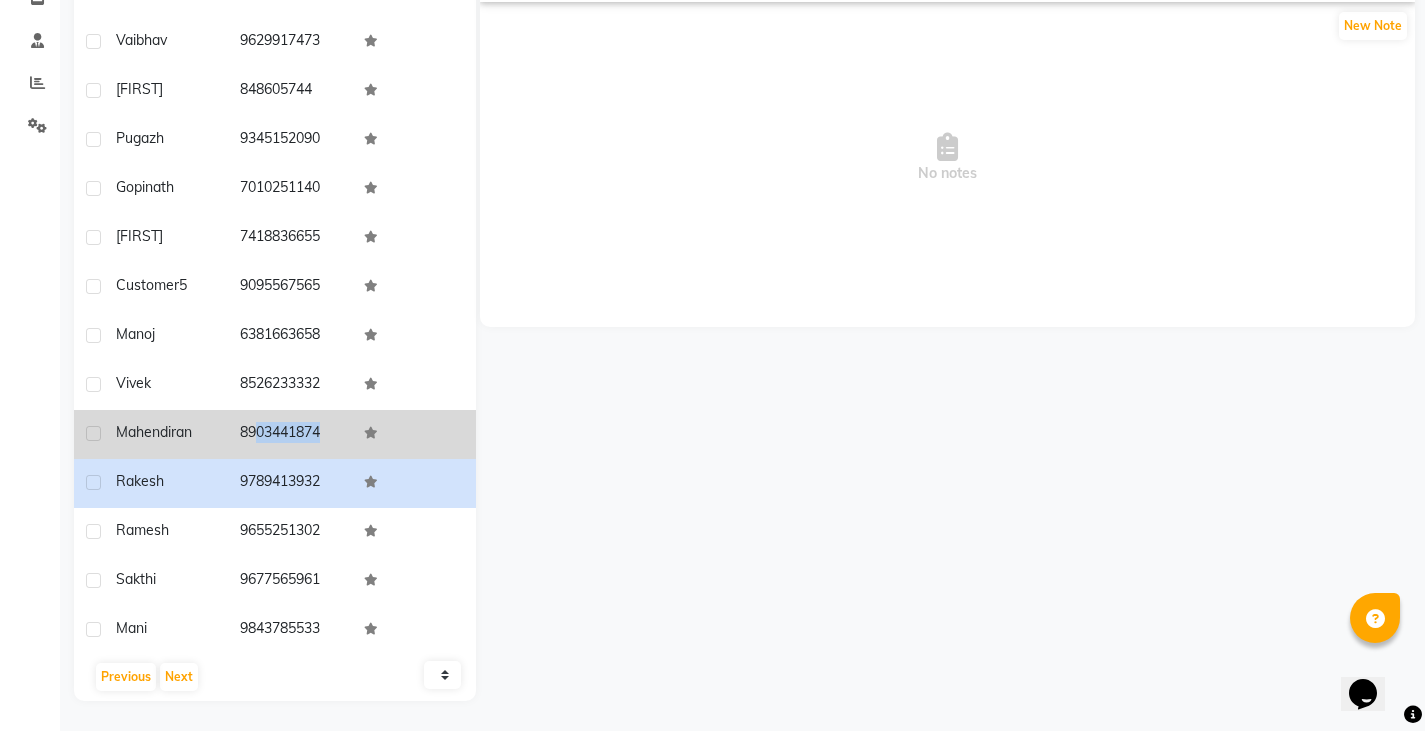 drag, startPoint x: 234, startPoint y: 423, endPoint x: 391, endPoint y: 424, distance: 157.00319 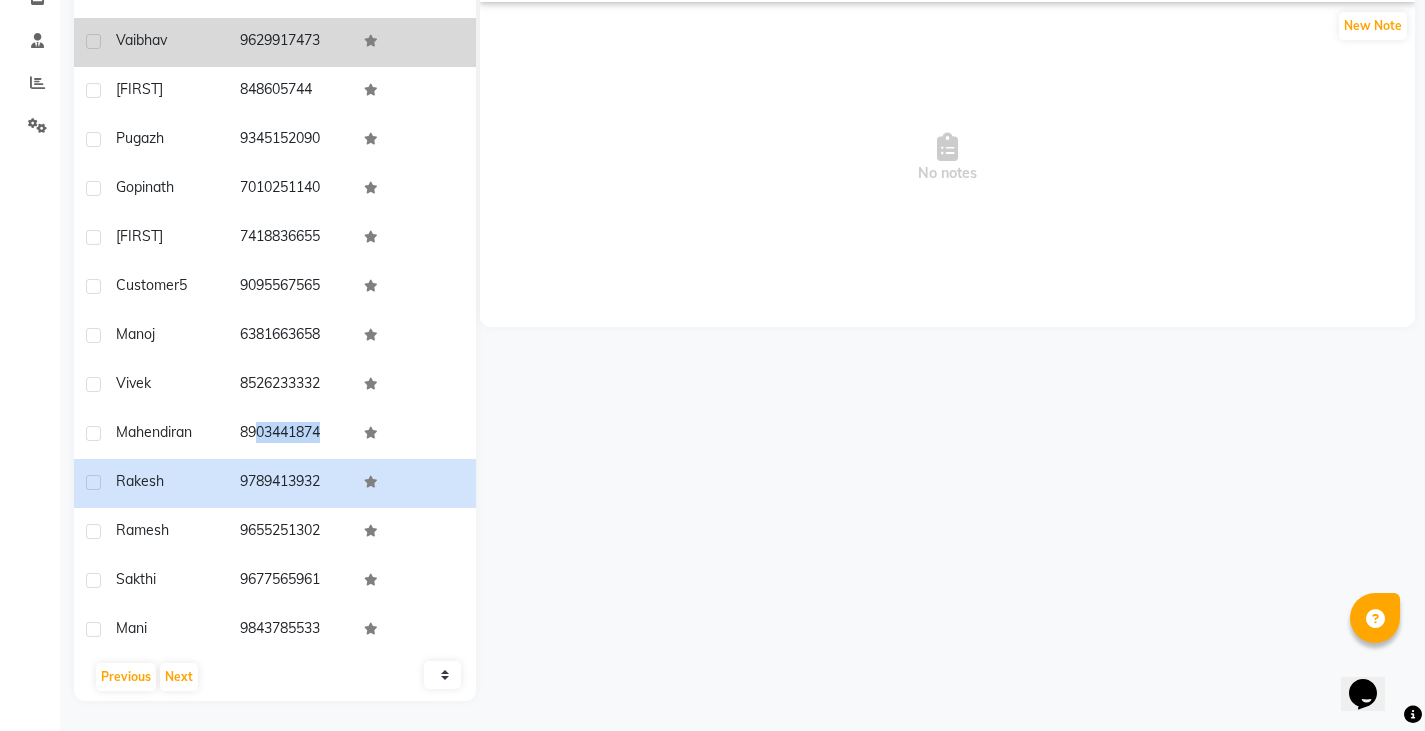 copy on "8903441874" 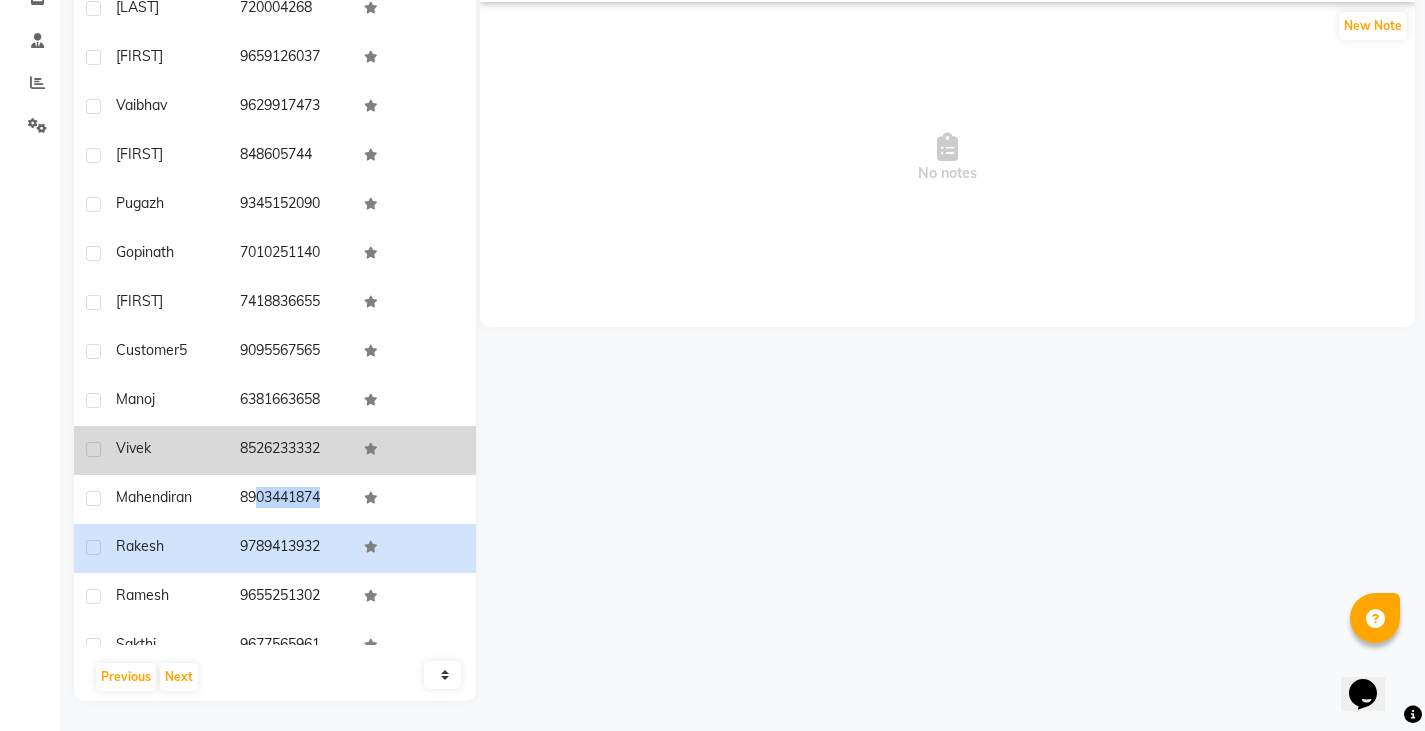 scroll, scrollTop: 1185, scrollLeft: 0, axis: vertical 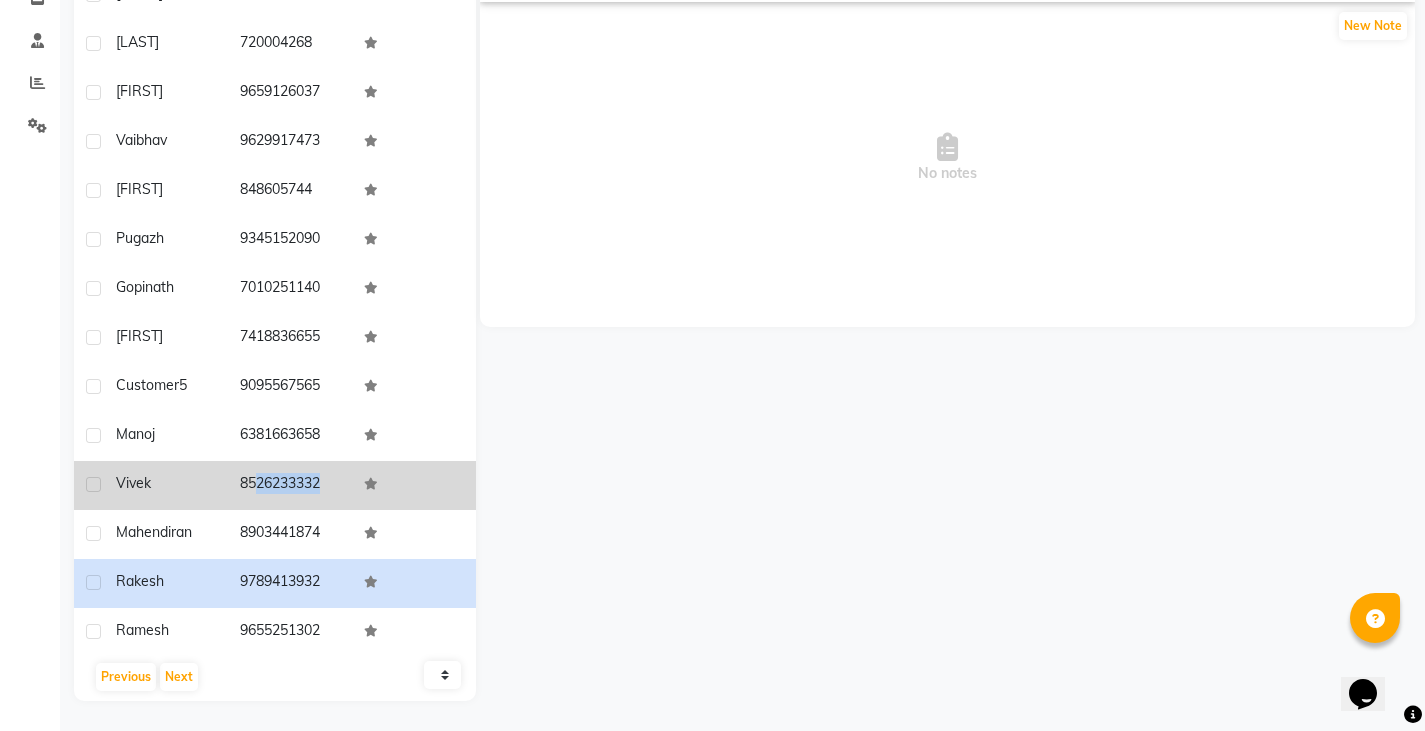 drag, startPoint x: 231, startPoint y: 480, endPoint x: 371, endPoint y: 480, distance: 140 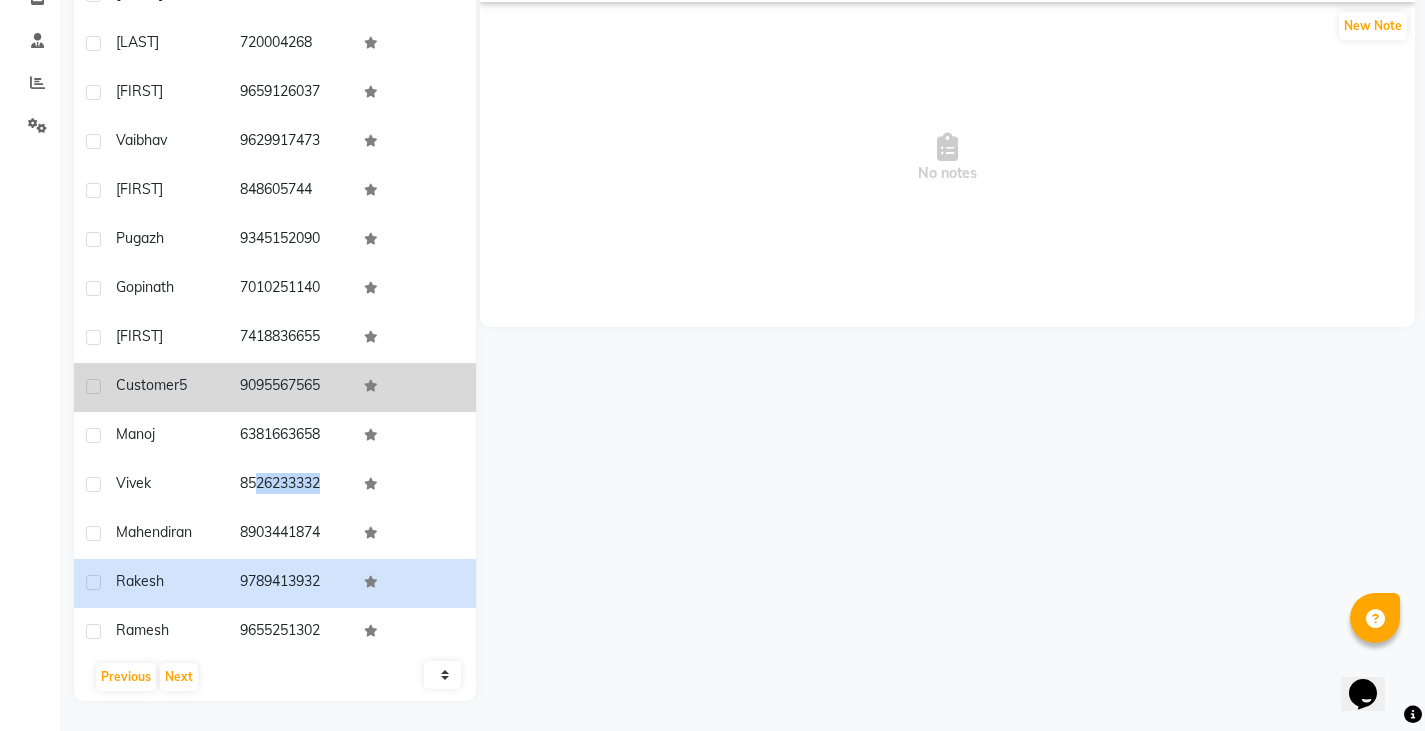 scroll, scrollTop: 1085, scrollLeft: 0, axis: vertical 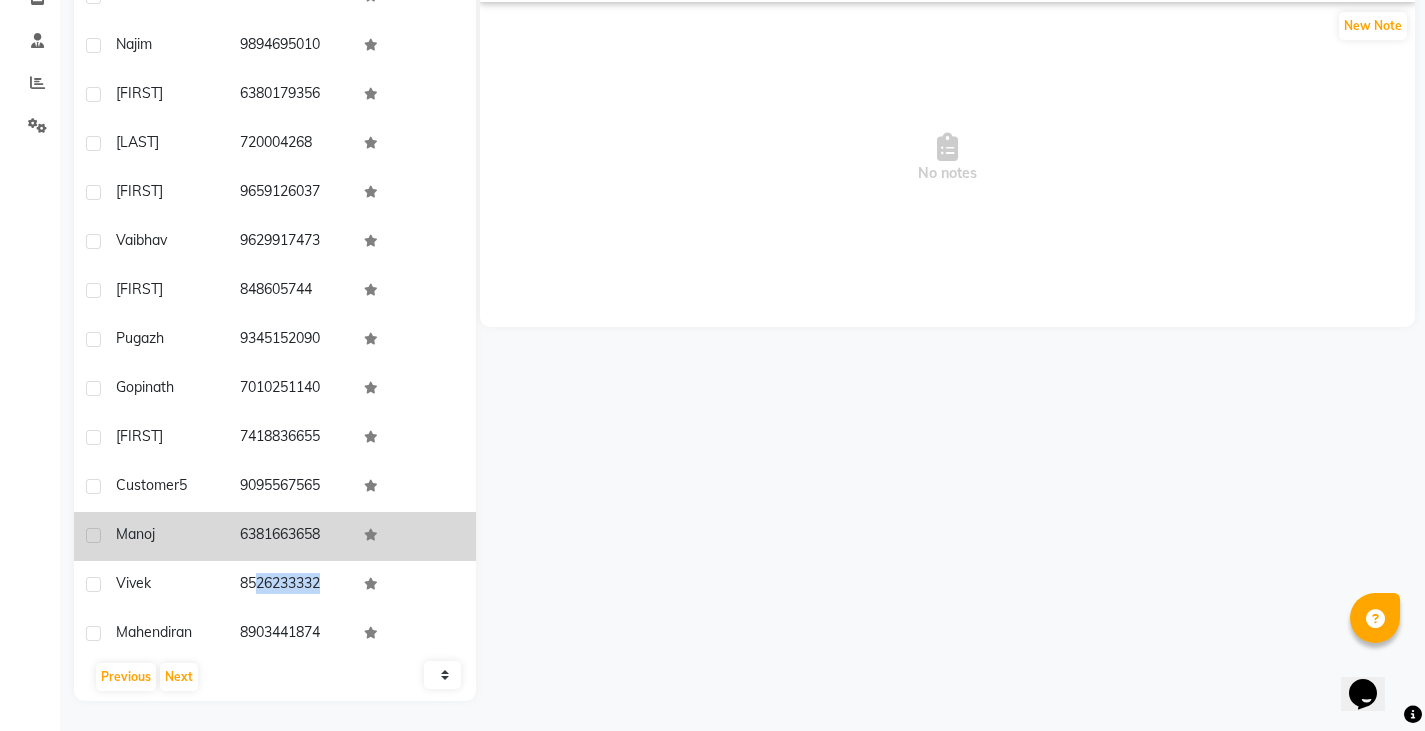 drag, startPoint x: 242, startPoint y: 523, endPoint x: 335, endPoint y: 528, distance: 93.13431 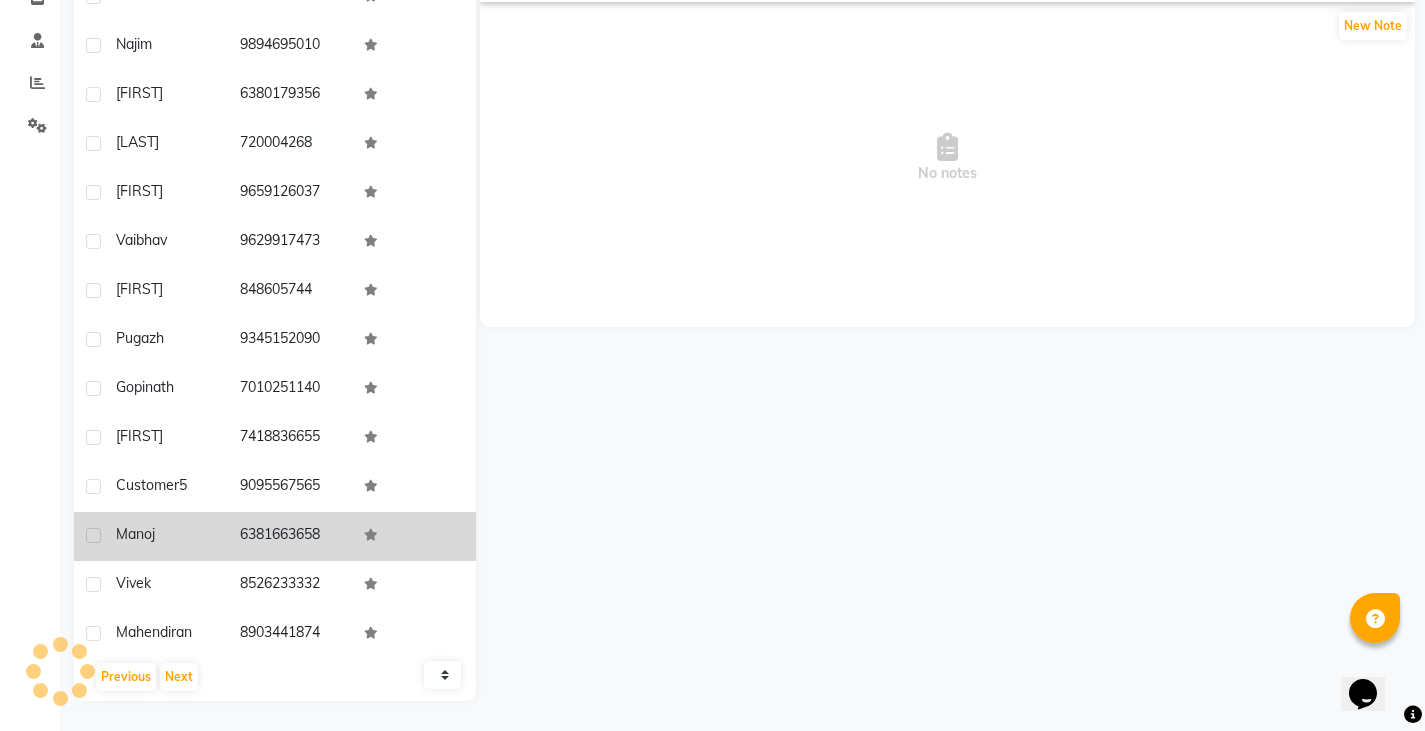 click on "6381663658" 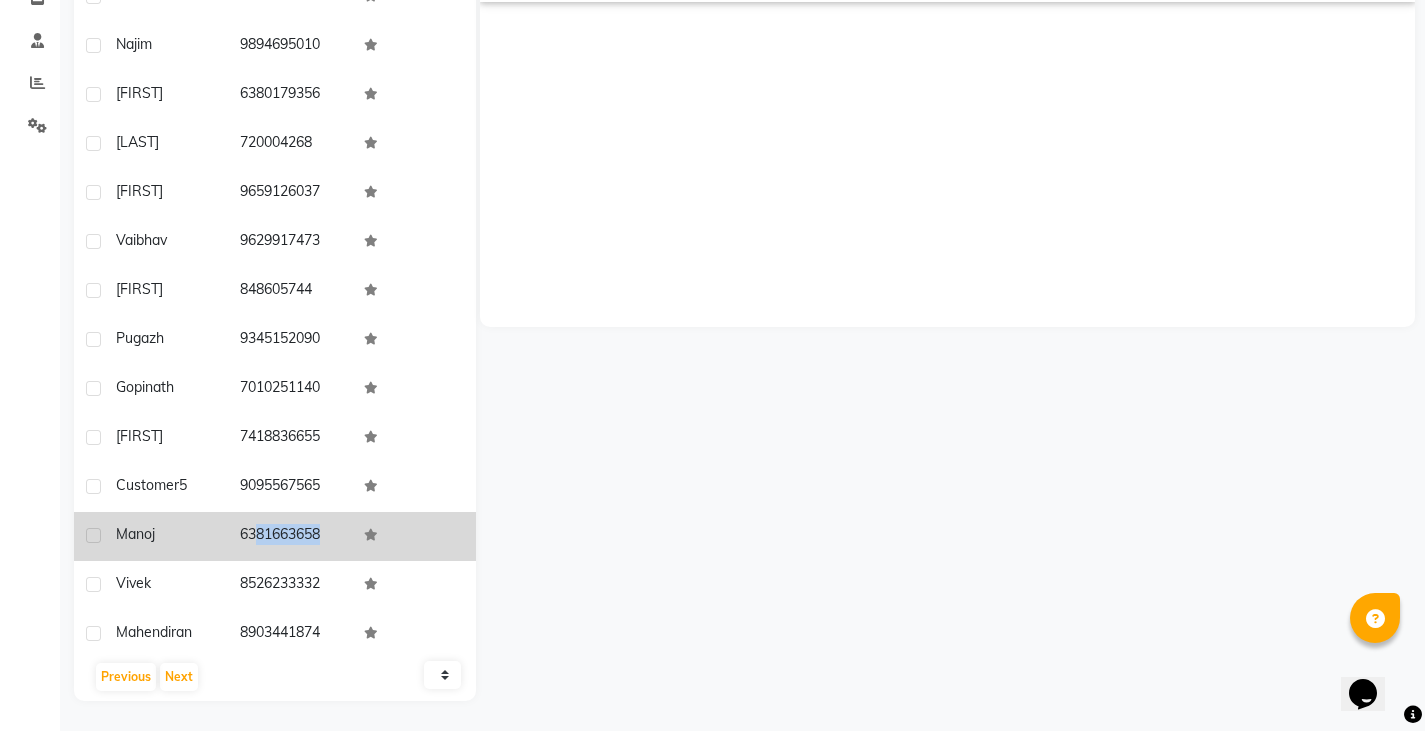 drag, startPoint x: 231, startPoint y: 531, endPoint x: 379, endPoint y: 530, distance: 148.00337 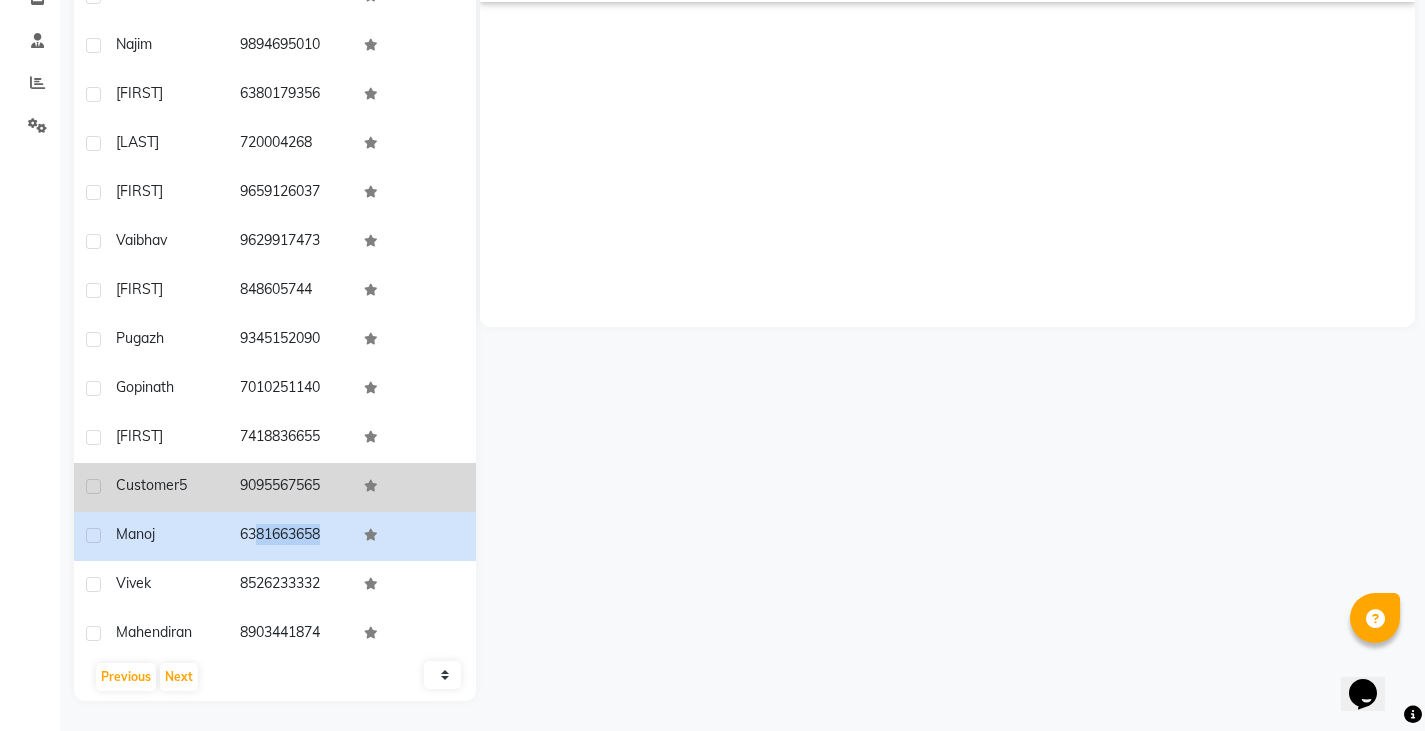 drag, startPoint x: 235, startPoint y: 480, endPoint x: 345, endPoint y: 485, distance: 110.11358 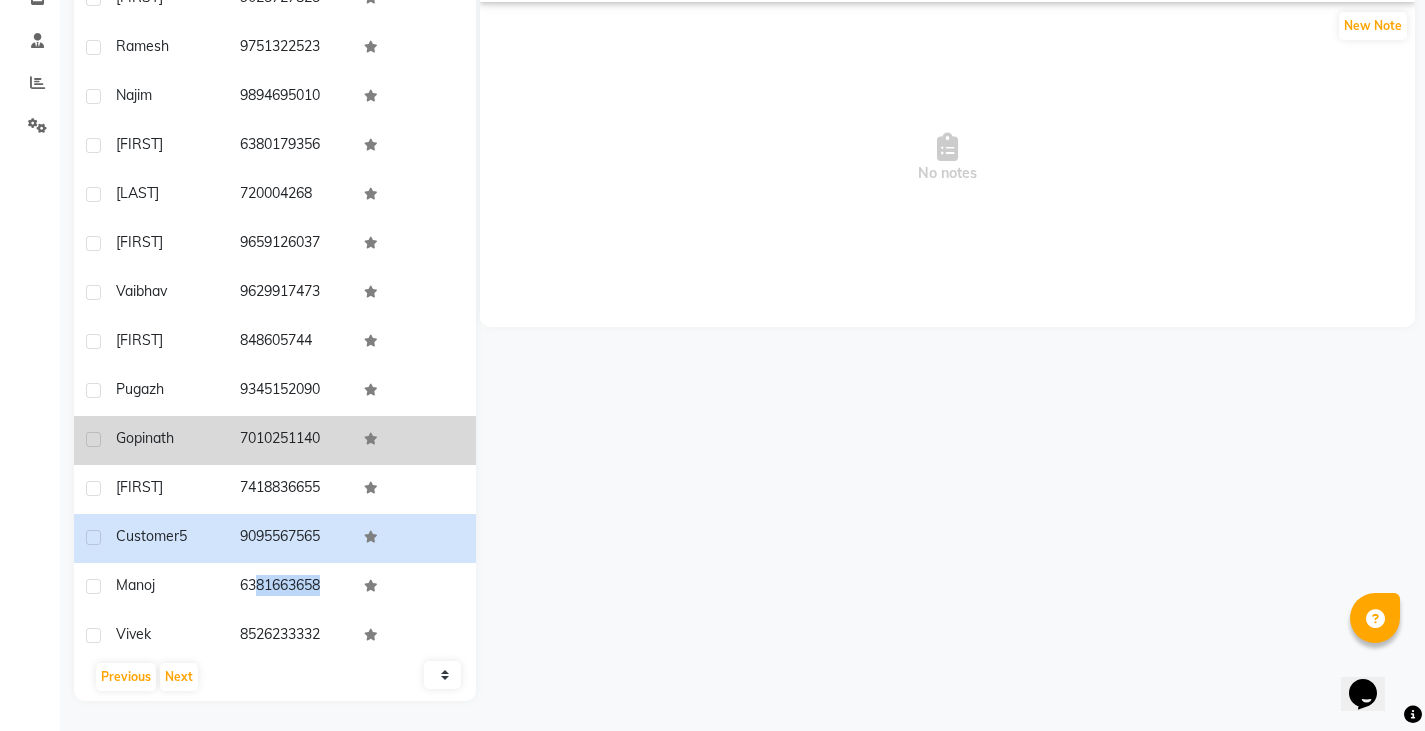 scroll, scrollTop: 985, scrollLeft: 0, axis: vertical 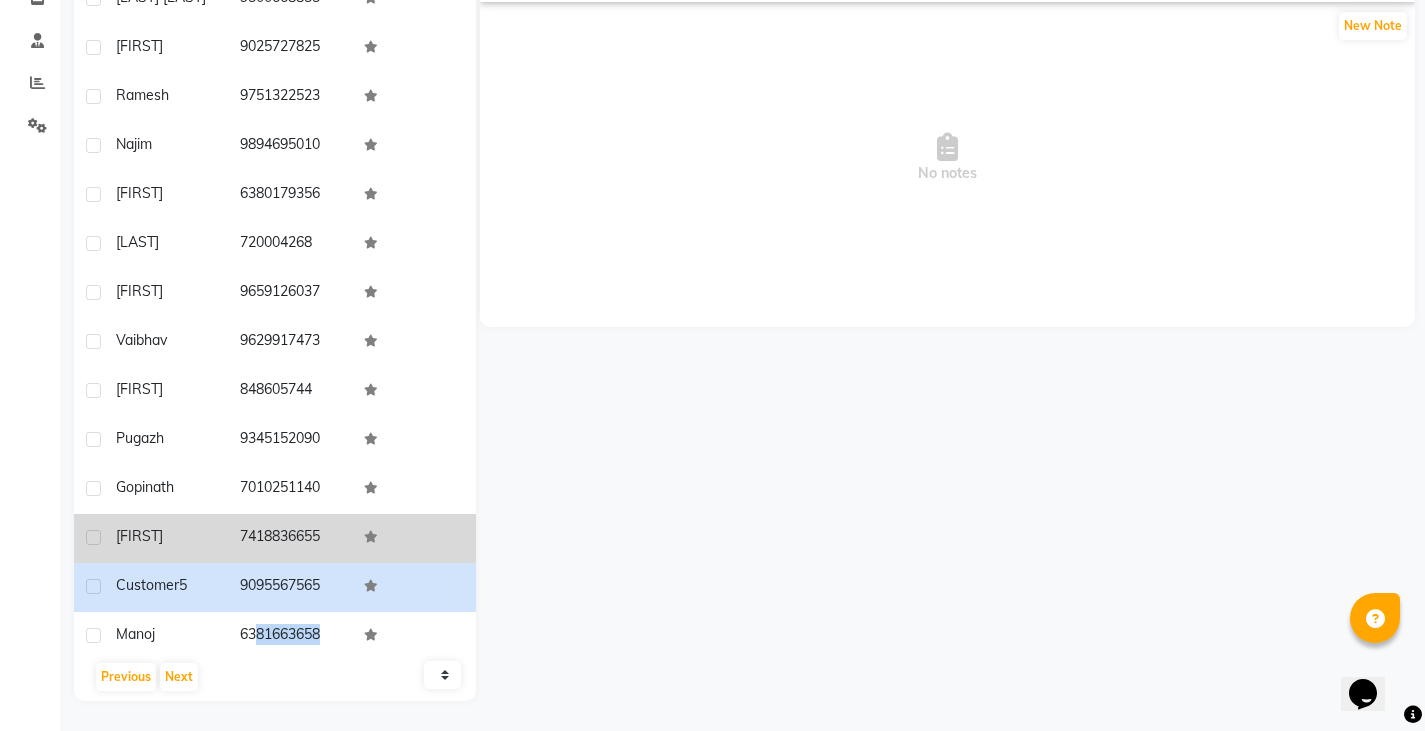 drag, startPoint x: 239, startPoint y: 526, endPoint x: 320, endPoint y: 529, distance: 81.055534 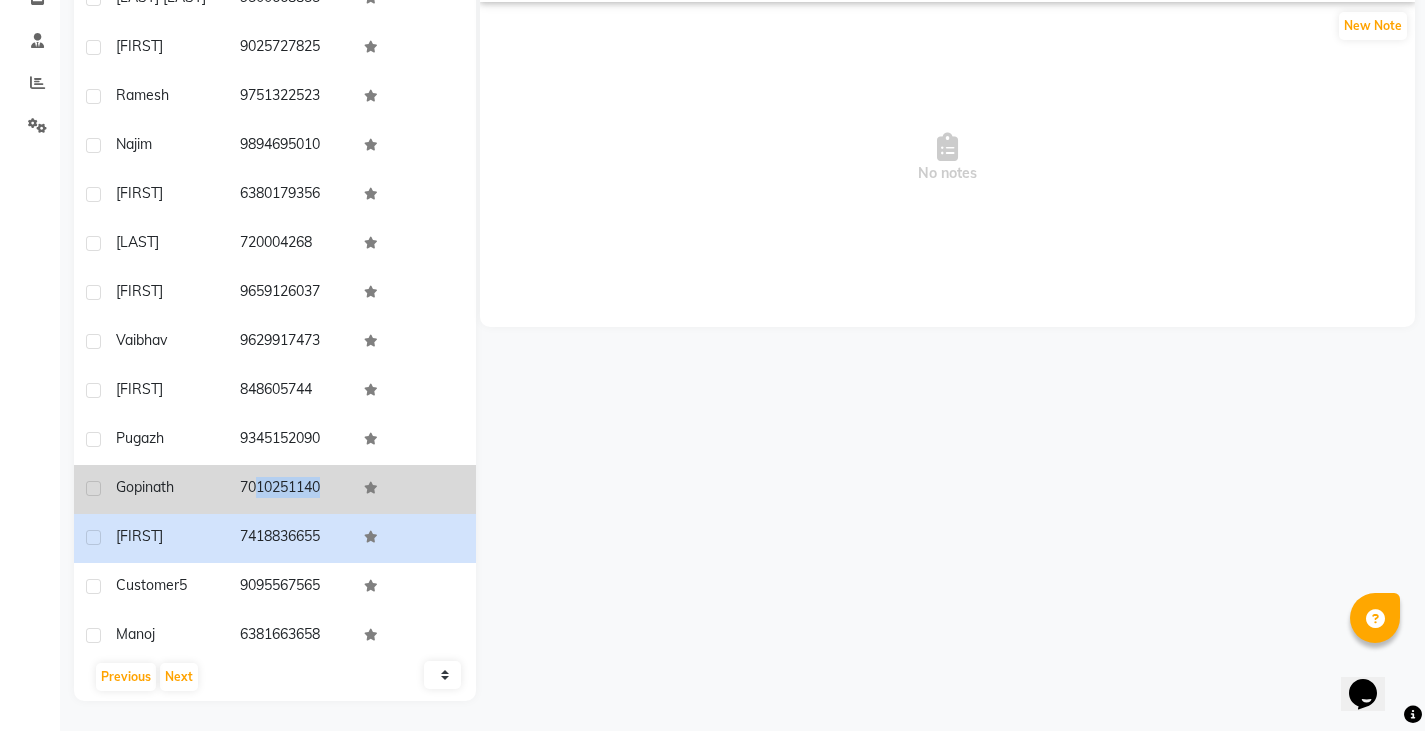 drag, startPoint x: 233, startPoint y: 485, endPoint x: 379, endPoint y: 484, distance: 146.00342 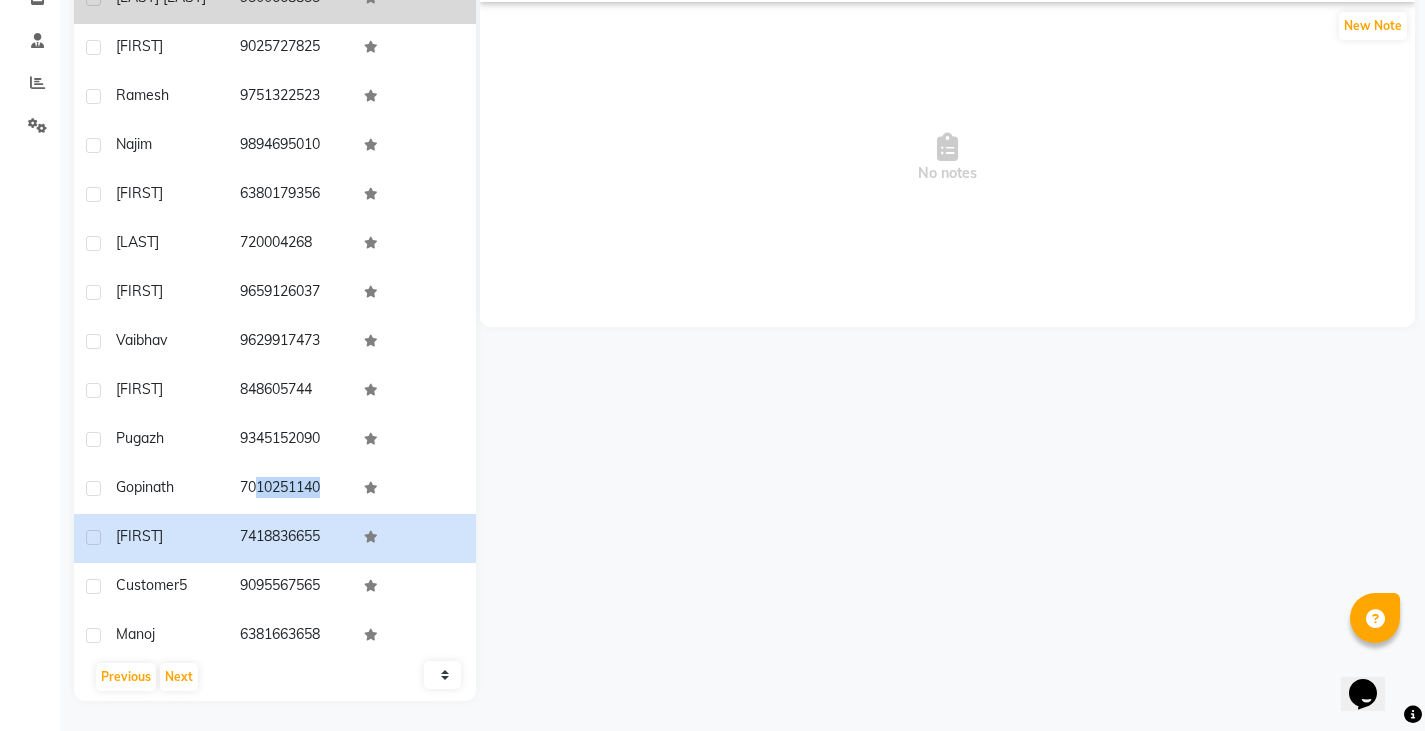 copy on "7010251140" 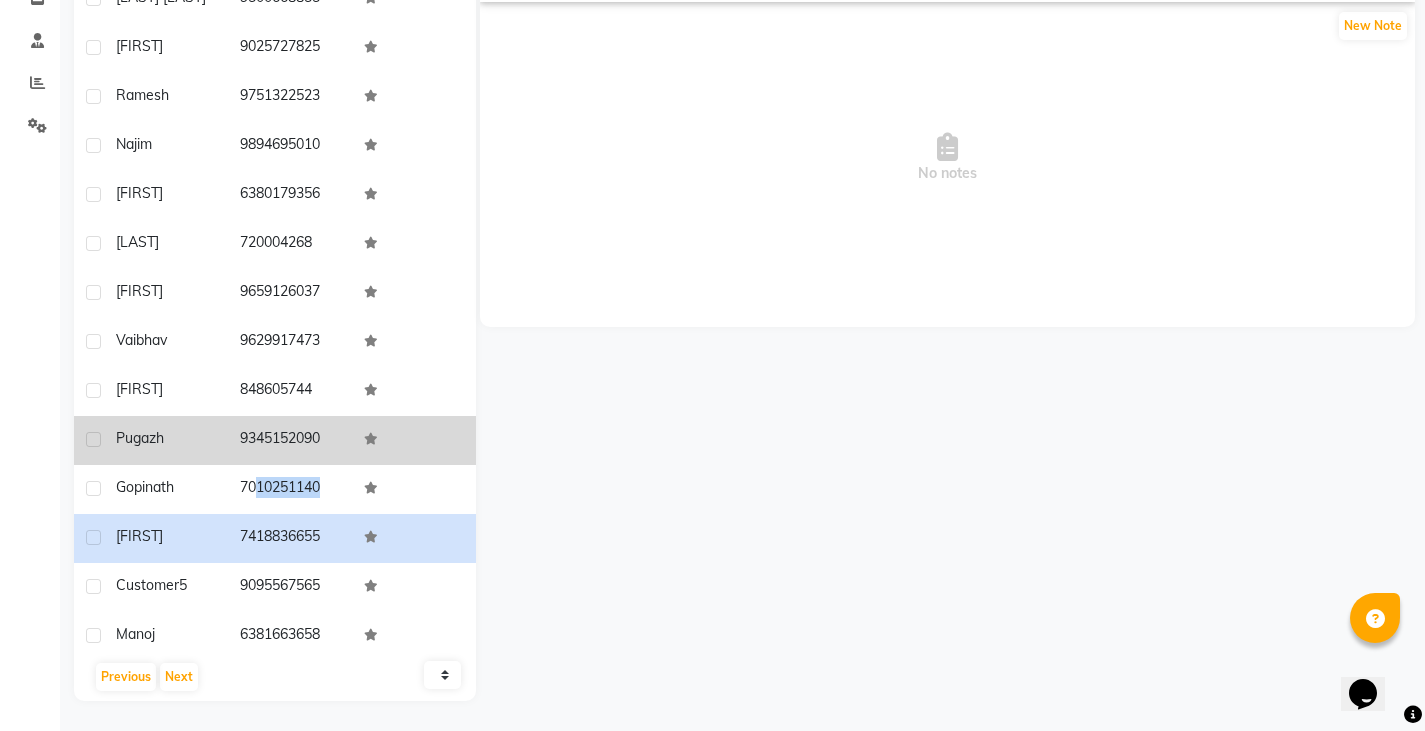 drag, startPoint x: 236, startPoint y: 437, endPoint x: 346, endPoint y: 444, distance: 110.2225 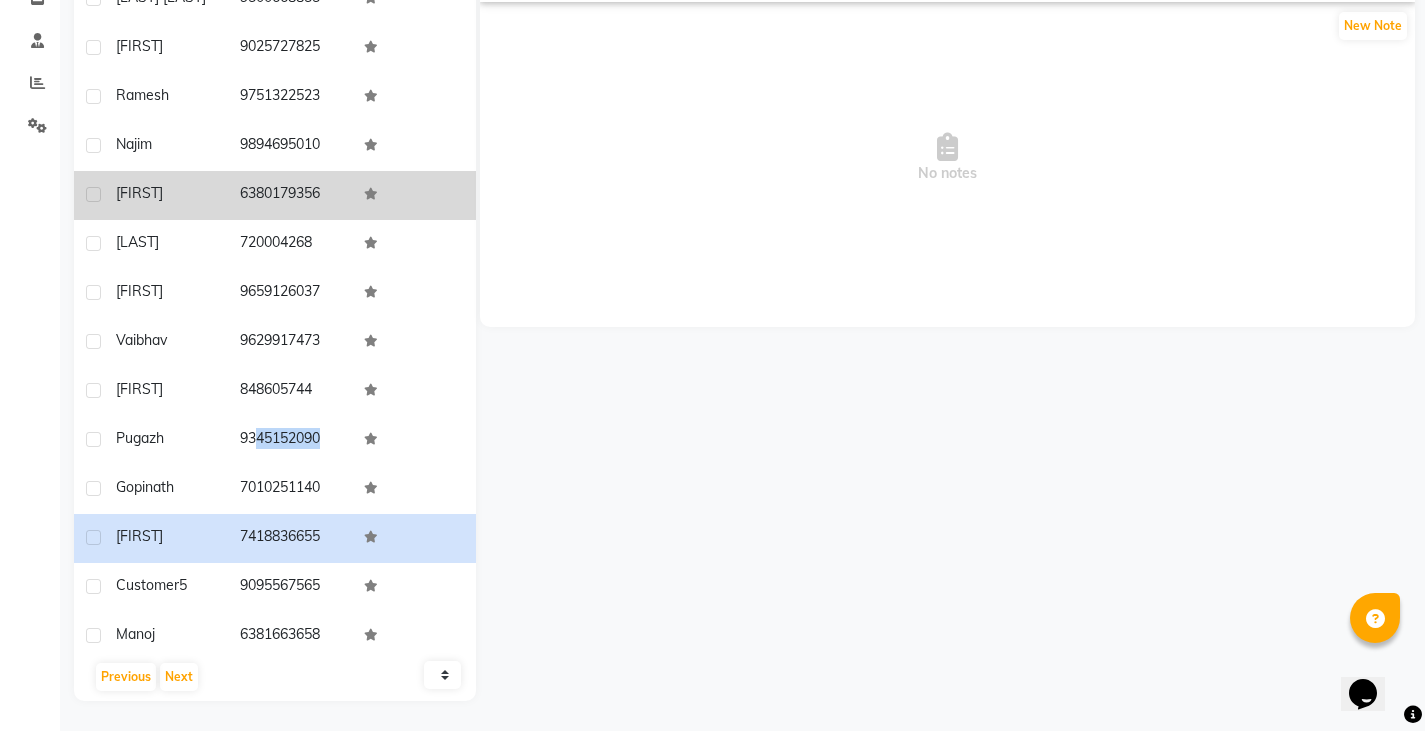 copy on "9345152090" 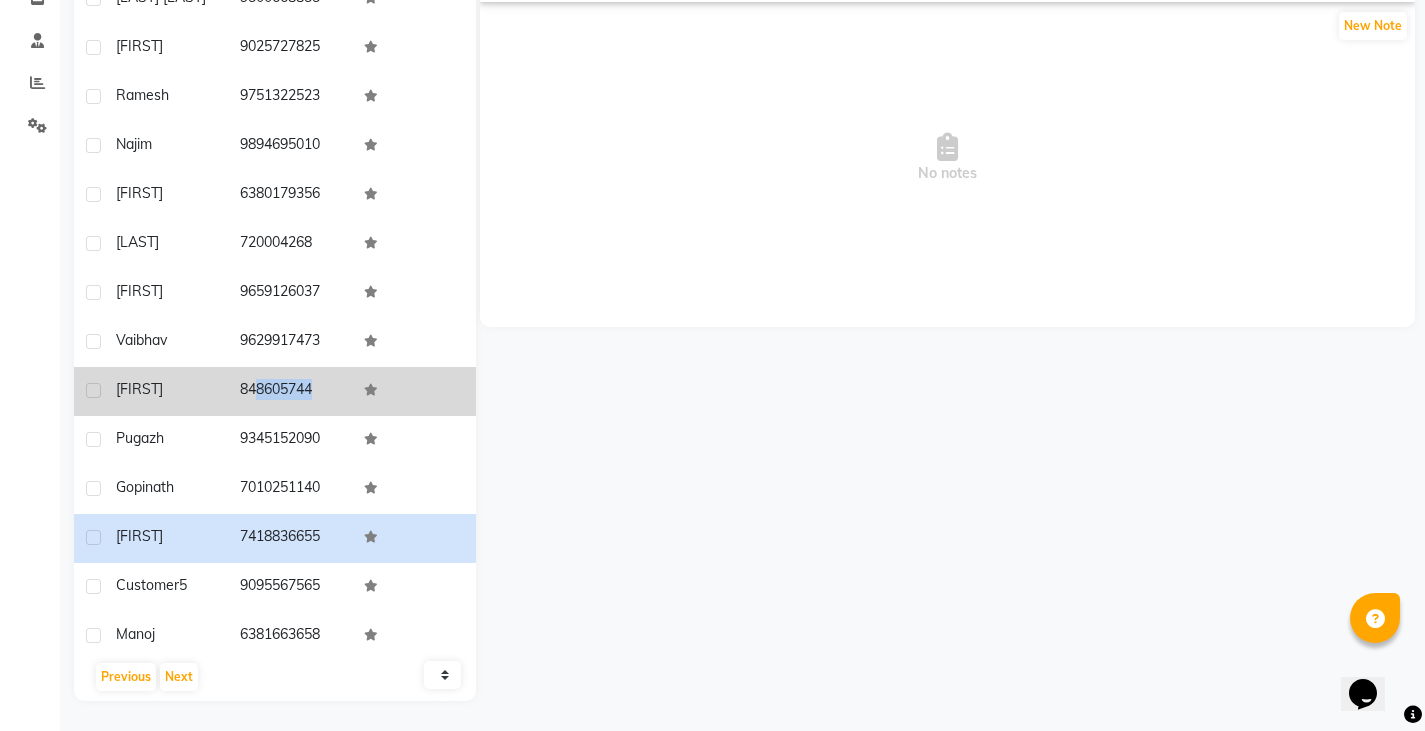 drag, startPoint x: 235, startPoint y: 384, endPoint x: 361, endPoint y: 384, distance: 126 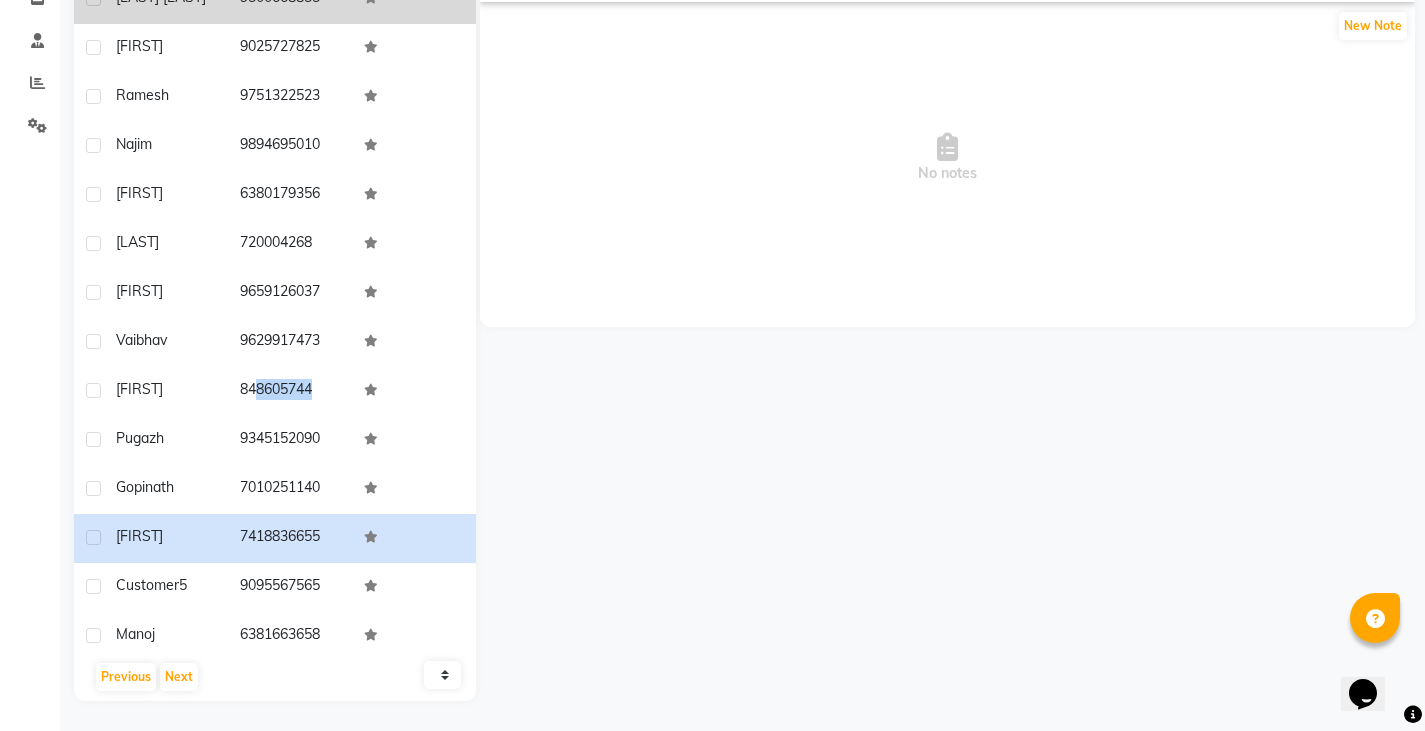 copy on "848605744" 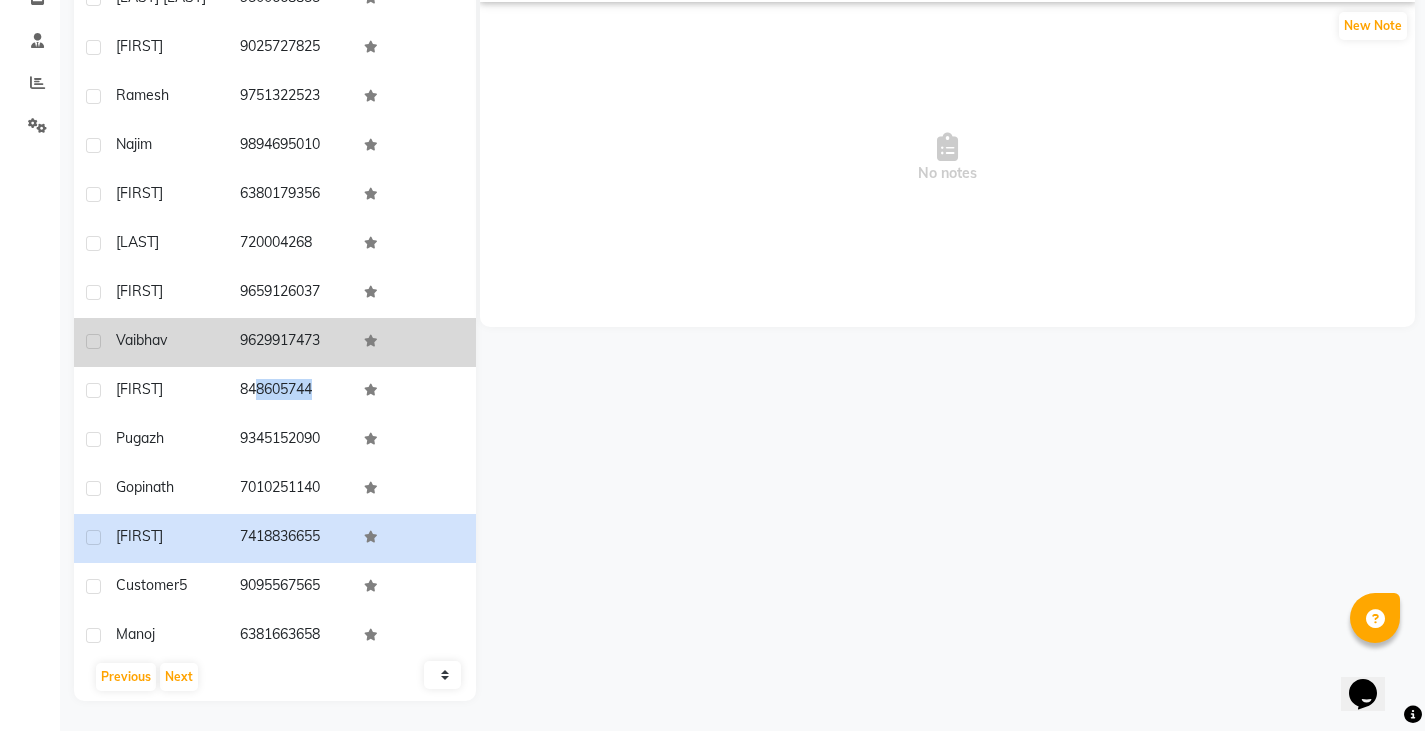drag, startPoint x: 232, startPoint y: 334, endPoint x: 318, endPoint y: 342, distance: 86.37129 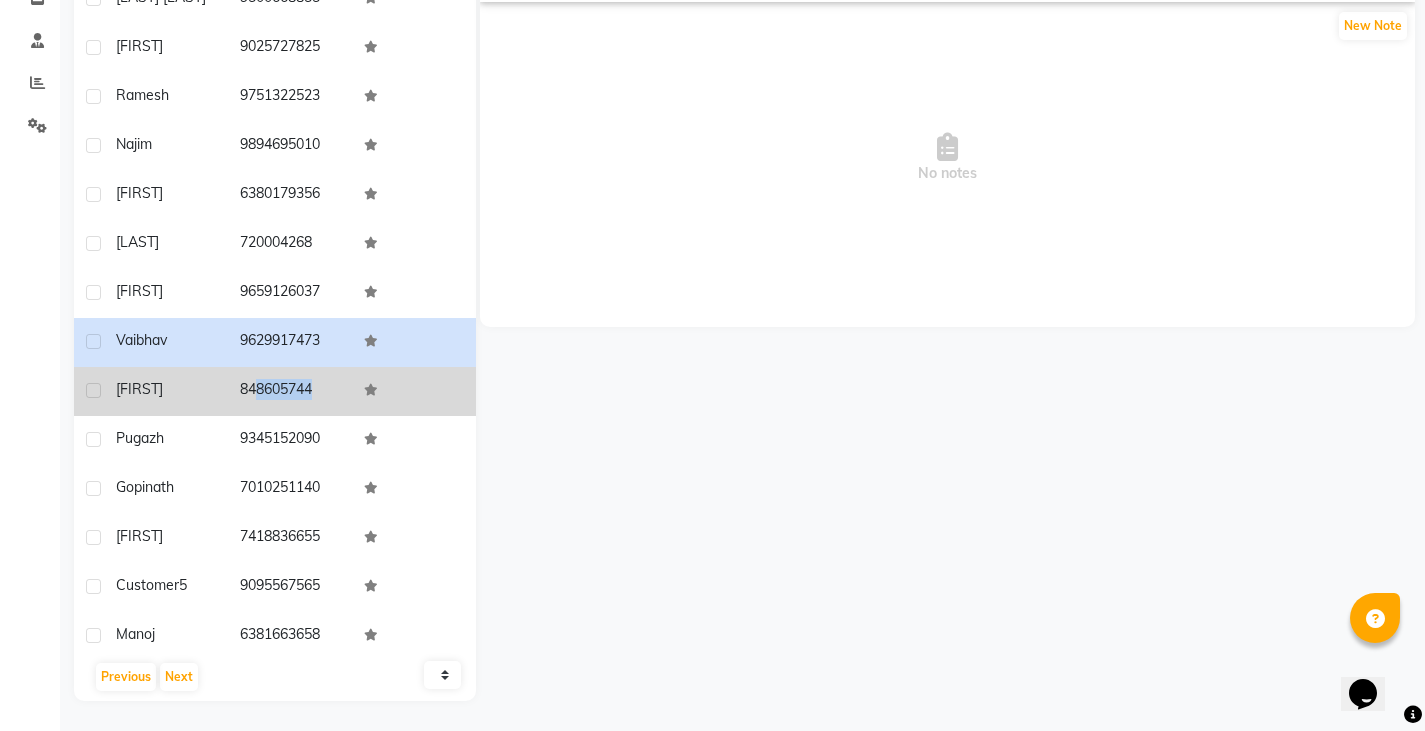 scroll, scrollTop: 885, scrollLeft: 0, axis: vertical 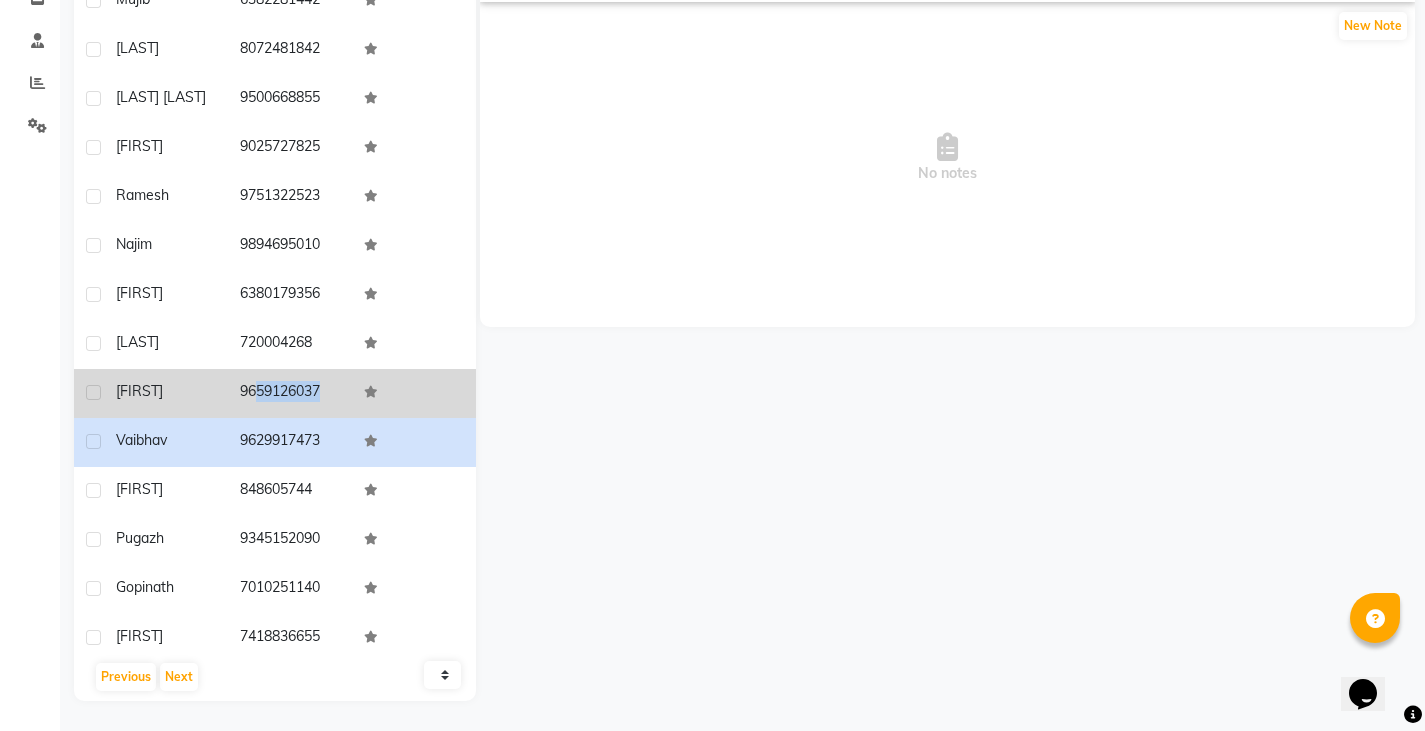drag, startPoint x: 232, startPoint y: 379, endPoint x: 352, endPoint y: 383, distance: 120.06665 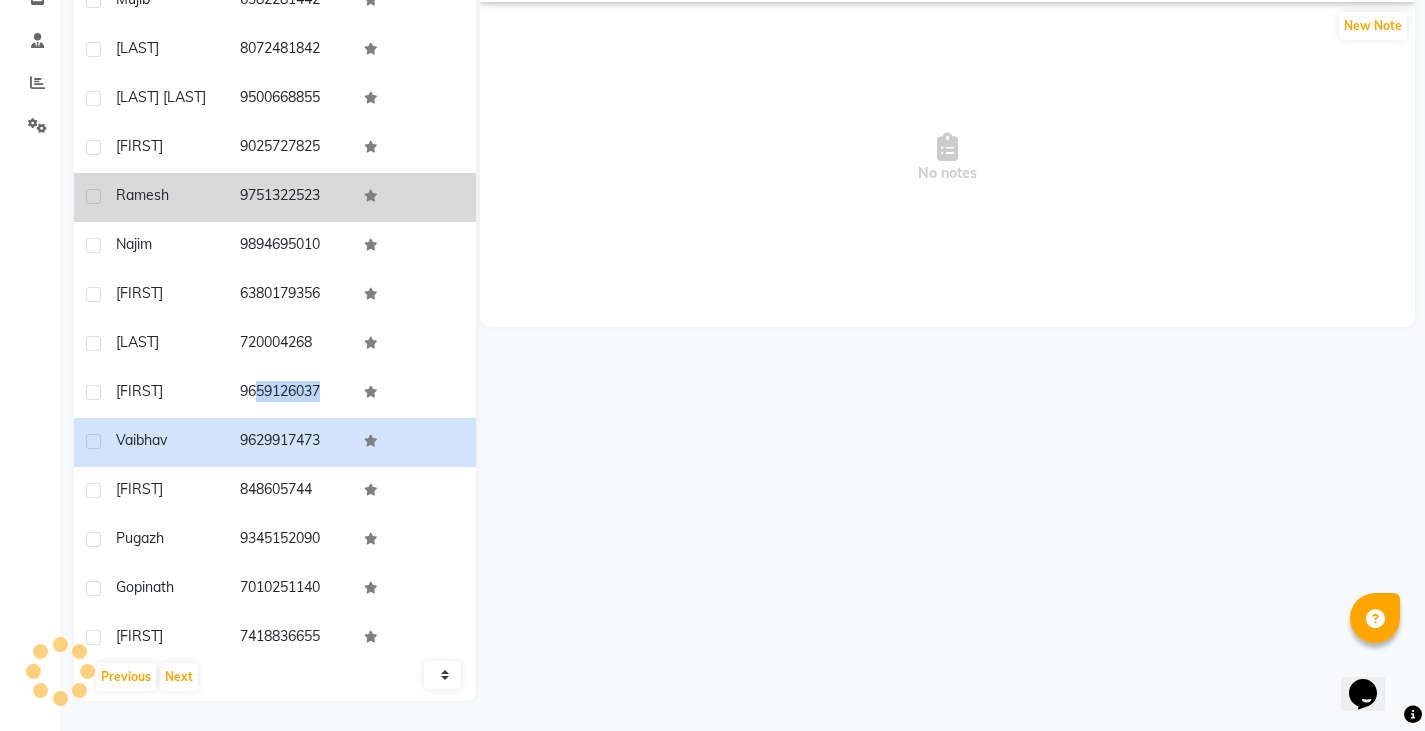 copy on "9659126037" 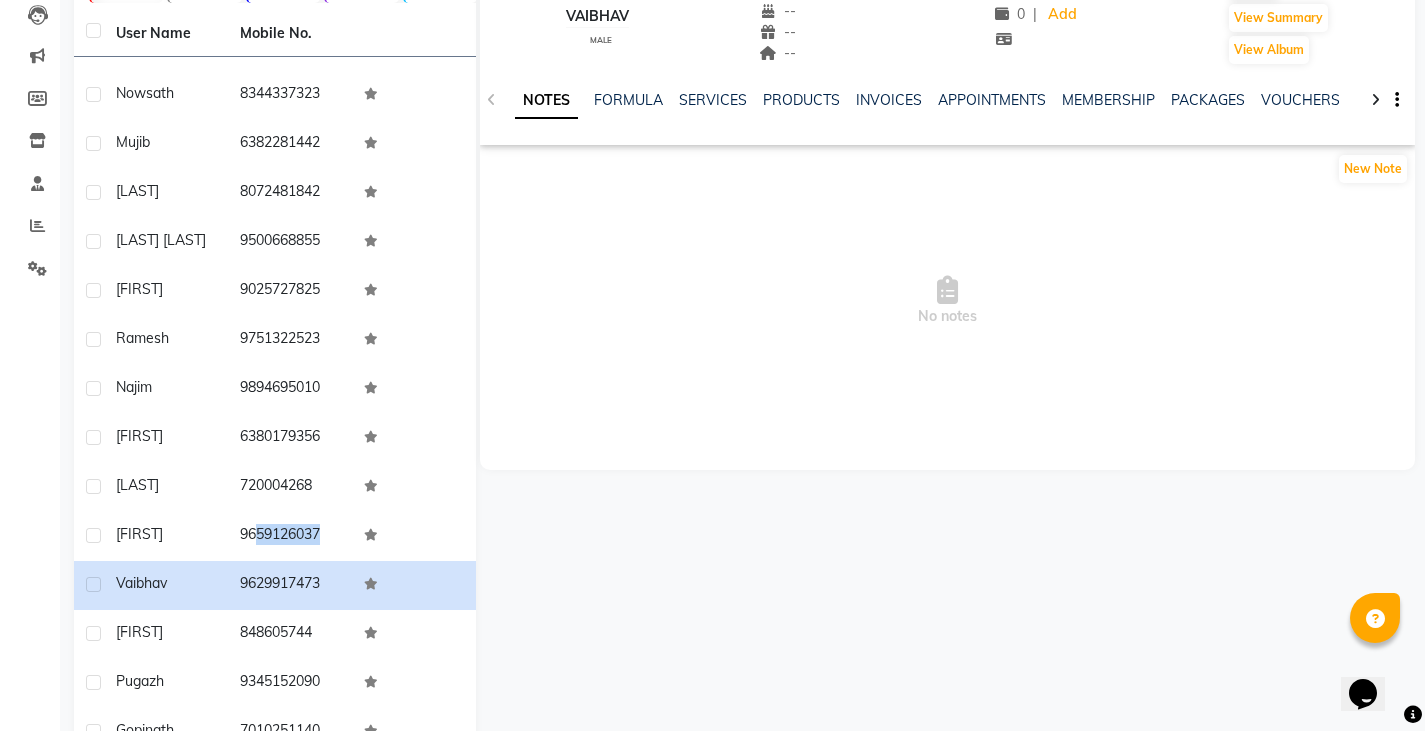 scroll, scrollTop: 0, scrollLeft: 0, axis: both 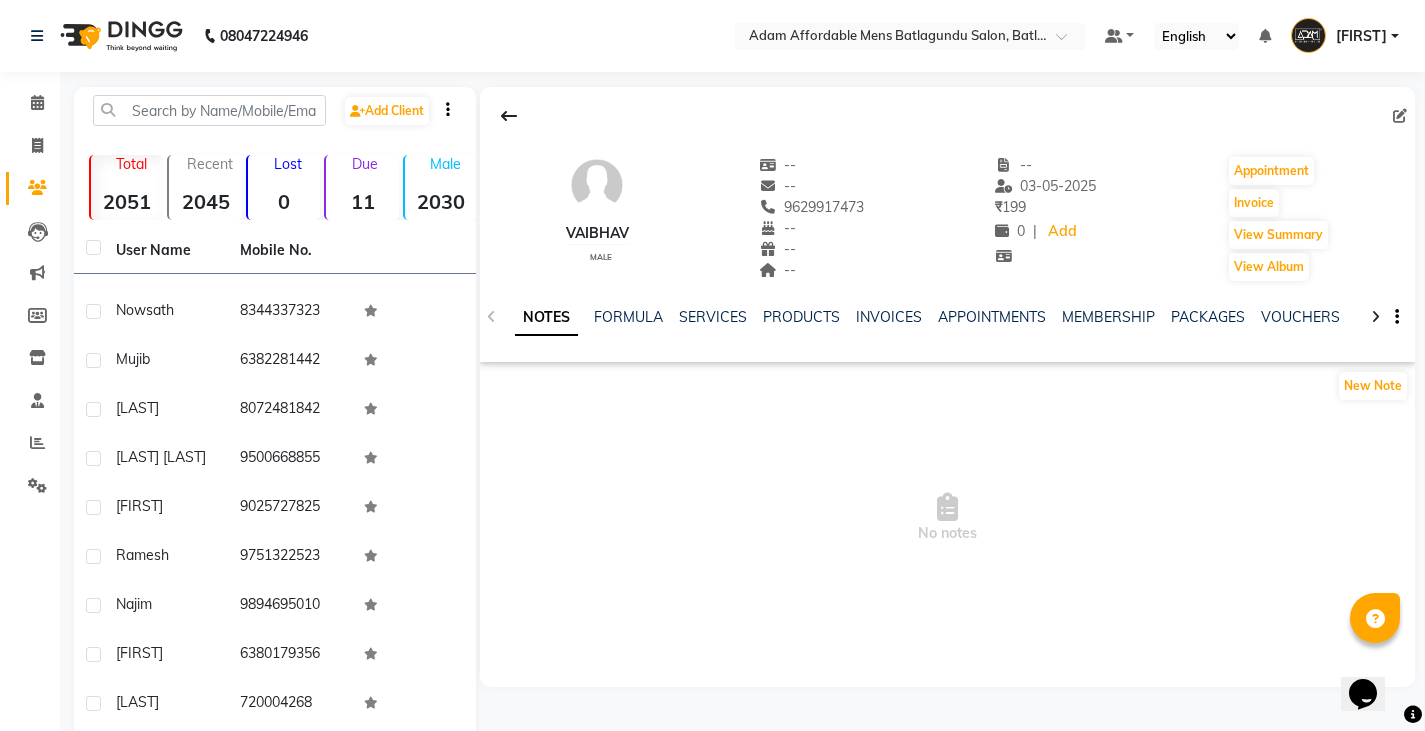 click 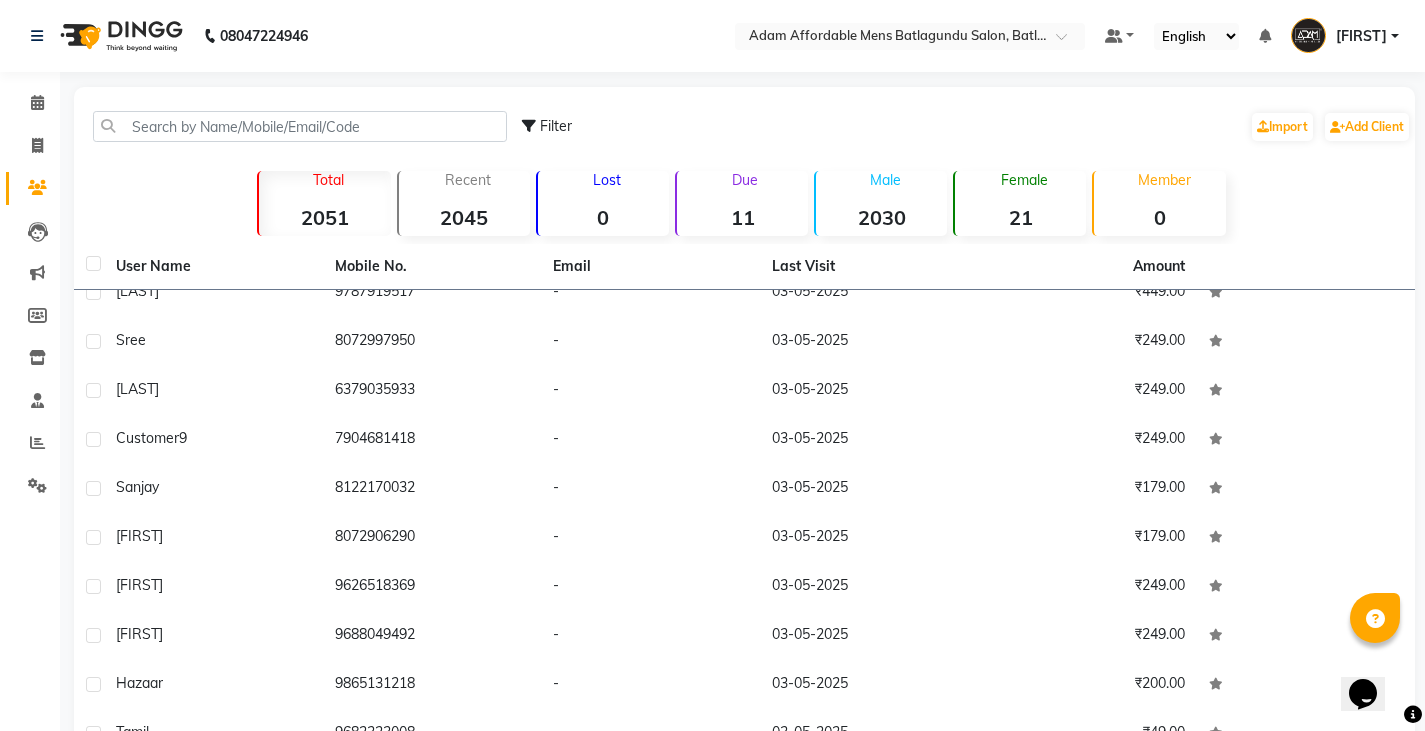 scroll, scrollTop: 0, scrollLeft: 0, axis: both 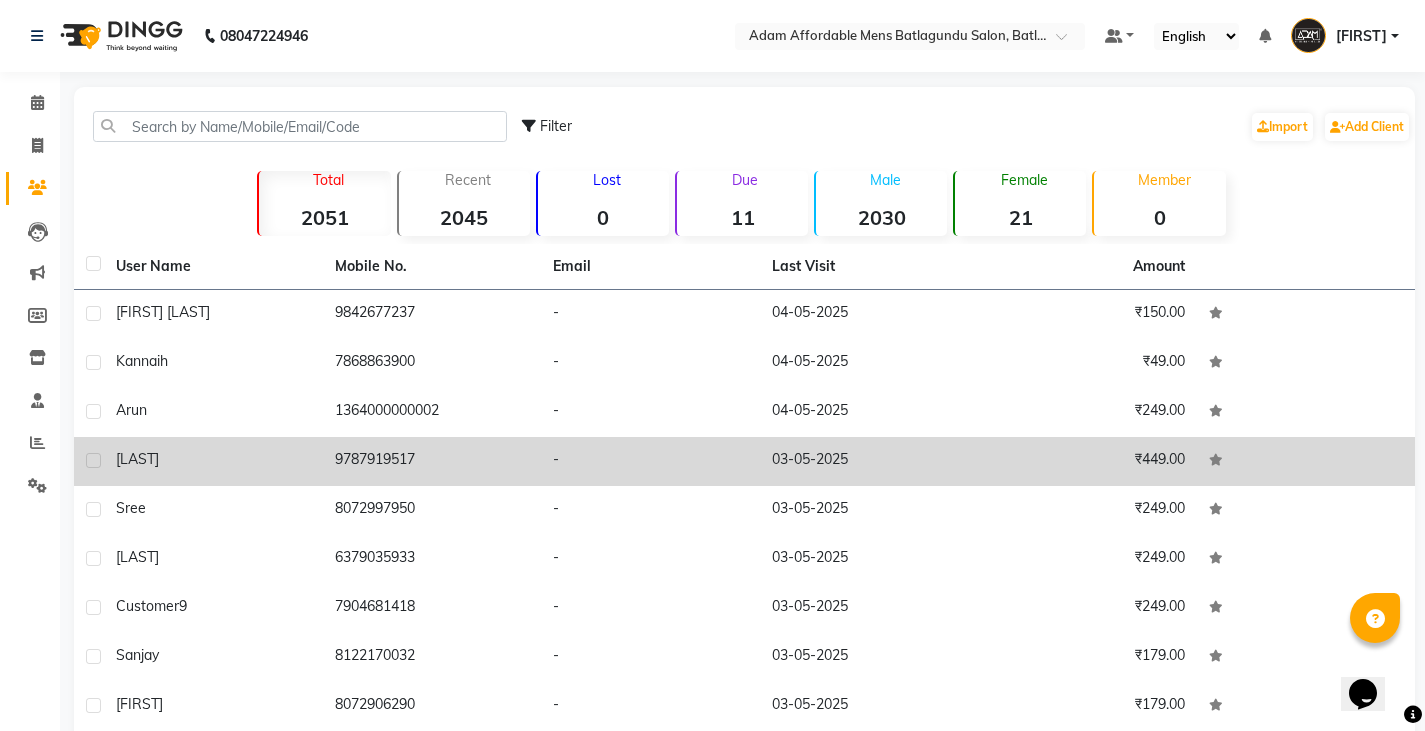 drag, startPoint x: 328, startPoint y: 455, endPoint x: 429, endPoint y: 459, distance: 101.07918 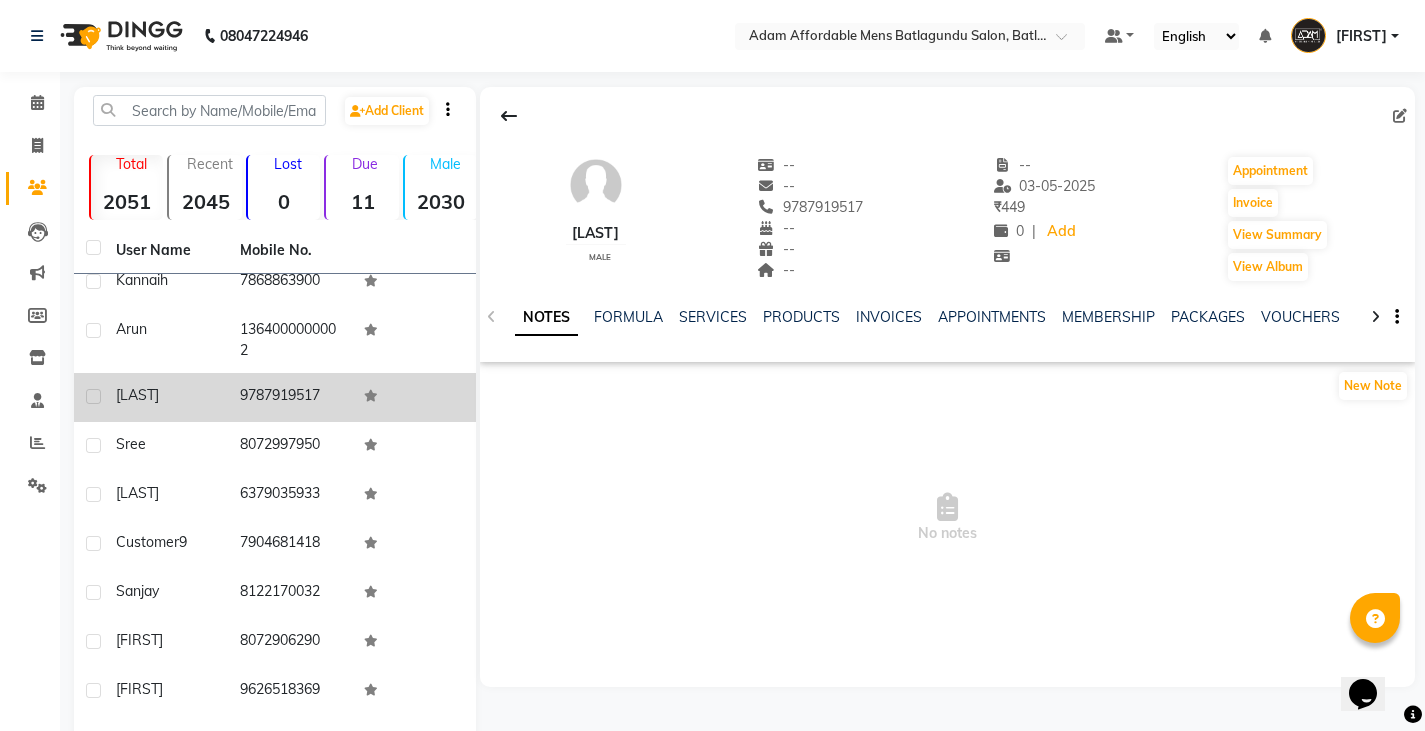 scroll, scrollTop: 100, scrollLeft: 0, axis: vertical 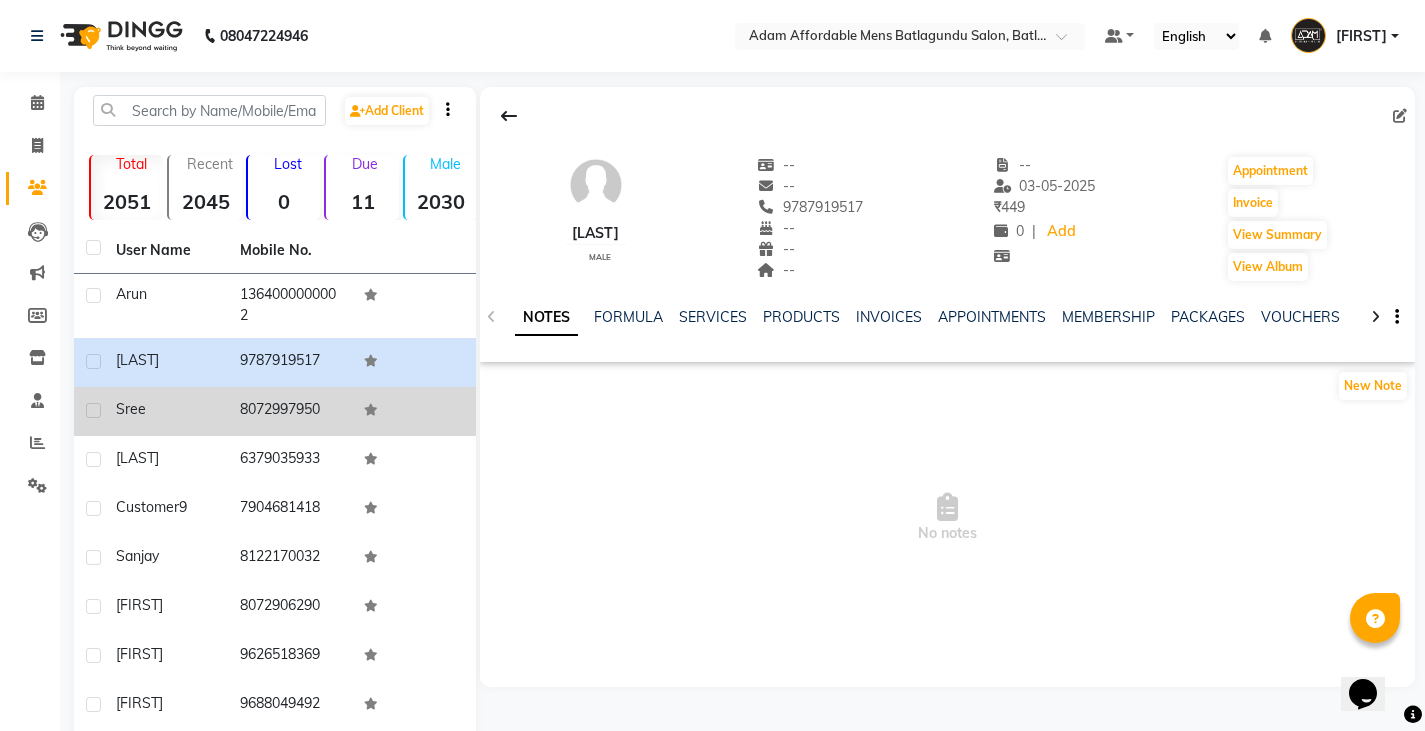 drag, startPoint x: 238, startPoint y: 404, endPoint x: 345, endPoint y: 407, distance: 107.042046 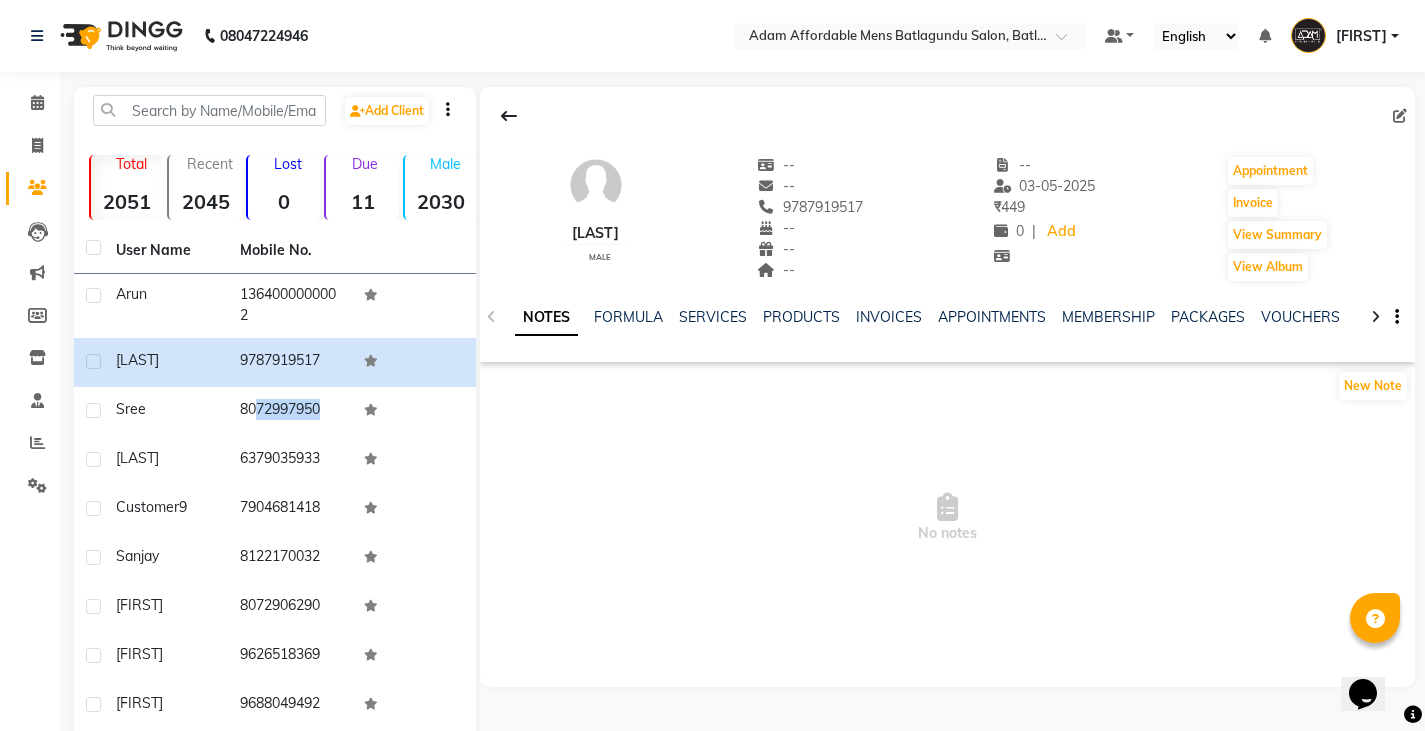 copy on "8072997950" 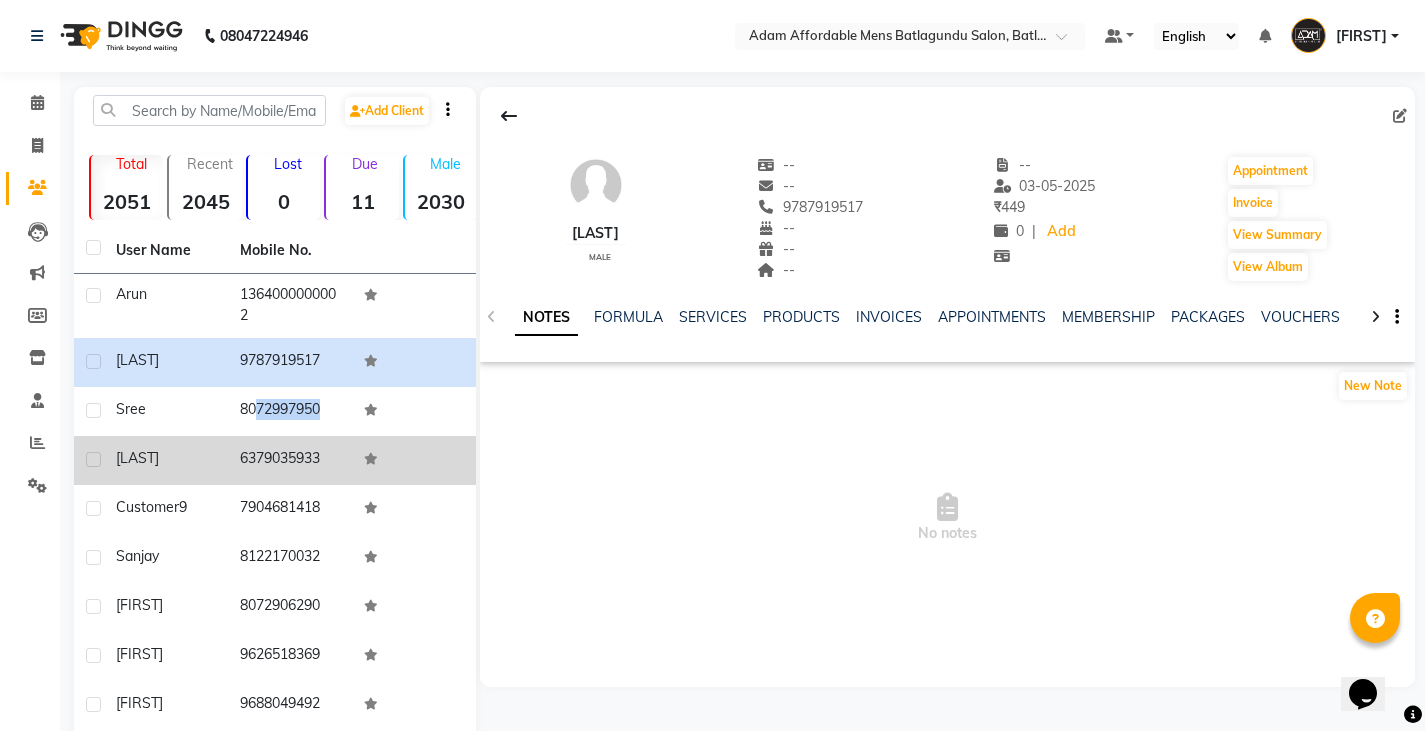drag, startPoint x: 239, startPoint y: 443, endPoint x: 343, endPoint y: 452, distance: 104.388695 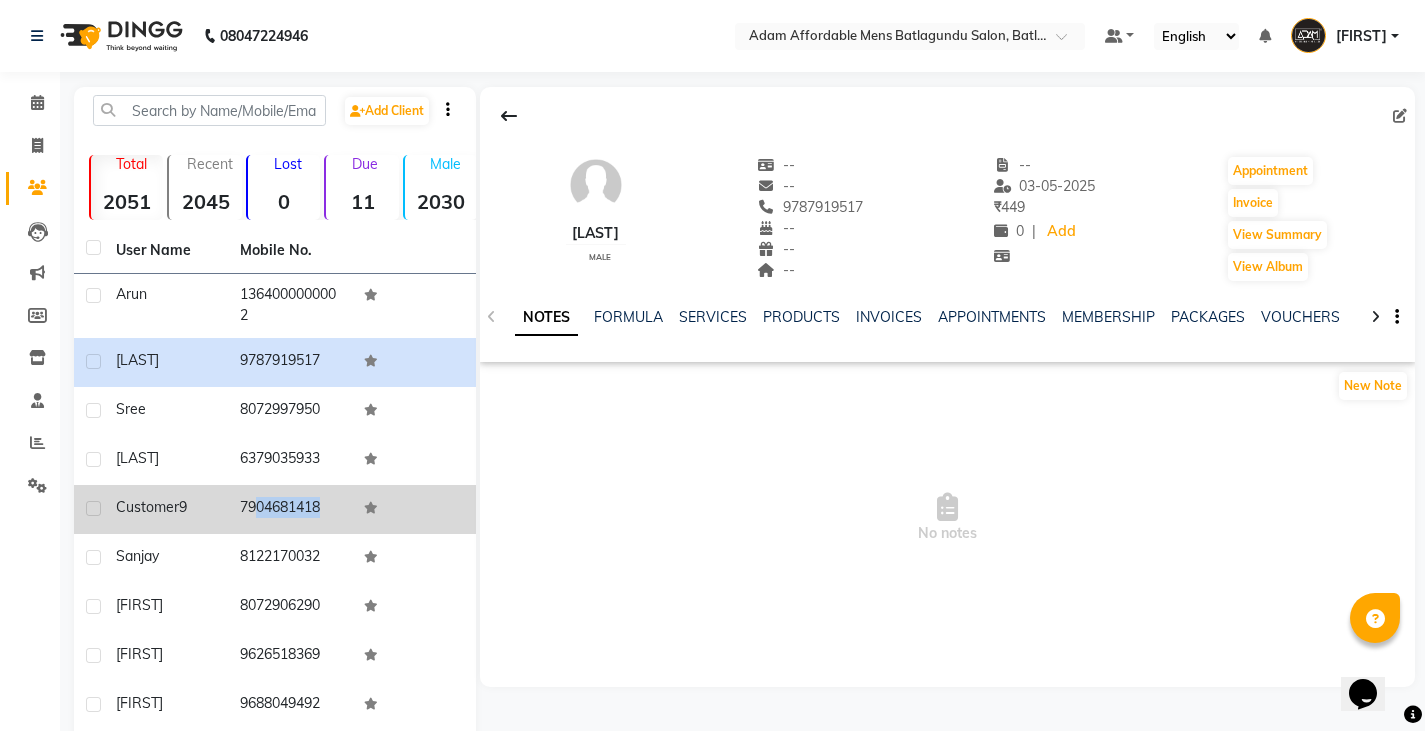 drag, startPoint x: 238, startPoint y: 499, endPoint x: 351, endPoint y: 500, distance: 113.004425 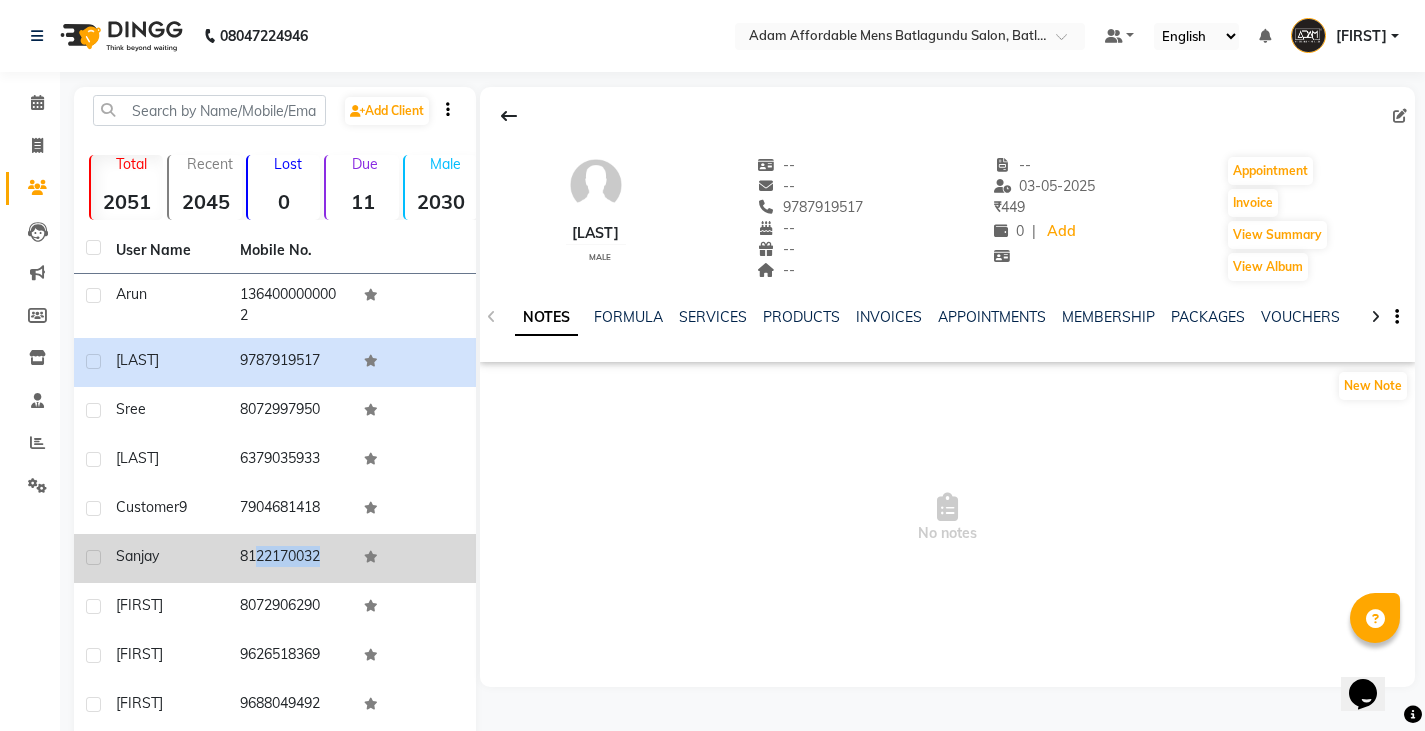 drag, startPoint x: 232, startPoint y: 549, endPoint x: 342, endPoint y: 550, distance: 110.00455 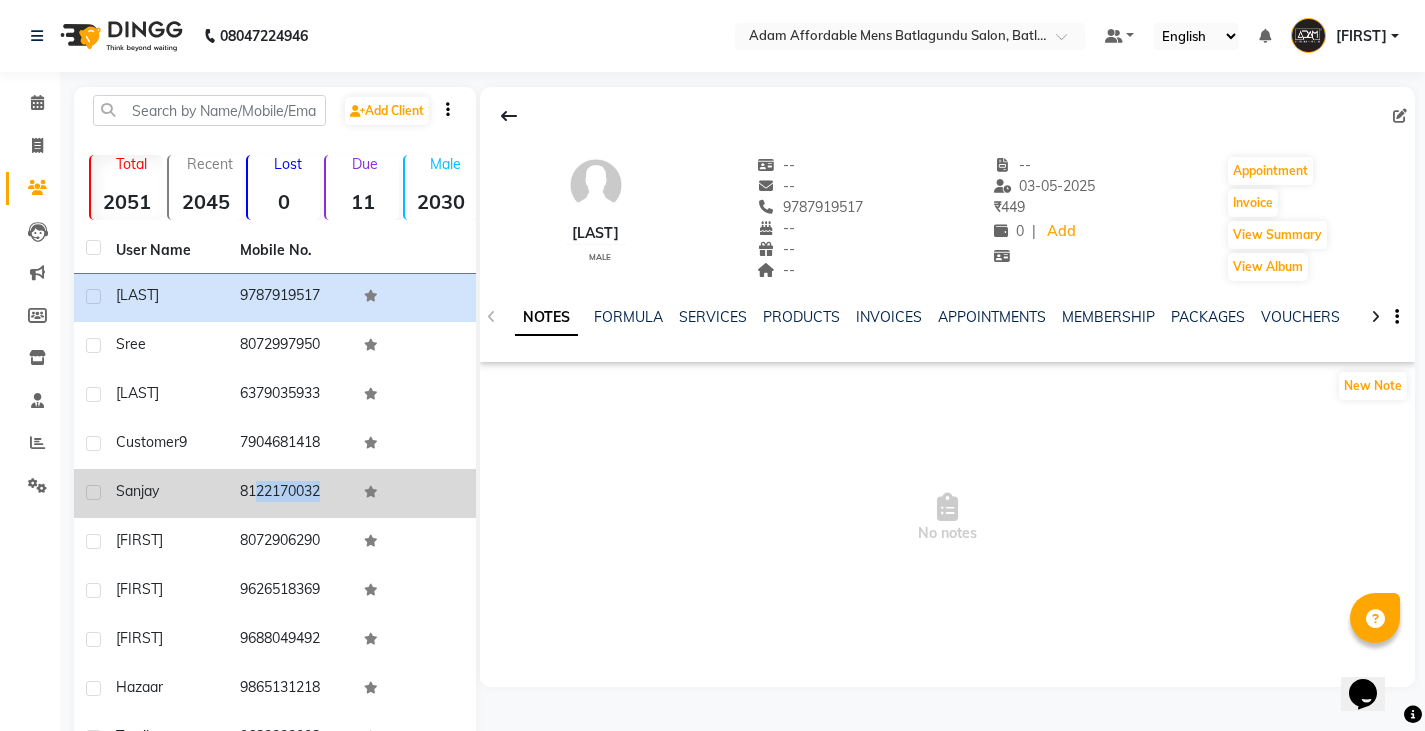 scroll, scrollTop: 200, scrollLeft: 0, axis: vertical 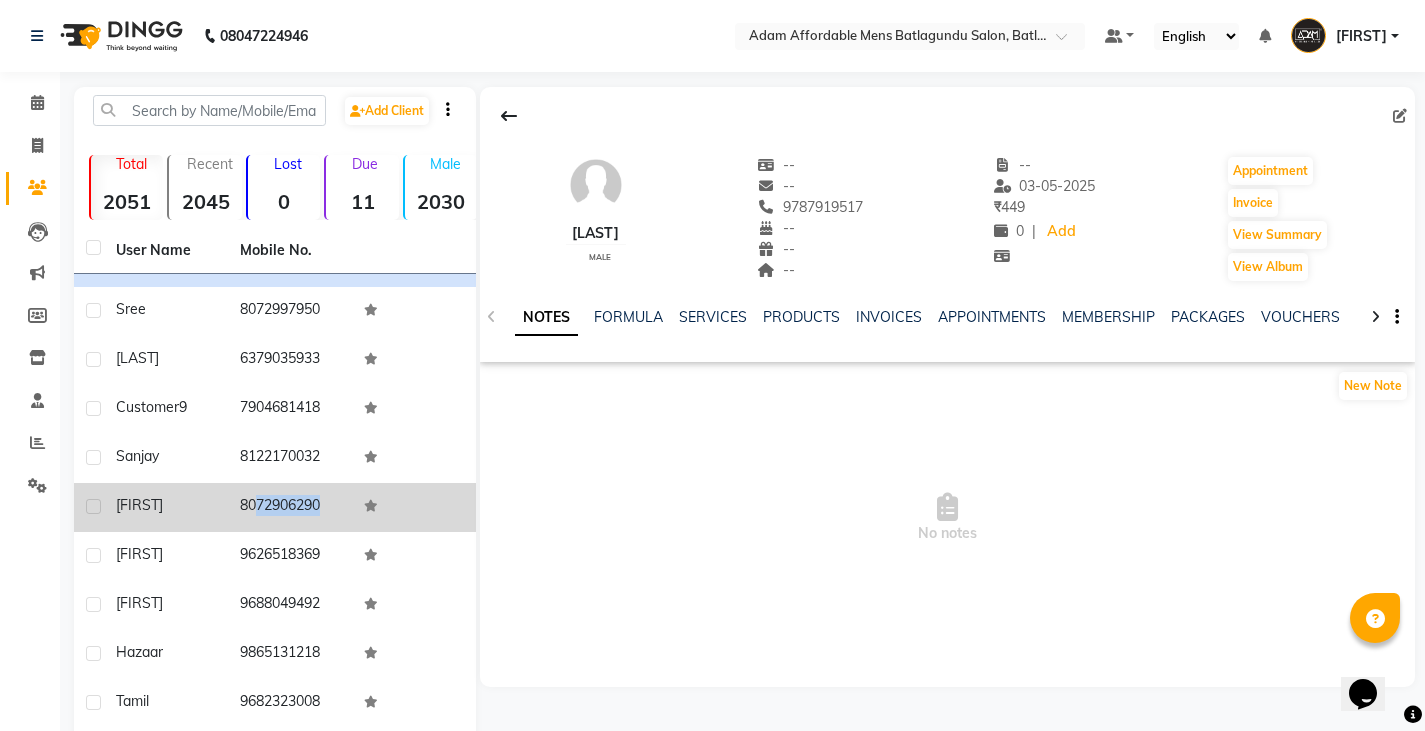 drag, startPoint x: 239, startPoint y: 499, endPoint x: 345, endPoint y: 504, distance: 106.11786 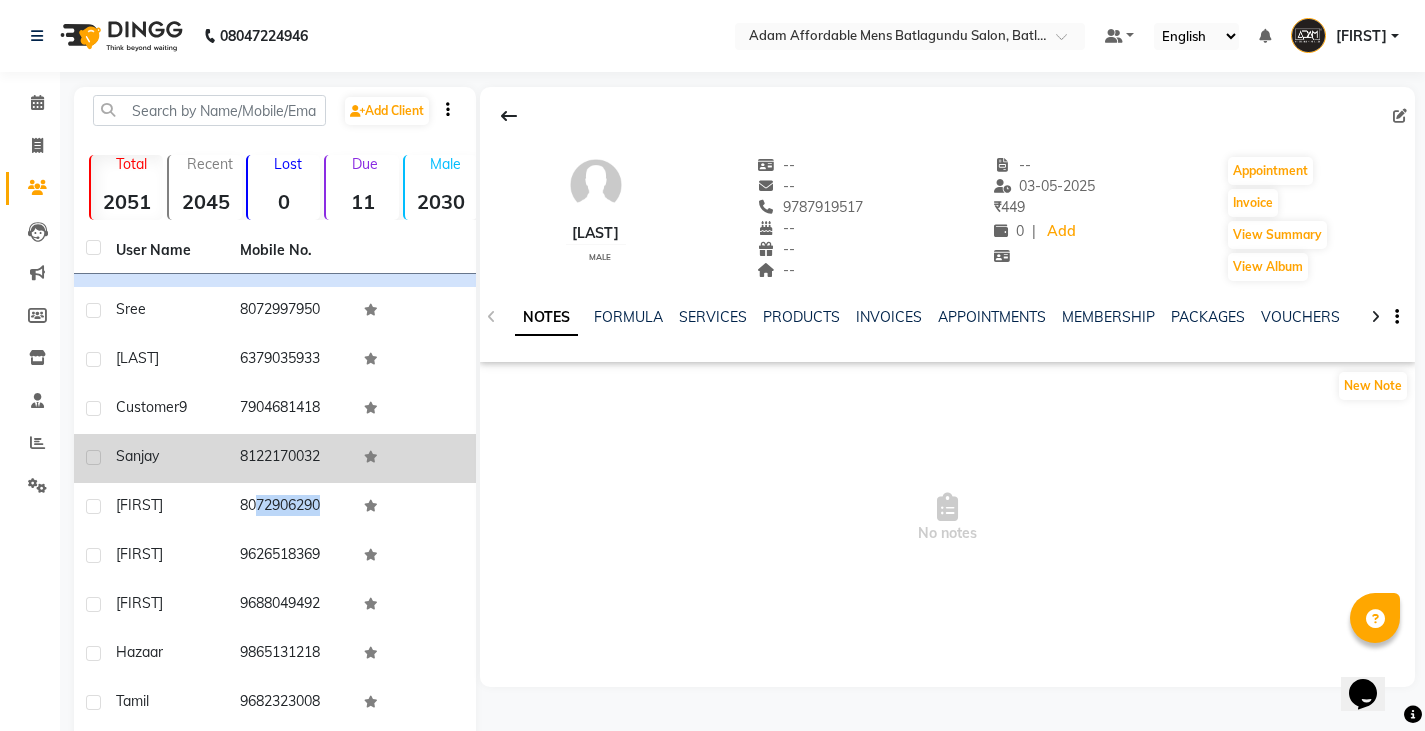 scroll, scrollTop: 400, scrollLeft: 0, axis: vertical 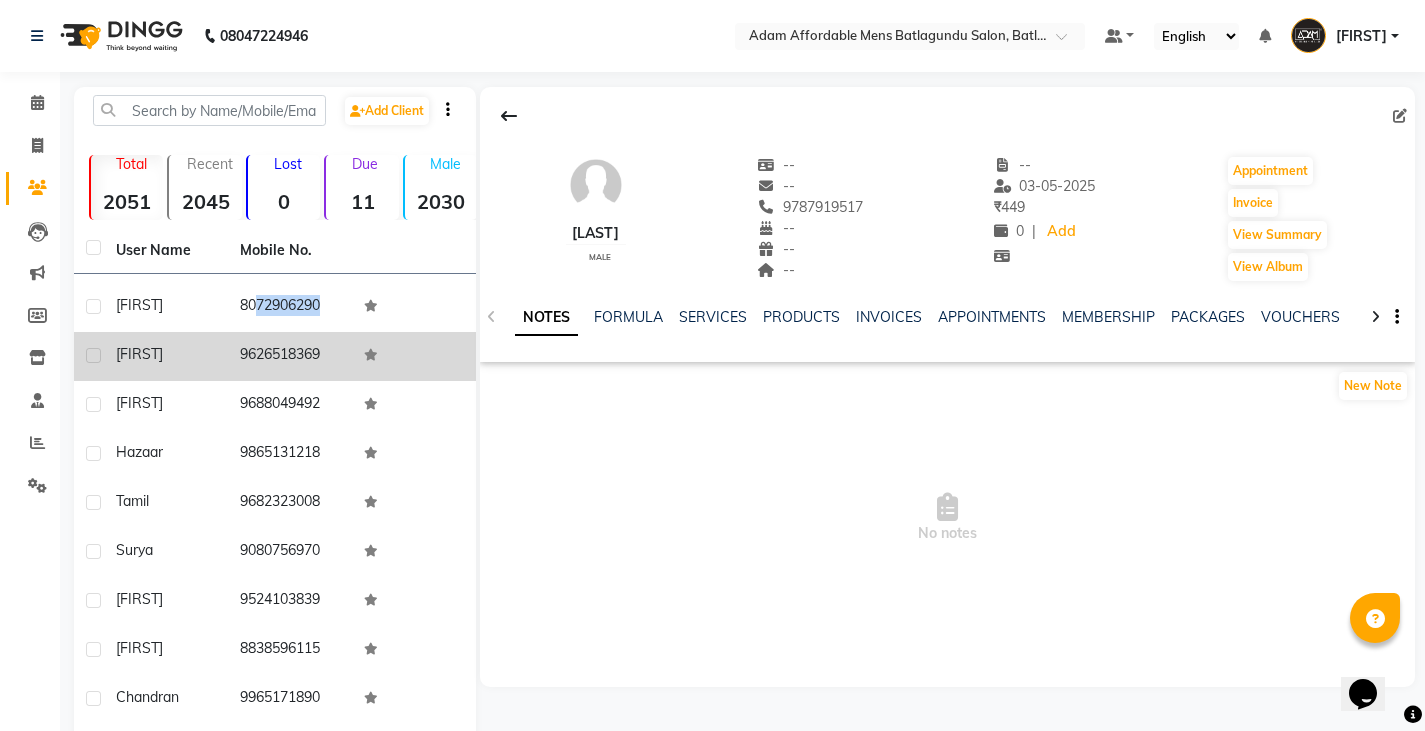 drag, startPoint x: 230, startPoint y: 348, endPoint x: 318, endPoint y: 354, distance: 88.20431 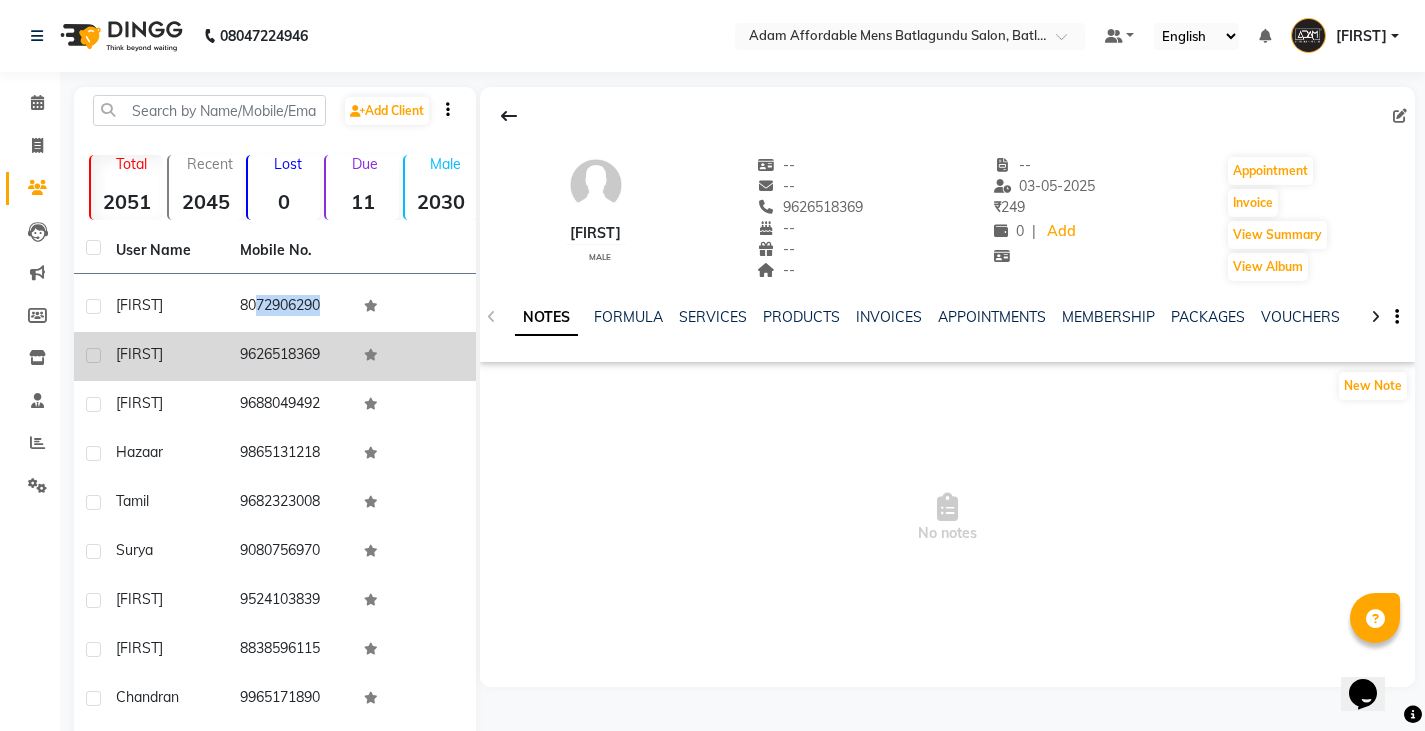 click on "9626518369" 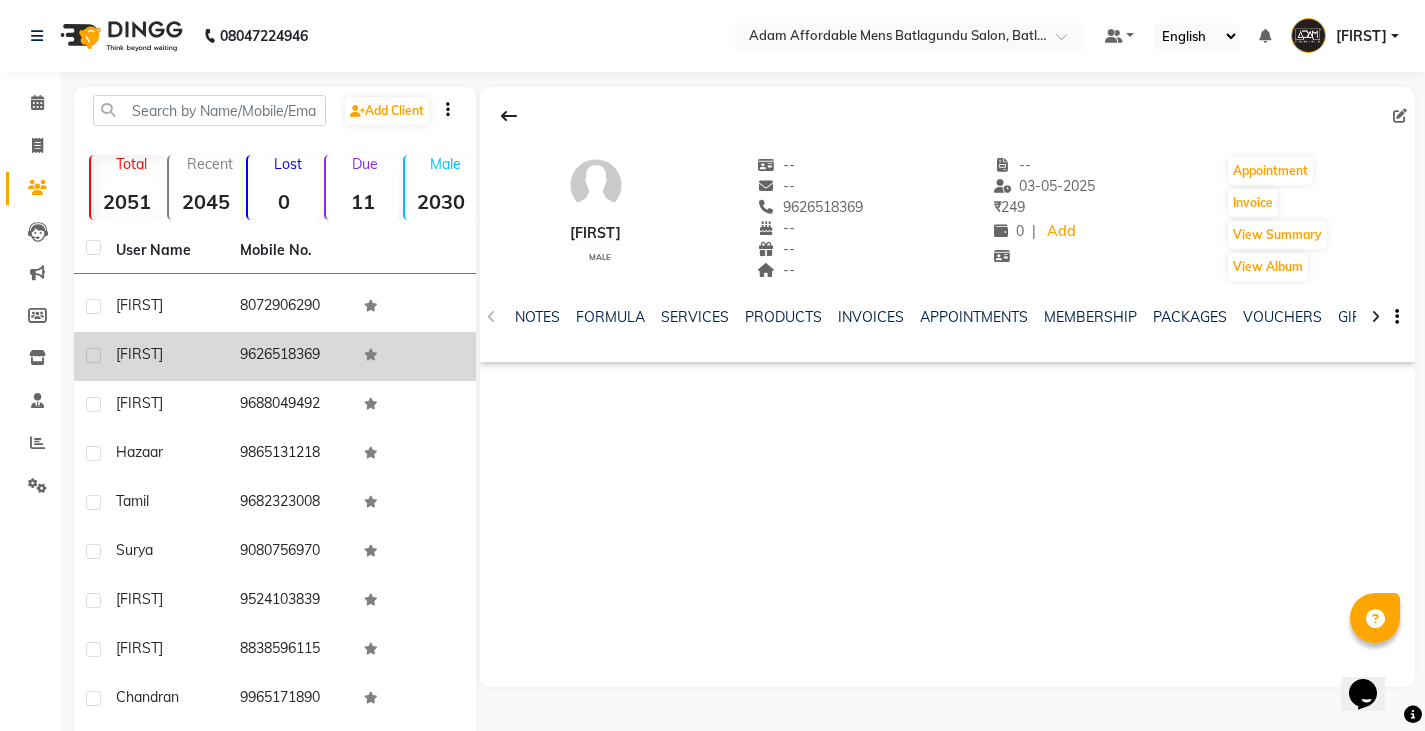 drag, startPoint x: 239, startPoint y: 348, endPoint x: 323, endPoint y: 359, distance: 84.71718 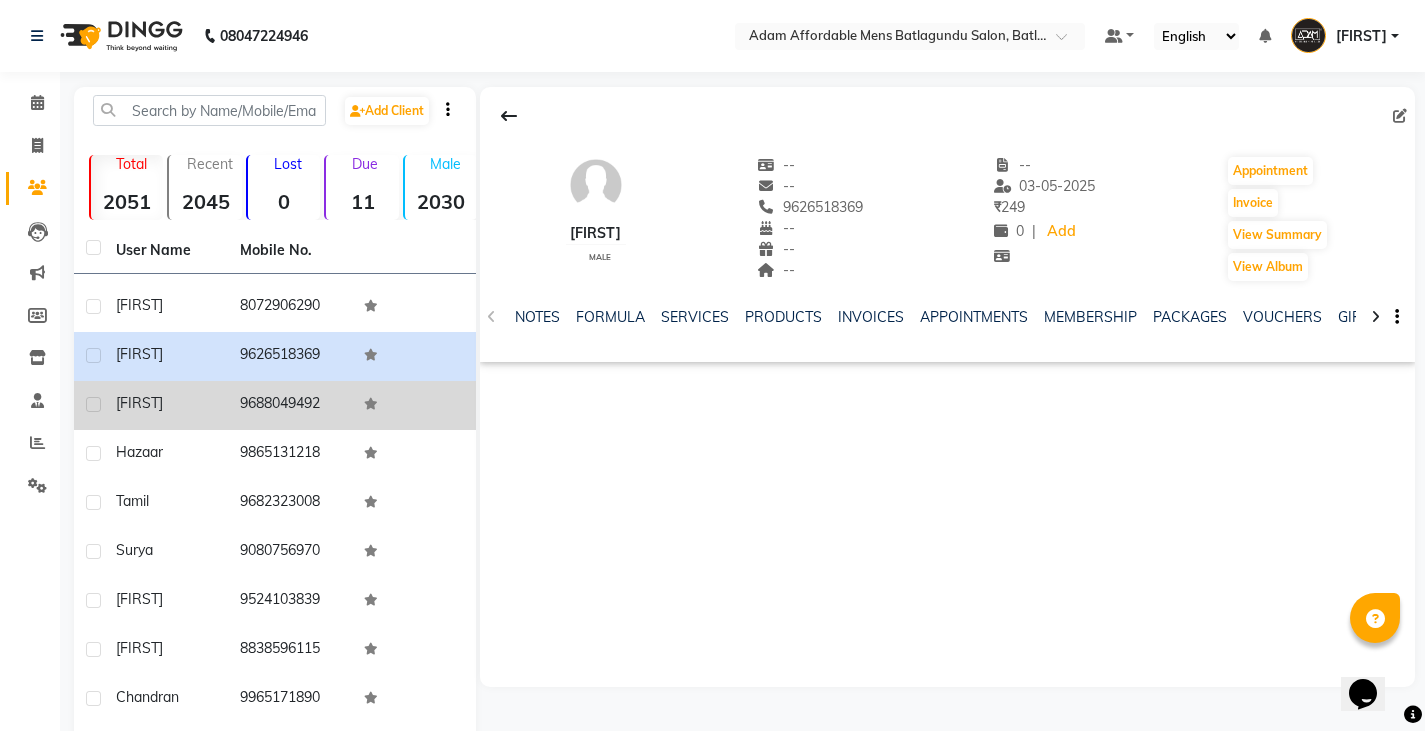 drag, startPoint x: 239, startPoint y: 390, endPoint x: 326, endPoint y: 392, distance: 87.02299 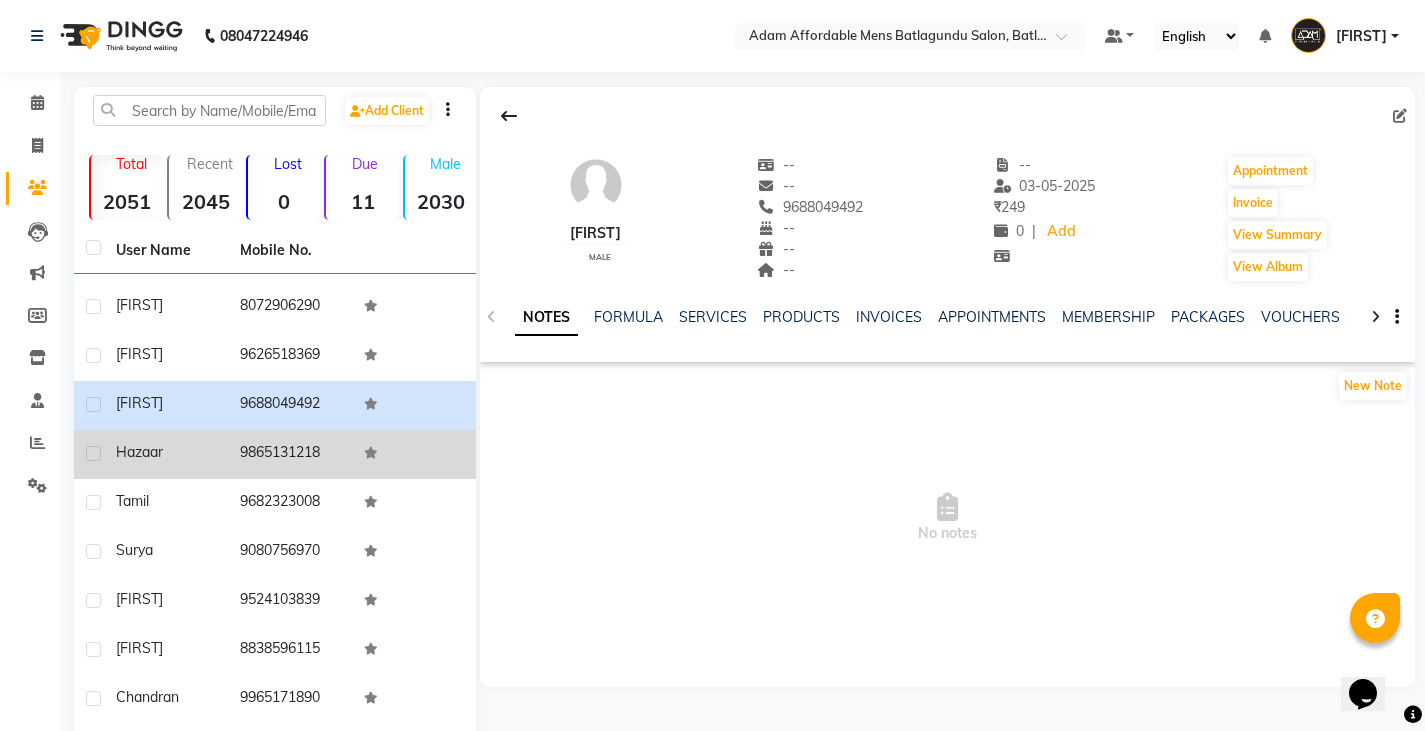 drag, startPoint x: 236, startPoint y: 446, endPoint x: 334, endPoint y: 447, distance: 98.005104 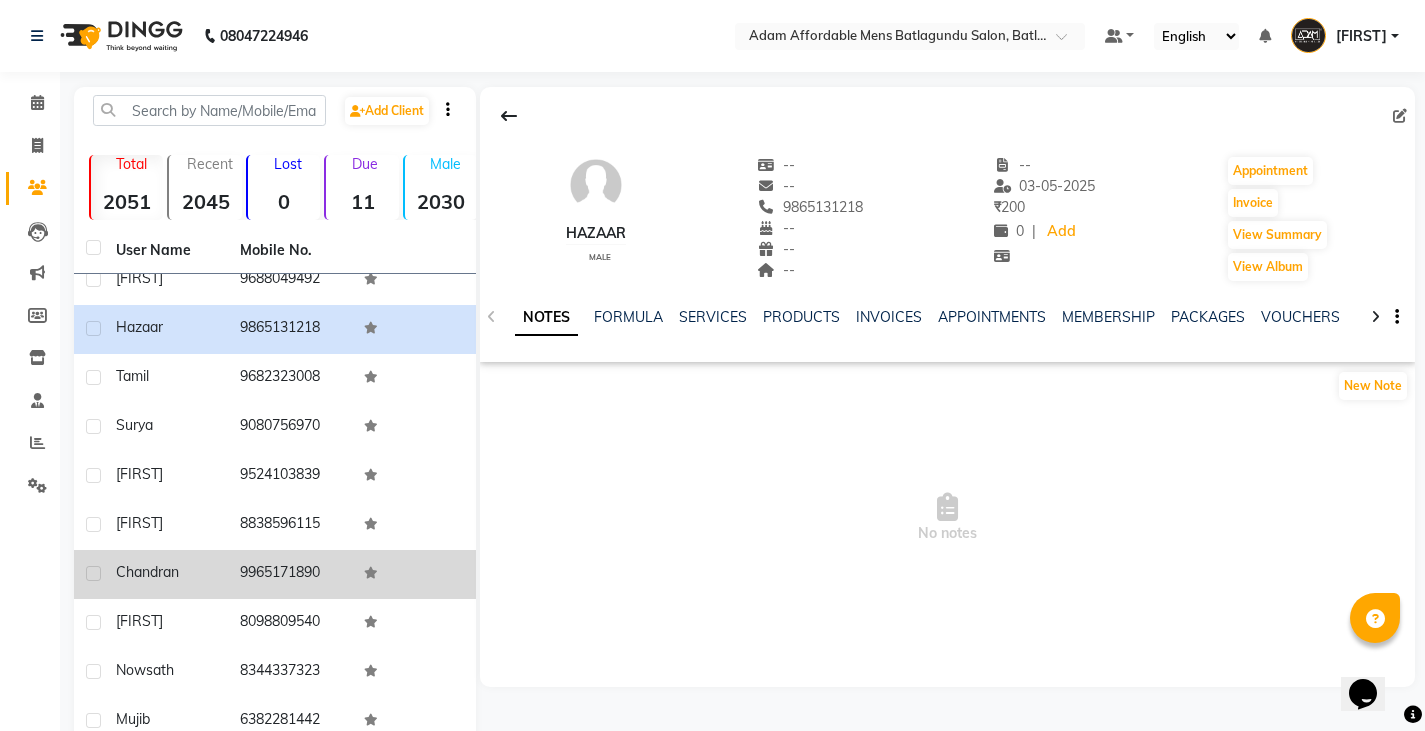 scroll, scrollTop: 400, scrollLeft: 0, axis: vertical 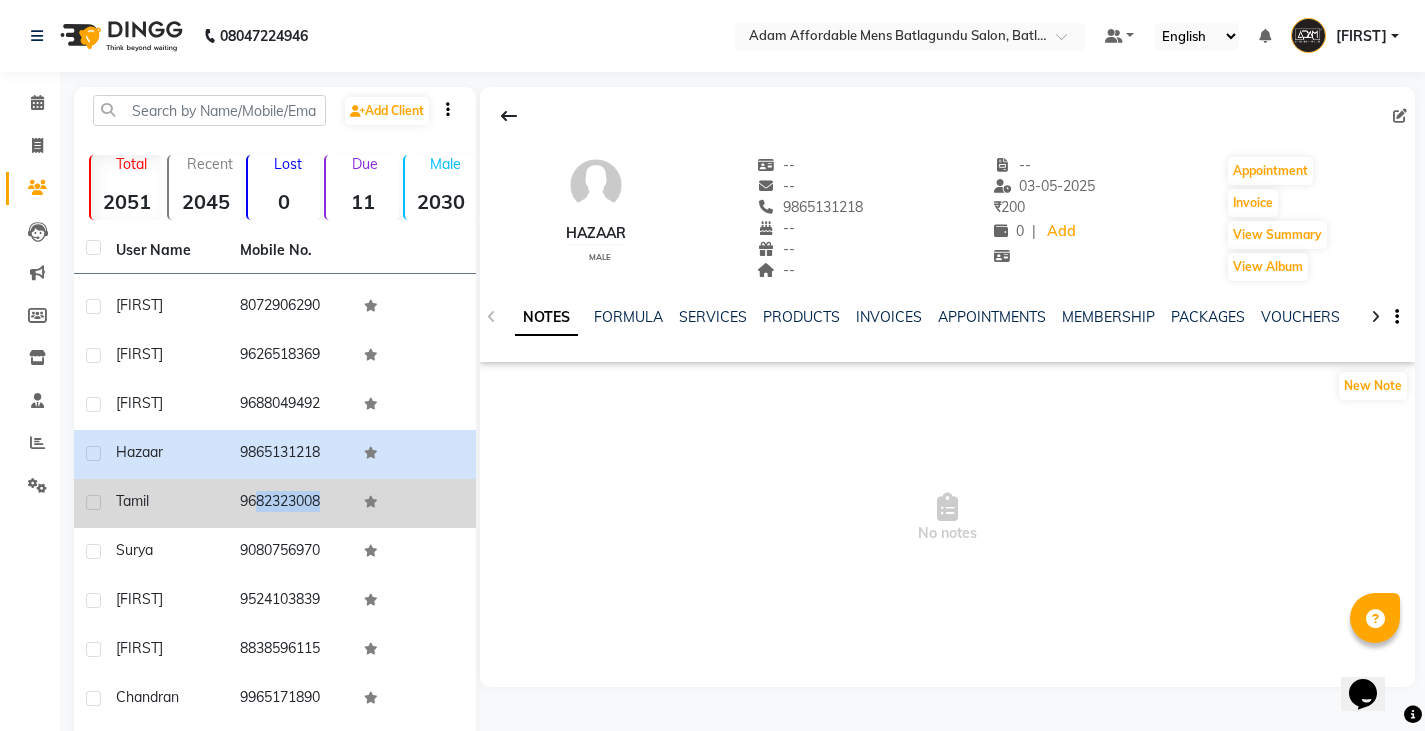 drag, startPoint x: 233, startPoint y: 495, endPoint x: 384, endPoint y: 495, distance: 151 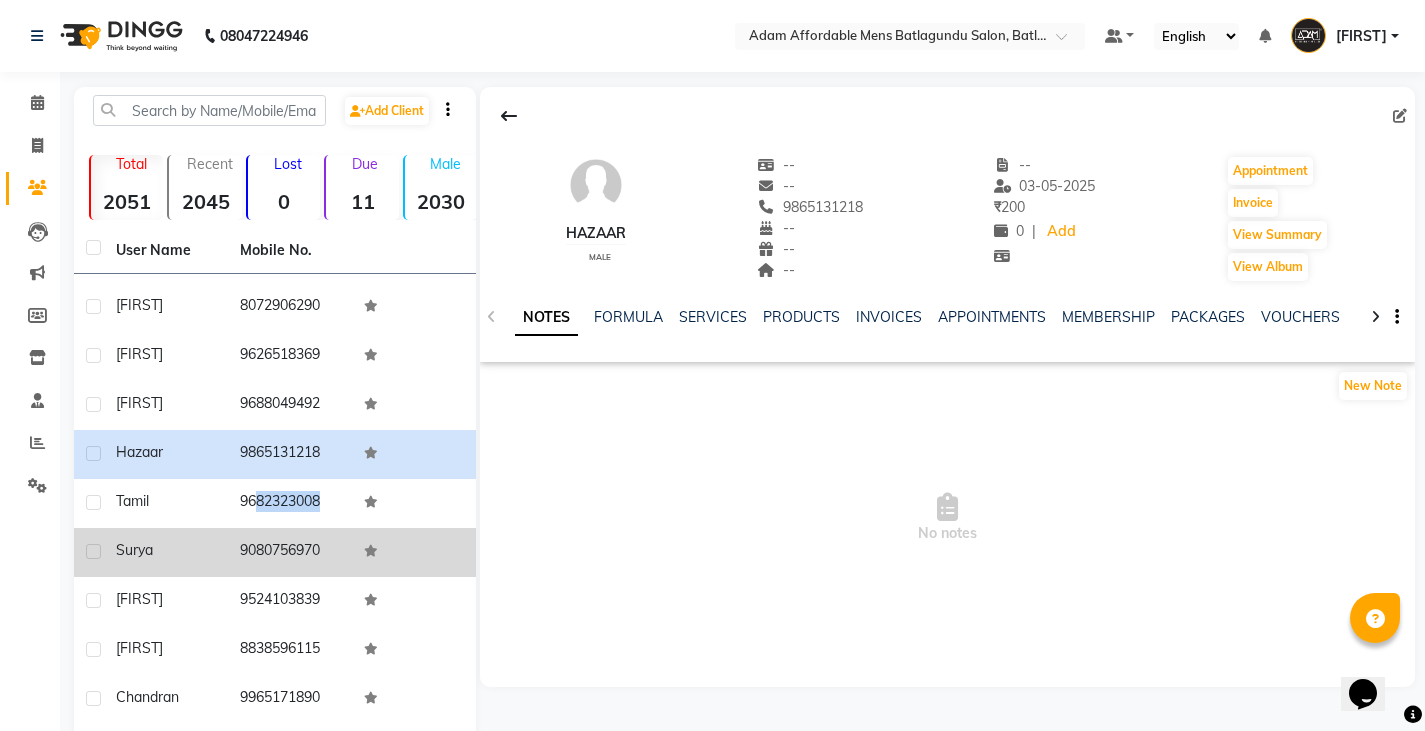 drag, startPoint x: 233, startPoint y: 537, endPoint x: 330, endPoint y: 553, distance: 98.31073 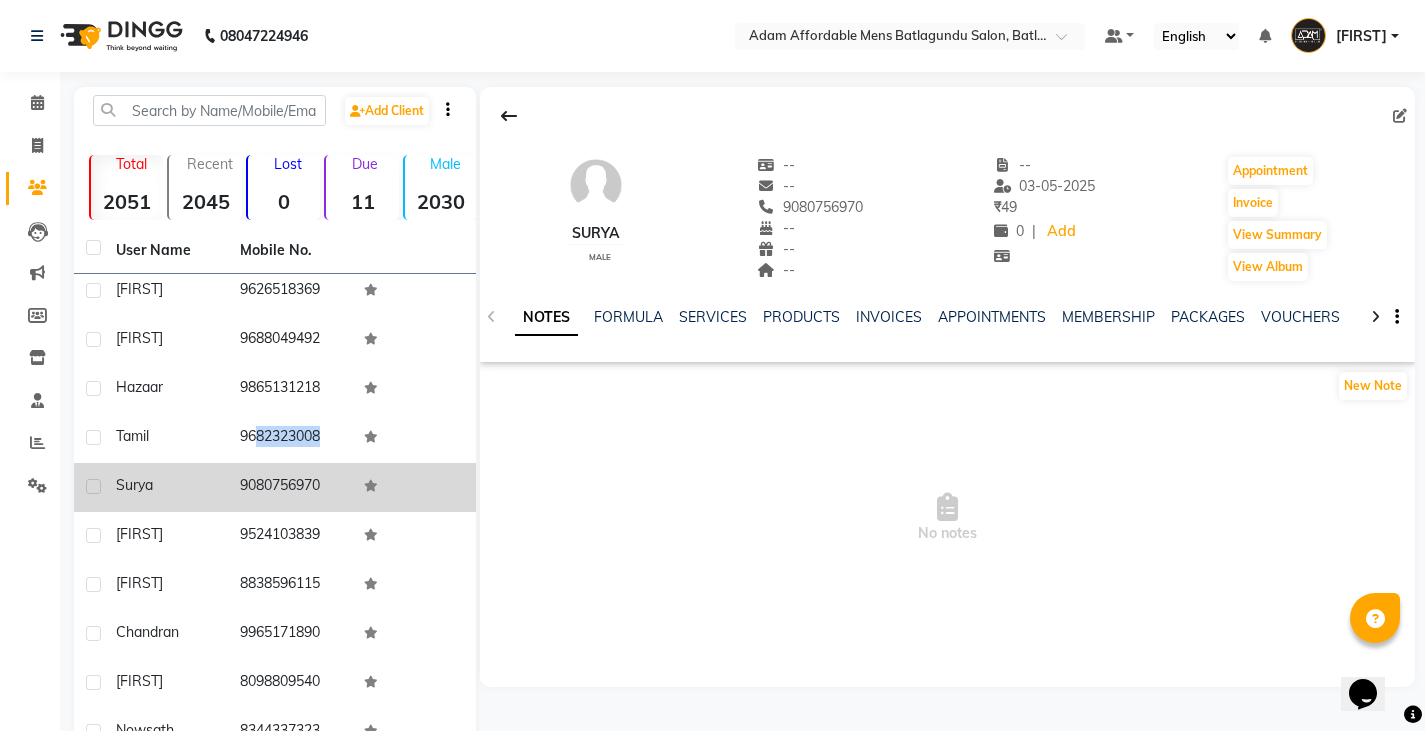 scroll, scrollTop: 500, scrollLeft: 0, axis: vertical 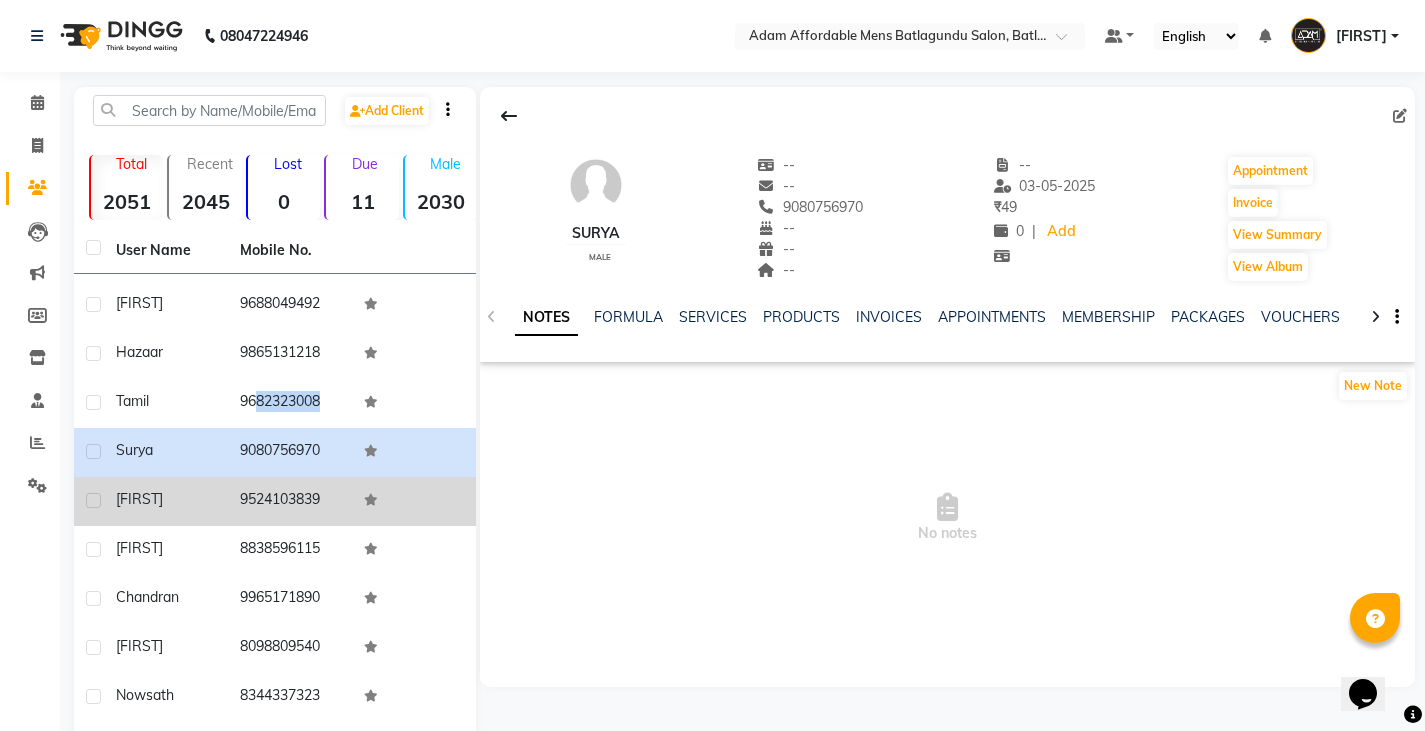 drag, startPoint x: 235, startPoint y: 496, endPoint x: 322, endPoint y: 499, distance: 87.05171 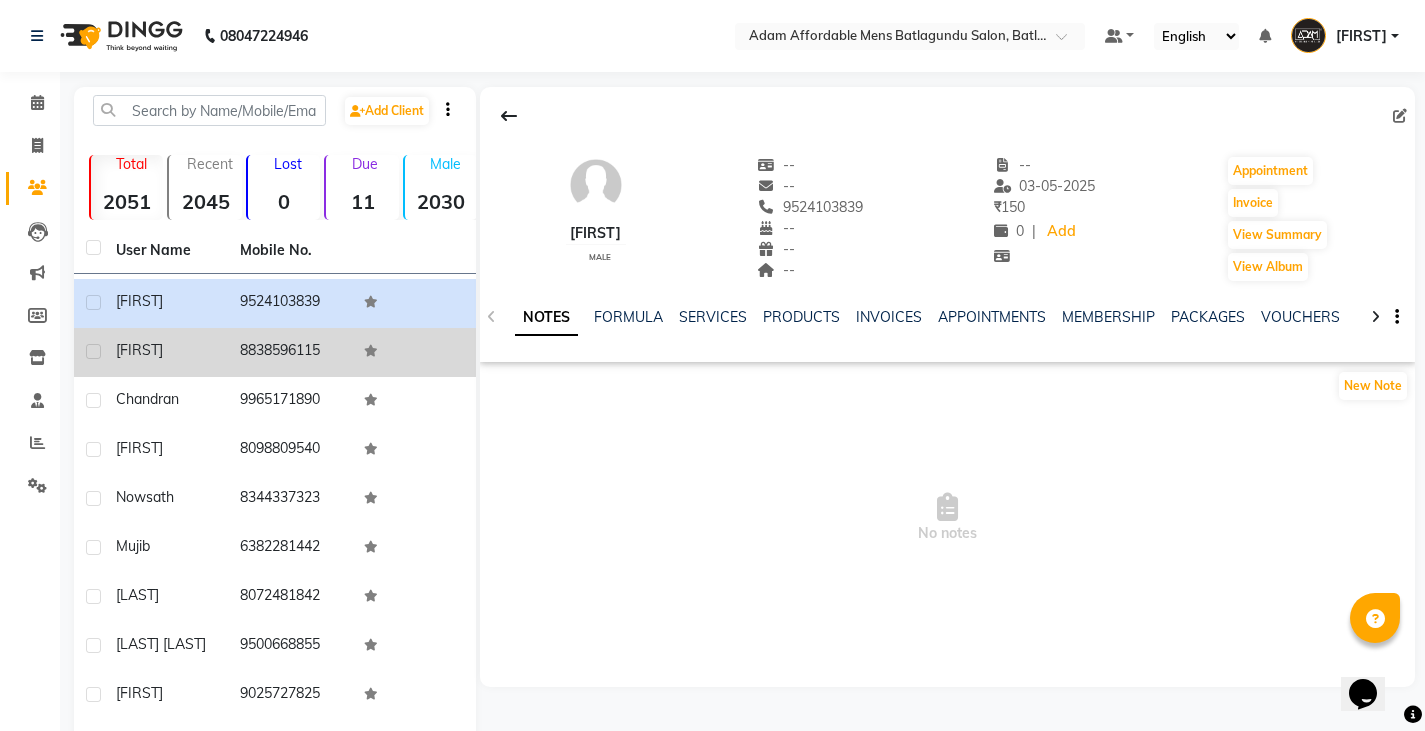 scroll, scrollTop: 700, scrollLeft: 0, axis: vertical 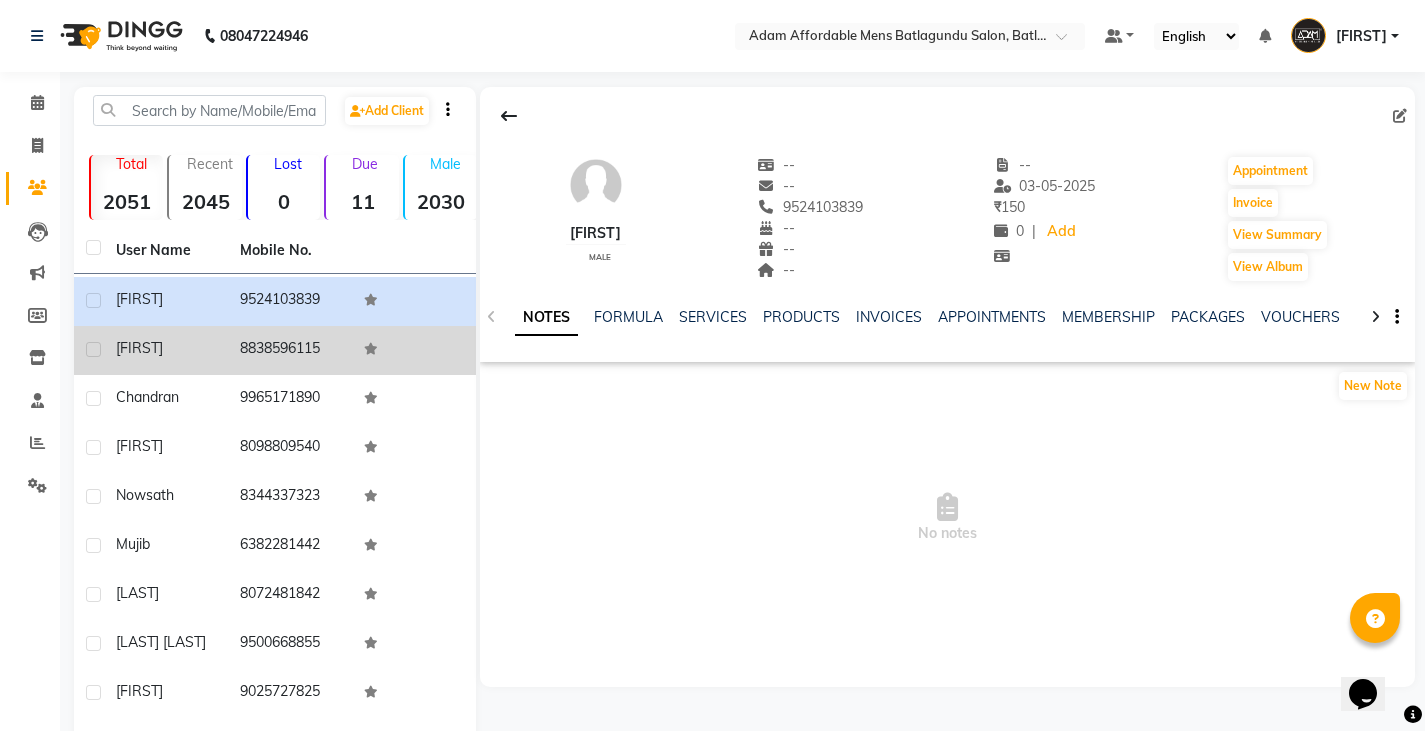 drag, startPoint x: 231, startPoint y: 343, endPoint x: 340, endPoint y: 347, distance: 109.07337 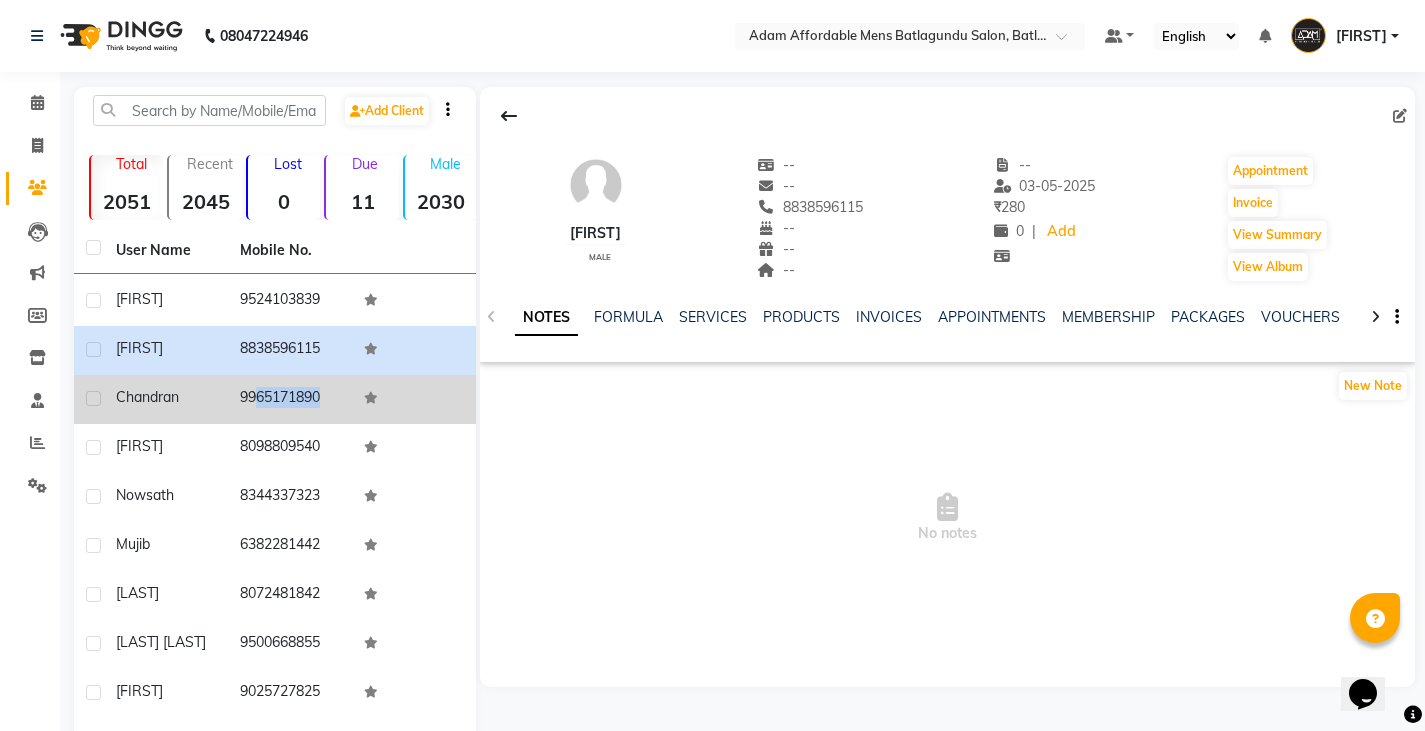 drag, startPoint x: 231, startPoint y: 397, endPoint x: 355, endPoint y: 400, distance: 124.036285 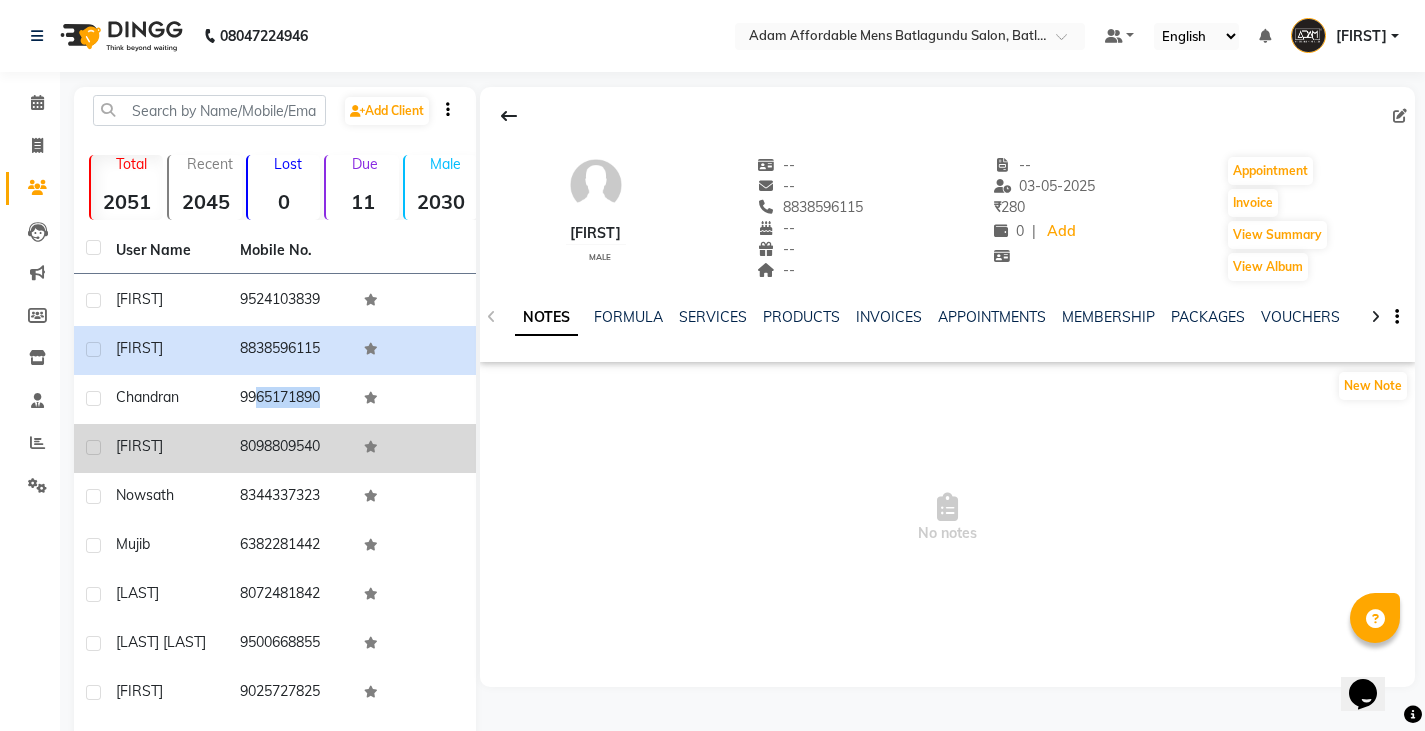 drag, startPoint x: 233, startPoint y: 439, endPoint x: 332, endPoint y: 445, distance: 99.18165 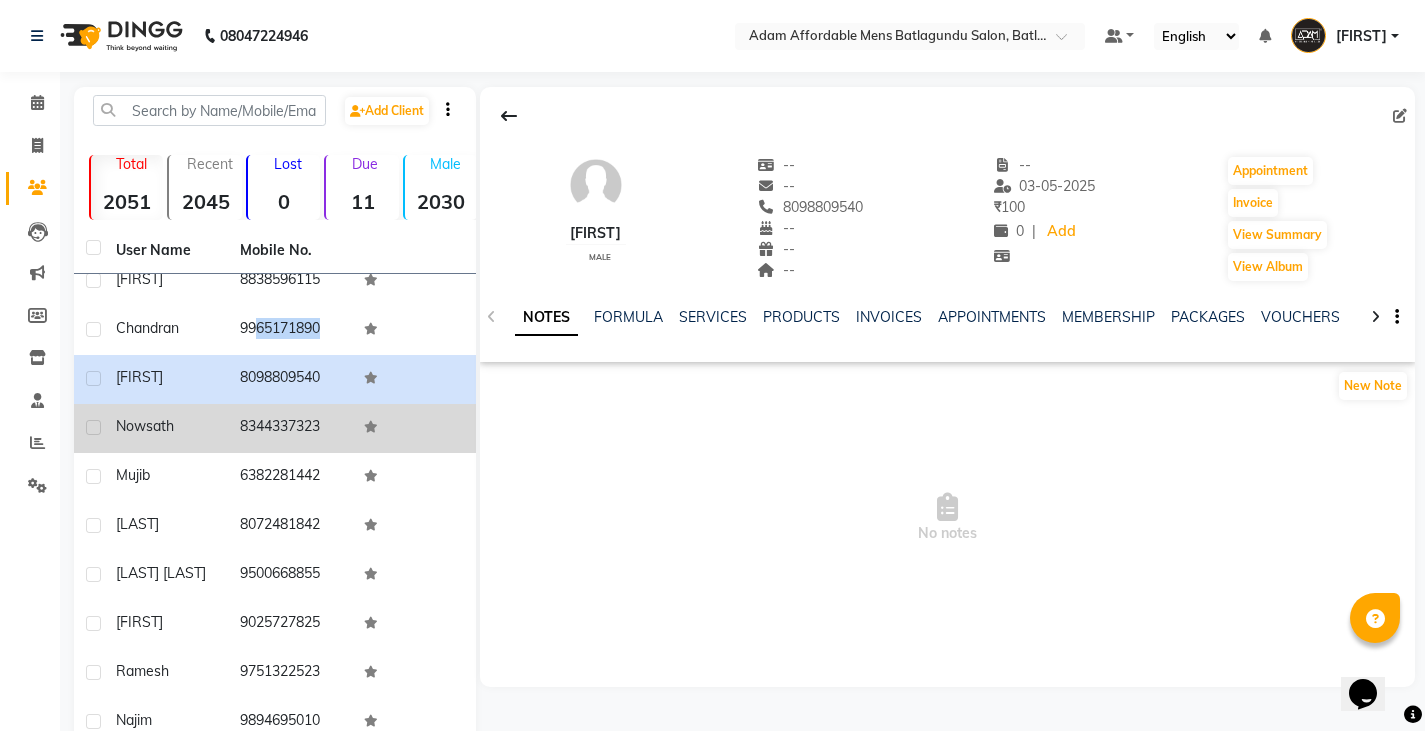 scroll, scrollTop: 800, scrollLeft: 0, axis: vertical 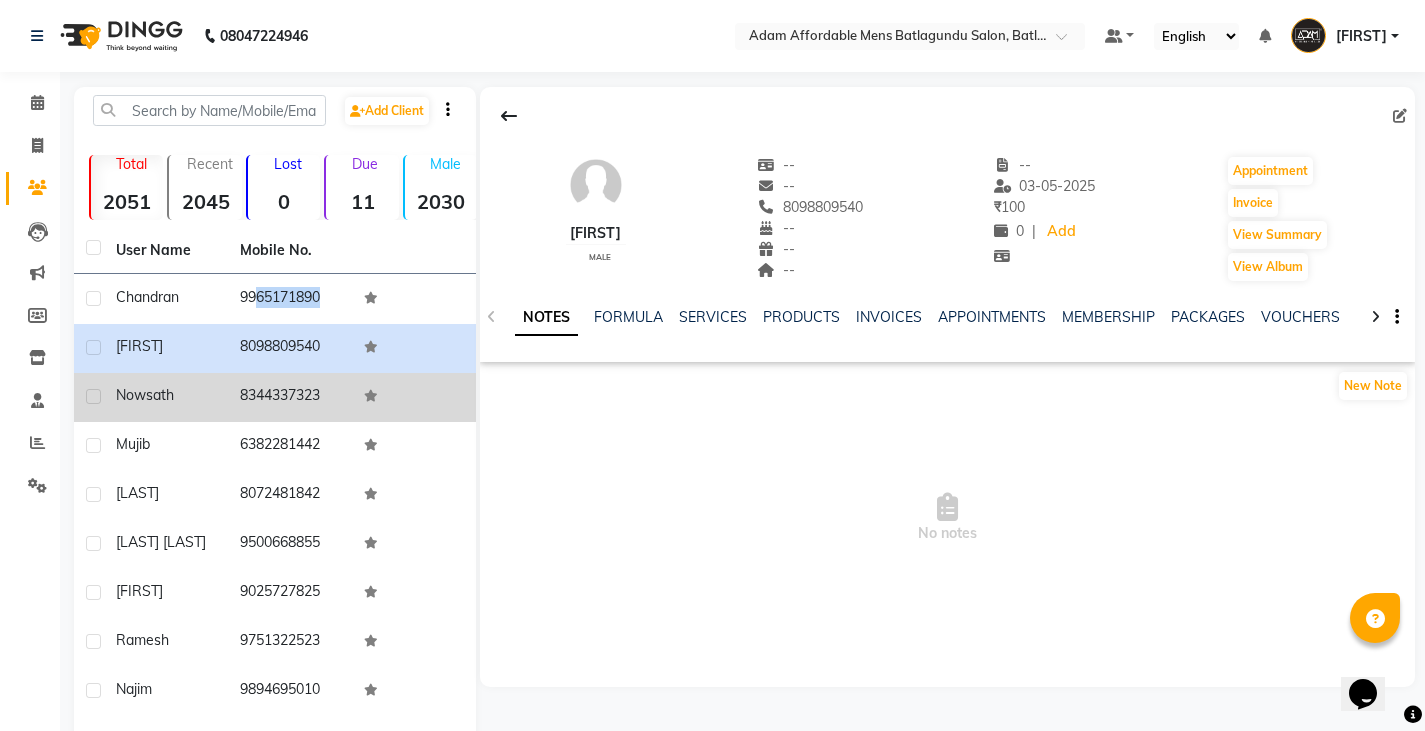 drag, startPoint x: 236, startPoint y: 388, endPoint x: 315, endPoint y: 391, distance: 79.05694 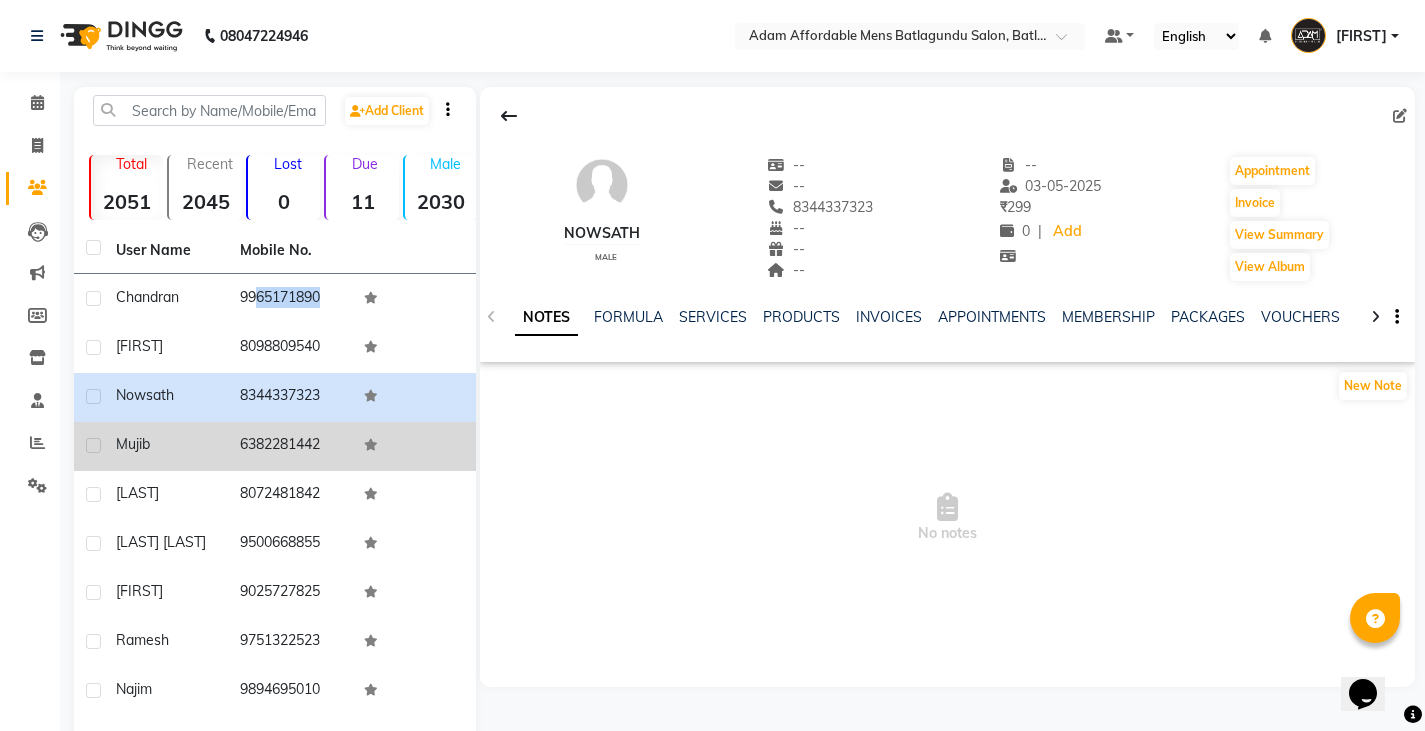 drag, startPoint x: 239, startPoint y: 445, endPoint x: 328, endPoint y: 447, distance: 89.02247 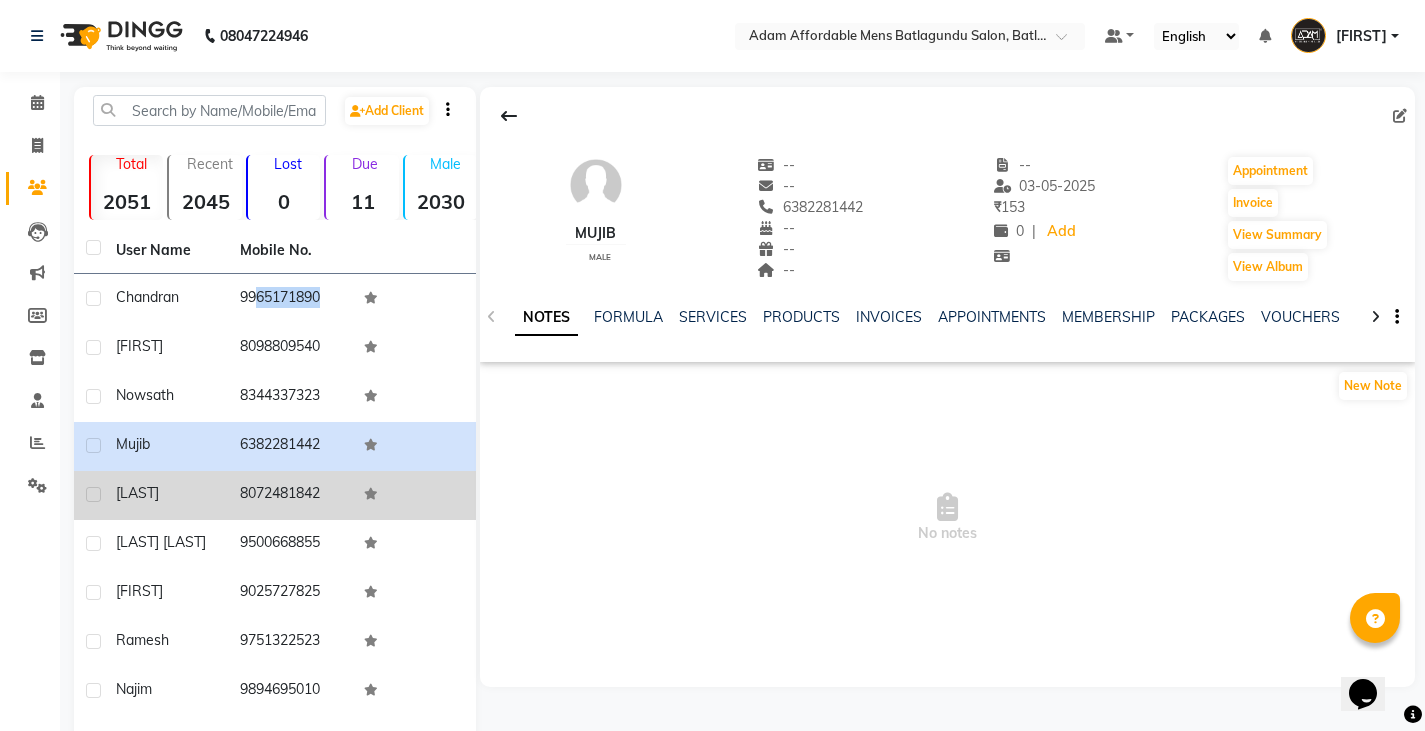 drag, startPoint x: 238, startPoint y: 485, endPoint x: 319, endPoint y: 489, distance: 81.09871 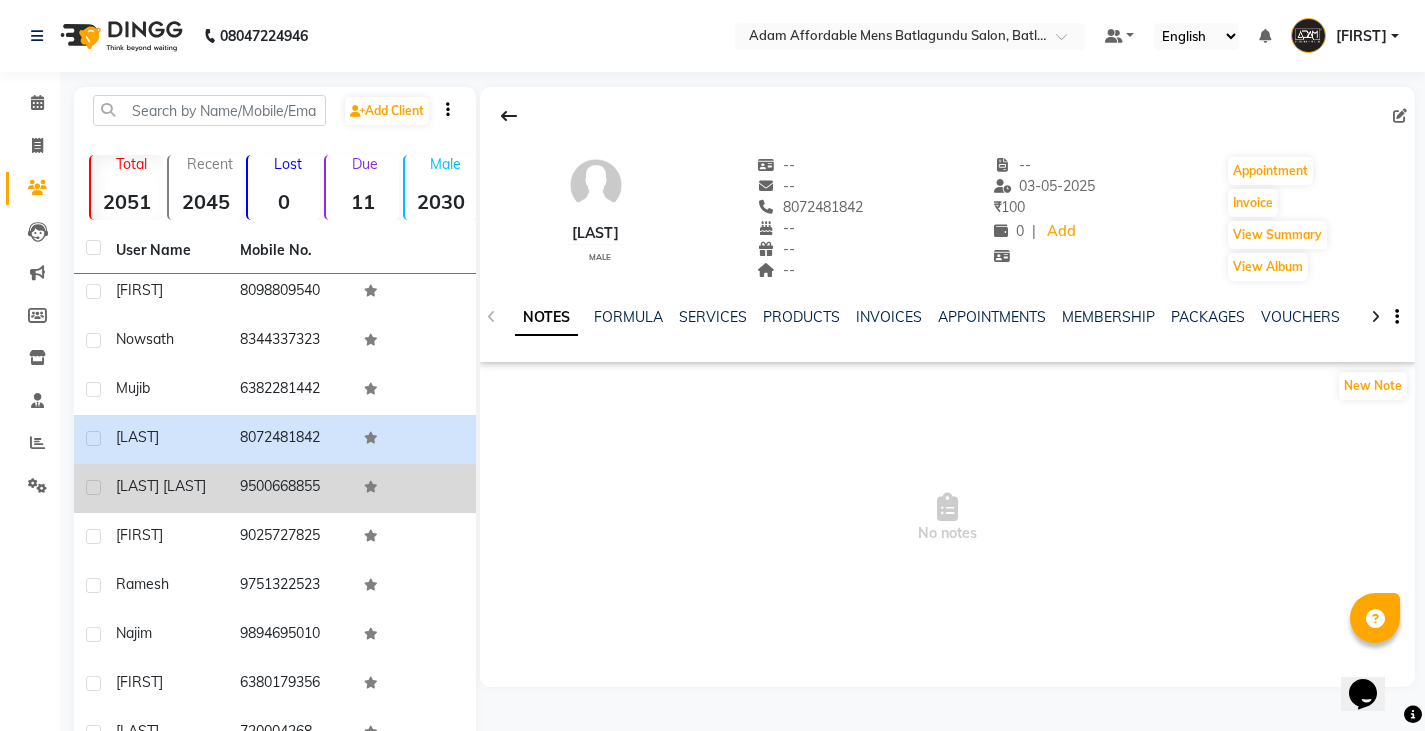 scroll, scrollTop: 900, scrollLeft: 0, axis: vertical 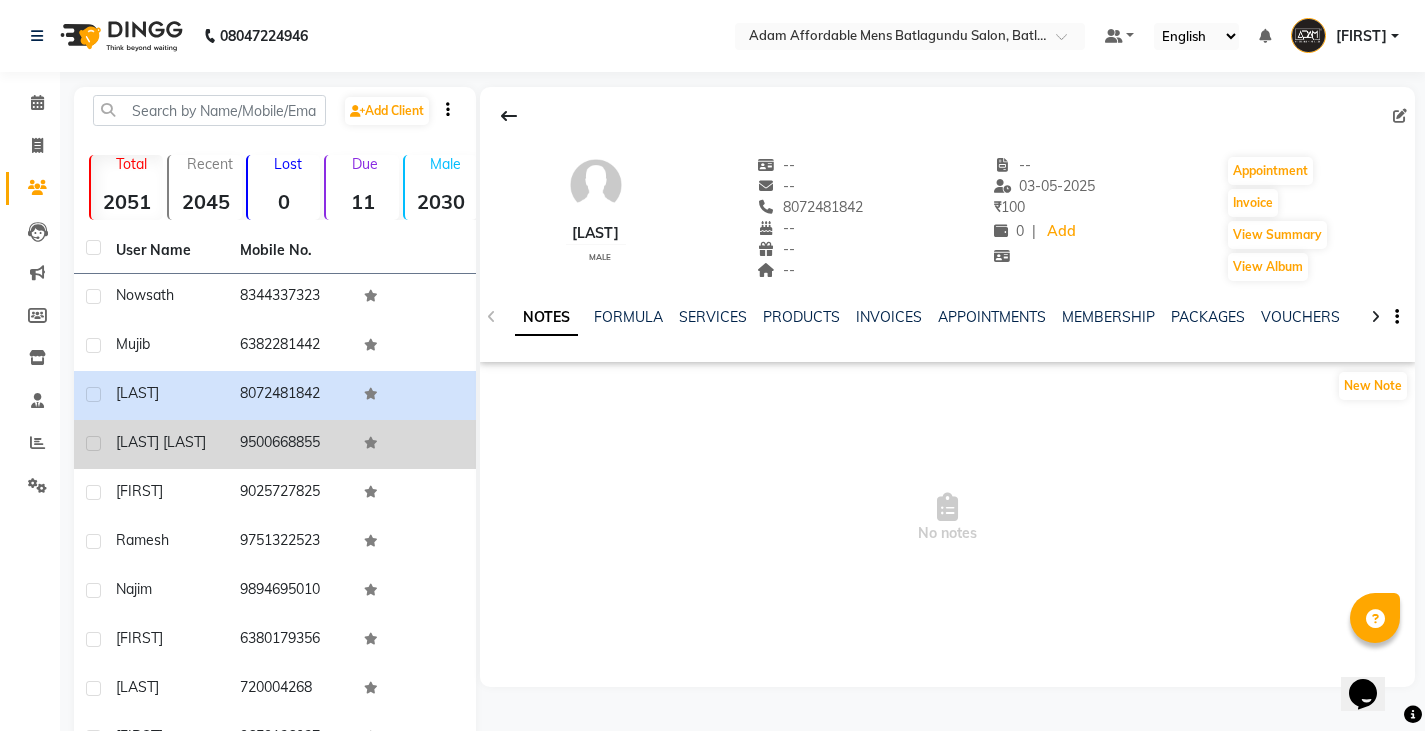 drag, startPoint x: 238, startPoint y: 435, endPoint x: 316, endPoint y: 446, distance: 78.77182 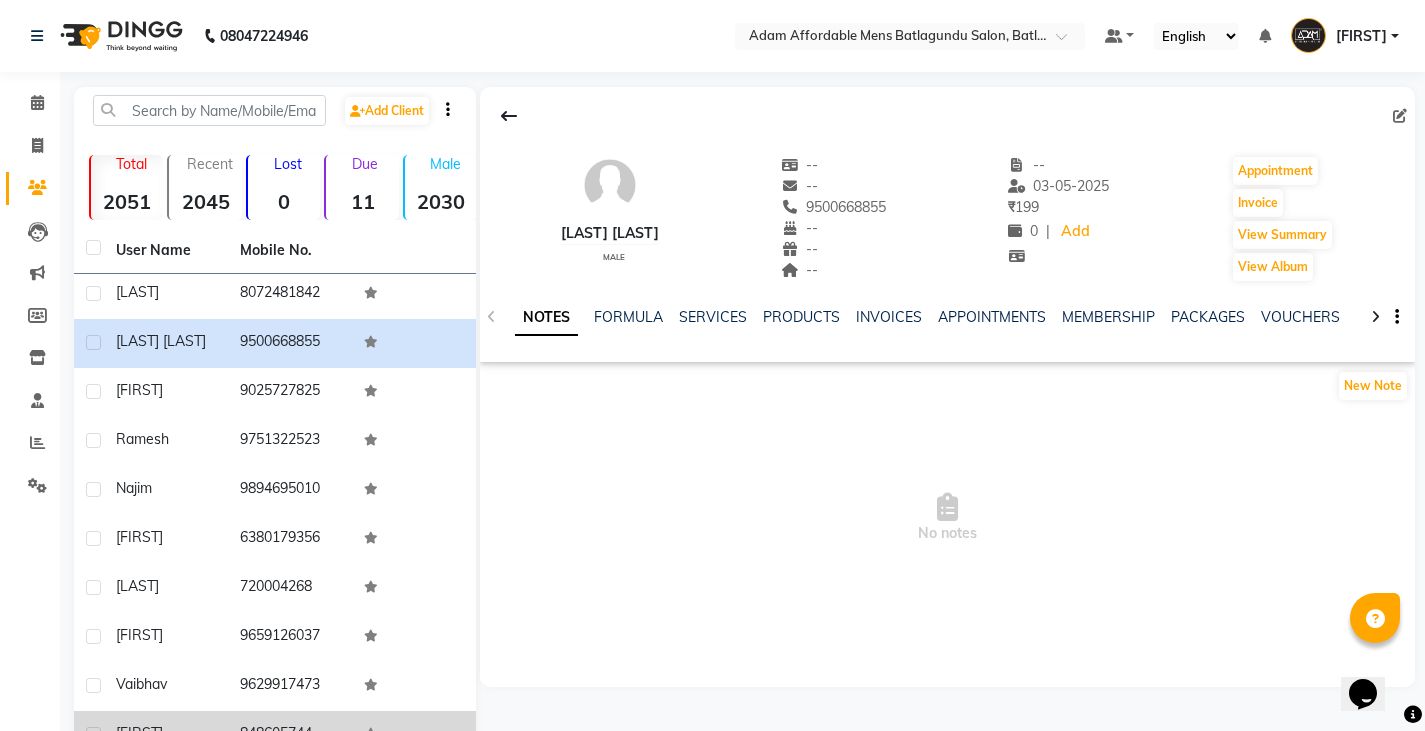 scroll, scrollTop: 1000, scrollLeft: 0, axis: vertical 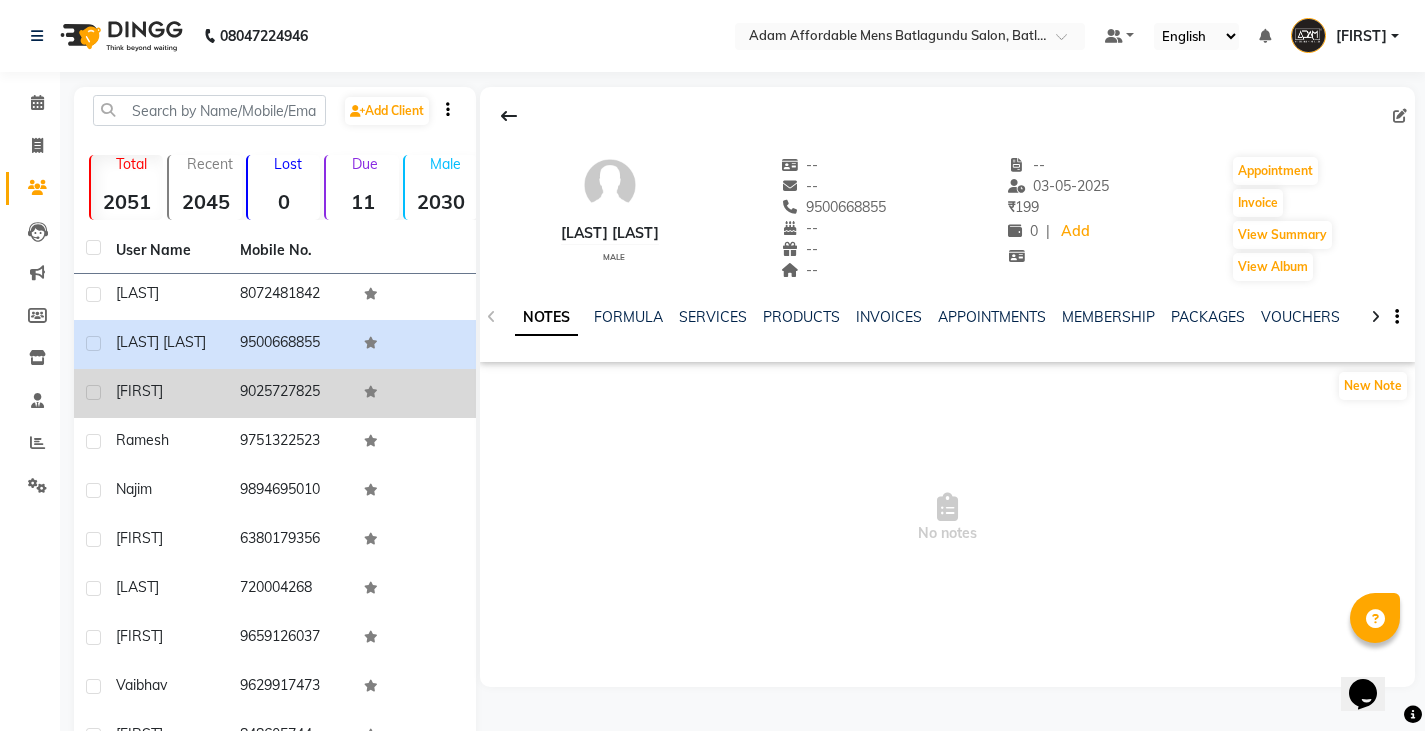 drag, startPoint x: 232, startPoint y: 388, endPoint x: 340, endPoint y: 394, distance: 108.16654 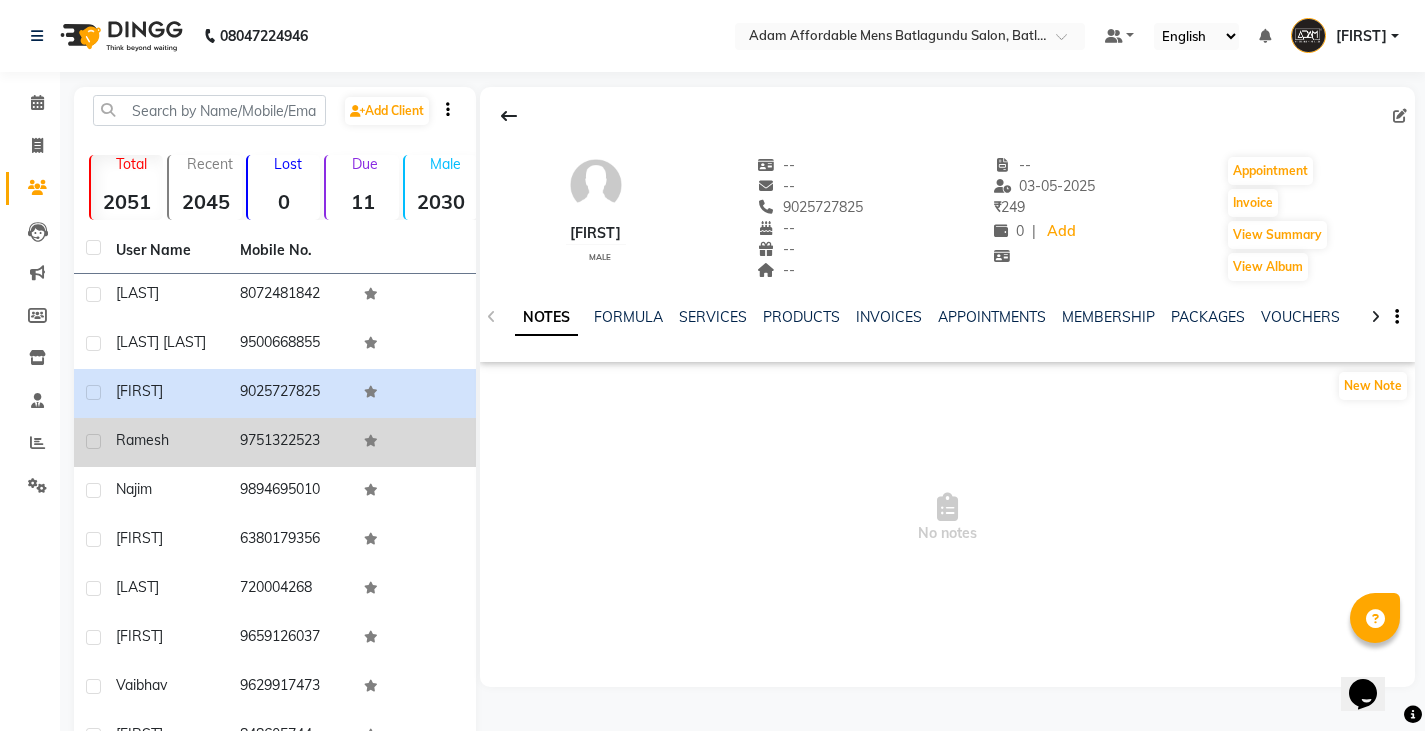 drag, startPoint x: 233, startPoint y: 432, endPoint x: 316, endPoint y: 439, distance: 83.294655 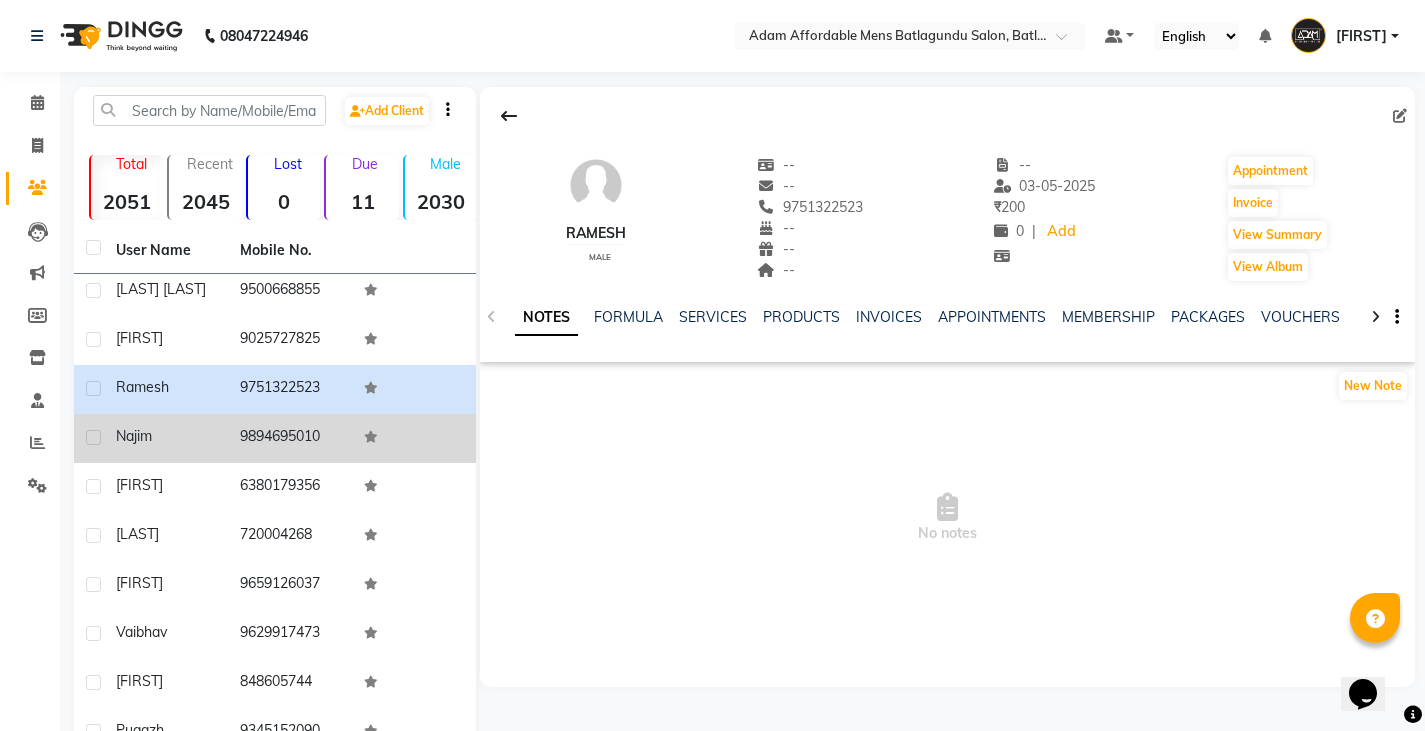 scroll, scrollTop: 1100, scrollLeft: 0, axis: vertical 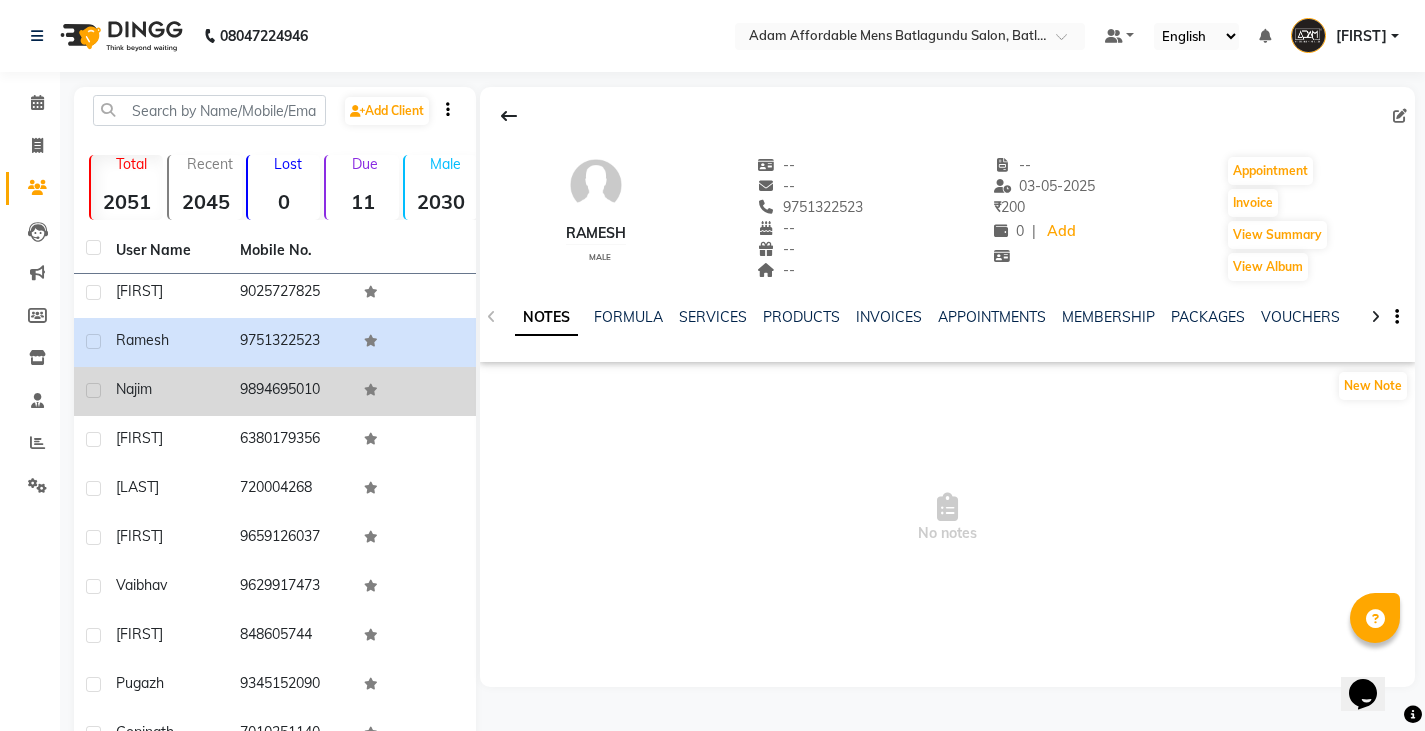 drag, startPoint x: 237, startPoint y: 387, endPoint x: 320, endPoint y: 390, distance: 83.0542 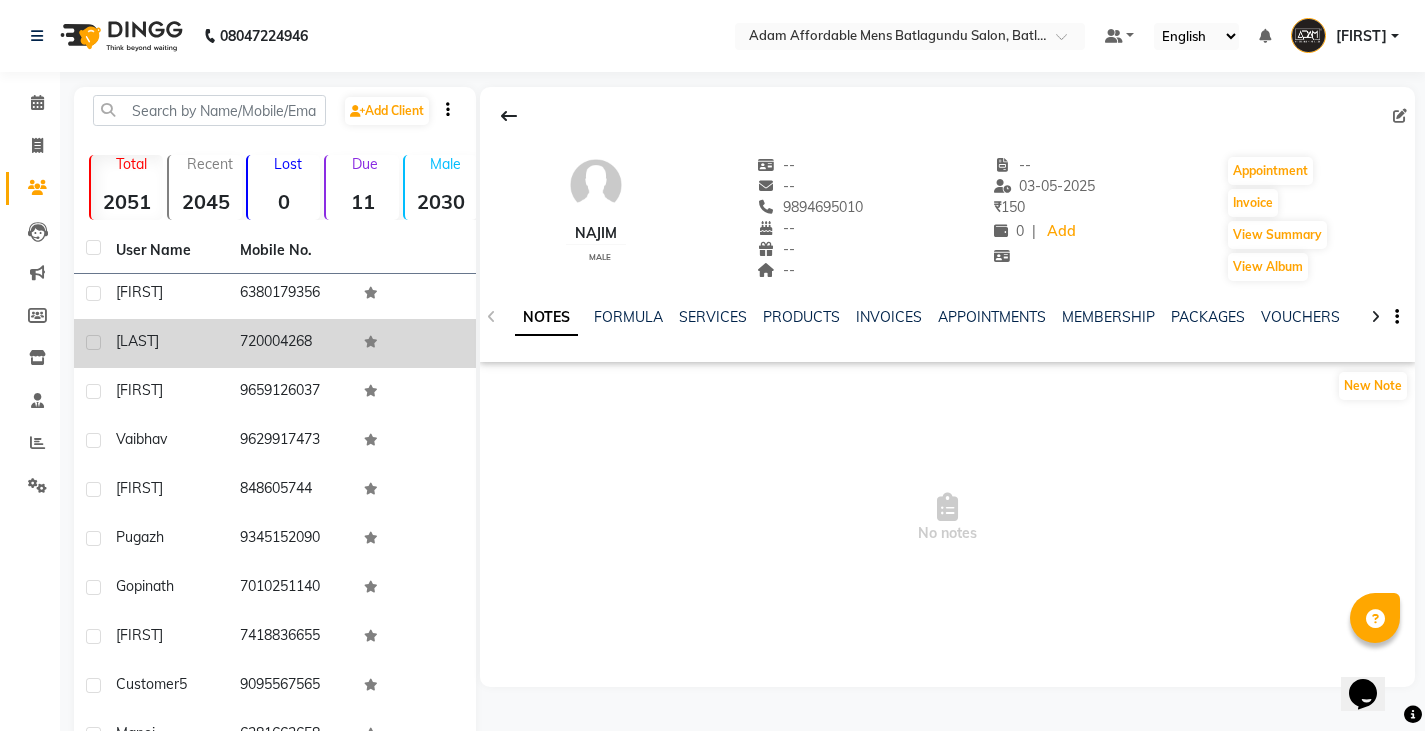 scroll, scrollTop: 1200, scrollLeft: 0, axis: vertical 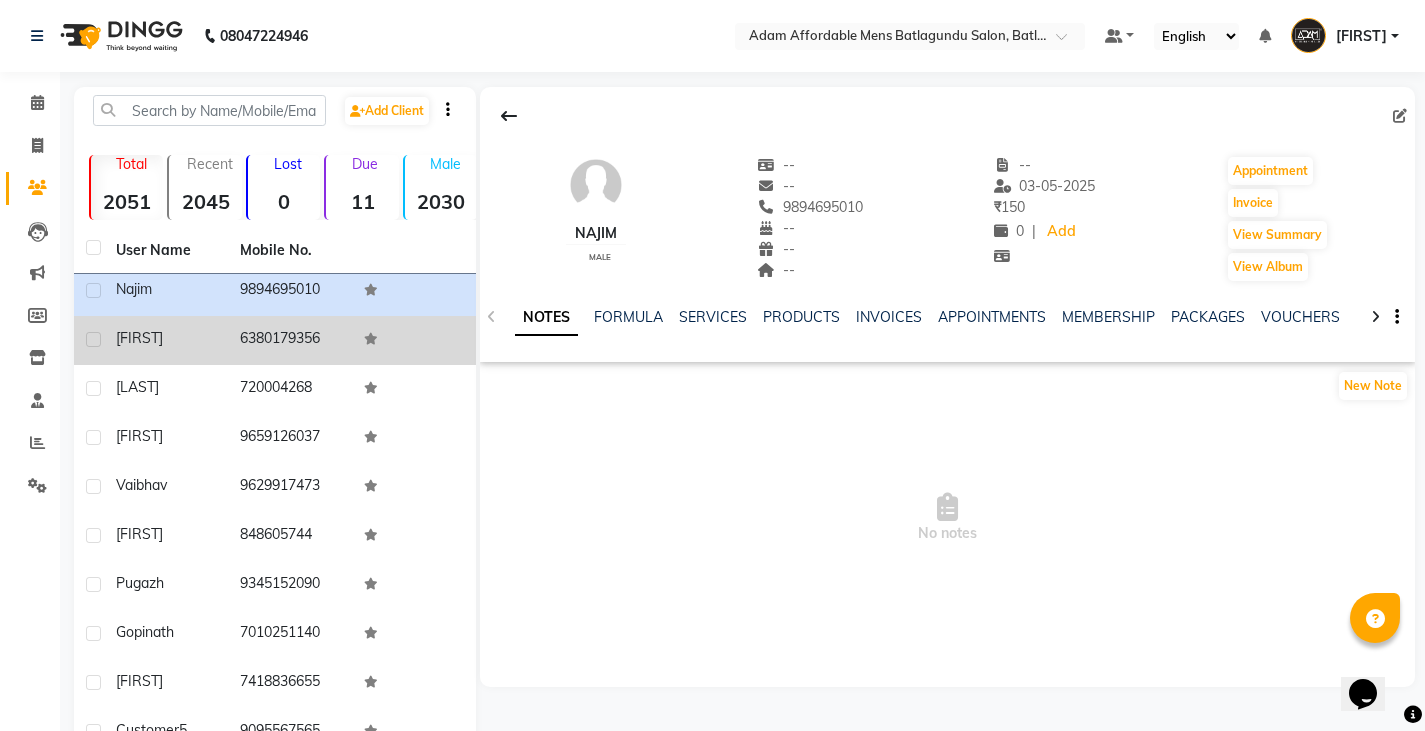 drag, startPoint x: 236, startPoint y: 331, endPoint x: 335, endPoint y: 330, distance: 99.00505 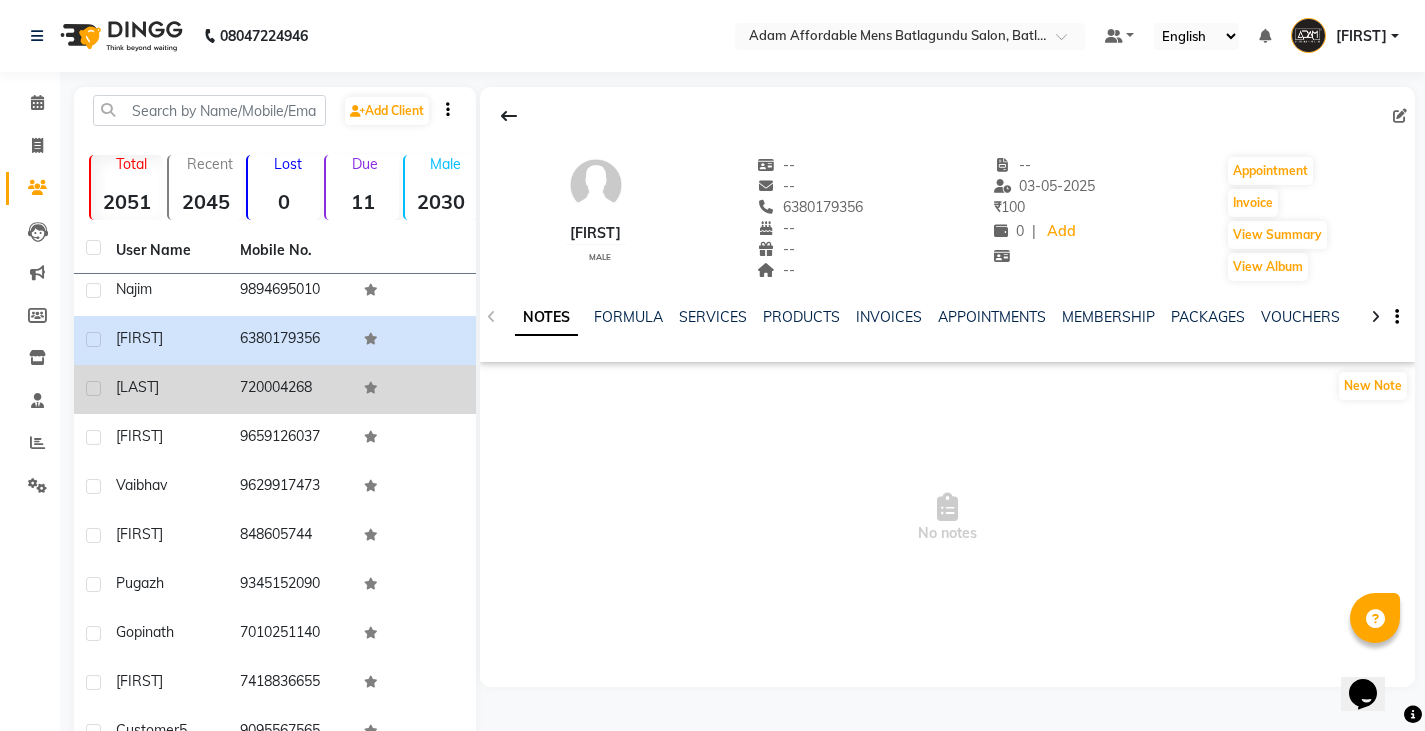drag, startPoint x: 233, startPoint y: 377, endPoint x: 320, endPoint y: 382, distance: 87.14356 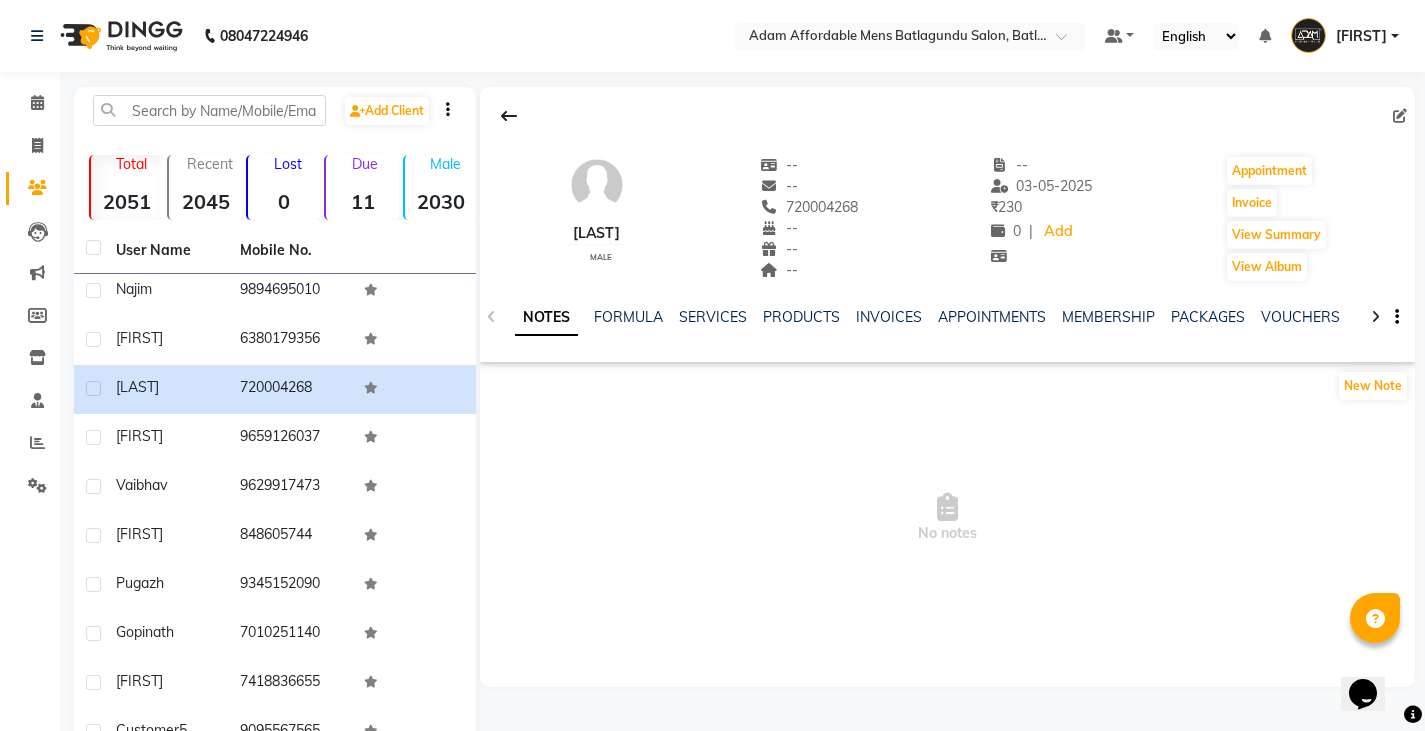 click on "No notes" at bounding box center [947, 518] 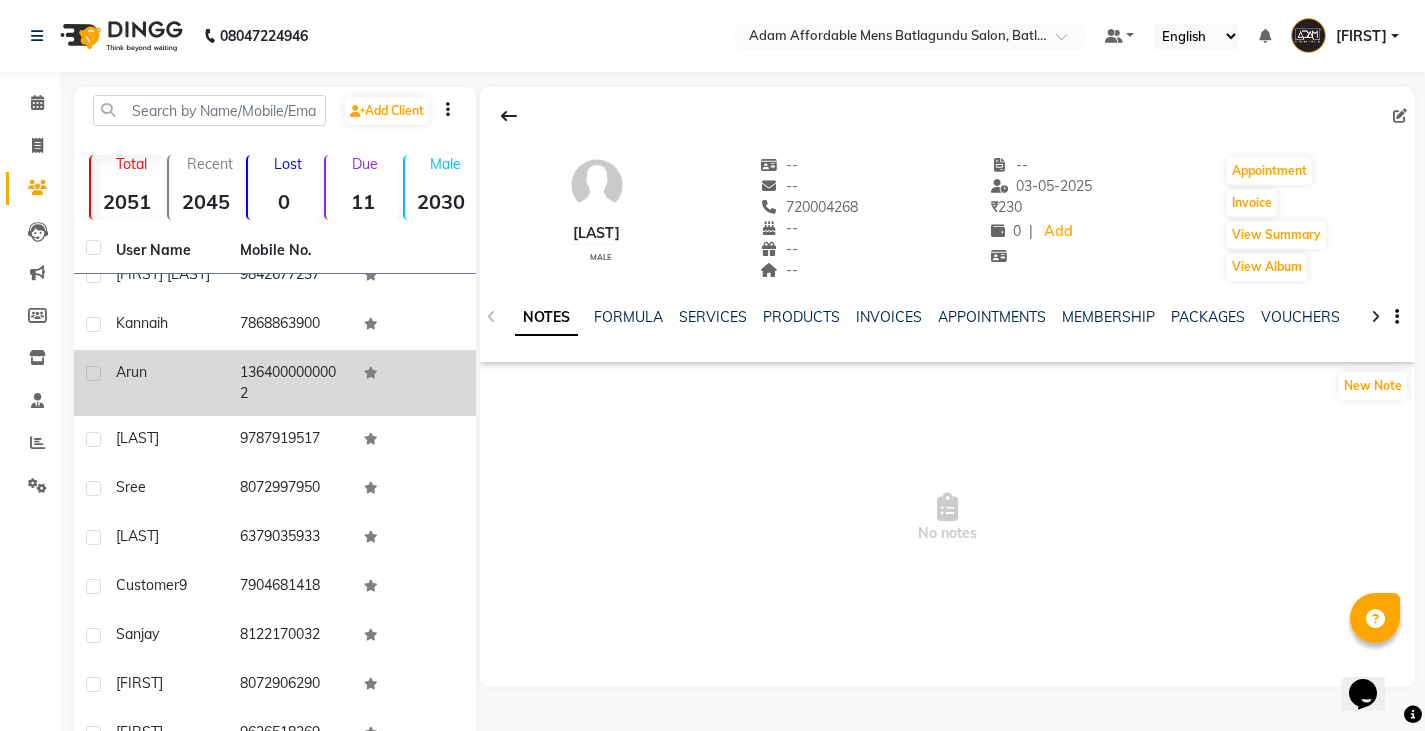 scroll, scrollTop: 0, scrollLeft: 0, axis: both 